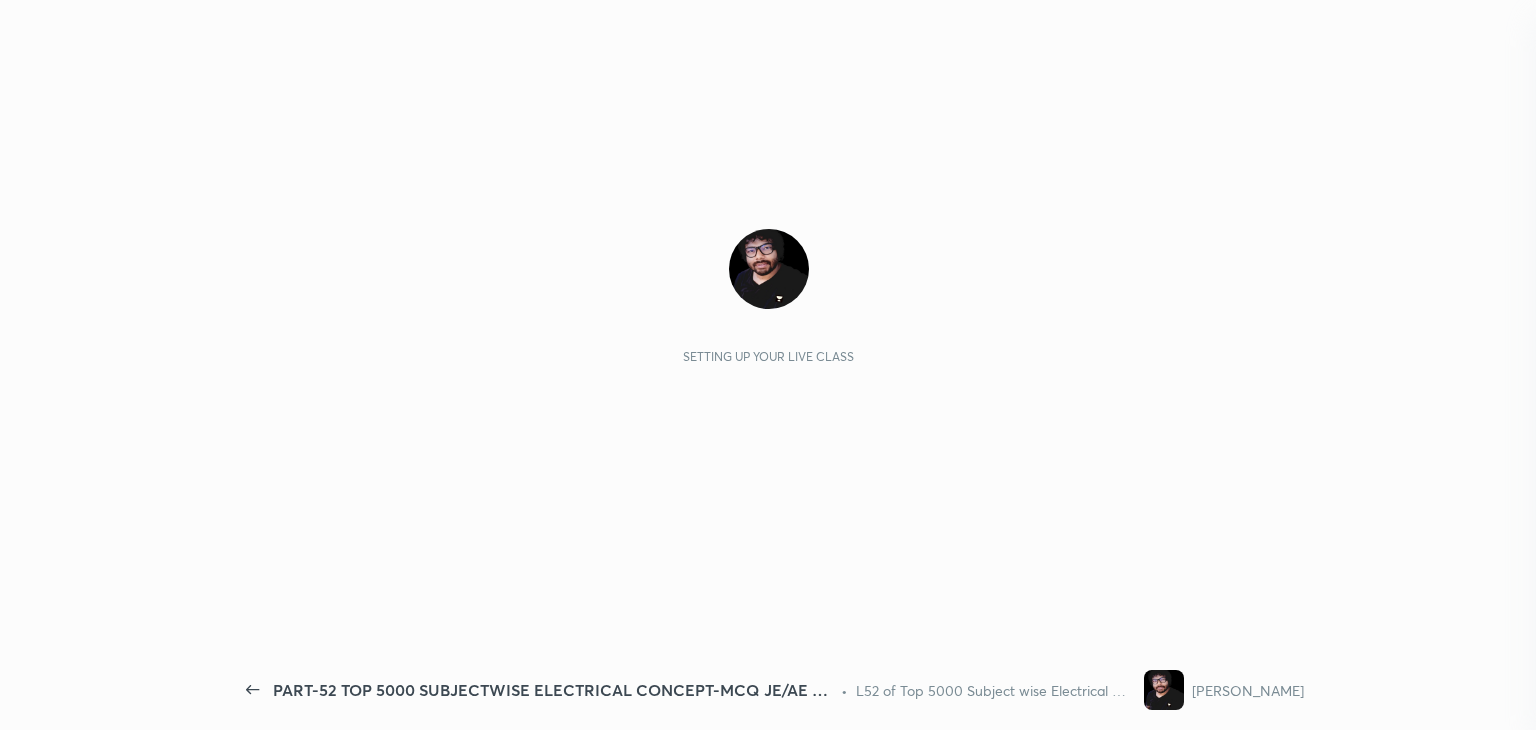 scroll, scrollTop: 0, scrollLeft: 0, axis: both 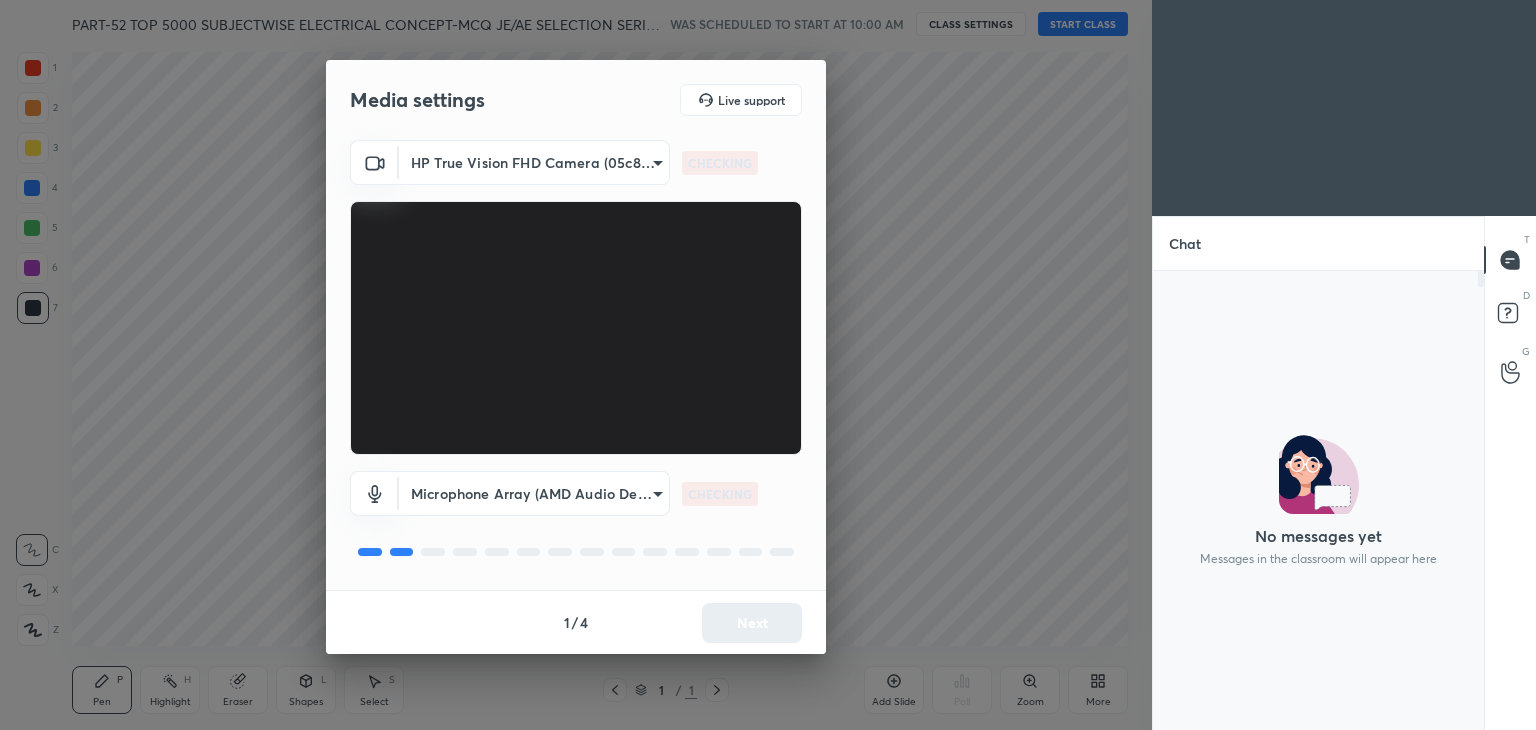 drag, startPoint x: 0, startPoint y: 0, endPoint x: 621, endPoint y: 613, distance: 872.58813 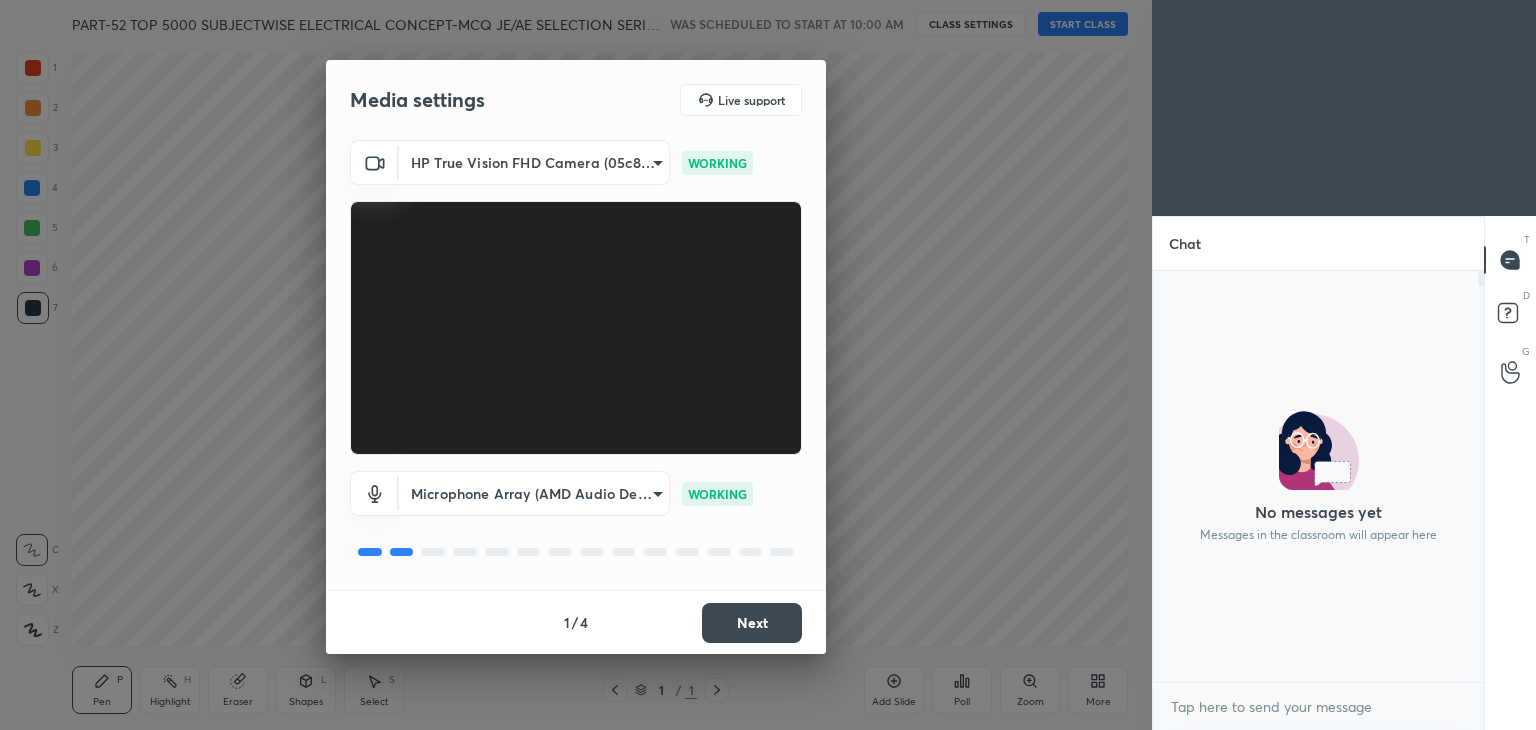 scroll, scrollTop: 405, scrollLeft: 325, axis: both 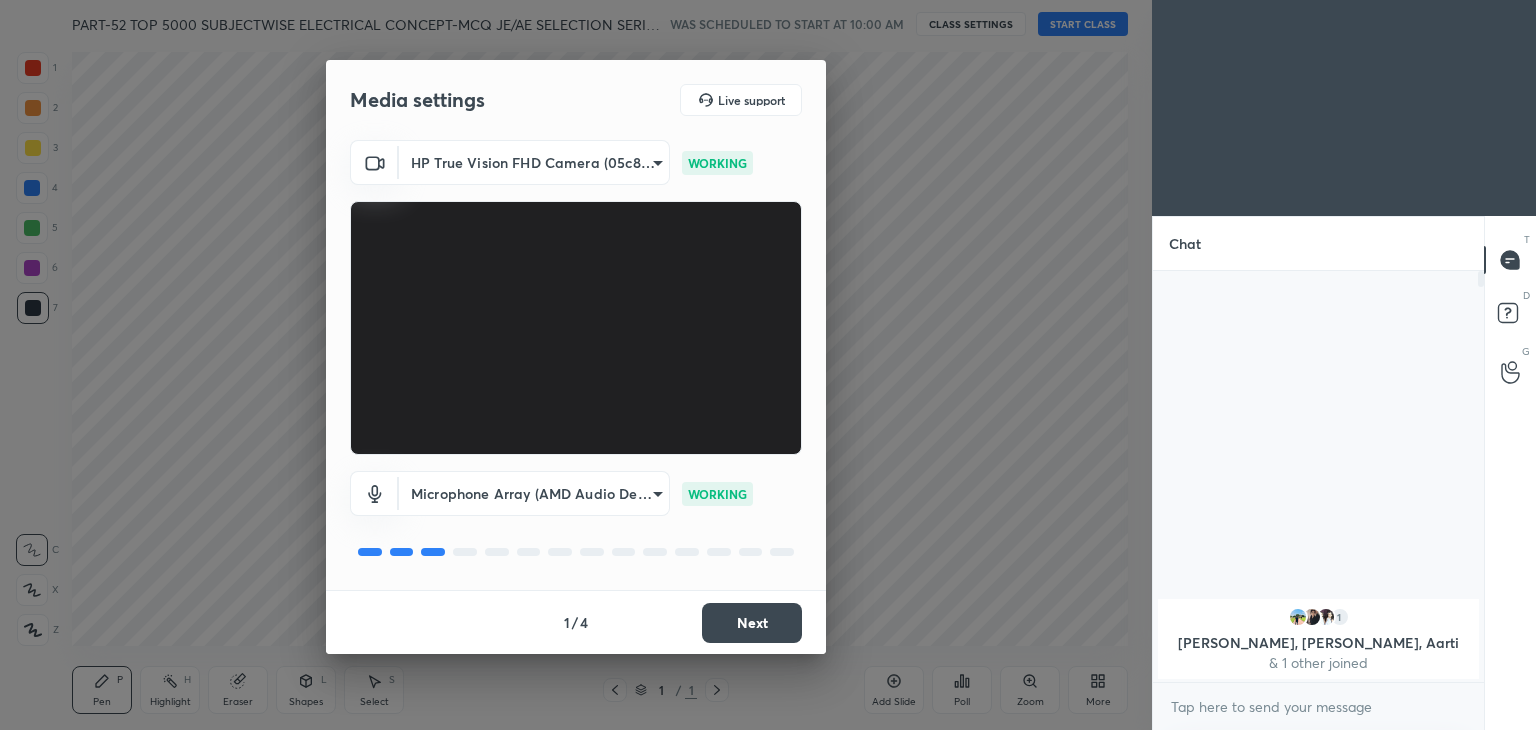 click on "Next" at bounding box center (752, 623) 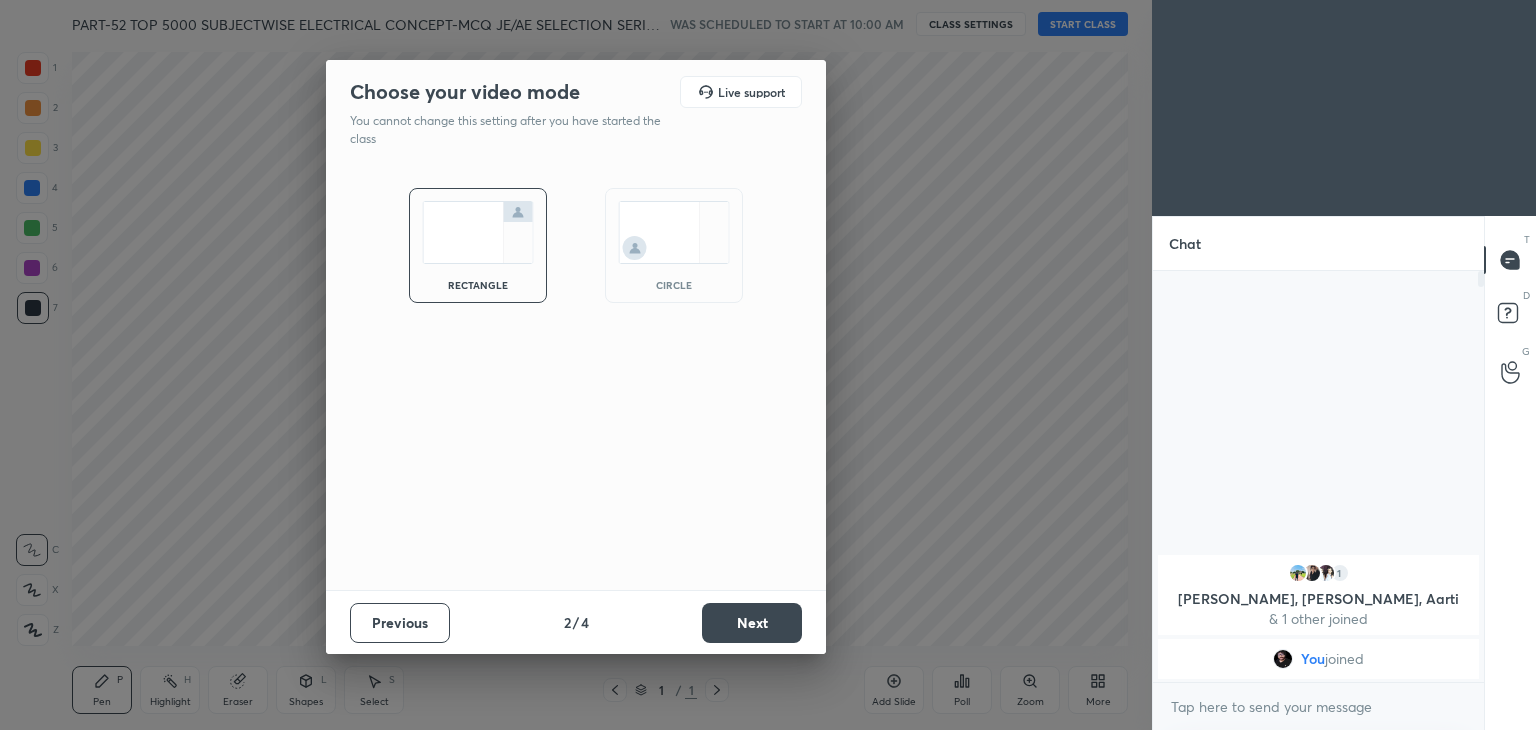 click on "Next" at bounding box center [752, 623] 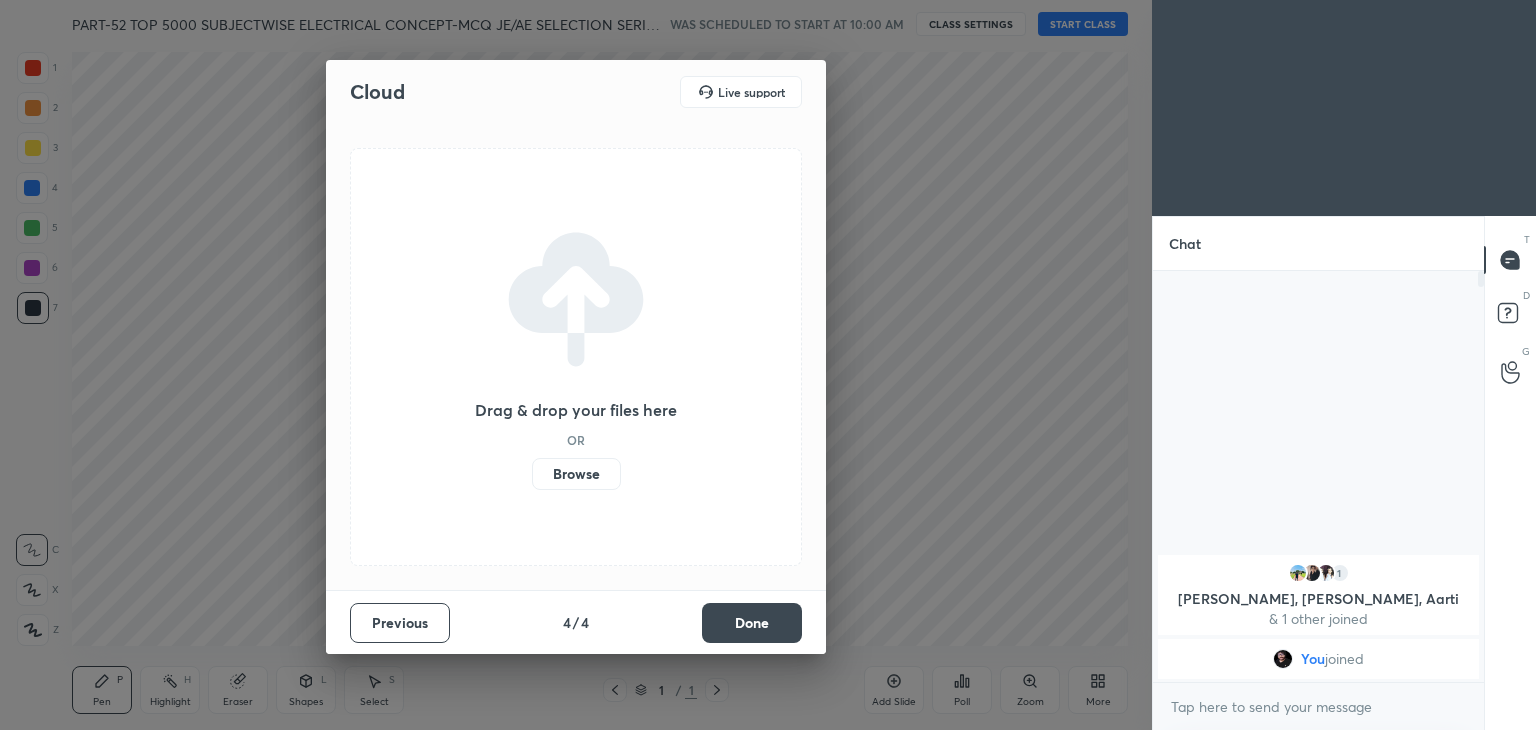 click on "Done" at bounding box center (752, 623) 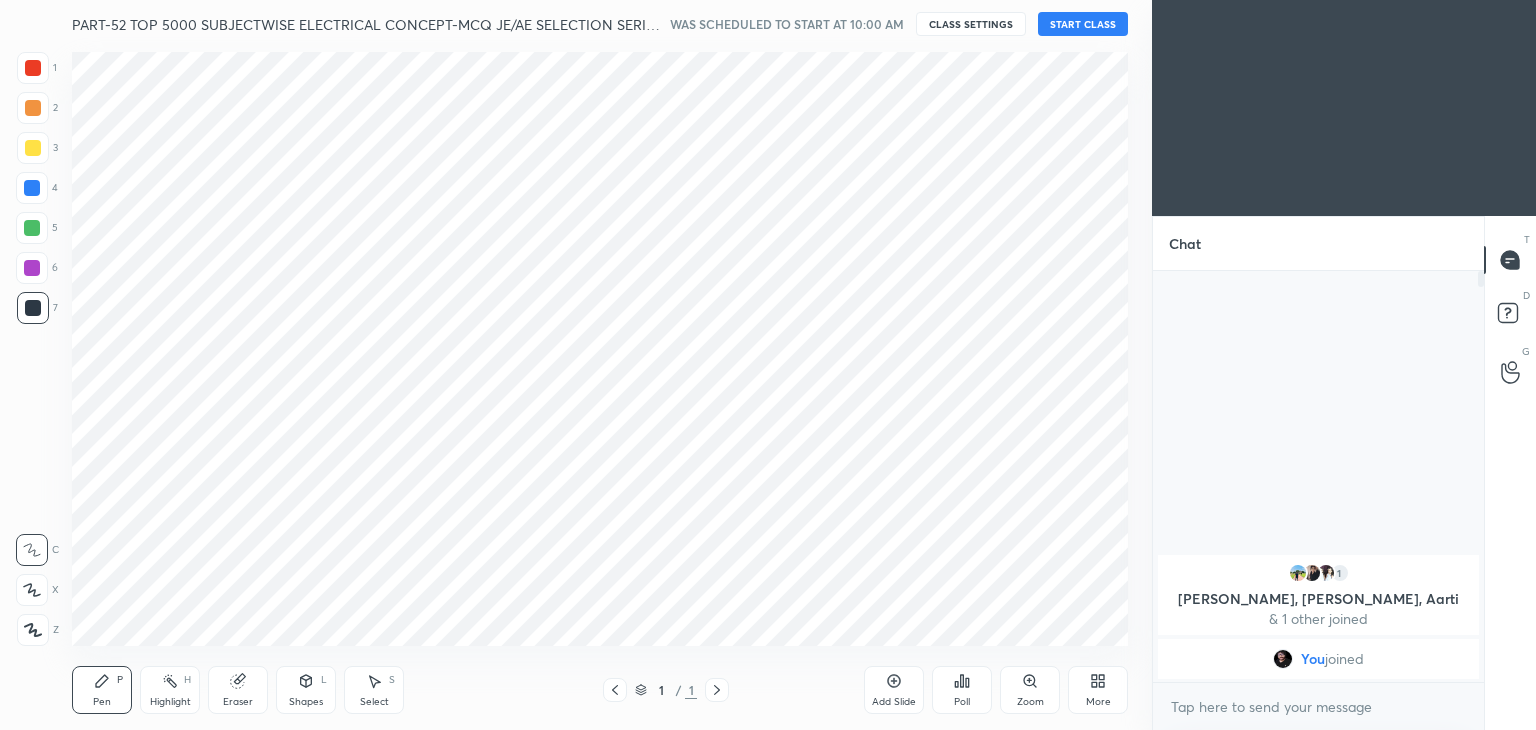 click on "START CLASS" at bounding box center (1083, 24) 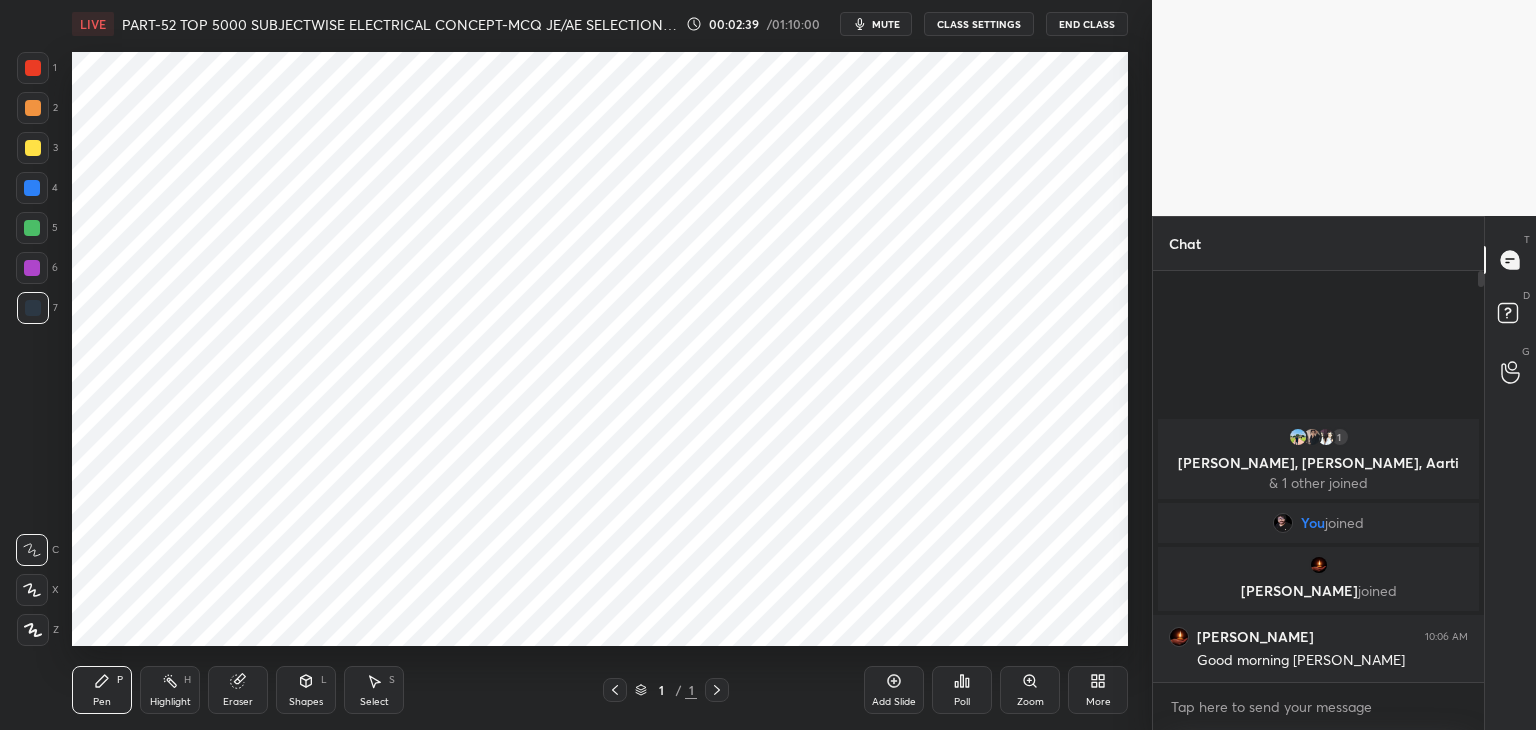 scroll, scrollTop: 365, scrollLeft: 325, axis: both 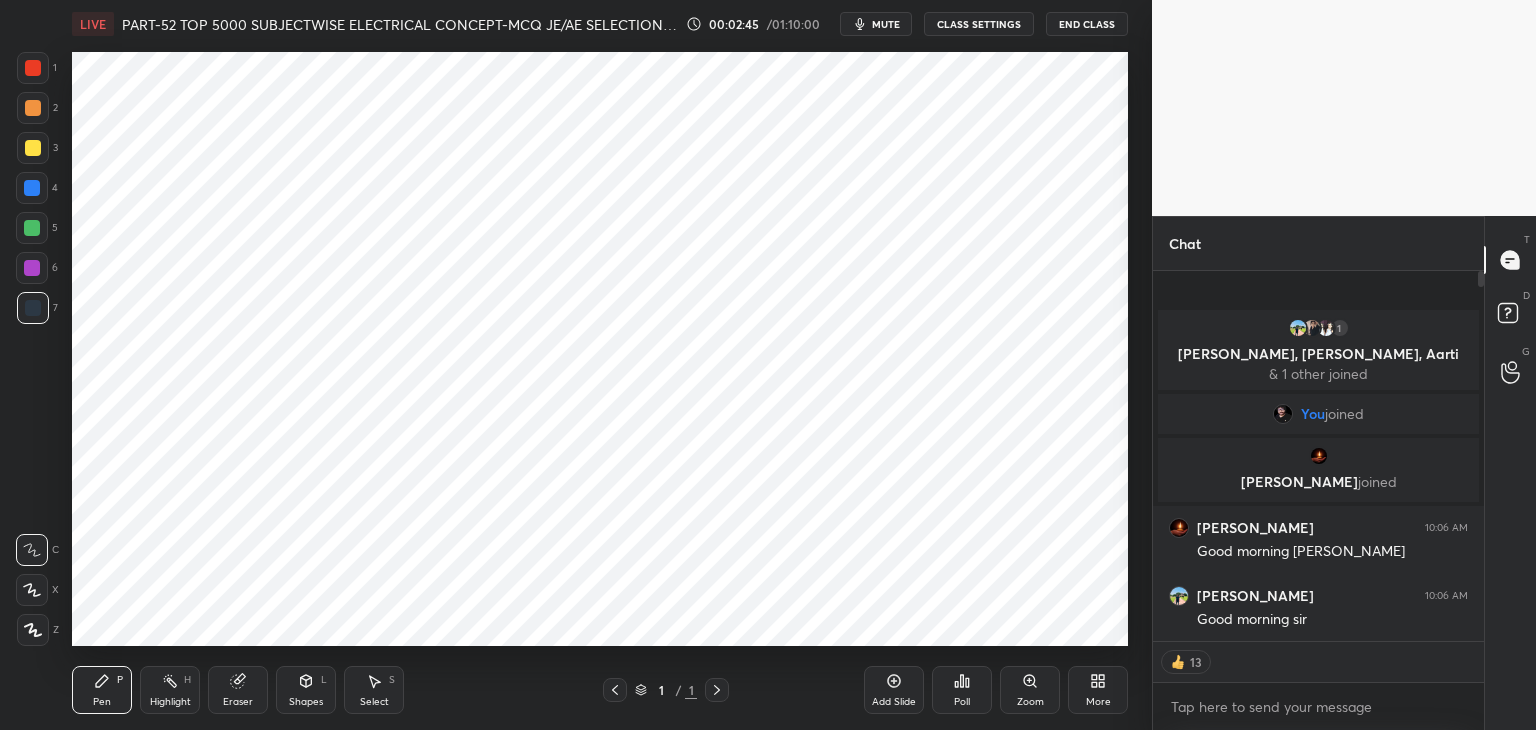 click at bounding box center (33, 630) 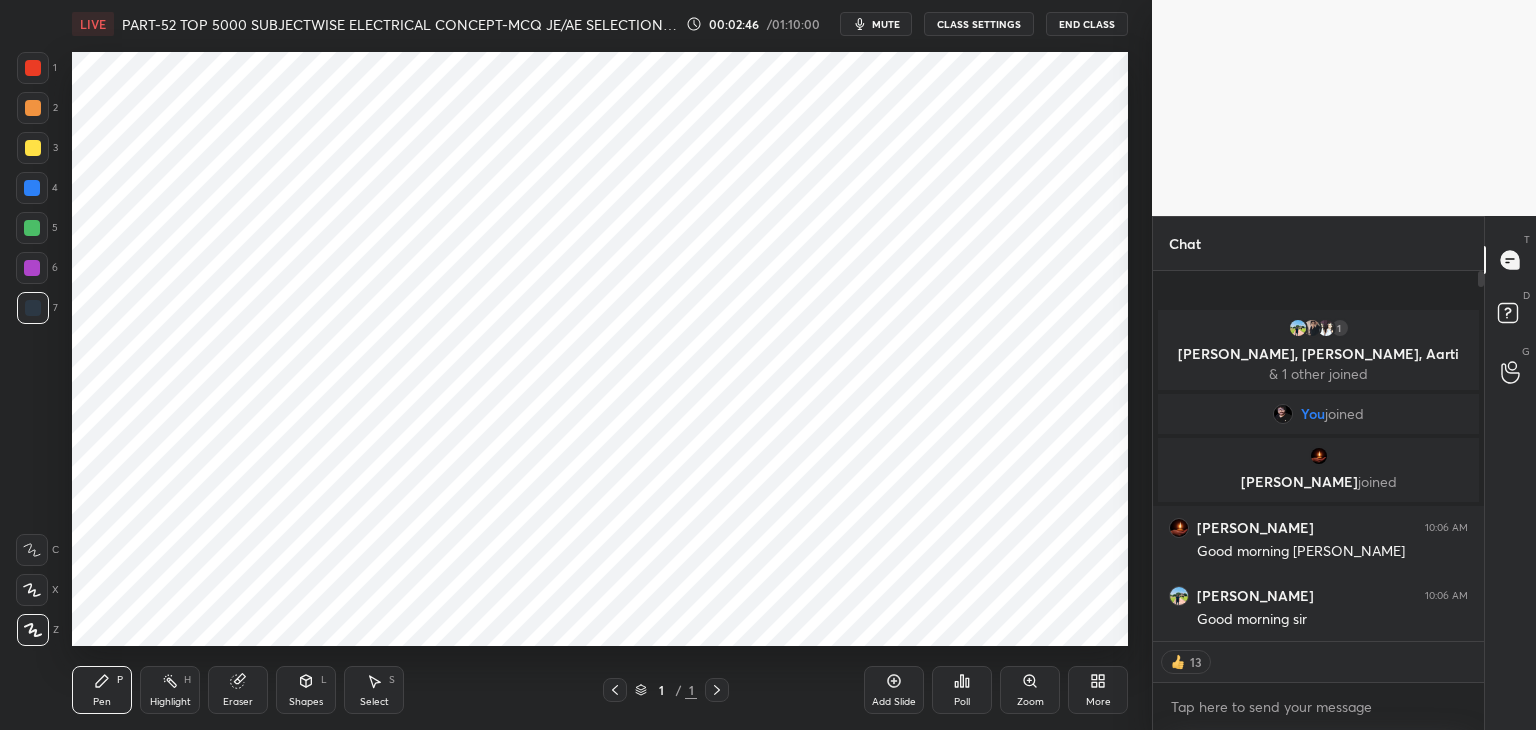 click on "Pen P" at bounding box center [102, 690] 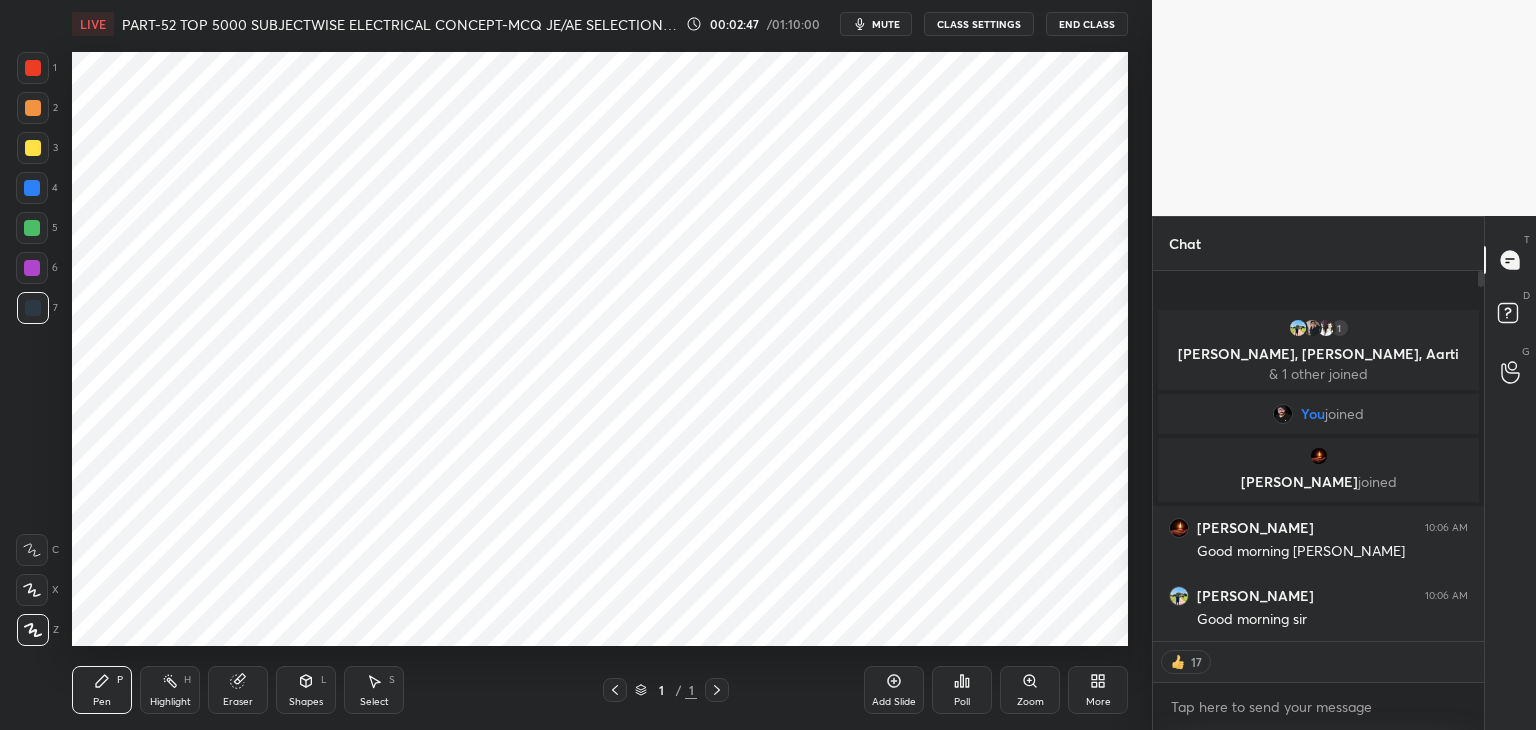 click at bounding box center (33, 68) 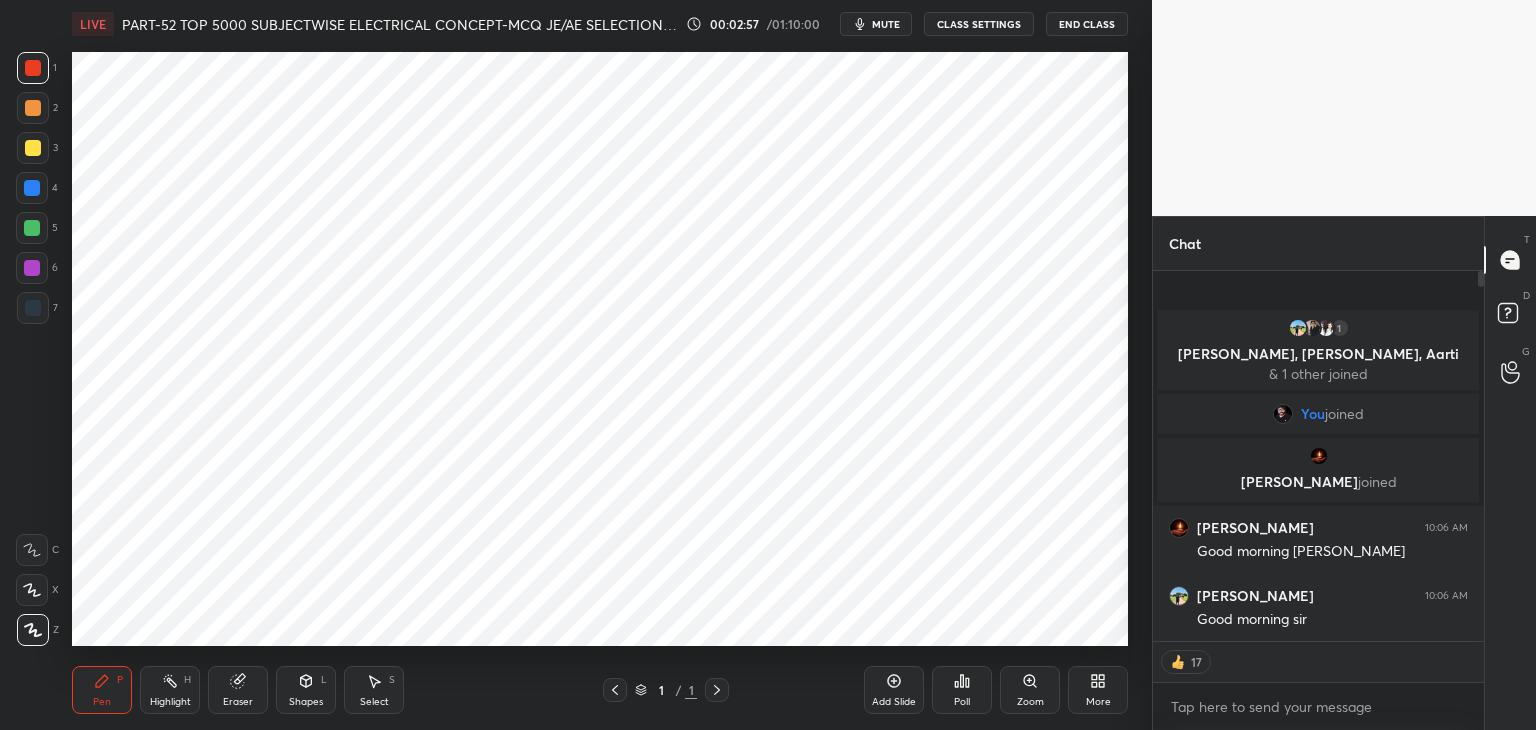 scroll, scrollTop: 6, scrollLeft: 6, axis: both 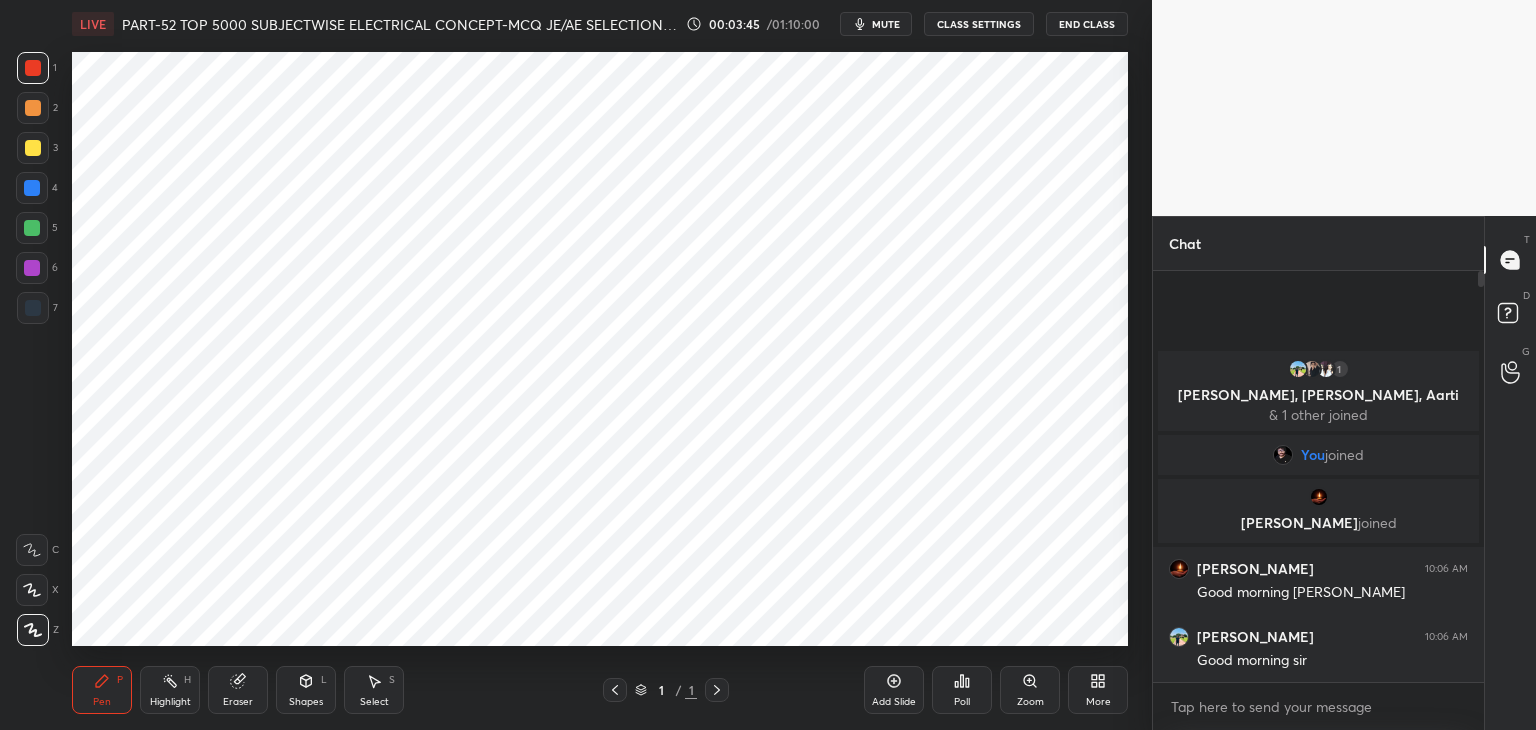 click at bounding box center [32, 188] 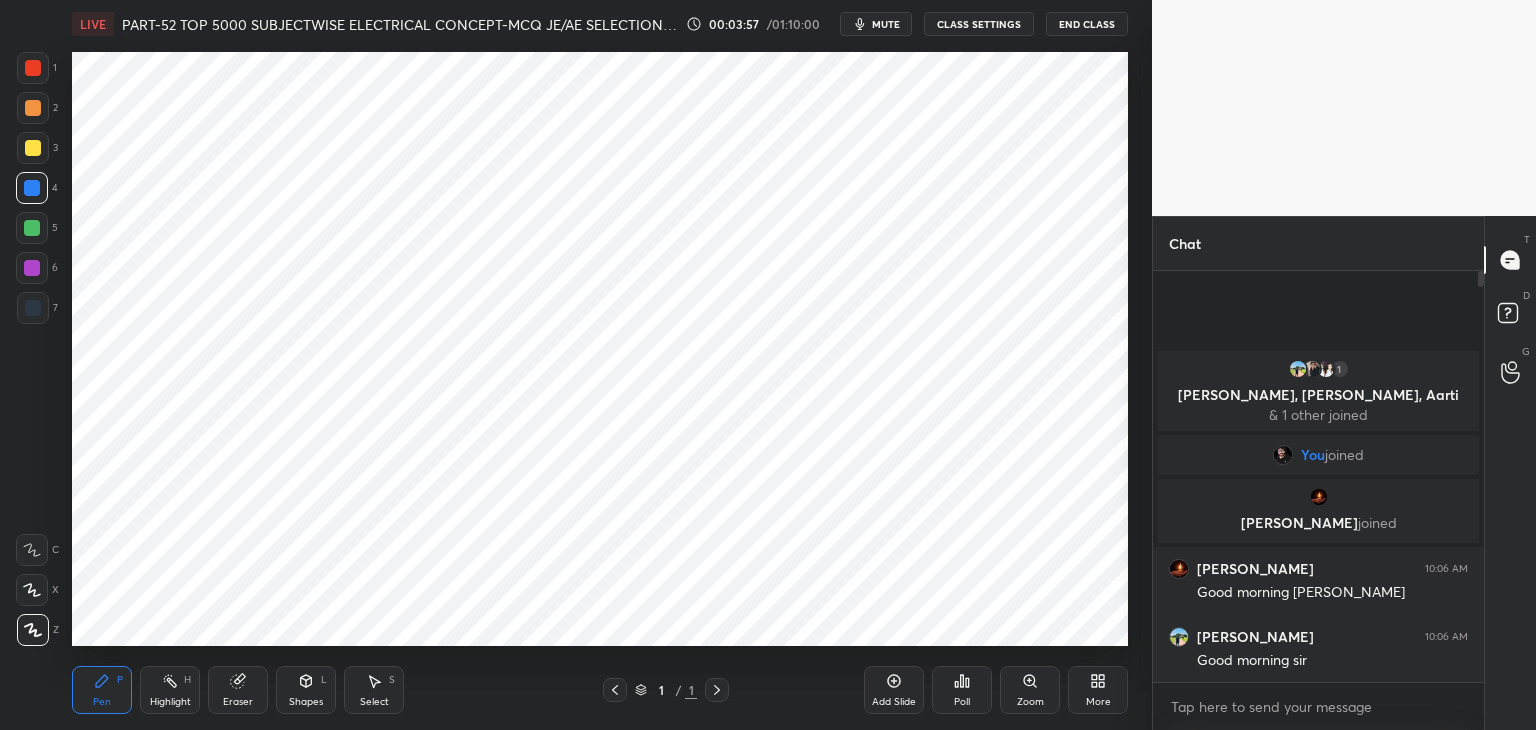 scroll, scrollTop: 365, scrollLeft: 325, axis: both 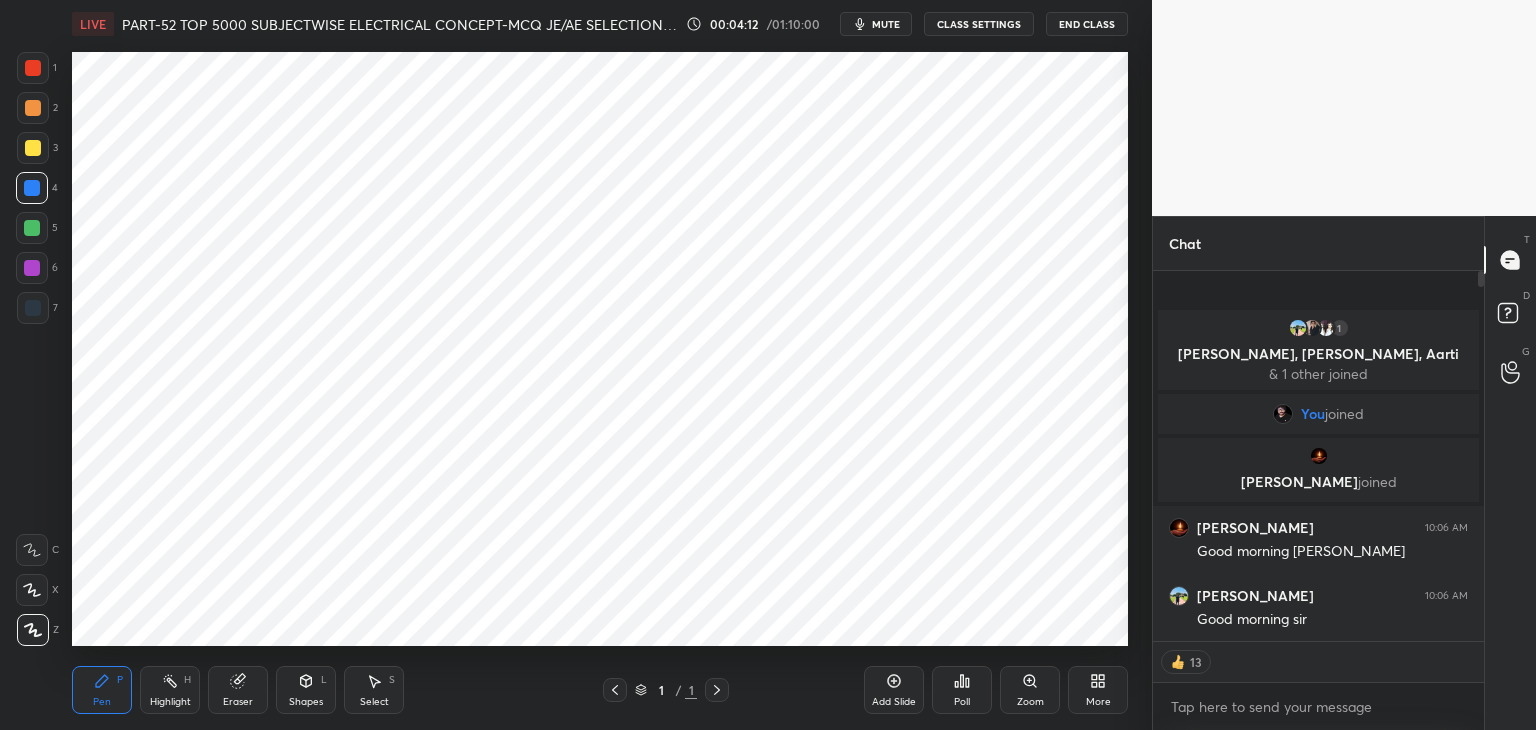type on "x" 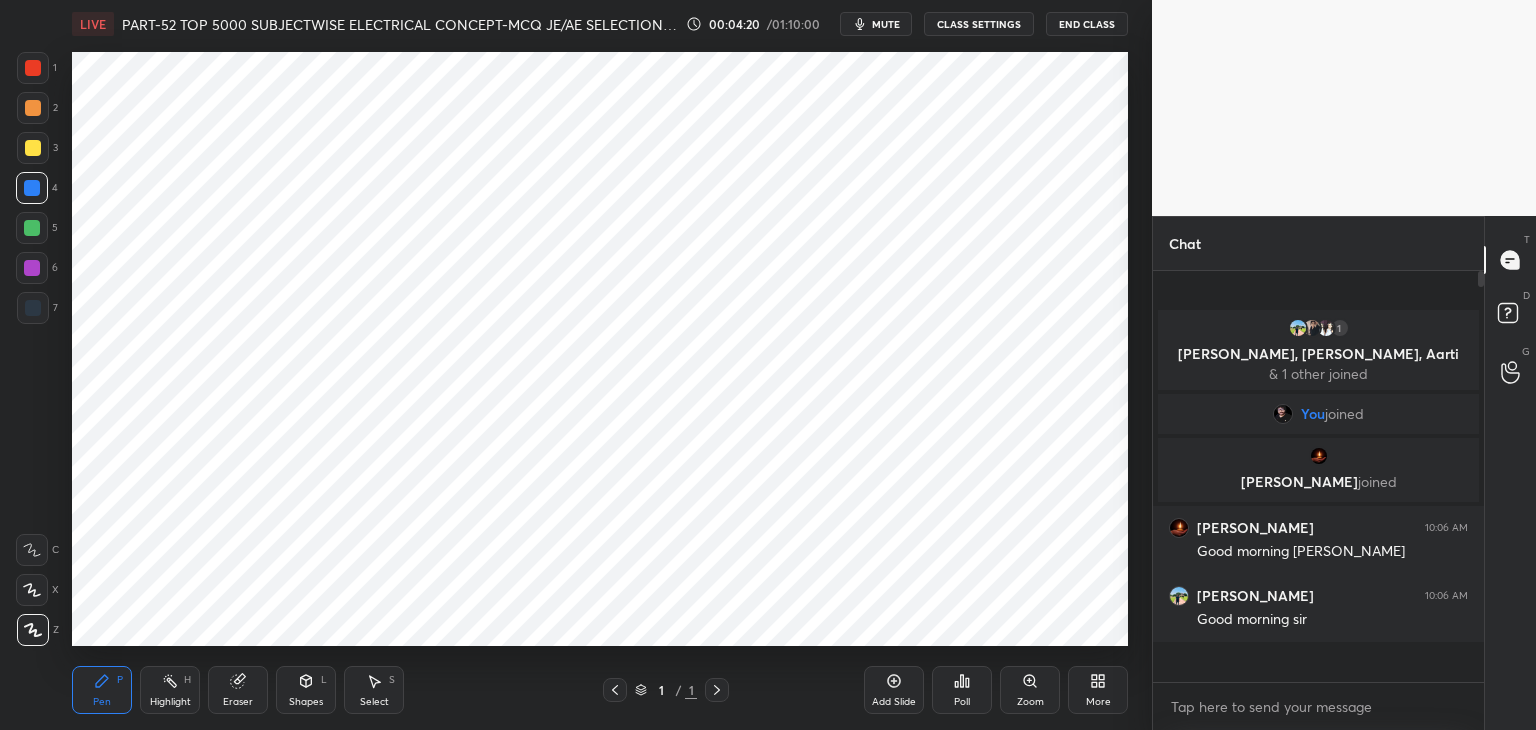 scroll, scrollTop: 6, scrollLeft: 6, axis: both 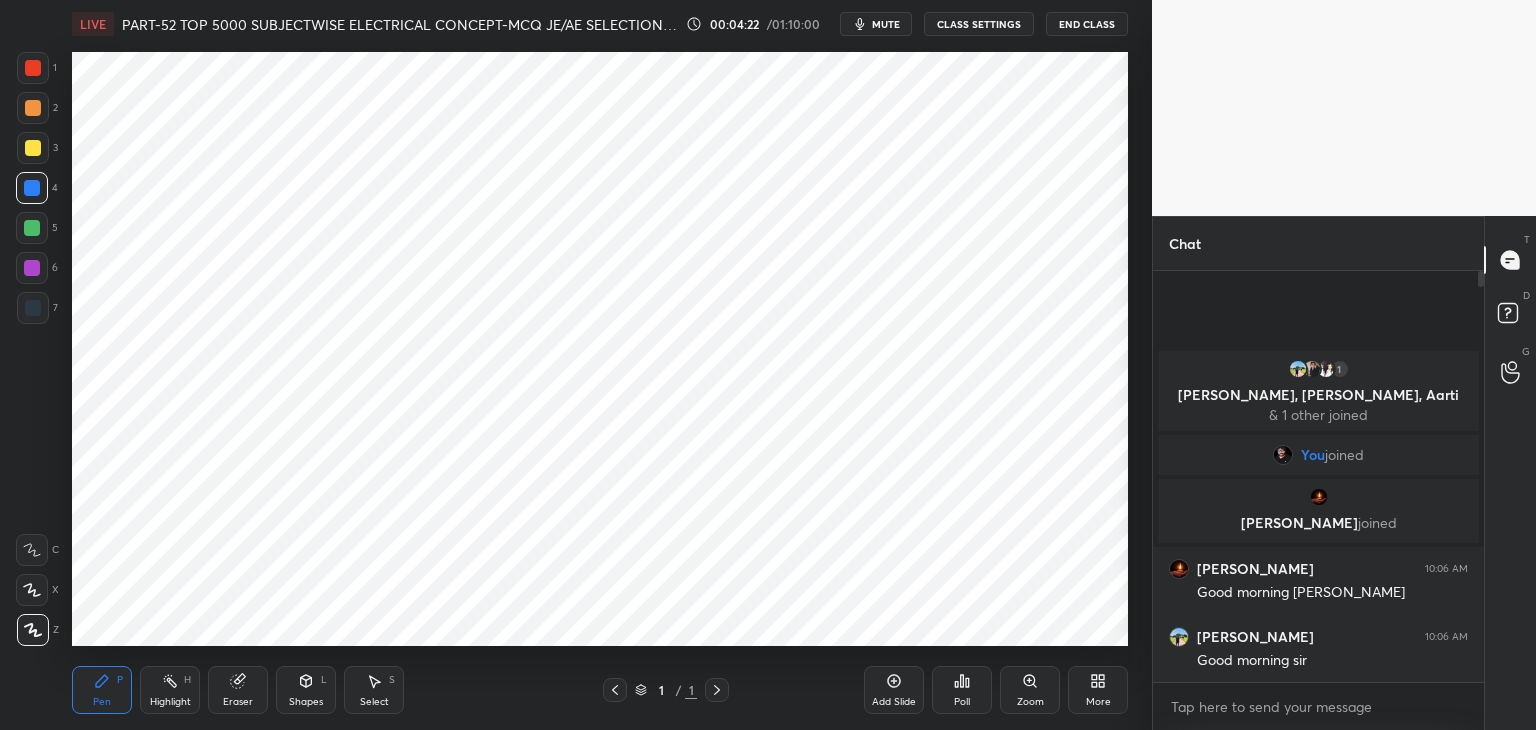 click on "Eraser" at bounding box center (238, 690) 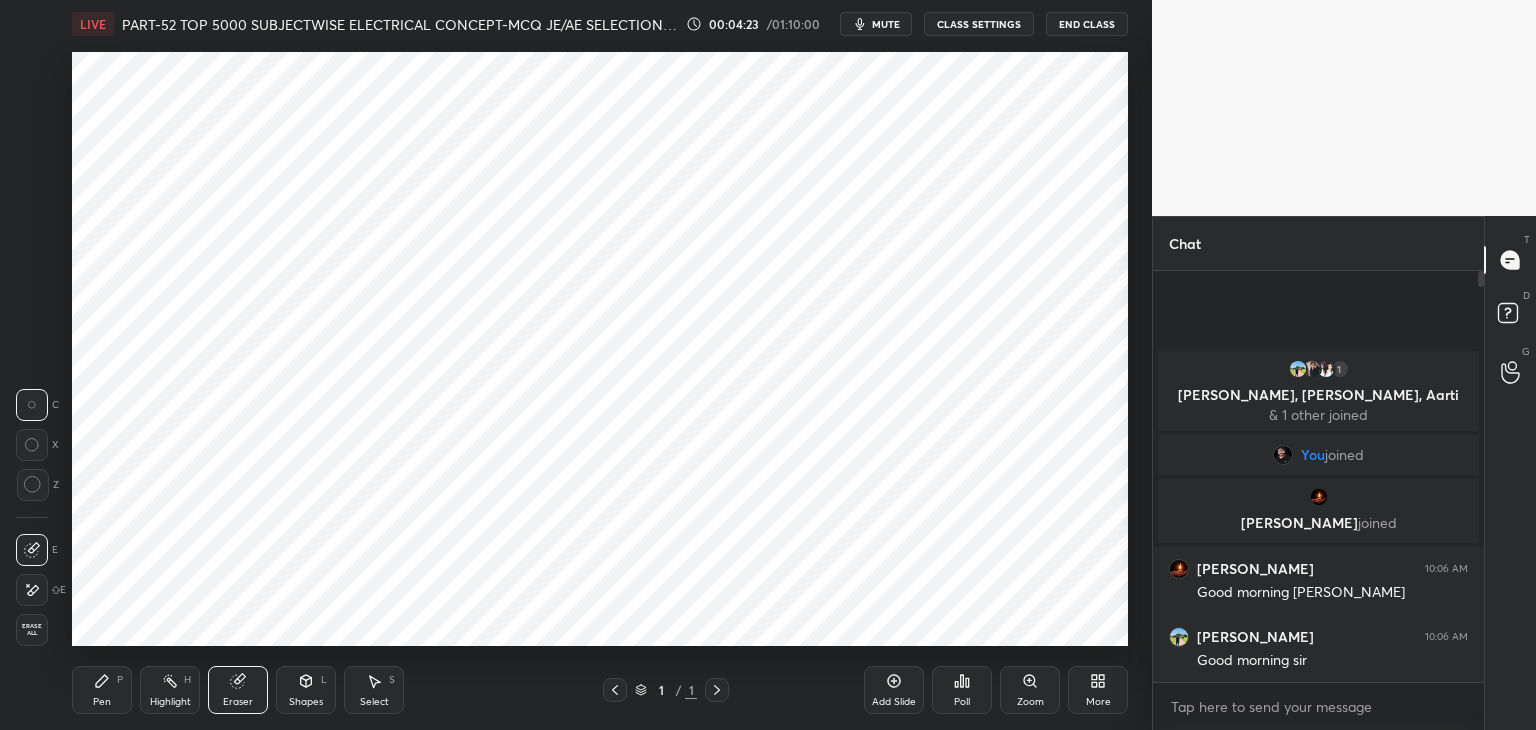 click on "Erase all" at bounding box center (32, 630) 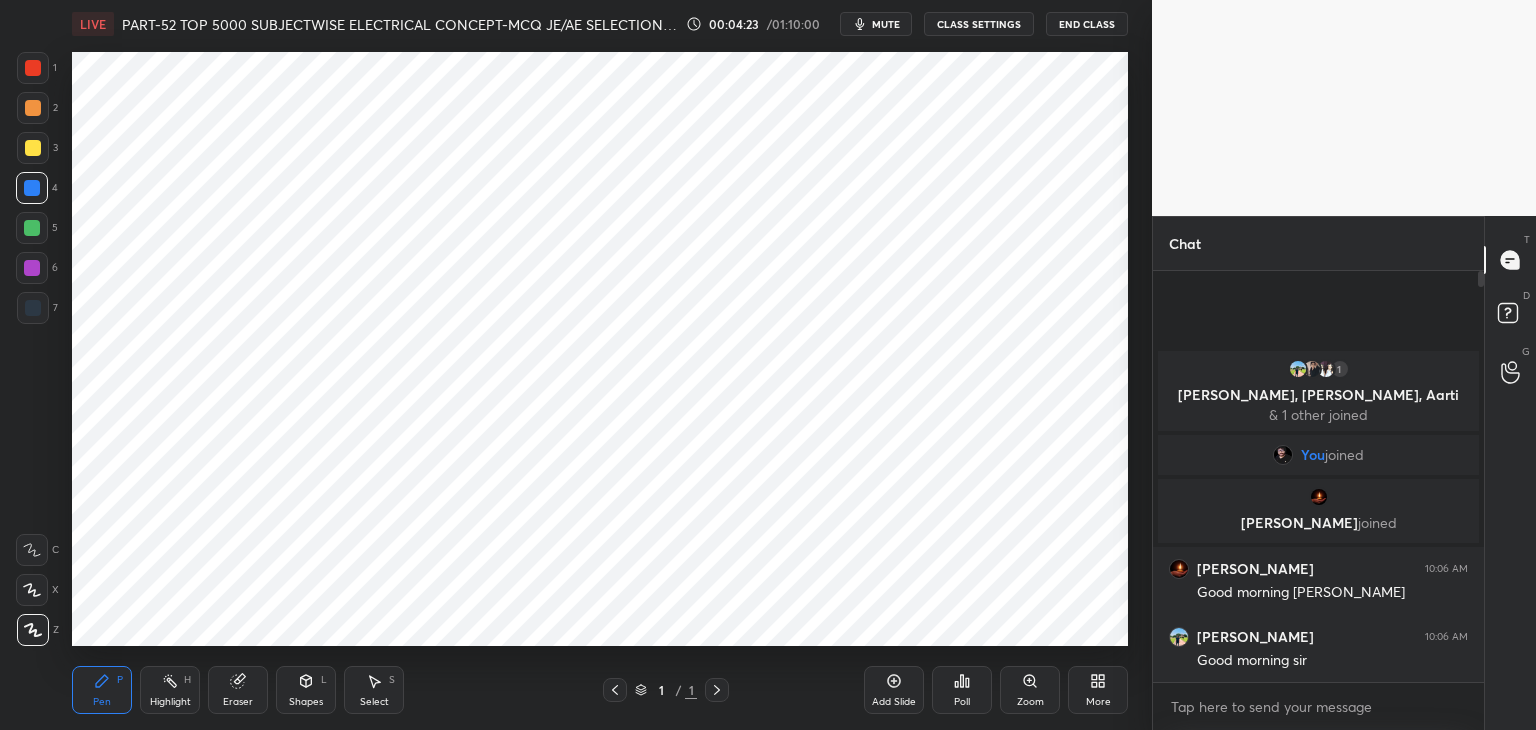 click on "Pen P Highlight H Eraser Shapes L Select S" at bounding box center (270, 690) 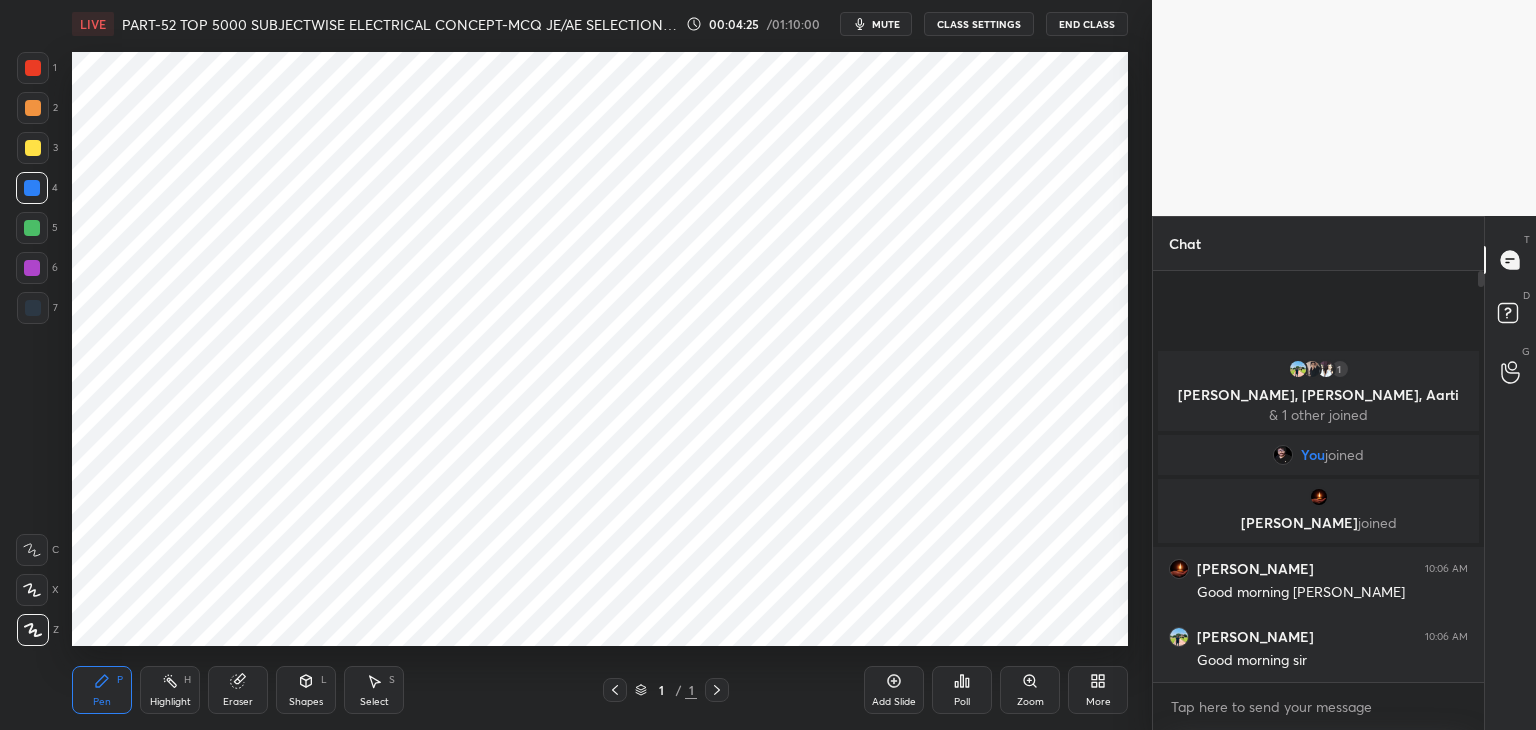 click 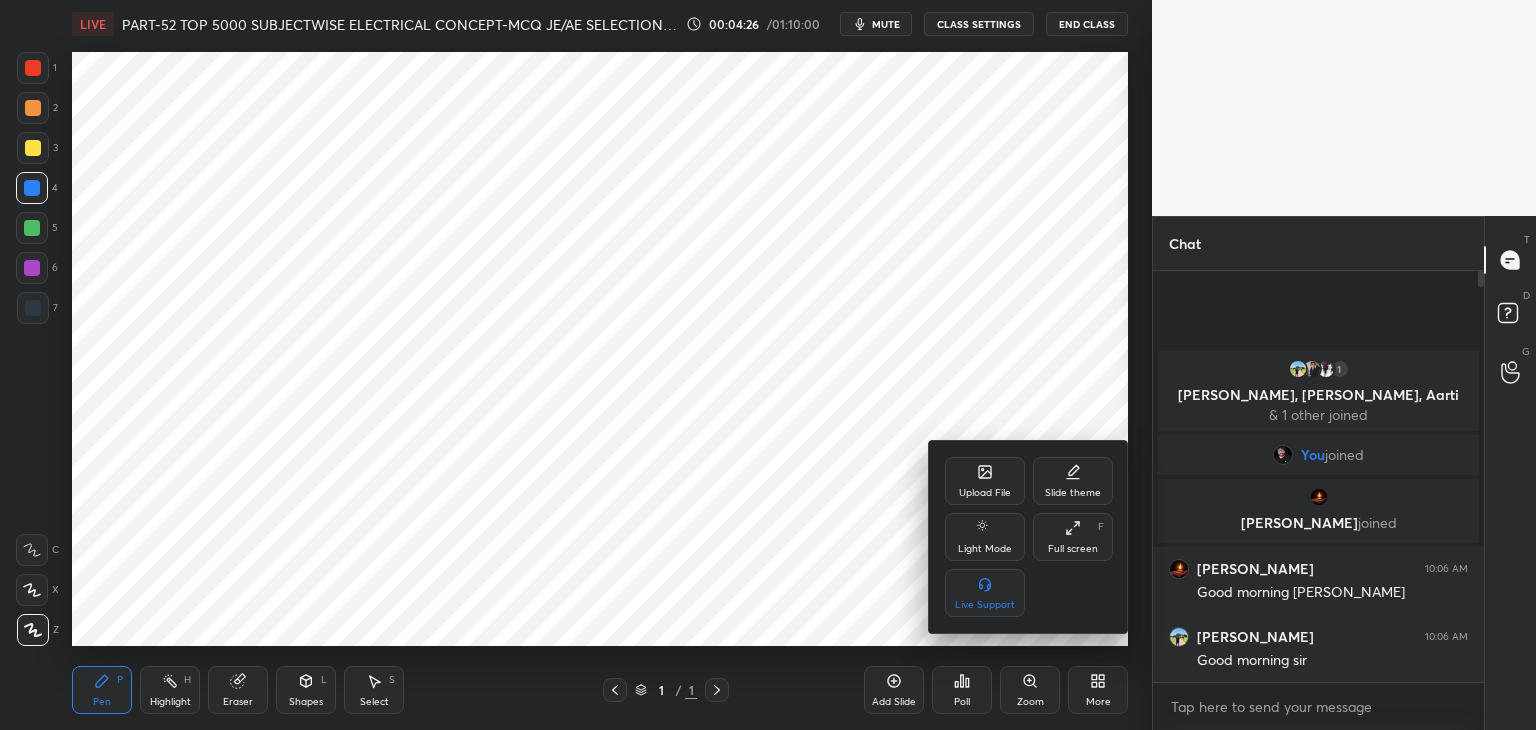 click on "Upload File" at bounding box center [985, 481] 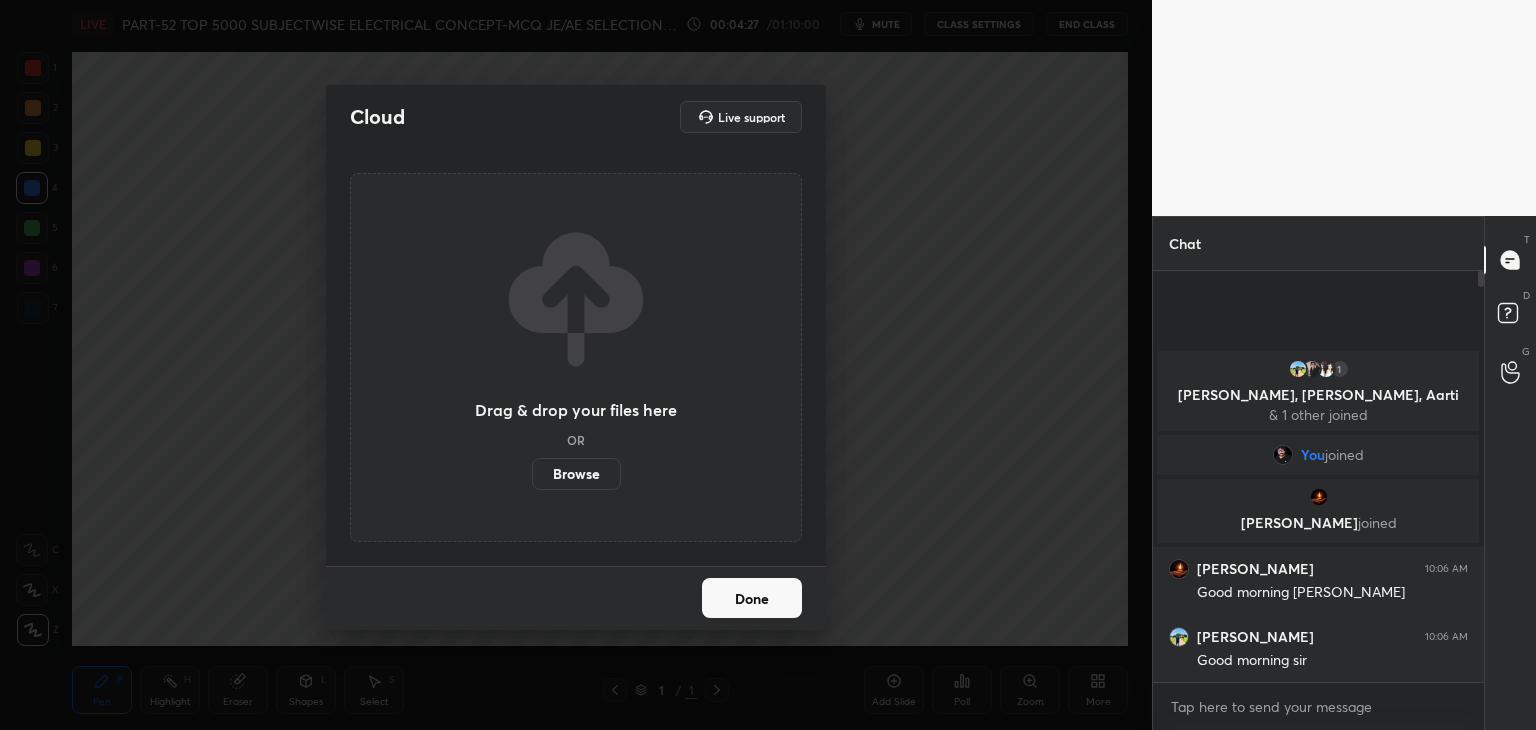click on "Browse" at bounding box center [576, 474] 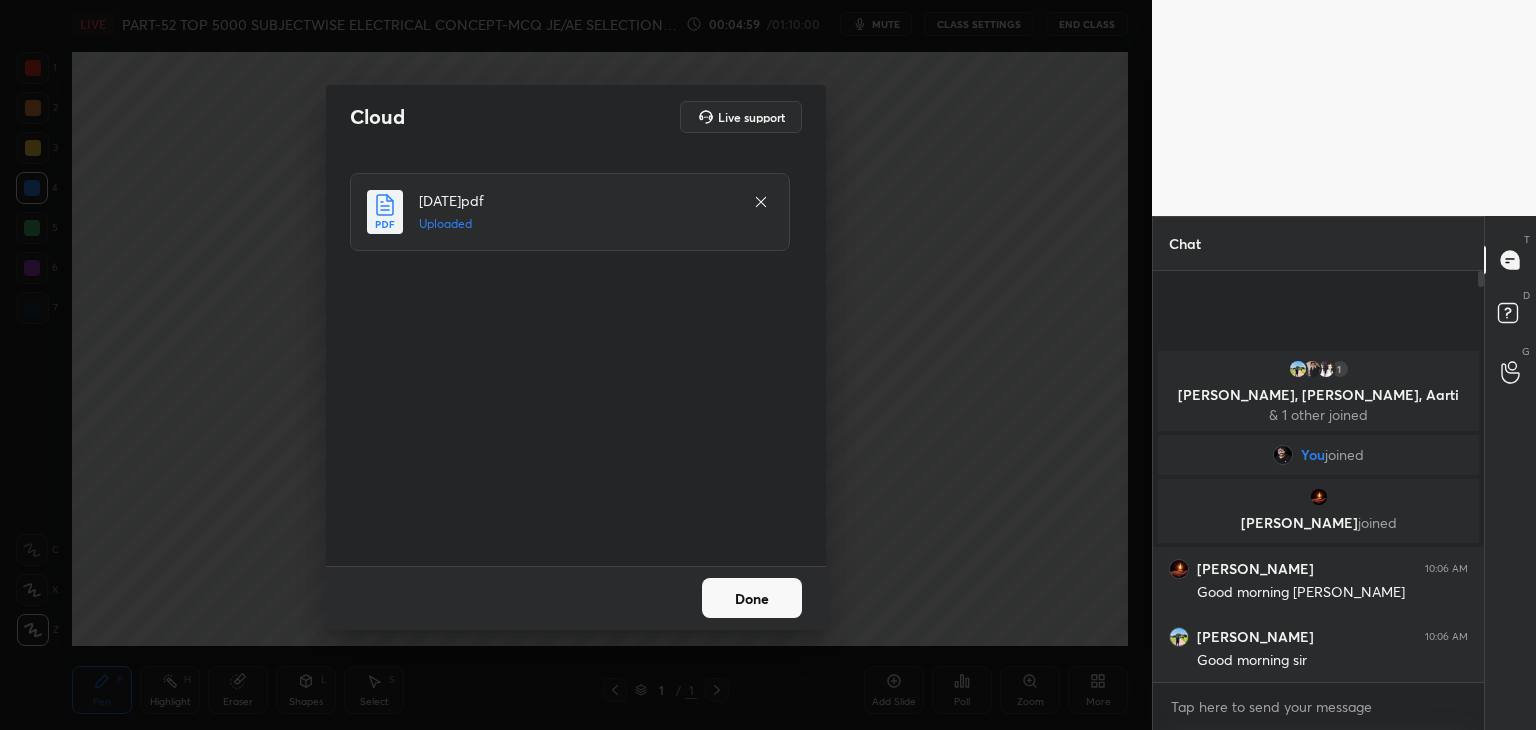 click on "Done" at bounding box center [752, 598] 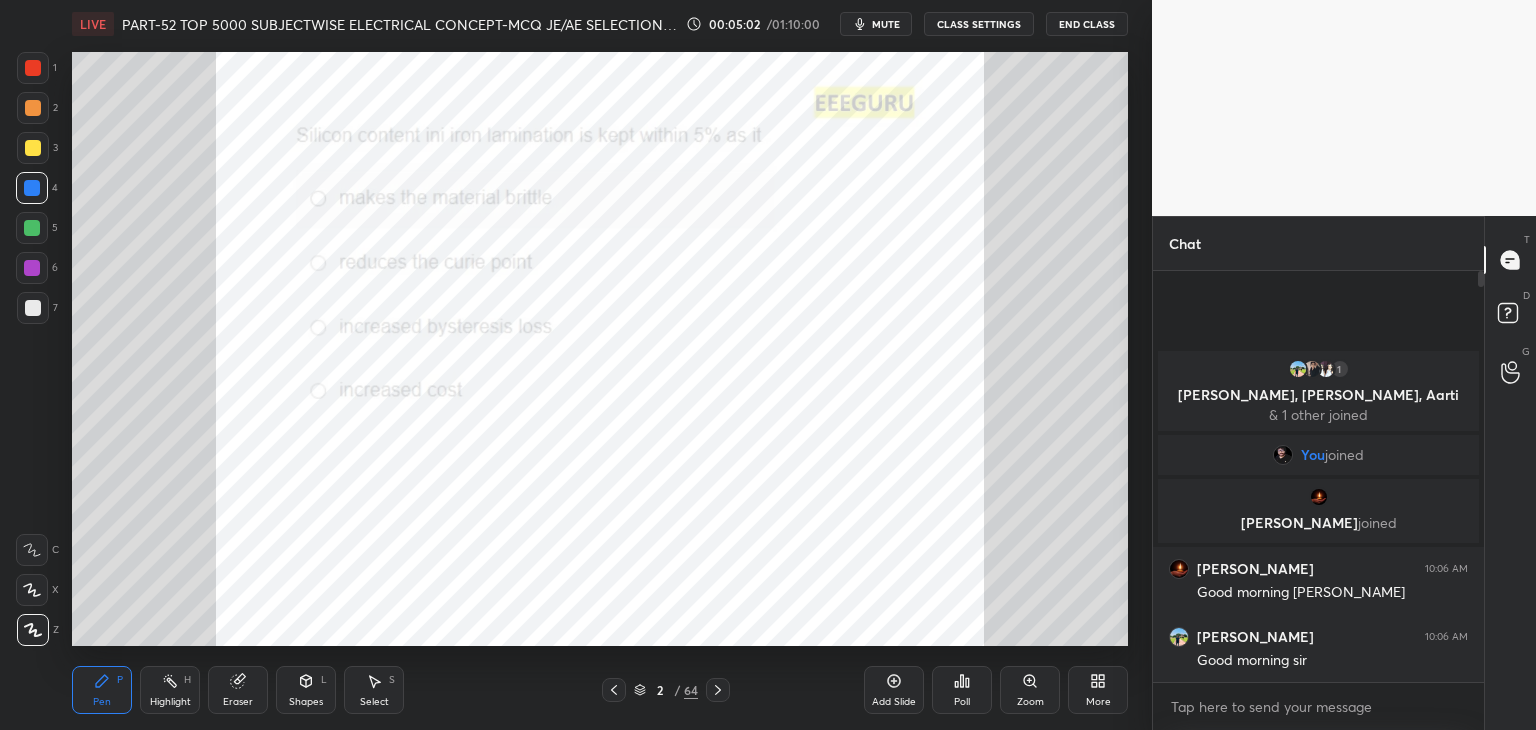 click on "Zoom" at bounding box center (1030, 702) 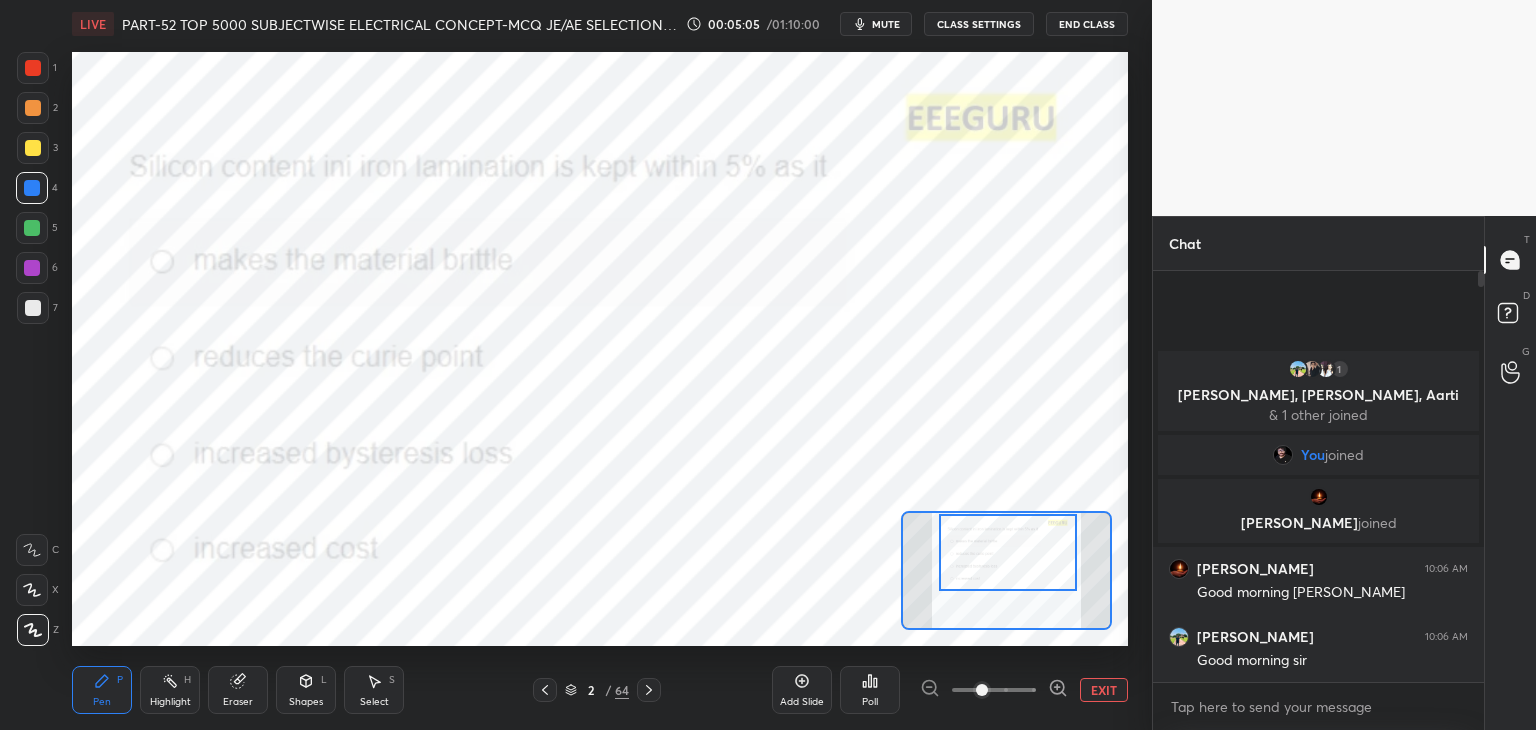 drag, startPoint x: 1009, startPoint y: 587, endPoint x: 1004, endPoint y: 577, distance: 11.18034 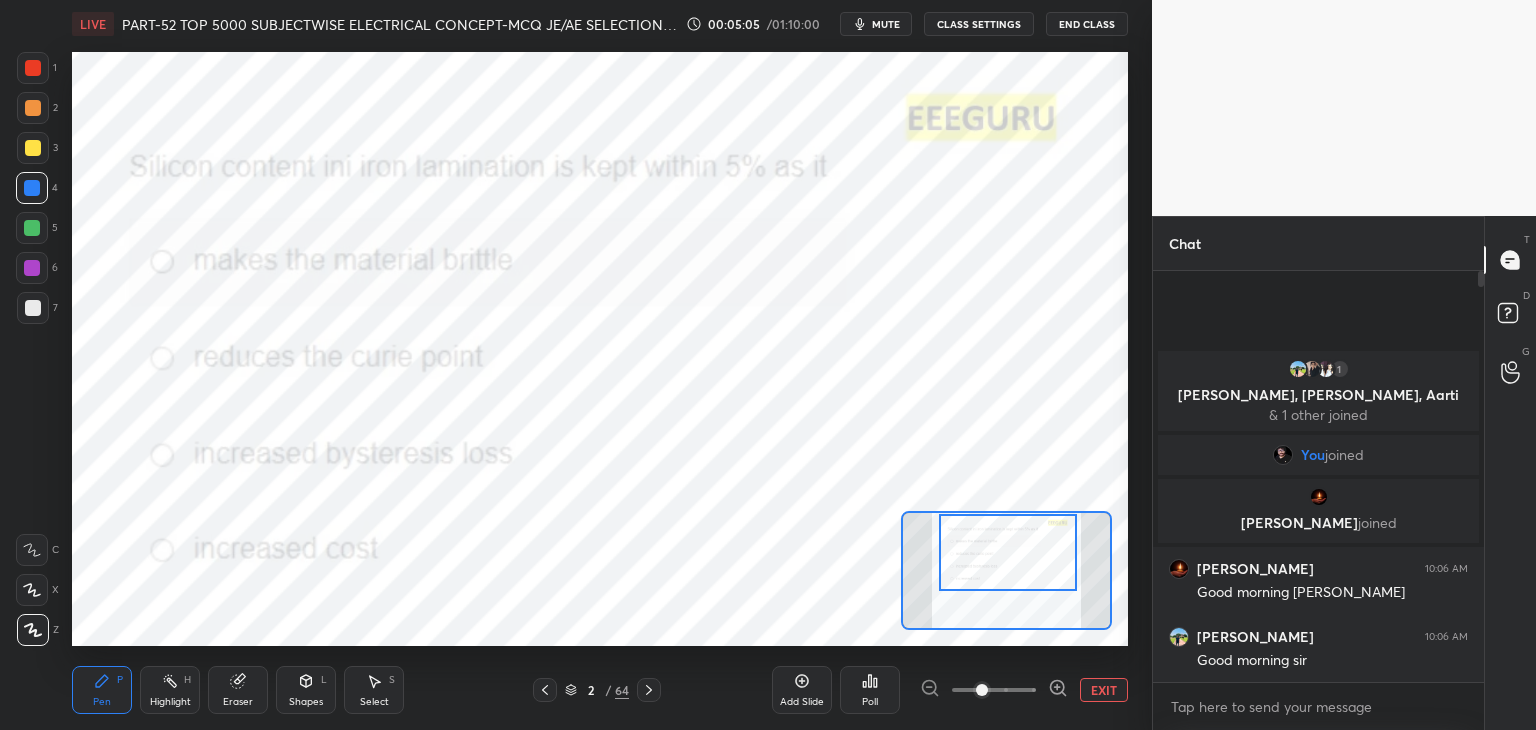 click at bounding box center [1008, 552] 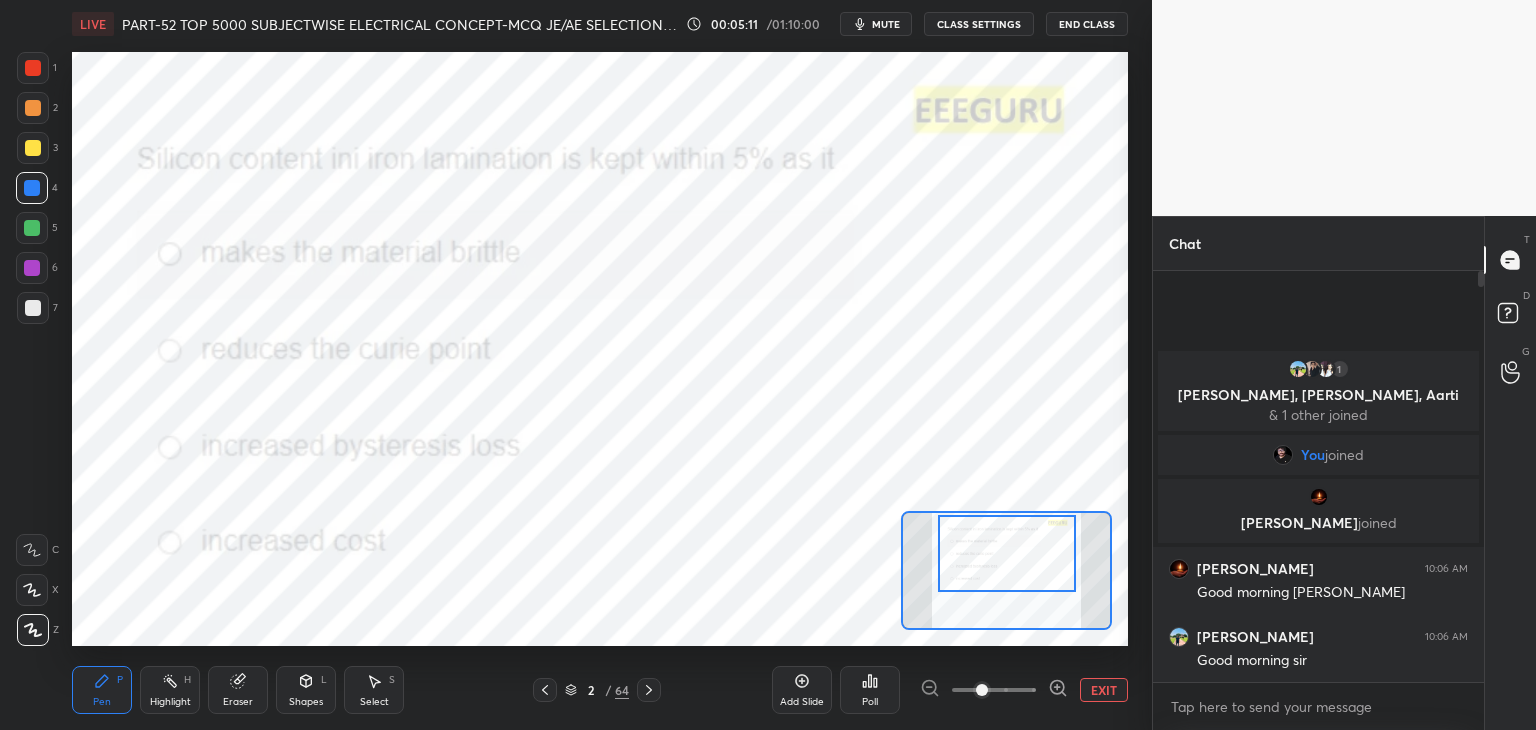 click on "Poll" at bounding box center (870, 690) 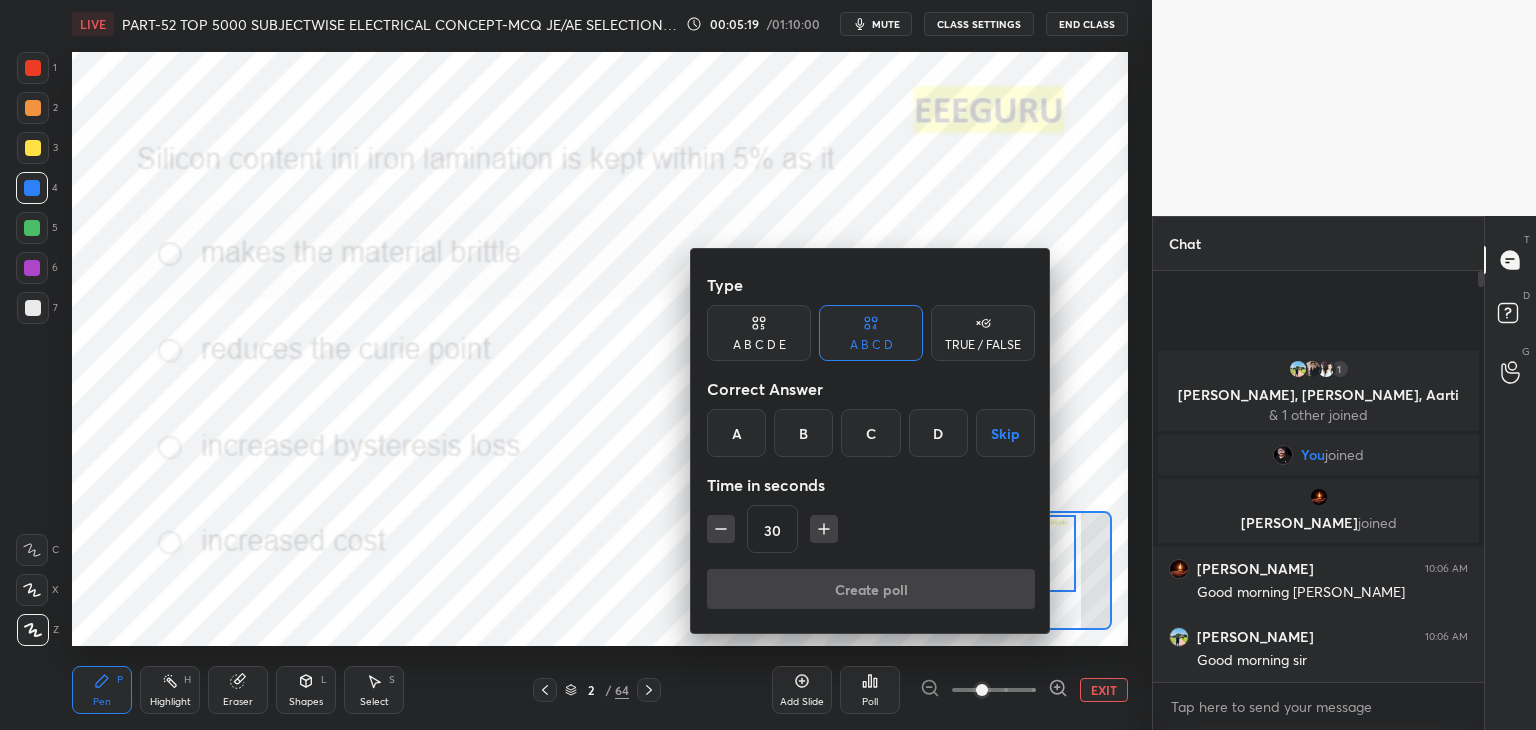 click on "A" at bounding box center [736, 433] 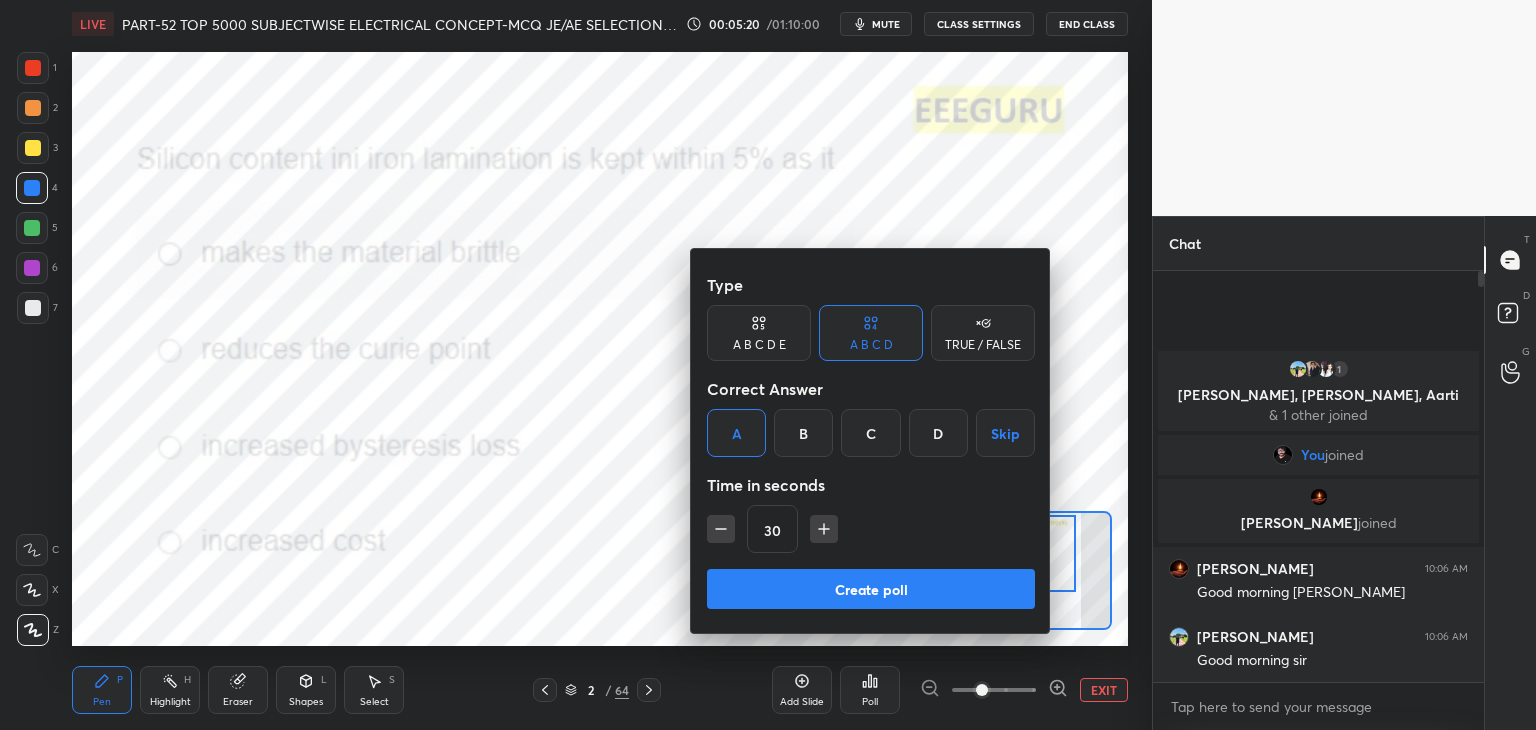 click 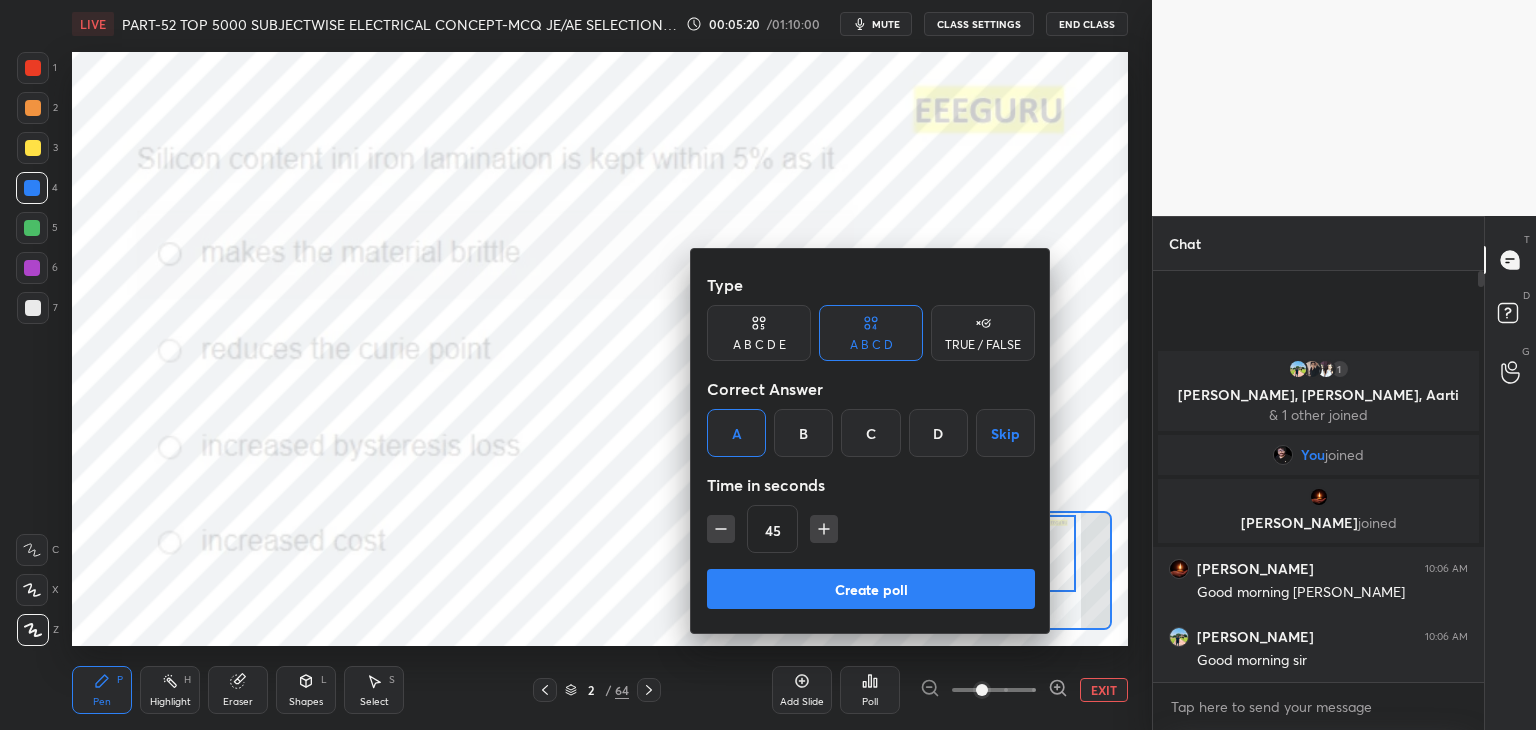 click on "Create poll" at bounding box center [871, 589] 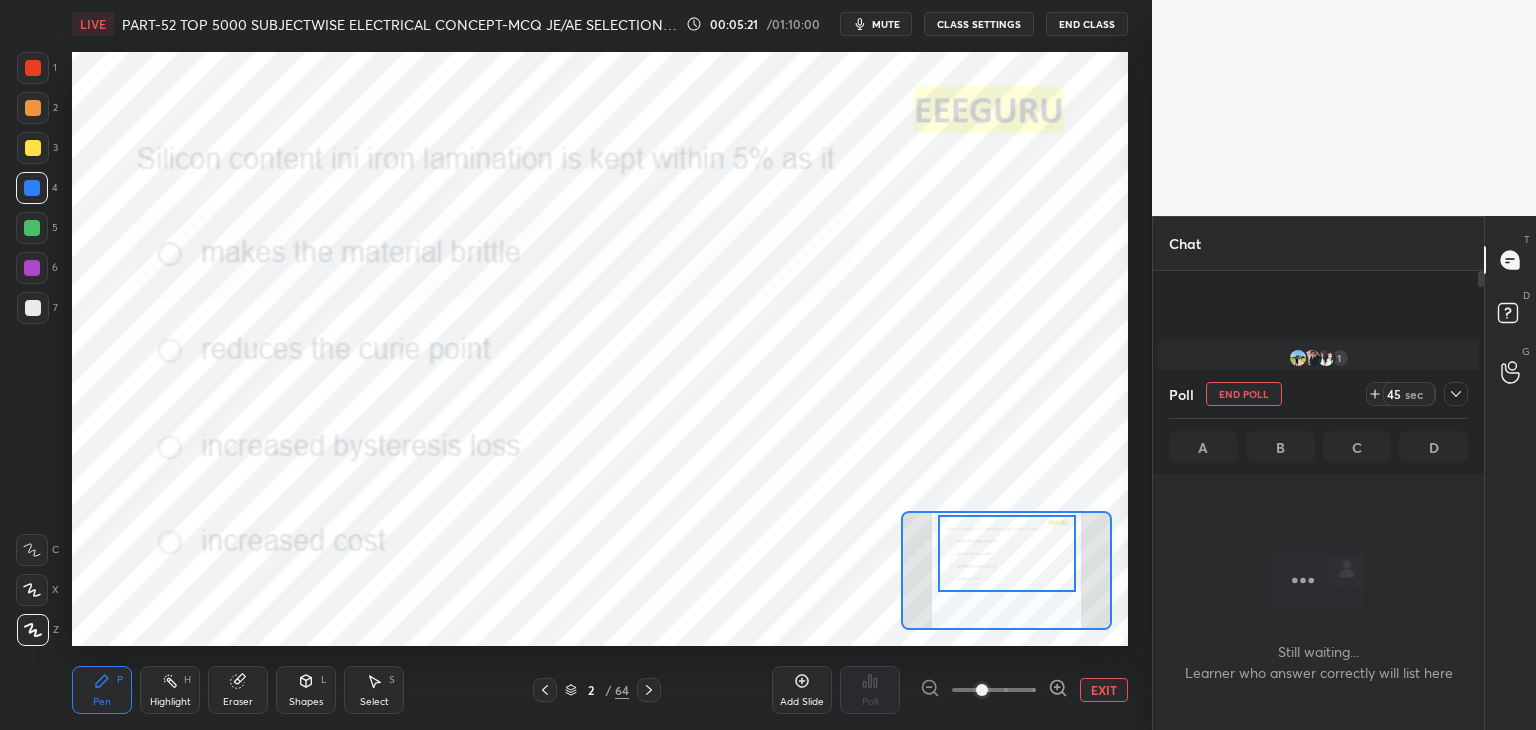 scroll, scrollTop: 344, scrollLeft: 325, axis: both 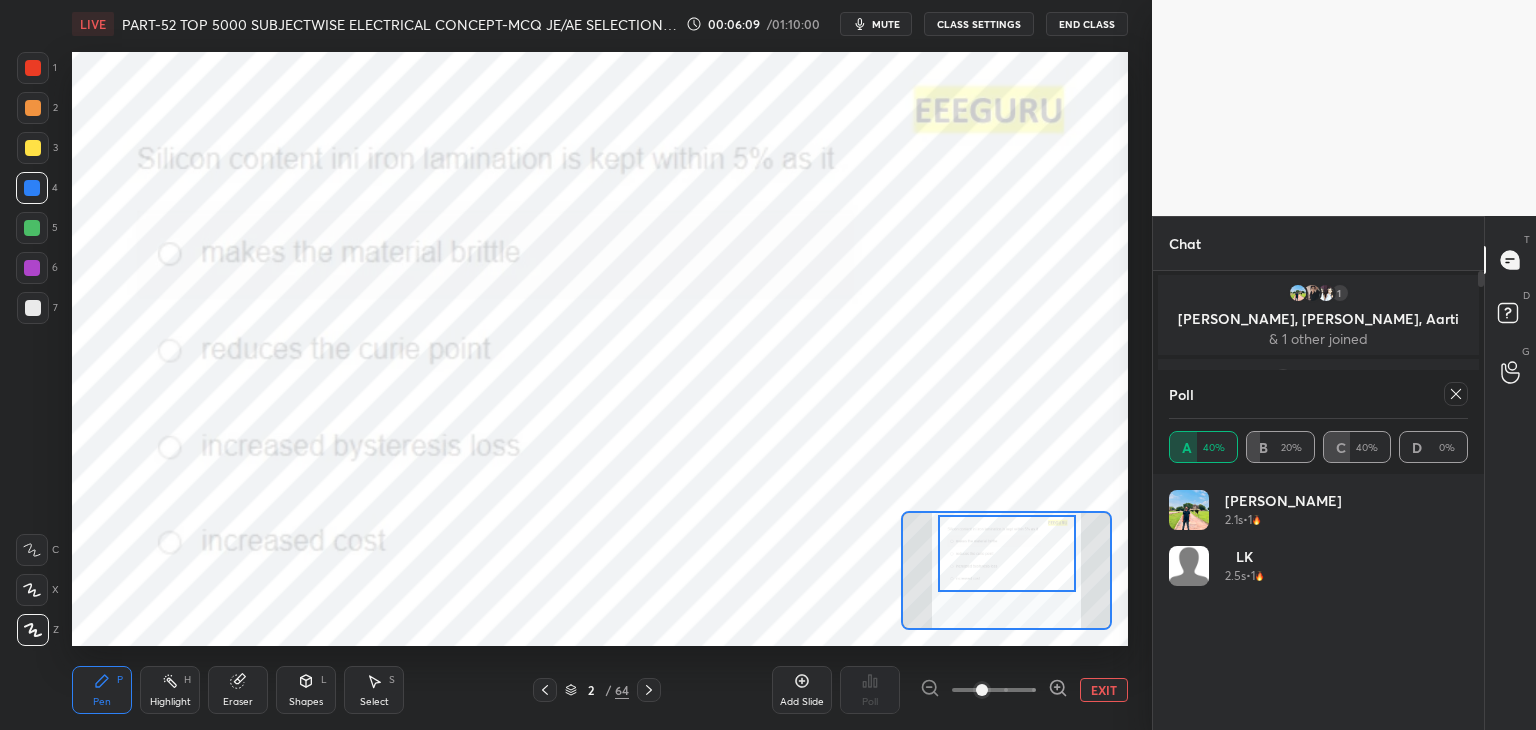 click 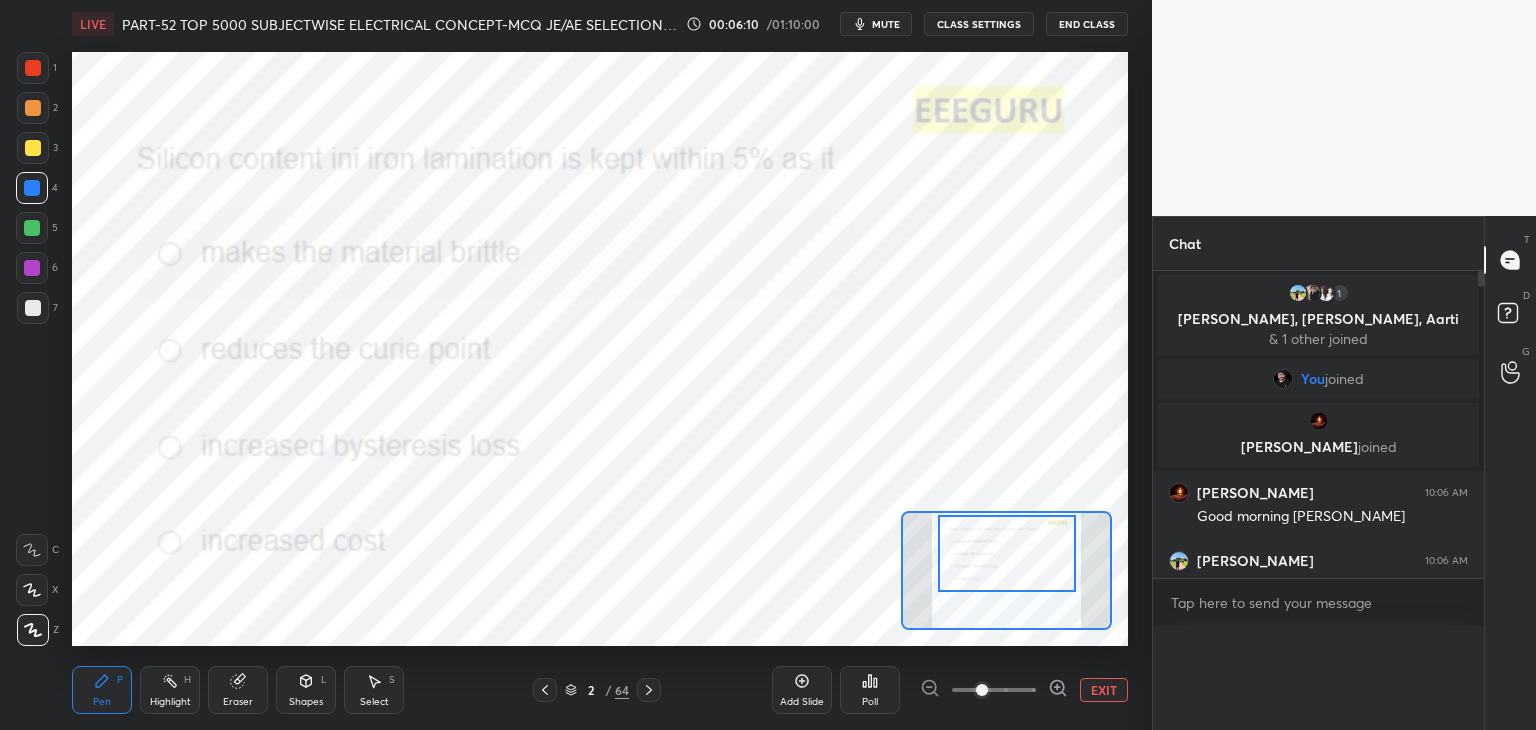 scroll, scrollTop: 88, scrollLeft: 293, axis: both 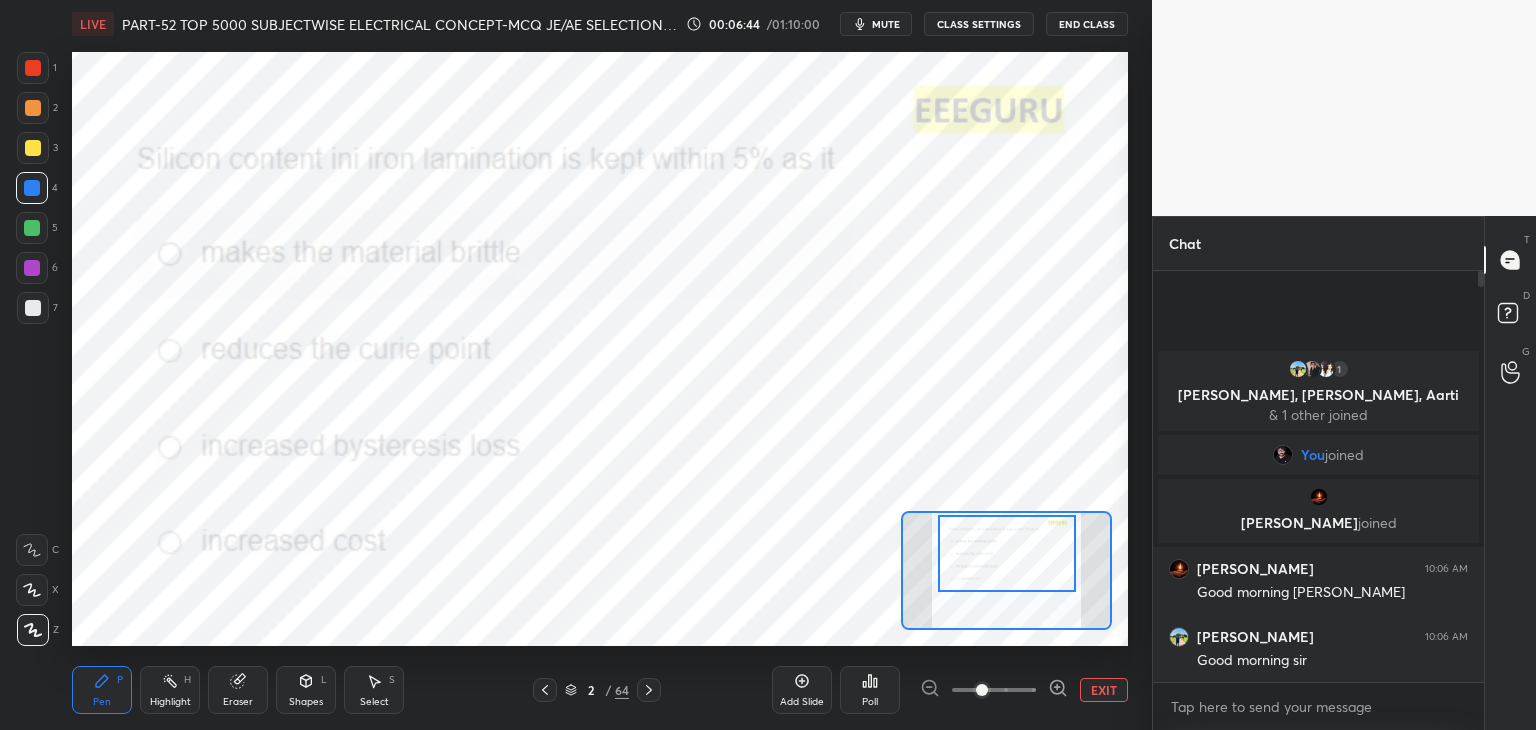 click on "Eraser" at bounding box center [238, 702] 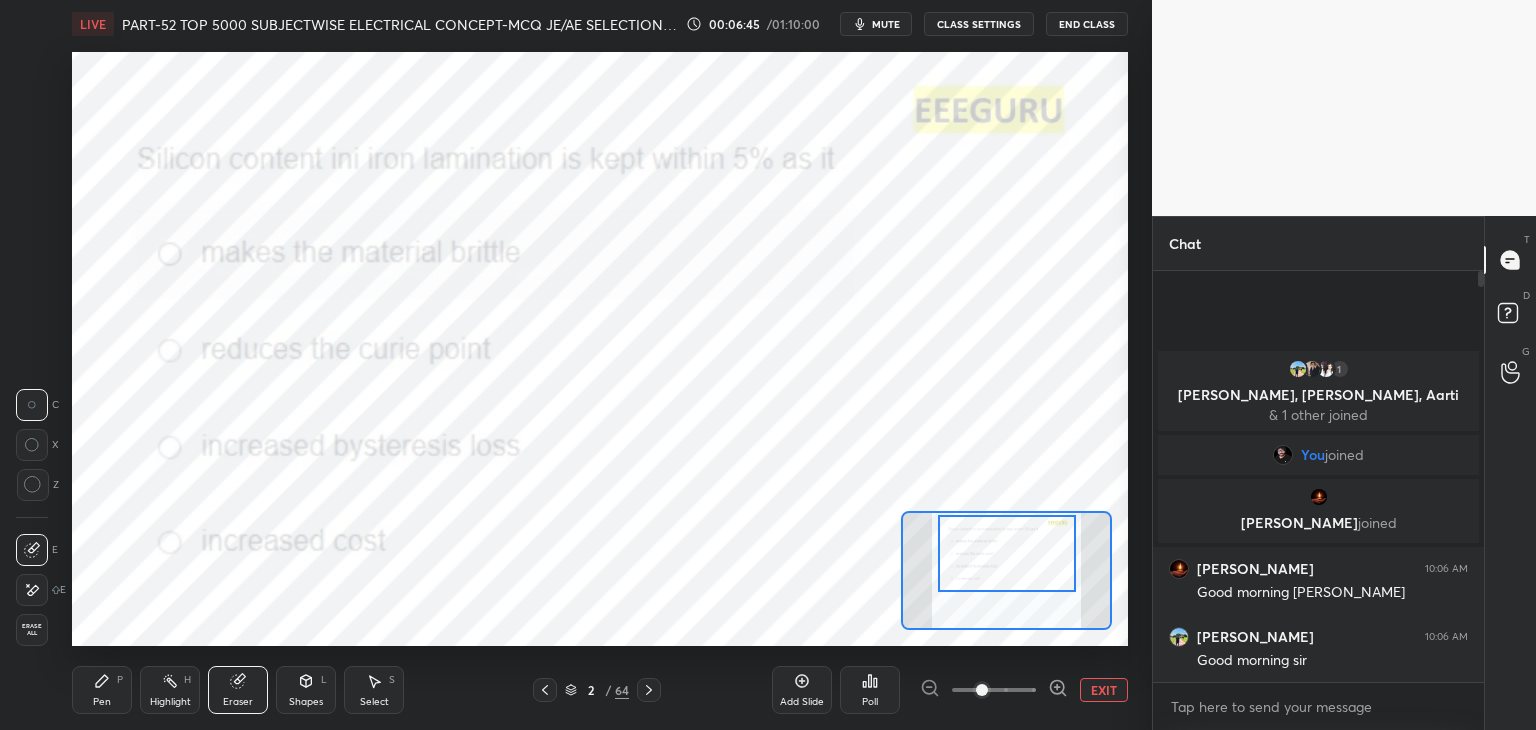 drag, startPoint x: 48, startPoint y: 627, endPoint x: 79, endPoint y: 673, distance: 55.470715 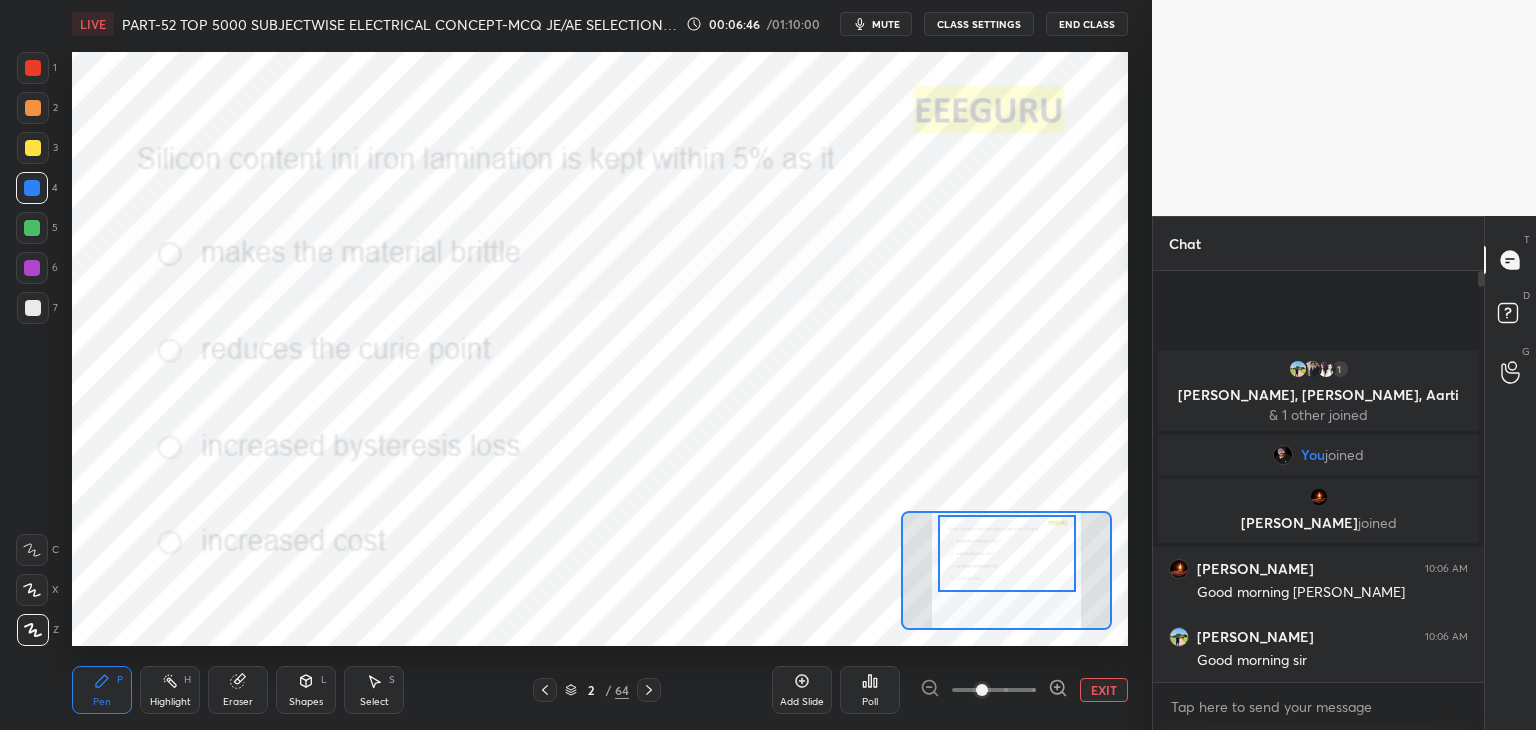 click on "Pen" at bounding box center [102, 702] 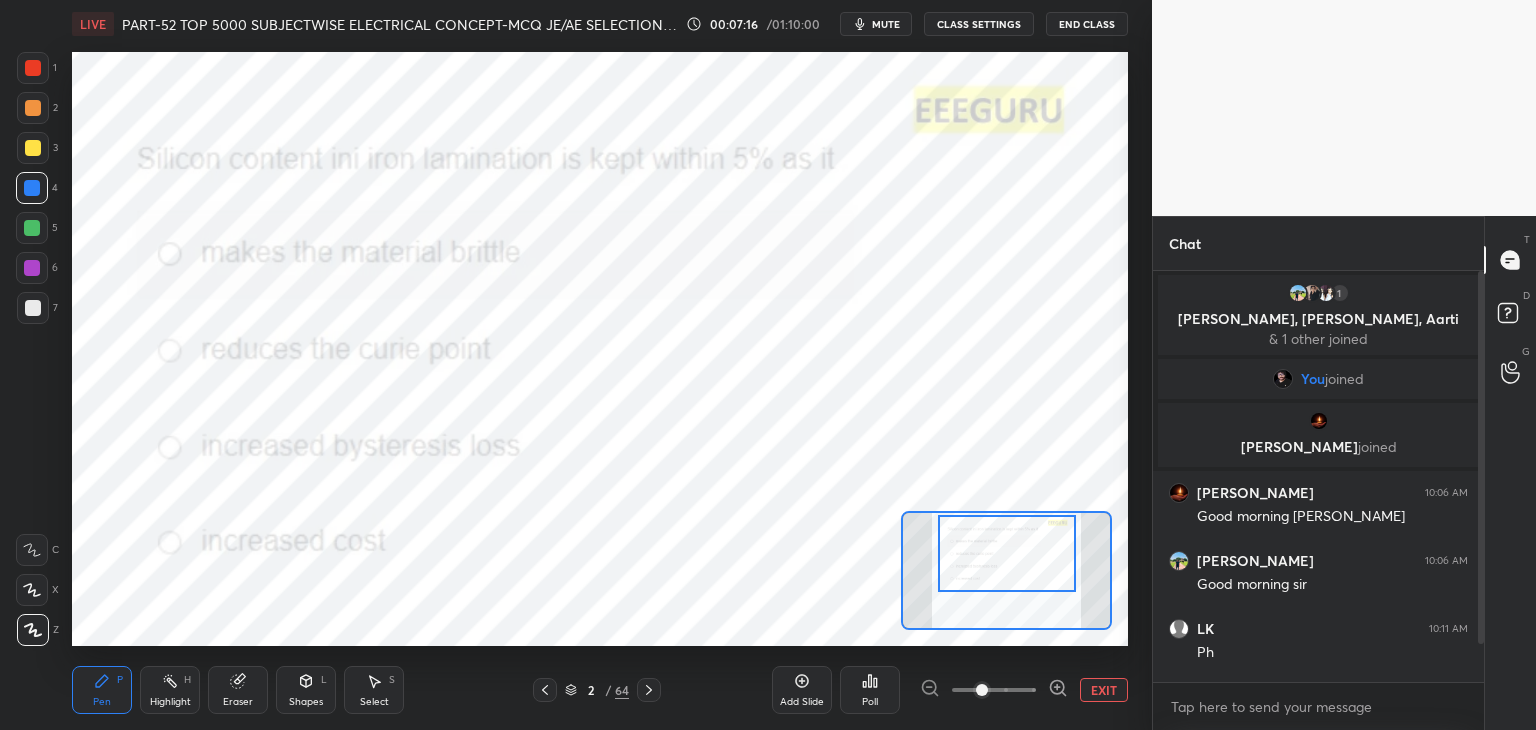 scroll, scrollTop: 60, scrollLeft: 0, axis: vertical 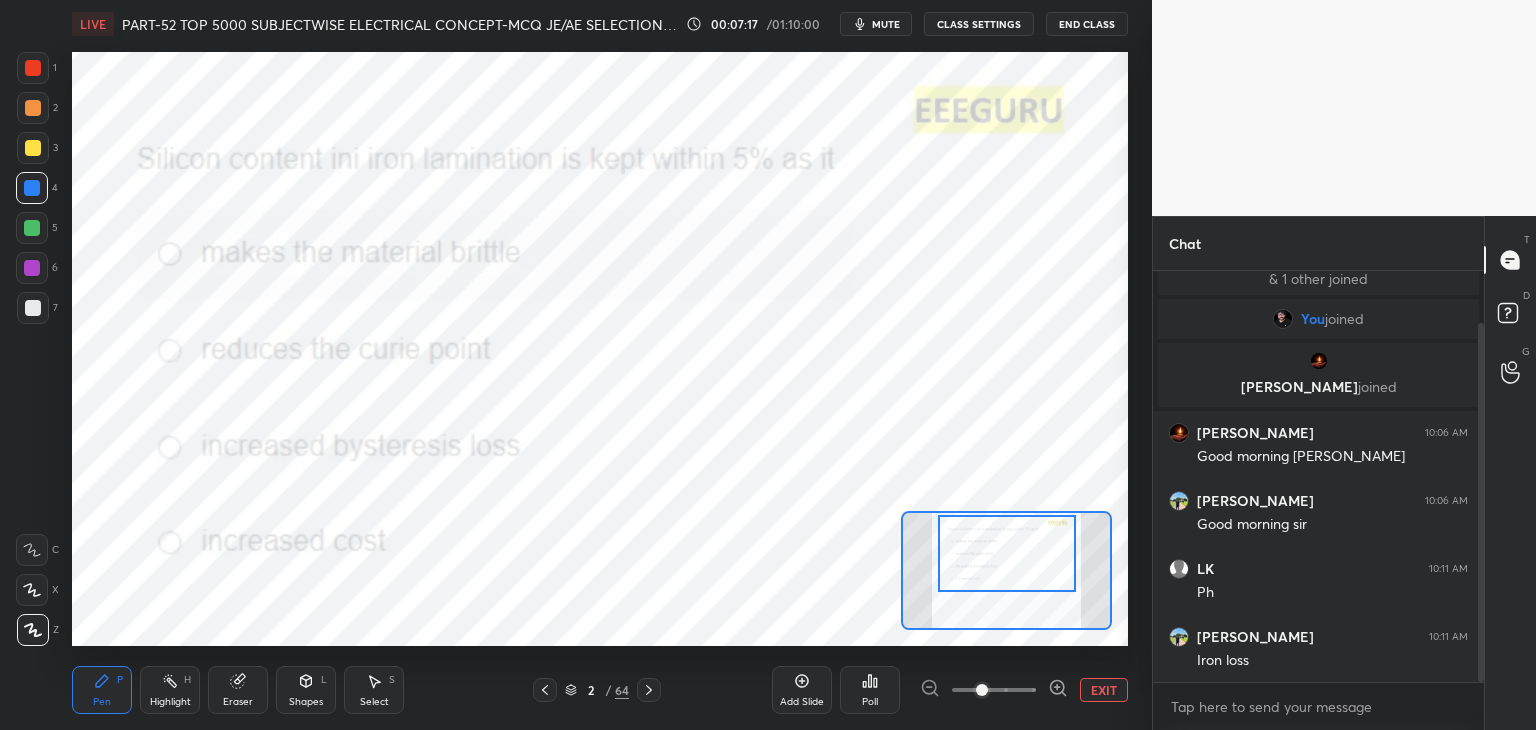 drag, startPoint x: 1480, startPoint y: 611, endPoint x: 1482, endPoint y: 652, distance: 41.04875 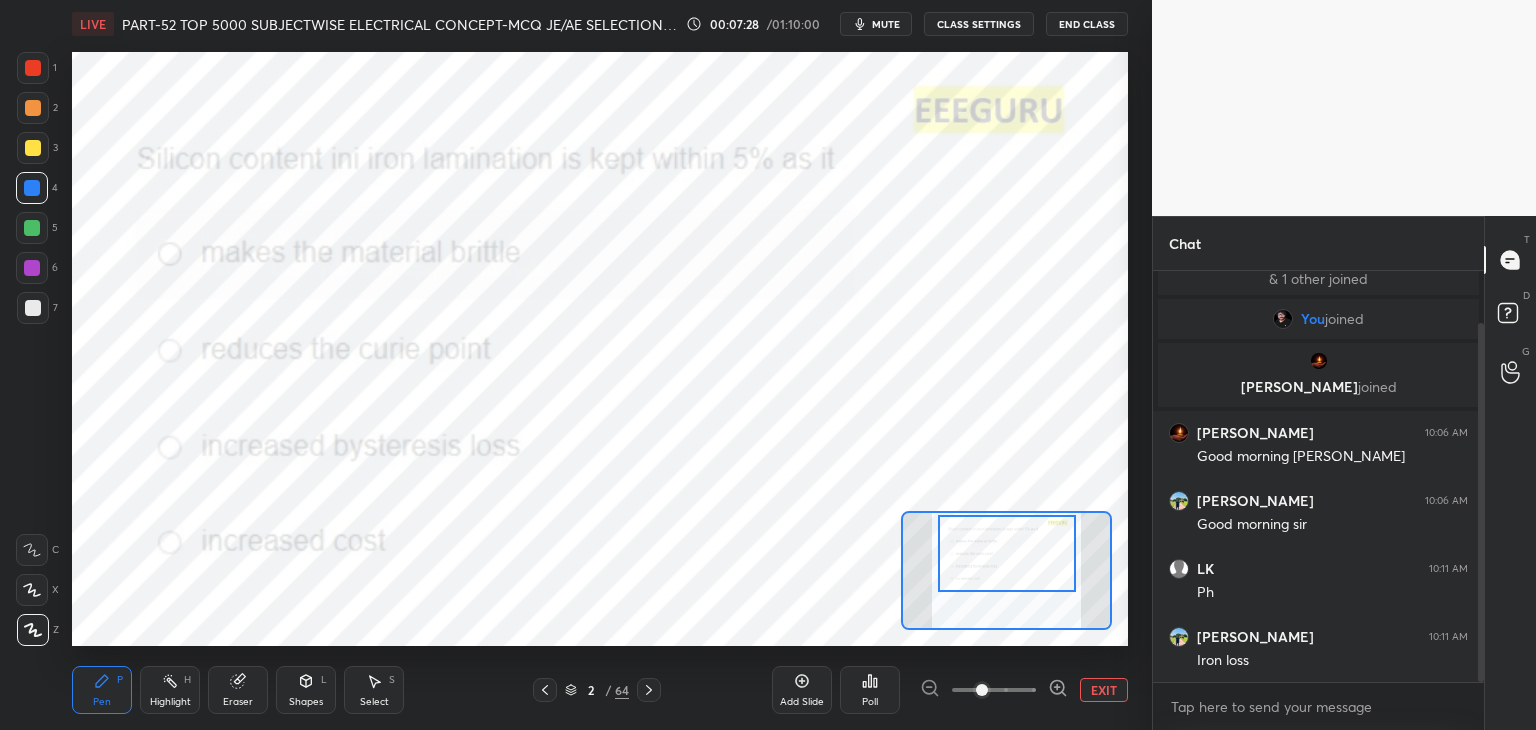 click 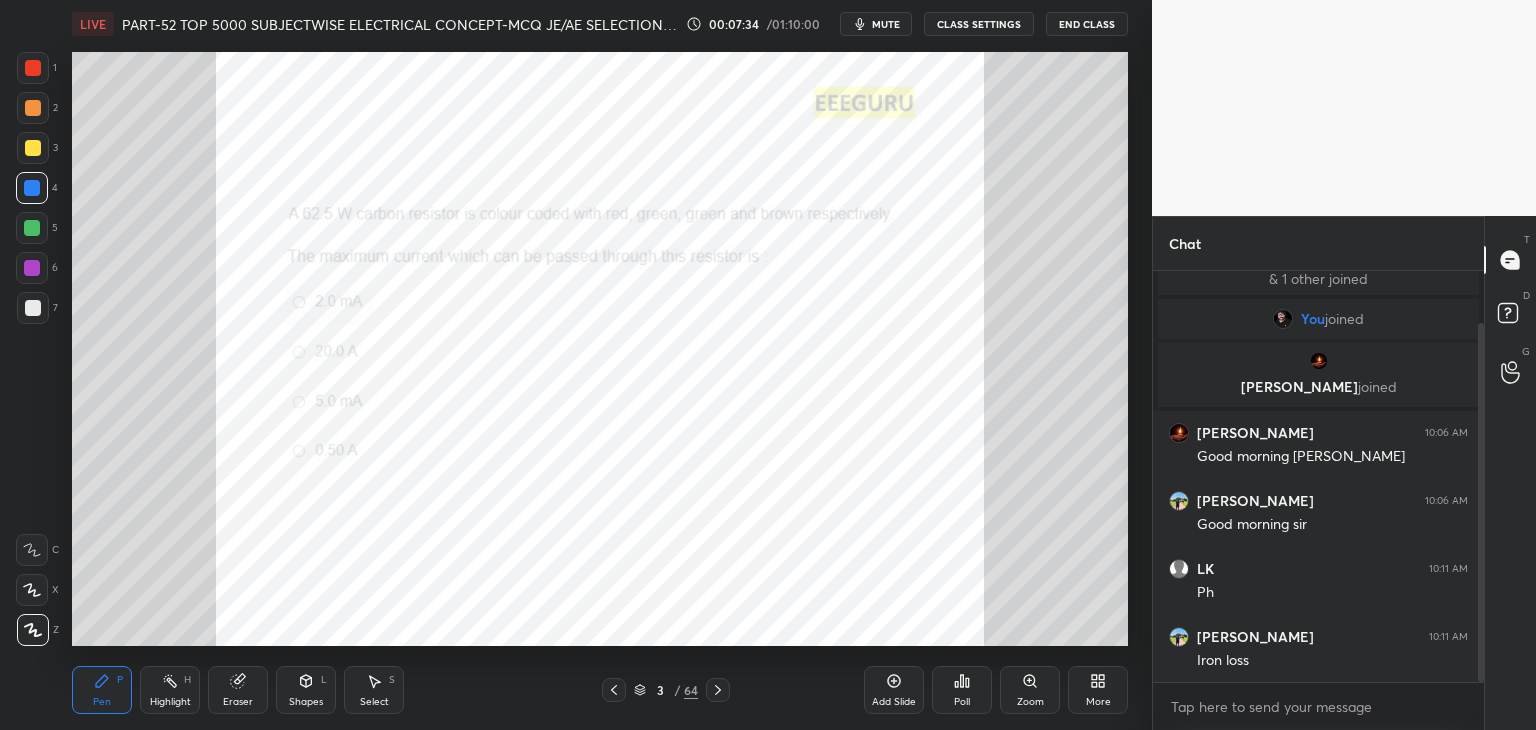 click on "Zoom" at bounding box center (1030, 690) 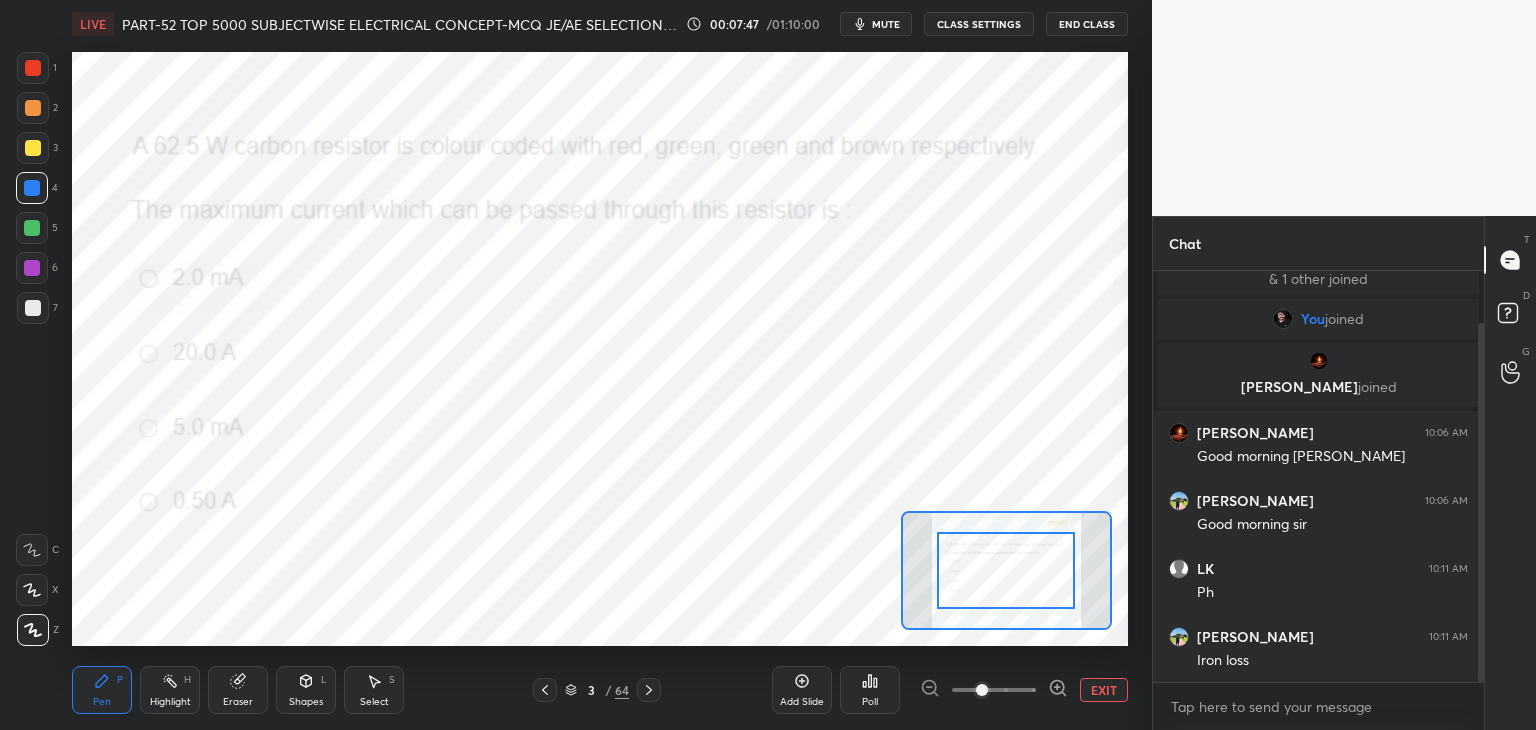 click 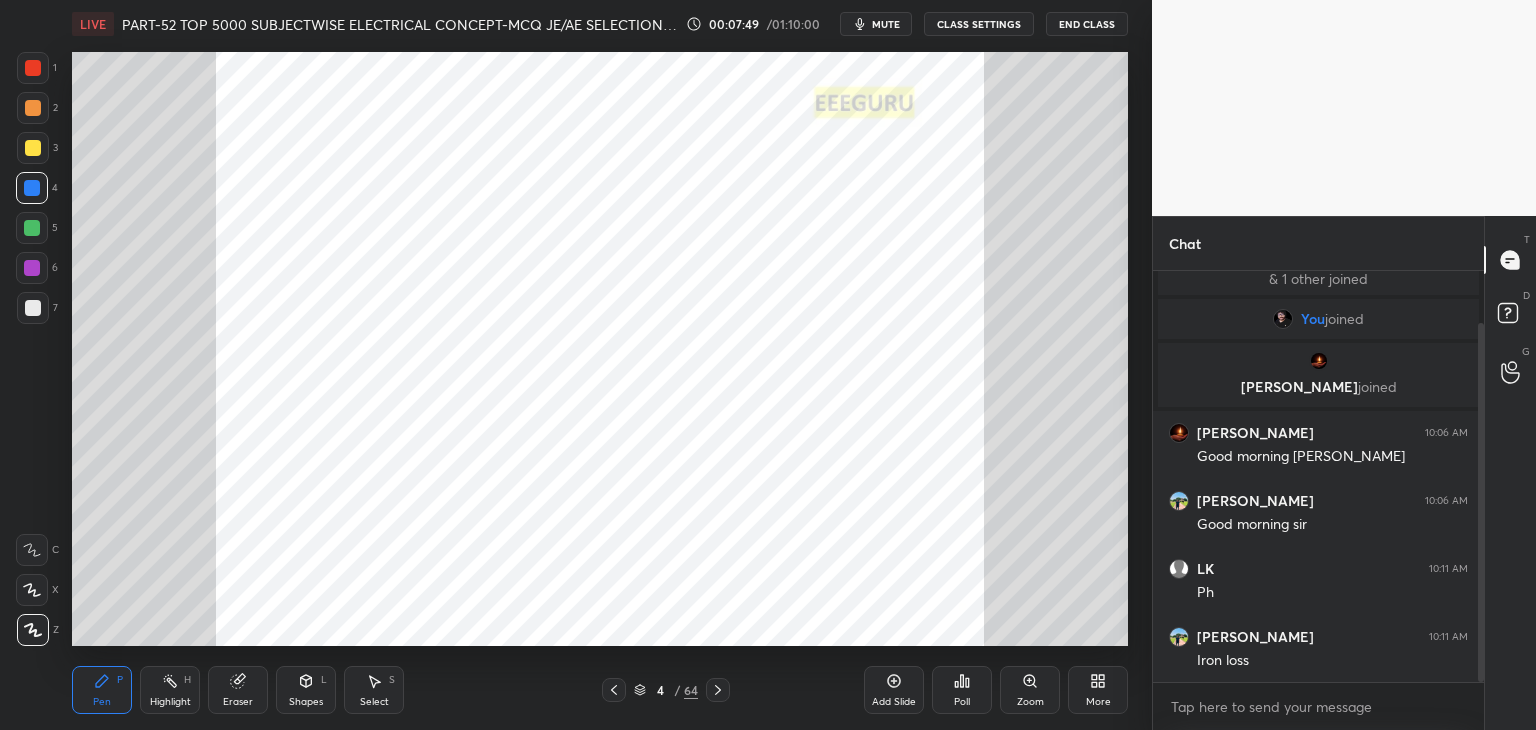 click at bounding box center (718, 690) 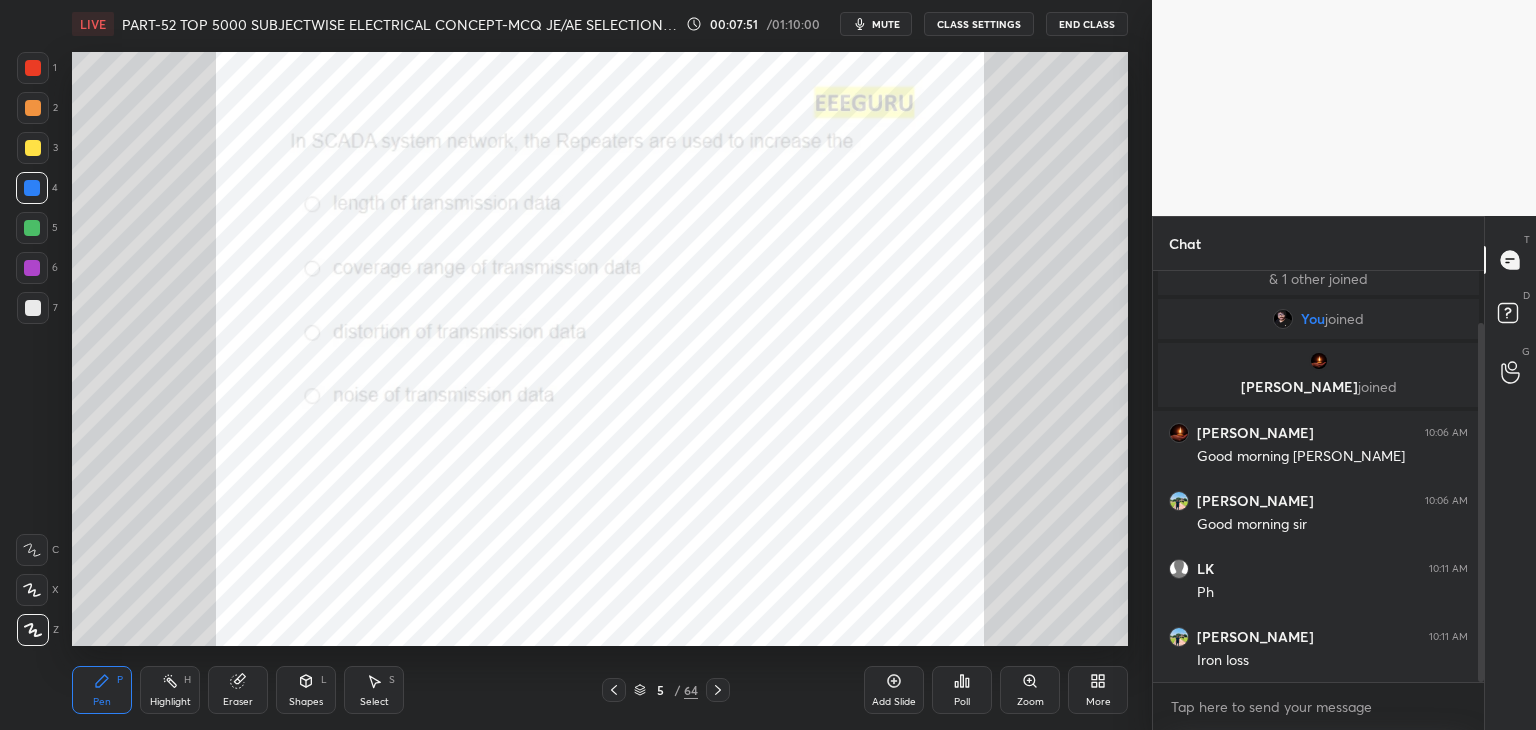 click on "Poll" at bounding box center [962, 702] 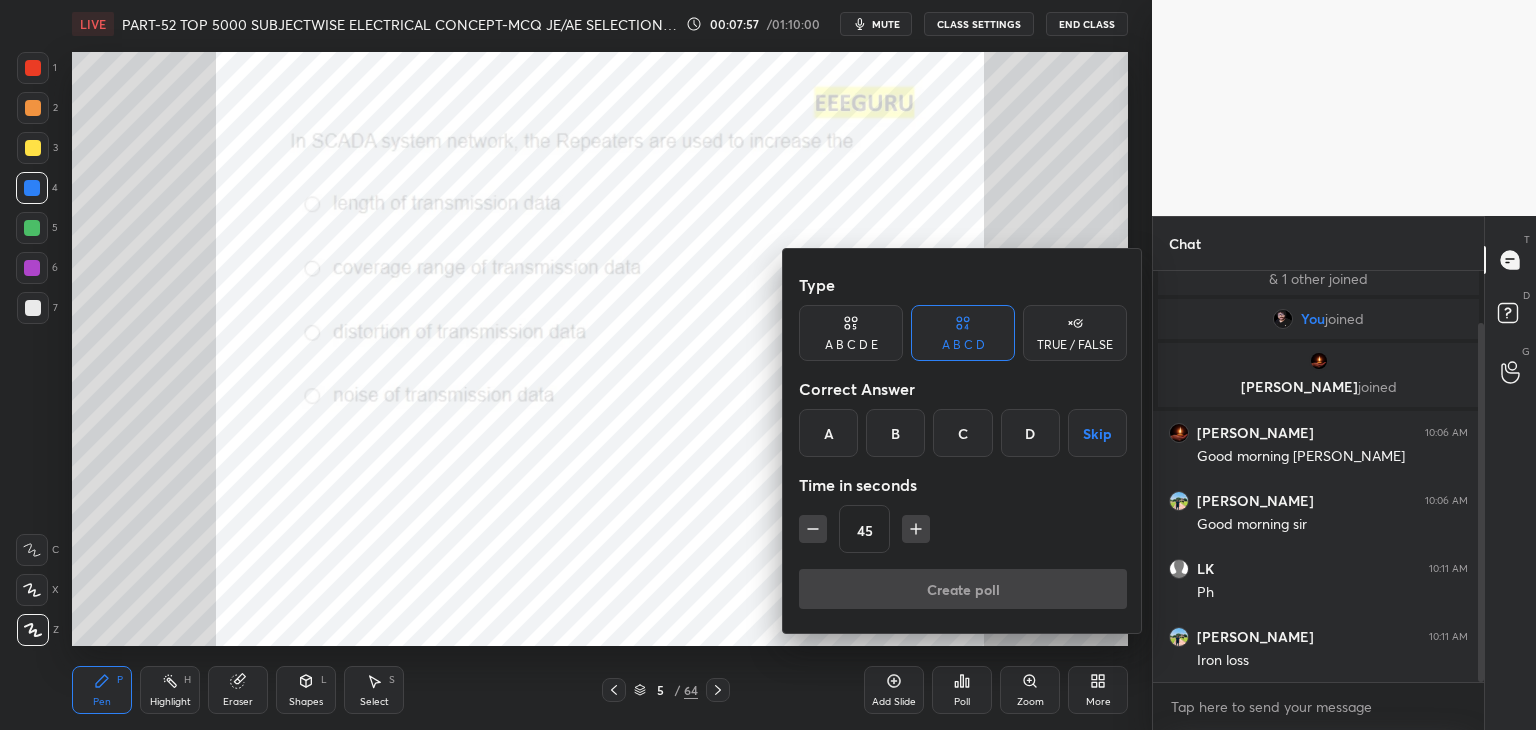 drag, startPoint x: 897, startPoint y: 435, endPoint x: 897, endPoint y: 505, distance: 70 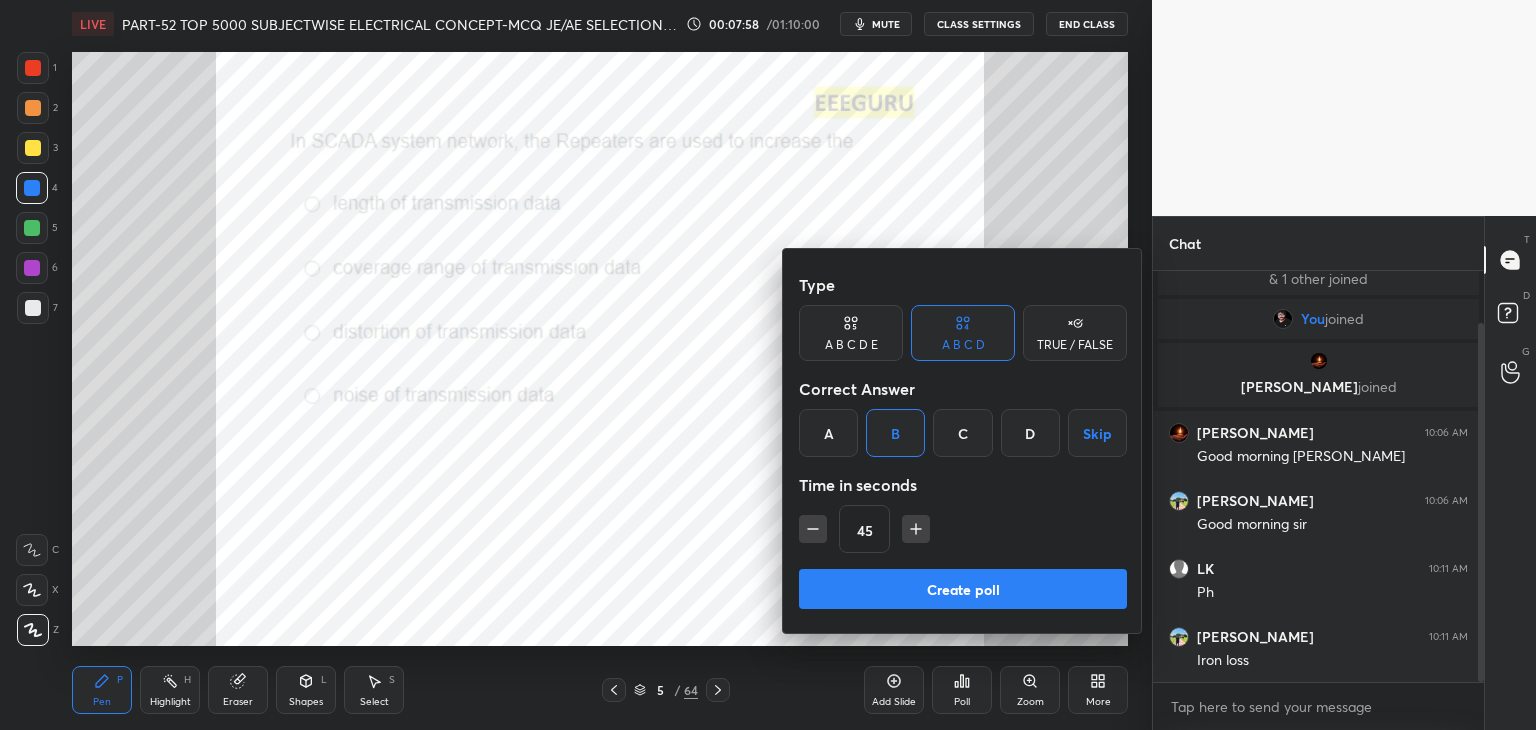click on "Create poll" at bounding box center (963, 589) 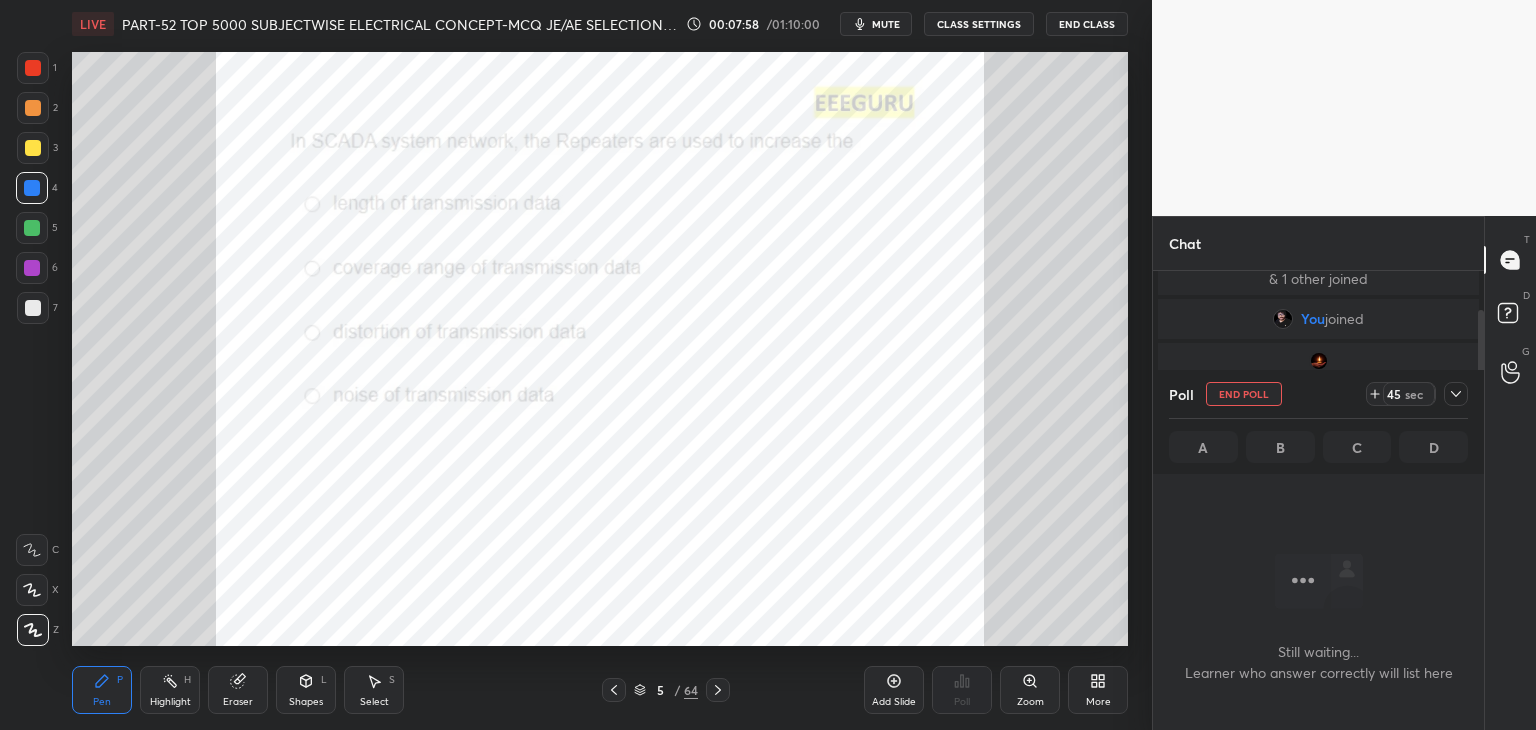 scroll, scrollTop: 364, scrollLeft: 325, axis: both 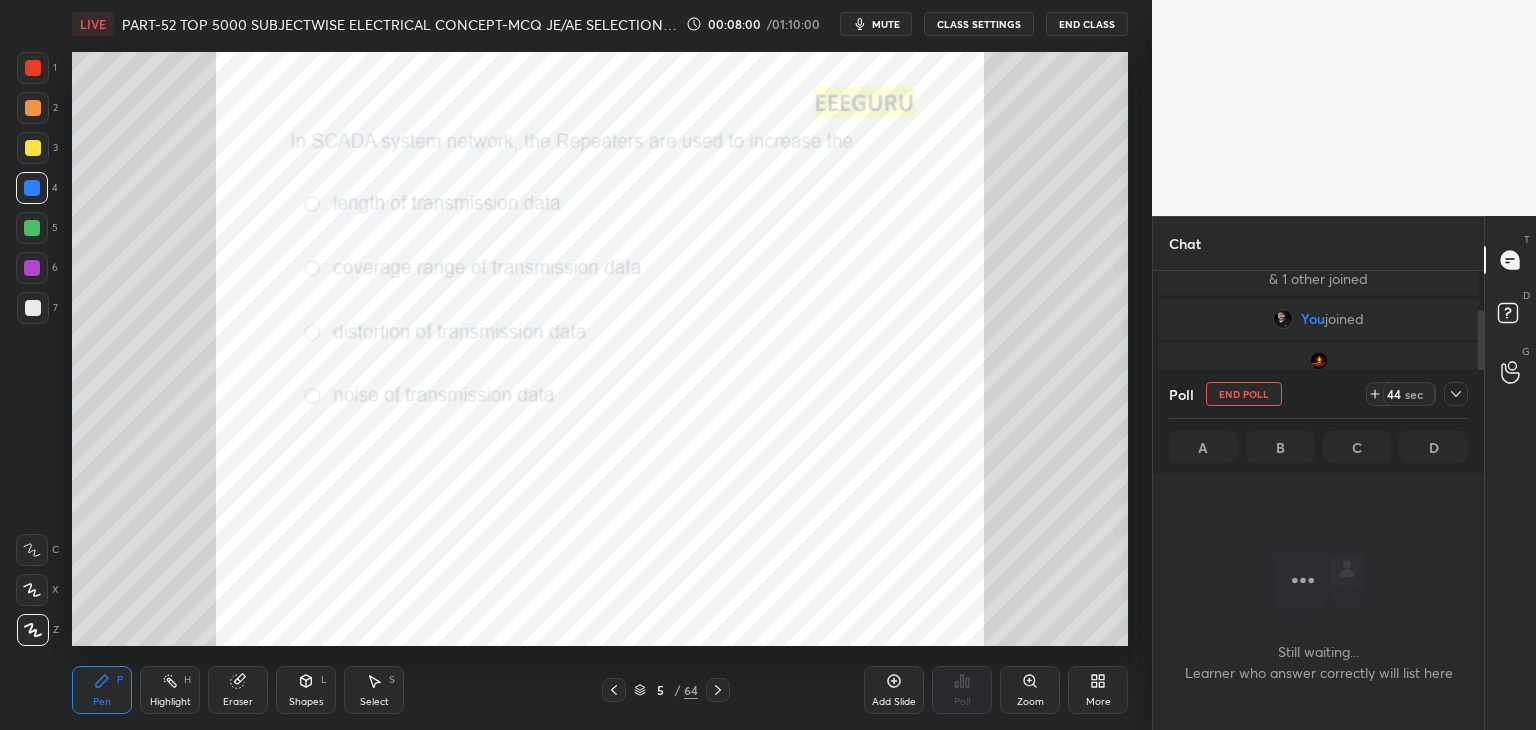 click on "Zoom" at bounding box center (1030, 702) 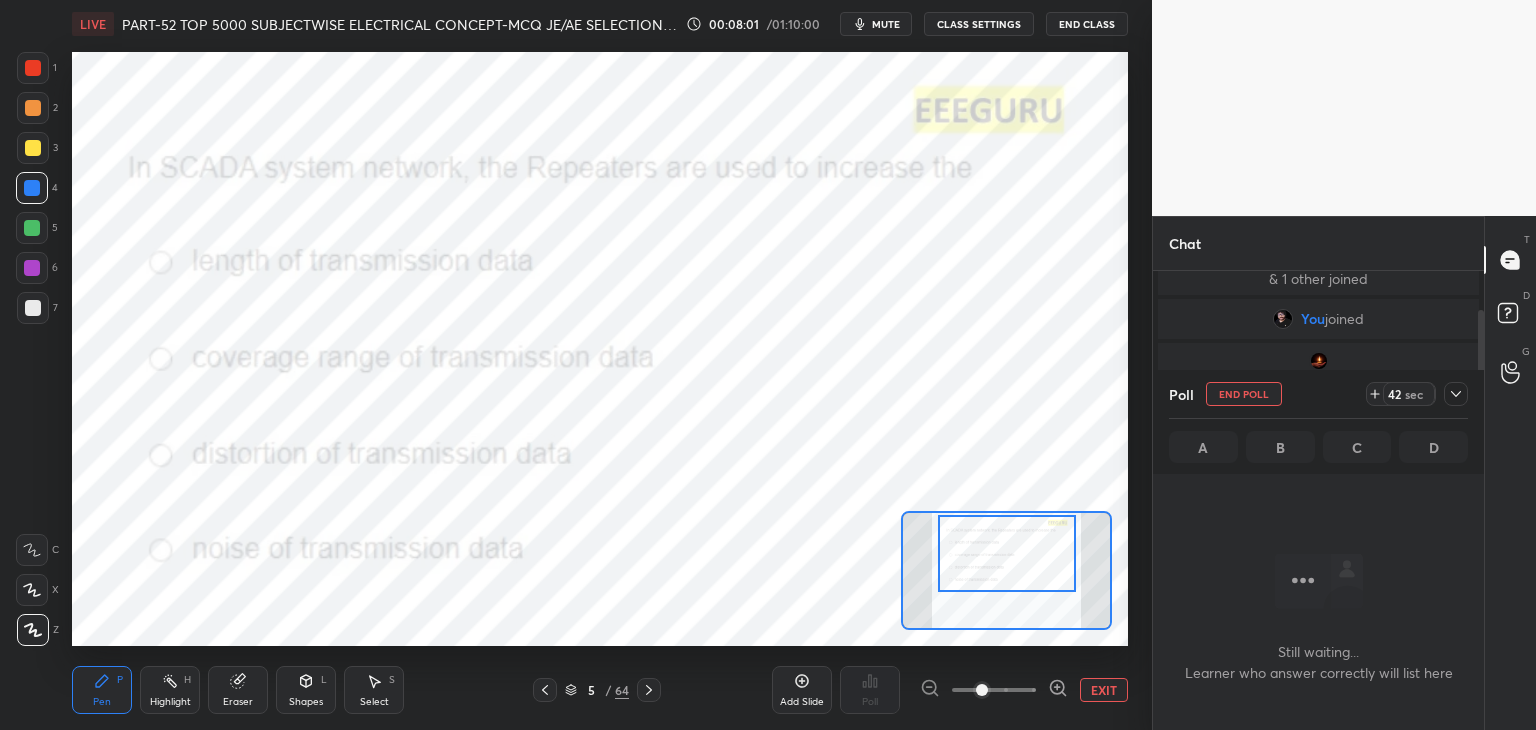 click at bounding box center (1007, 553) 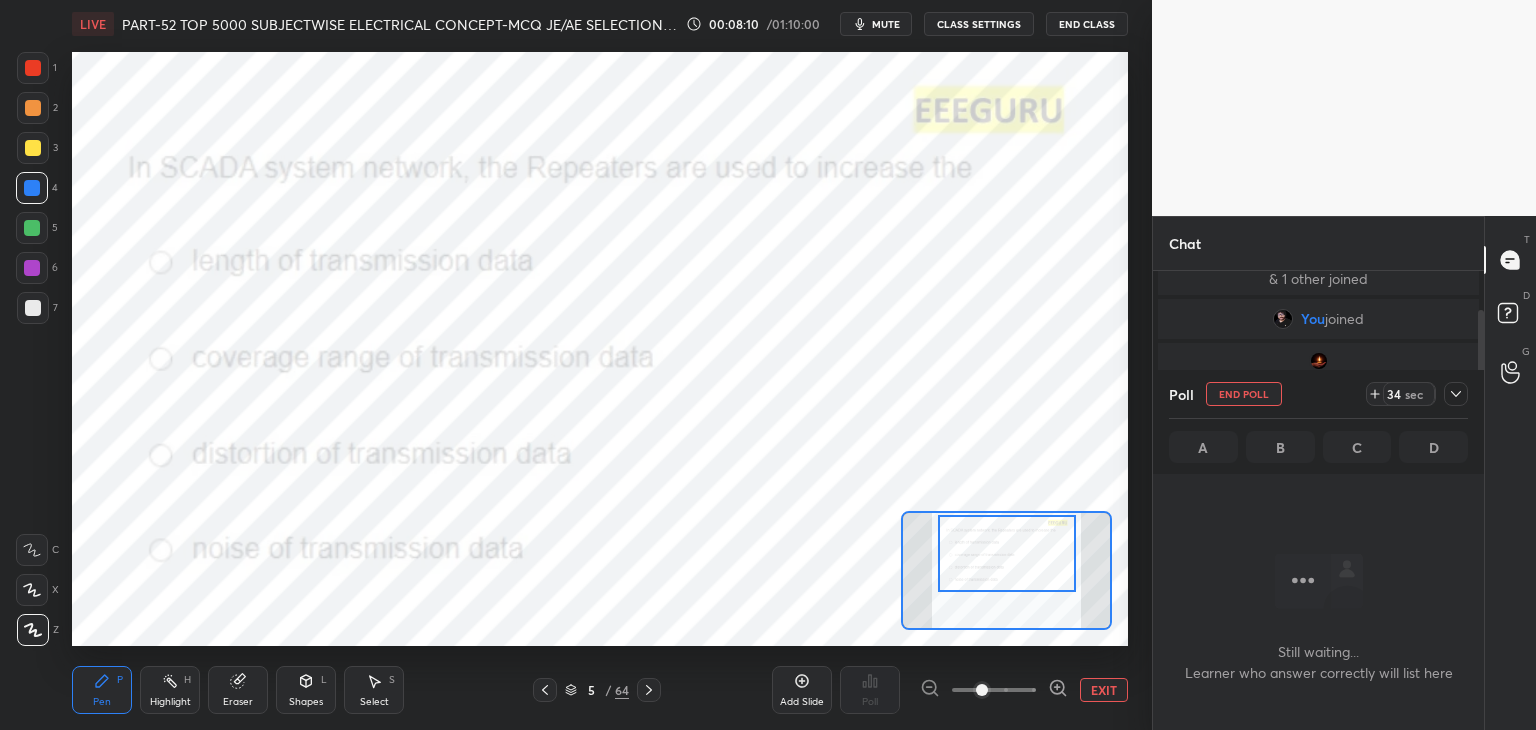 scroll, scrollTop: 236, scrollLeft: 0, axis: vertical 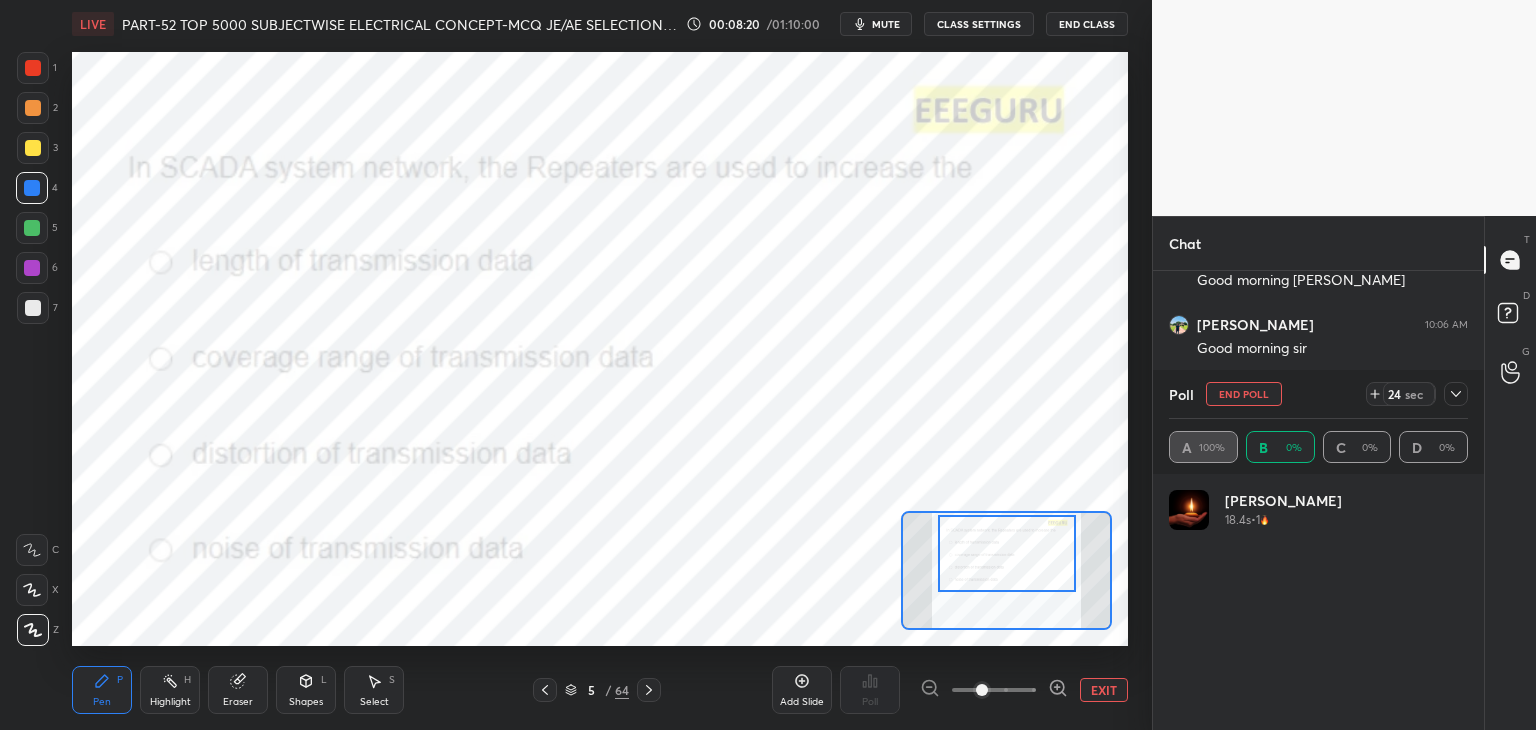 click 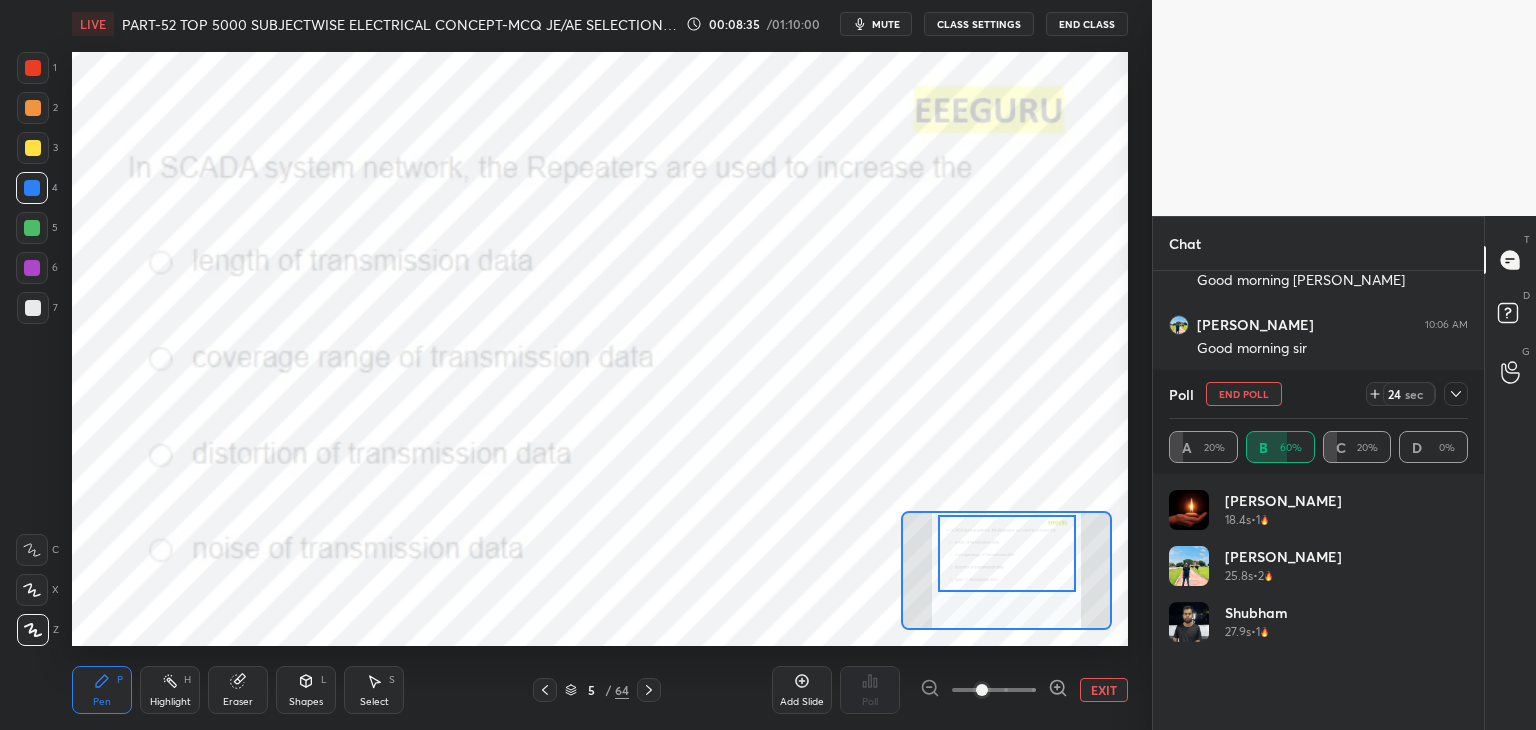 scroll, scrollTop: 304, scrollLeft: 0, axis: vertical 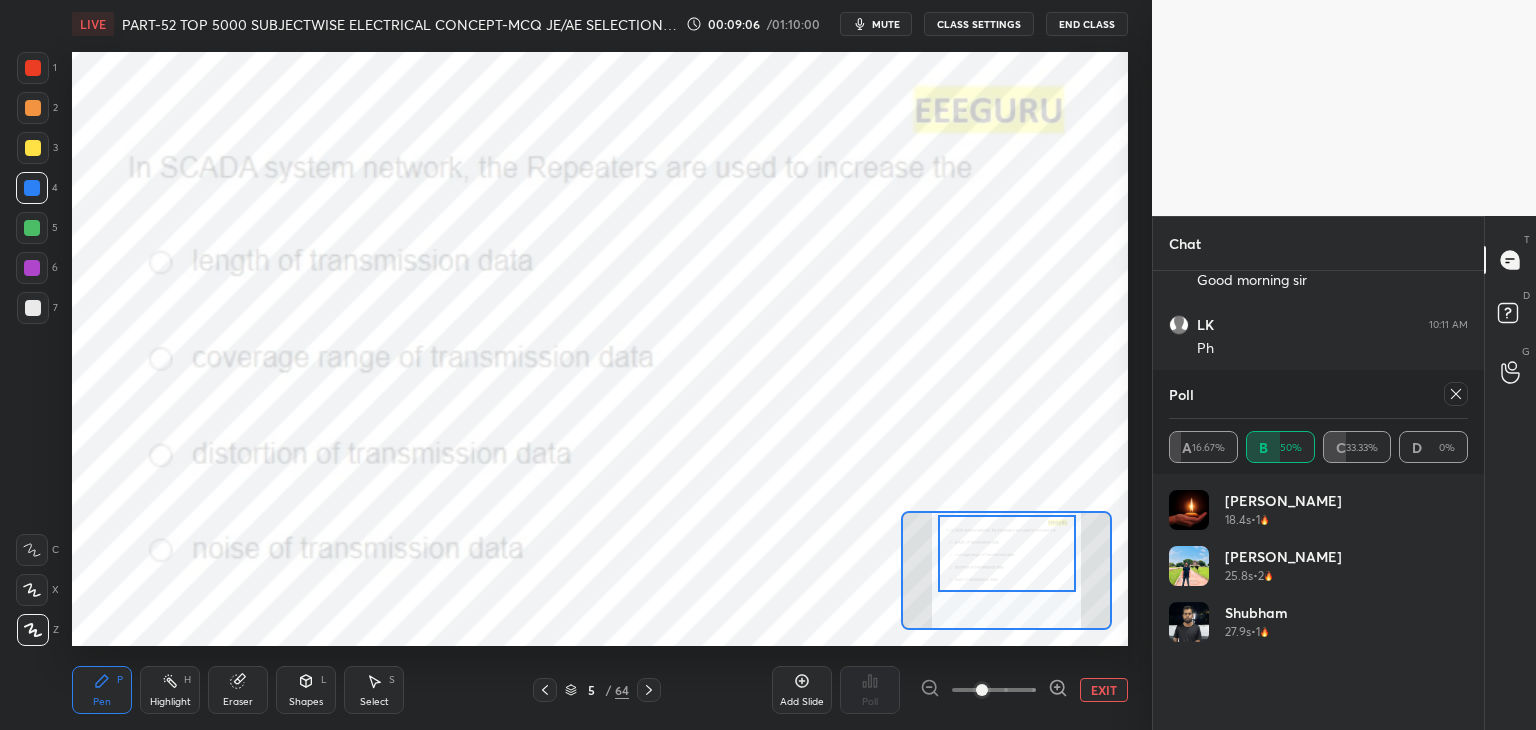 click 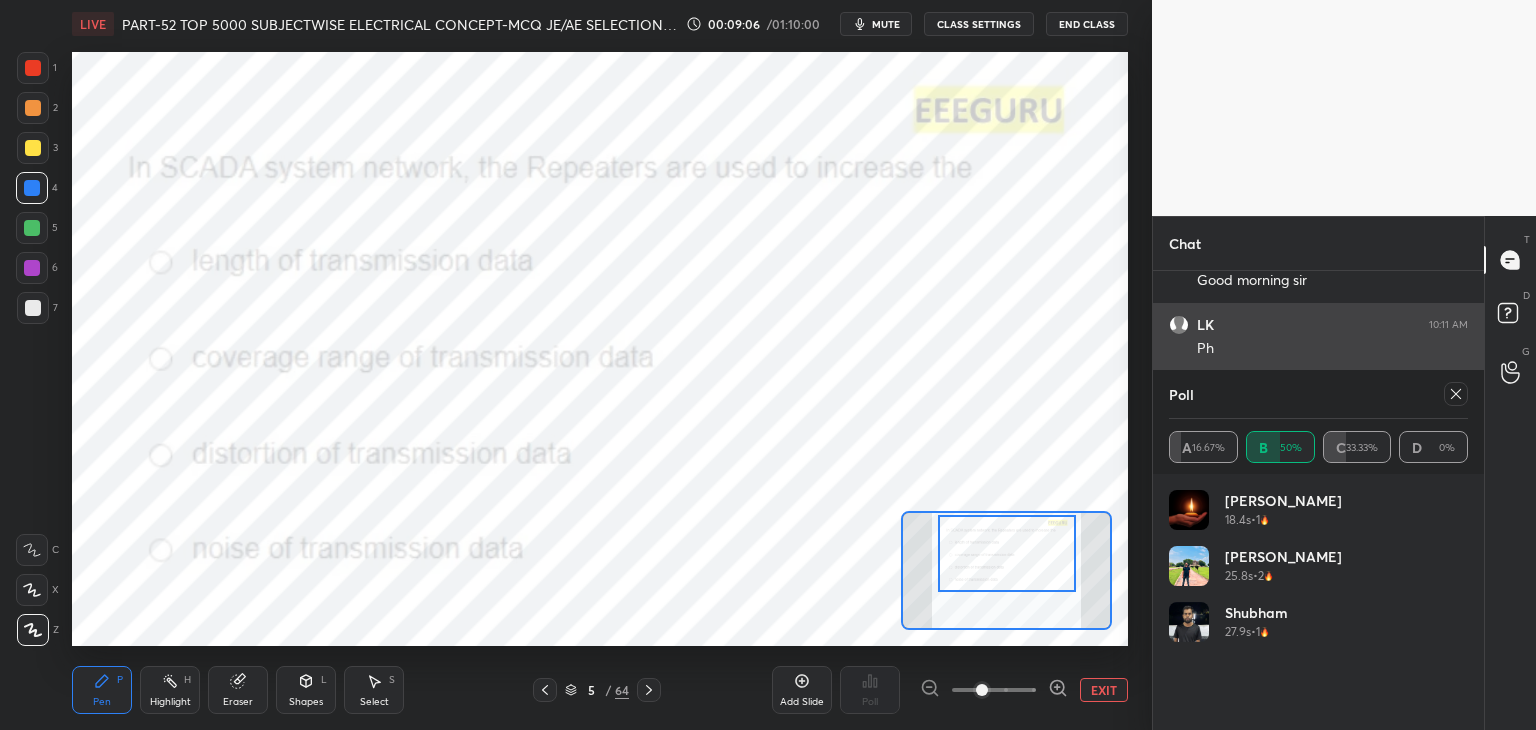 scroll, scrollTop: 89, scrollLeft: 293, axis: both 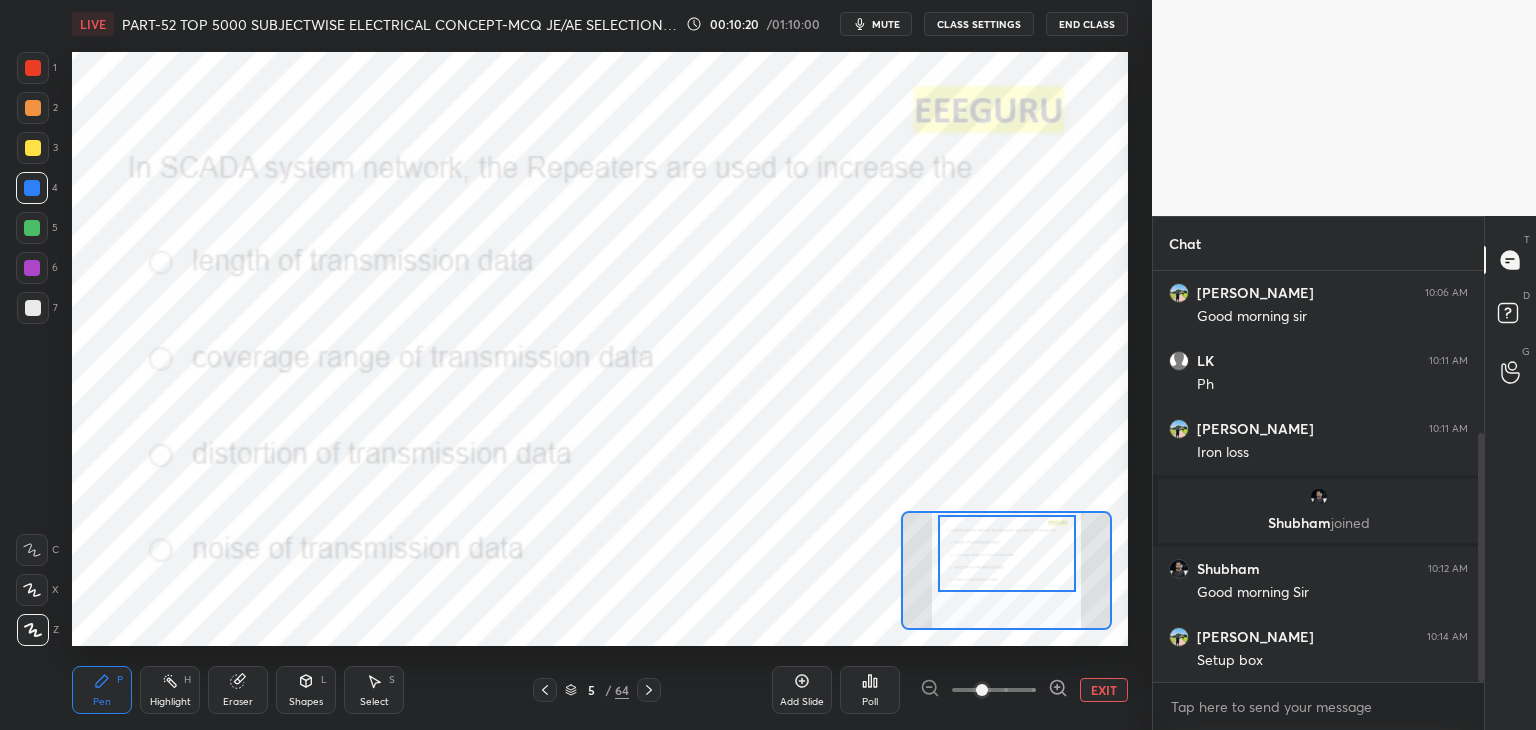click 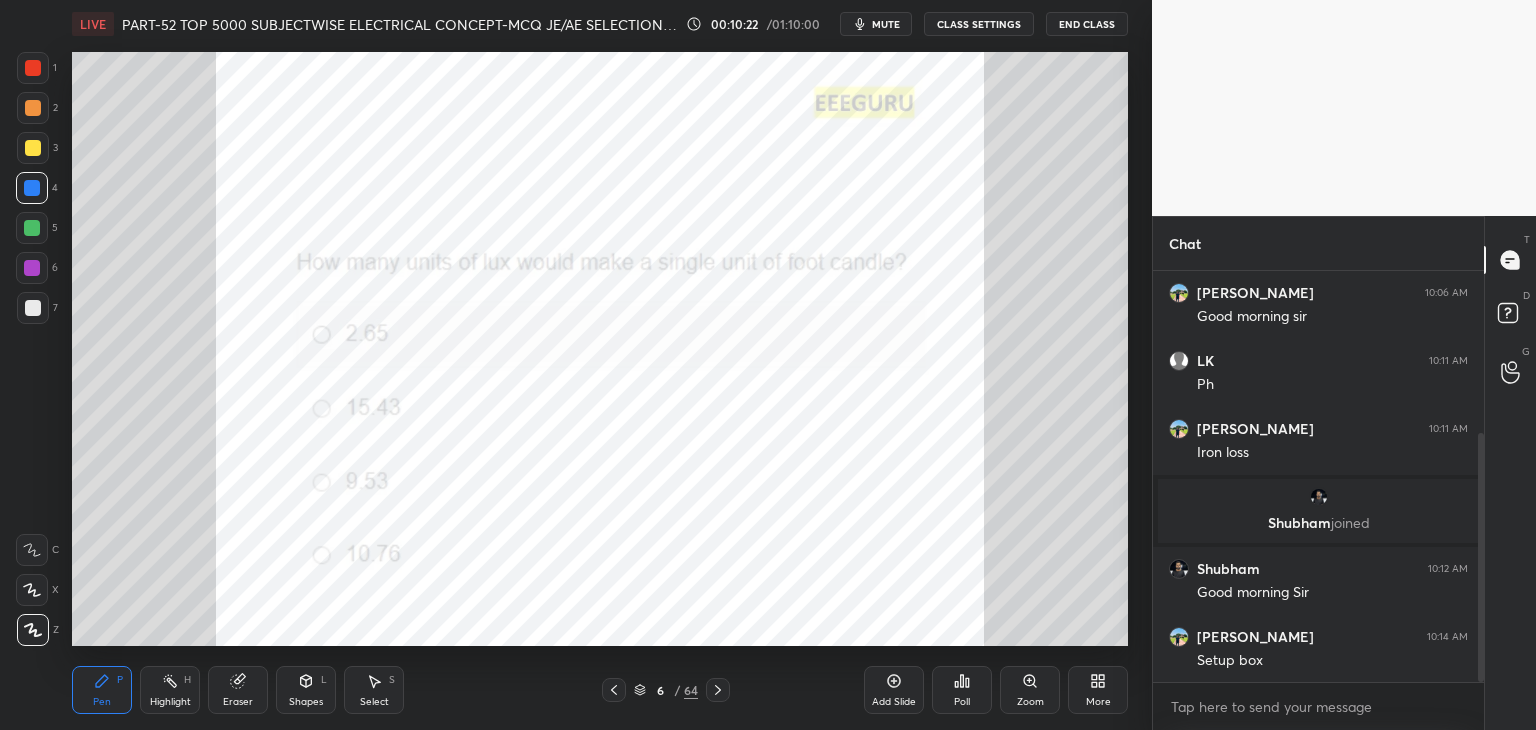 drag, startPoint x: 1041, startPoint y: 689, endPoint x: 1014, endPoint y: 668, distance: 34.20526 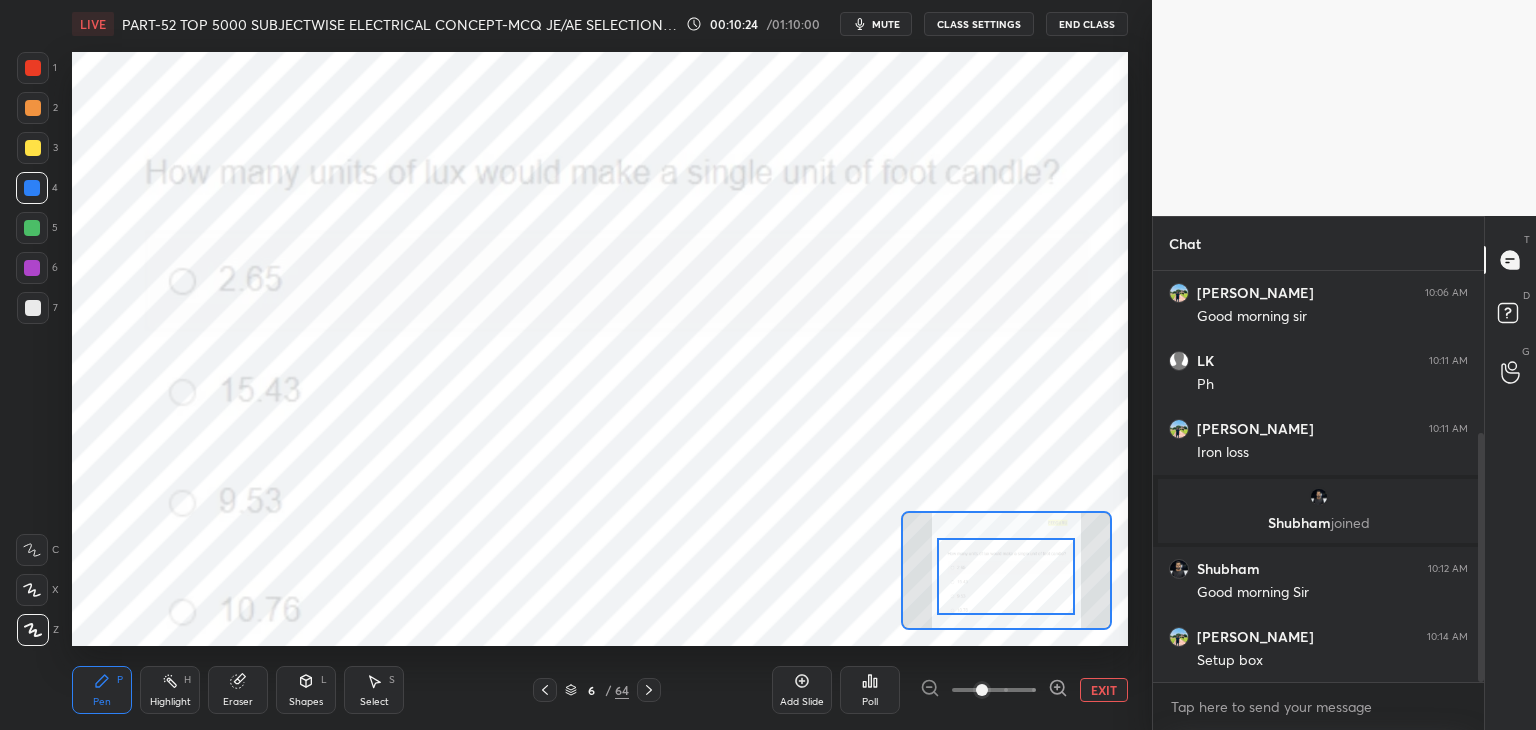 drag, startPoint x: 1034, startPoint y: 578, endPoint x: 1040, endPoint y: 595, distance: 18.027756 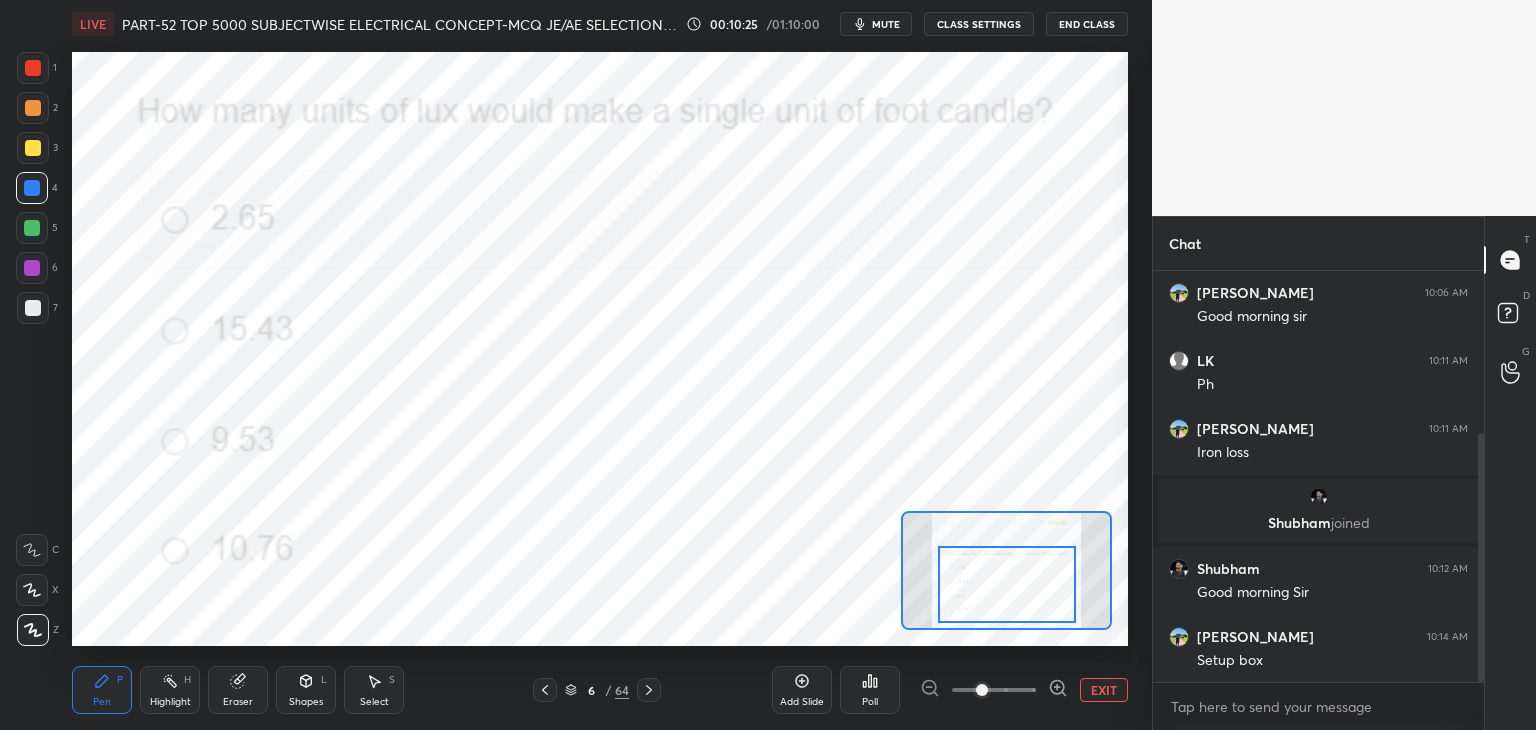click at bounding box center [1007, 584] 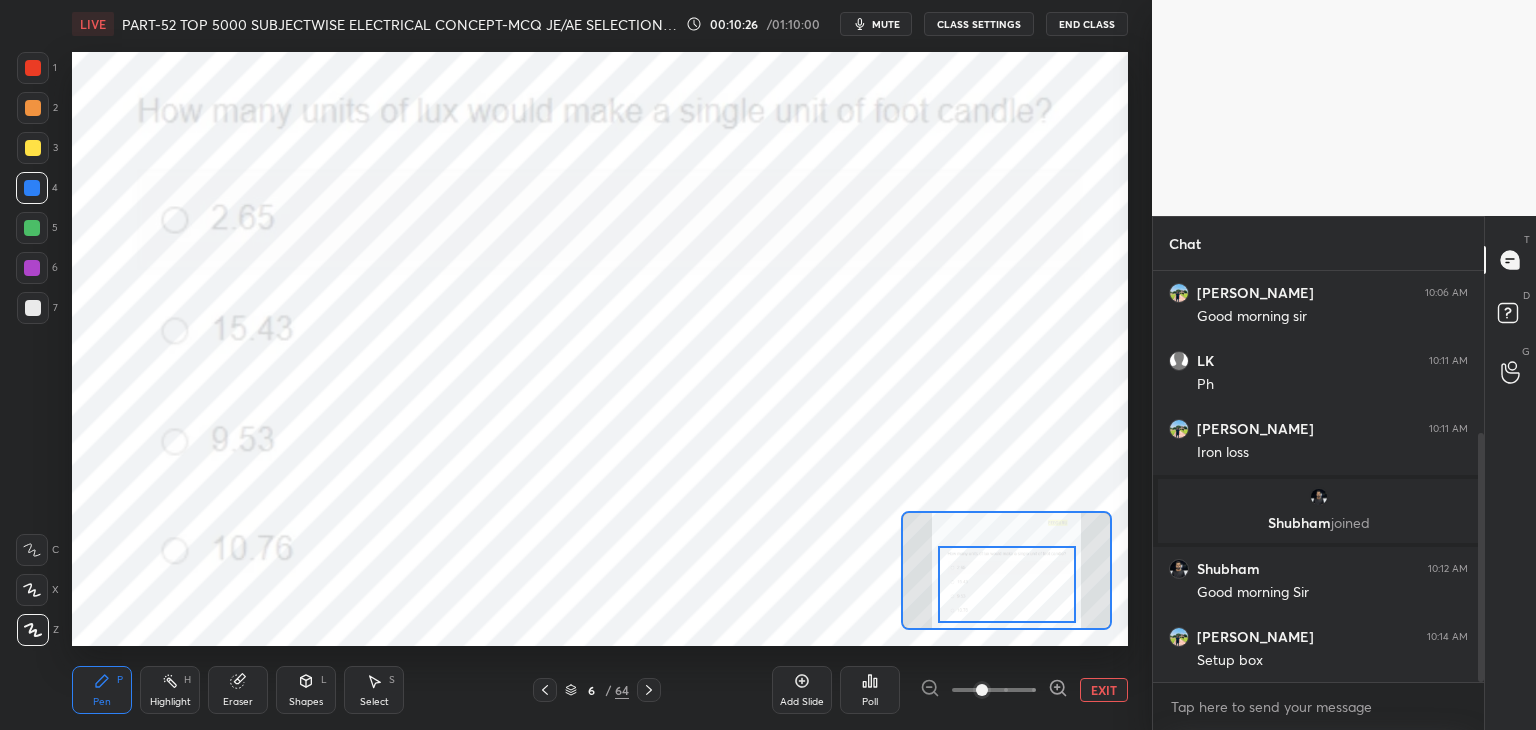 click on "Poll" at bounding box center [870, 690] 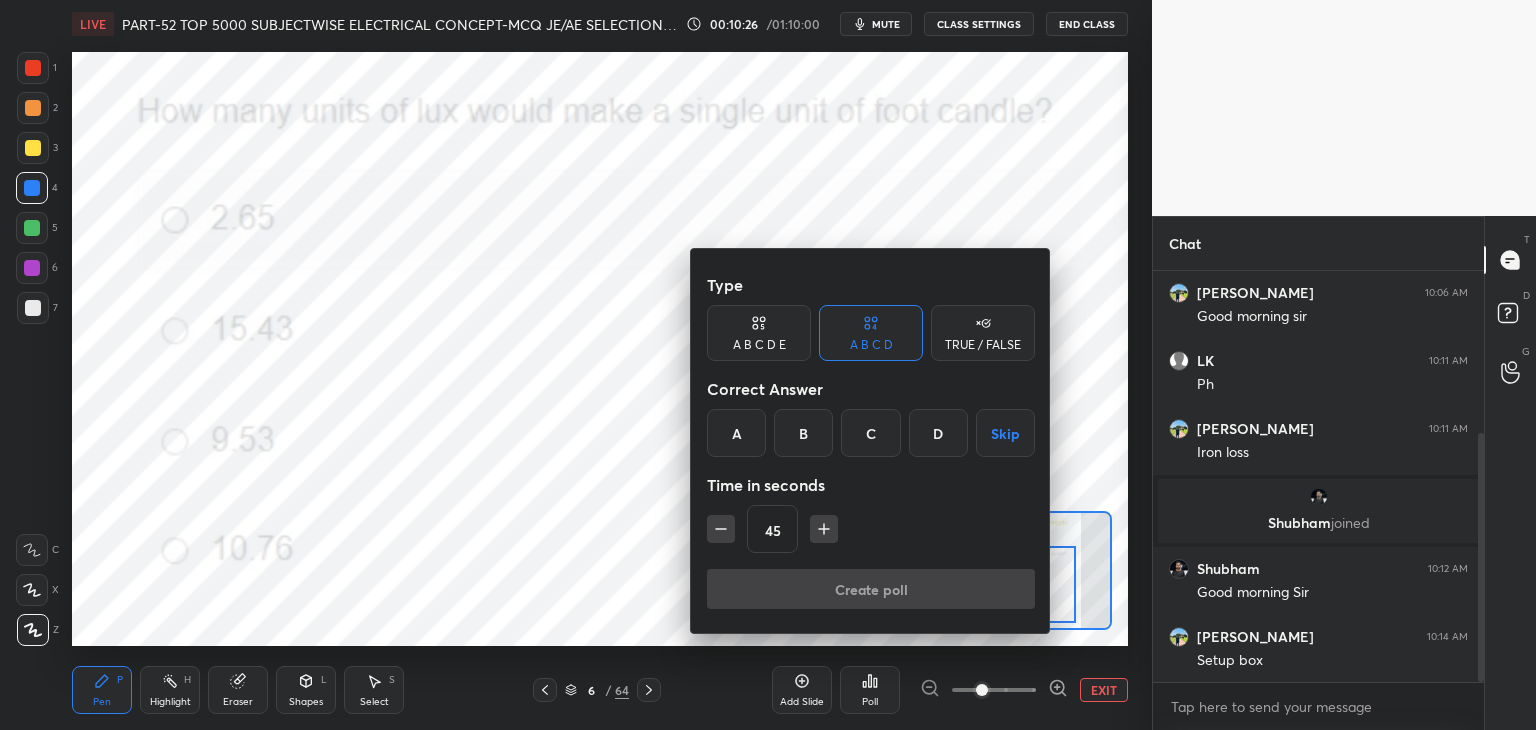 drag, startPoint x: 946, startPoint y: 430, endPoint x: 878, endPoint y: 460, distance: 74.323616 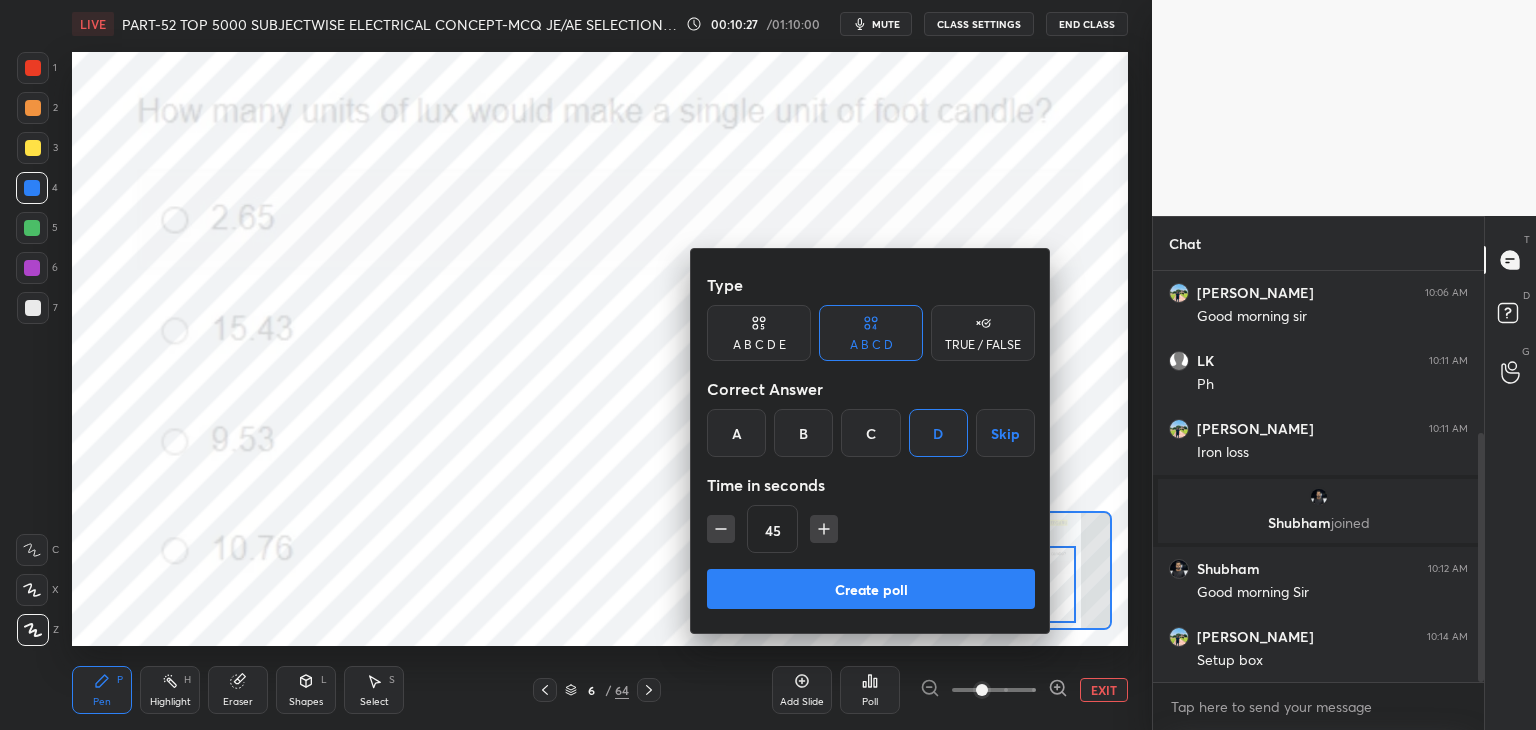 click 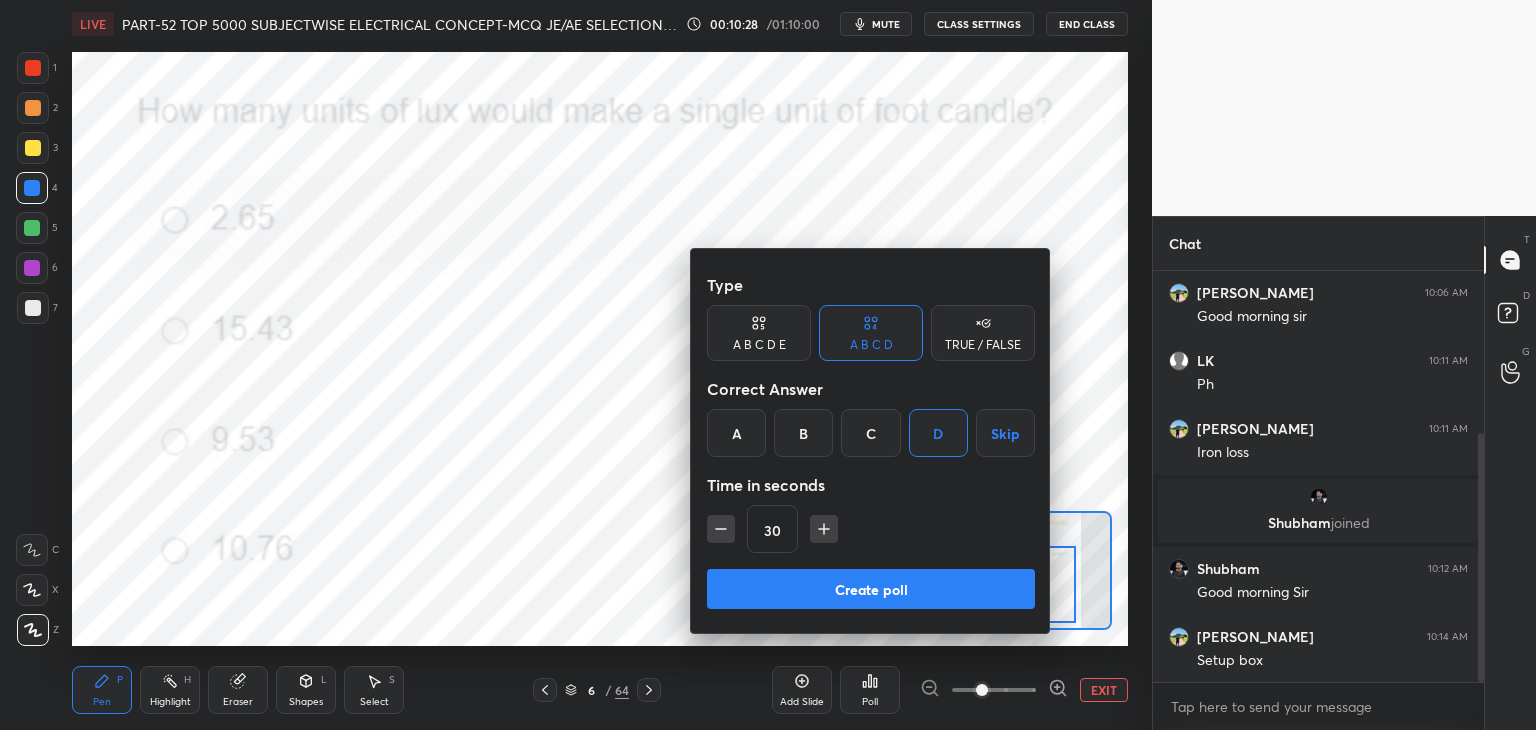 click on "Create poll" at bounding box center (871, 589) 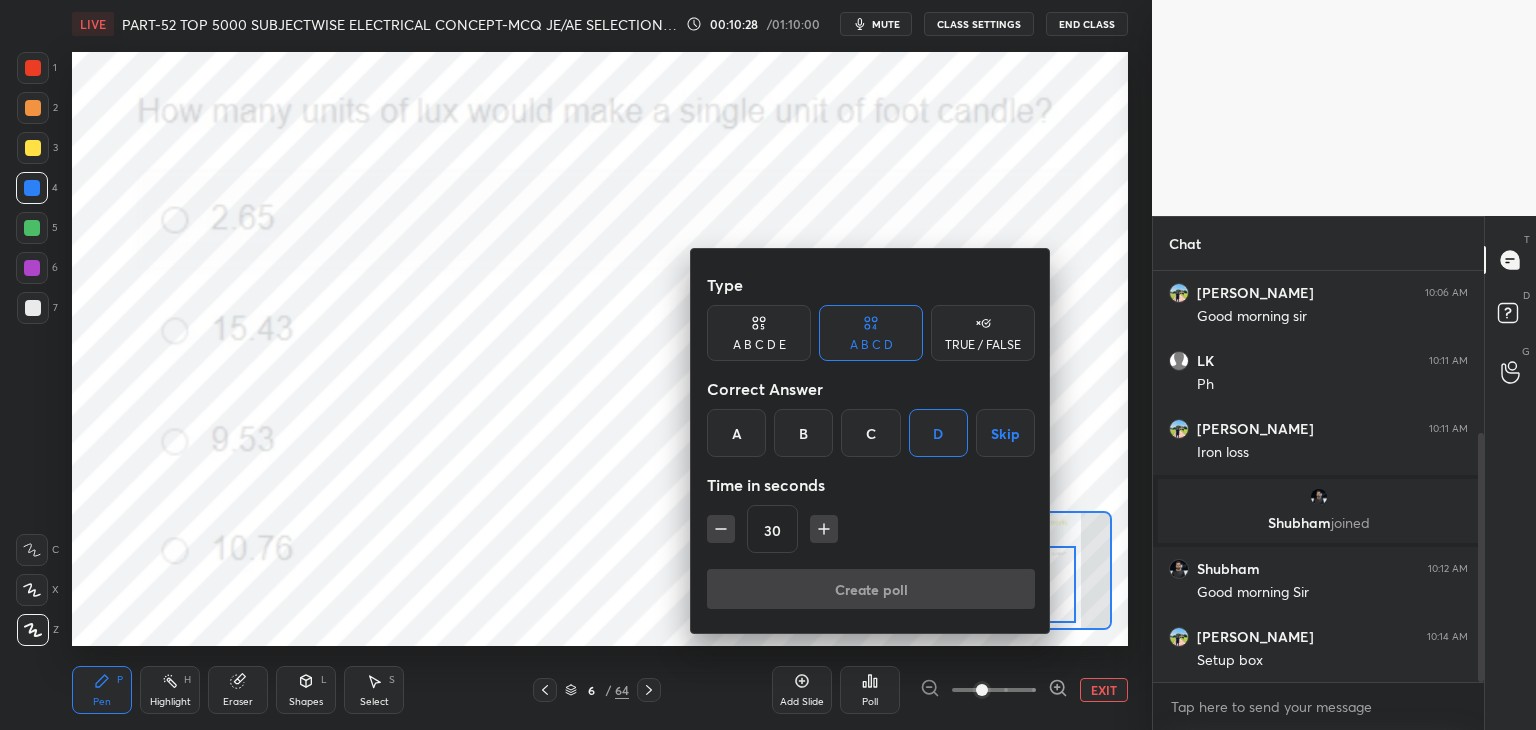 scroll, scrollTop: 196, scrollLeft: 325, axis: both 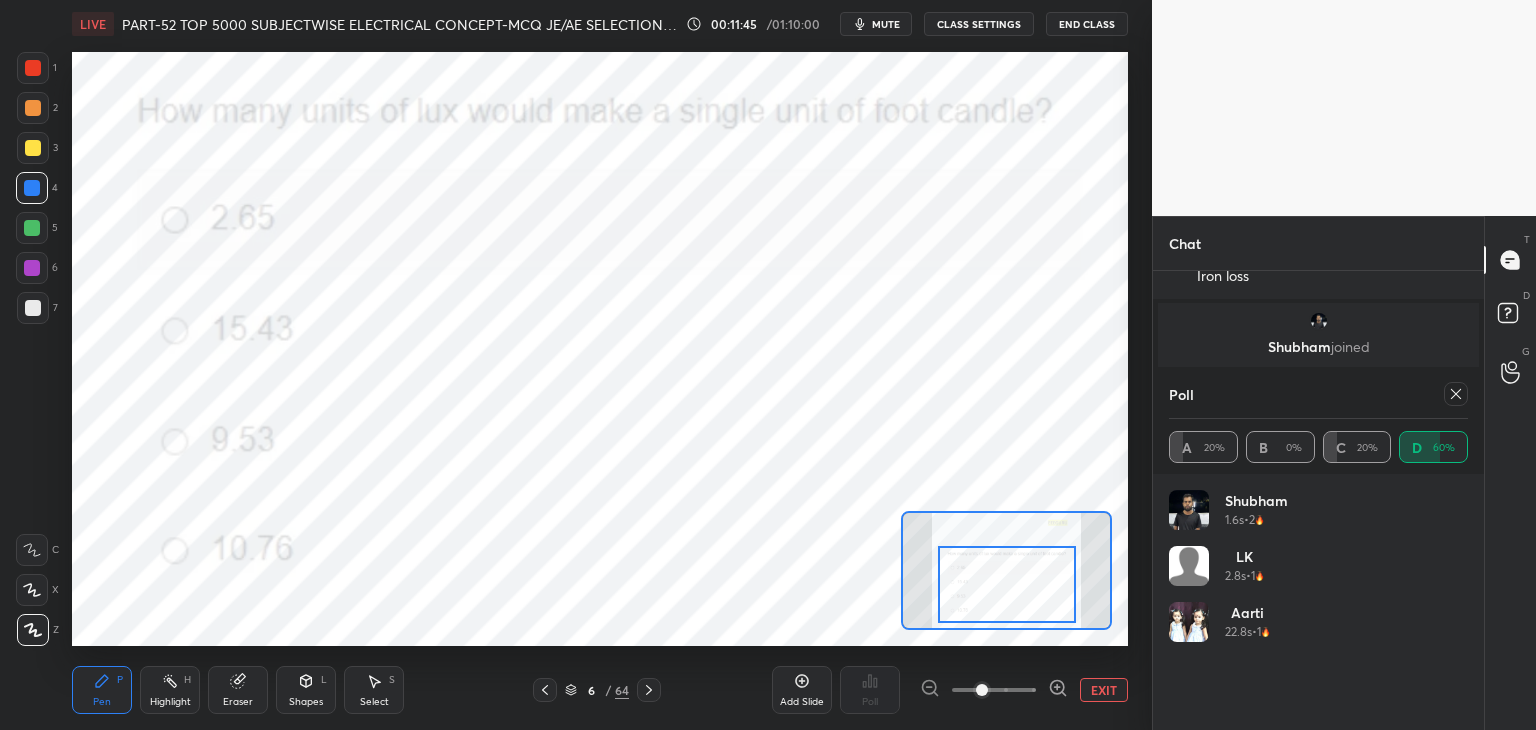 click 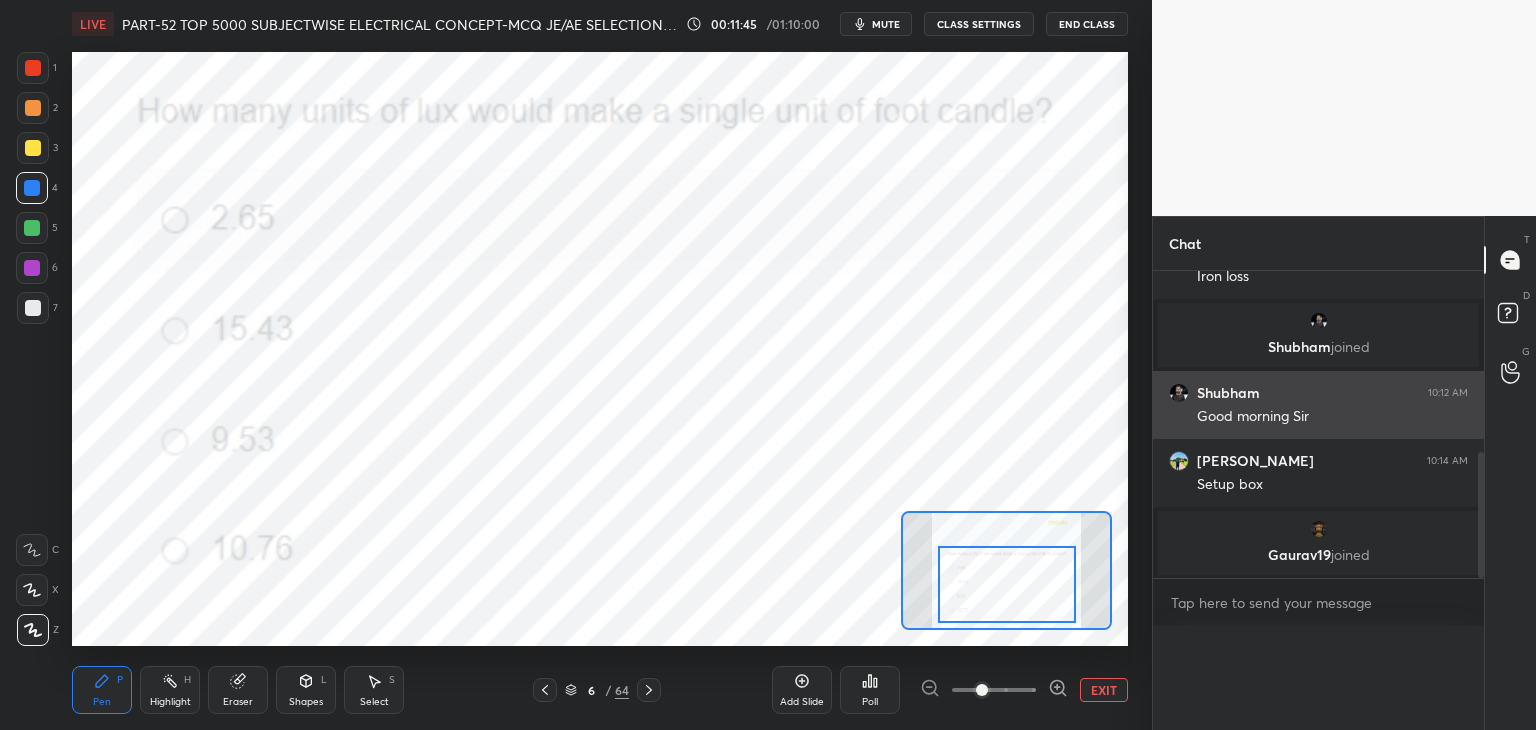 scroll, scrollTop: 88, scrollLeft: 293, axis: both 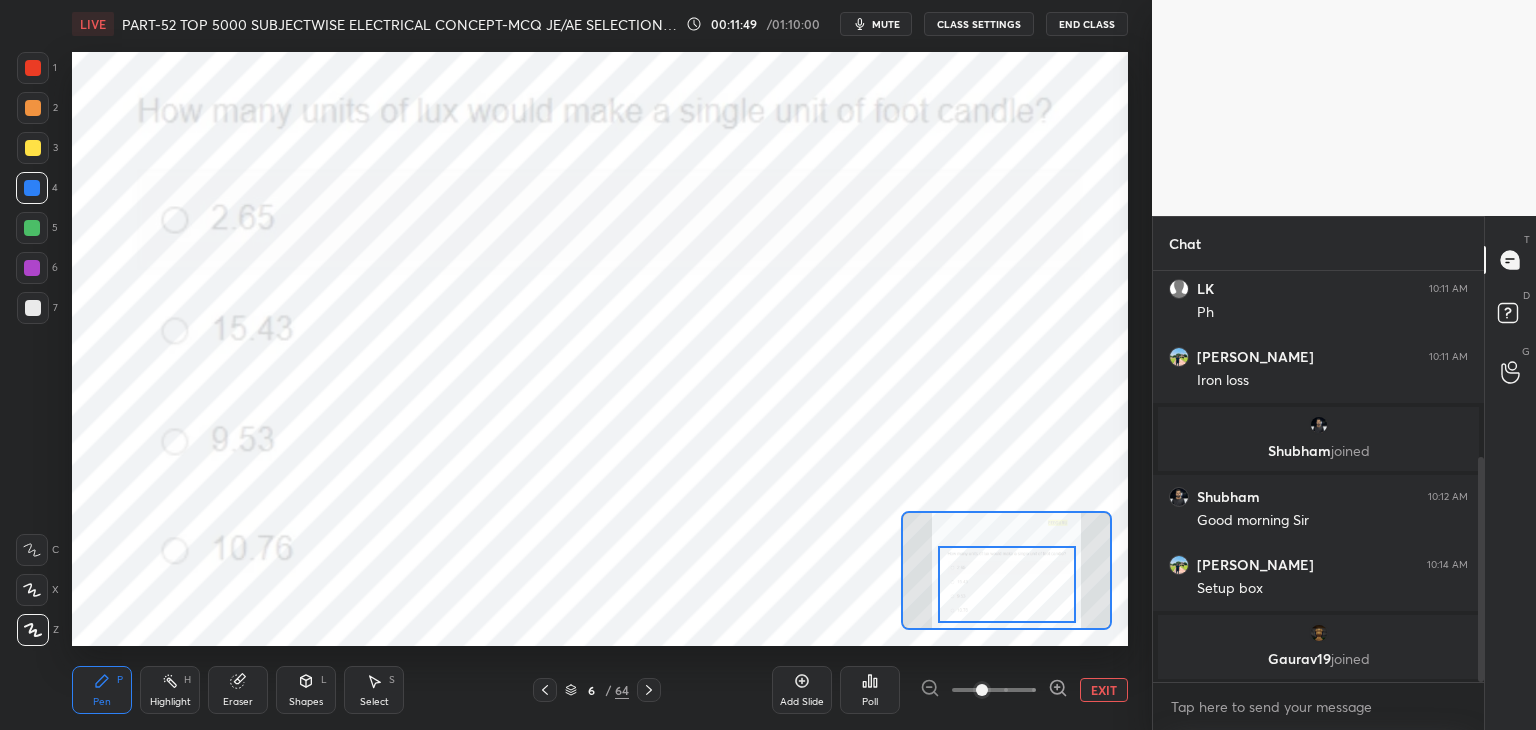 click 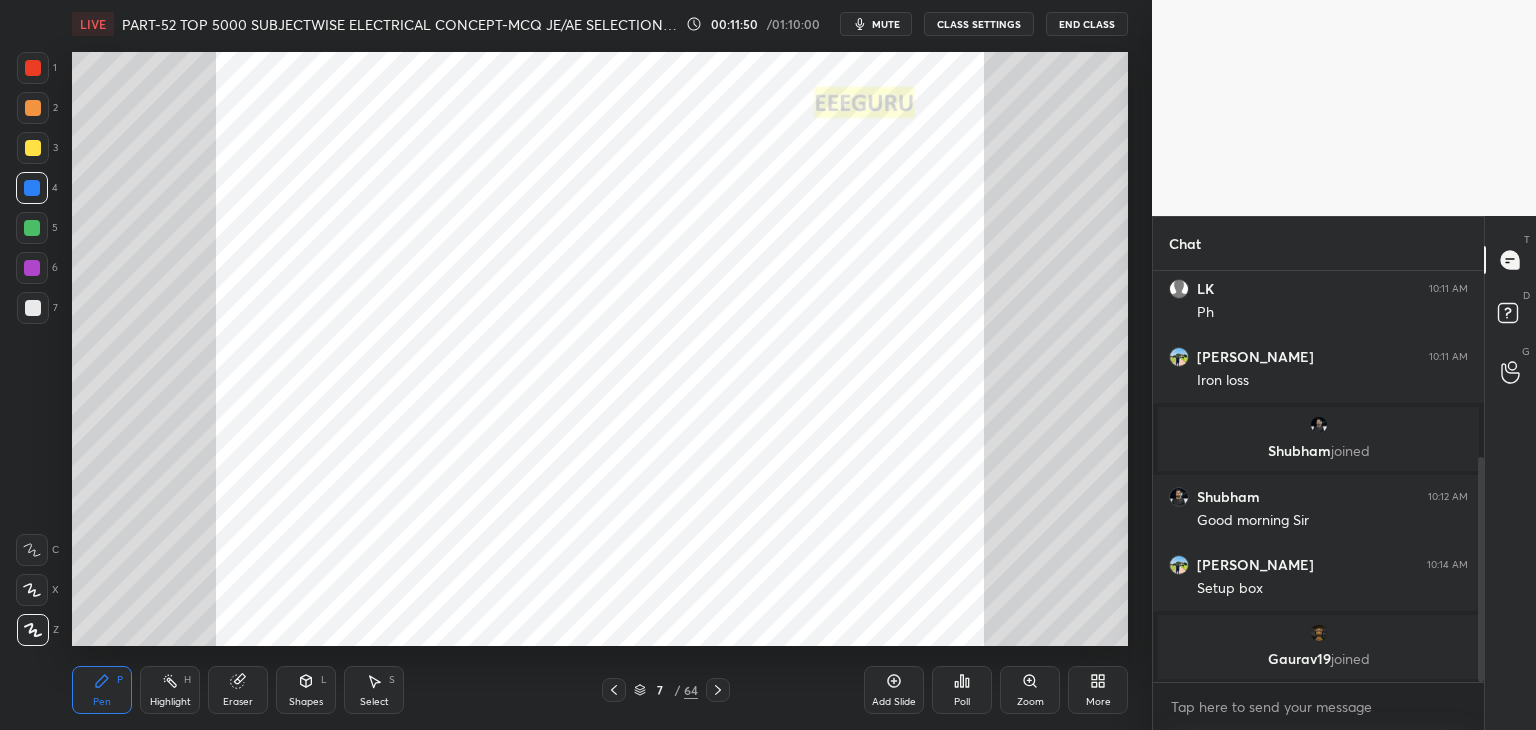 click 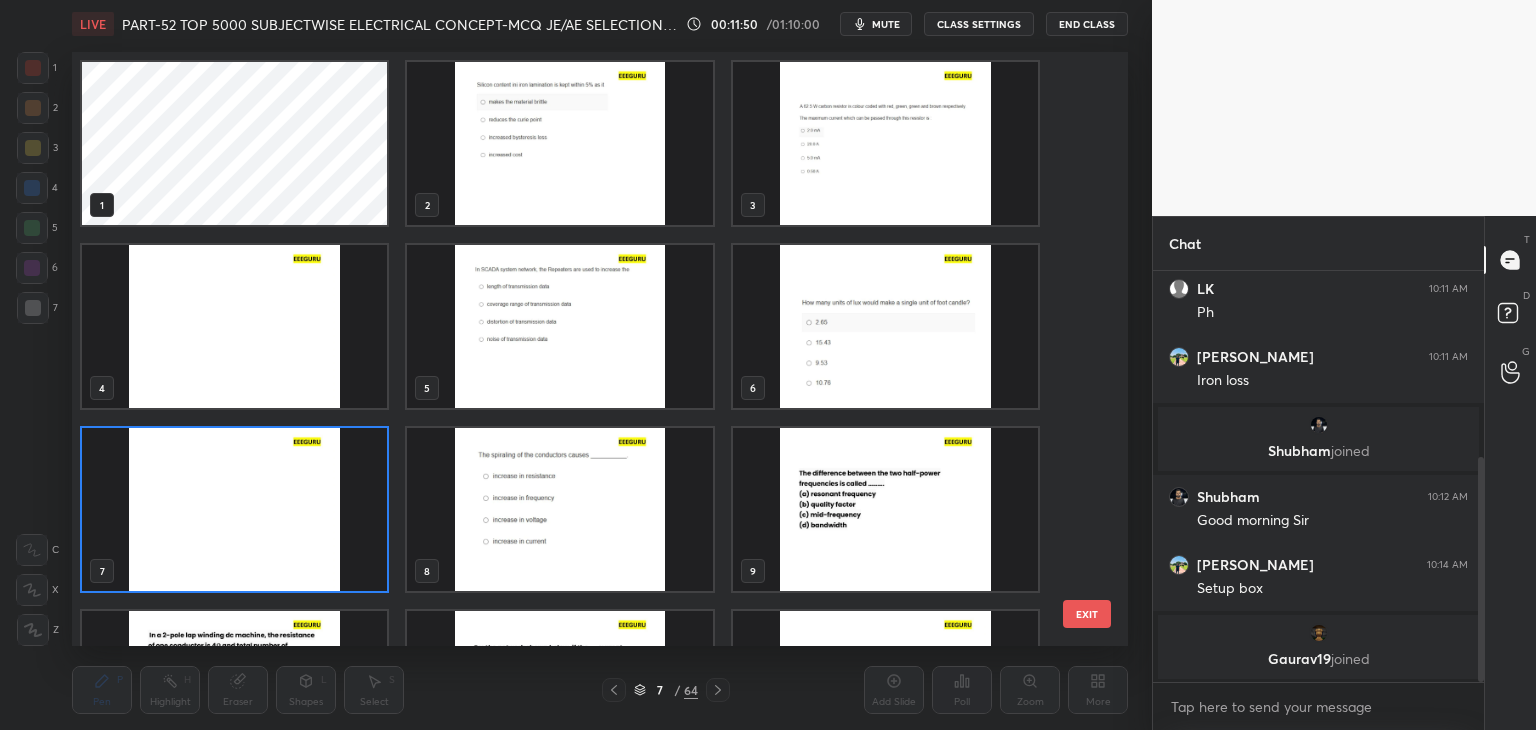 scroll, scrollTop: 6, scrollLeft: 10, axis: both 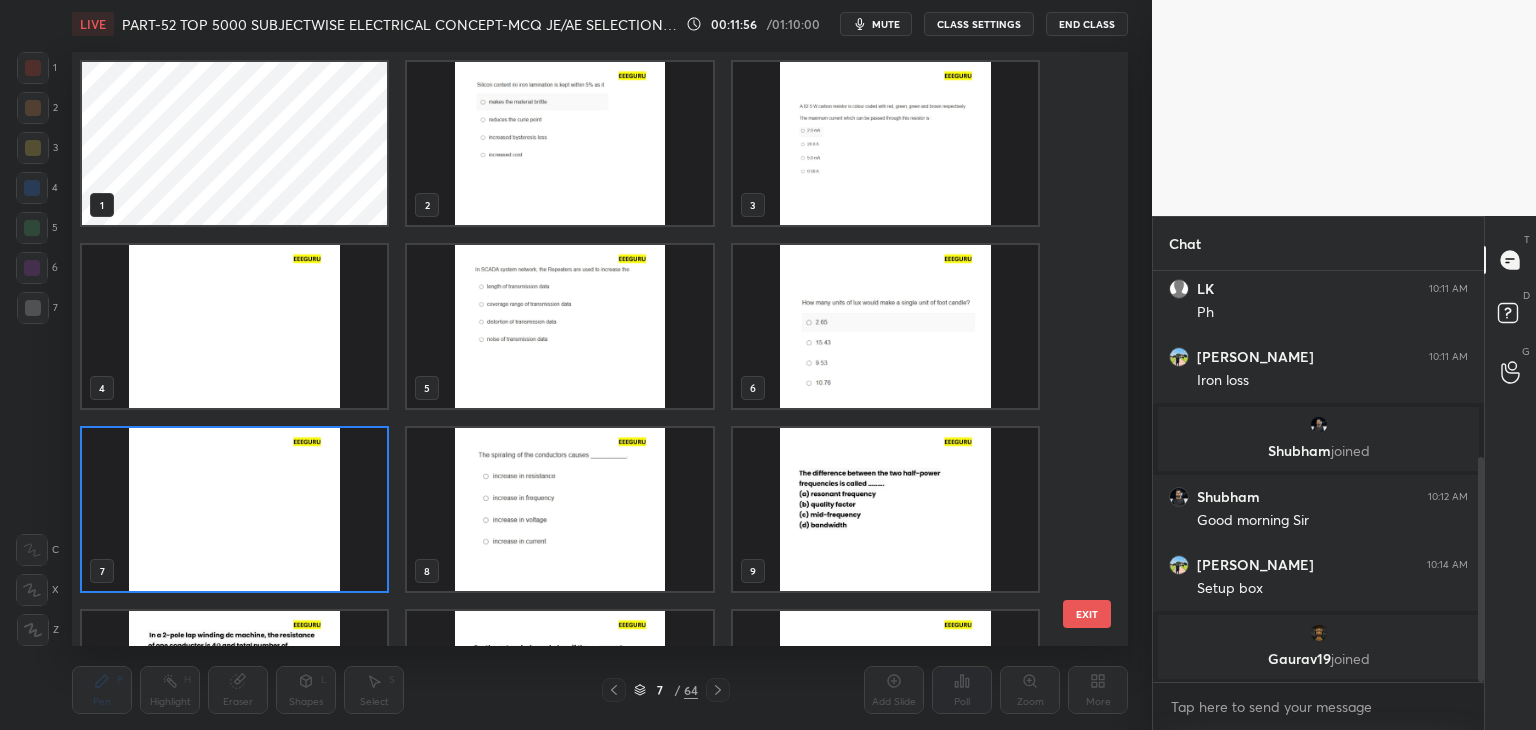 click at bounding box center (559, 509) 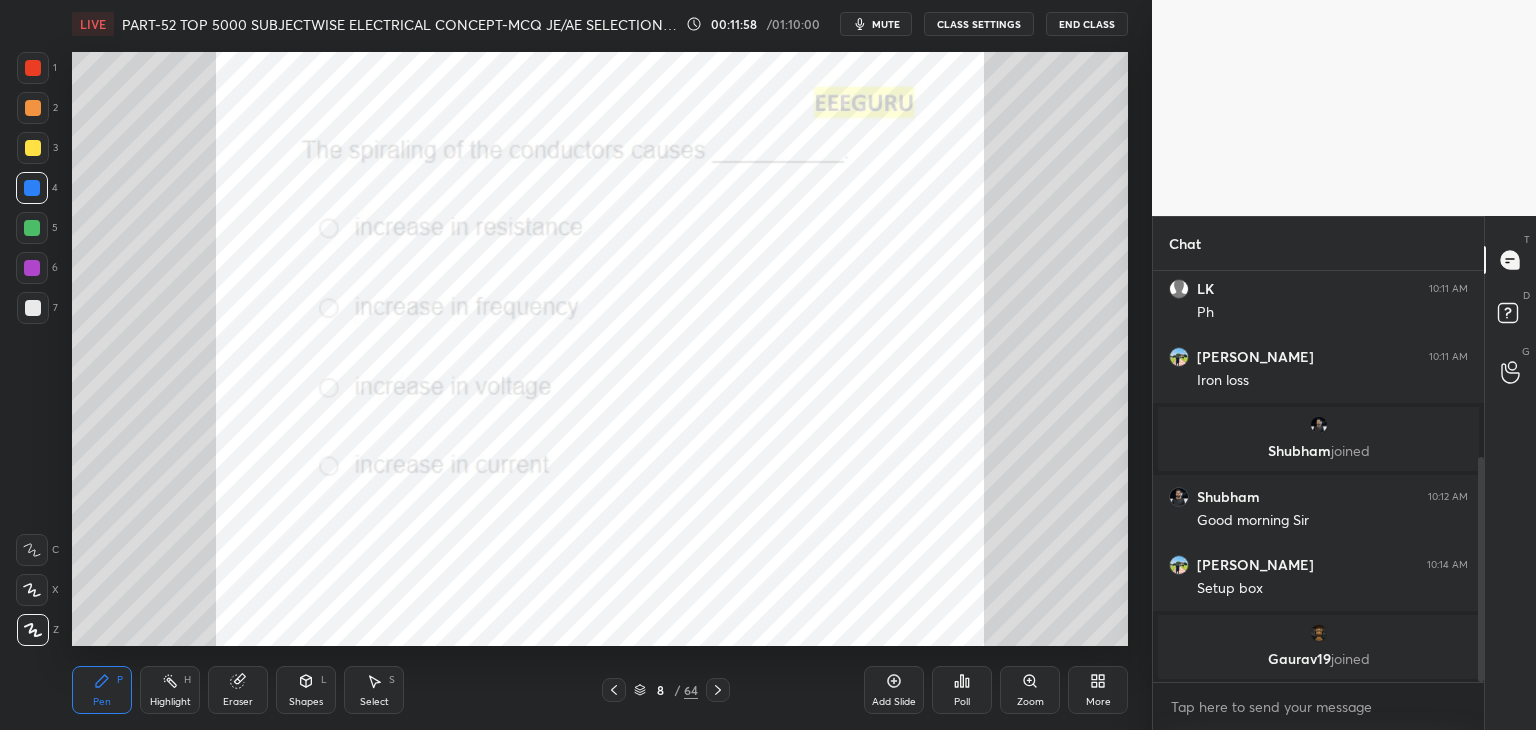 click 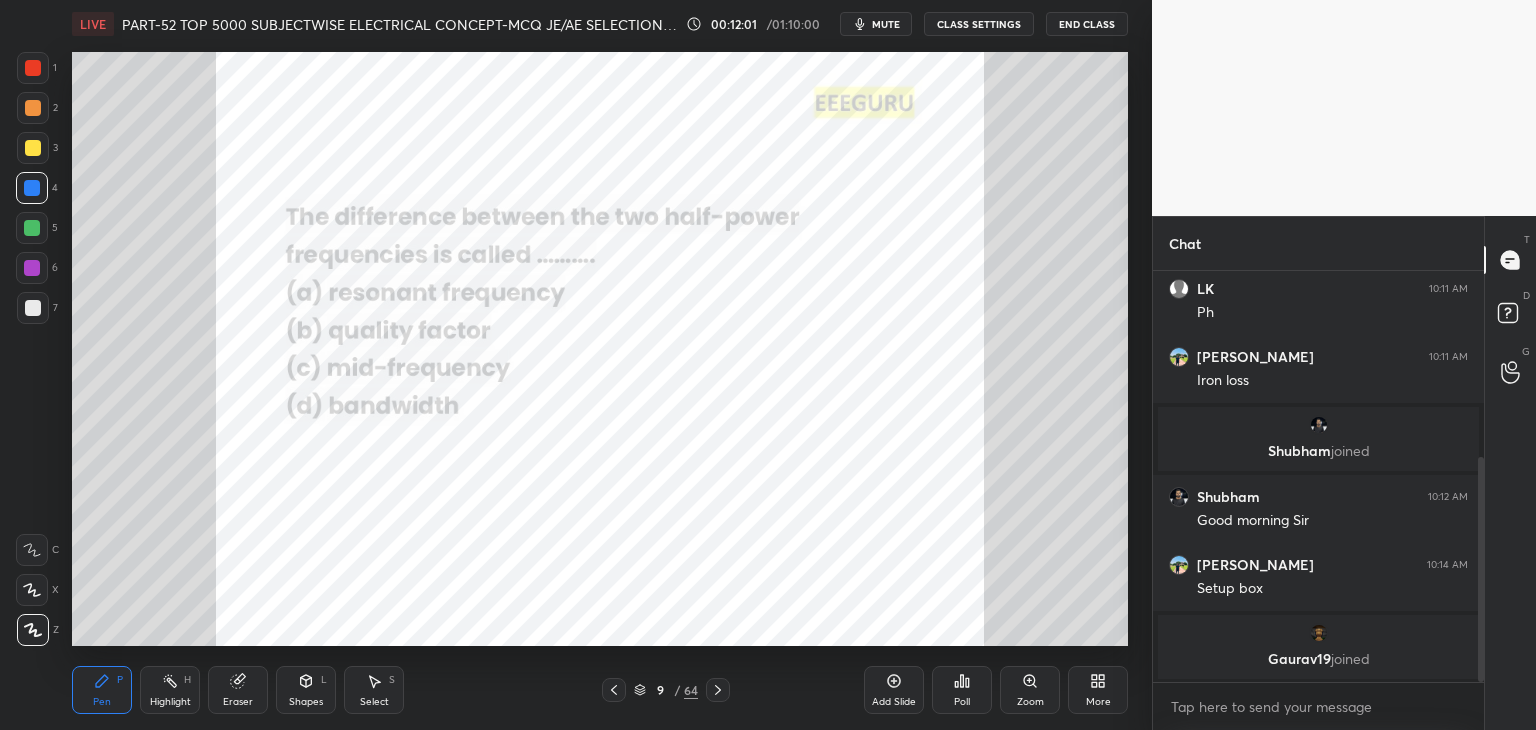 click on "Poll" at bounding box center (962, 690) 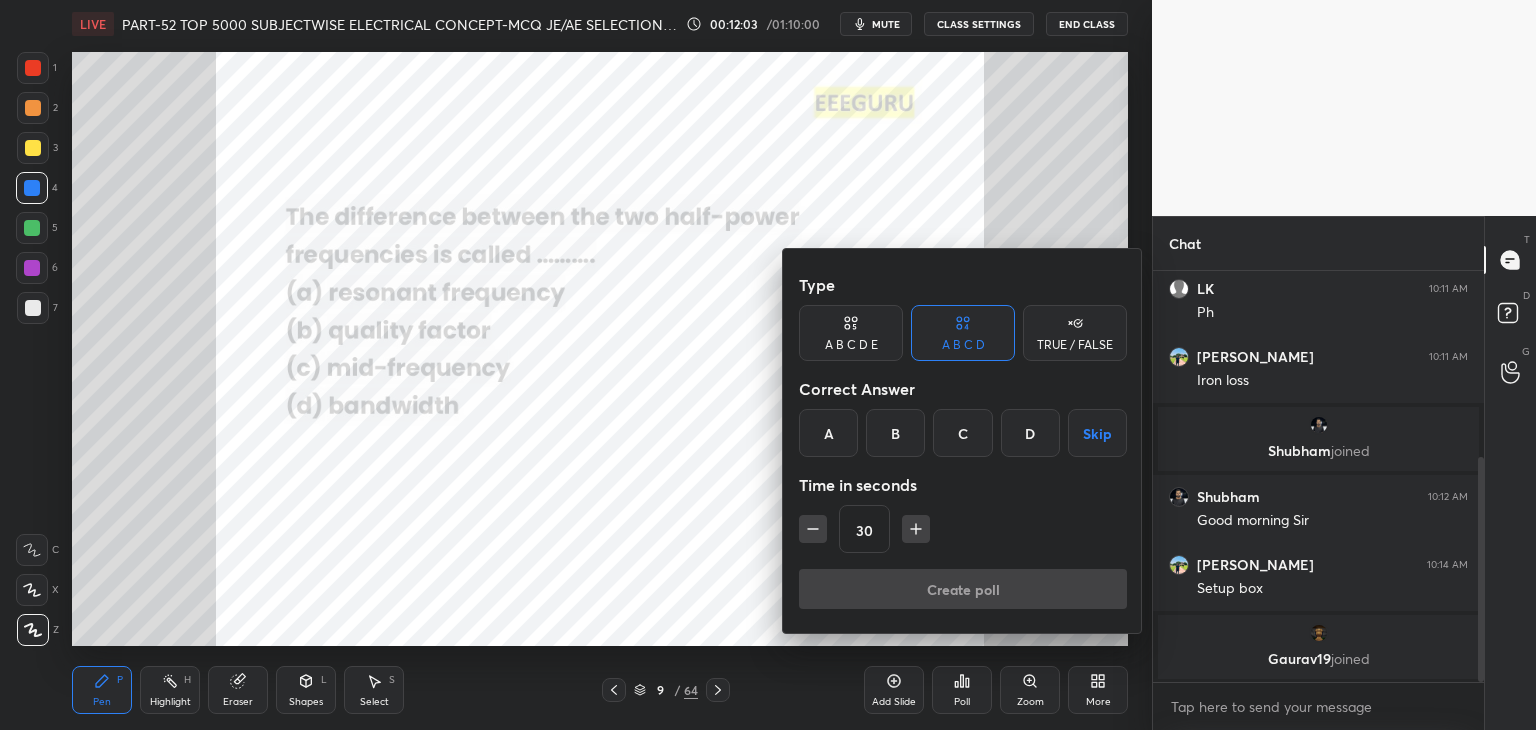 click on "D" at bounding box center [1030, 433] 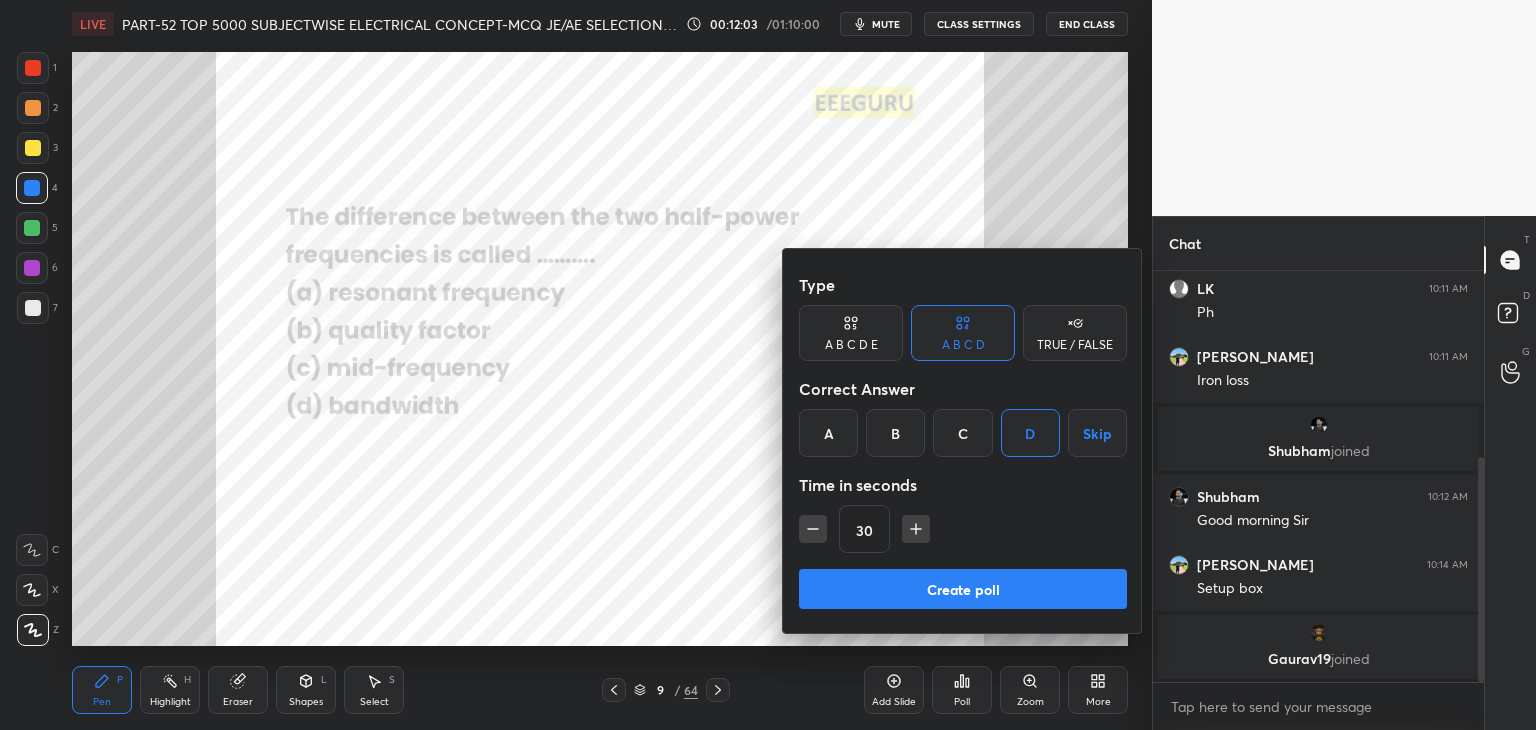click on "Create poll" at bounding box center (963, 589) 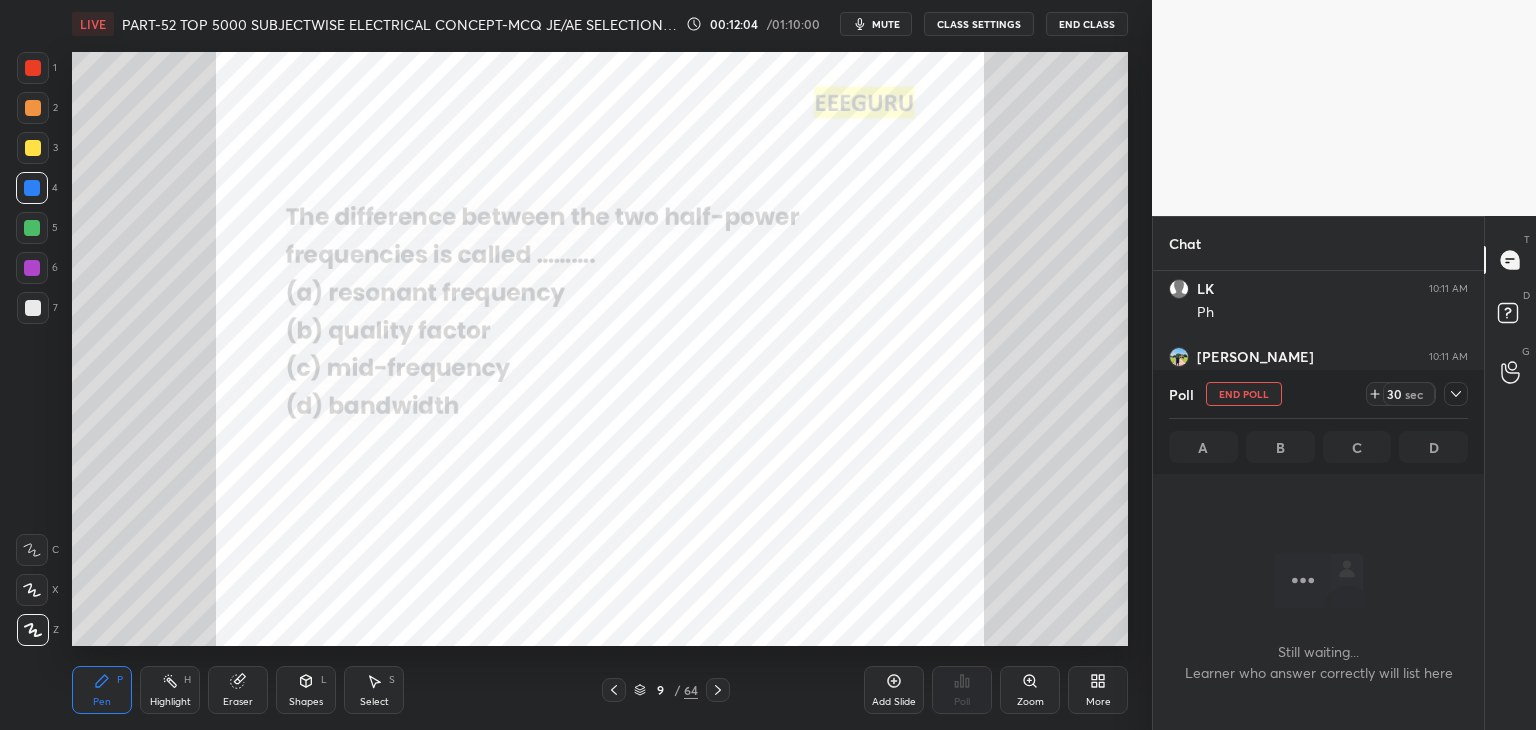 scroll, scrollTop: 364, scrollLeft: 325, axis: both 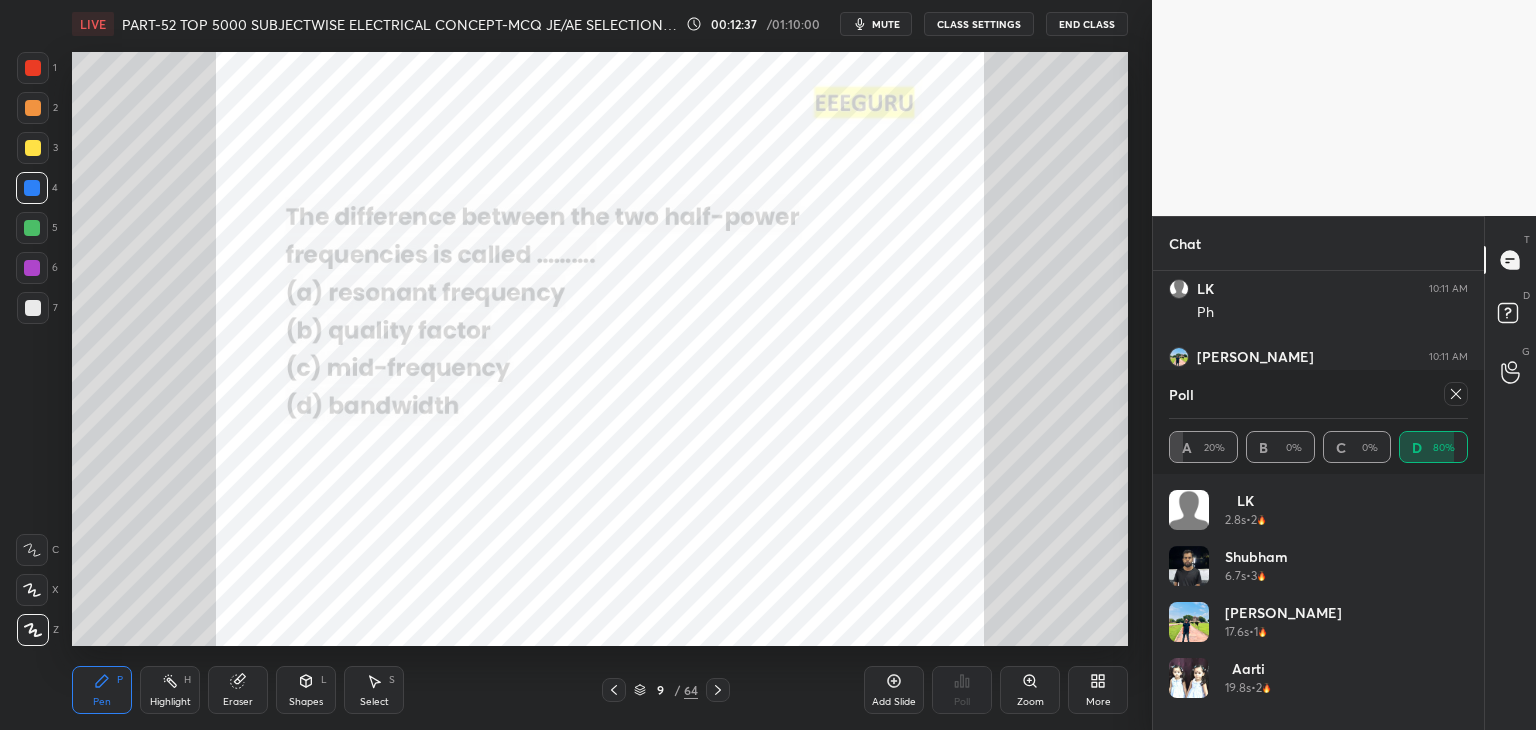 click at bounding box center [1456, 394] 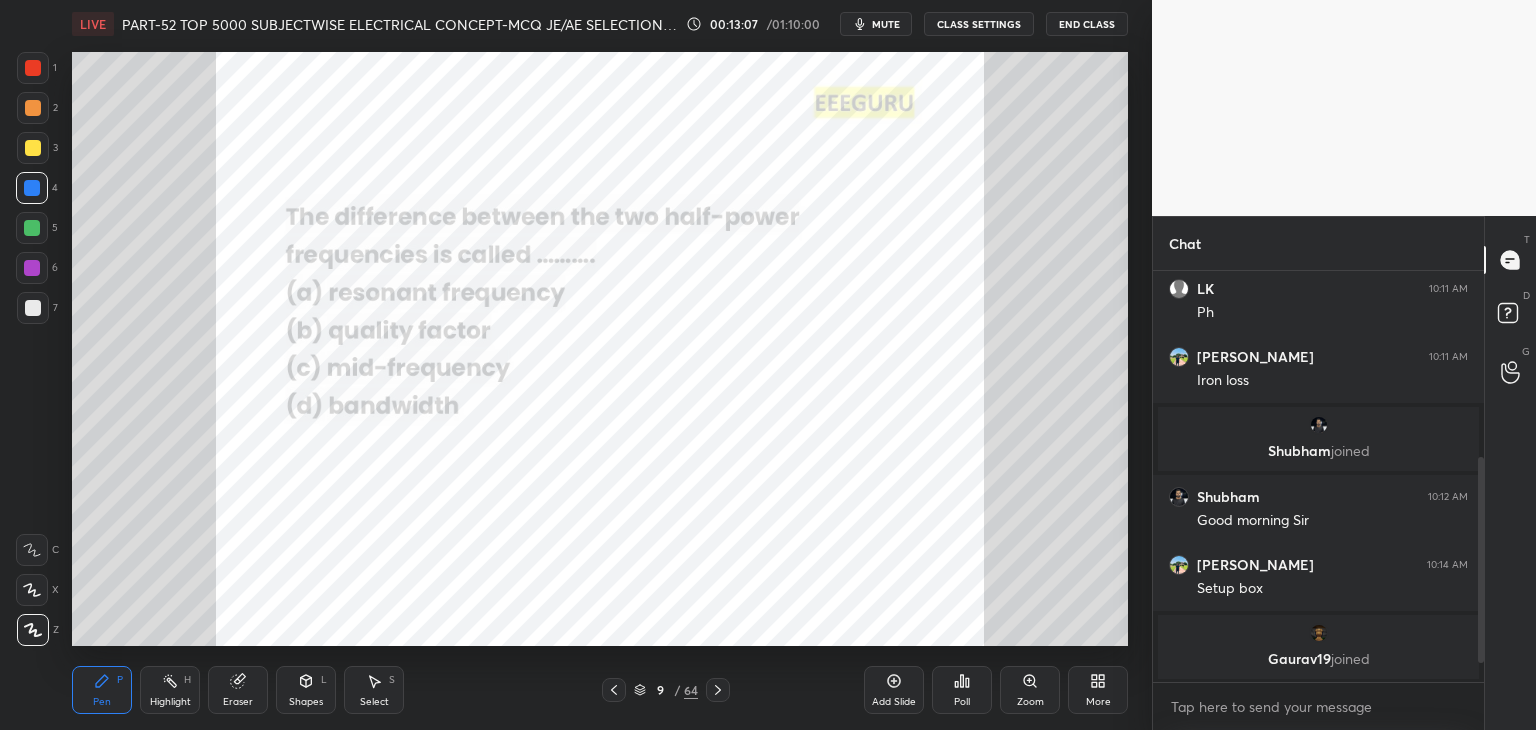 scroll, scrollTop: 408, scrollLeft: 0, axis: vertical 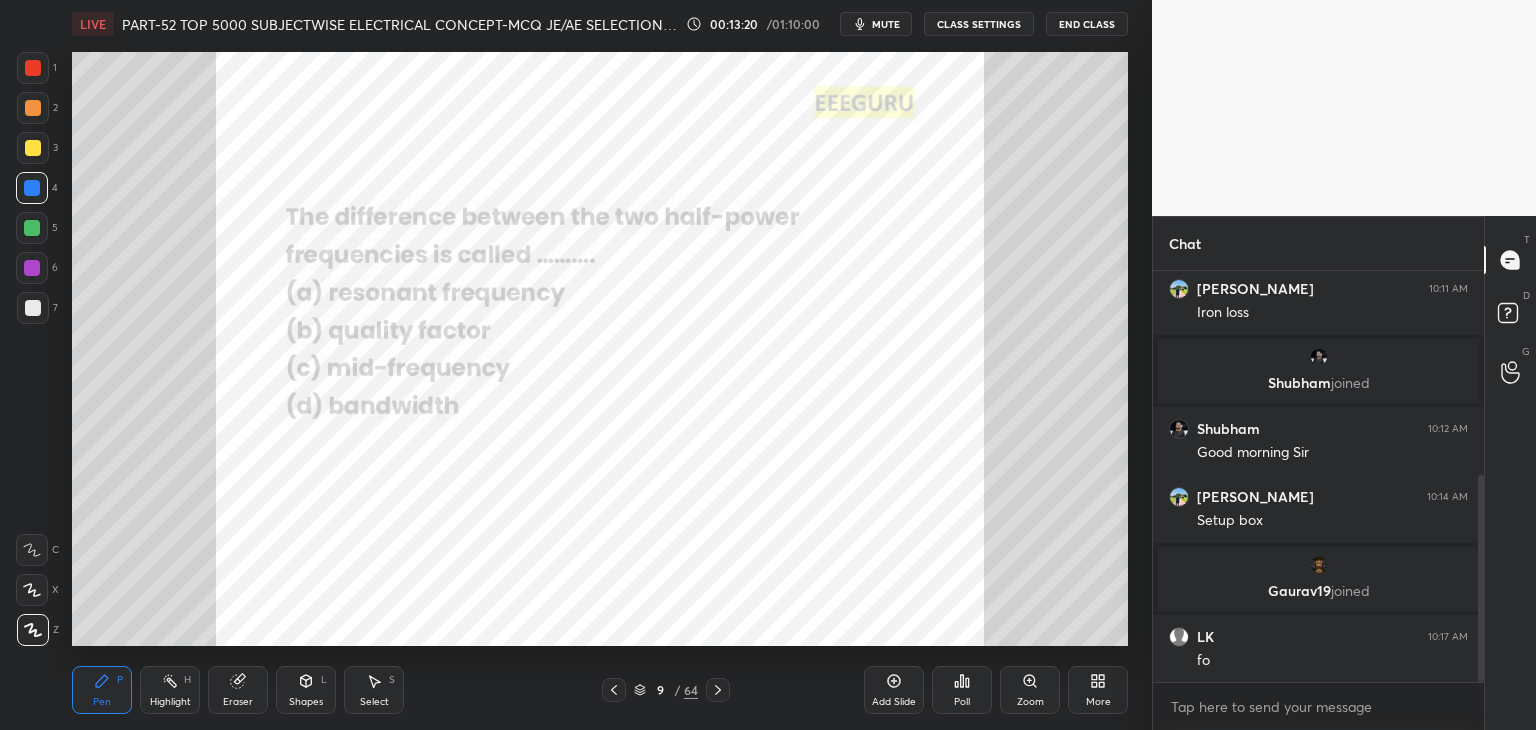click 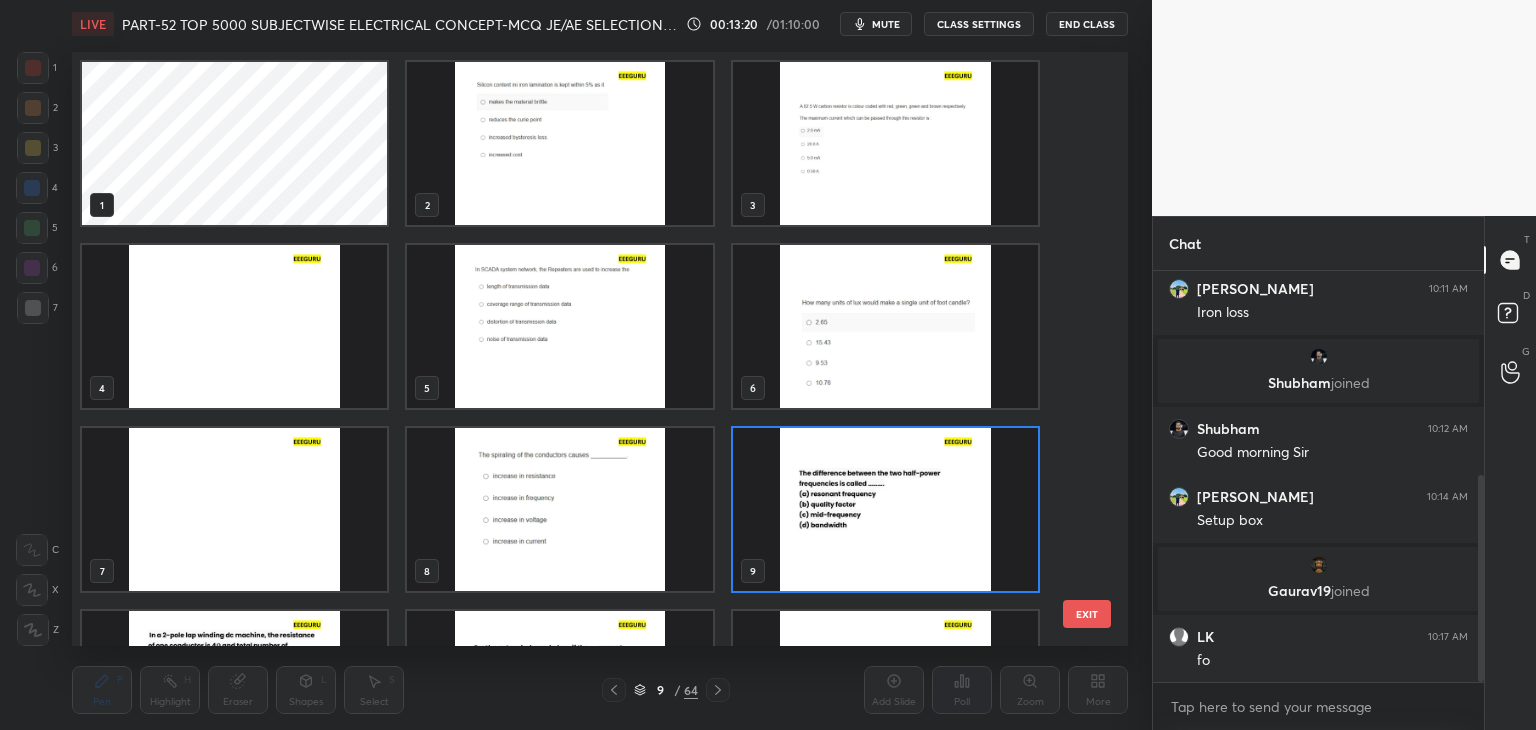 scroll, scrollTop: 6, scrollLeft: 10, axis: both 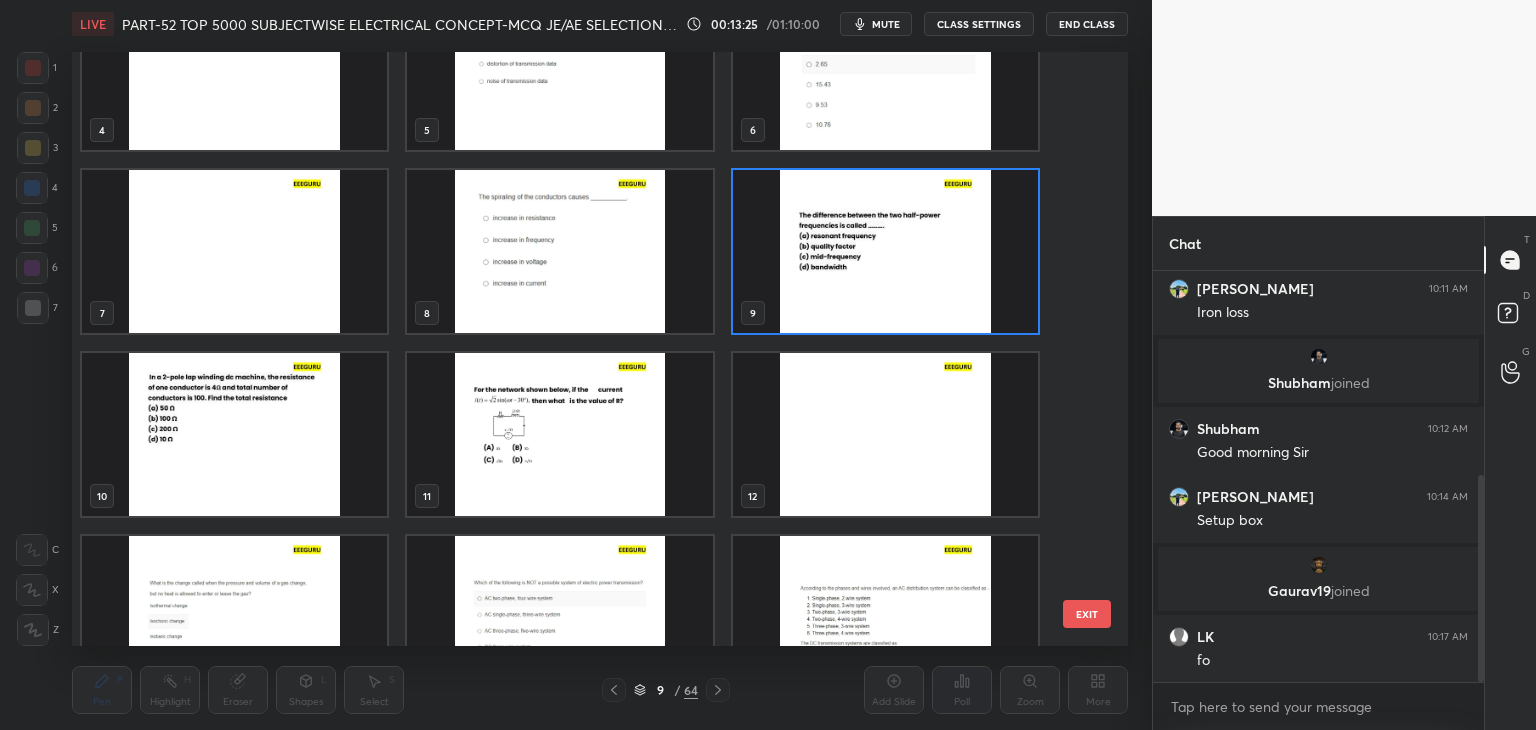 click at bounding box center [234, 434] 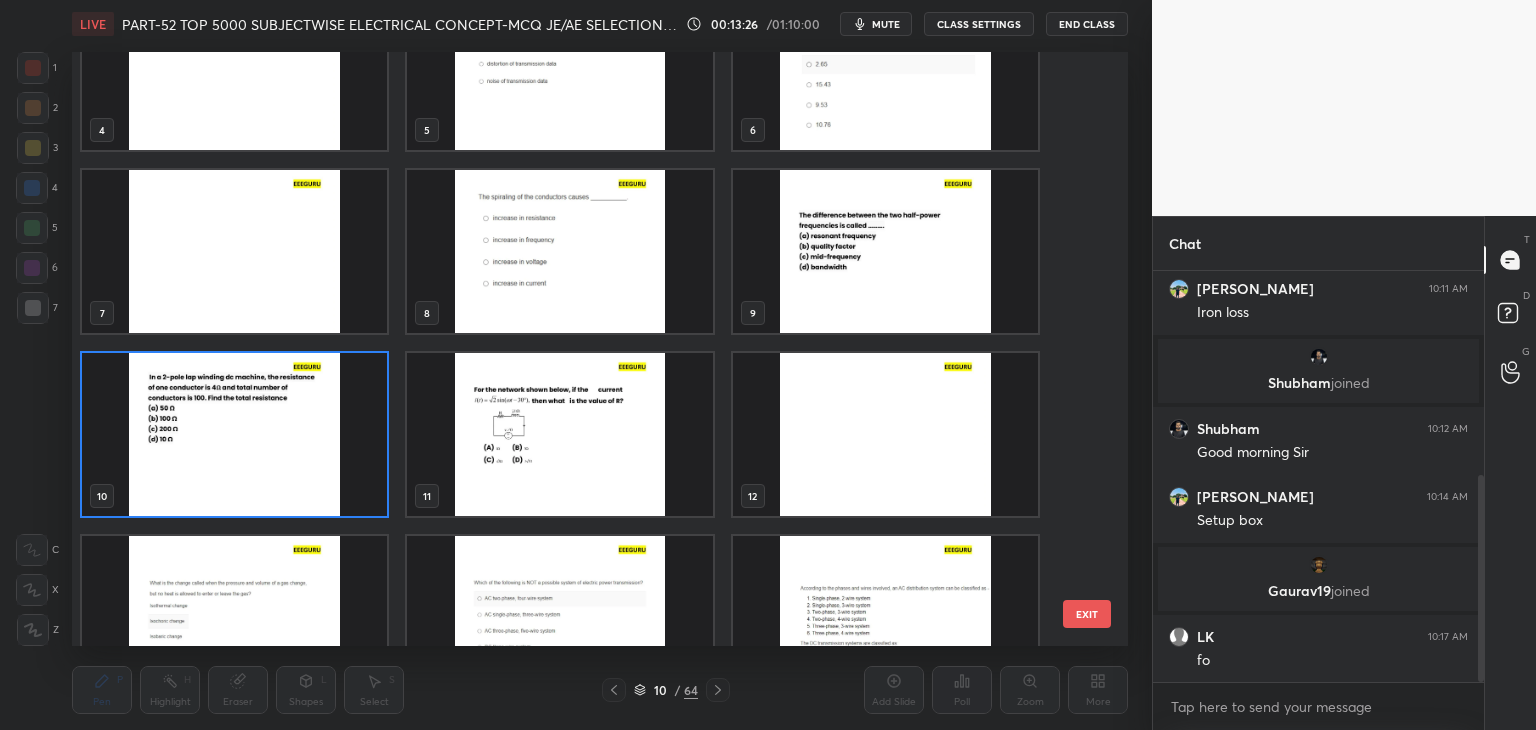 click at bounding box center (234, 434) 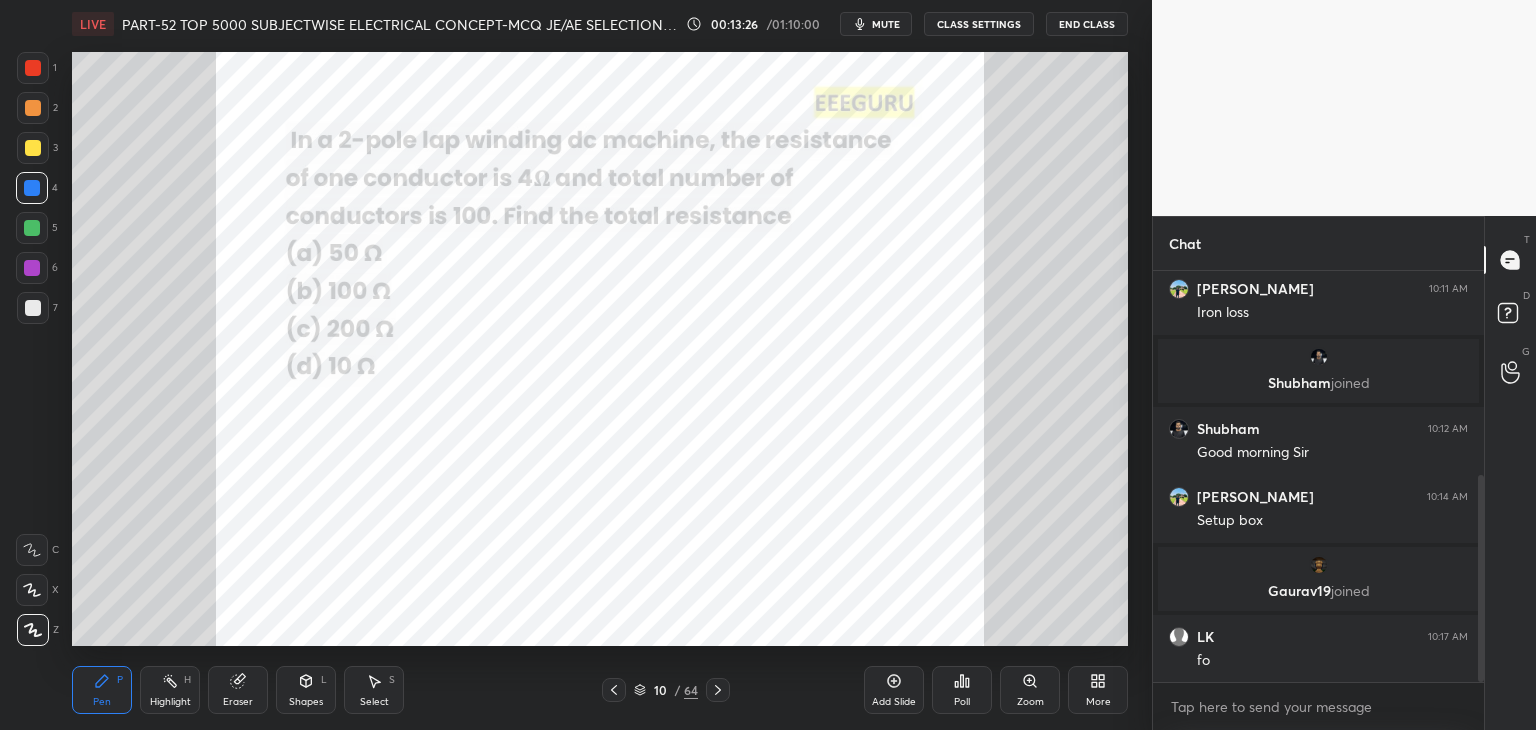 click at bounding box center (234, 434) 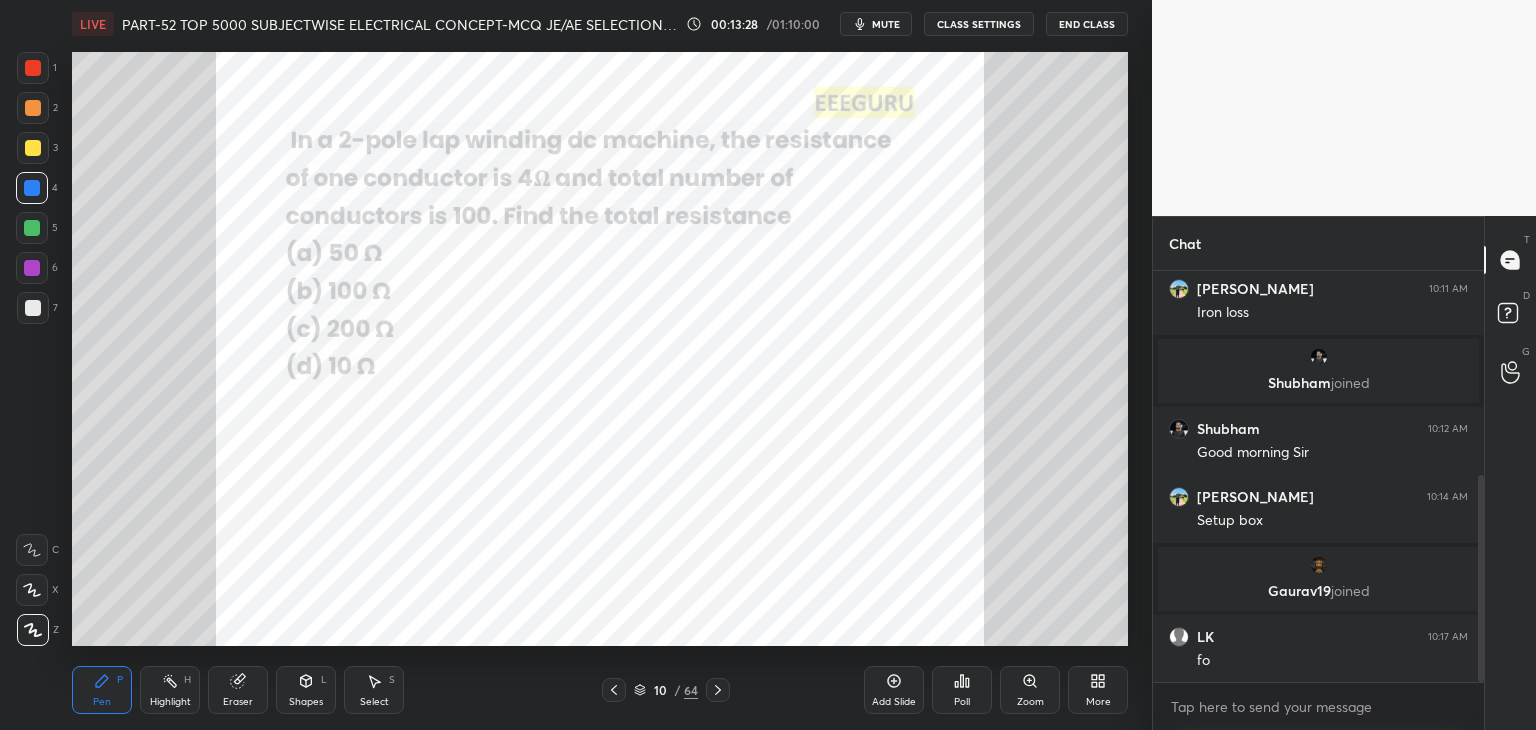 click on "Zoom" at bounding box center [1030, 690] 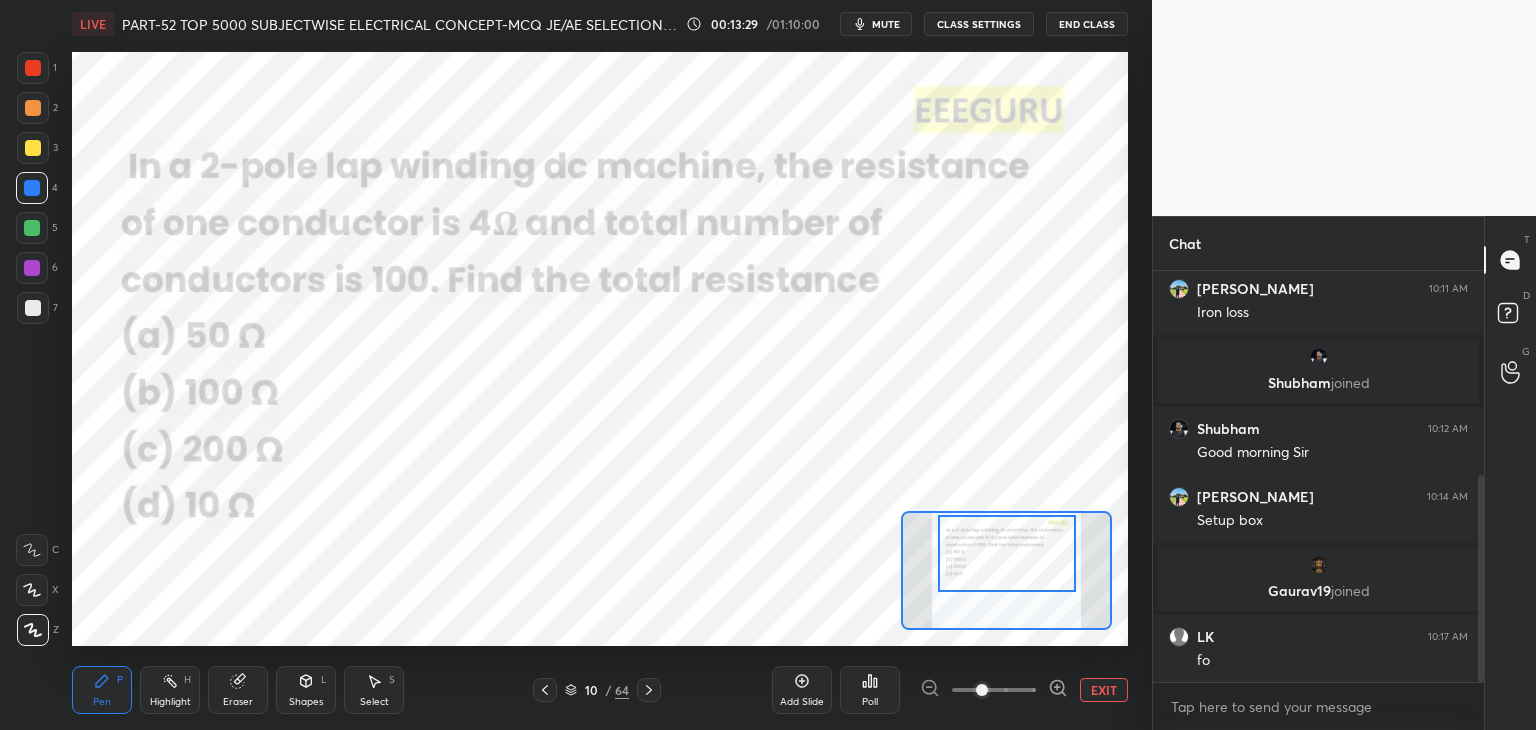 drag, startPoint x: 1041, startPoint y: 589, endPoint x: 1044, endPoint y: 575, distance: 14.3178215 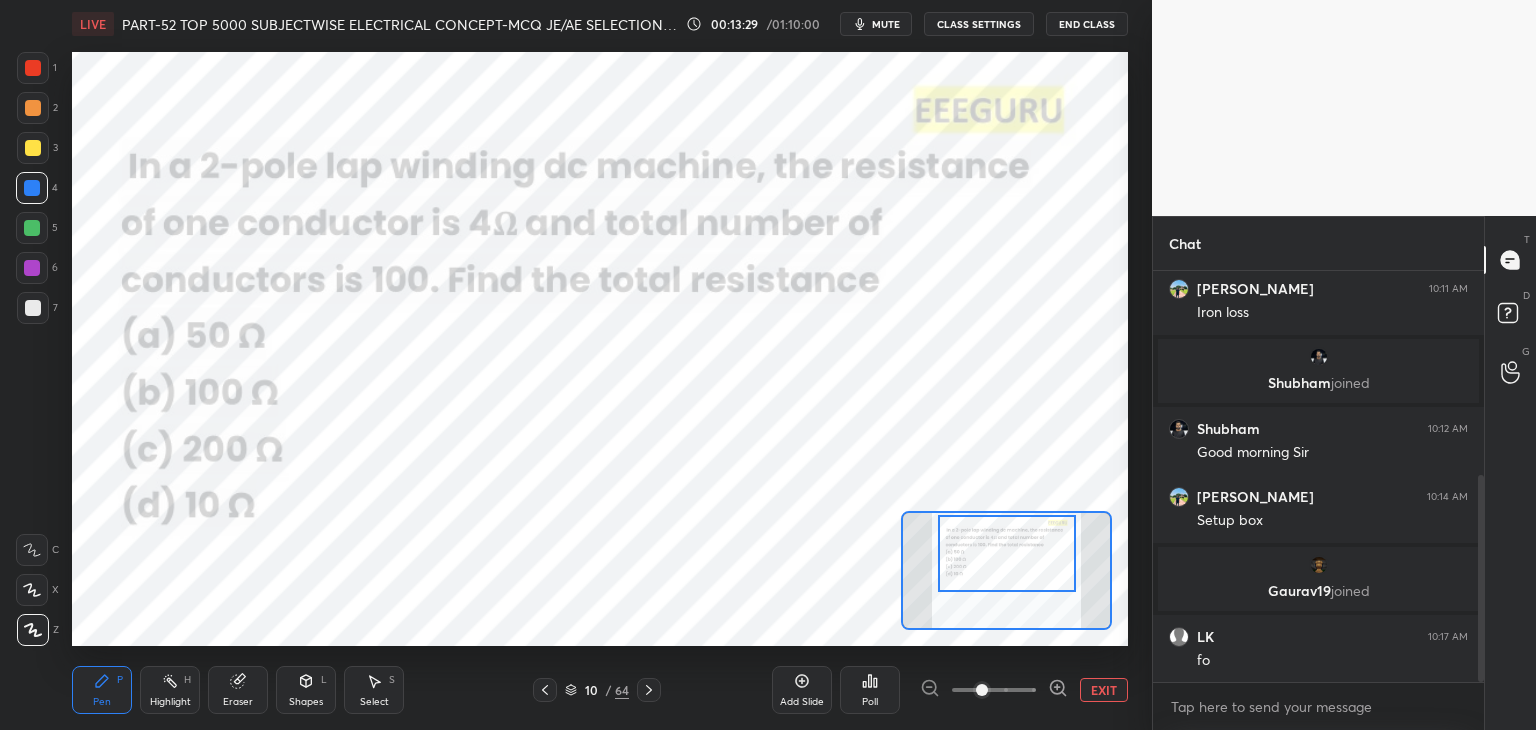 click at bounding box center (1007, 553) 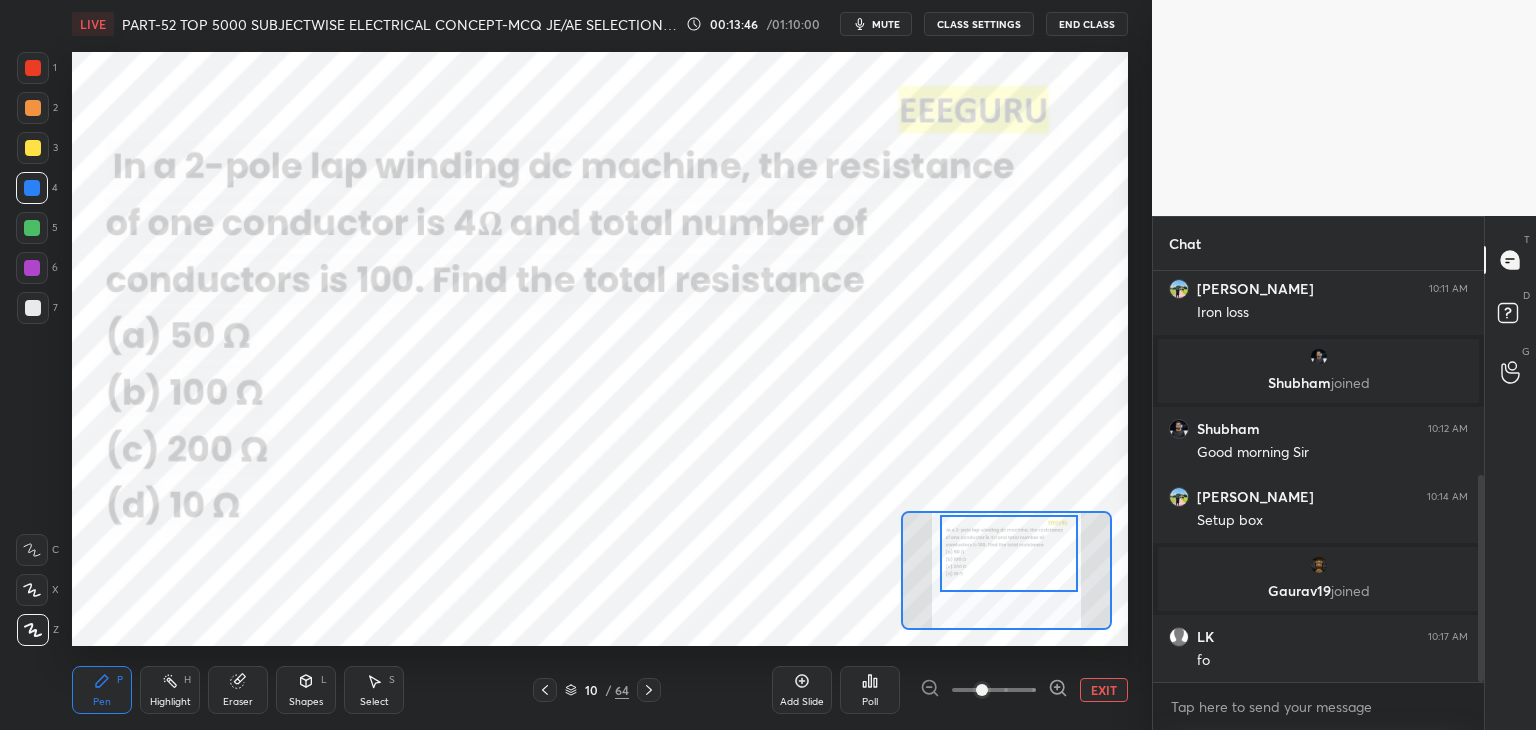 click on "Poll" at bounding box center [870, 690] 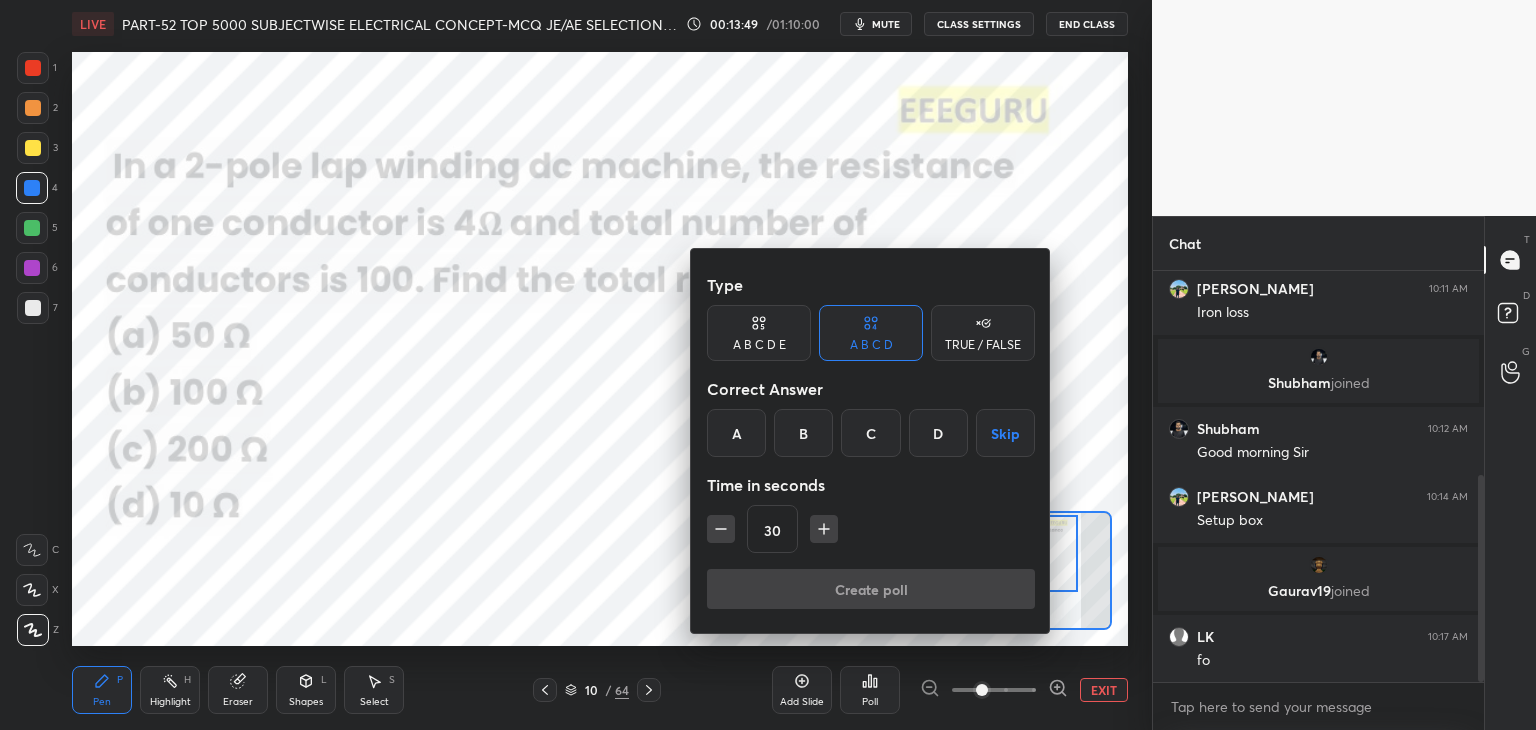 click on "B" at bounding box center (803, 433) 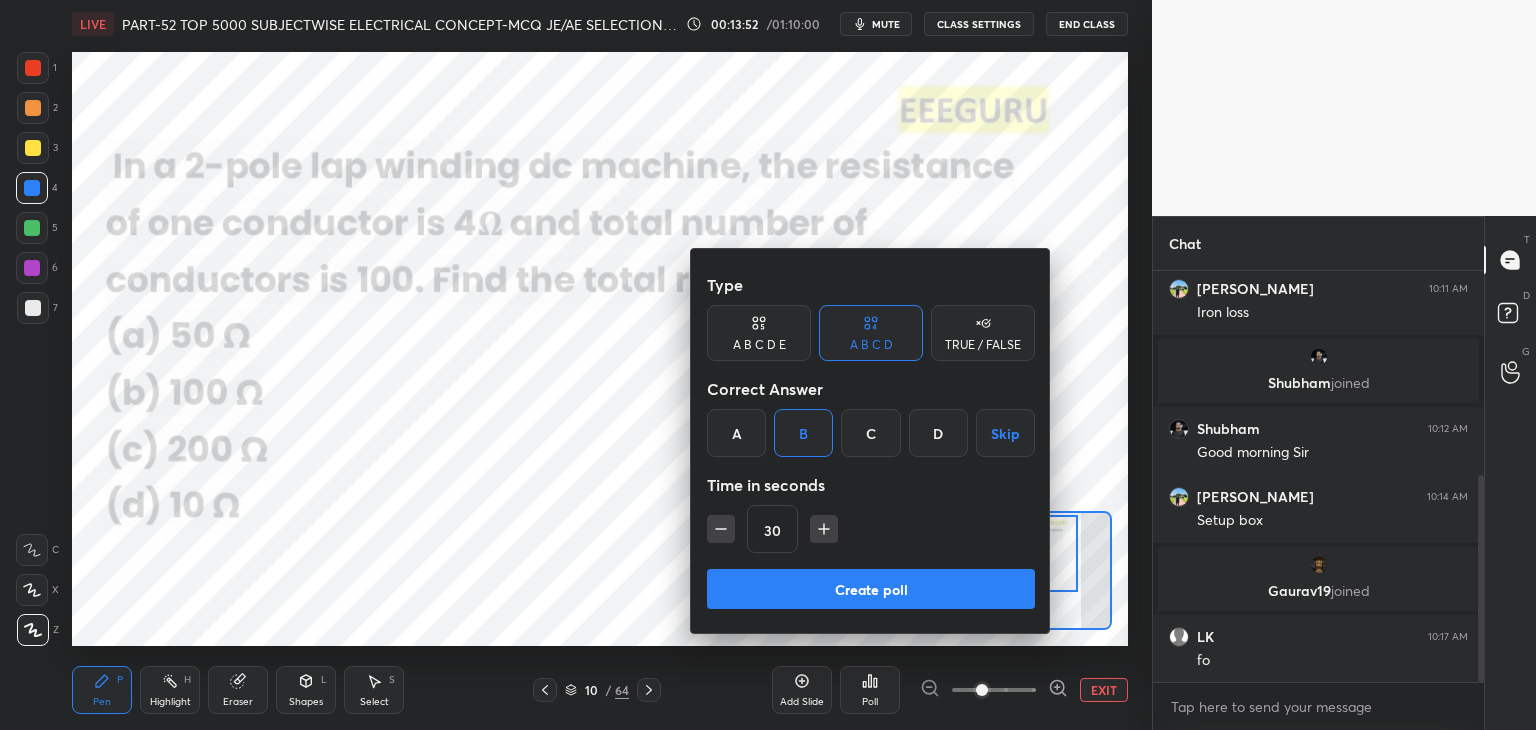 click on "Create poll" at bounding box center (871, 589) 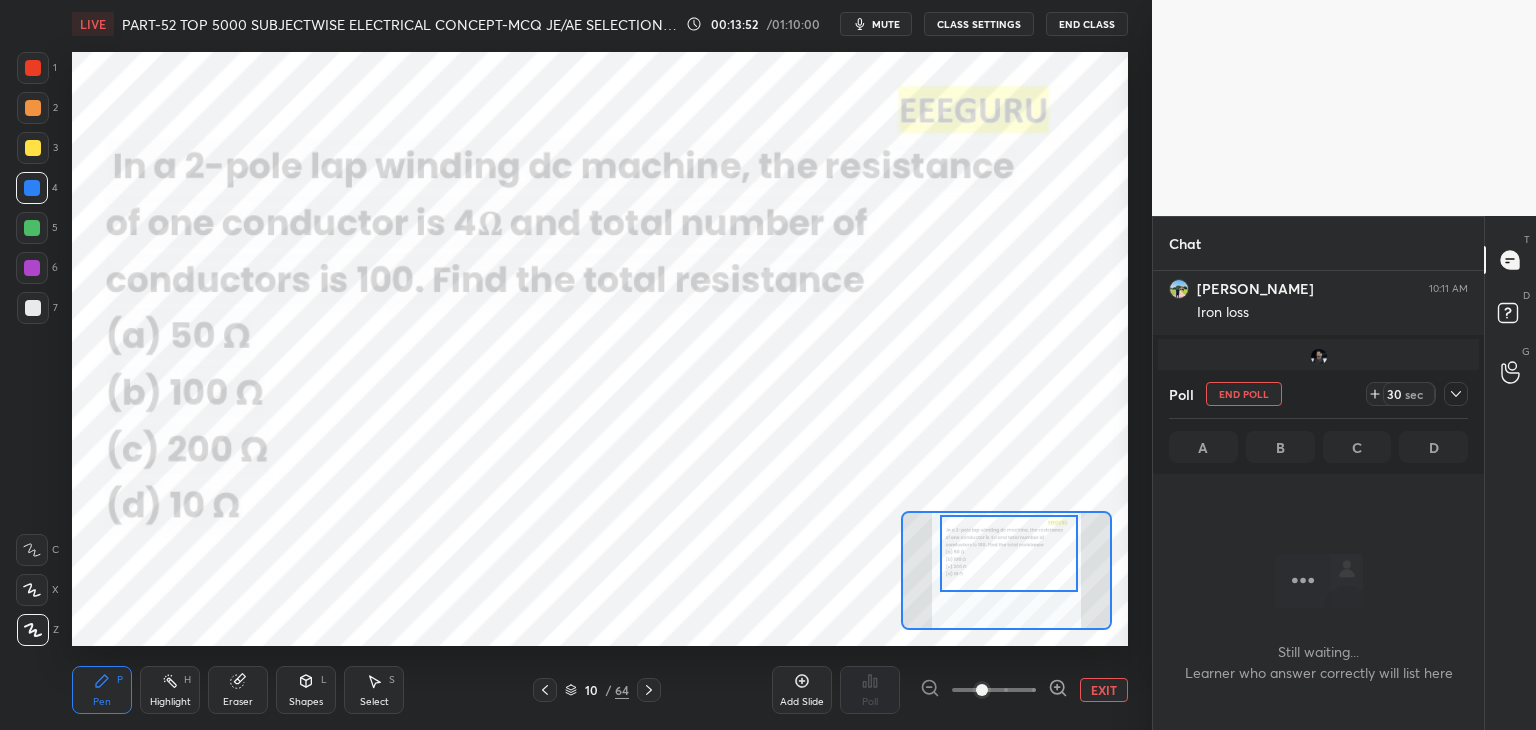 scroll, scrollTop: 307, scrollLeft: 325, axis: both 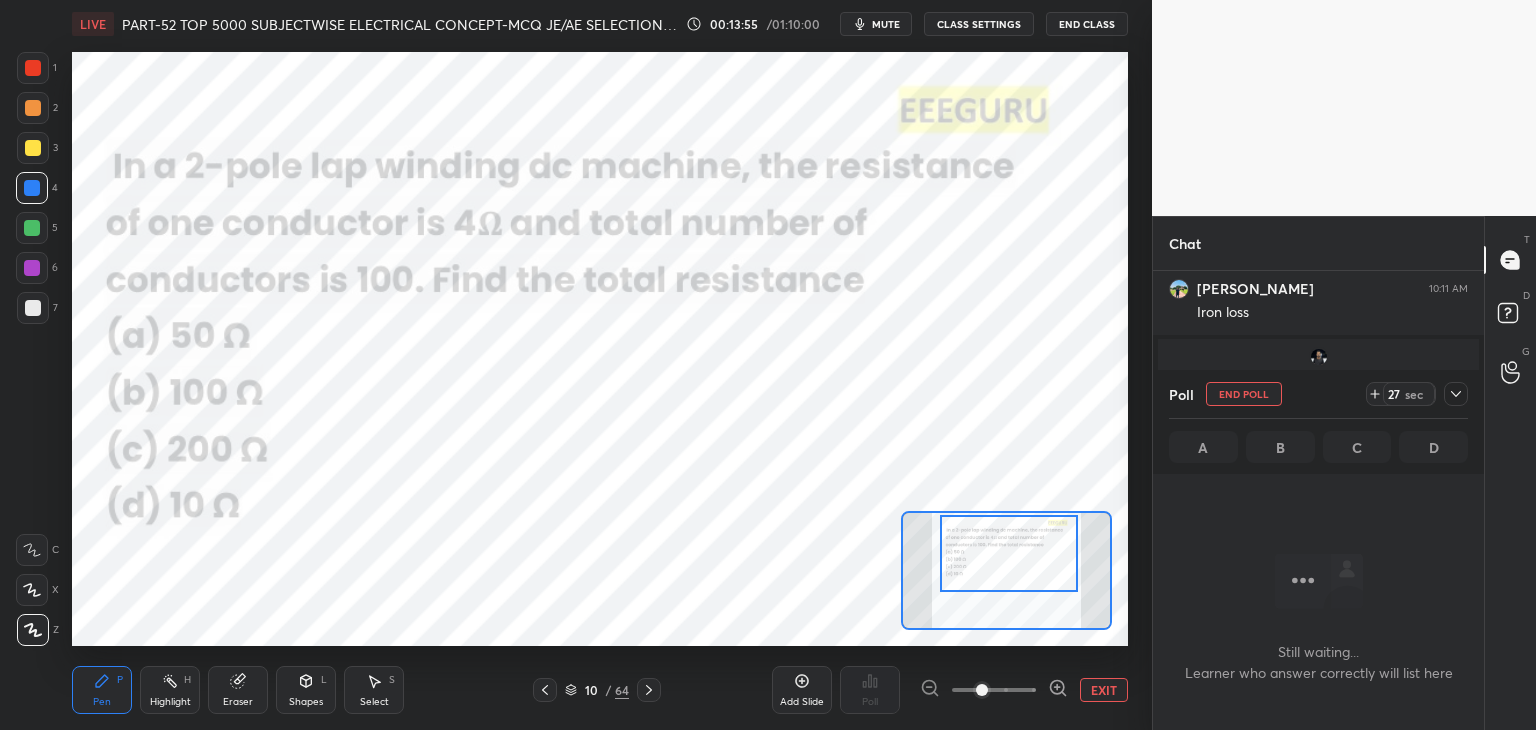 click at bounding box center [1456, 394] 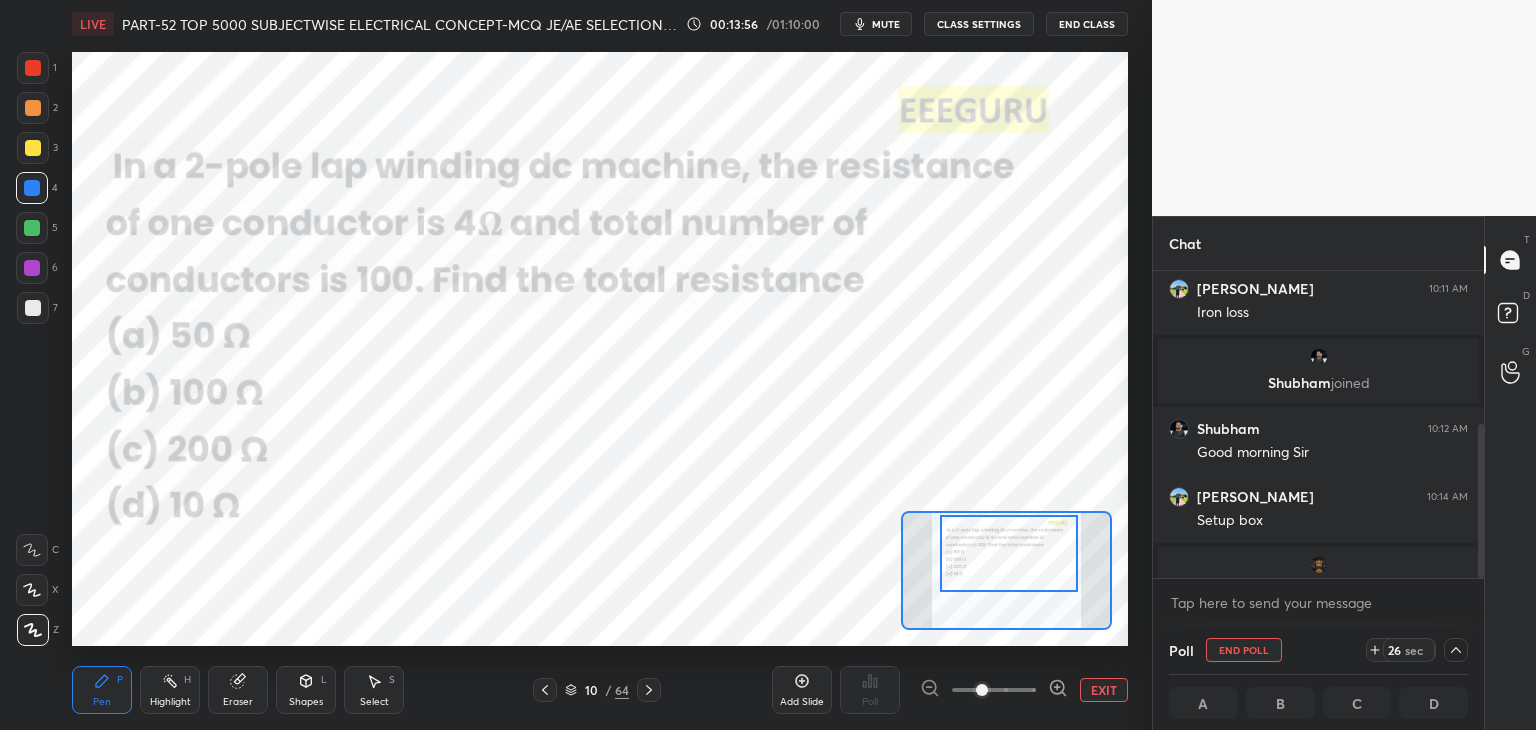 scroll, scrollTop: 0, scrollLeft: 6, axis: horizontal 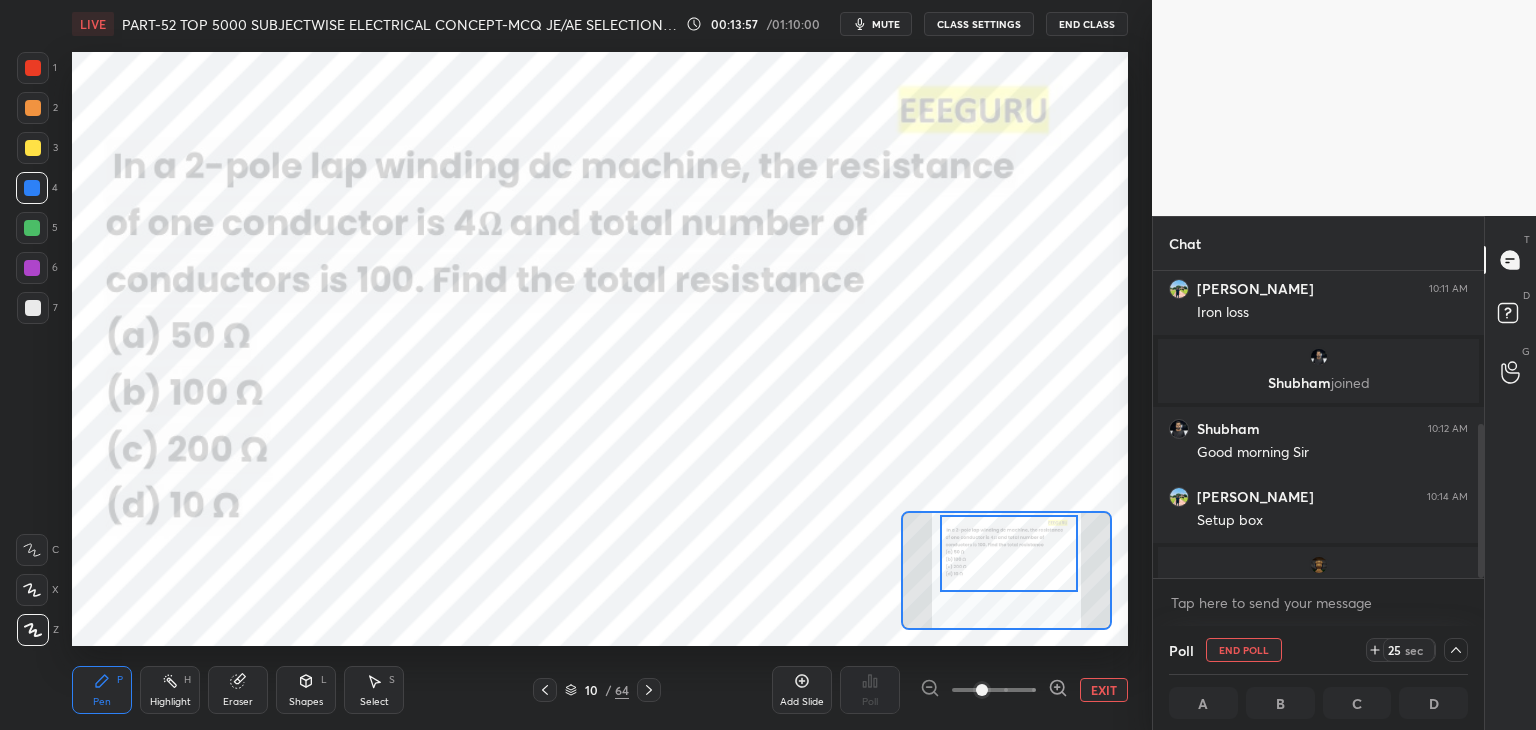 click at bounding box center [1456, 650] 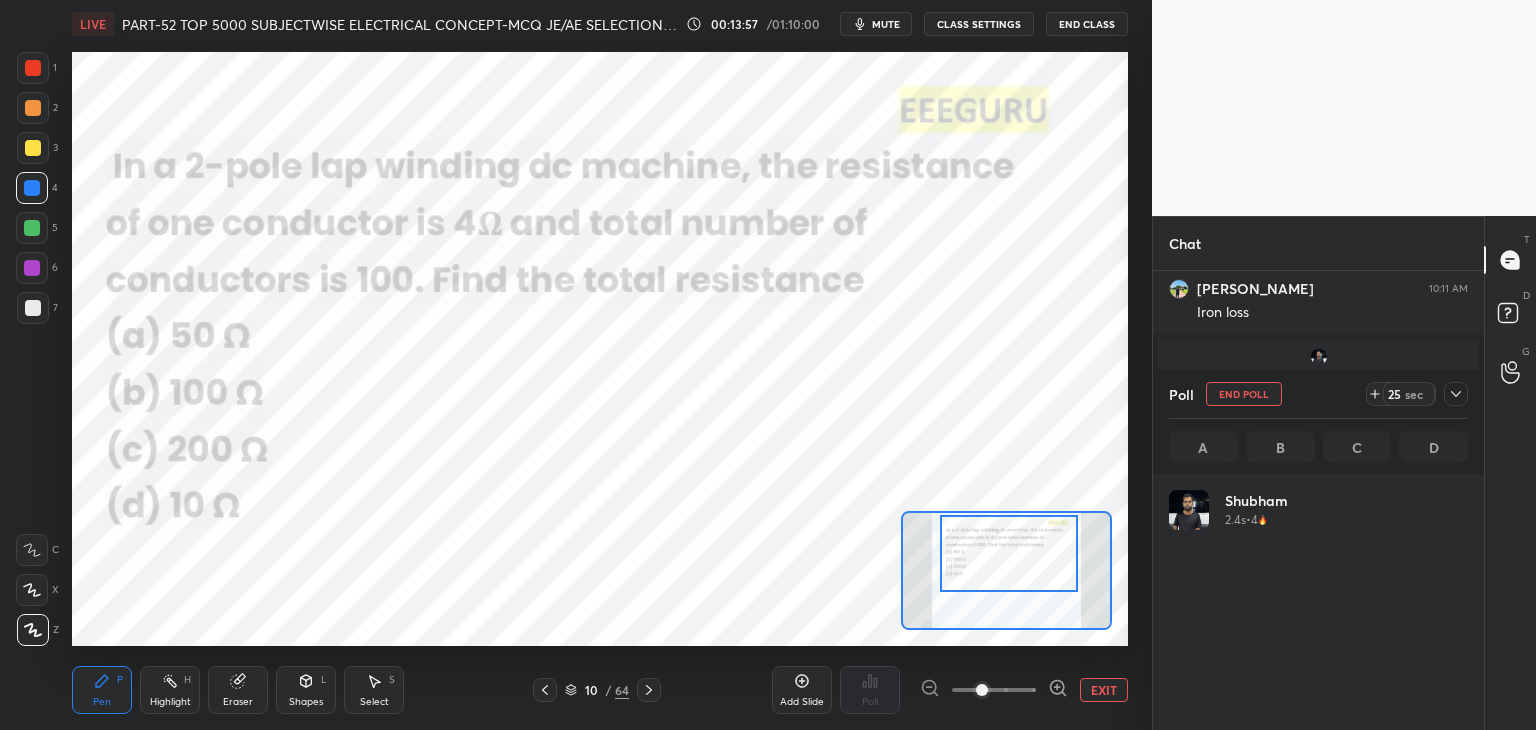 scroll, scrollTop: 6, scrollLeft: 6, axis: both 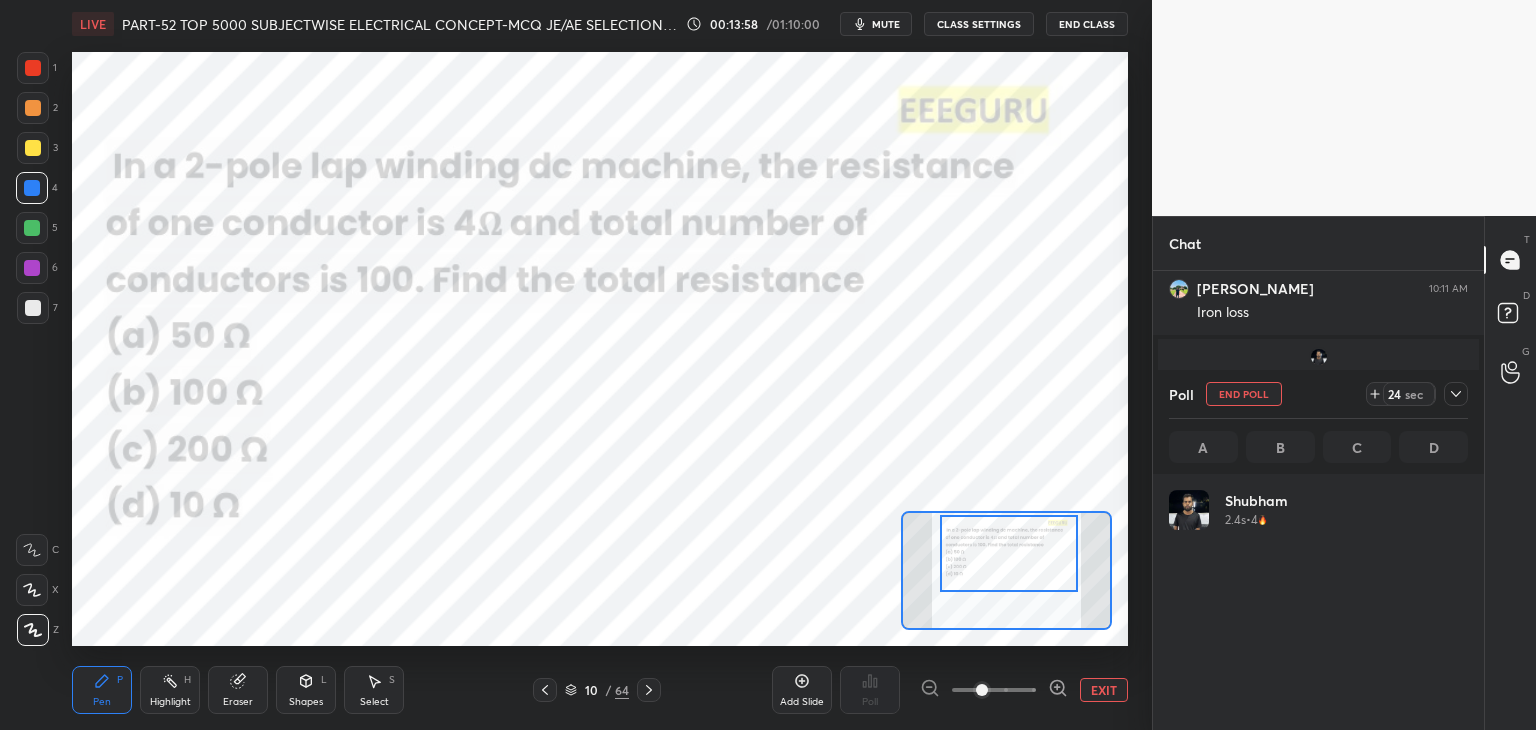 click on "24  sec" at bounding box center (1401, 394) 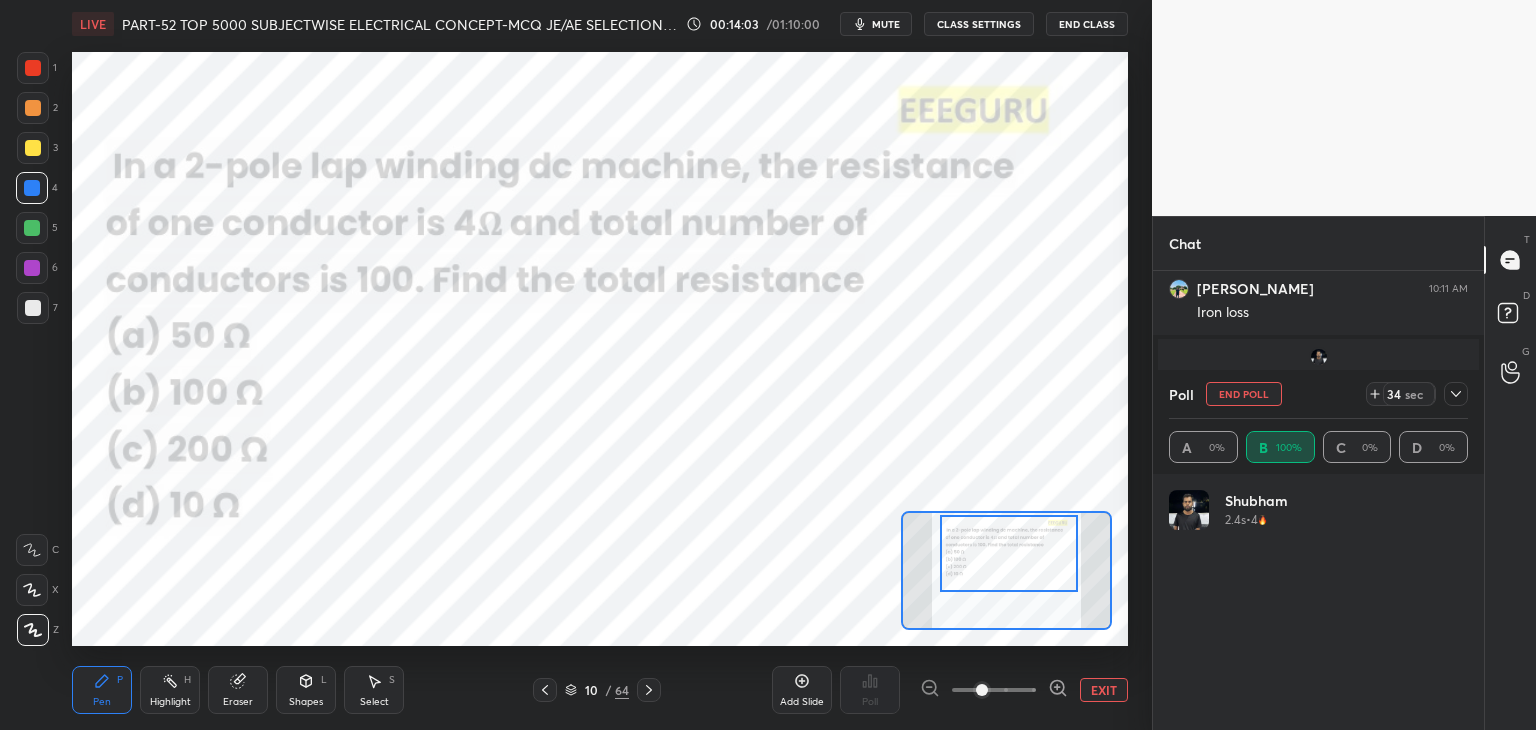 click 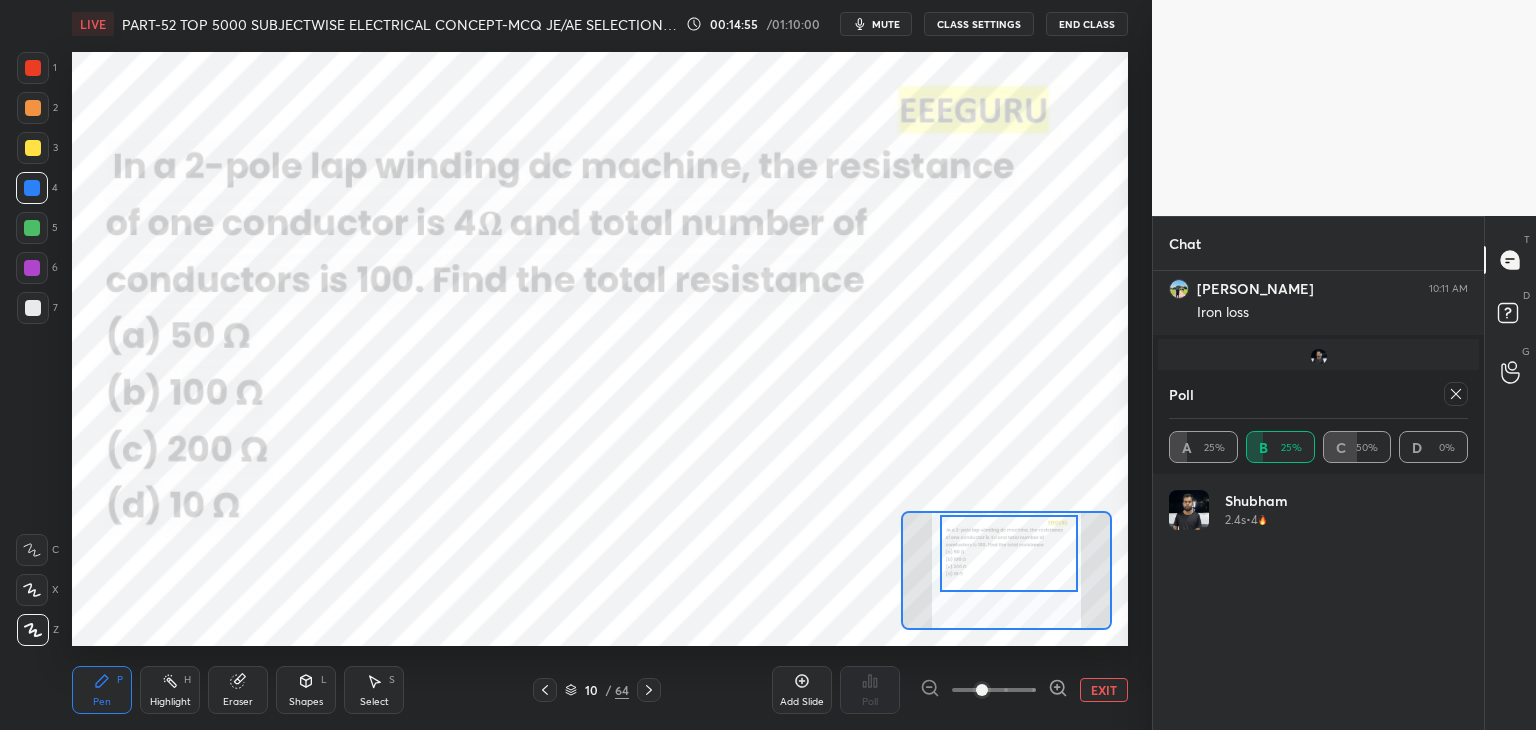 click at bounding box center [1456, 394] 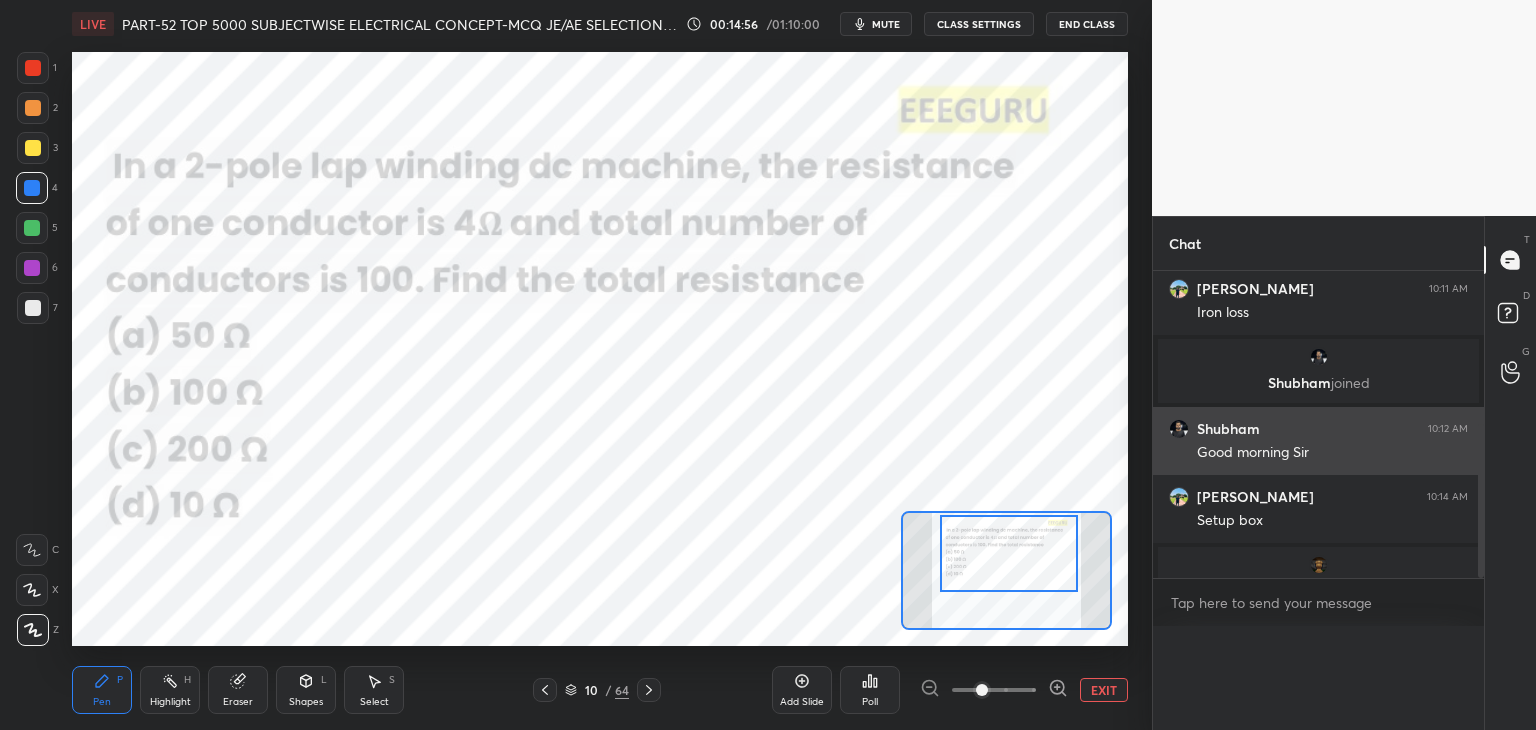 scroll, scrollTop: 88, scrollLeft: 293, axis: both 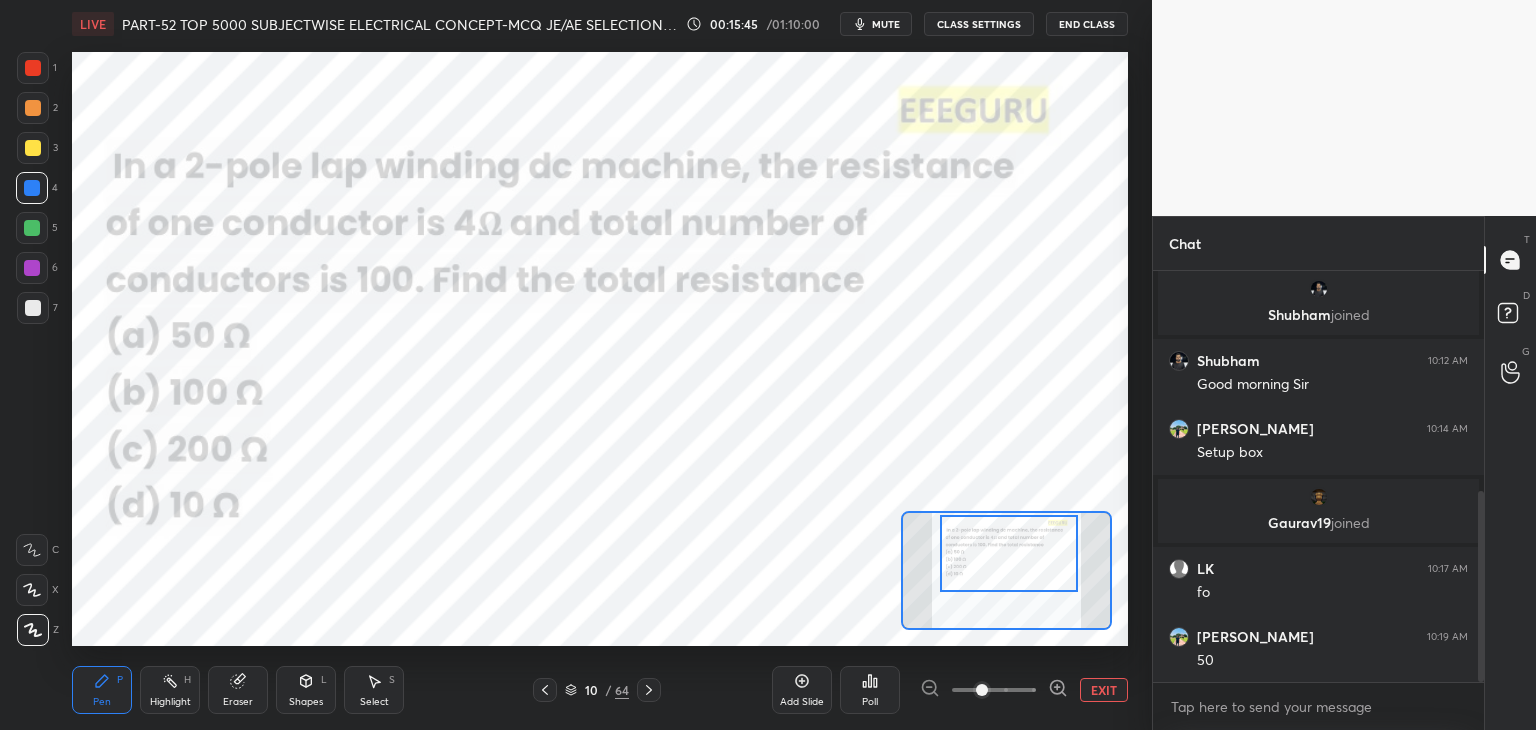 drag, startPoint x: 38, startPoint y: 60, endPoint x: 55, endPoint y: 74, distance: 22.022715 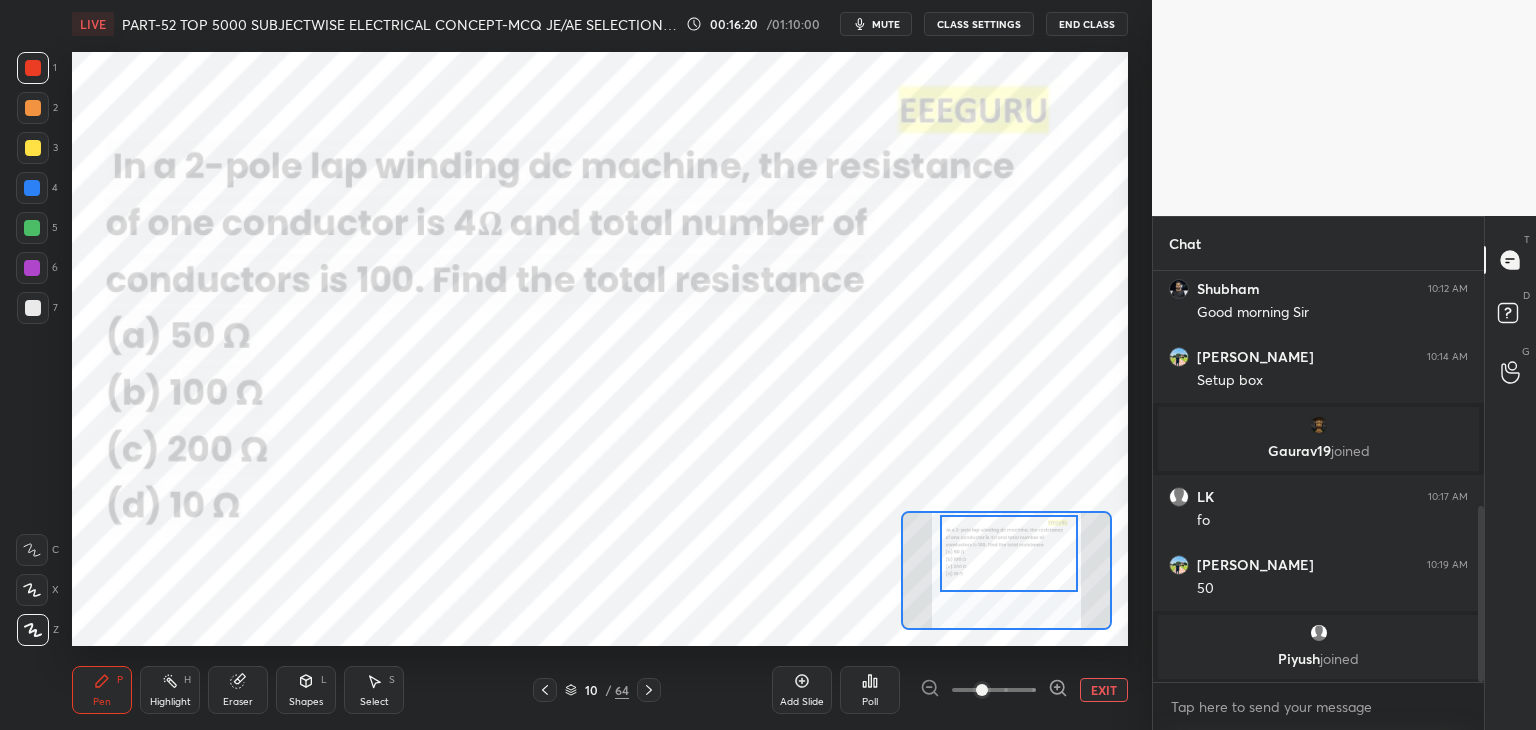 scroll, scrollTop: 616, scrollLeft: 0, axis: vertical 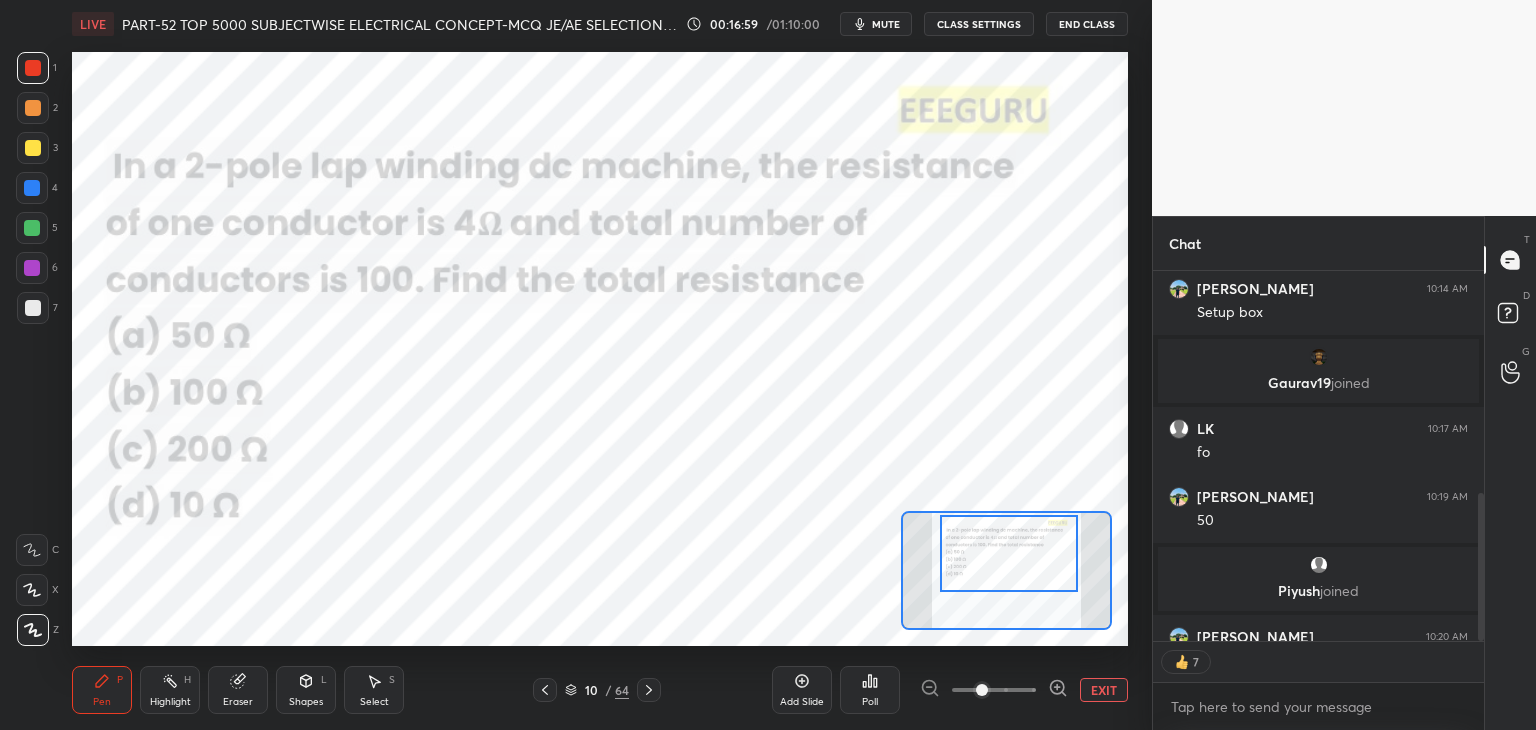 type on "x" 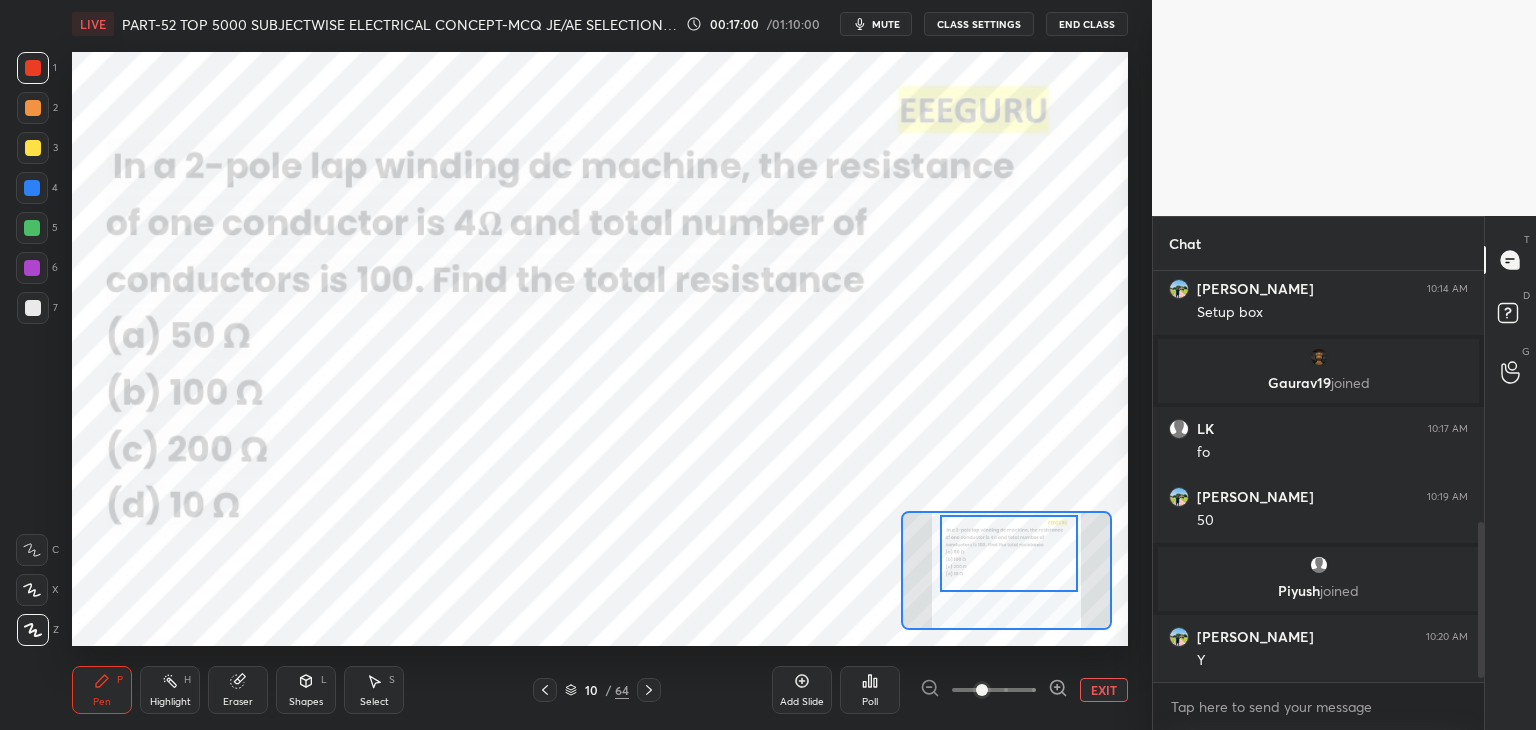 scroll, scrollTop: 6, scrollLeft: 6, axis: both 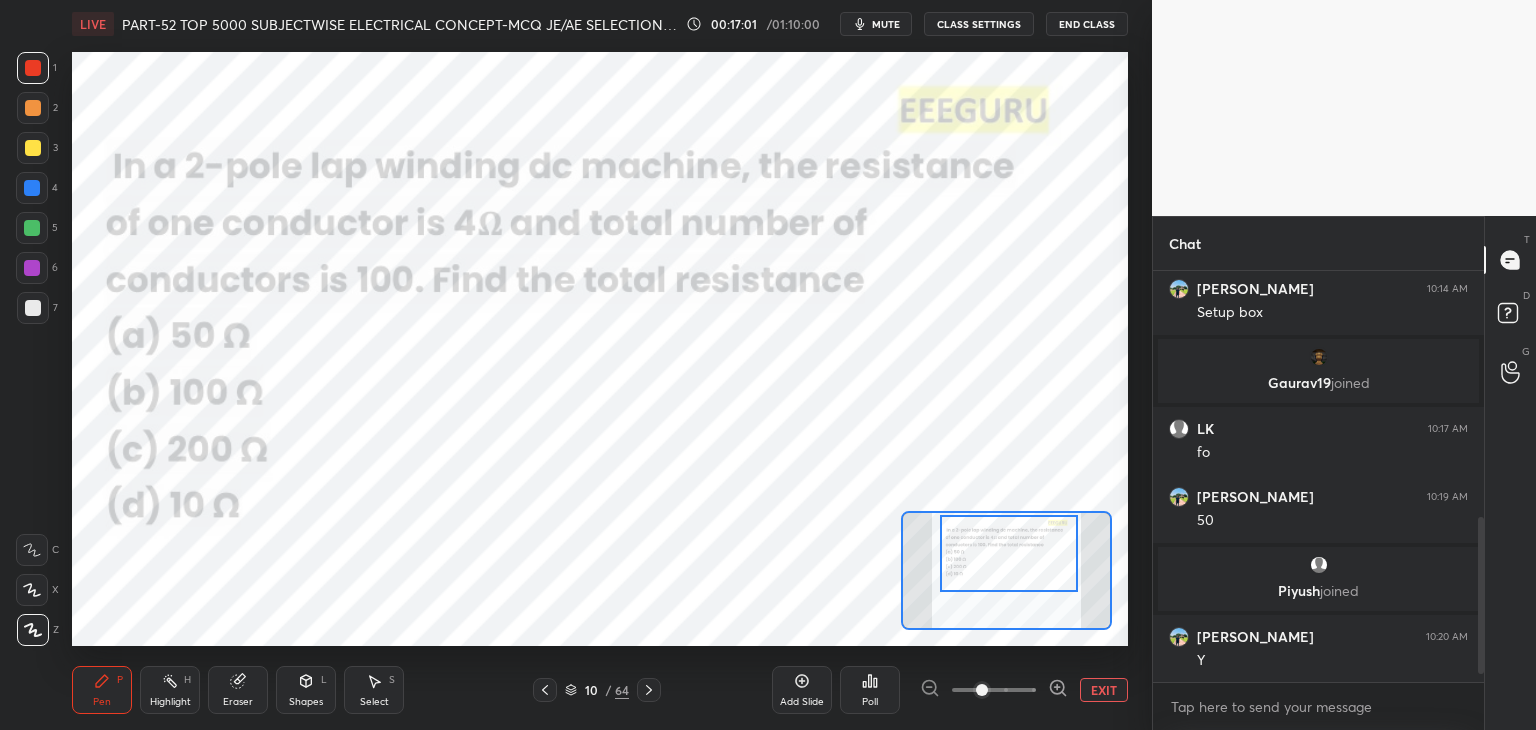 drag, startPoint x: 569, startPoint y: 696, endPoint x: 555, endPoint y: 708, distance: 18.439089 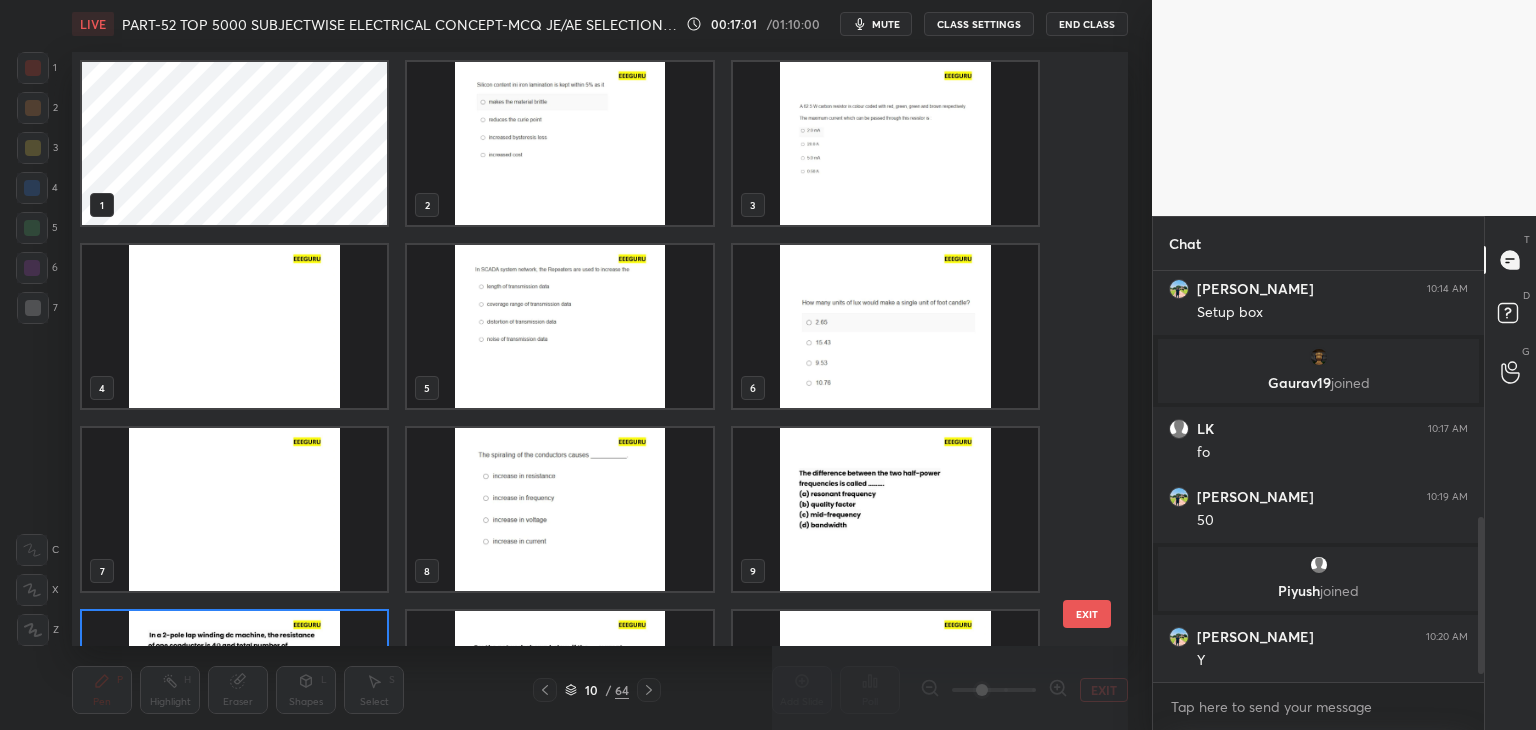 scroll, scrollTop: 138, scrollLeft: 0, axis: vertical 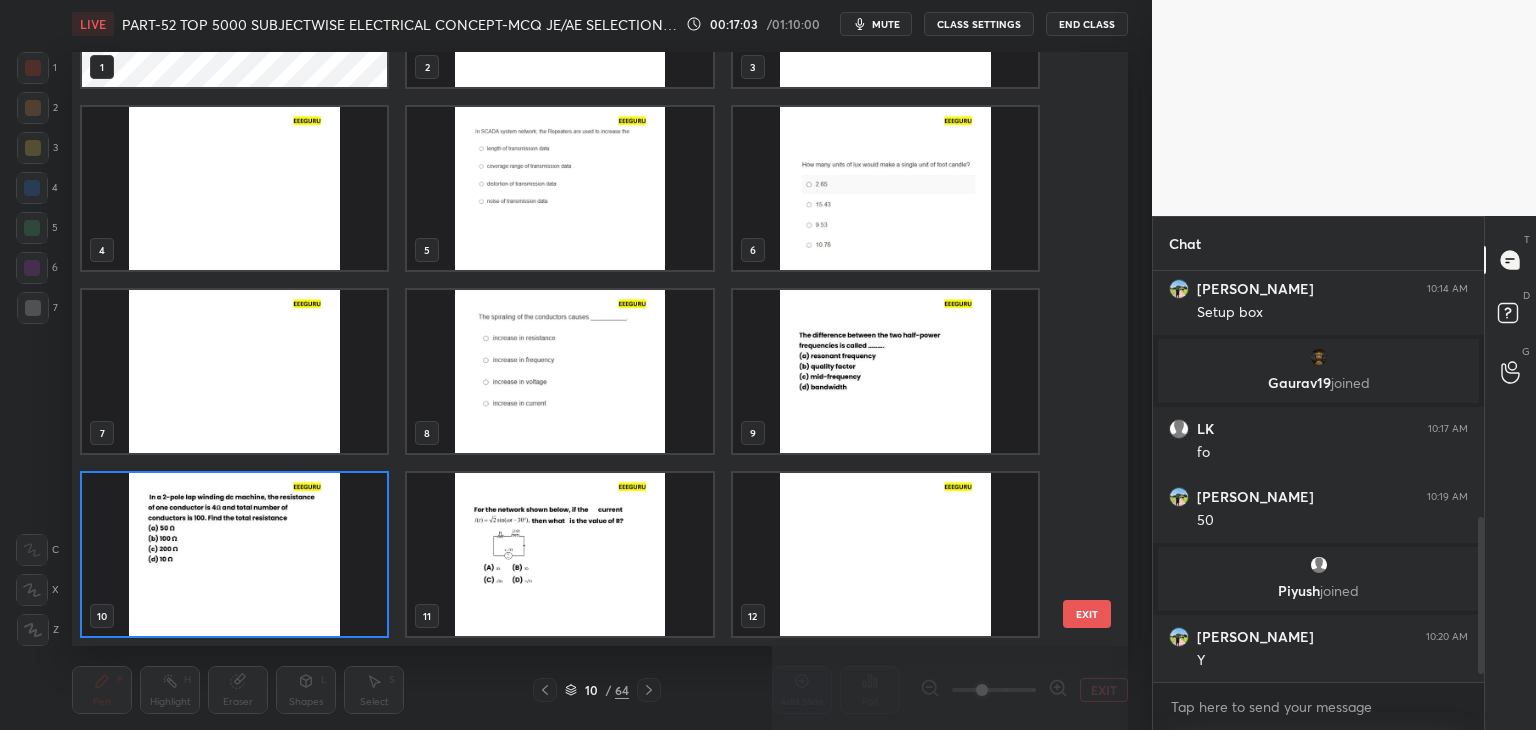 click at bounding box center (559, 554) 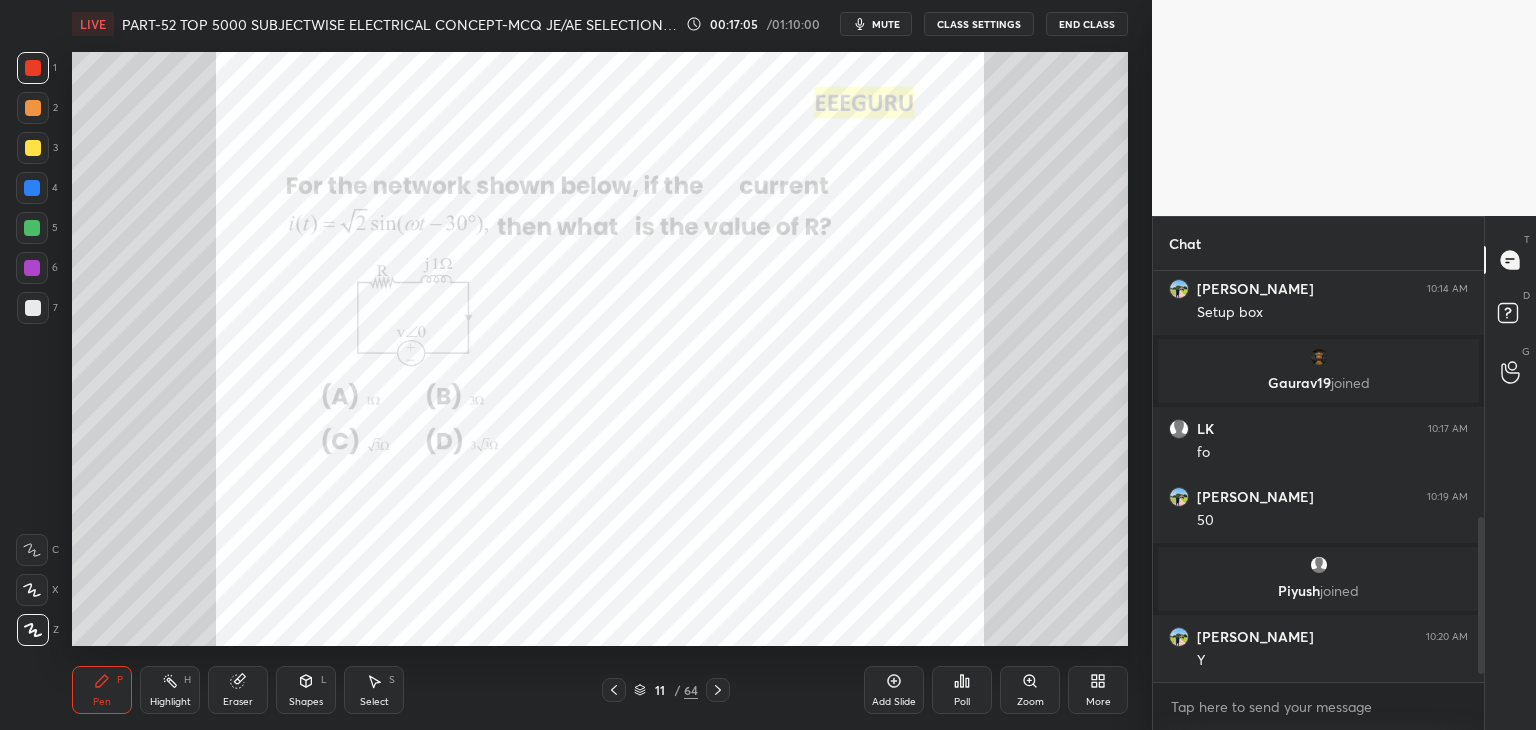 click on "Zoom" at bounding box center (1030, 690) 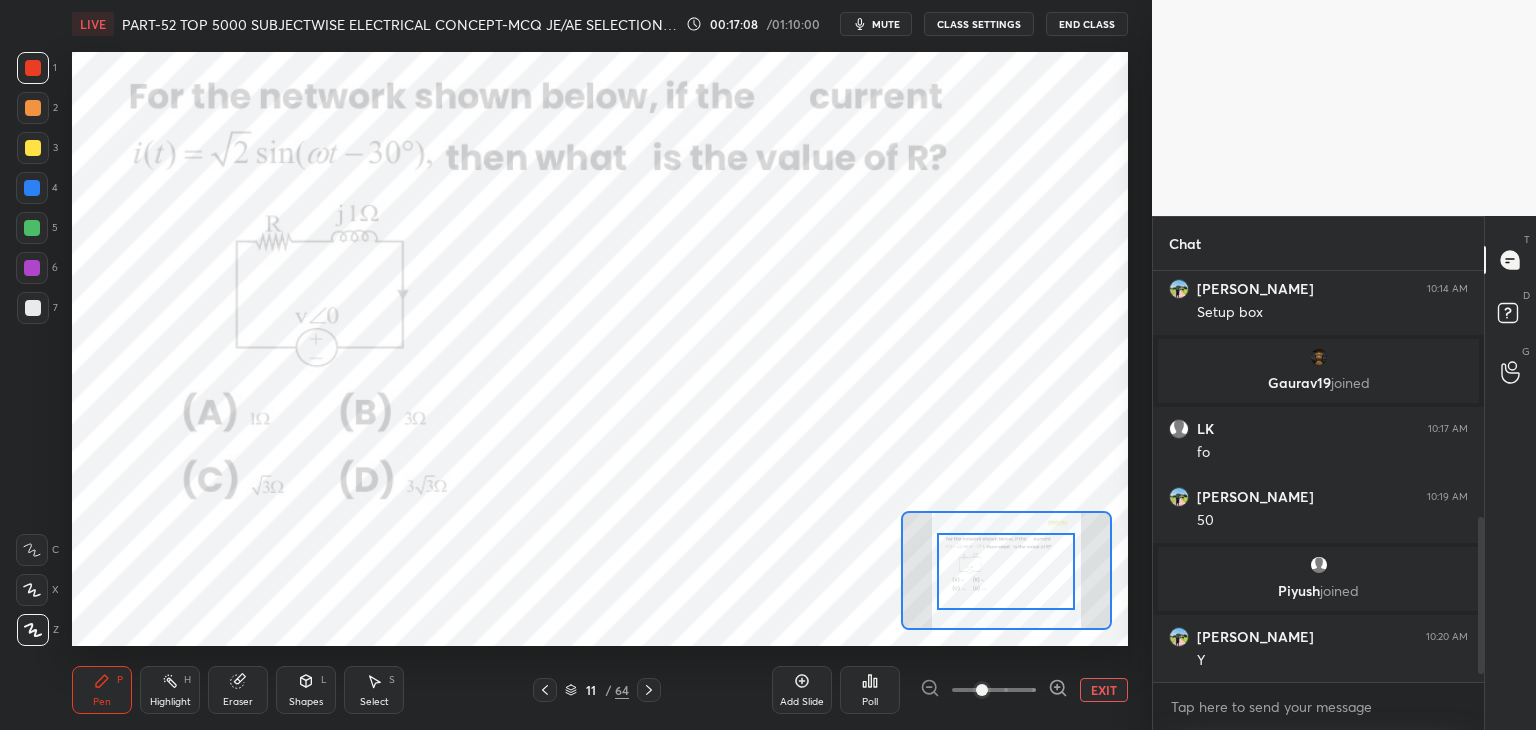 click at bounding box center (1006, 571) 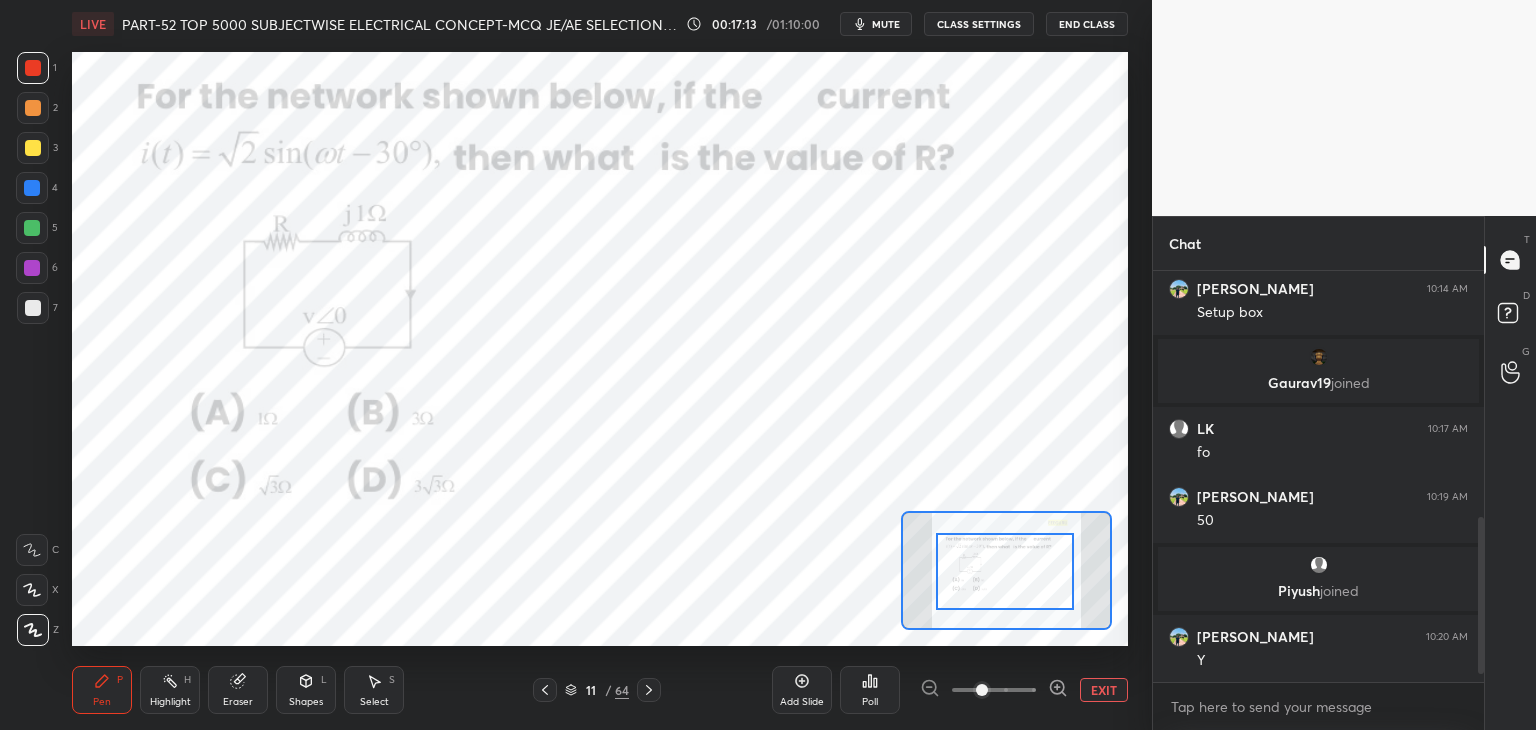 click on "Poll" at bounding box center (870, 690) 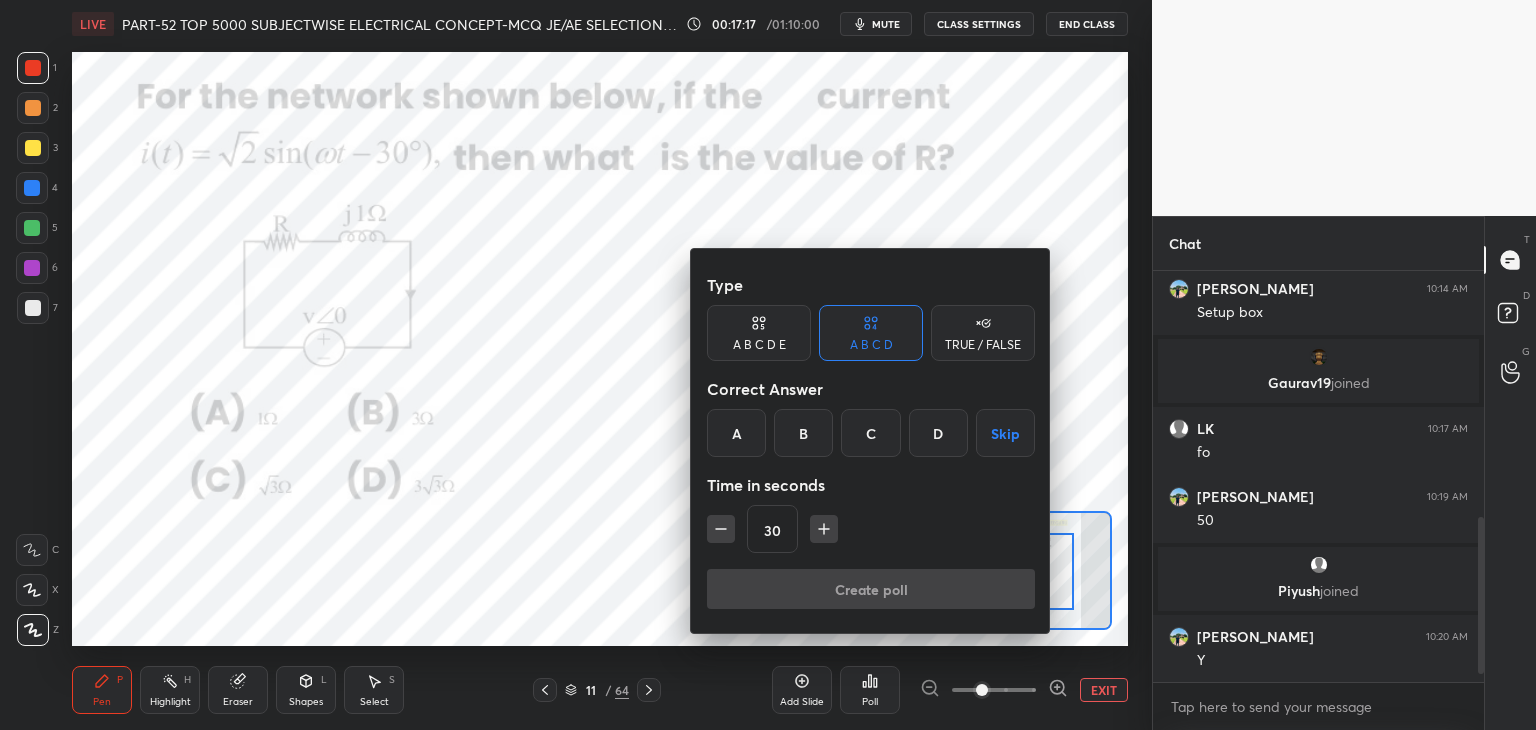 drag, startPoint x: 867, startPoint y: 431, endPoint x: 839, endPoint y: 513, distance: 86.64872 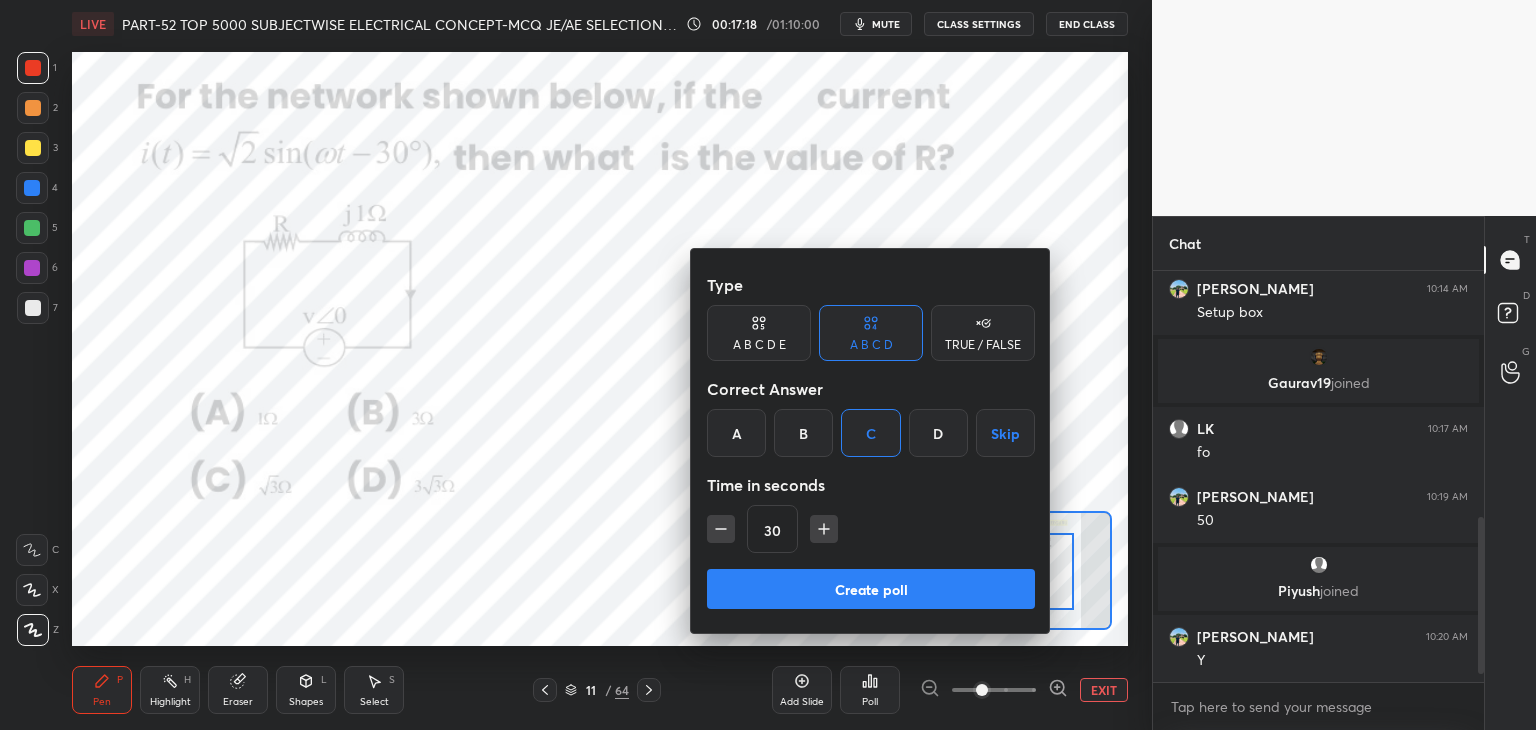 click 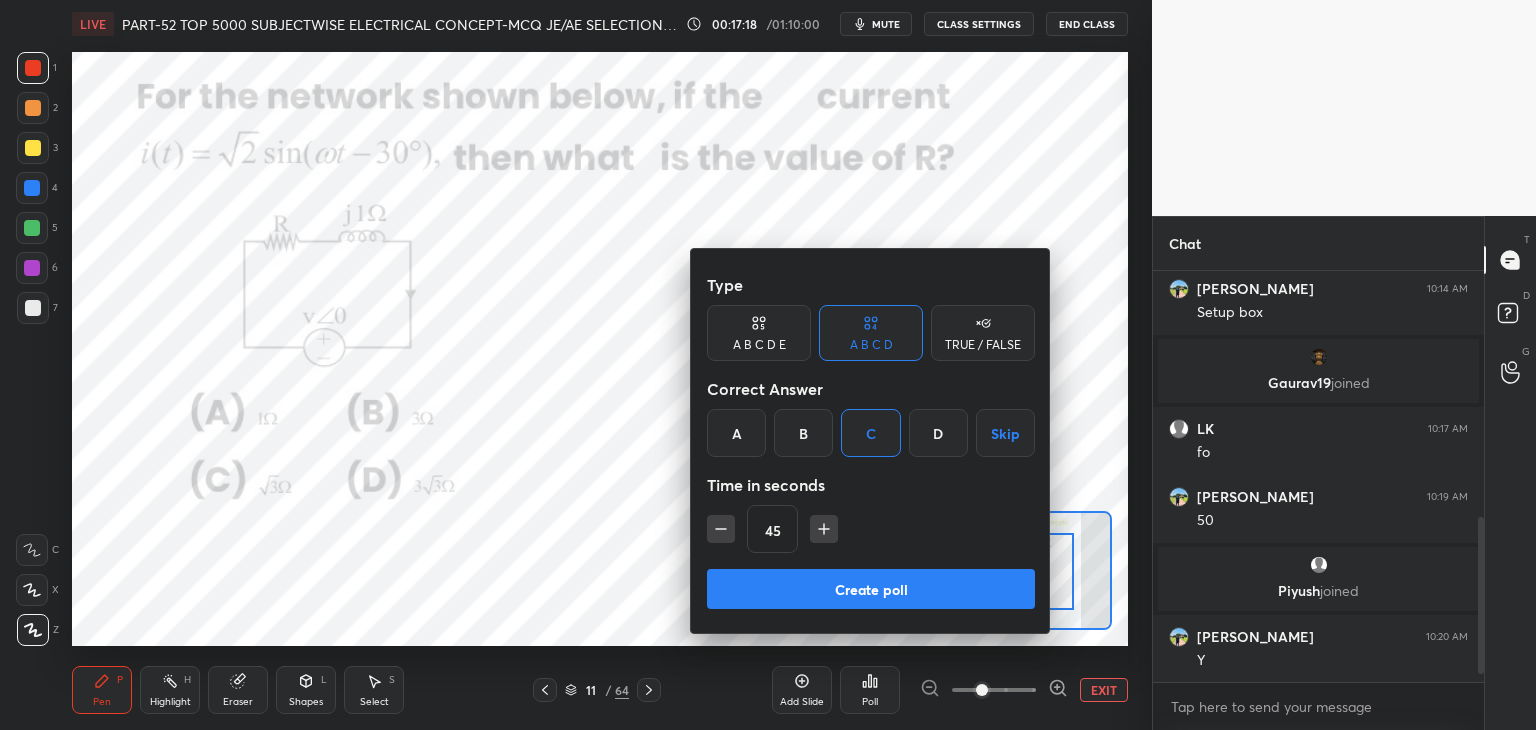 click on "Create poll" at bounding box center [871, 589] 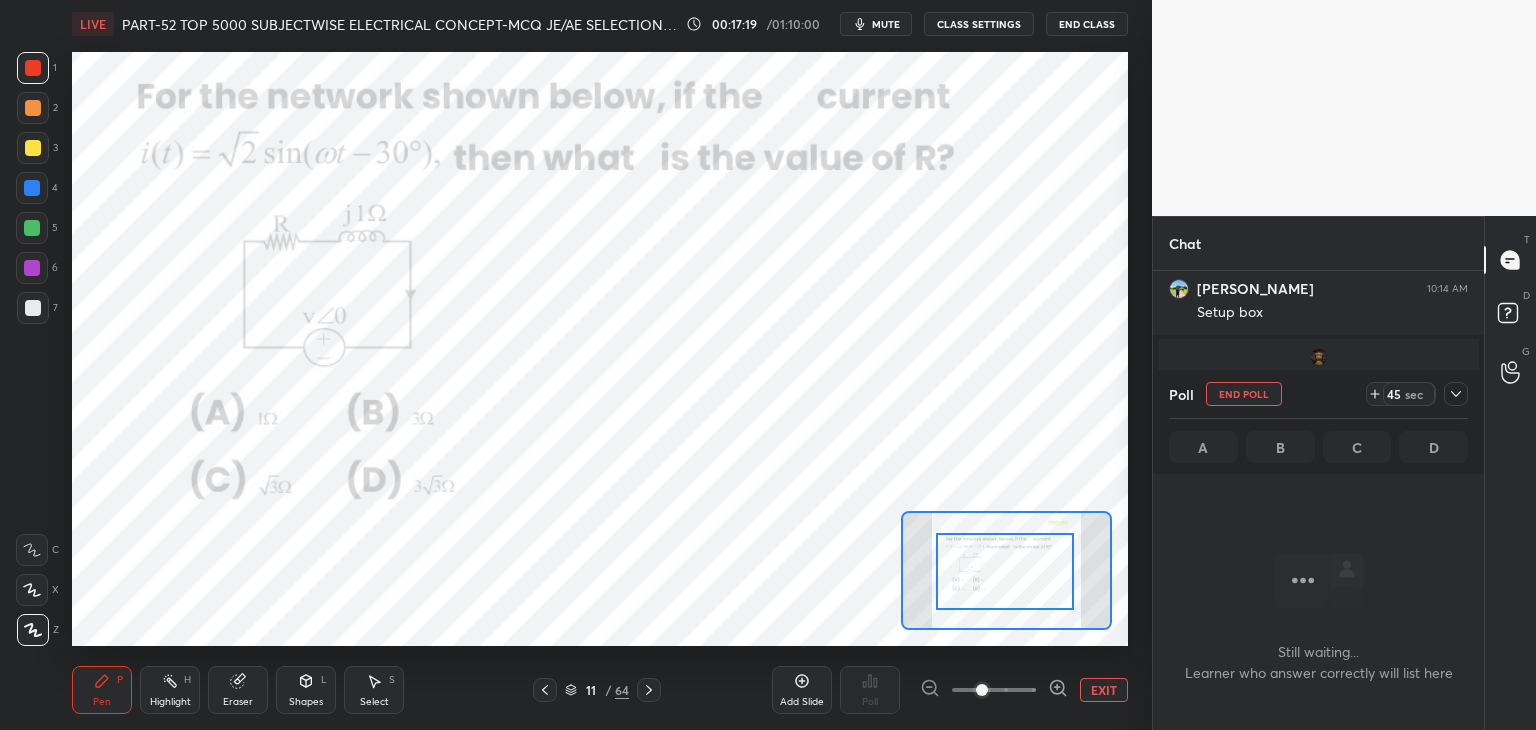 scroll, scrollTop: 308, scrollLeft: 325, axis: both 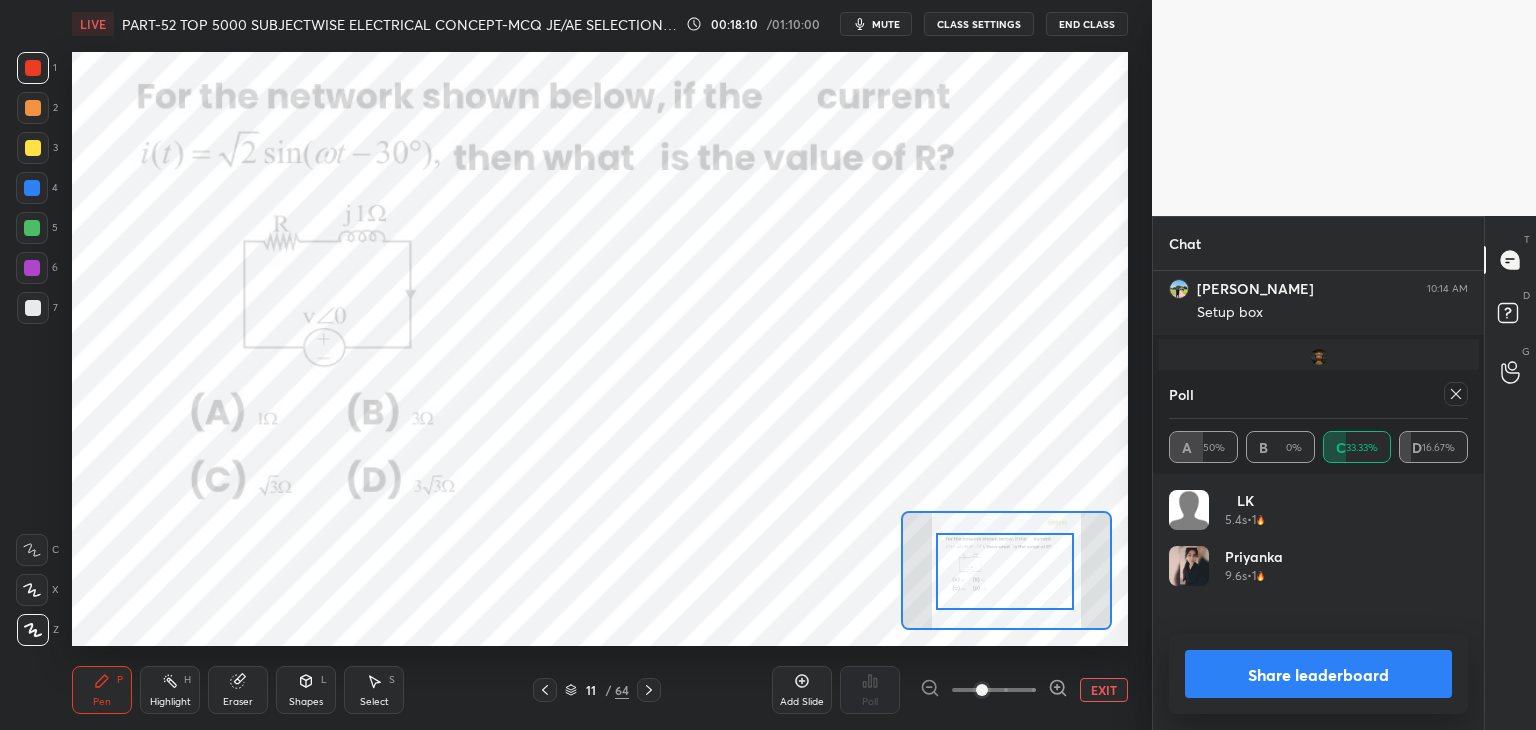 click at bounding box center (32, 188) 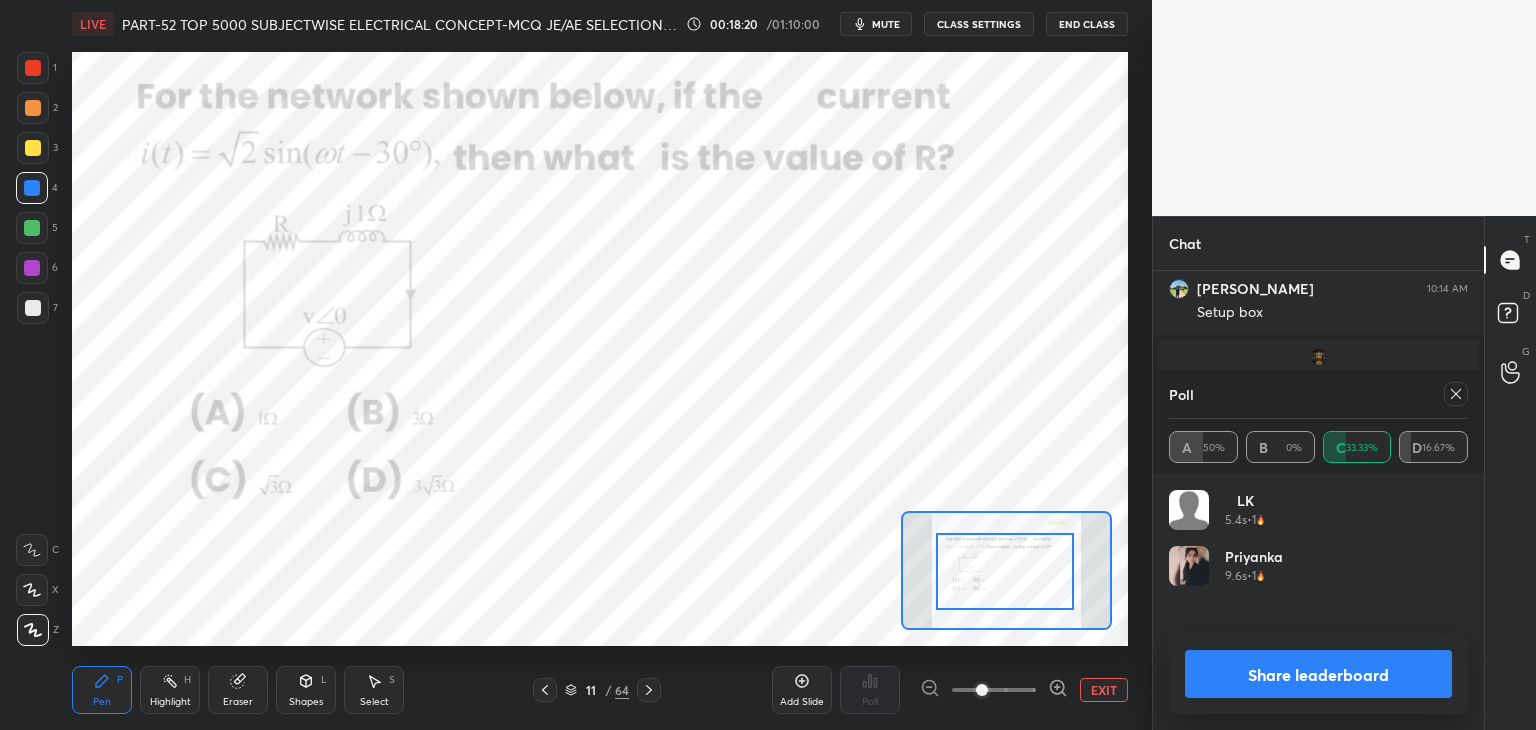 click 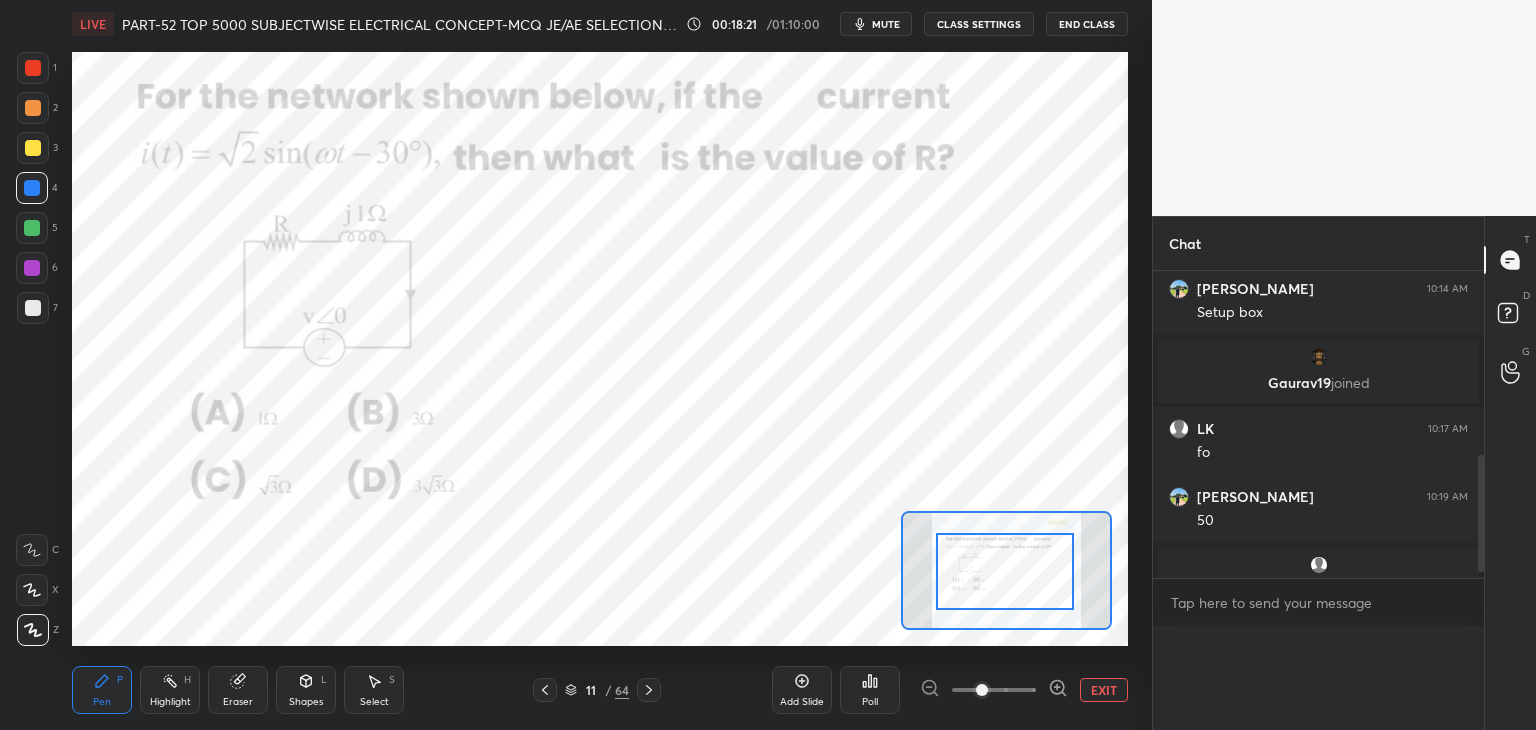 scroll, scrollTop: 0, scrollLeft: 0, axis: both 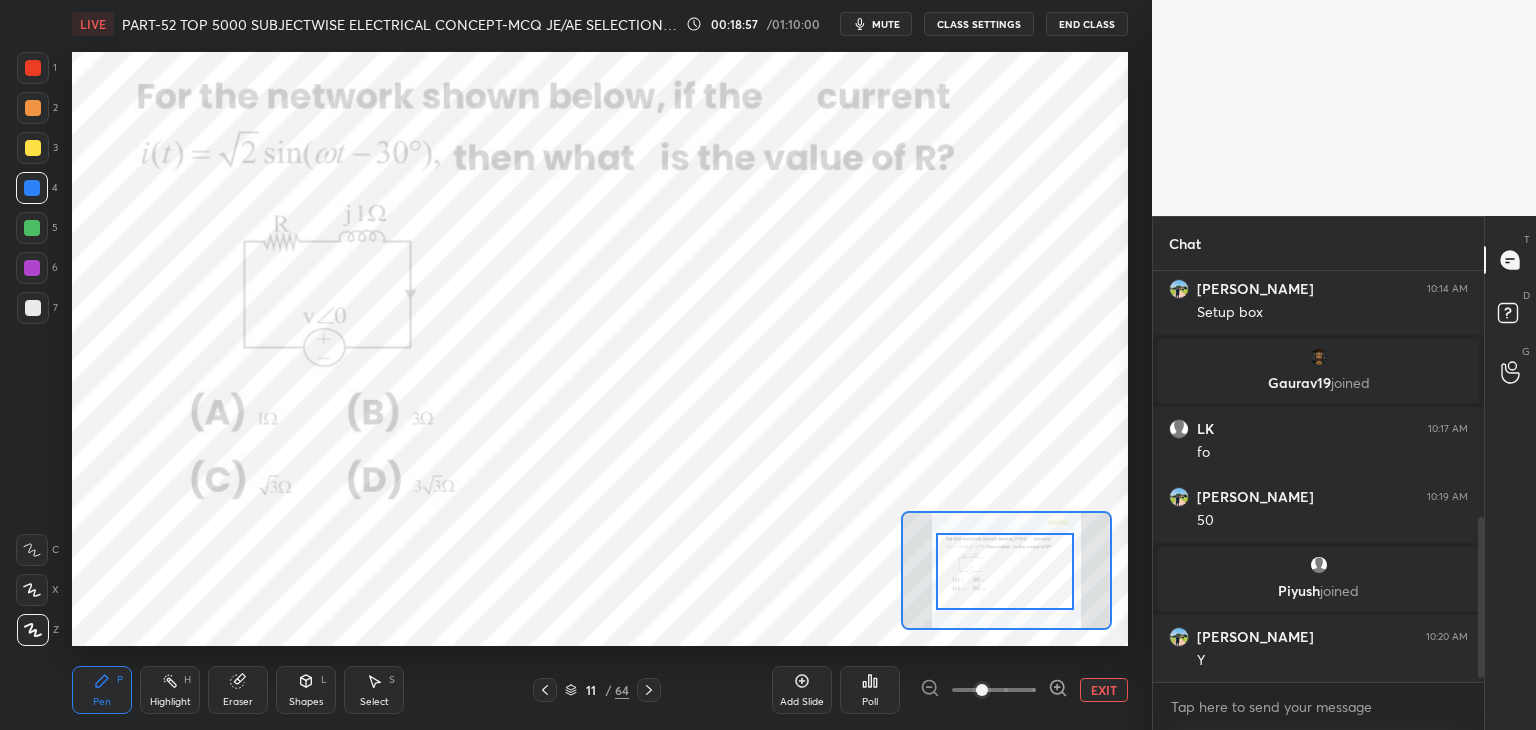click at bounding box center (33, 68) 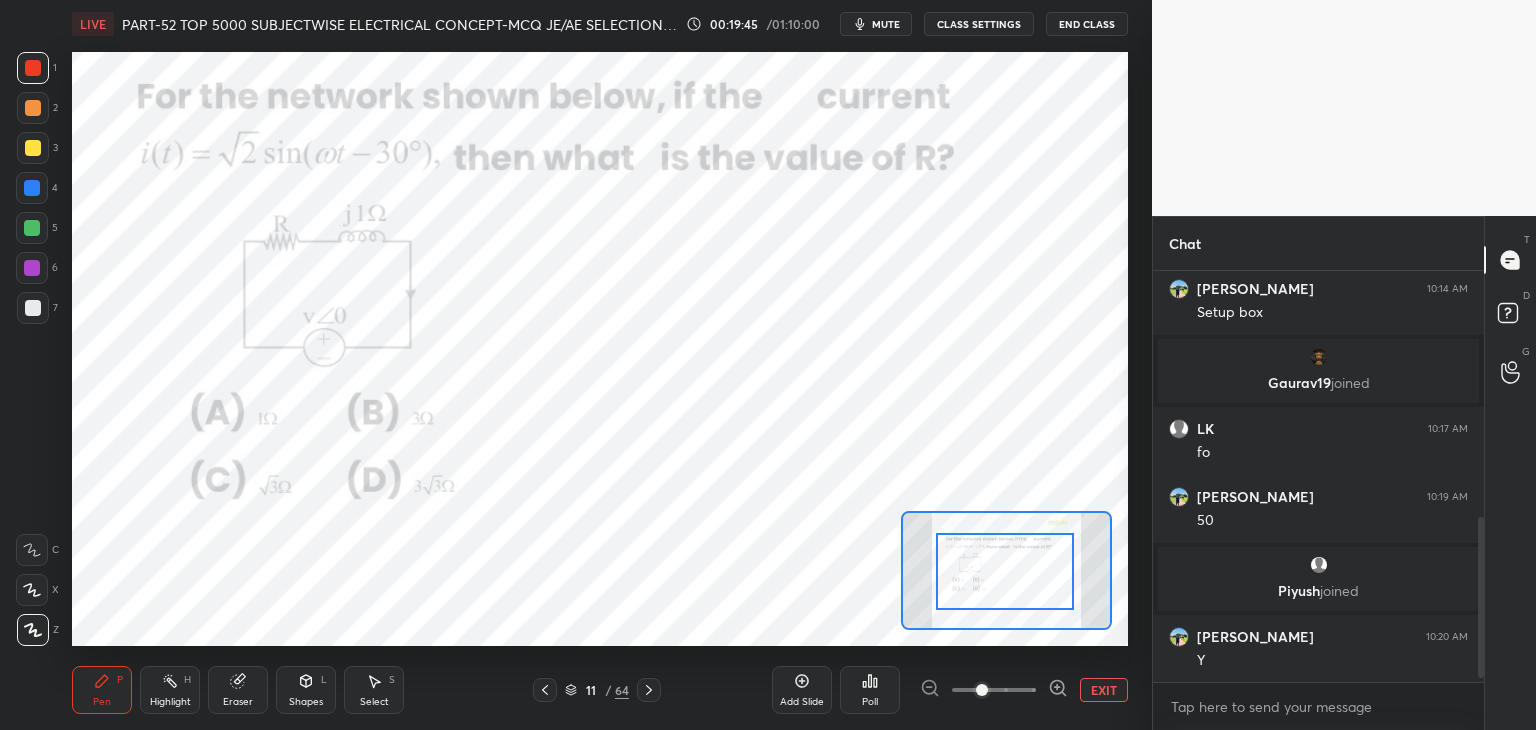 click at bounding box center [32, 228] 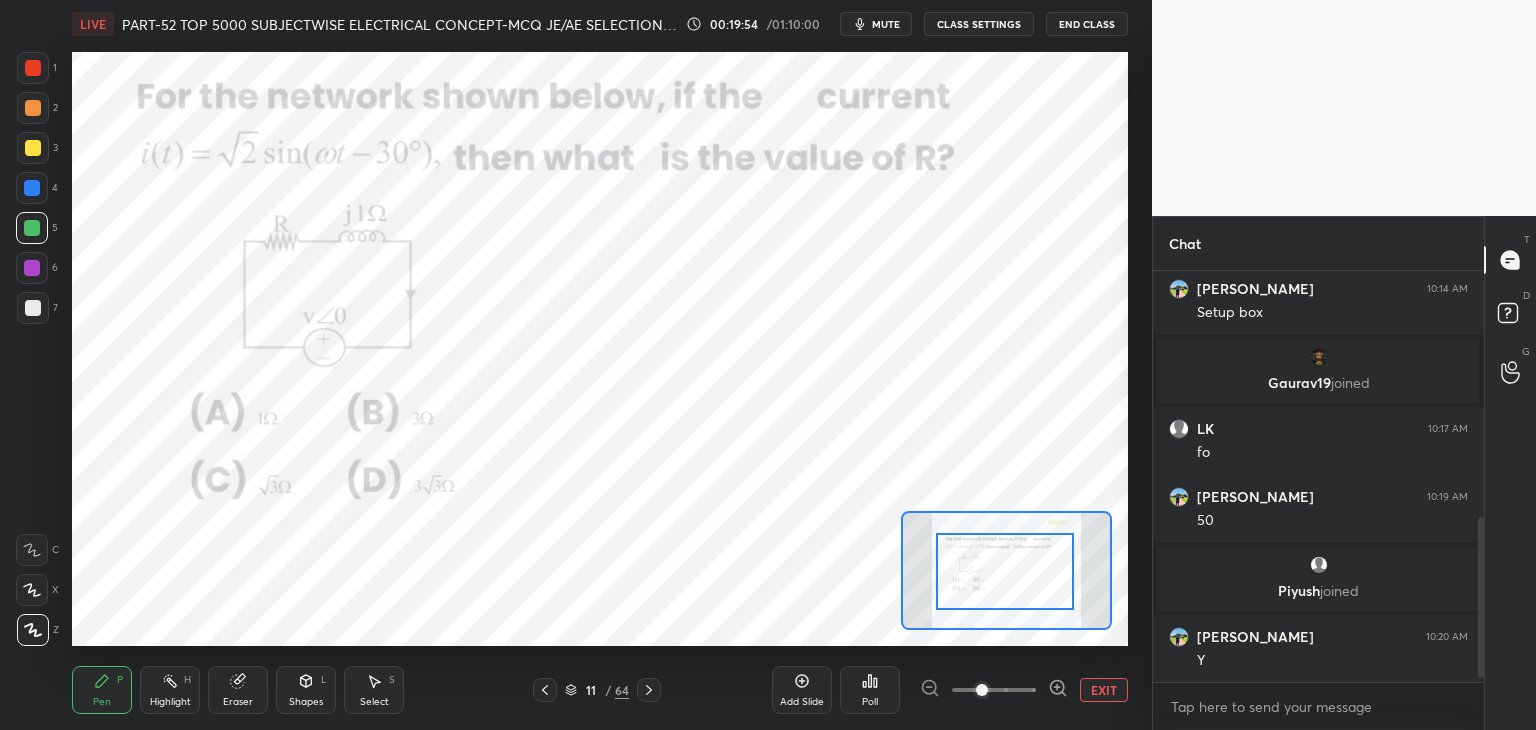 click 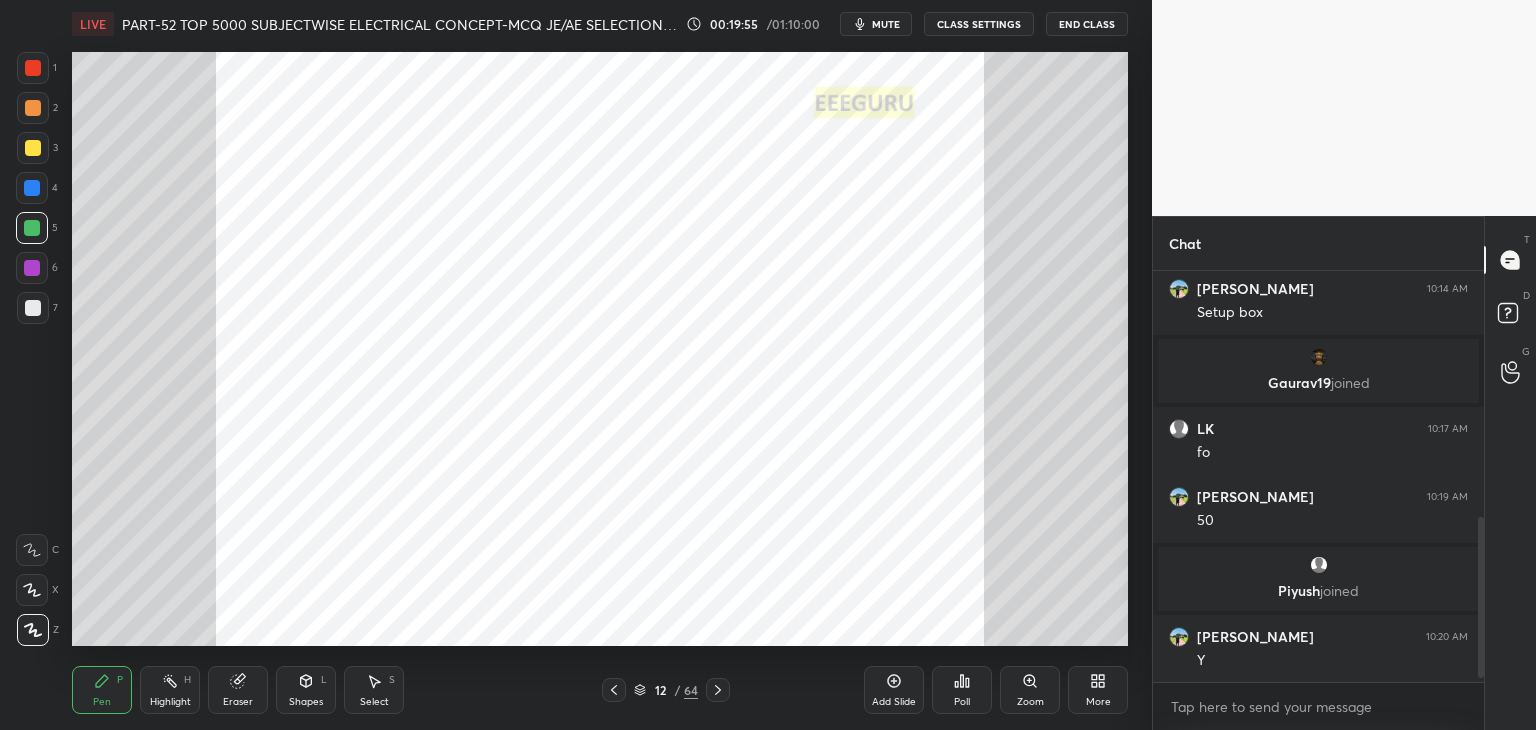 click 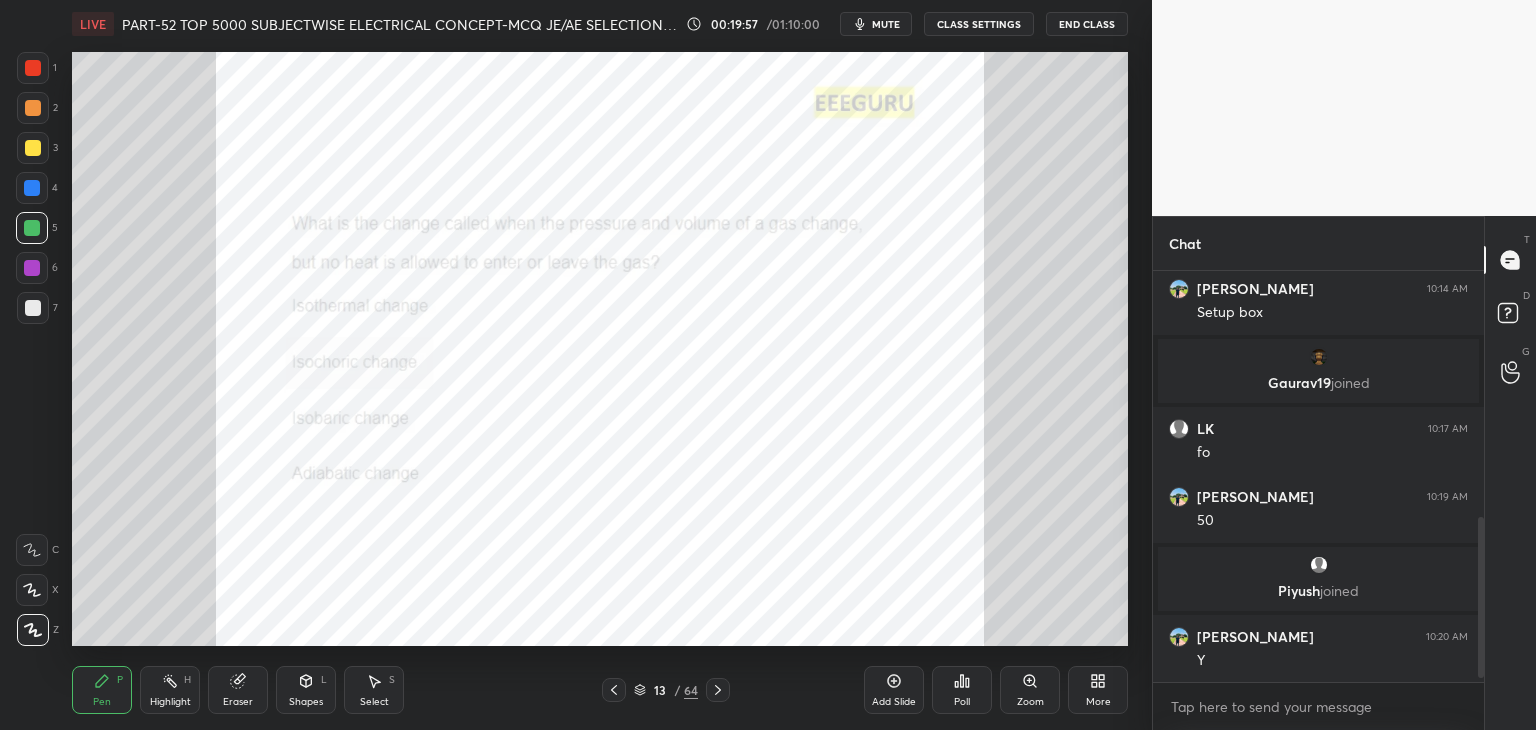 click on "Zoom" at bounding box center (1030, 690) 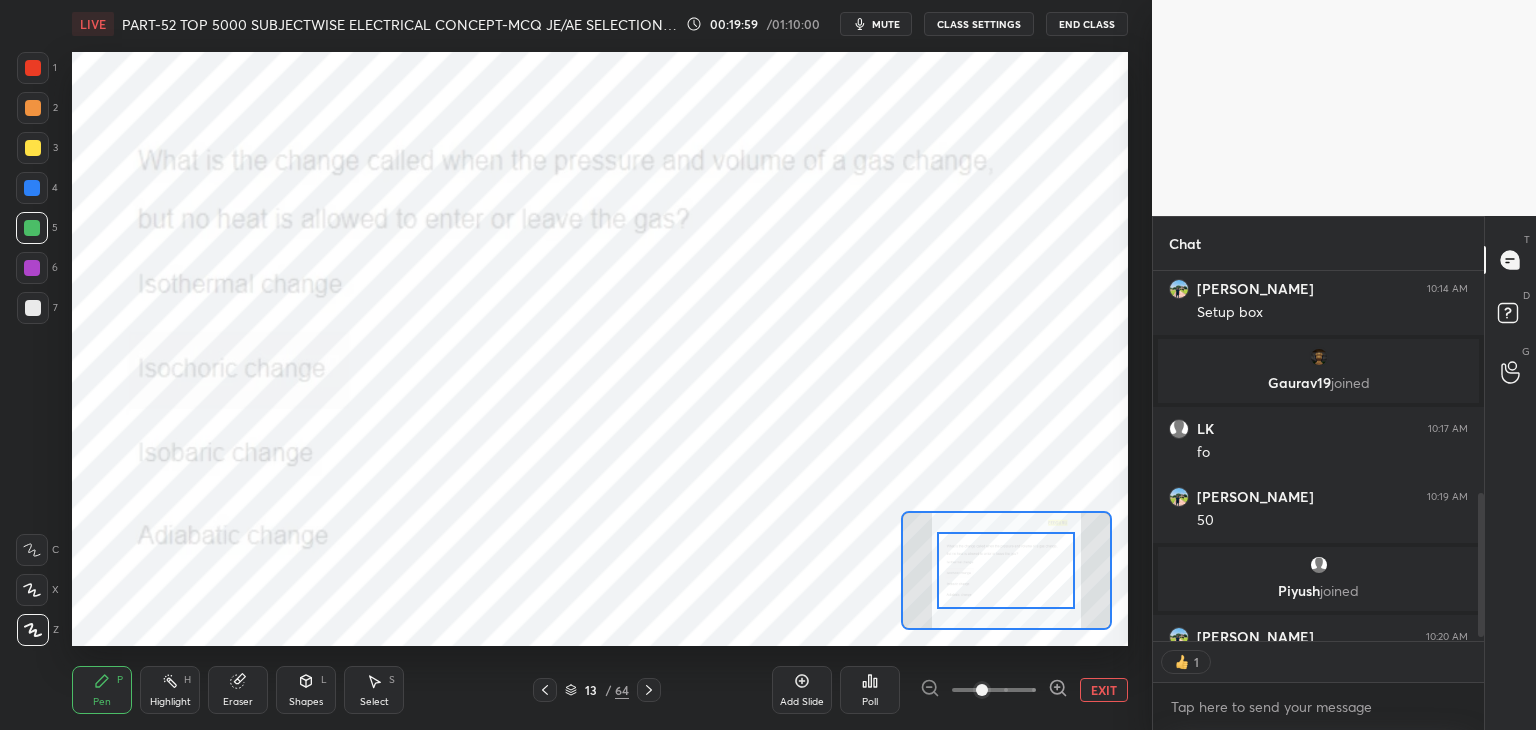 scroll, scrollTop: 365, scrollLeft: 325, axis: both 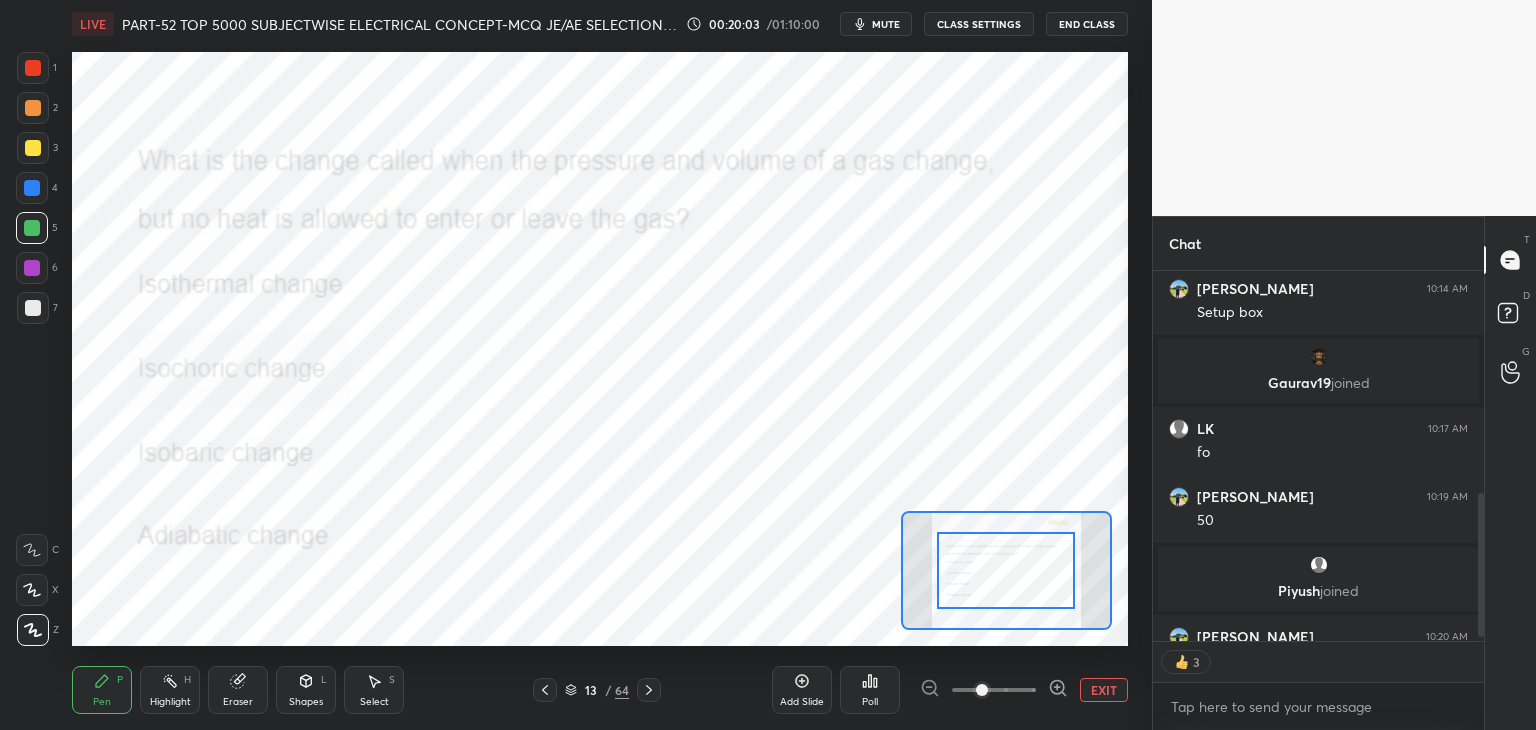click on "Poll" at bounding box center (870, 690) 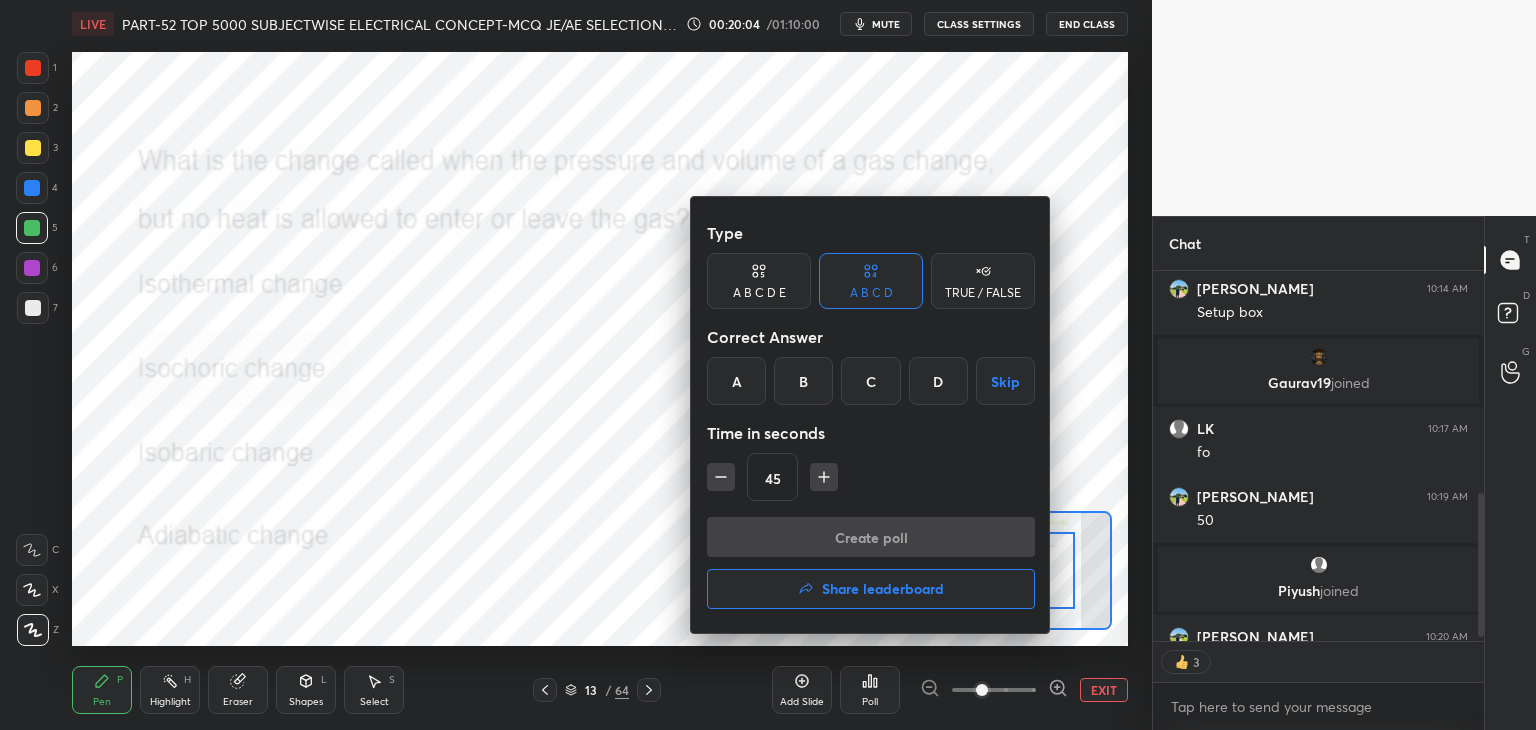 click on "D" at bounding box center [938, 381] 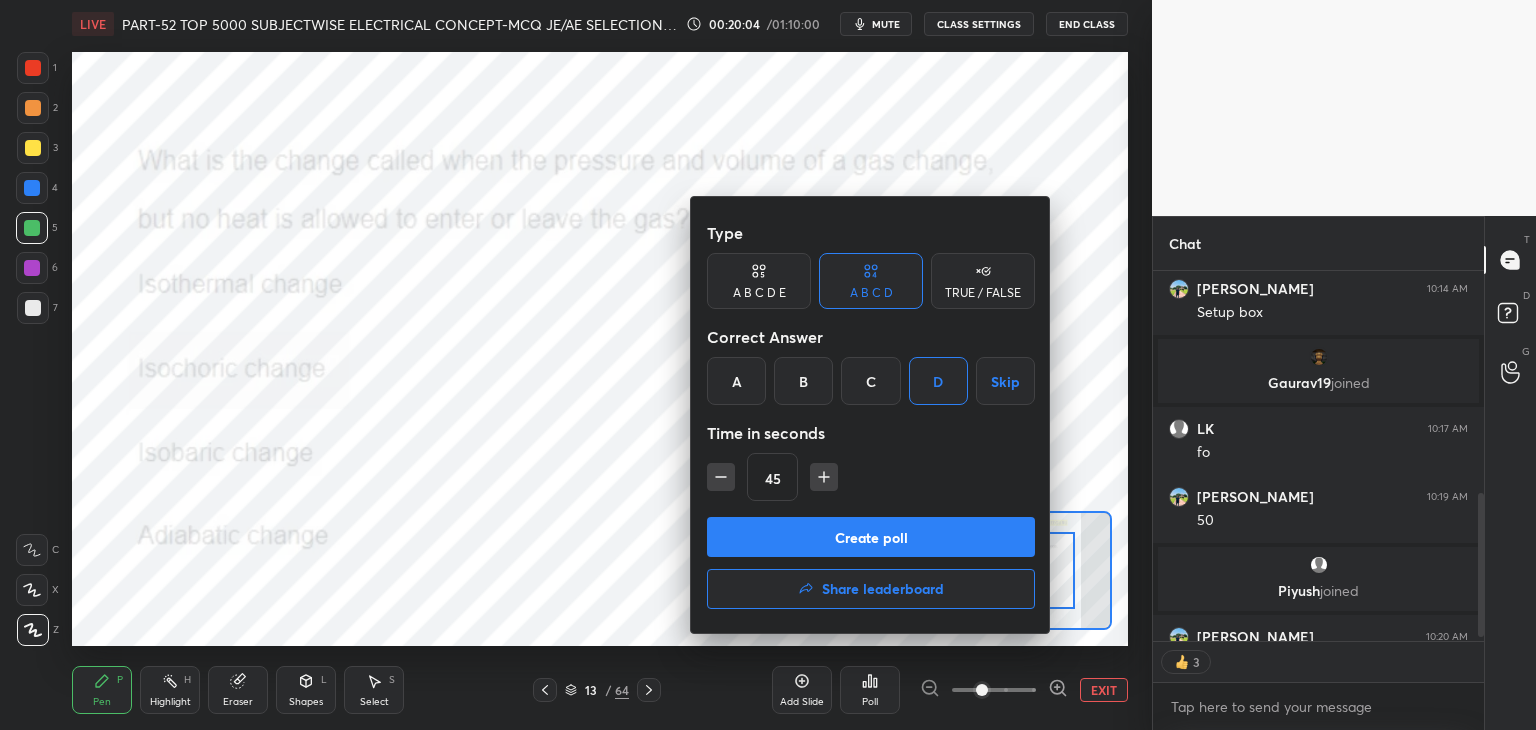 click on "Create poll" at bounding box center (871, 537) 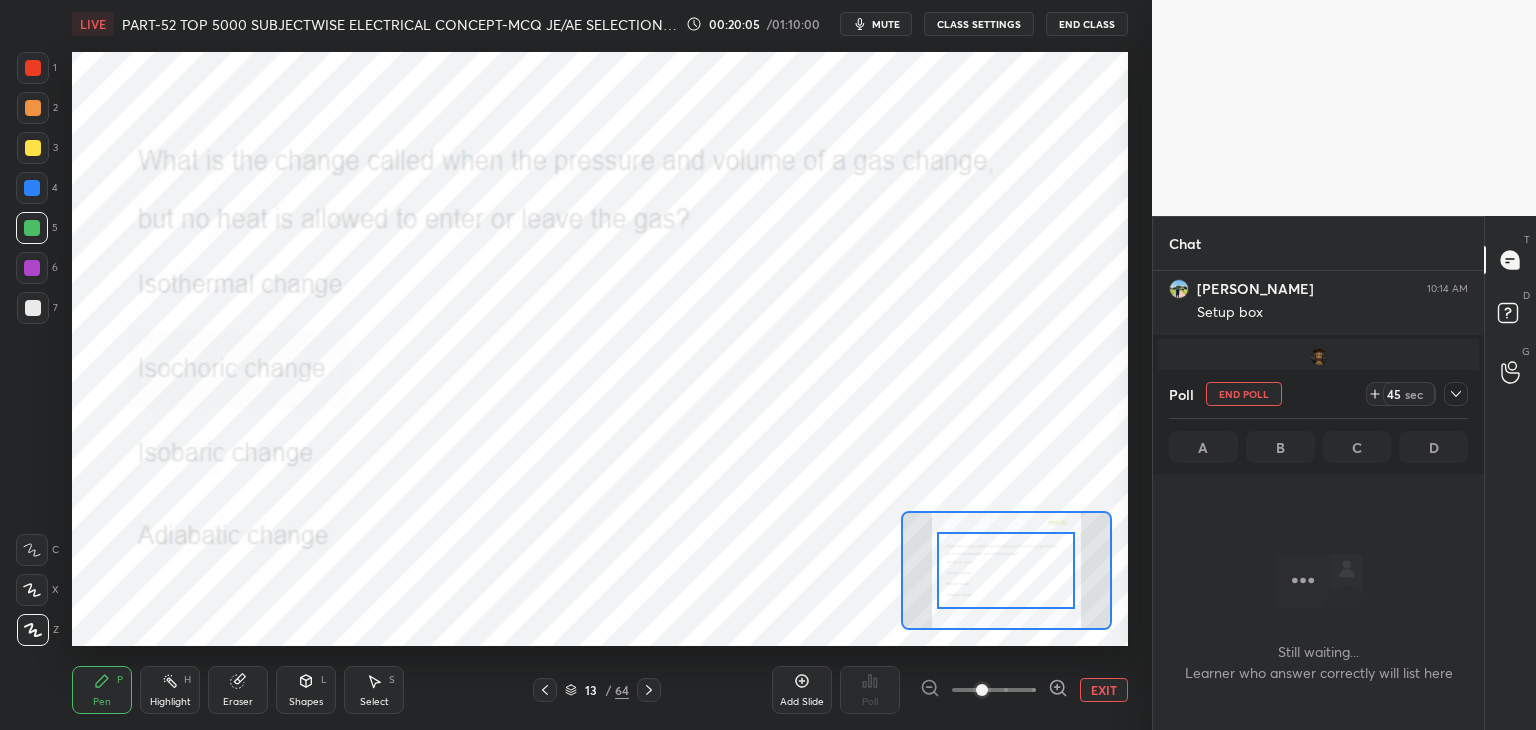 scroll, scrollTop: 323, scrollLeft: 325, axis: both 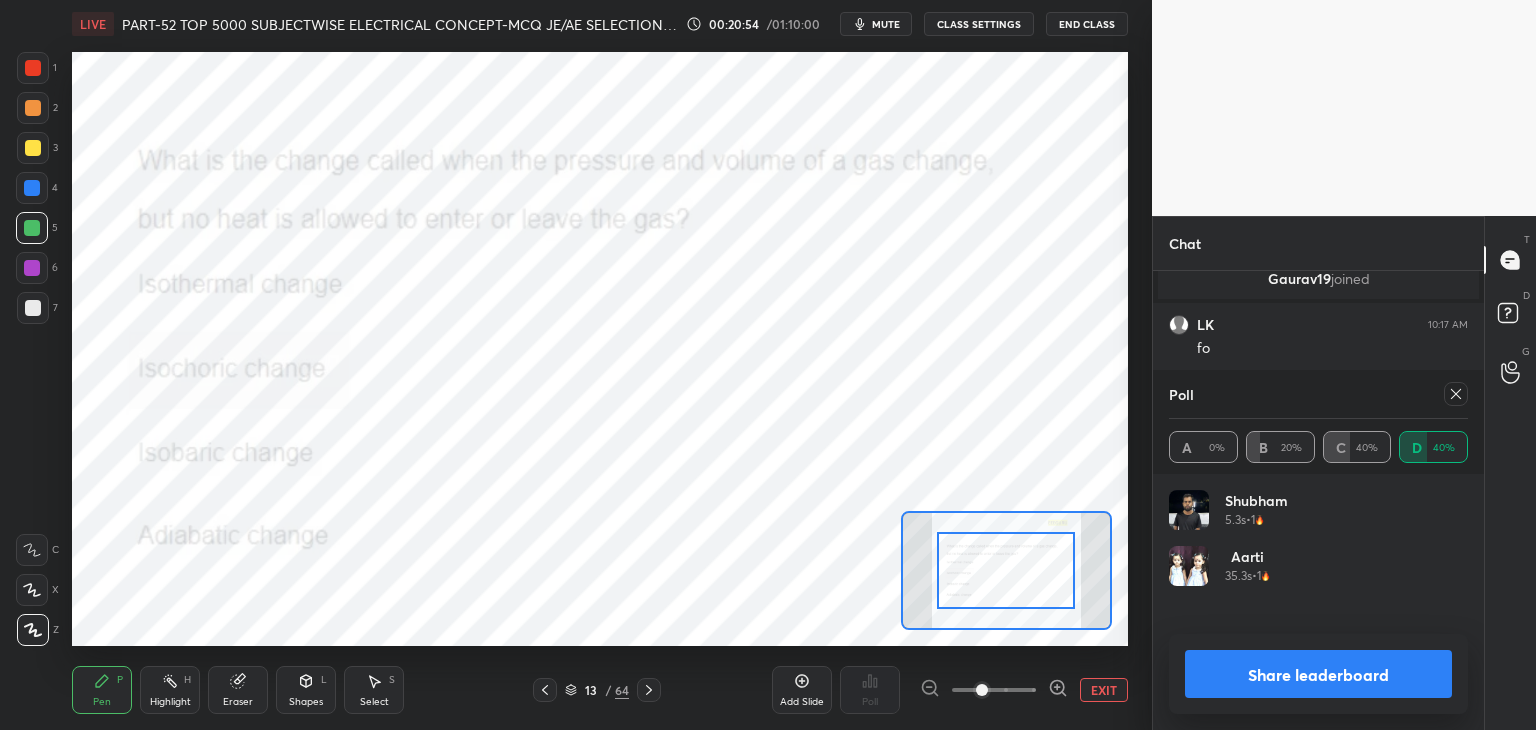 click 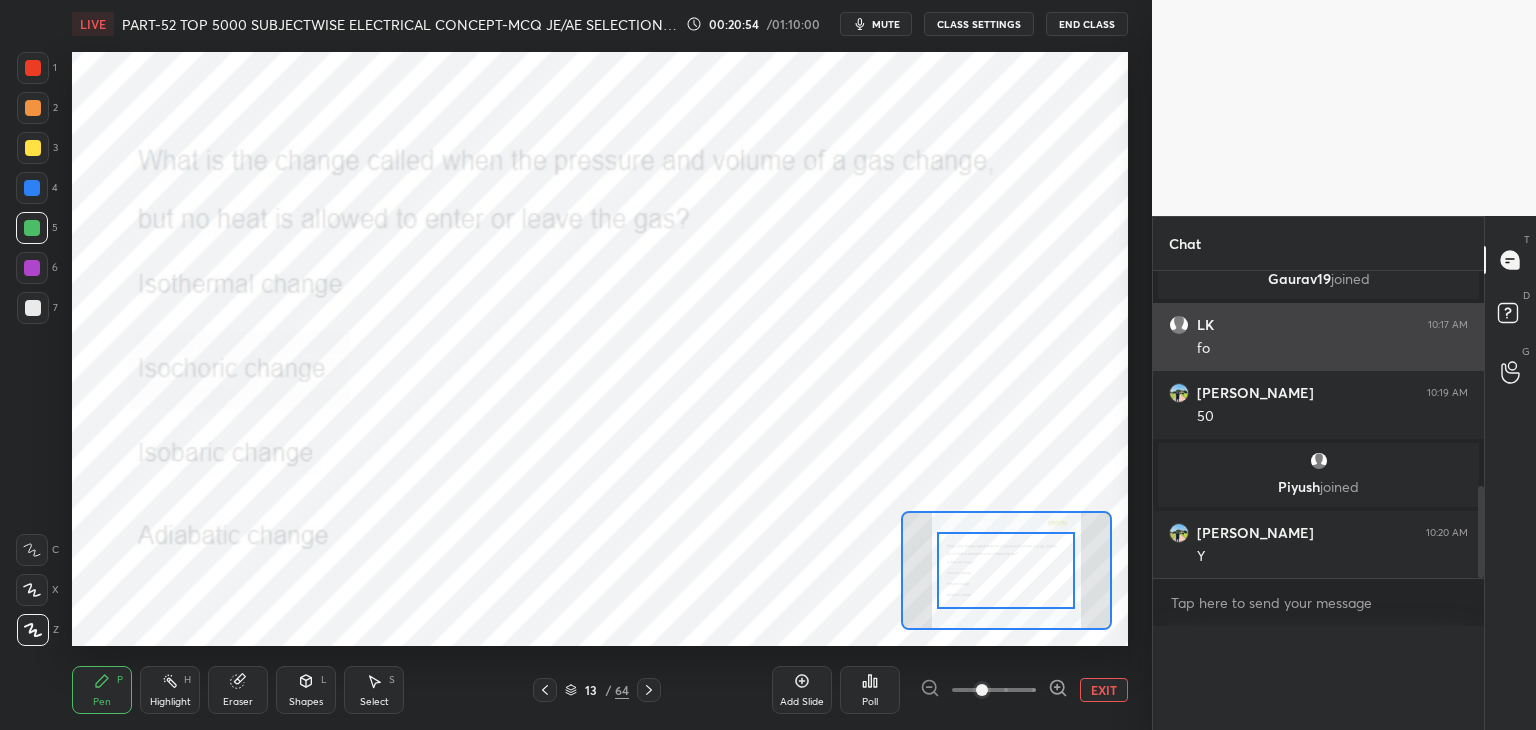 scroll, scrollTop: 0, scrollLeft: 0, axis: both 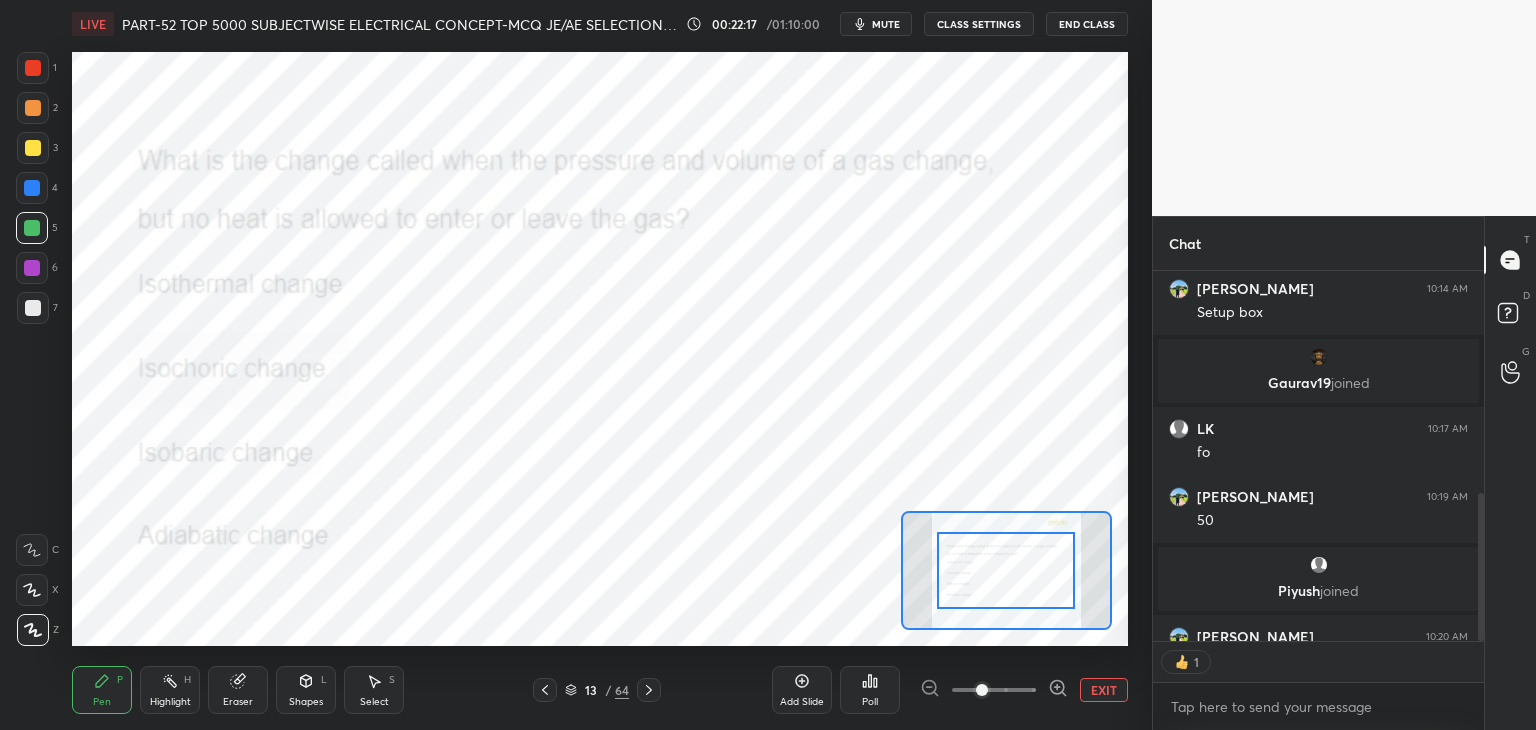 click 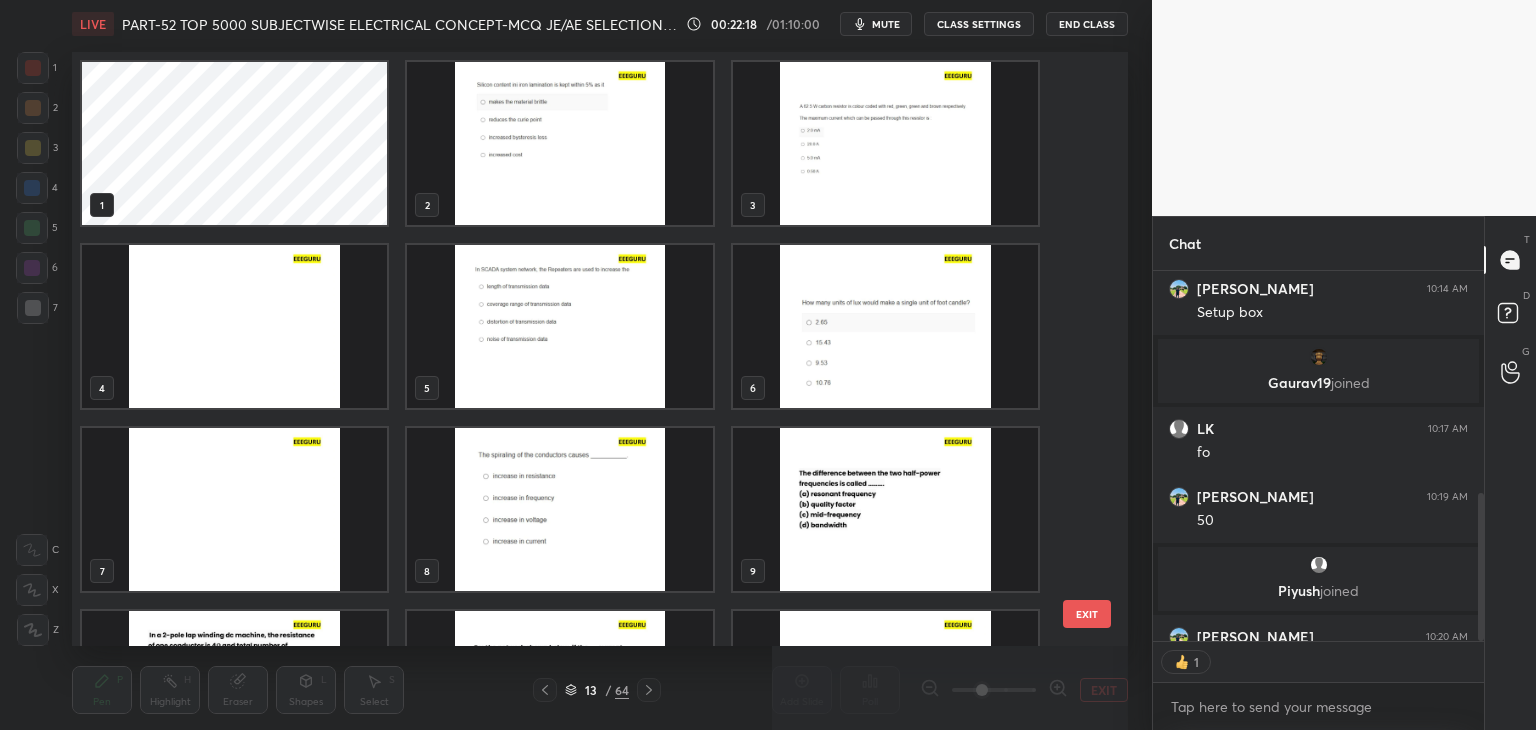 scroll, scrollTop: 320, scrollLeft: 0, axis: vertical 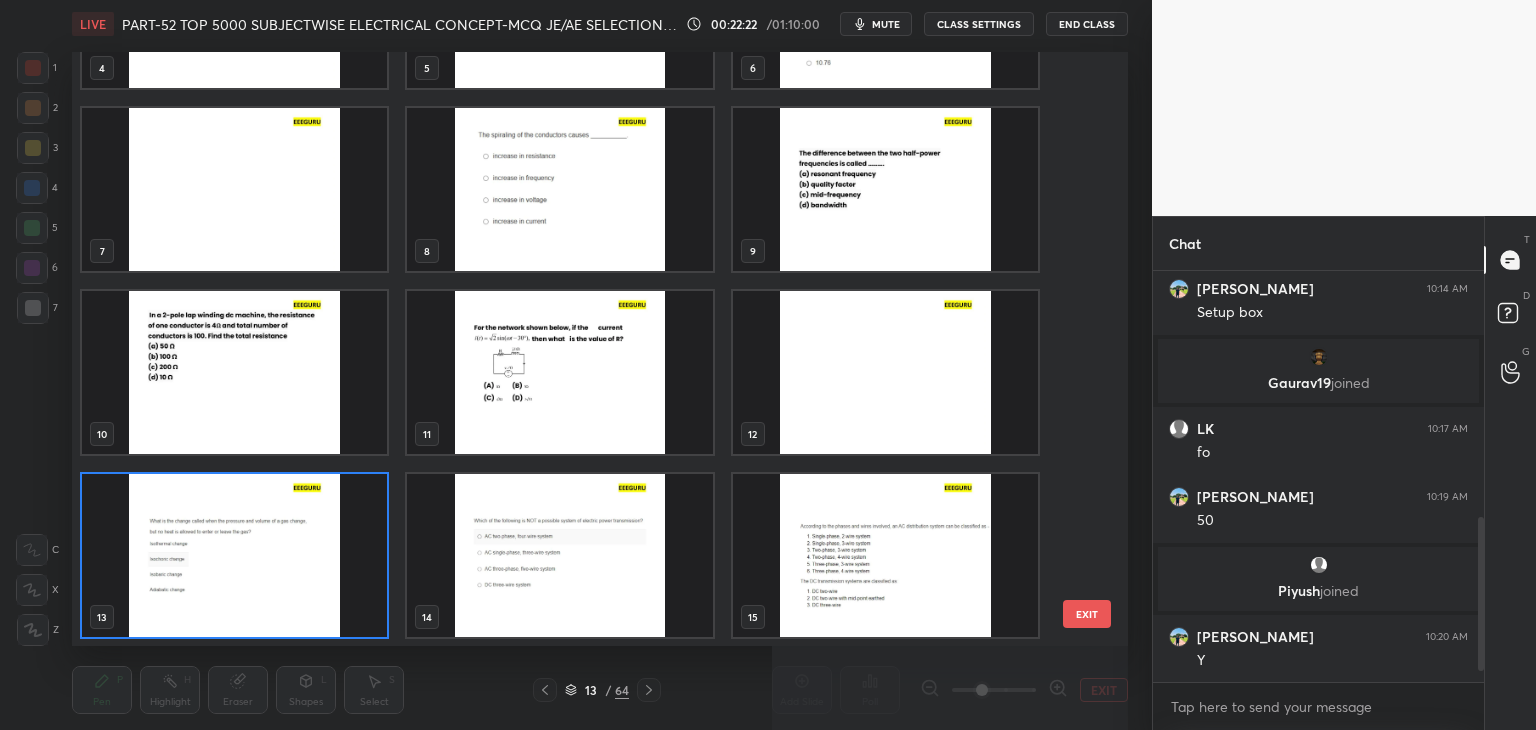 click at bounding box center [559, 555] 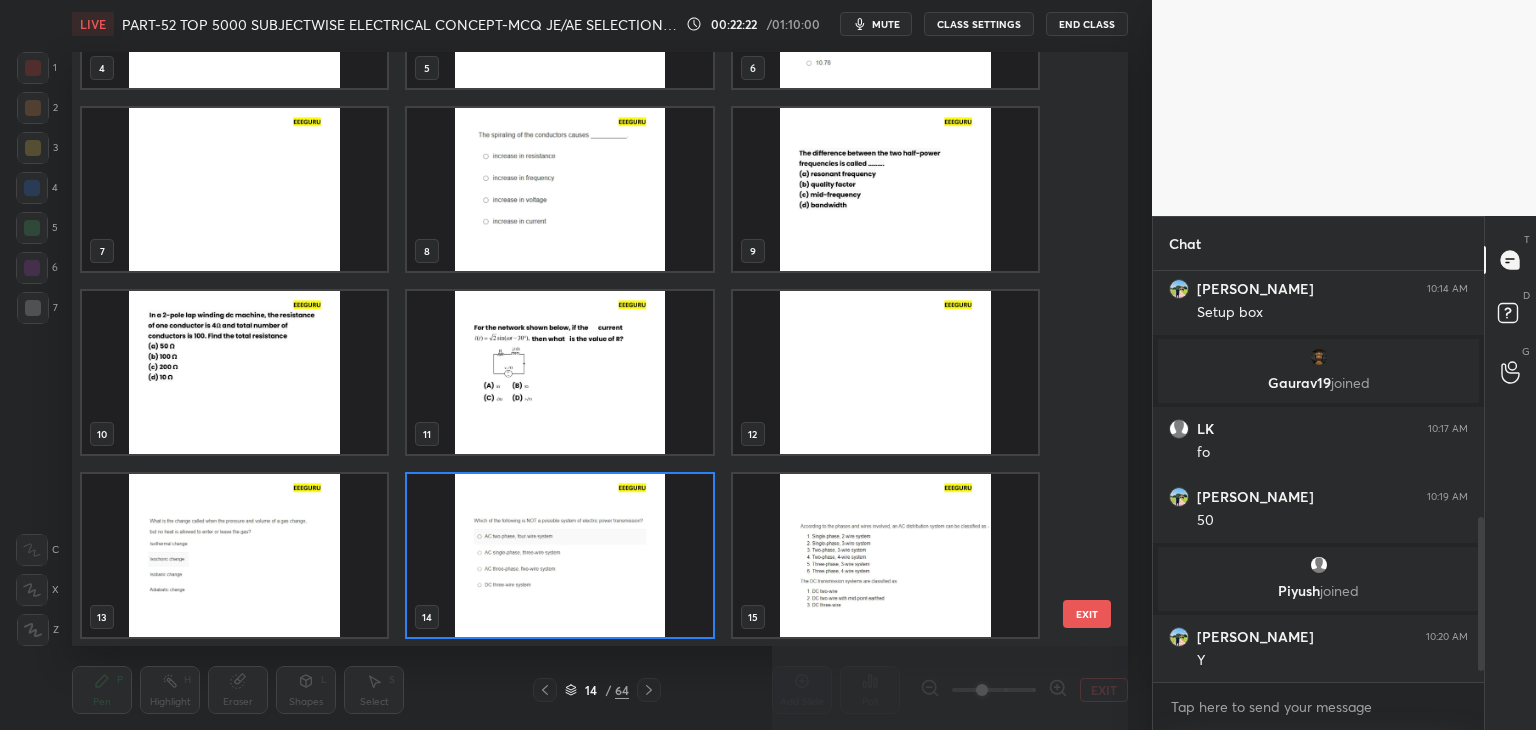 click at bounding box center [559, 555] 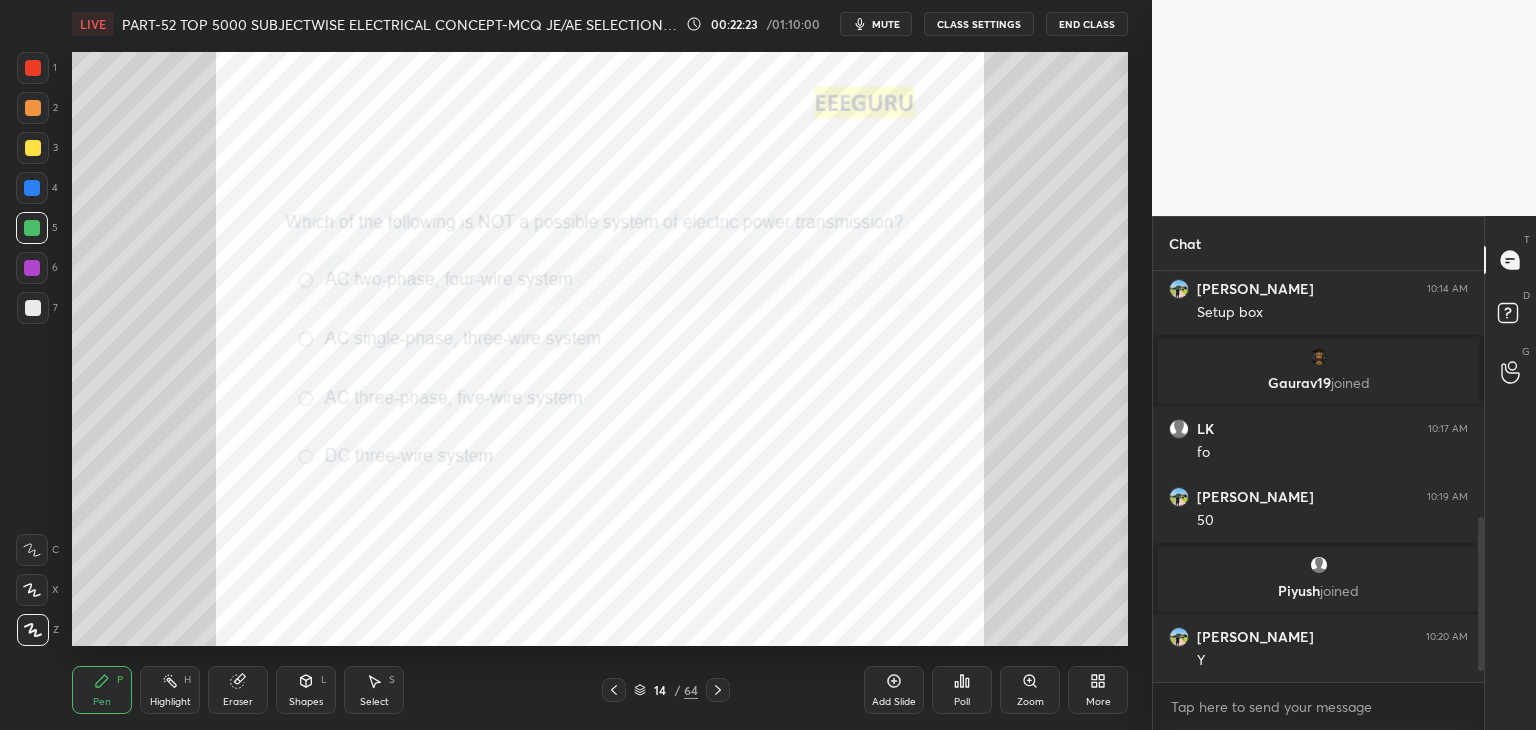 click at bounding box center (559, 555) 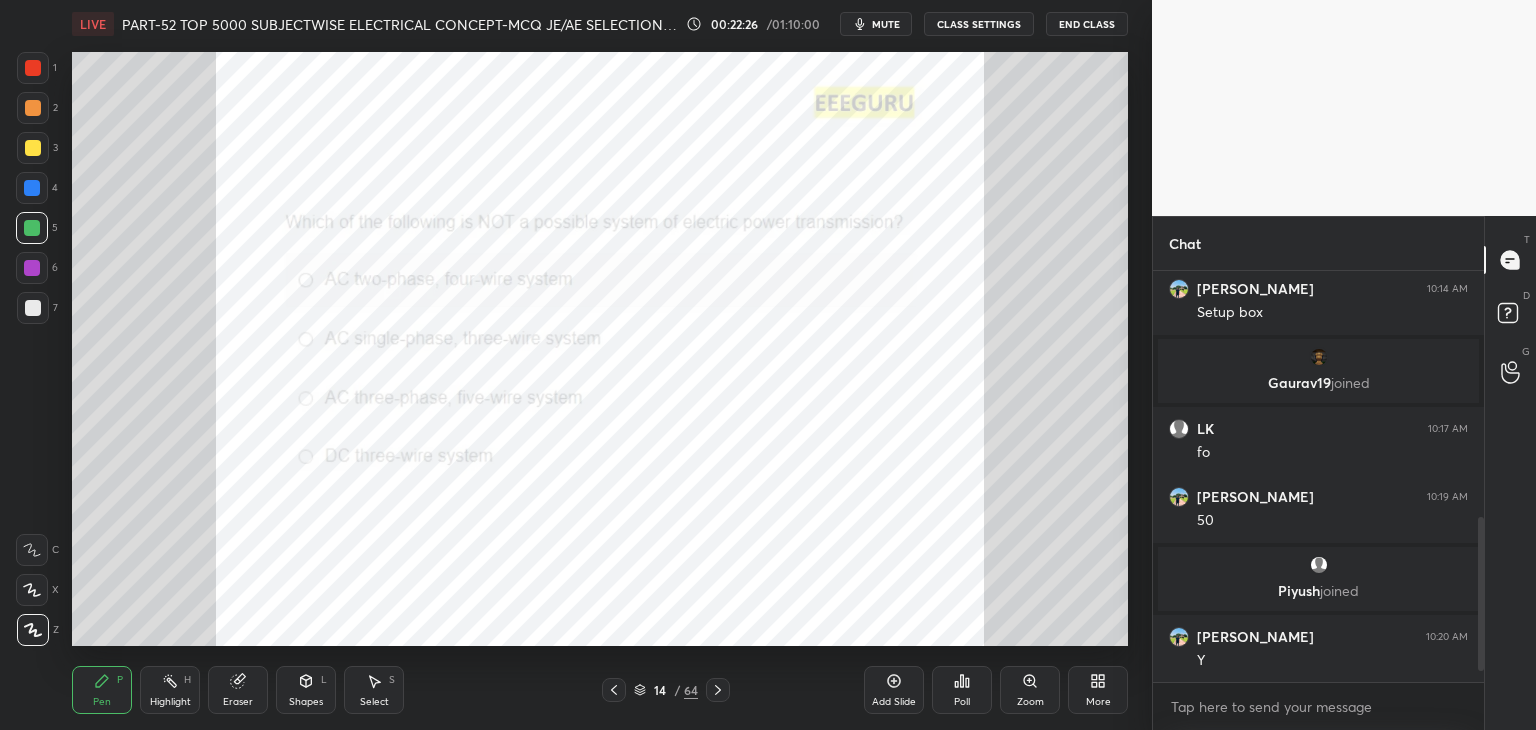 click 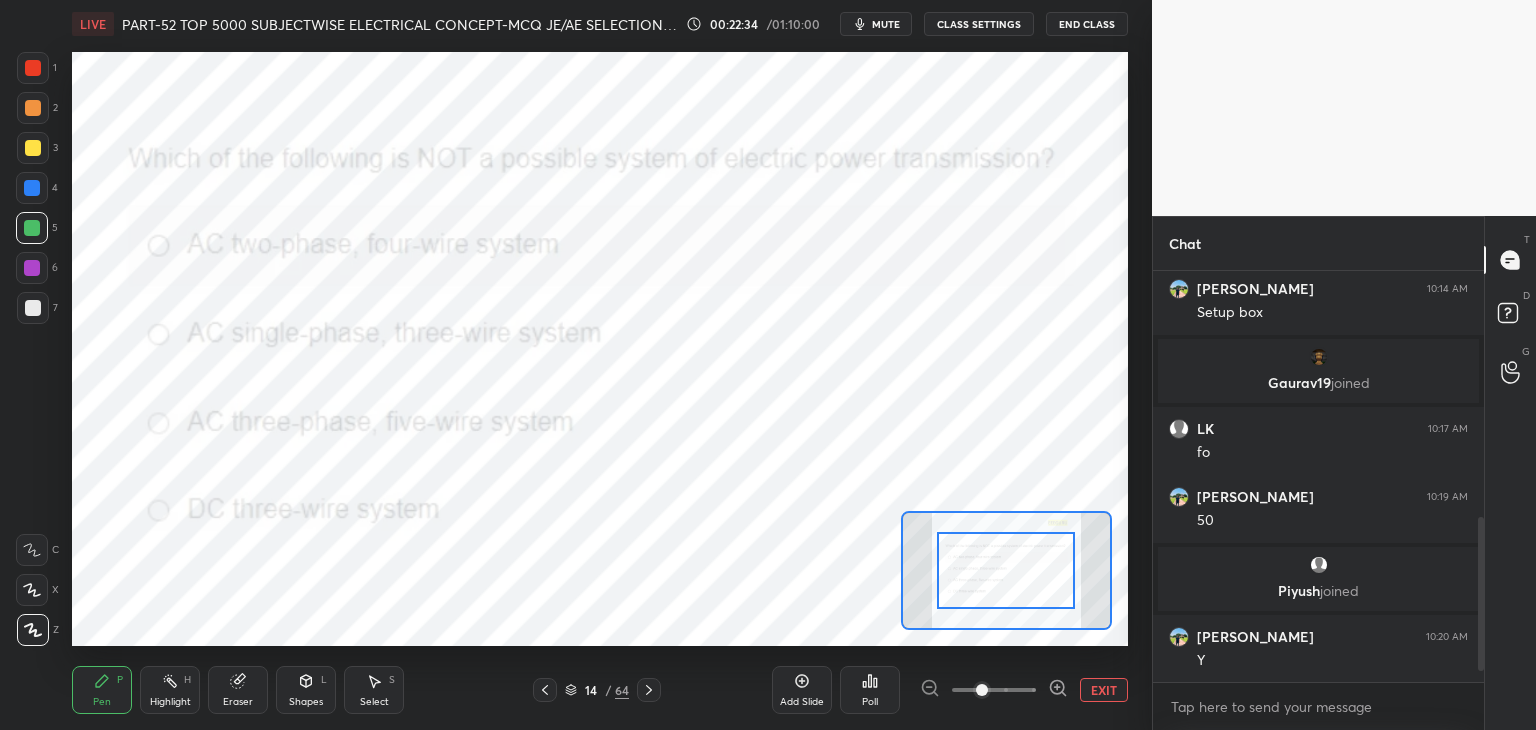 click on "Poll" at bounding box center (870, 690) 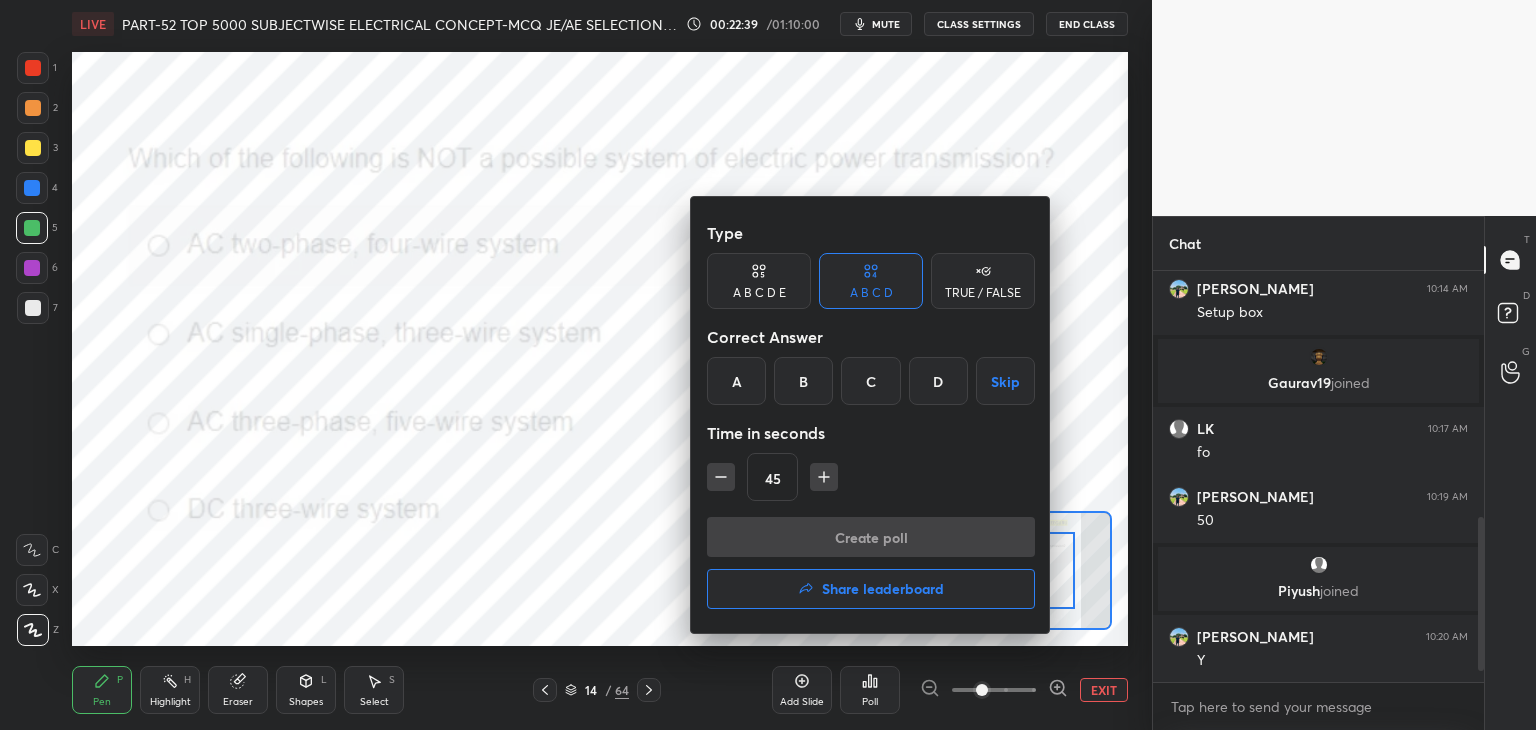 click at bounding box center (768, 365) 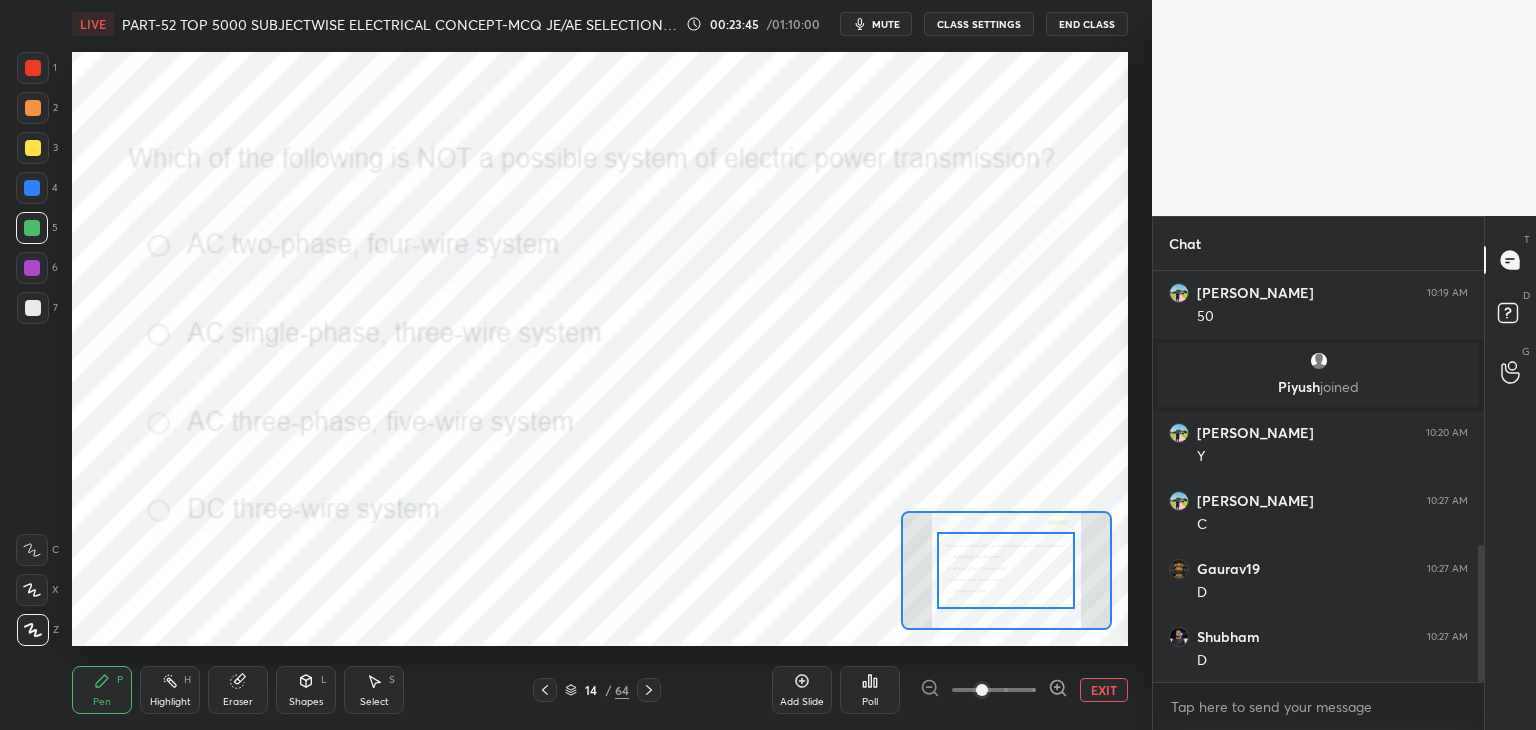 scroll, scrollTop: 888, scrollLeft: 0, axis: vertical 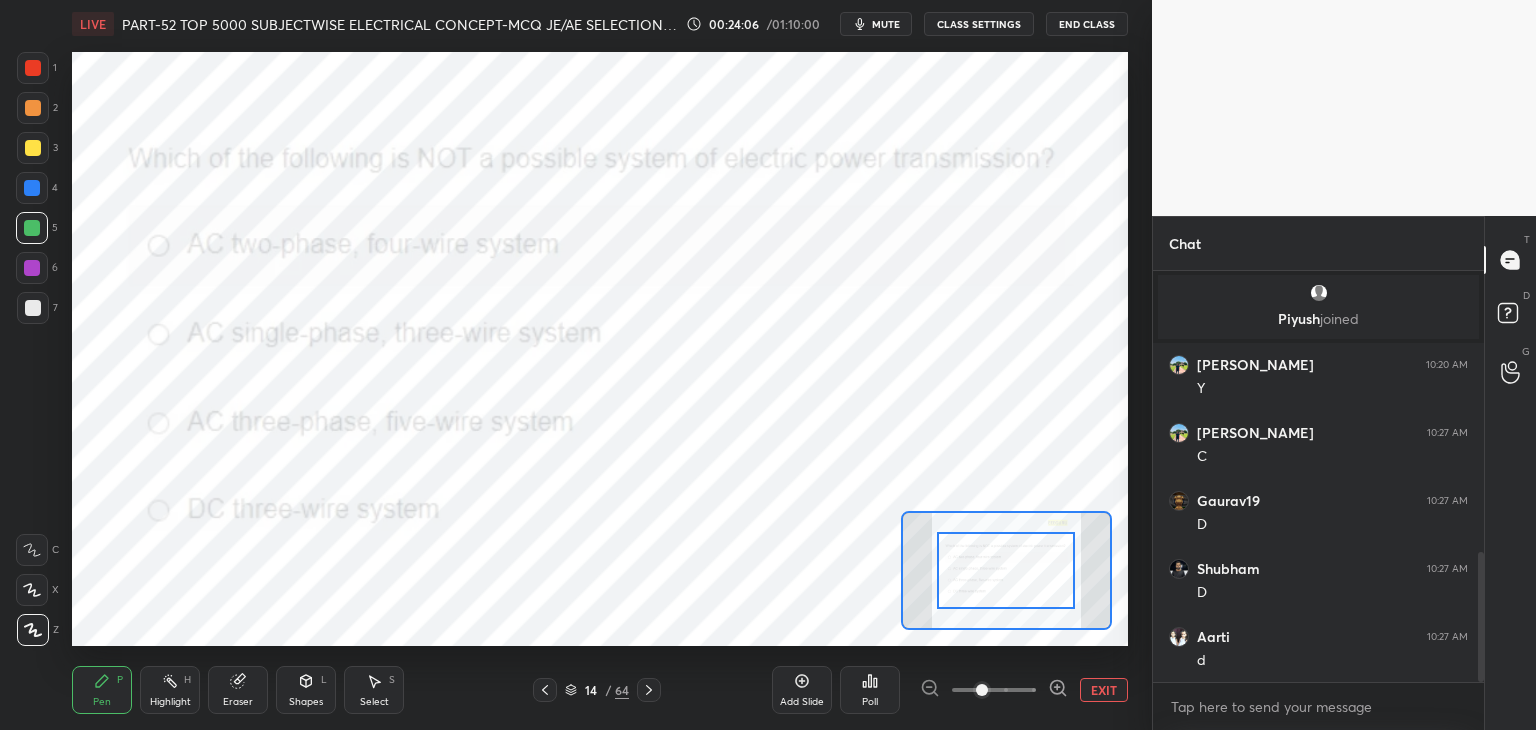 drag, startPoint x: 240, startPoint y: 699, endPoint x: 220, endPoint y: 699, distance: 20 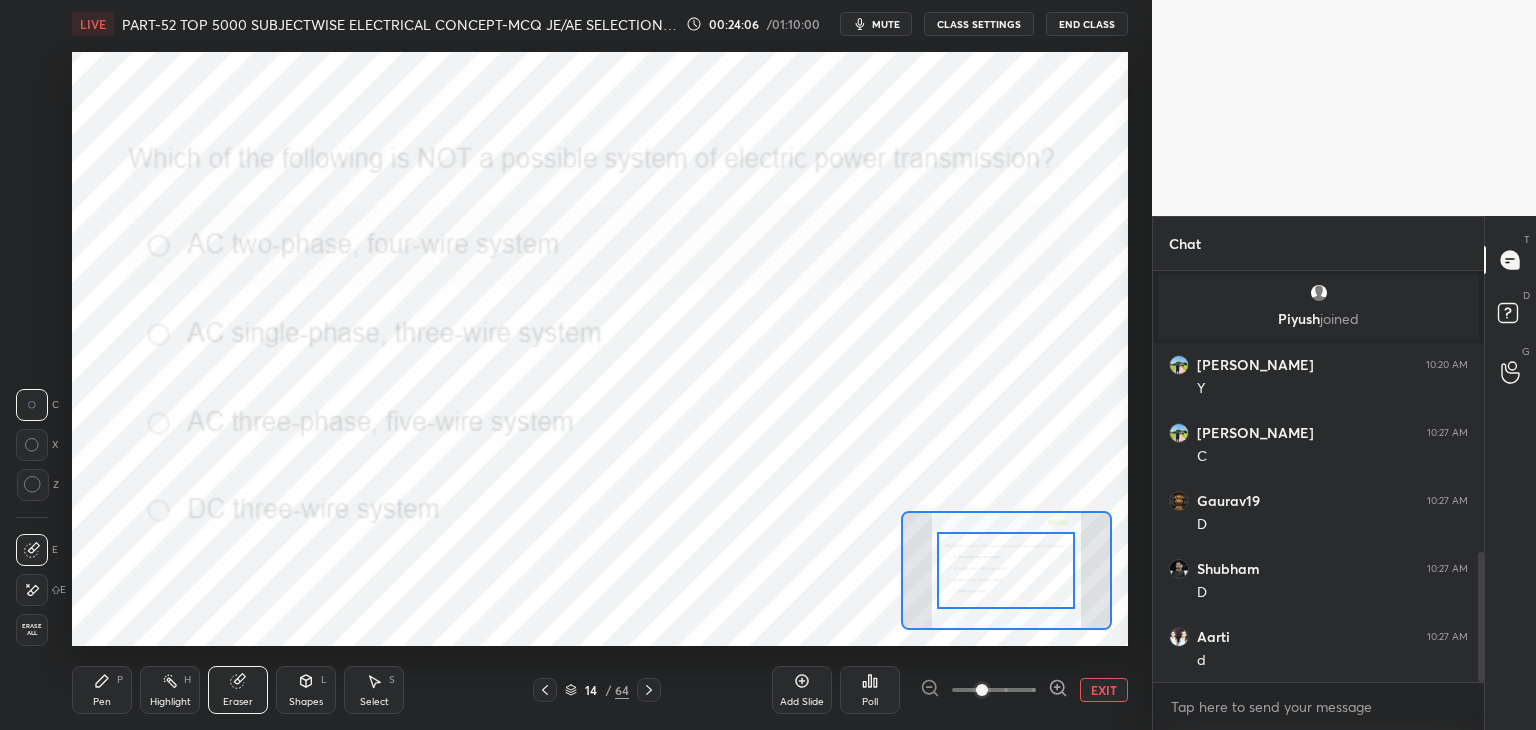click on "Erase all" at bounding box center [32, 630] 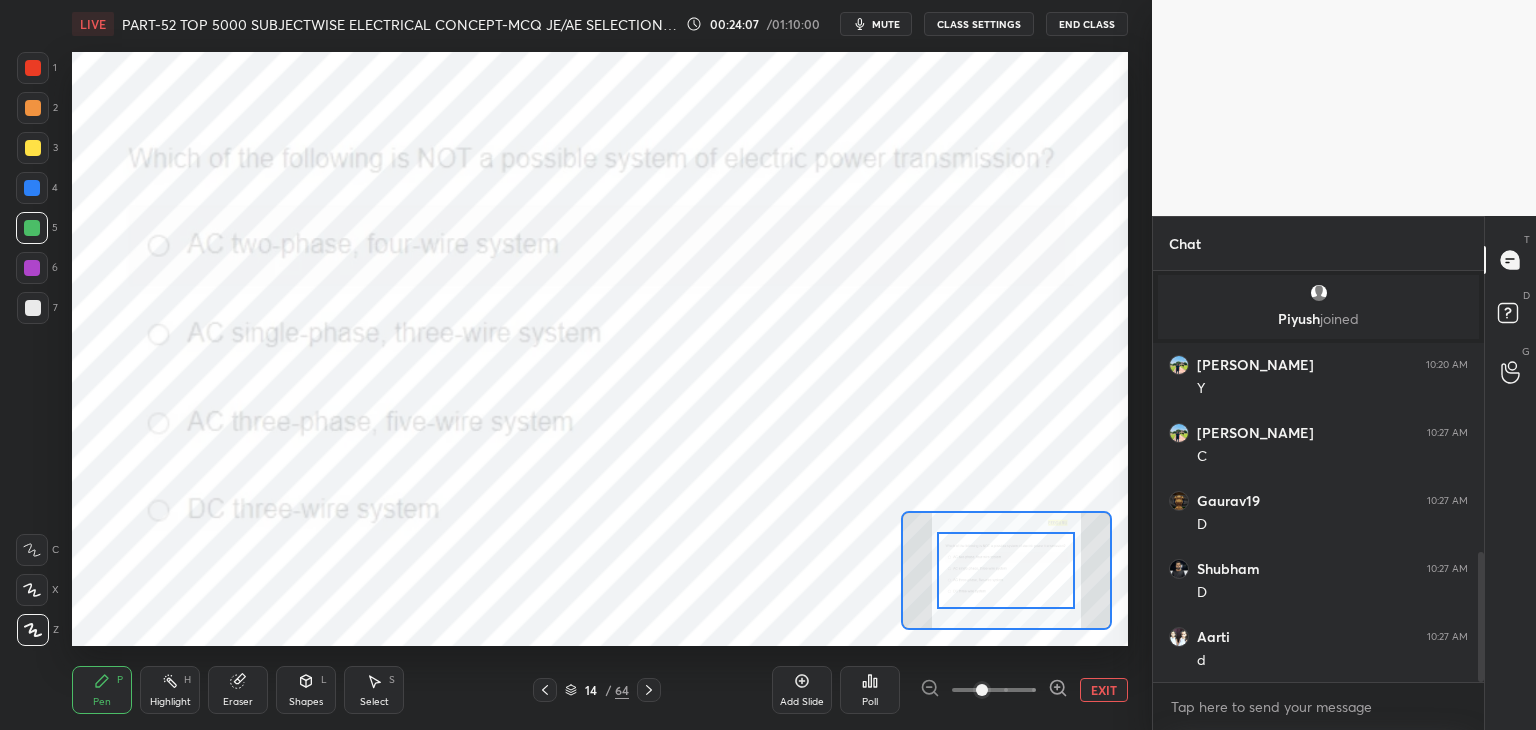 click on "Pen P" at bounding box center (102, 690) 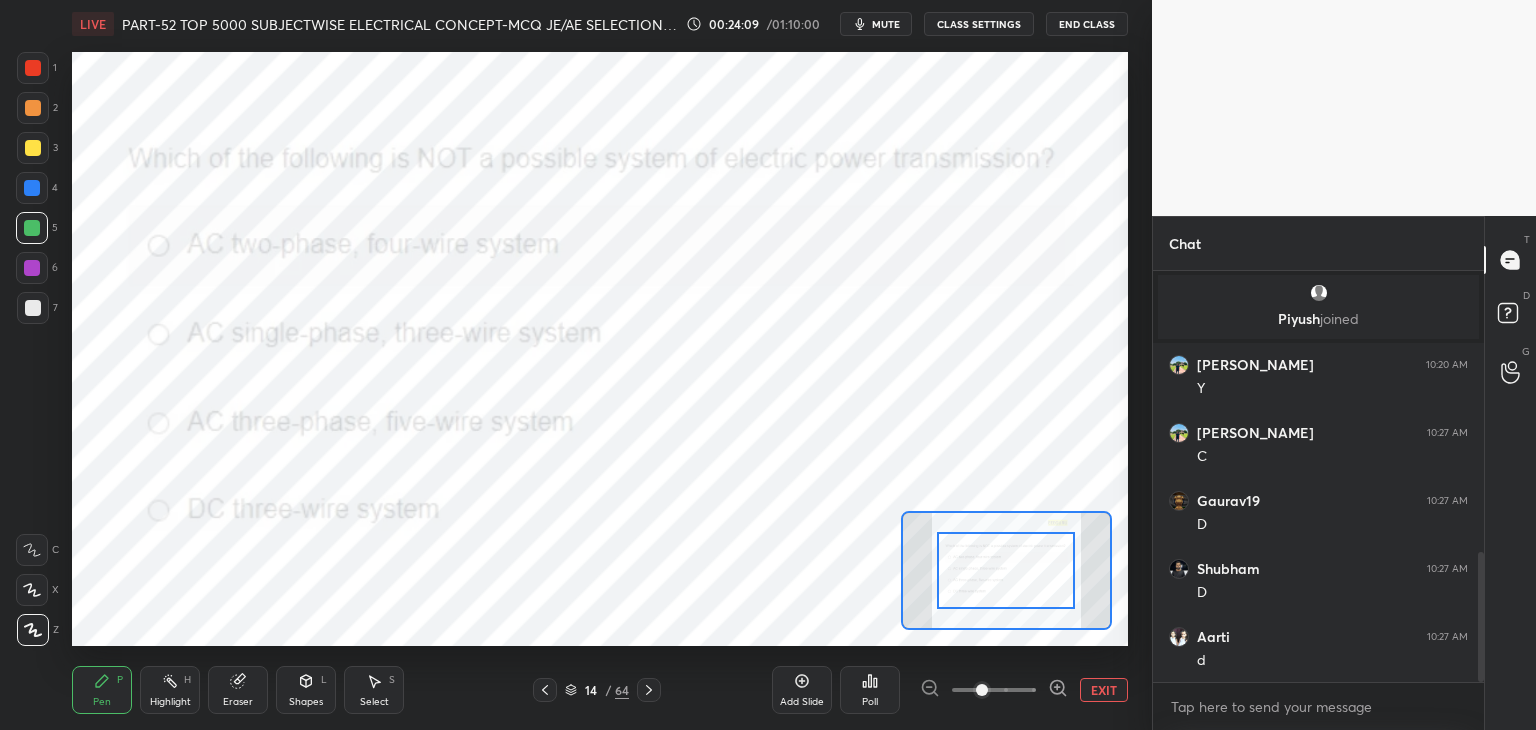 click 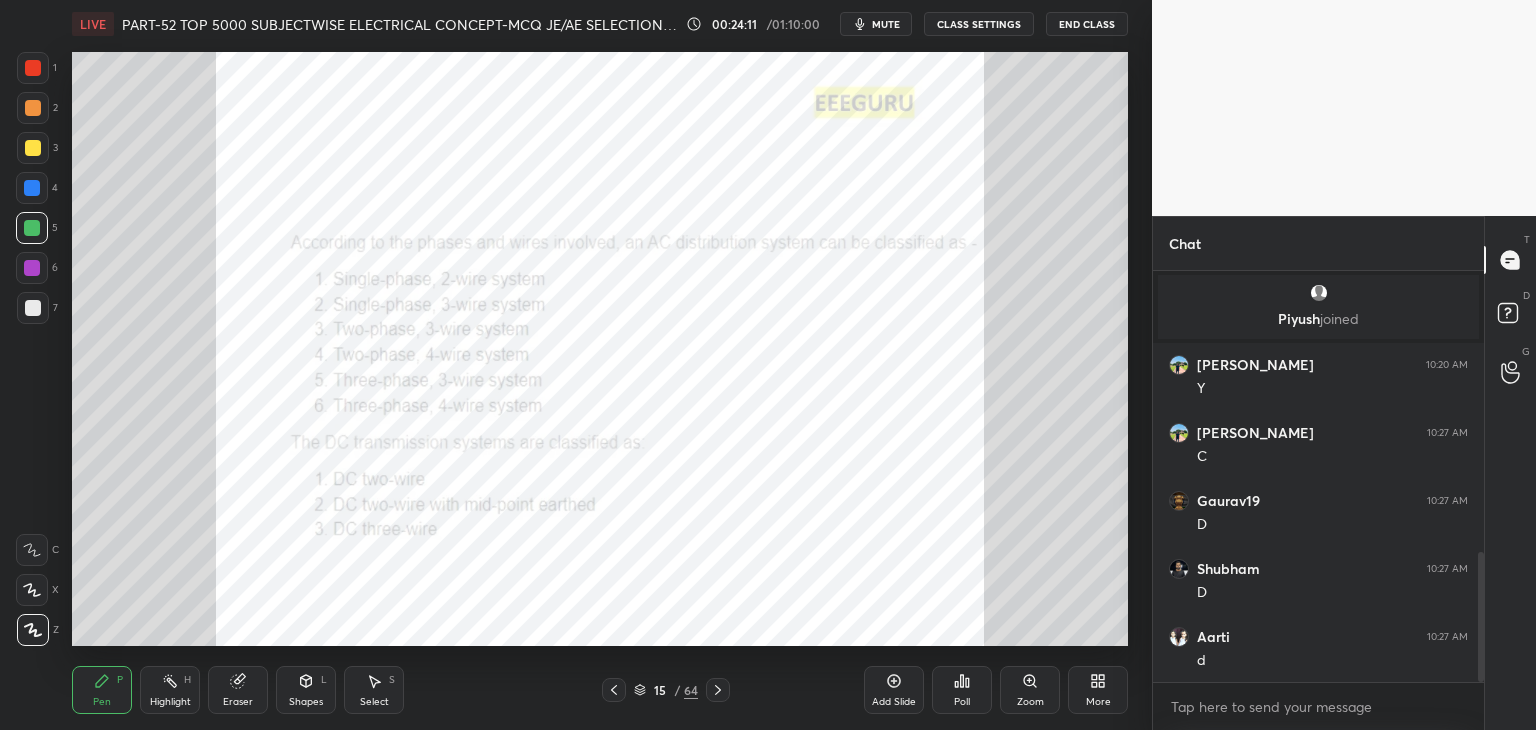 click 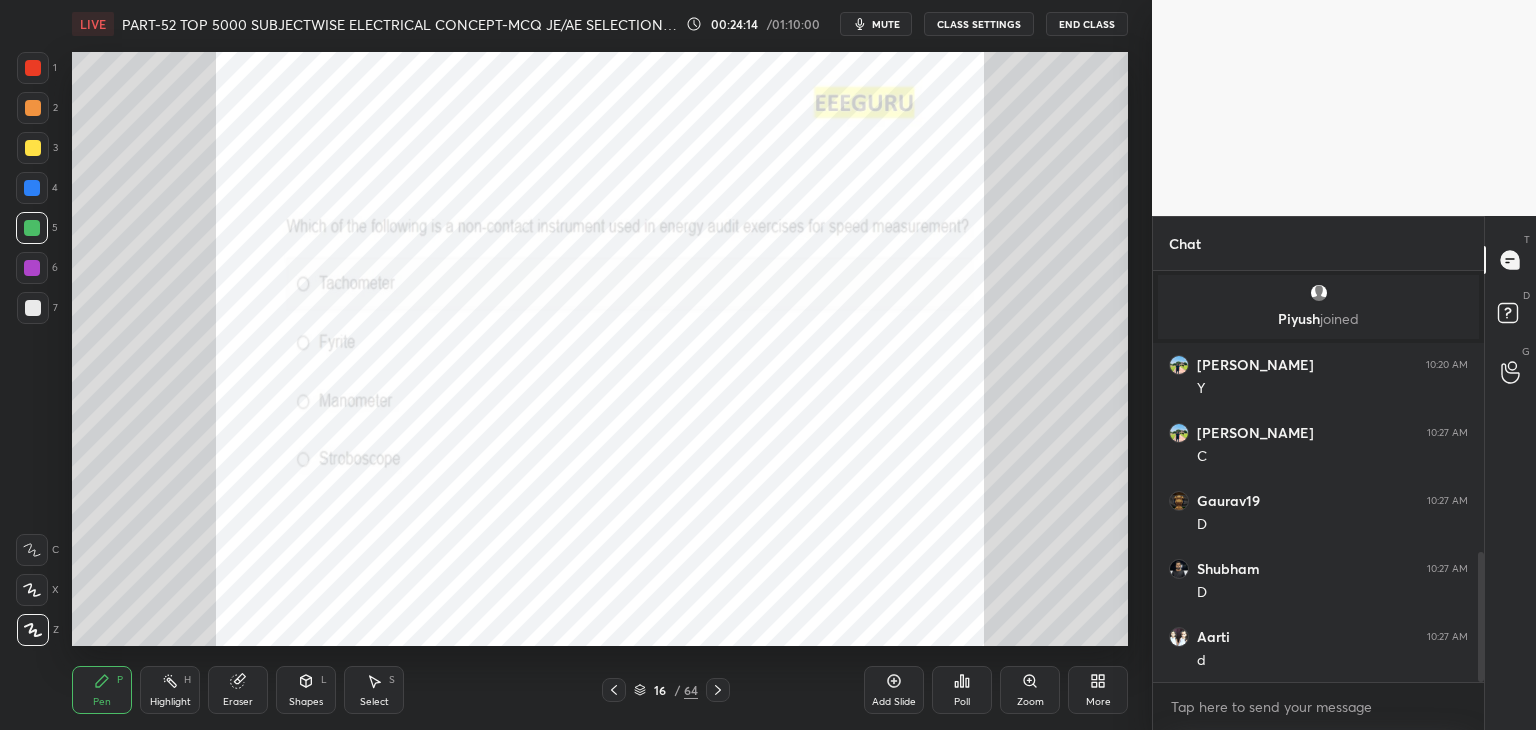 click 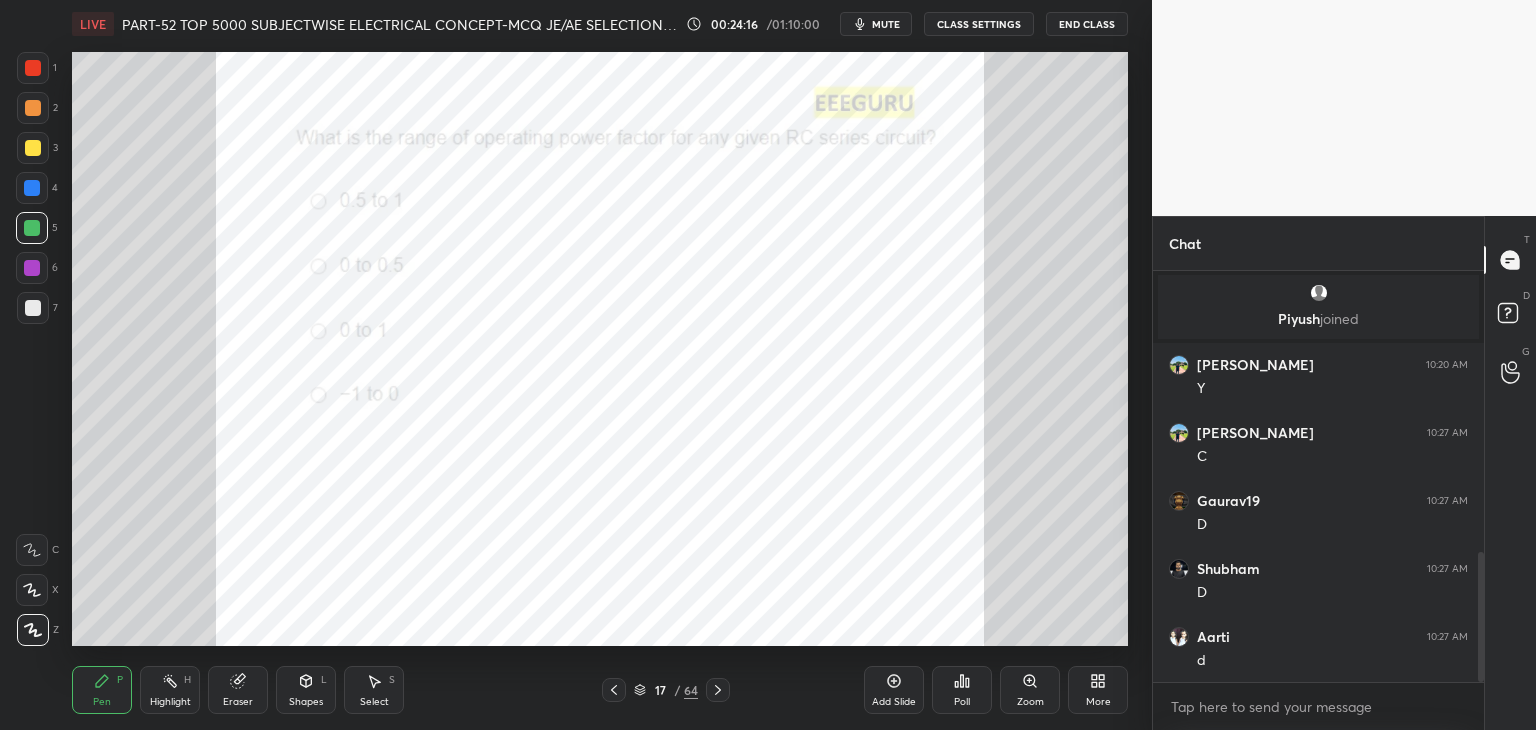click on "Zoom" at bounding box center [1030, 702] 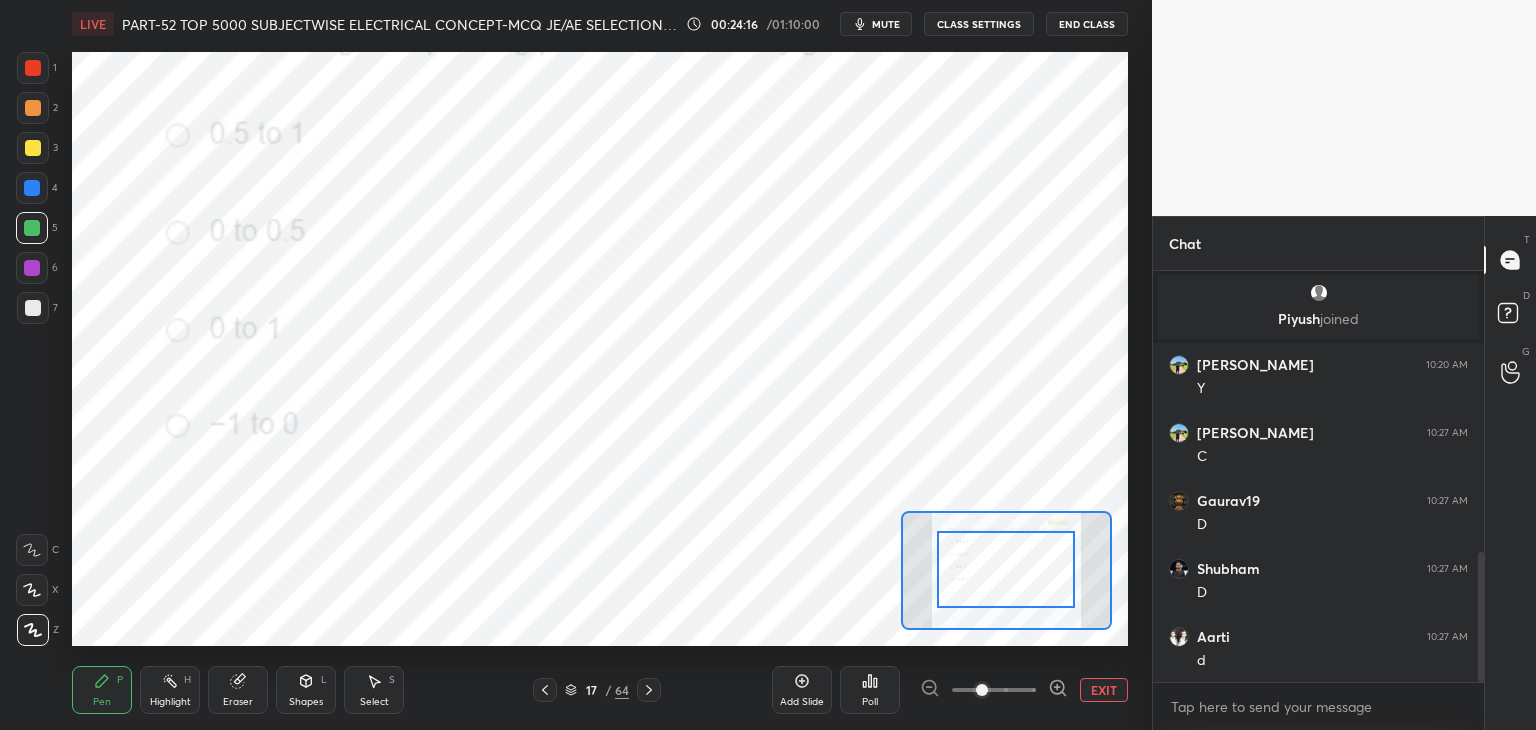 drag, startPoint x: 996, startPoint y: 587, endPoint x: 1004, endPoint y: 577, distance: 12.806249 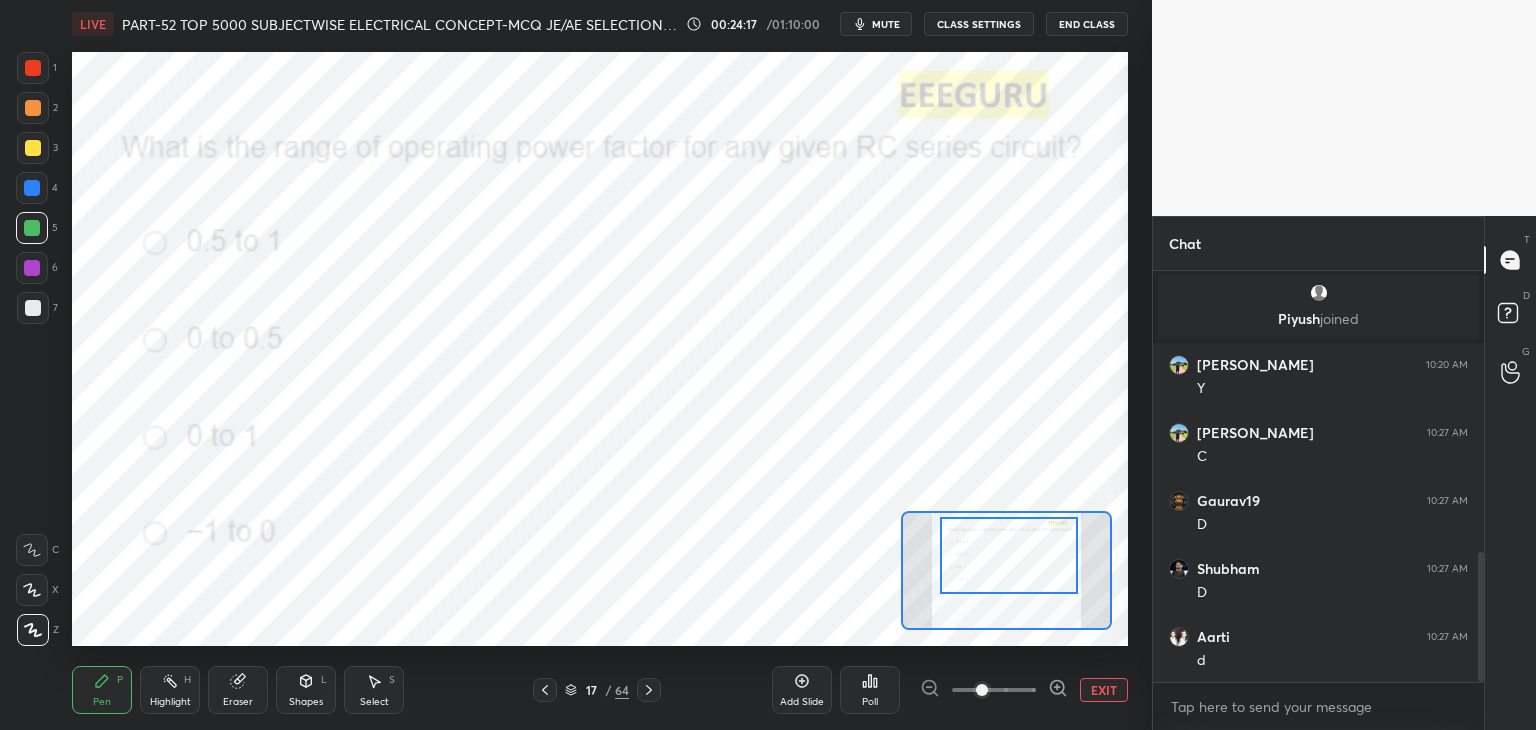 drag, startPoint x: 1004, startPoint y: 585, endPoint x: 1007, endPoint y: 574, distance: 11.401754 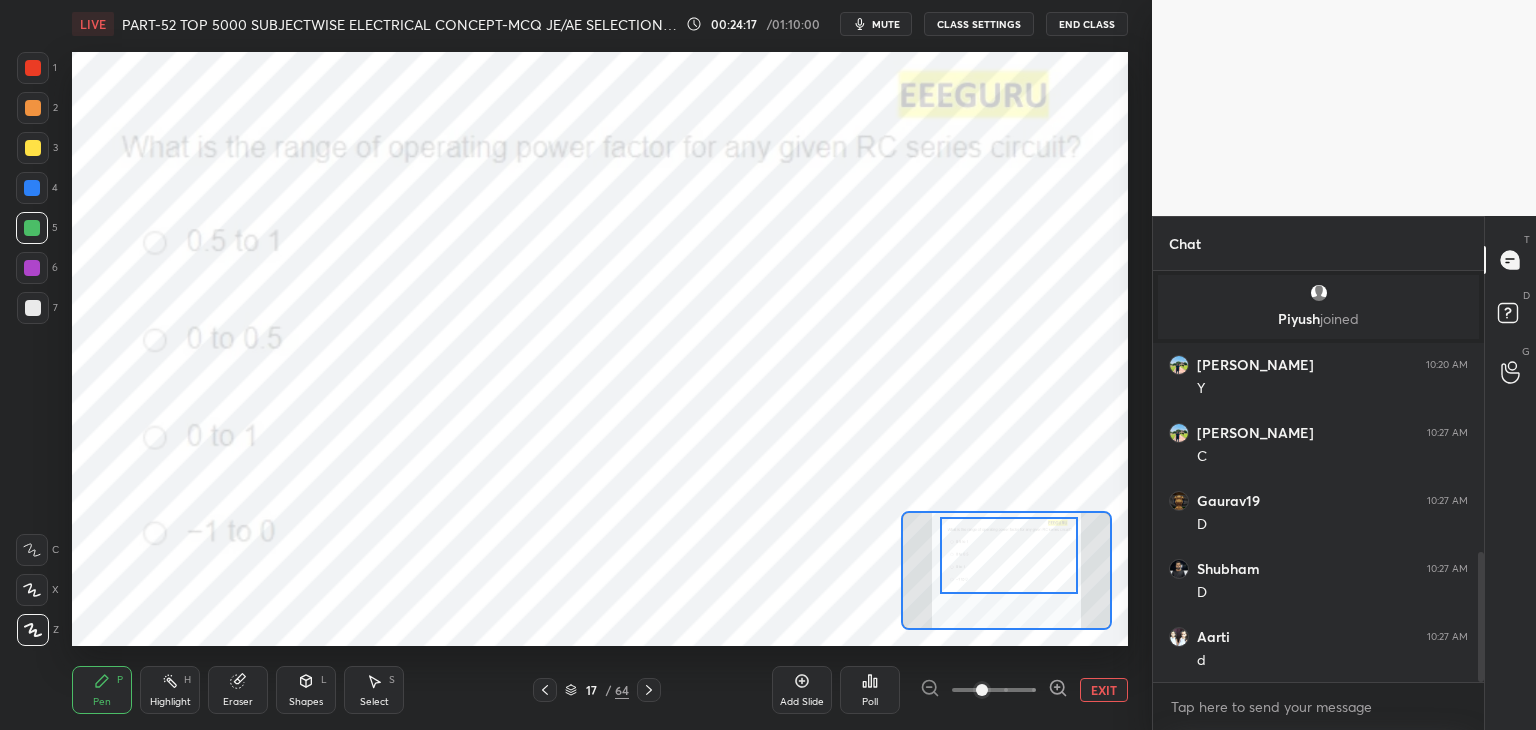 click at bounding box center (1009, 555) 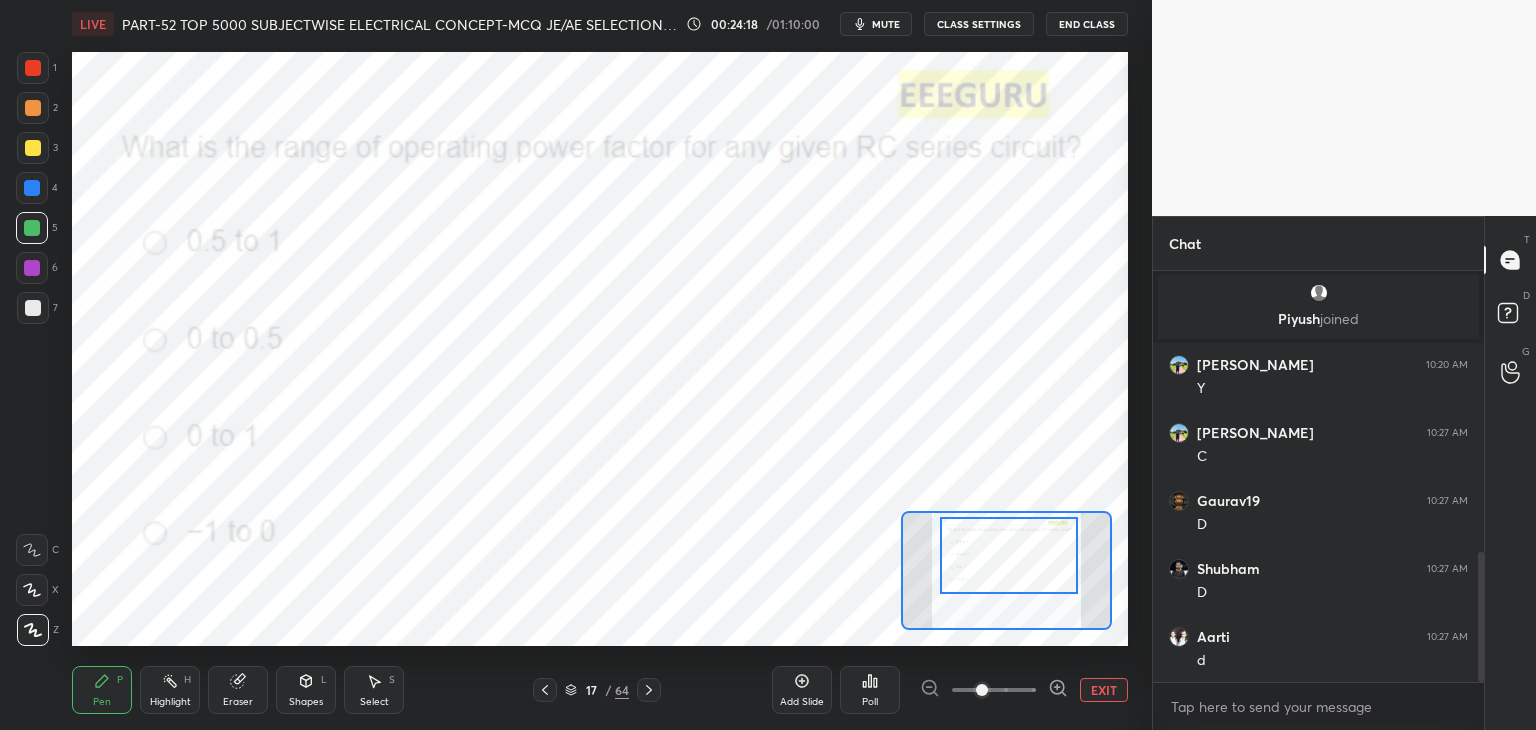 click on "Poll" at bounding box center (870, 690) 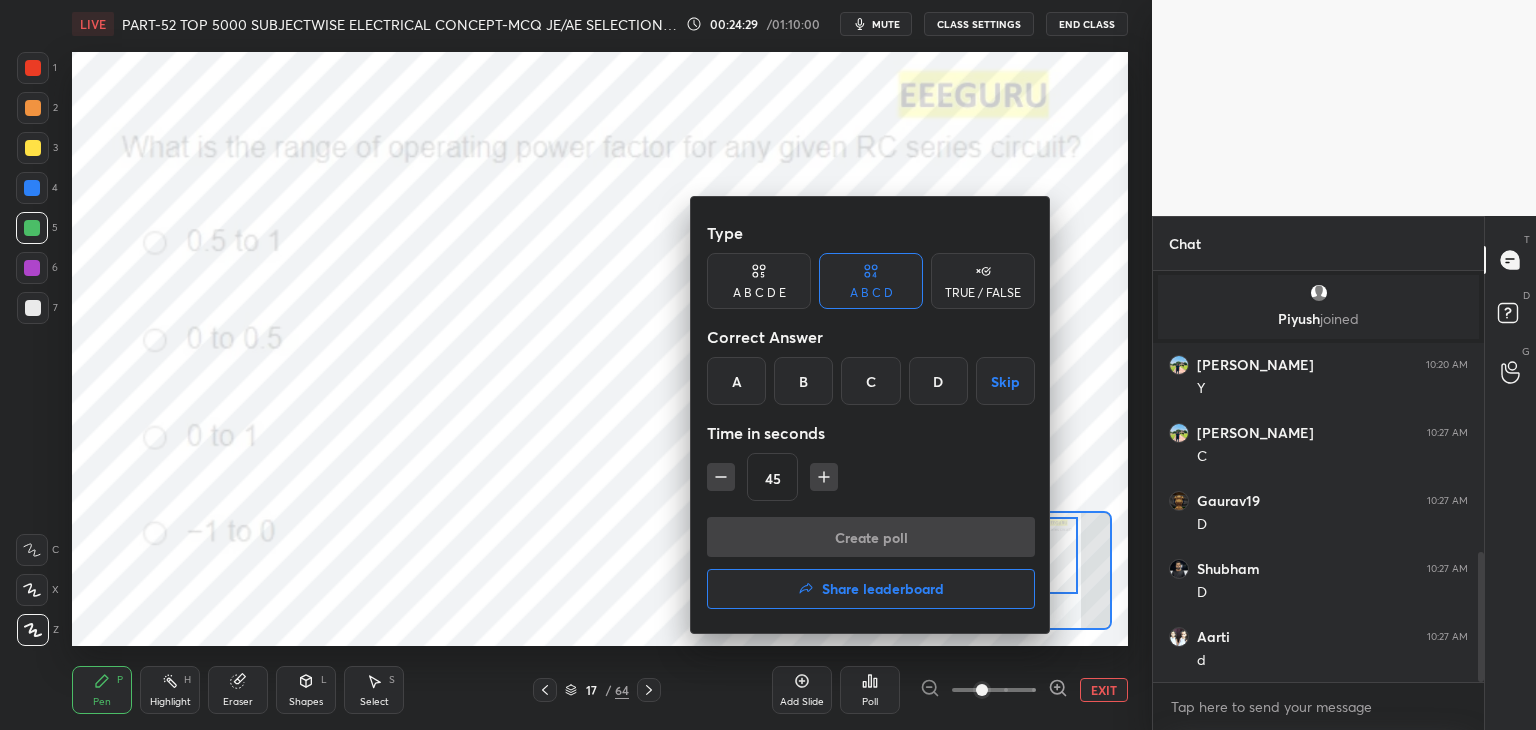 click on "C" at bounding box center [870, 381] 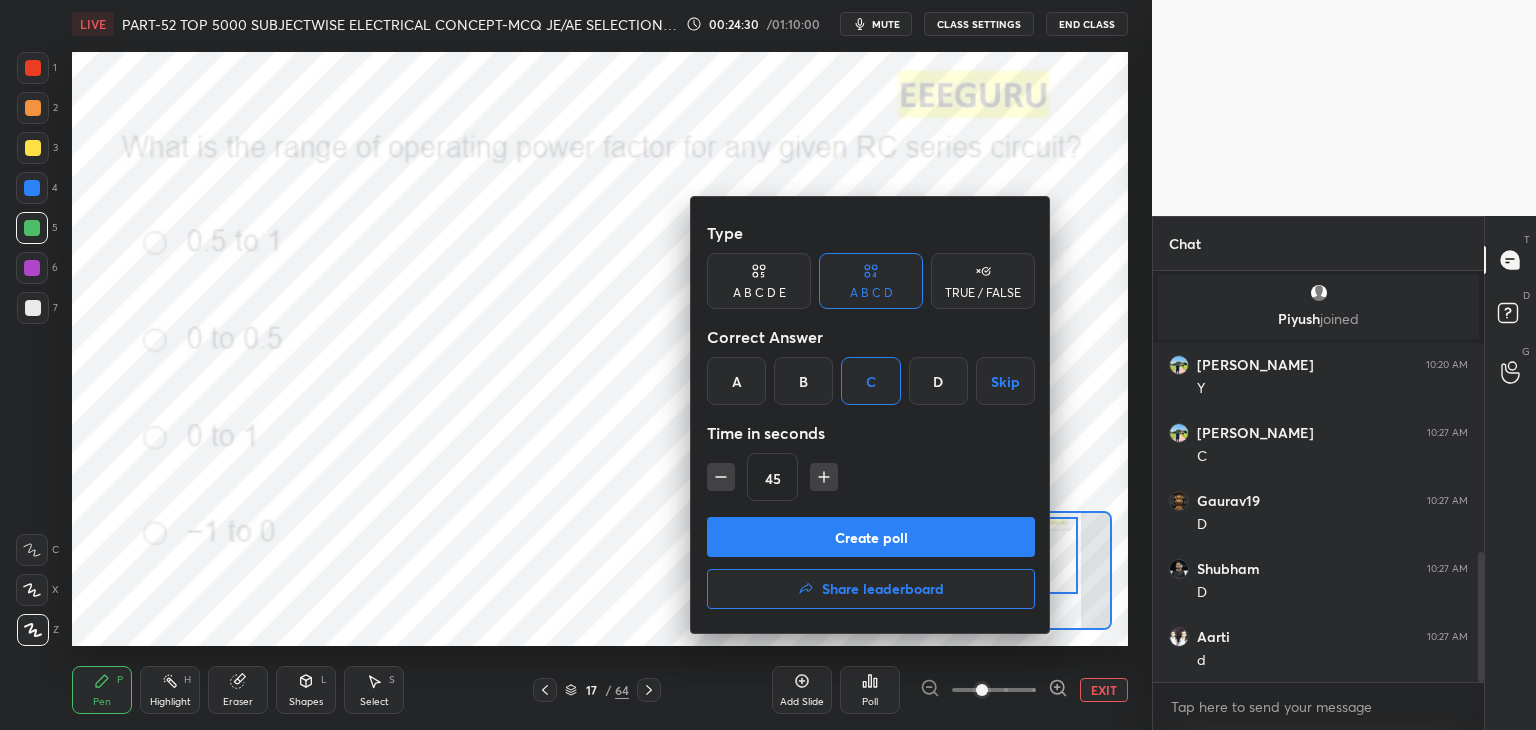 click on "Create poll" at bounding box center [871, 537] 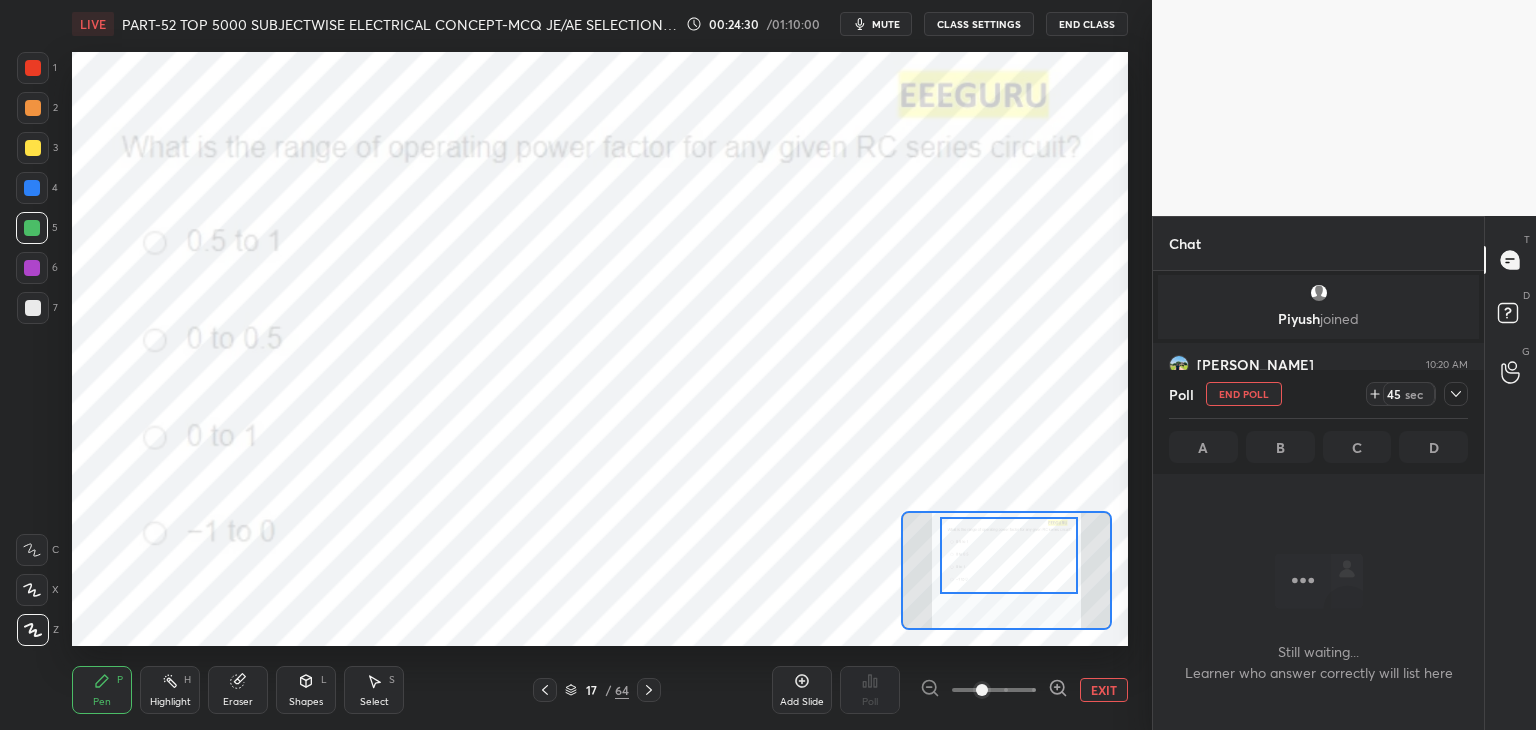 scroll, scrollTop: 372, scrollLeft: 325, axis: both 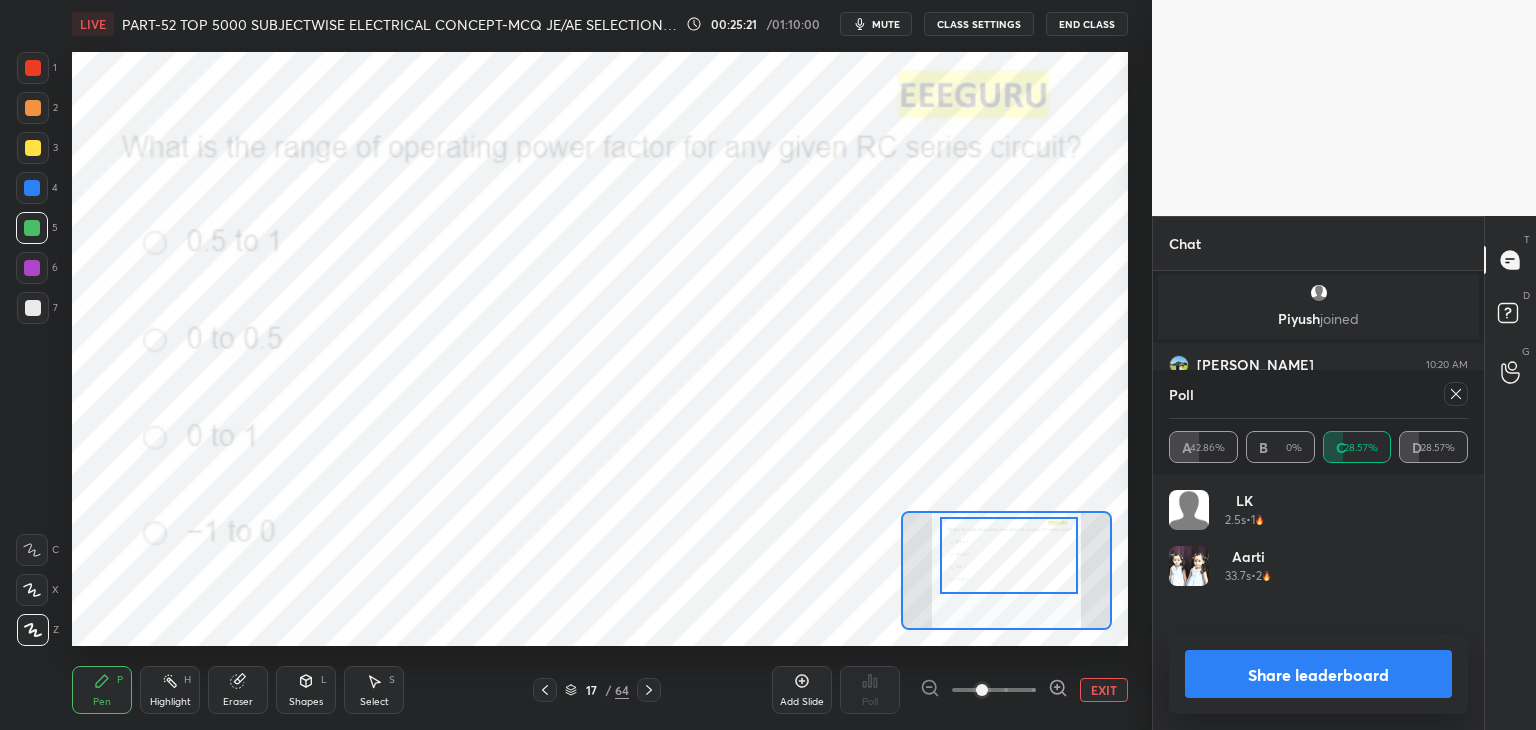 click at bounding box center (33, 68) 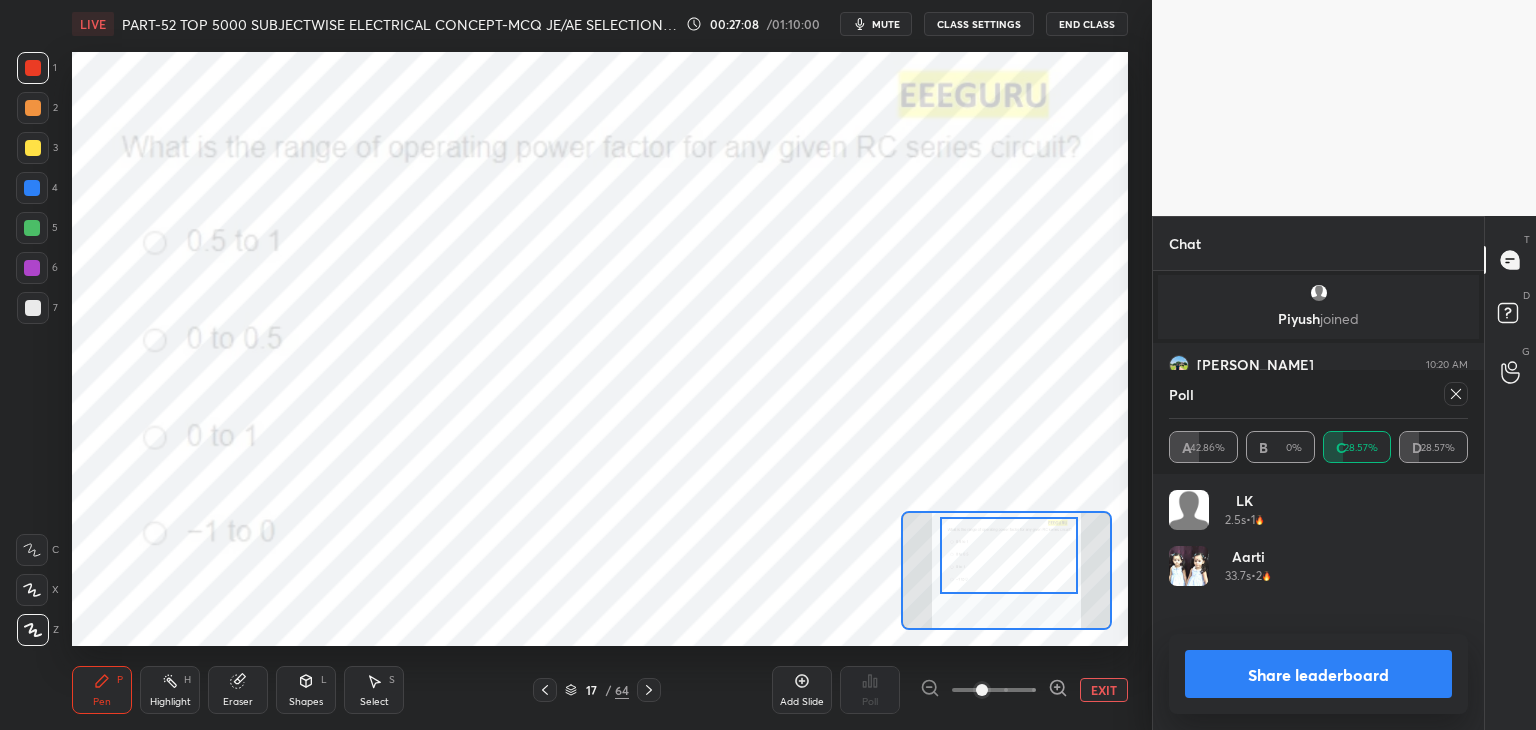 click 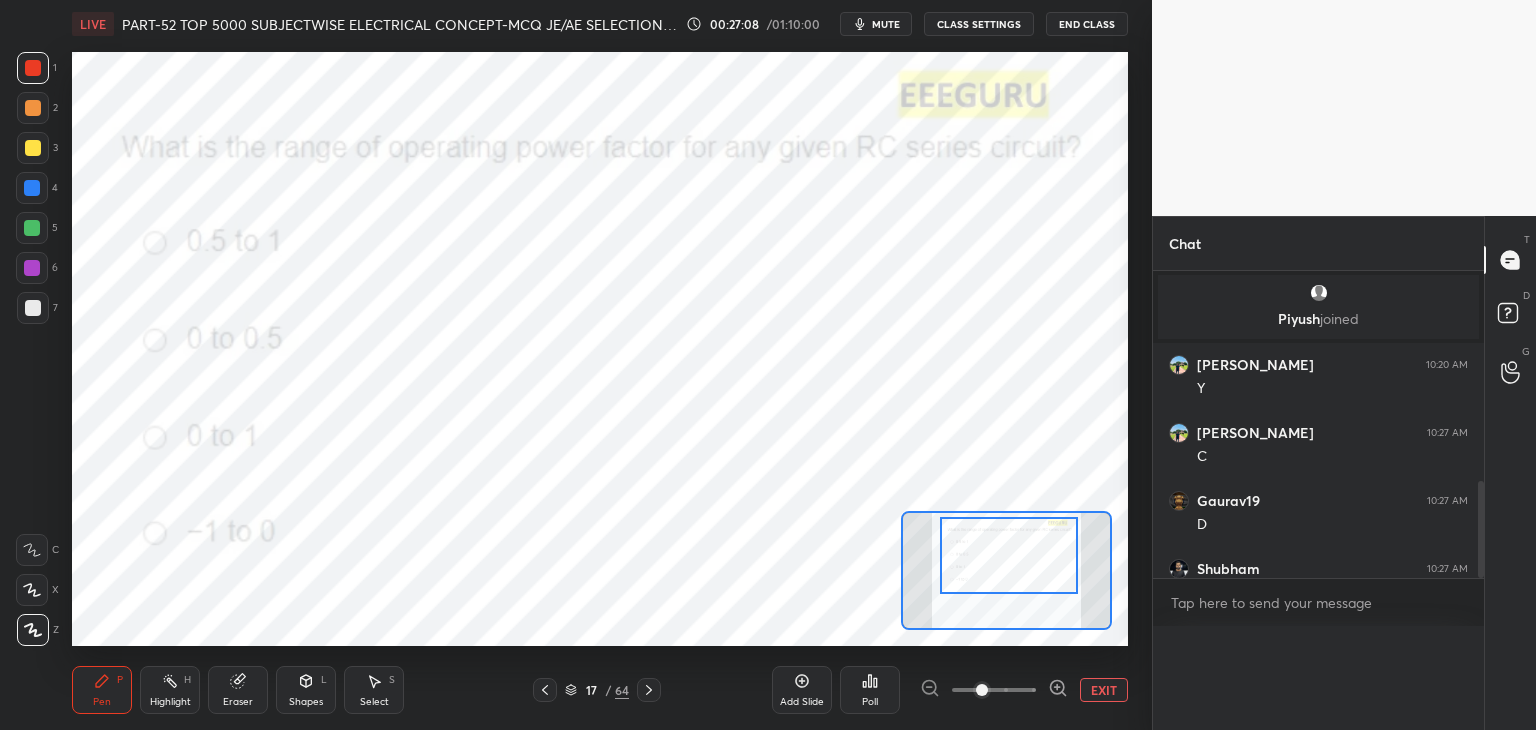 scroll, scrollTop: 0, scrollLeft: 6, axis: horizontal 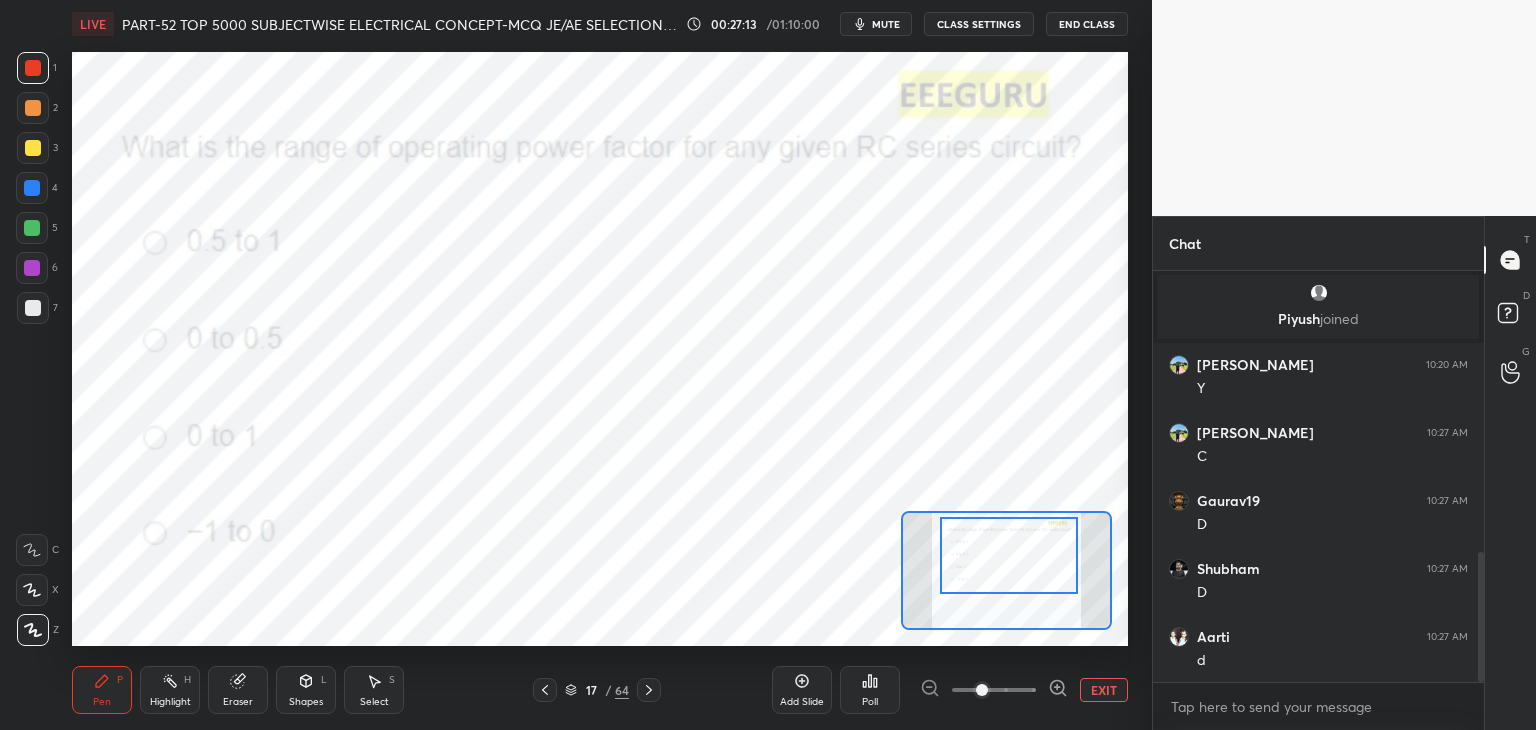 click at bounding box center [32, 228] 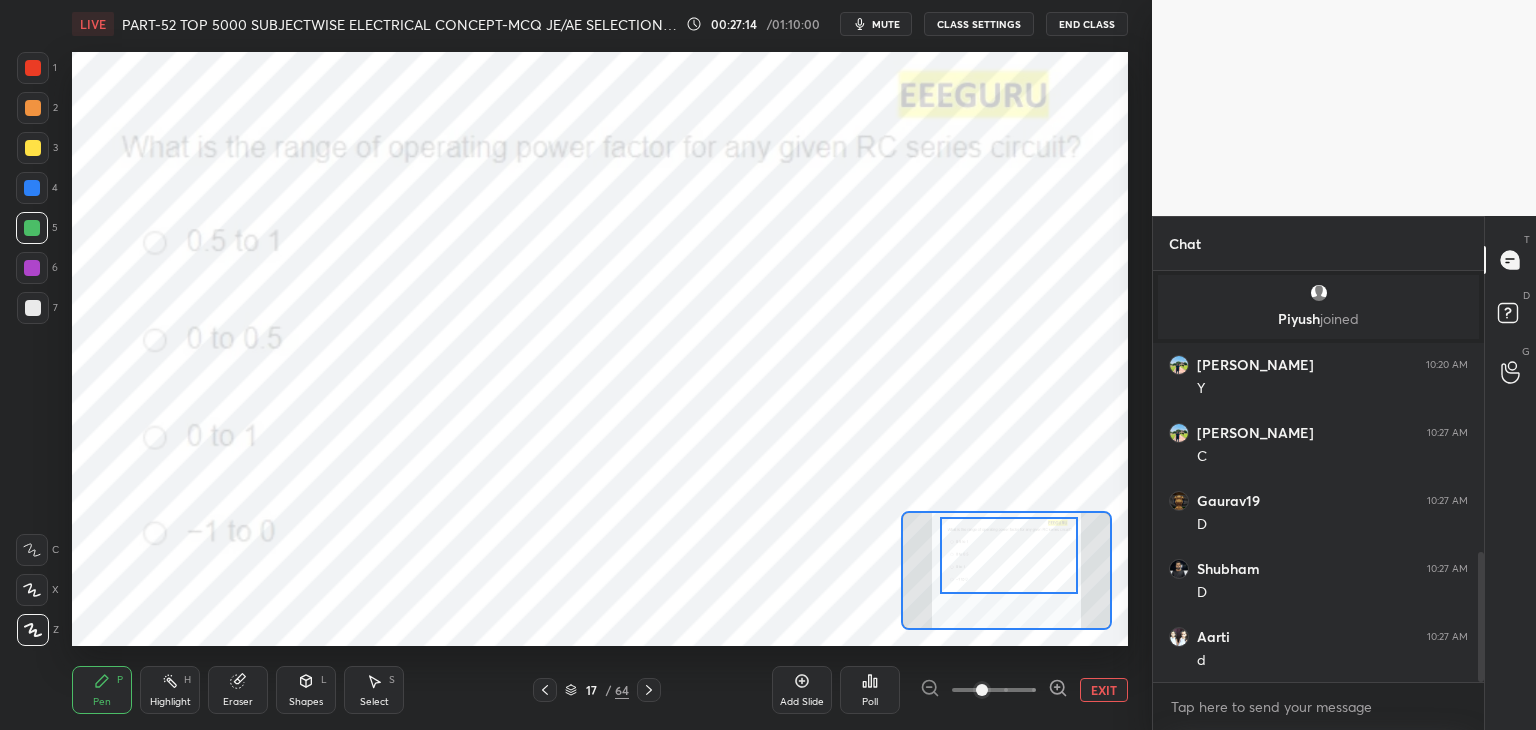 click at bounding box center (33, 108) 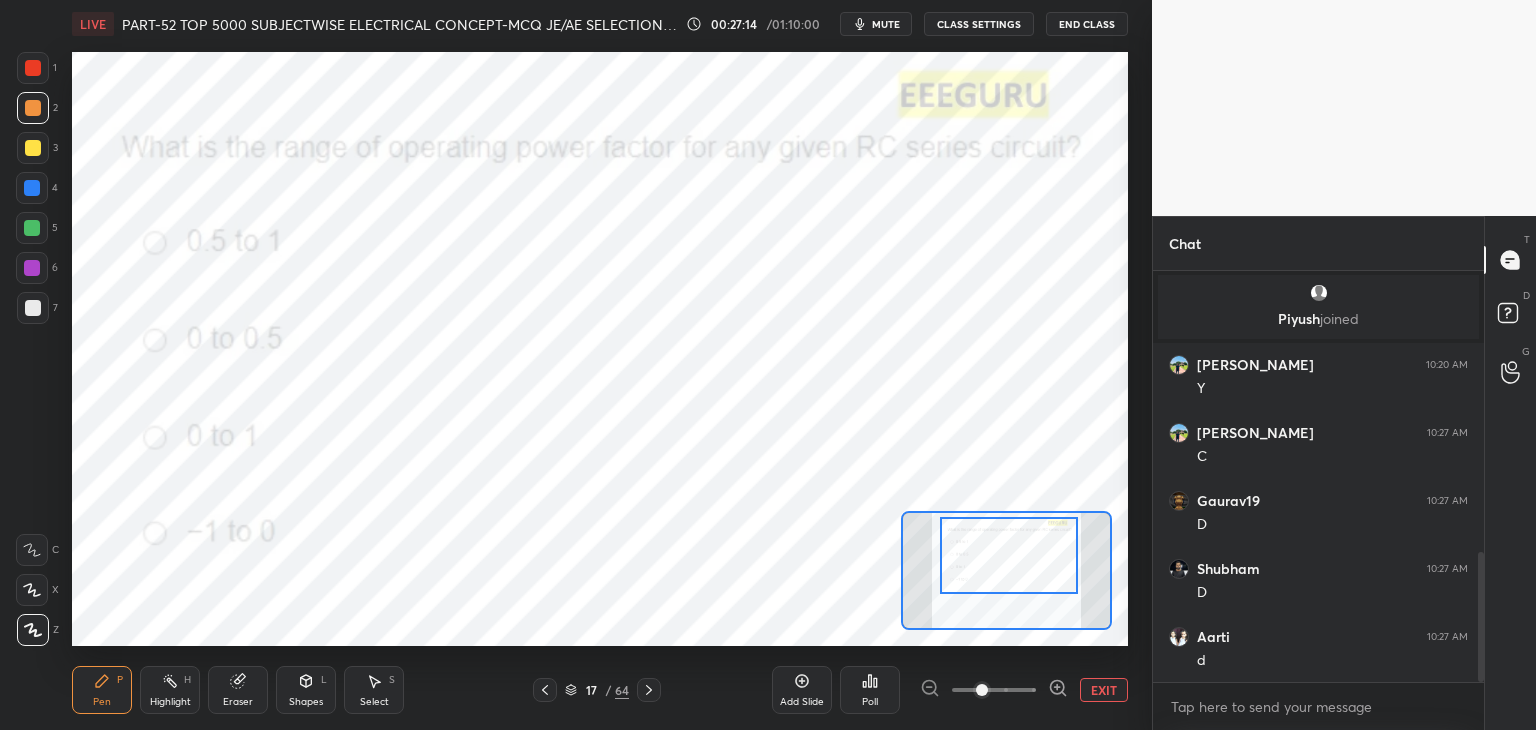scroll, scrollTop: 365, scrollLeft: 325, axis: both 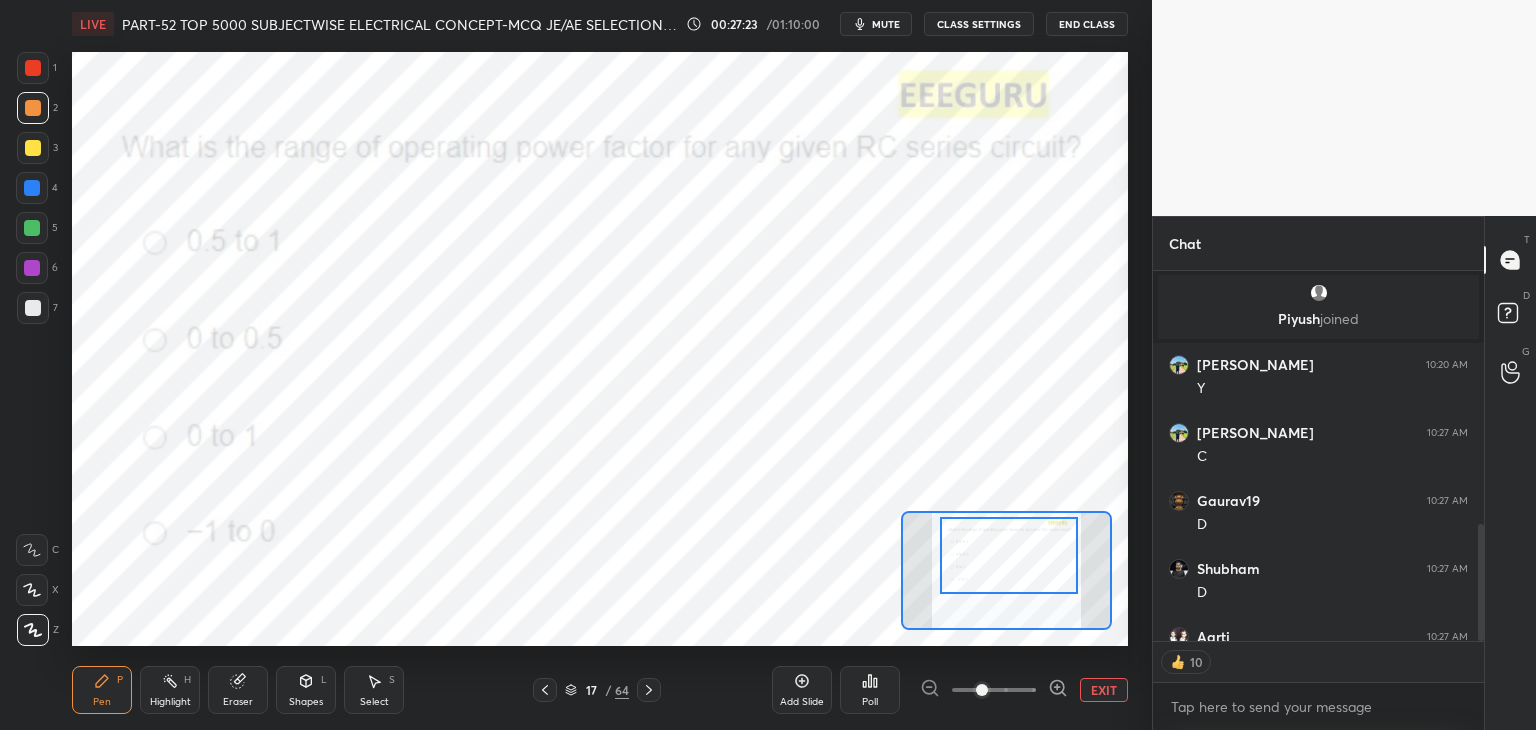 click 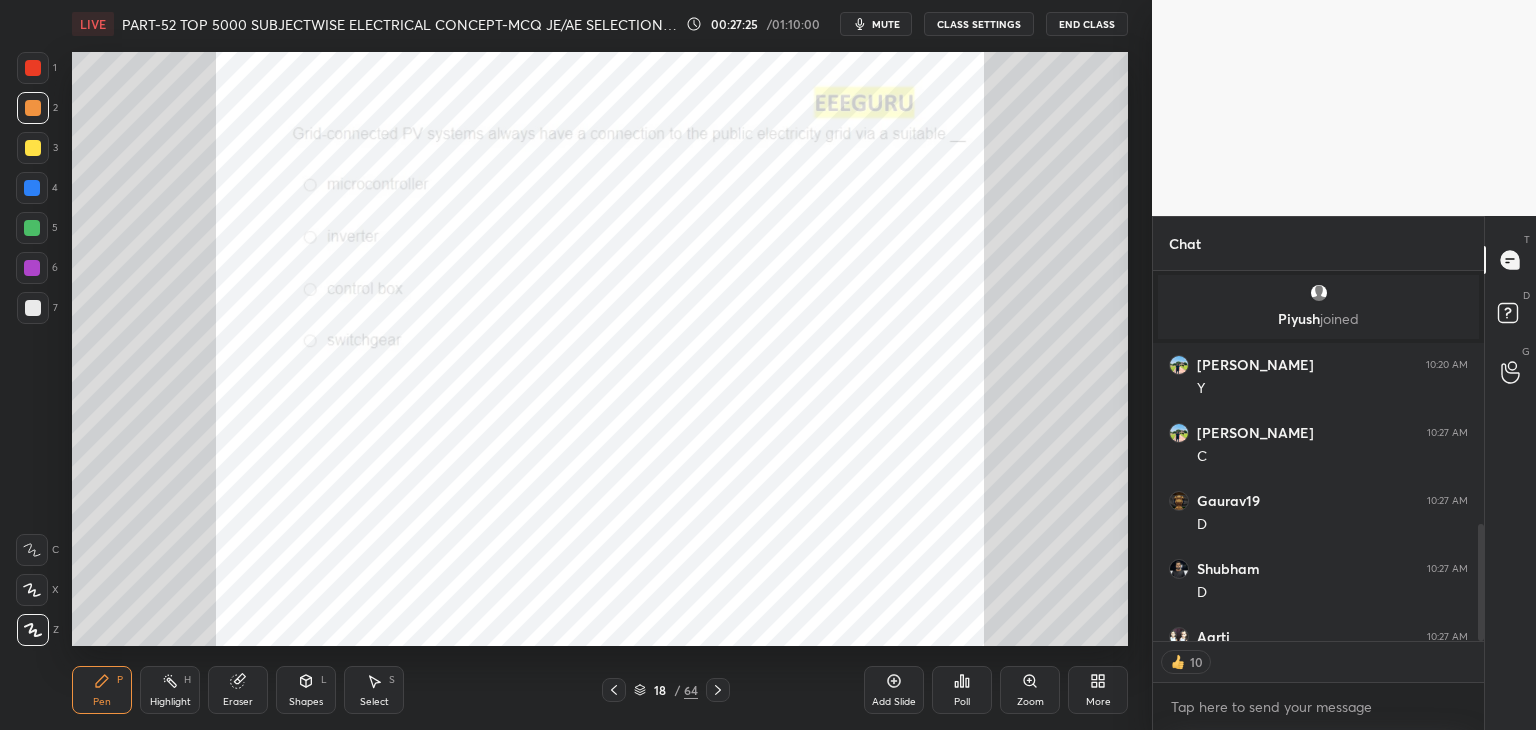 click 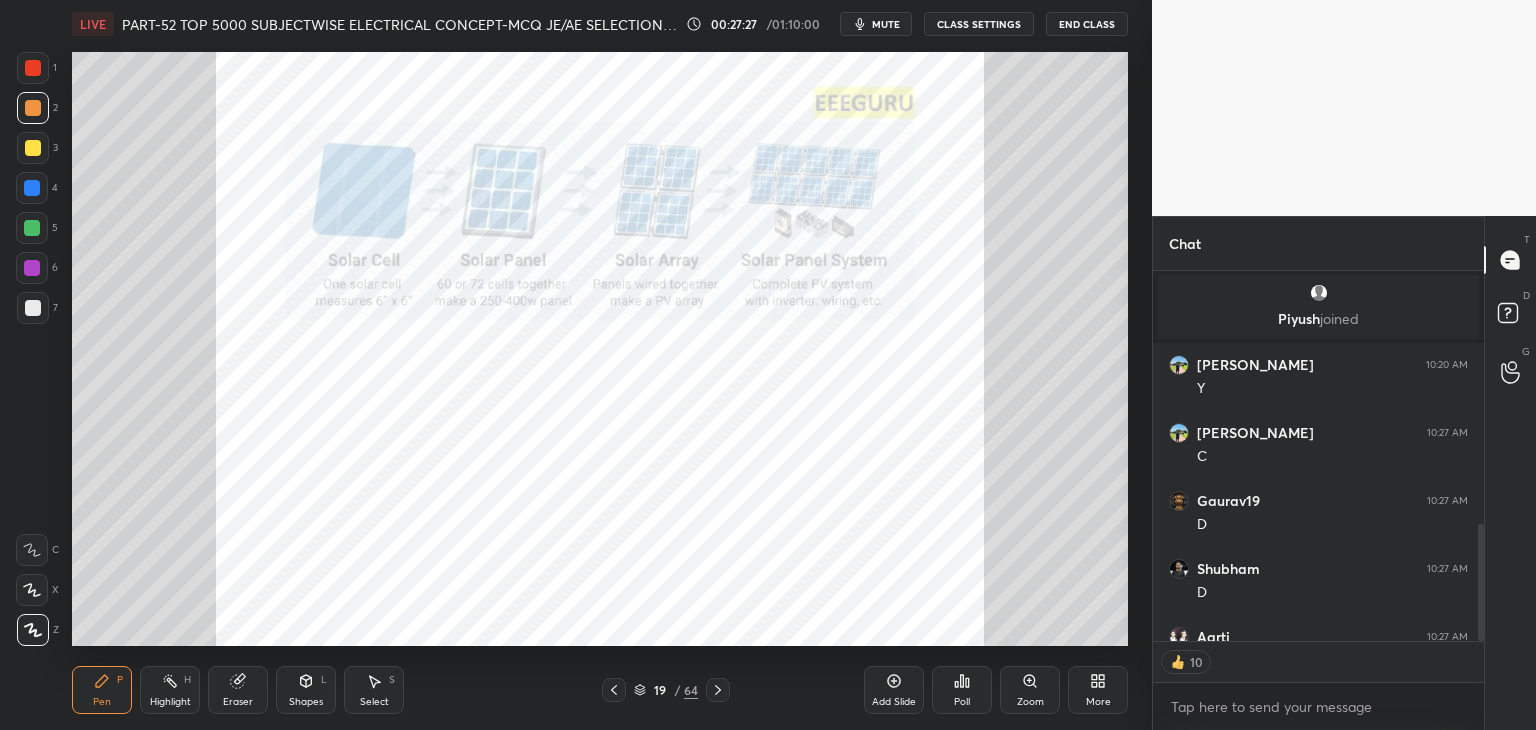 click 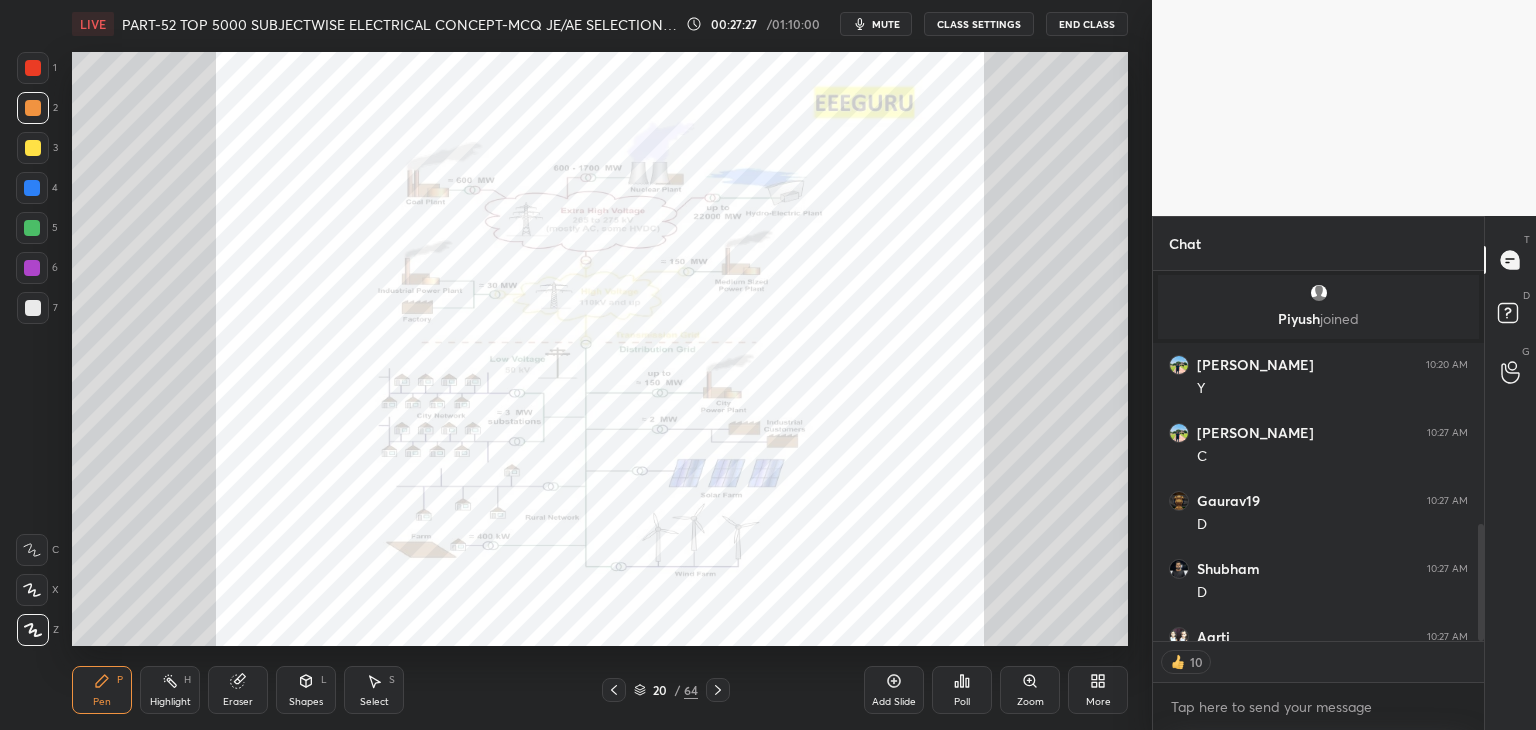 scroll, scrollTop: 6, scrollLeft: 6, axis: both 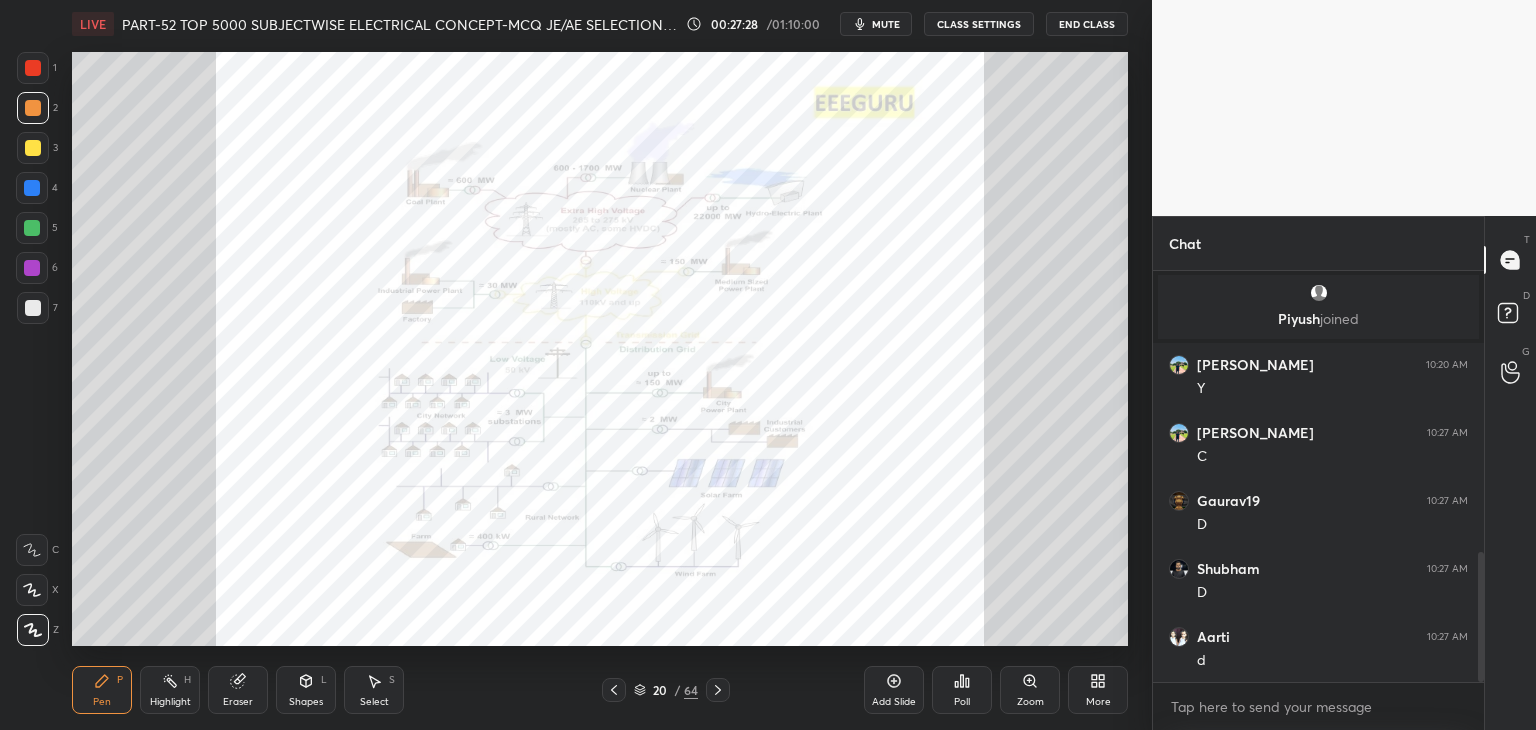 click 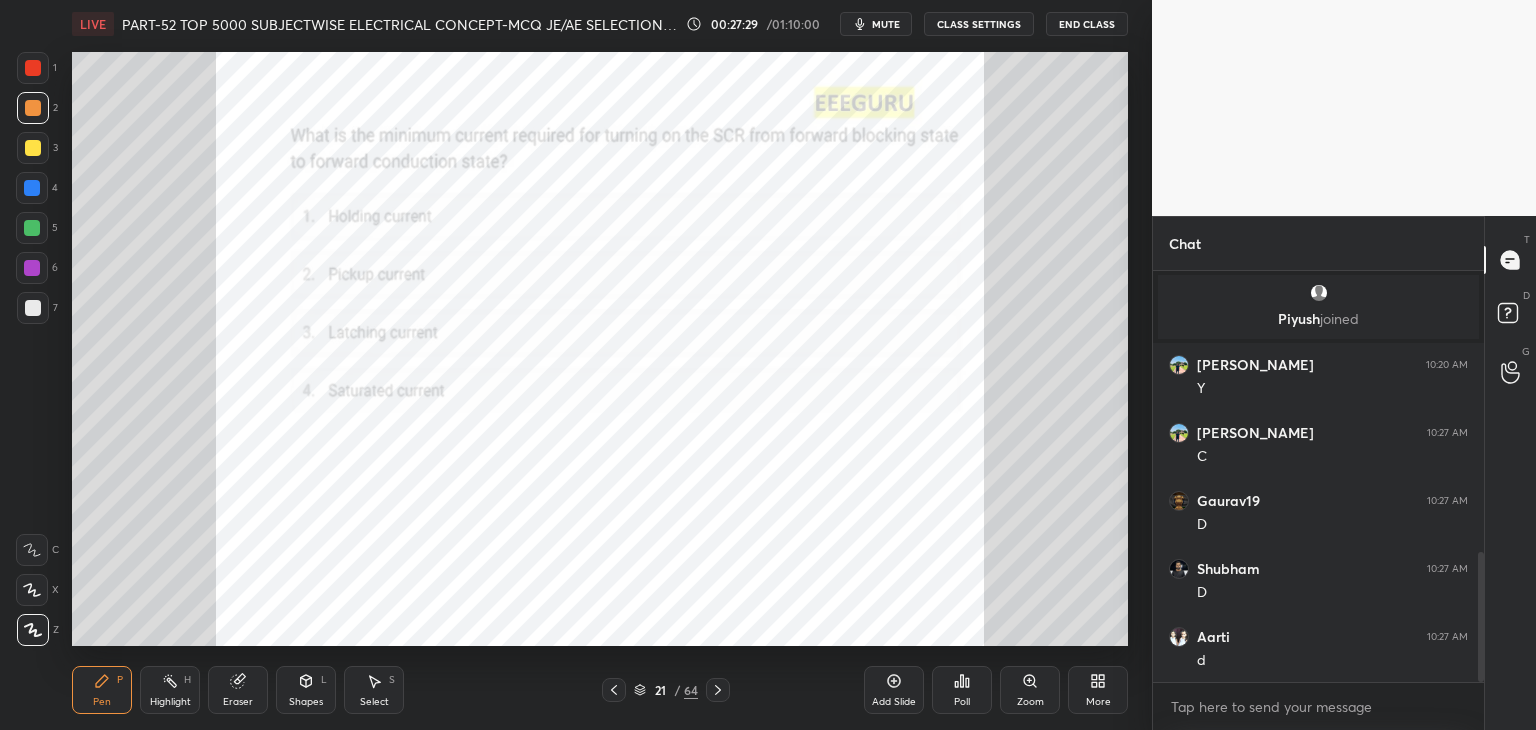 click at bounding box center (614, 690) 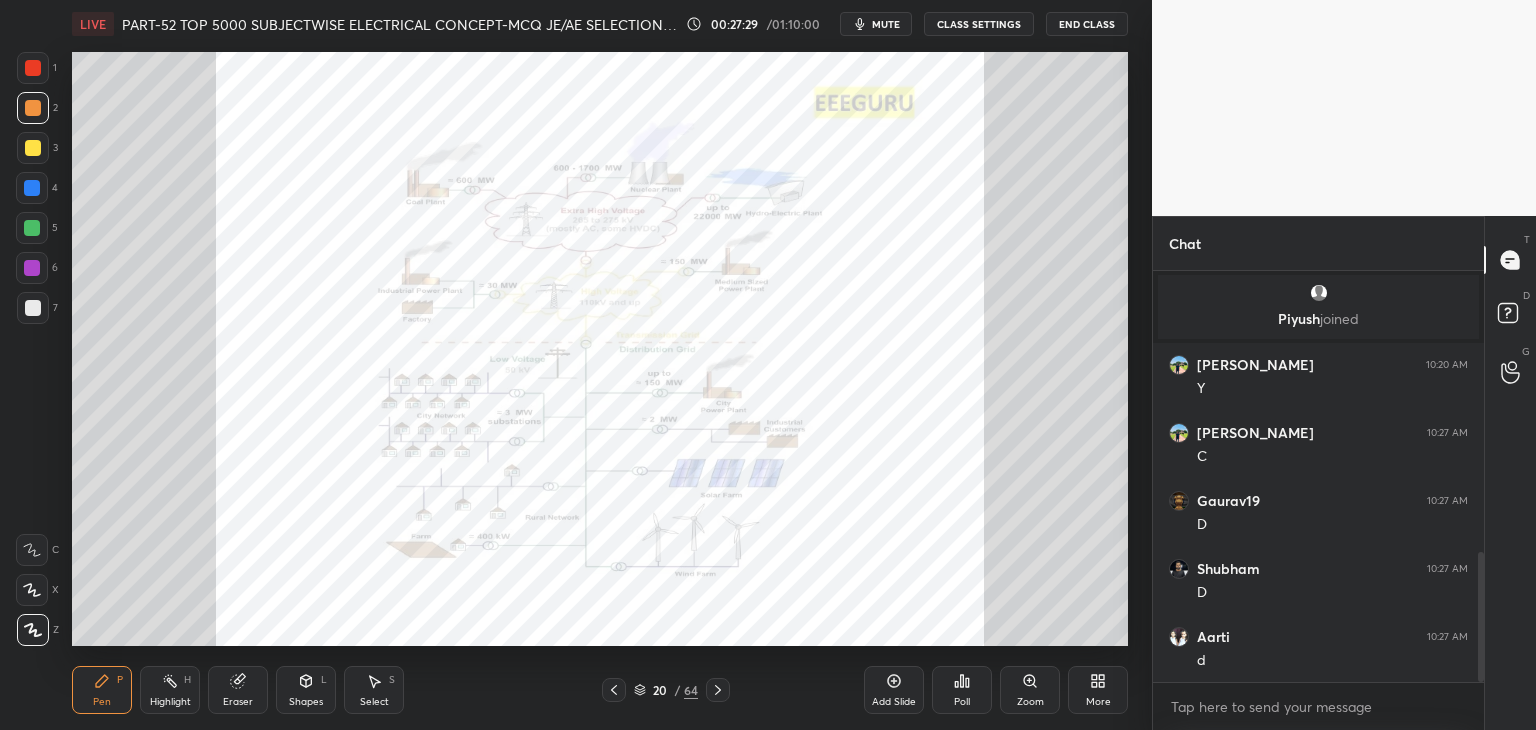 click 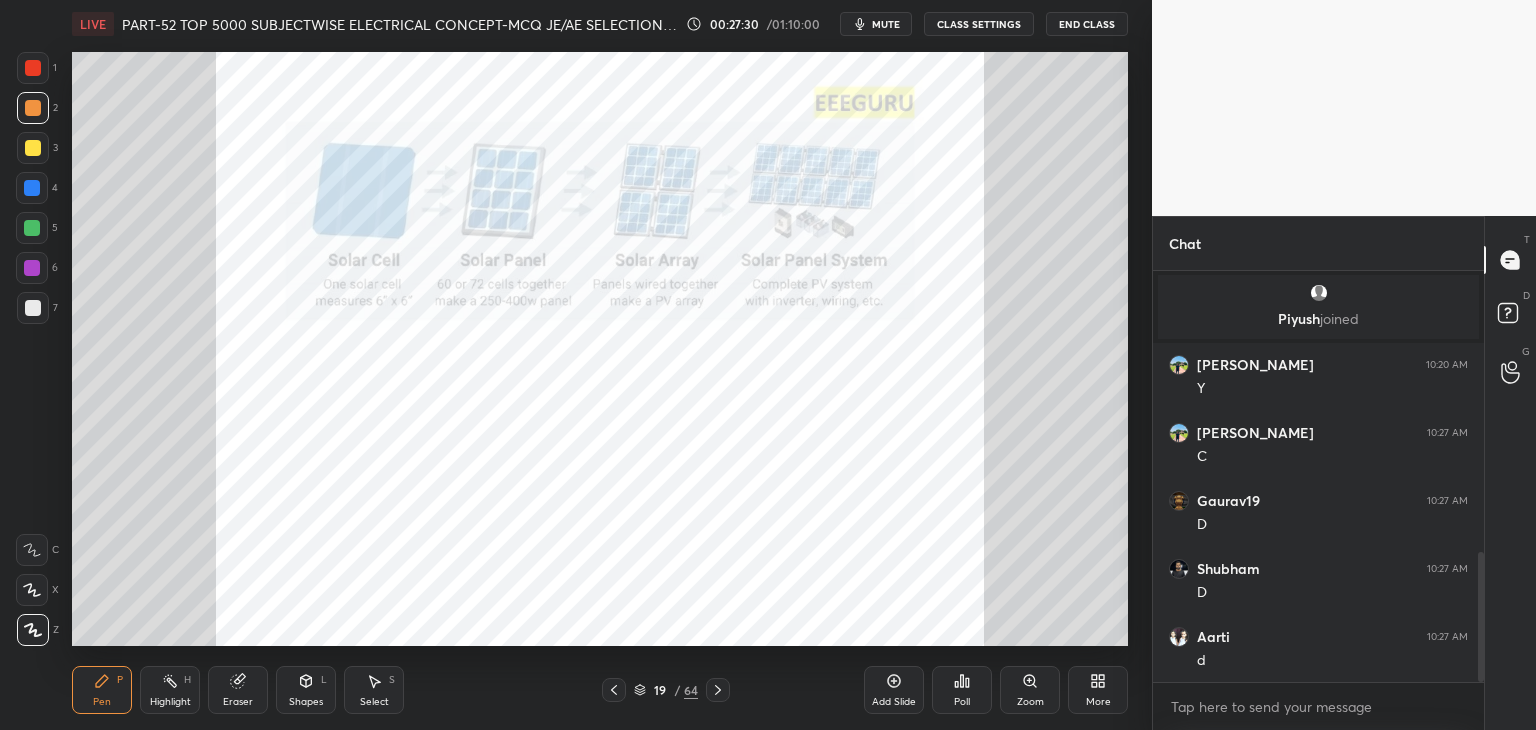 click 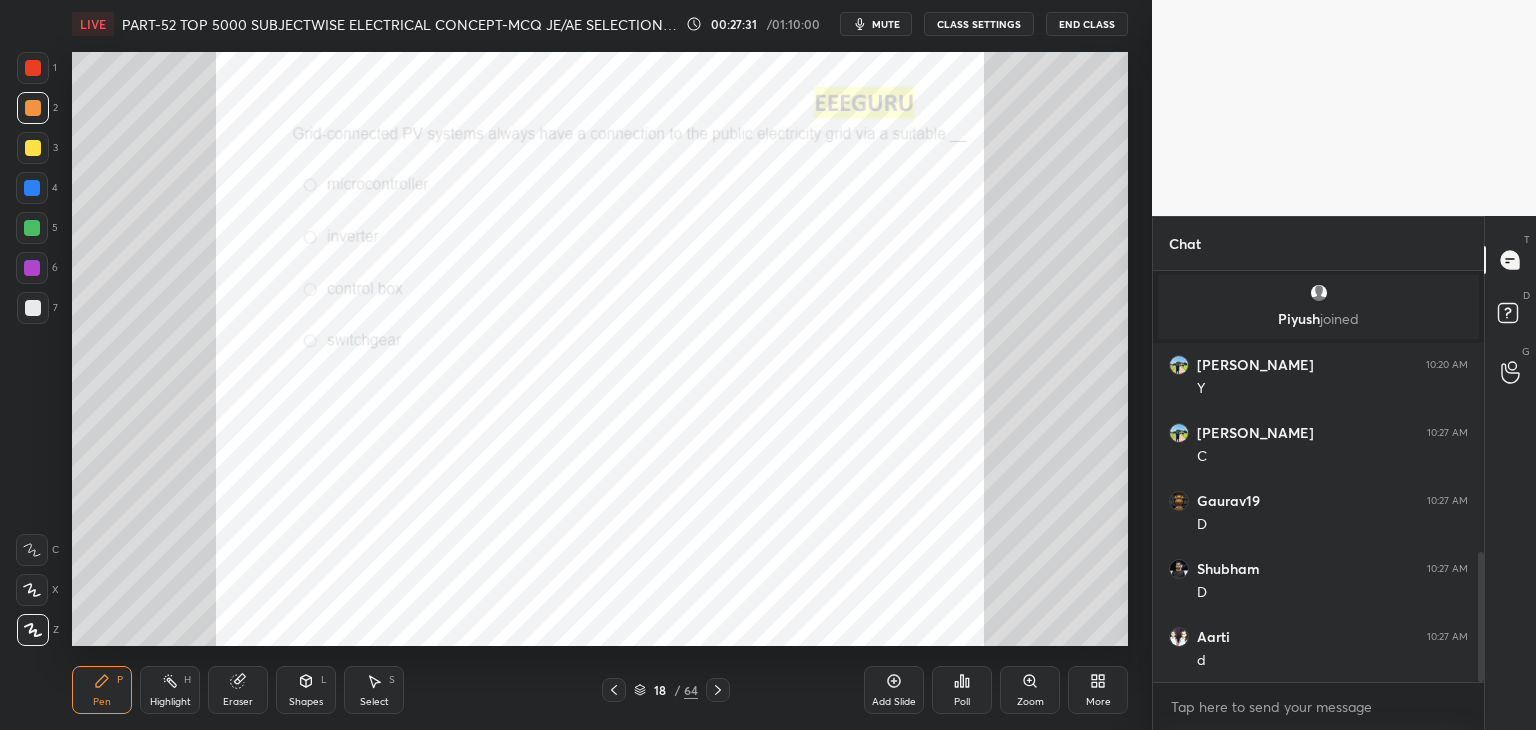 click on "Zoom" at bounding box center [1030, 690] 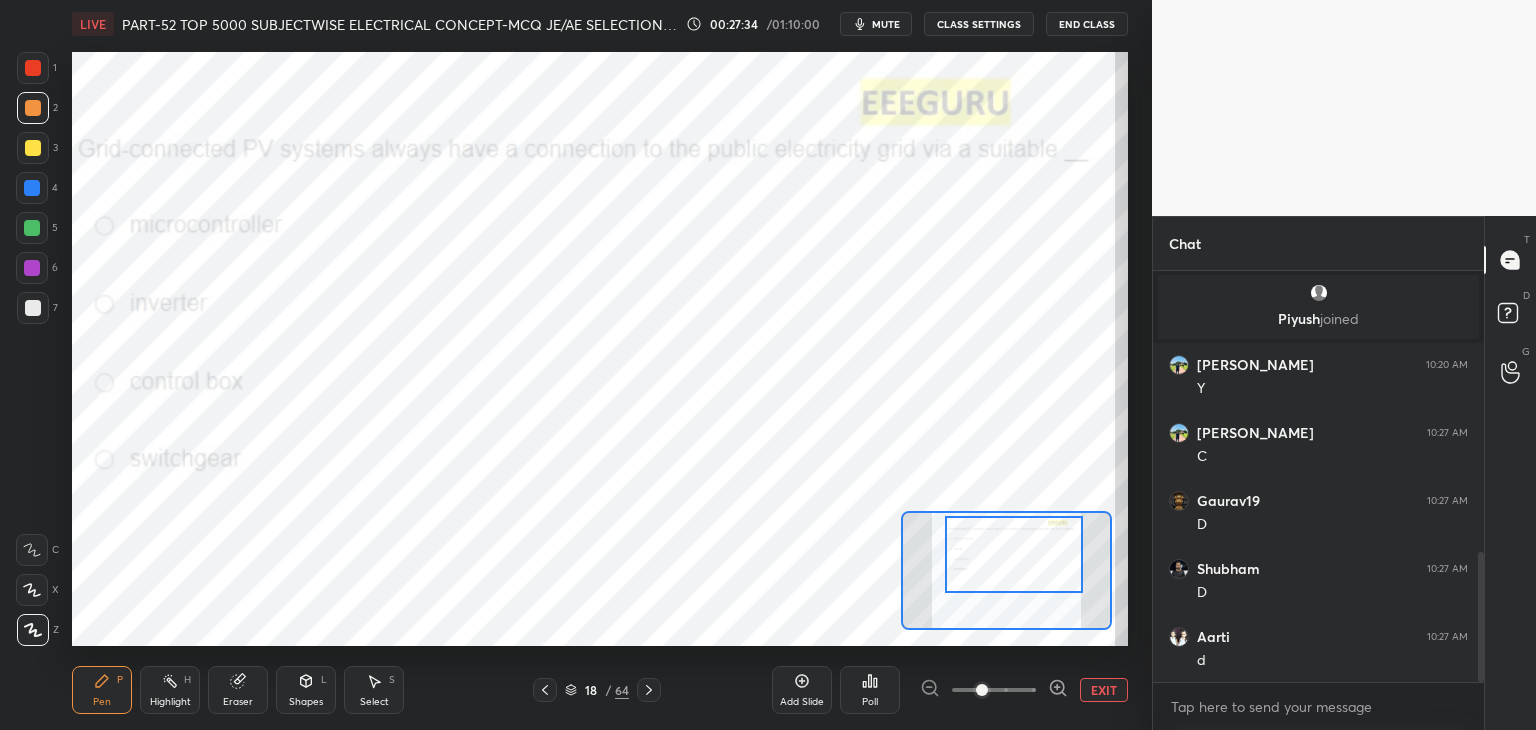 drag, startPoint x: 1036, startPoint y: 592, endPoint x: 1044, endPoint y: 584, distance: 11.313708 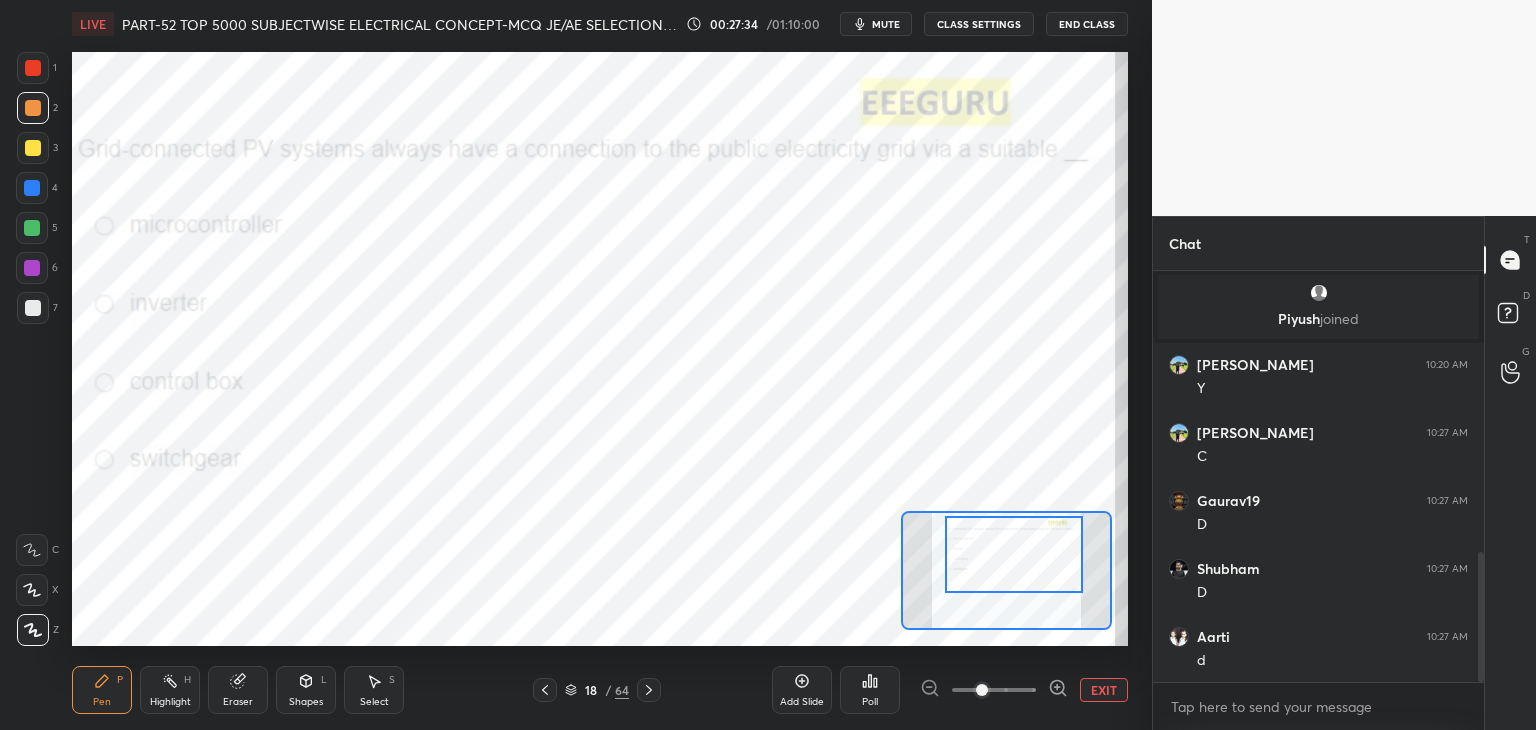 click at bounding box center [1014, 554] 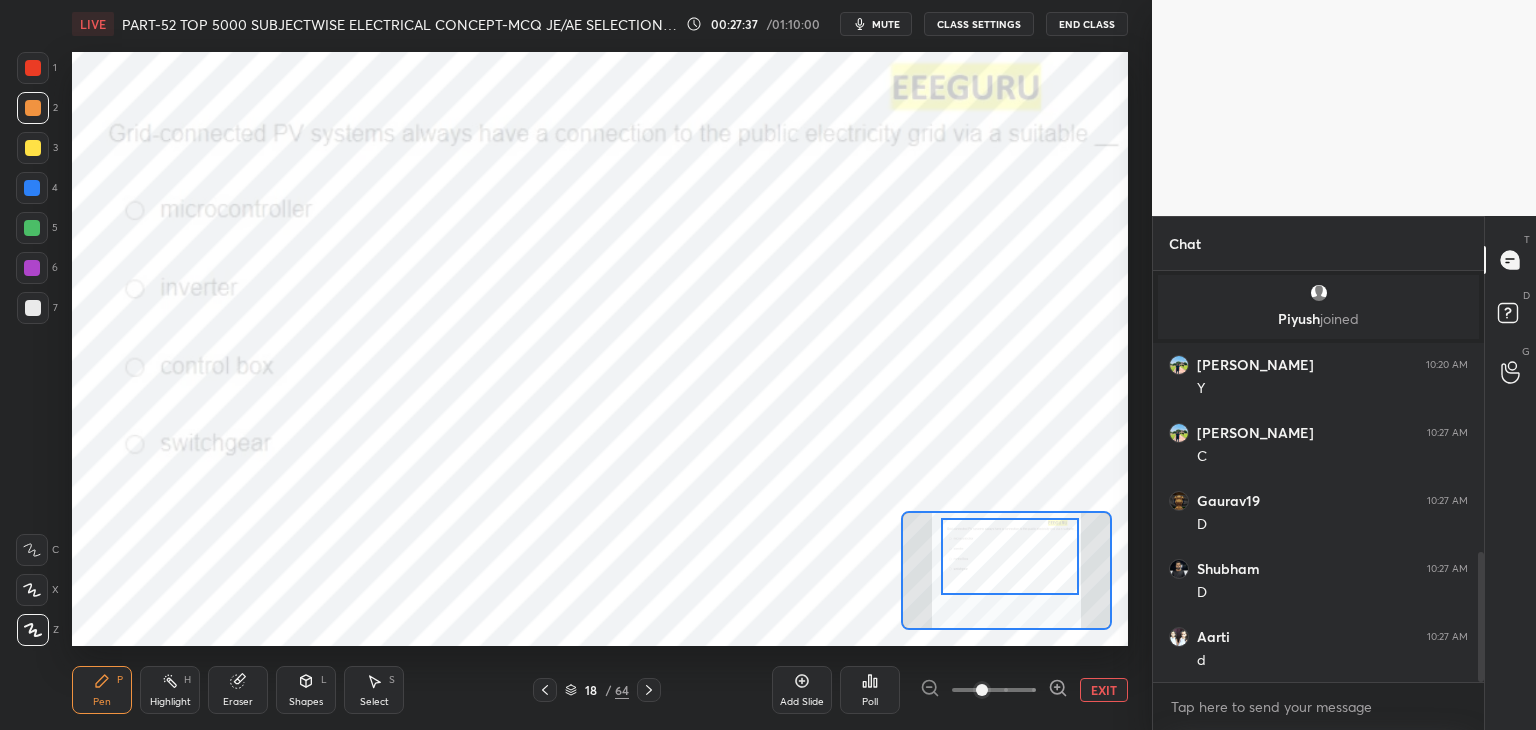 click at bounding box center [1010, 556] 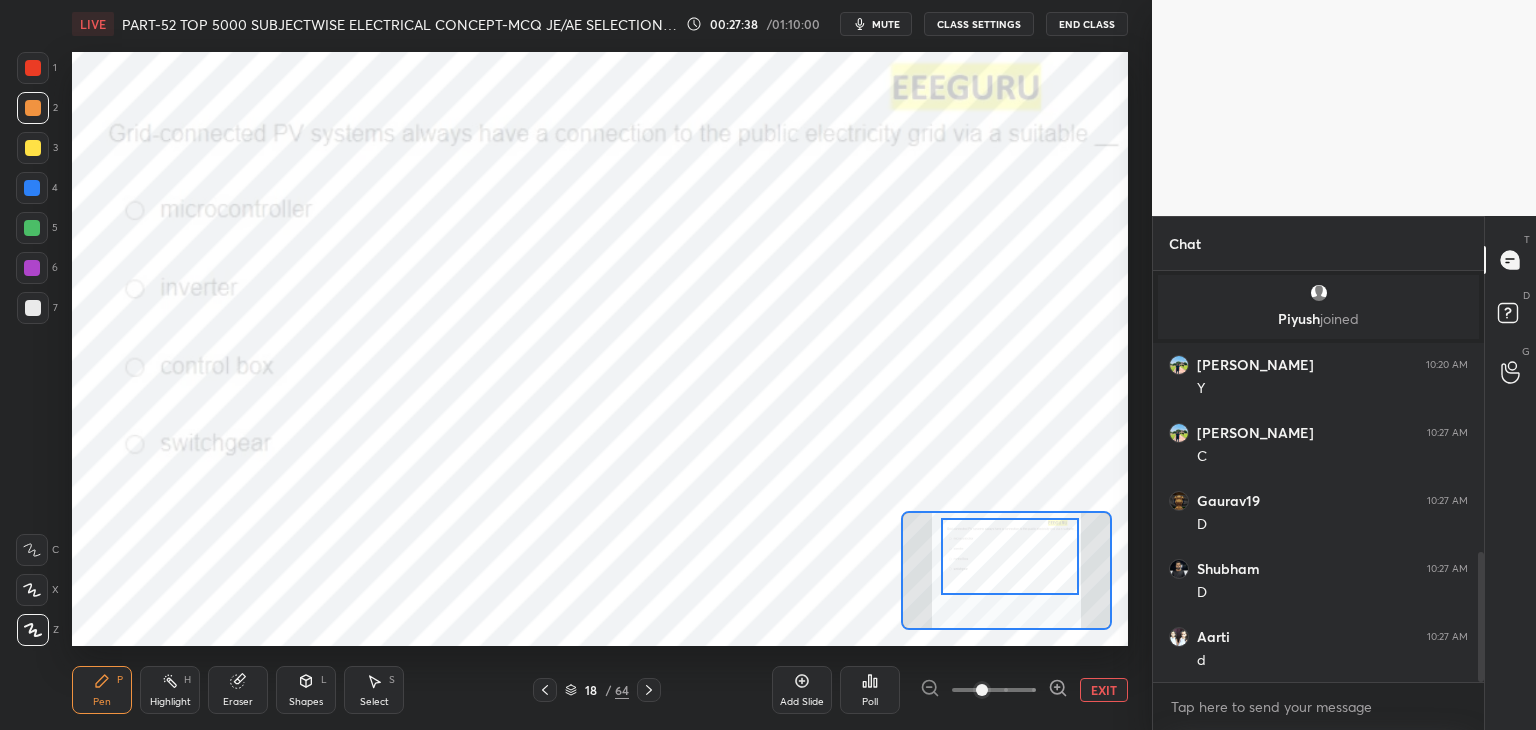 click on "Poll" at bounding box center [870, 702] 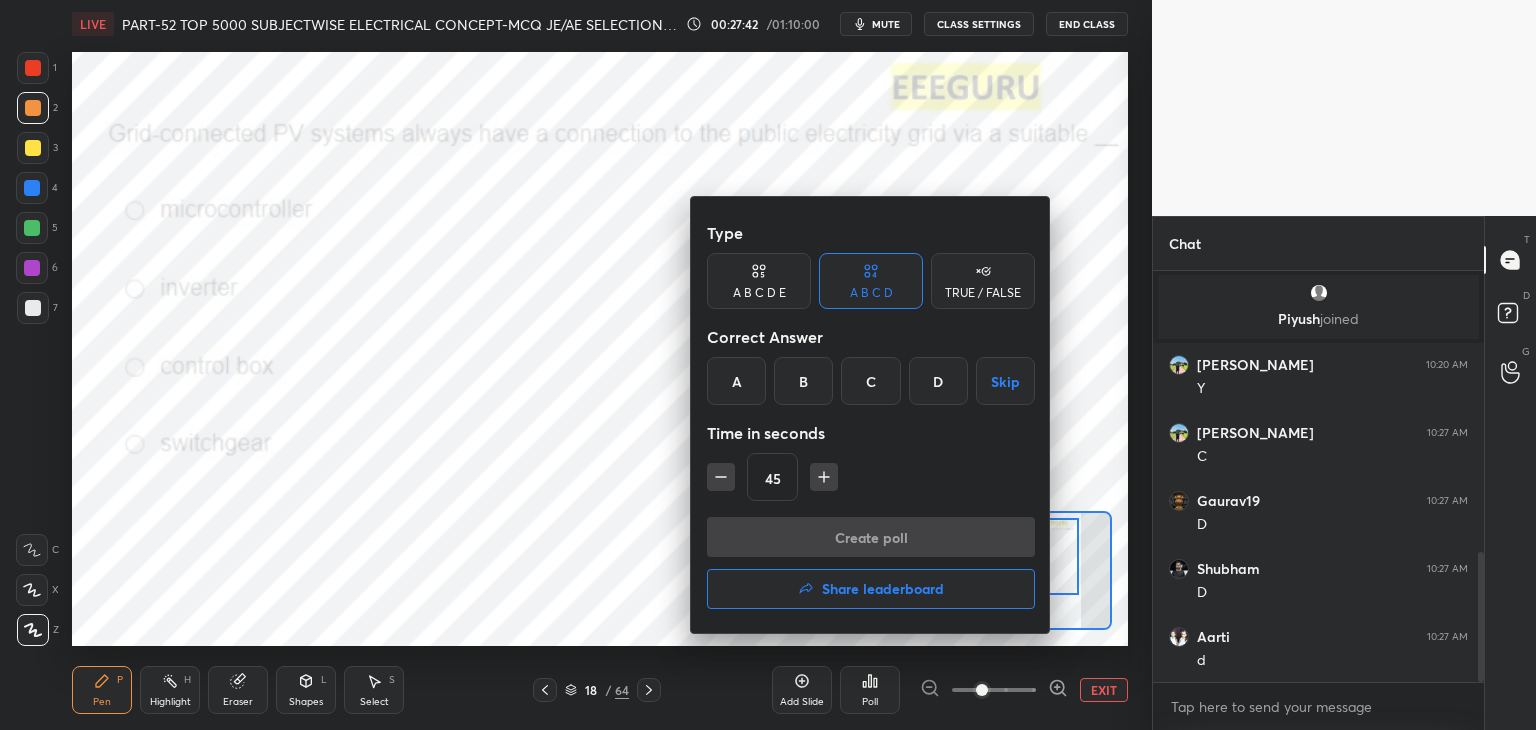click on "B" at bounding box center [803, 381] 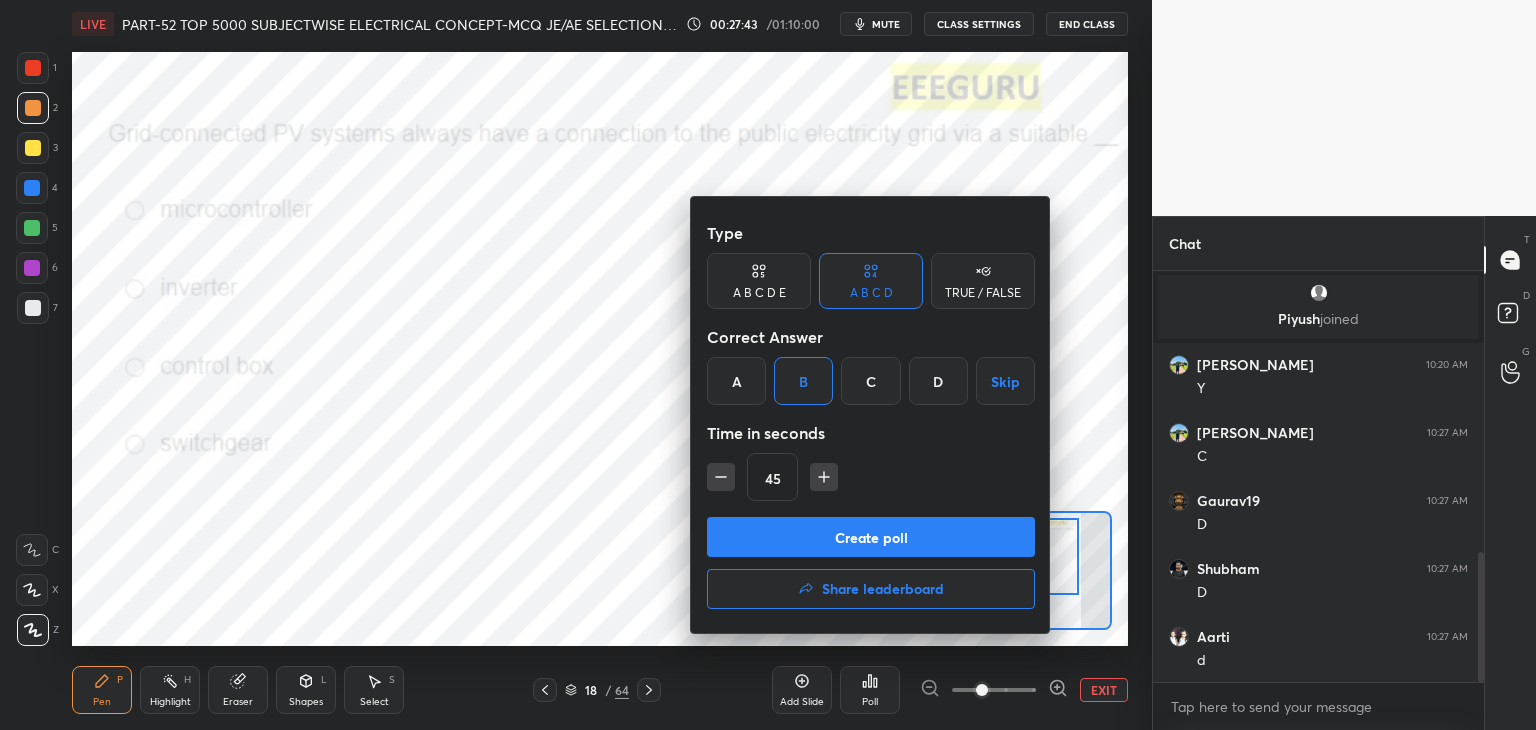 click on "Create poll" at bounding box center [871, 537] 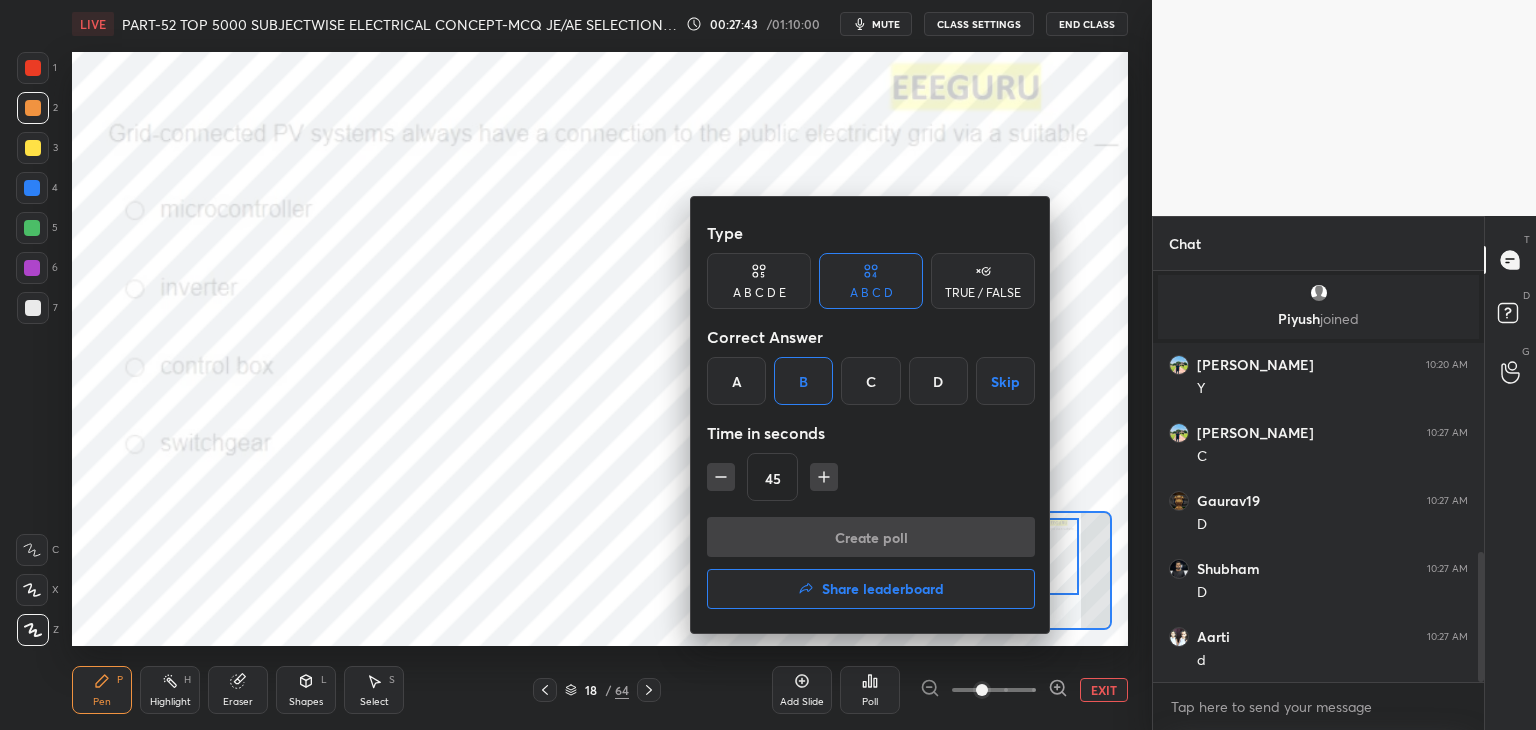 scroll, scrollTop: 363, scrollLeft: 325, axis: both 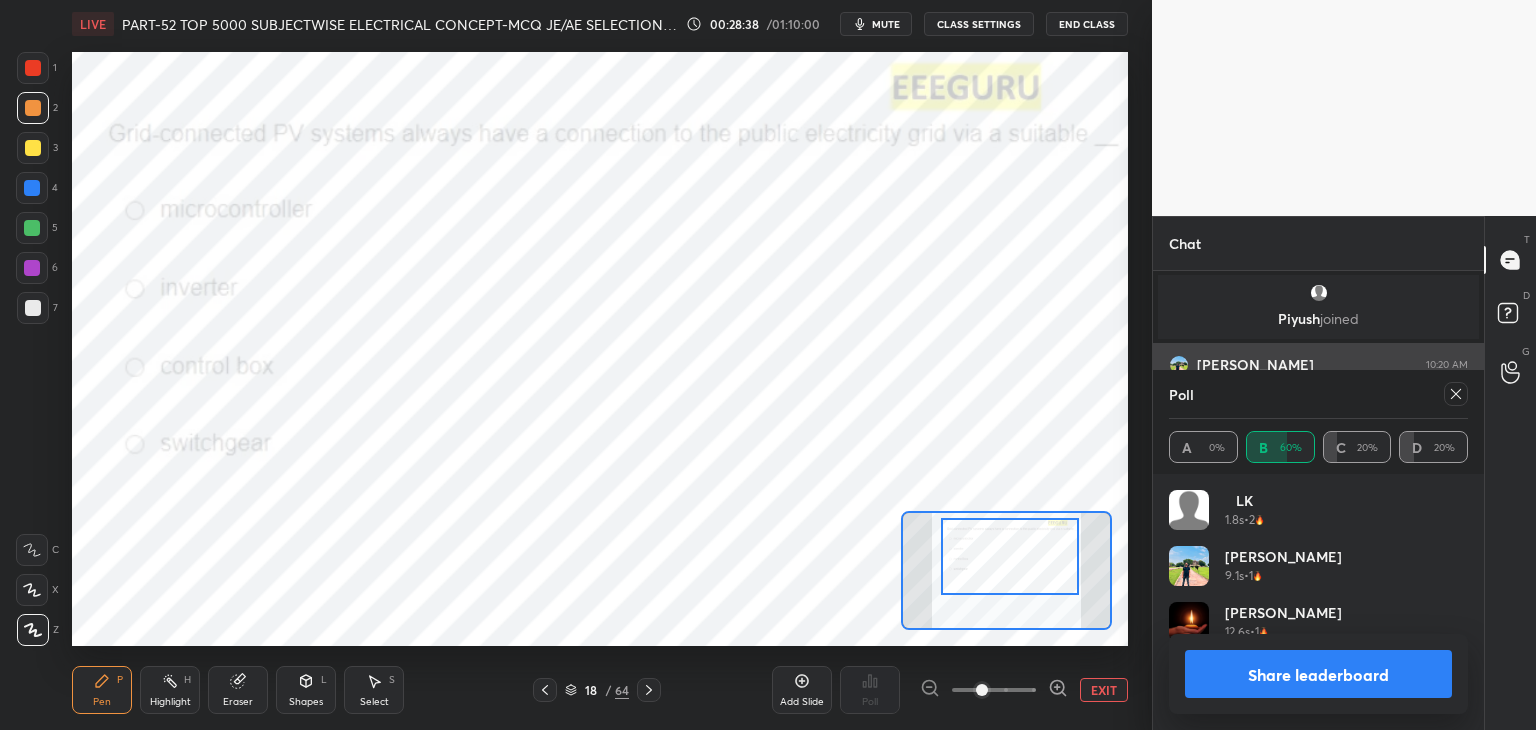 click at bounding box center [1456, 394] 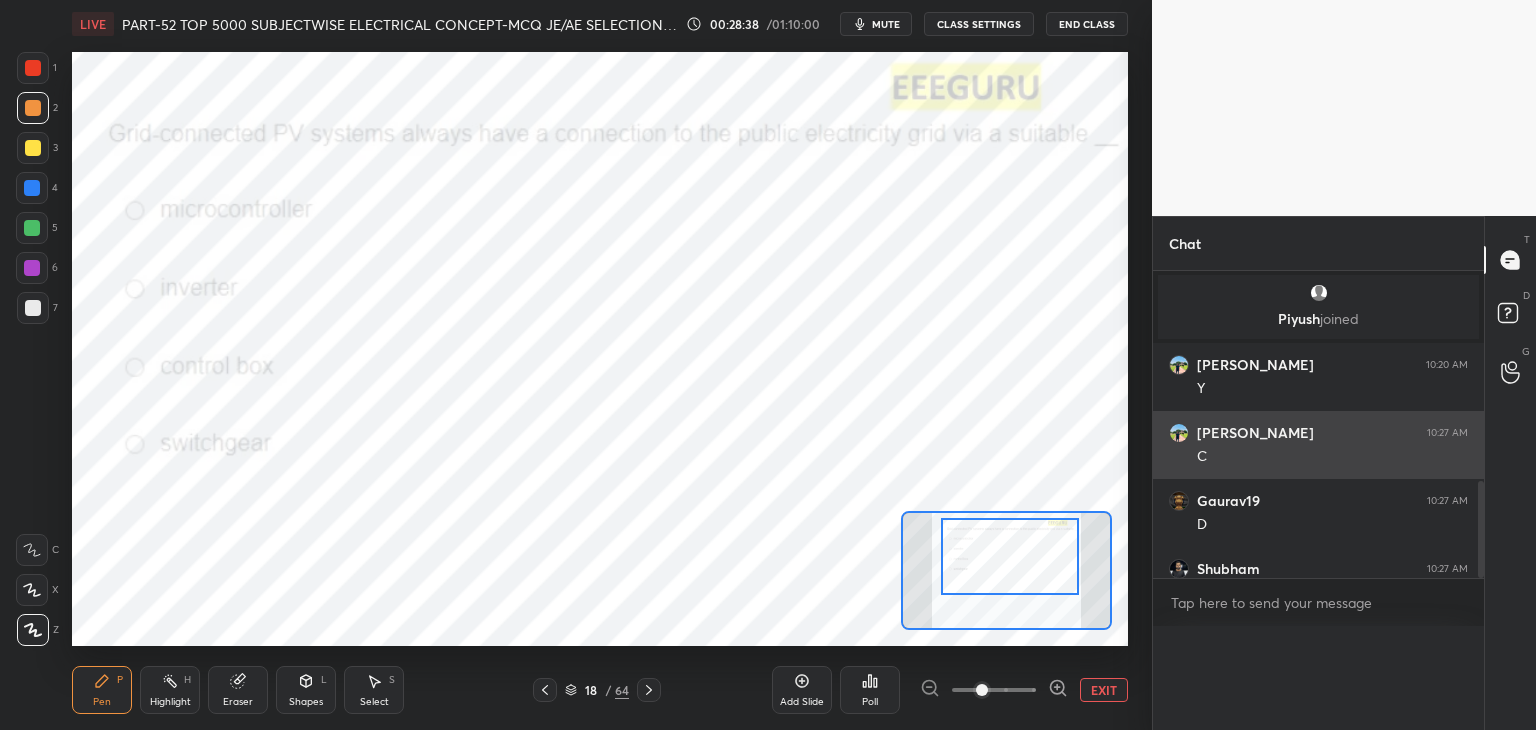 scroll, scrollTop: 0, scrollLeft: 0, axis: both 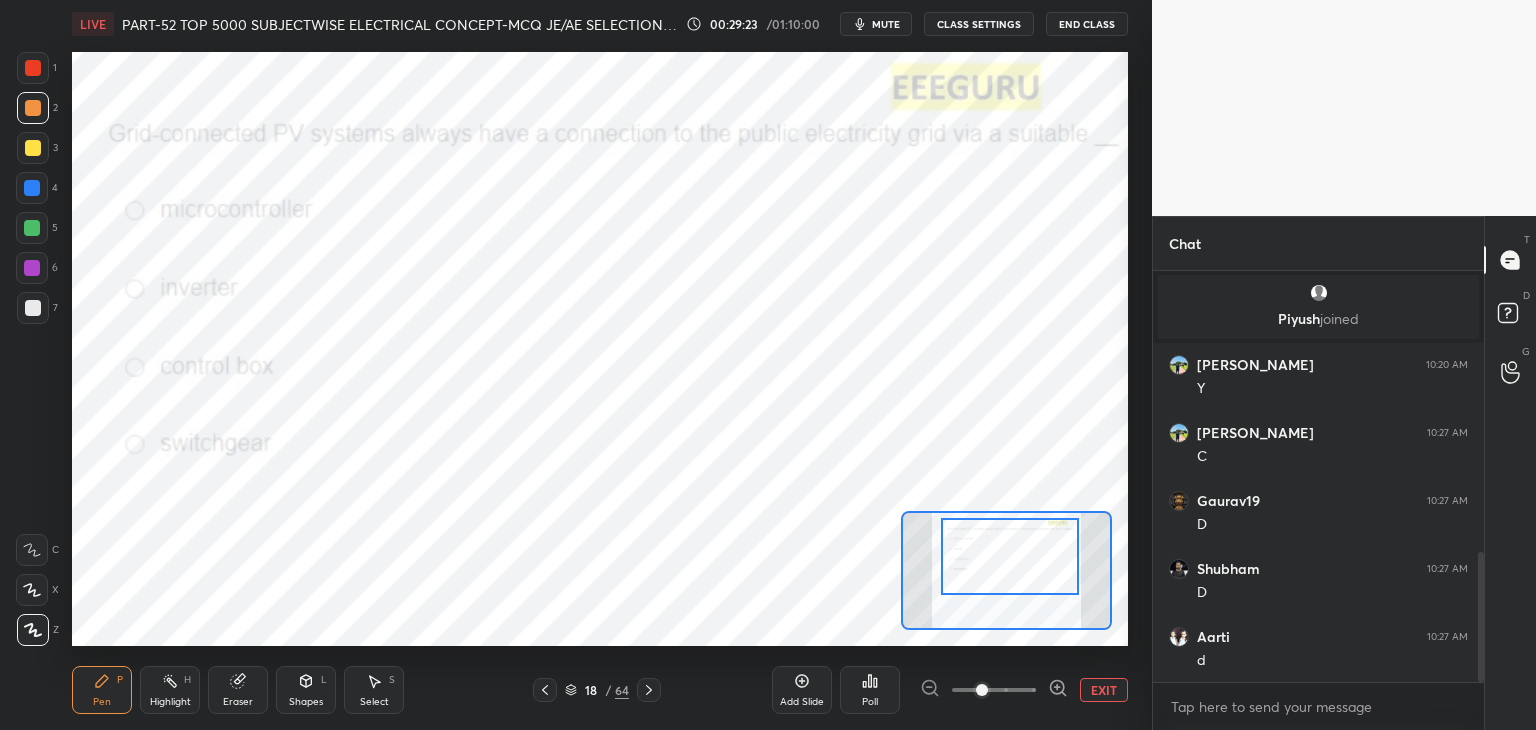 click at bounding box center [33, 68] 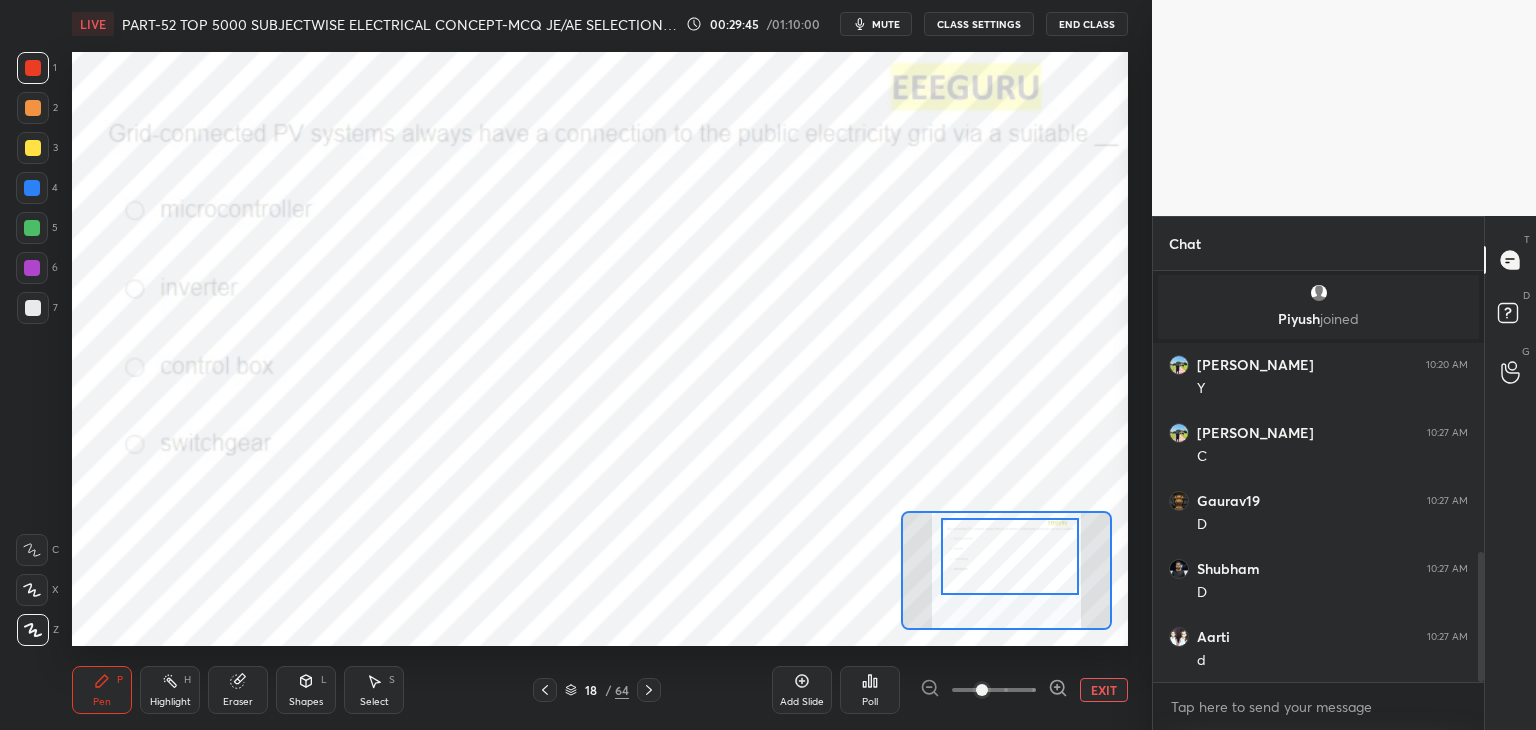 click 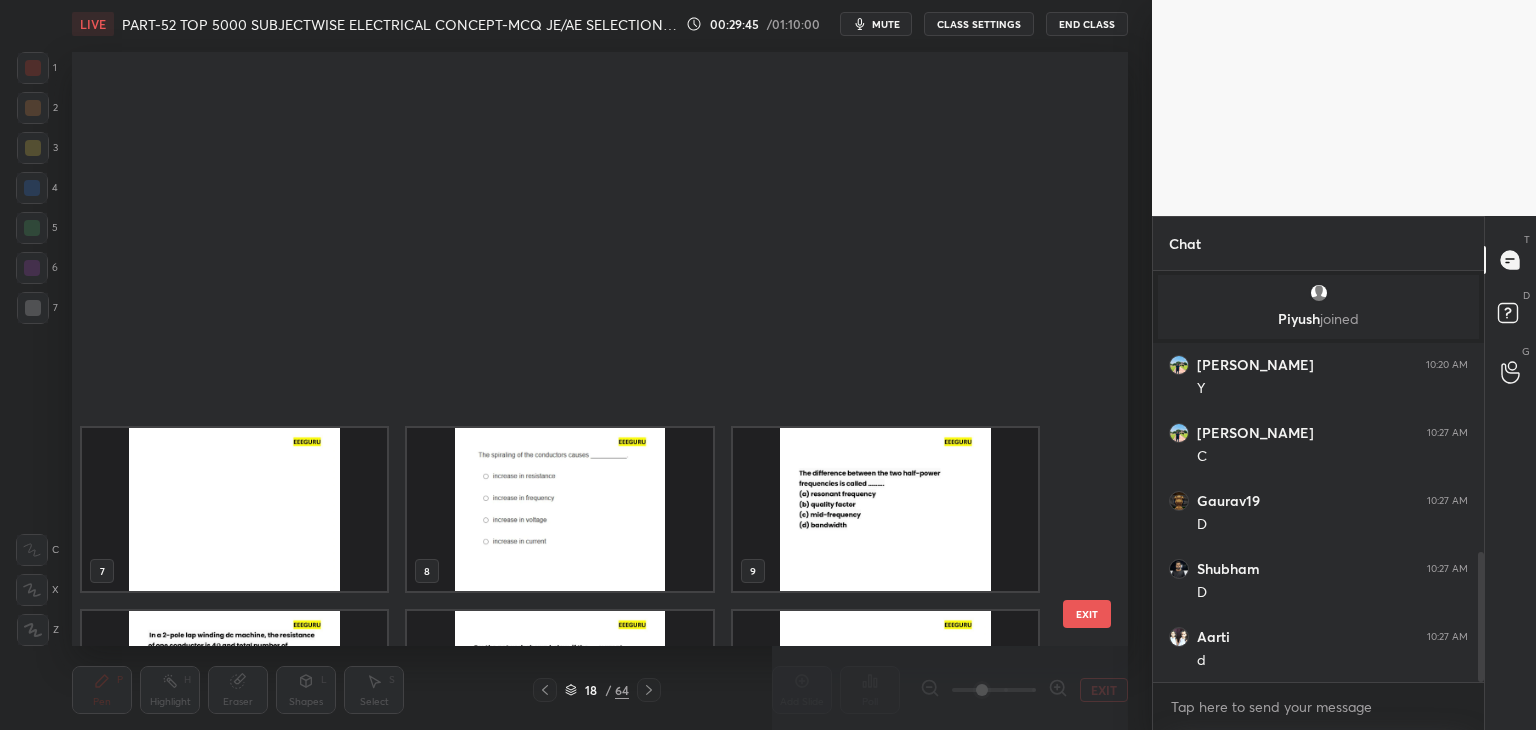 scroll, scrollTop: 504, scrollLeft: 0, axis: vertical 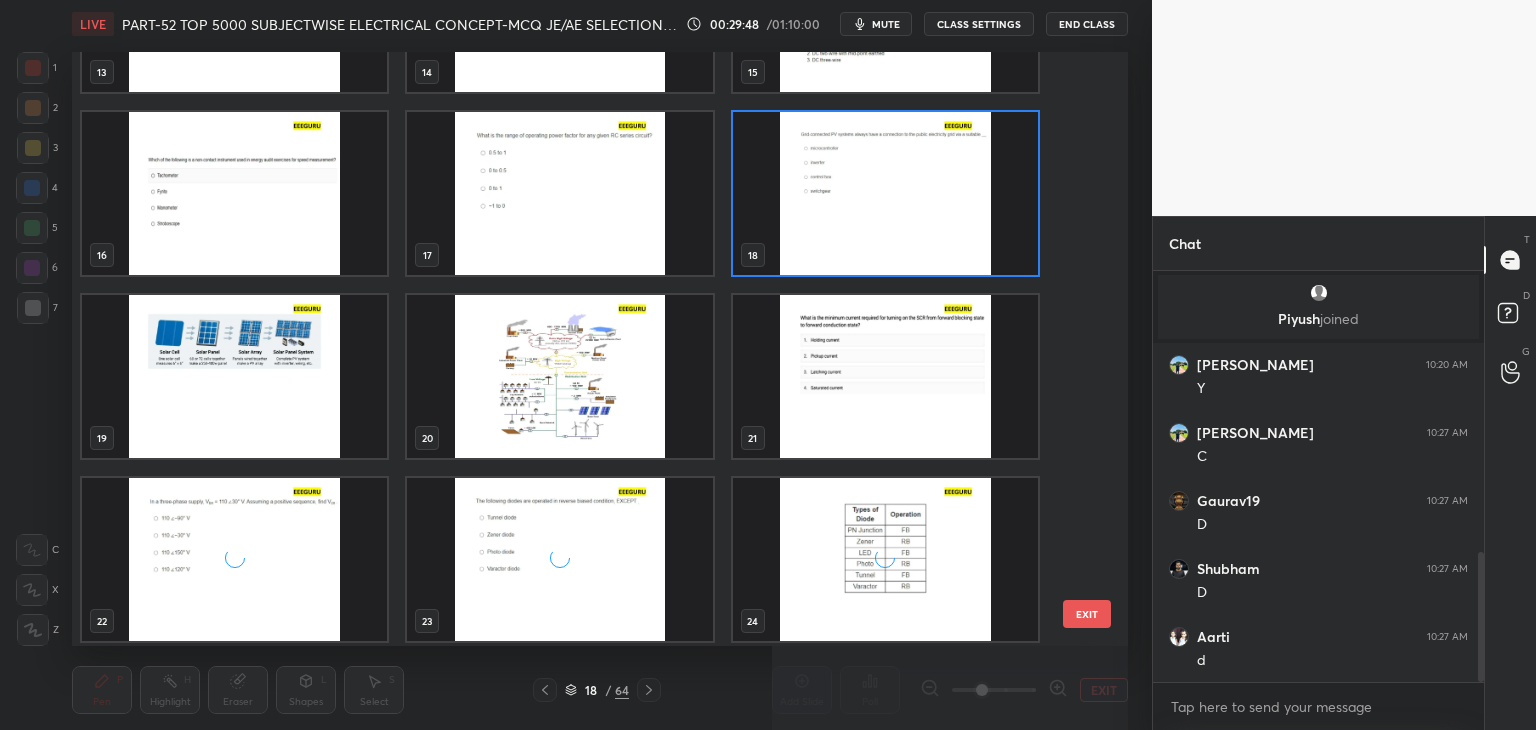 click at bounding box center (559, 376) 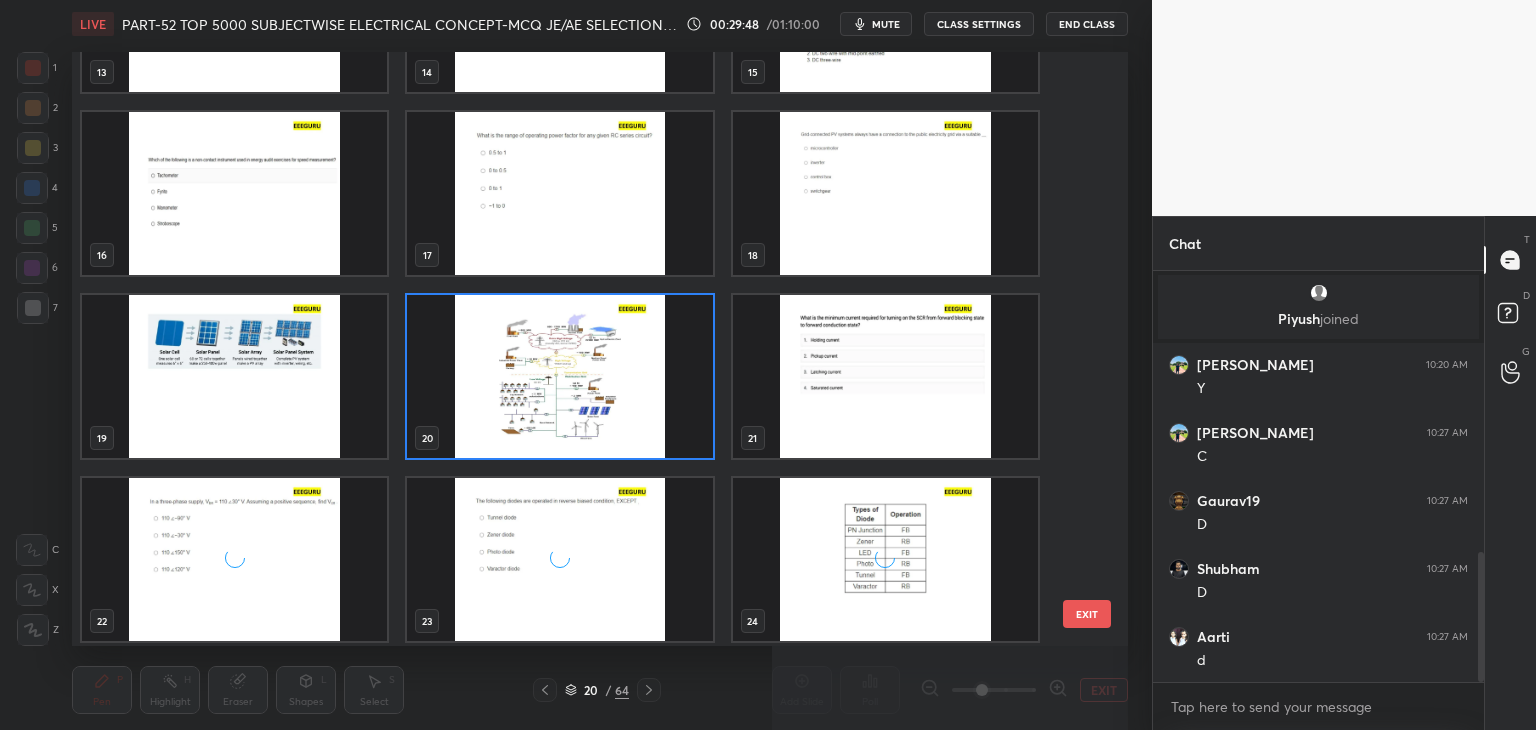 click at bounding box center [559, 376] 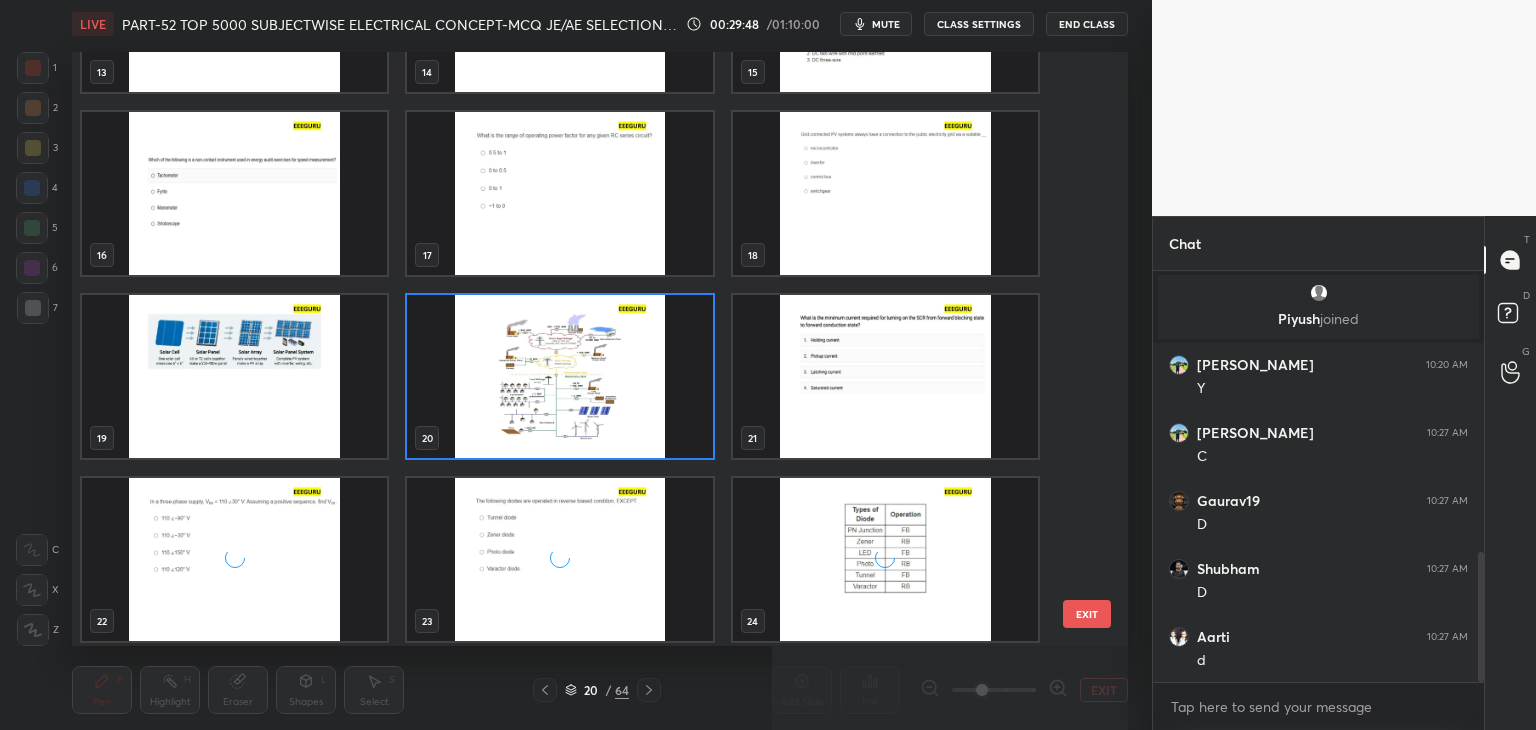 click at bounding box center [559, 376] 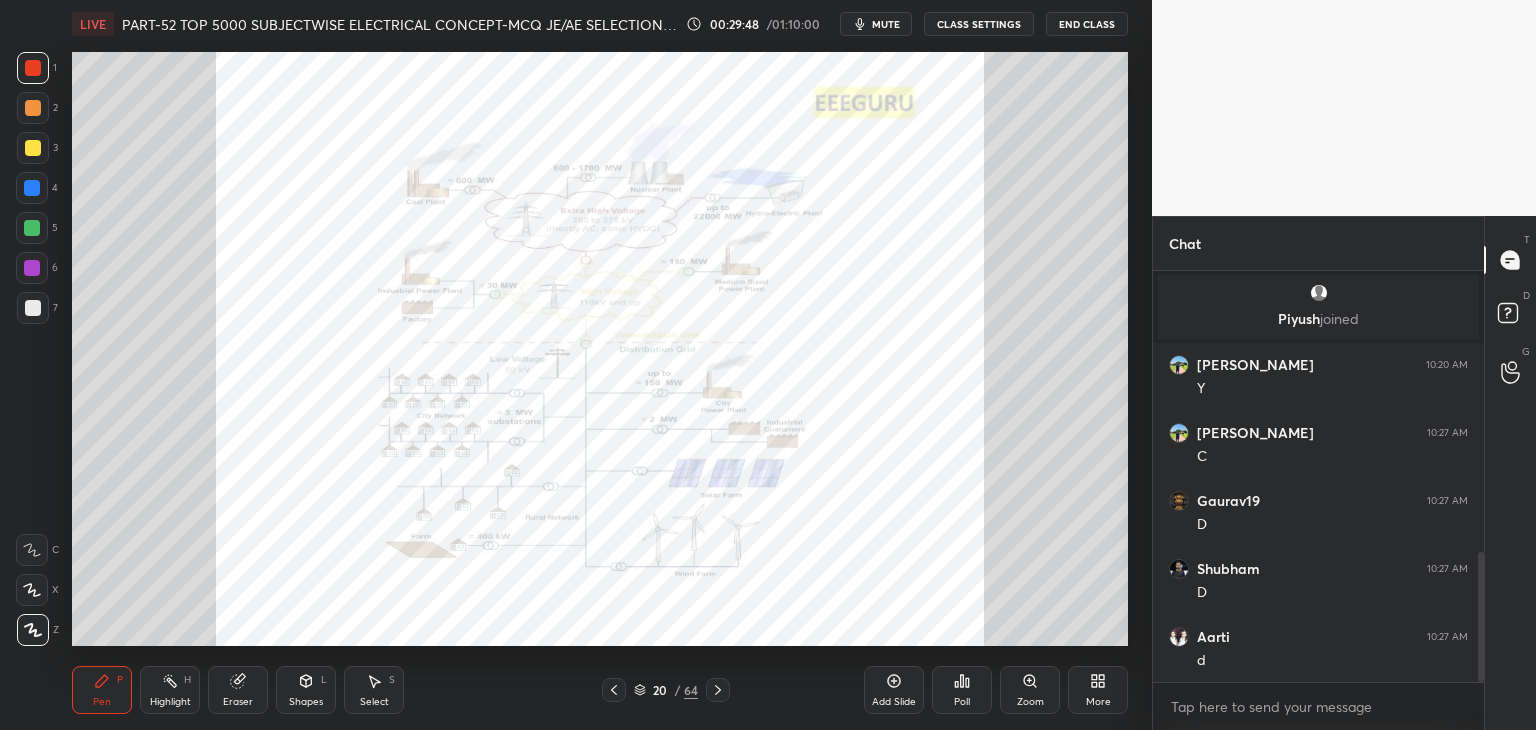 click at bounding box center [559, 376] 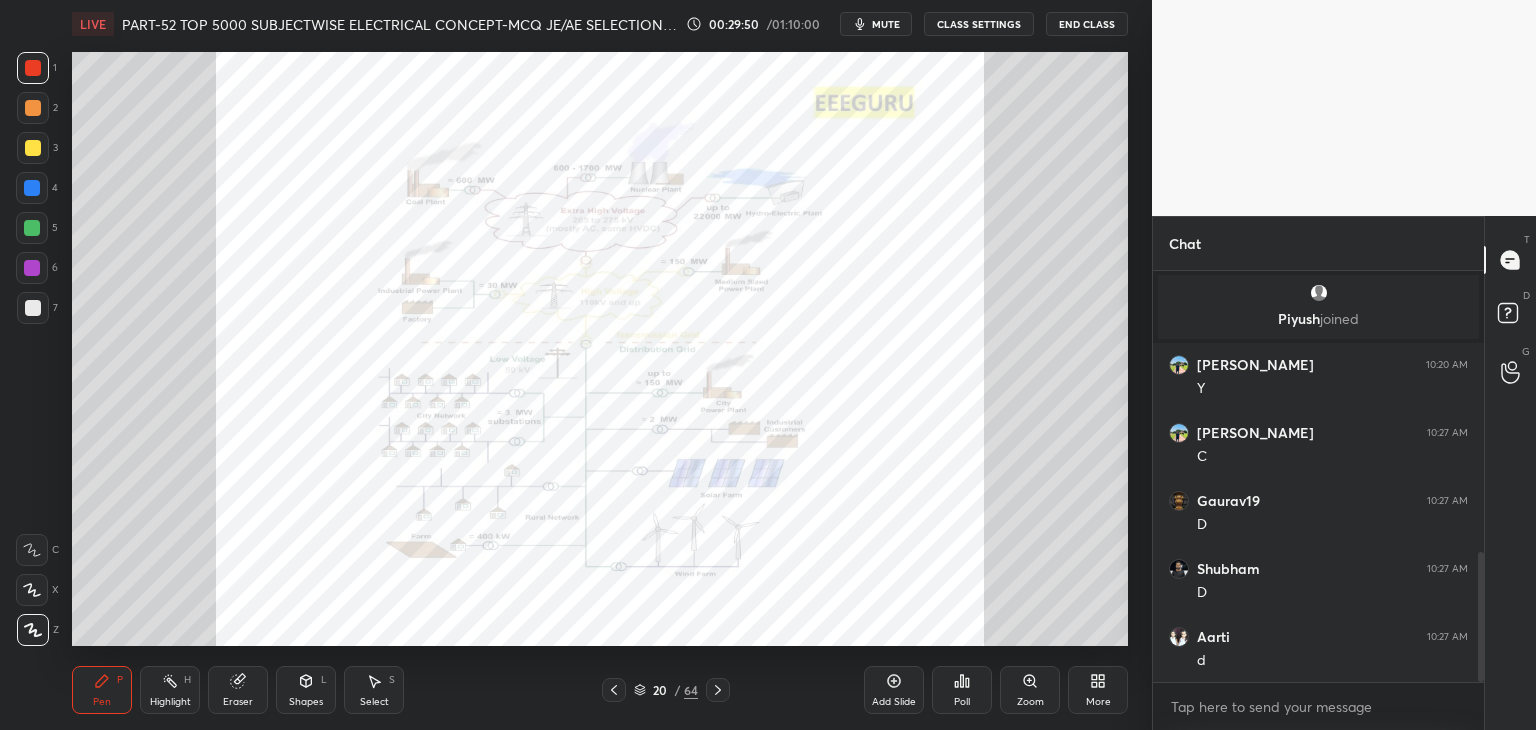 click on "Zoom" at bounding box center [1030, 702] 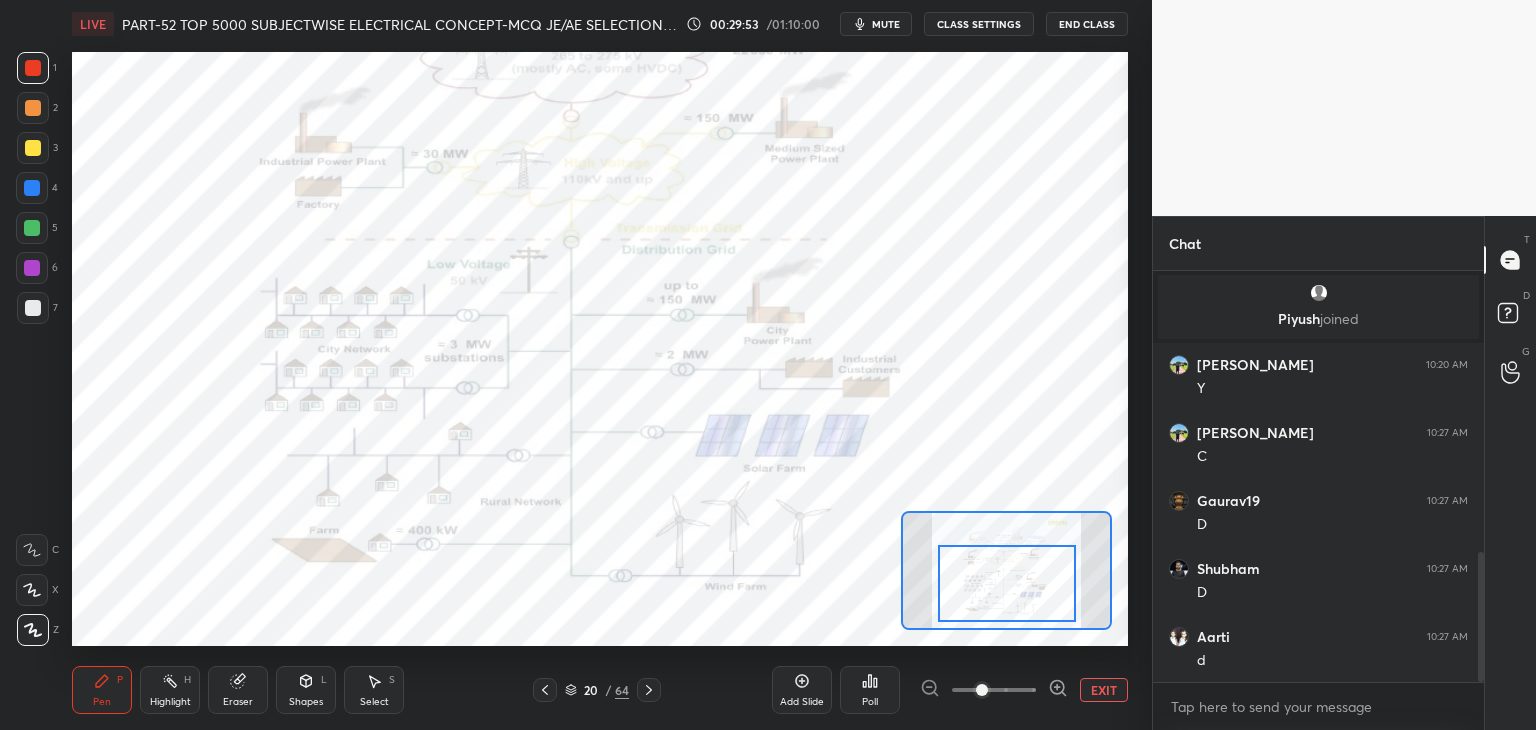 drag, startPoint x: 1024, startPoint y: 617, endPoint x: 1024, endPoint y: 605, distance: 12 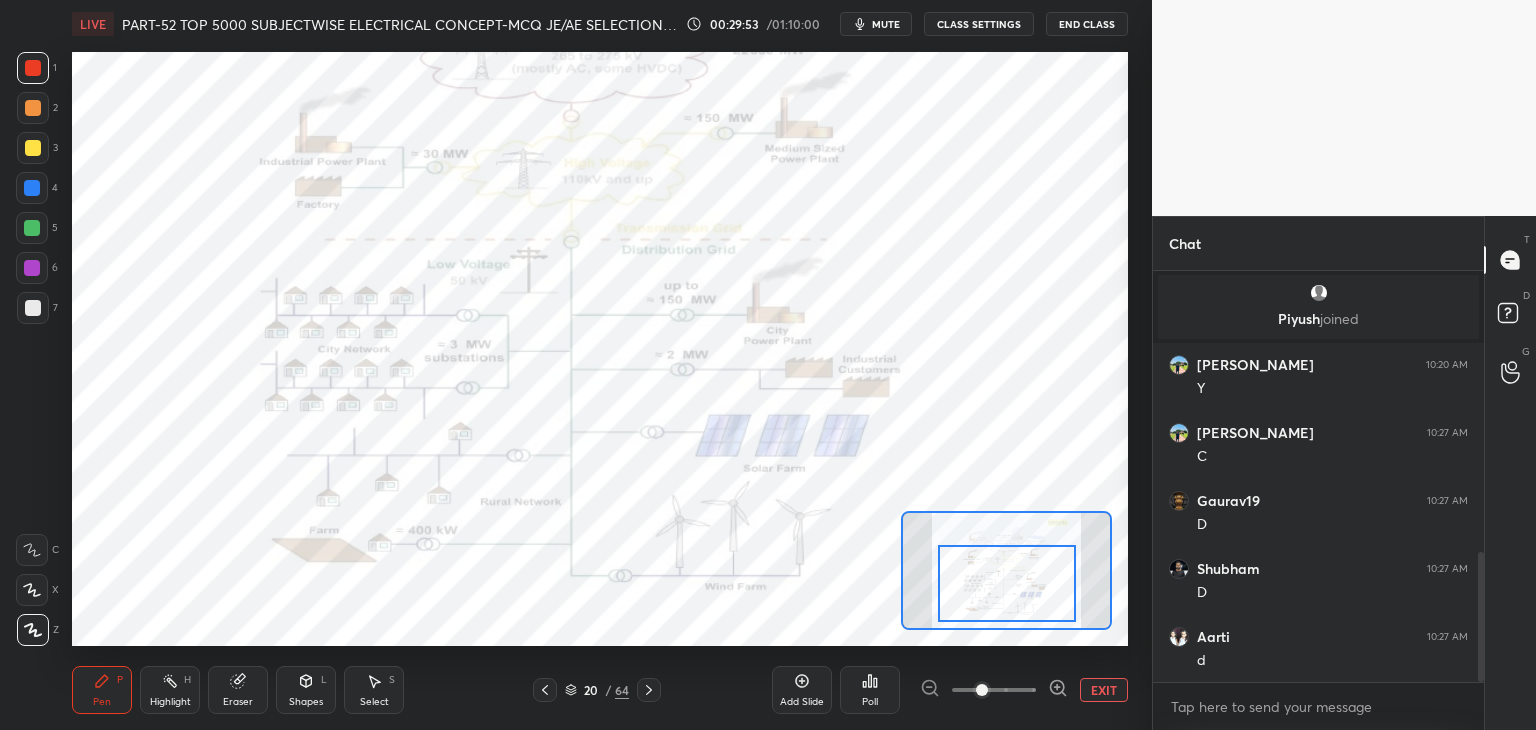 click at bounding box center [1007, 583] 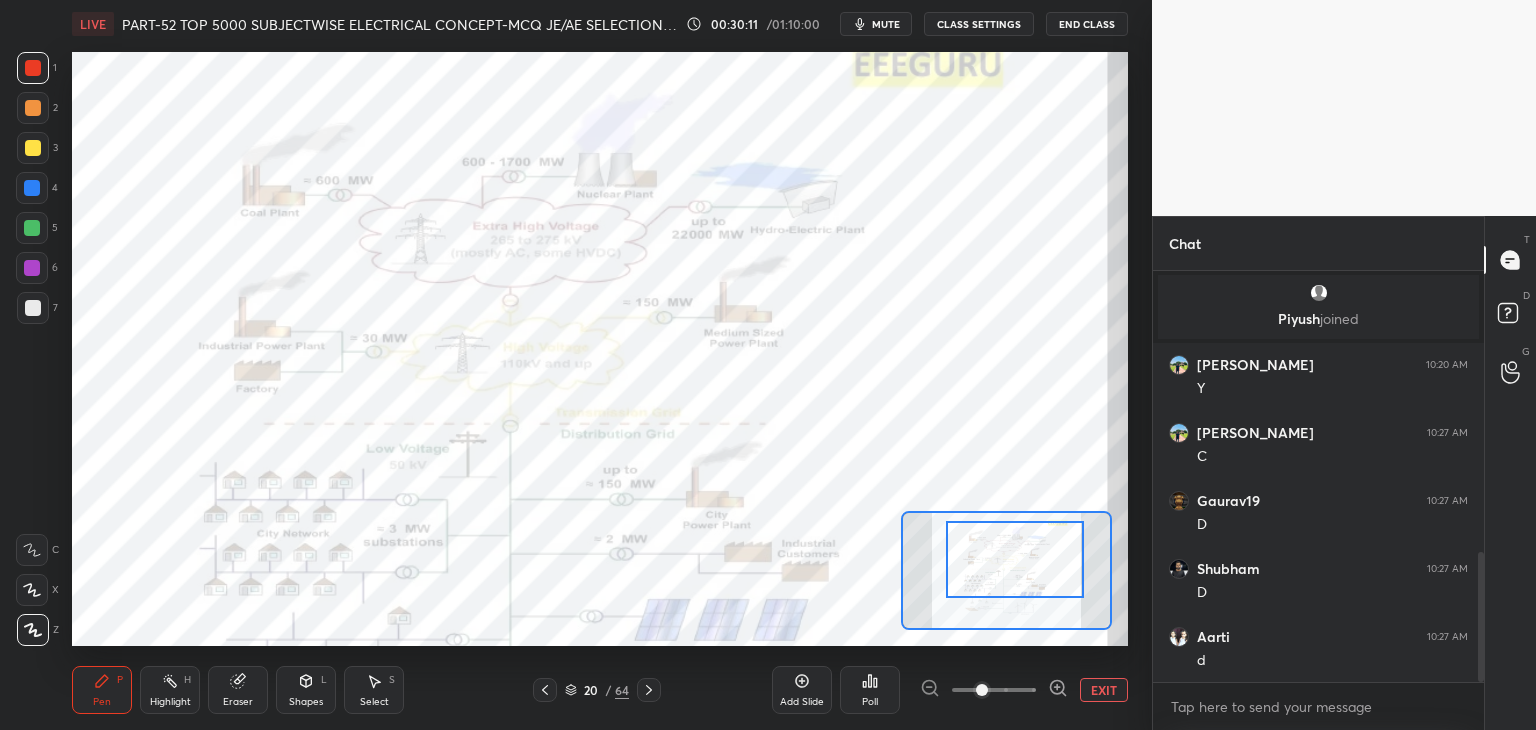 drag, startPoint x: 1039, startPoint y: 600, endPoint x: 1045, endPoint y: 576, distance: 24.738634 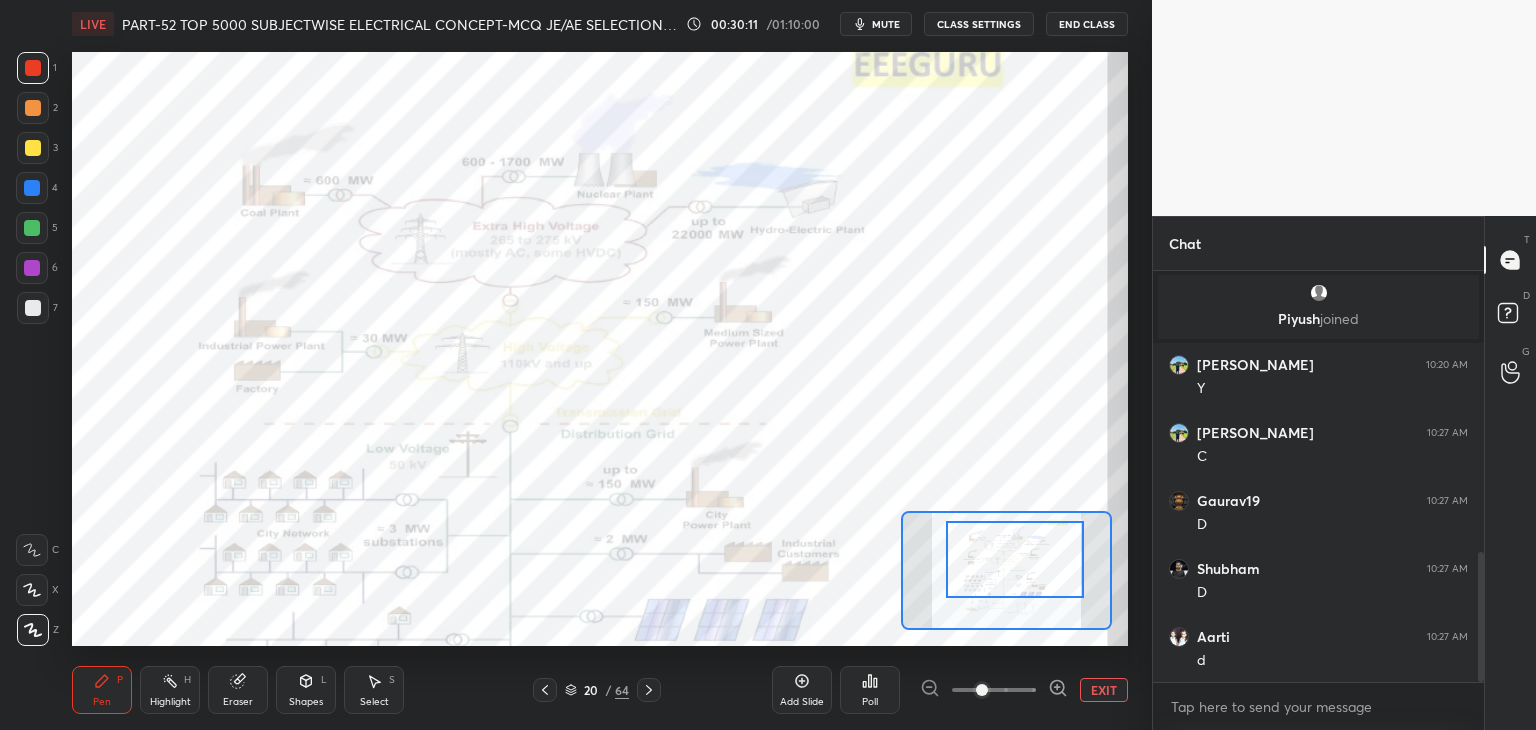 click at bounding box center (1015, 559) 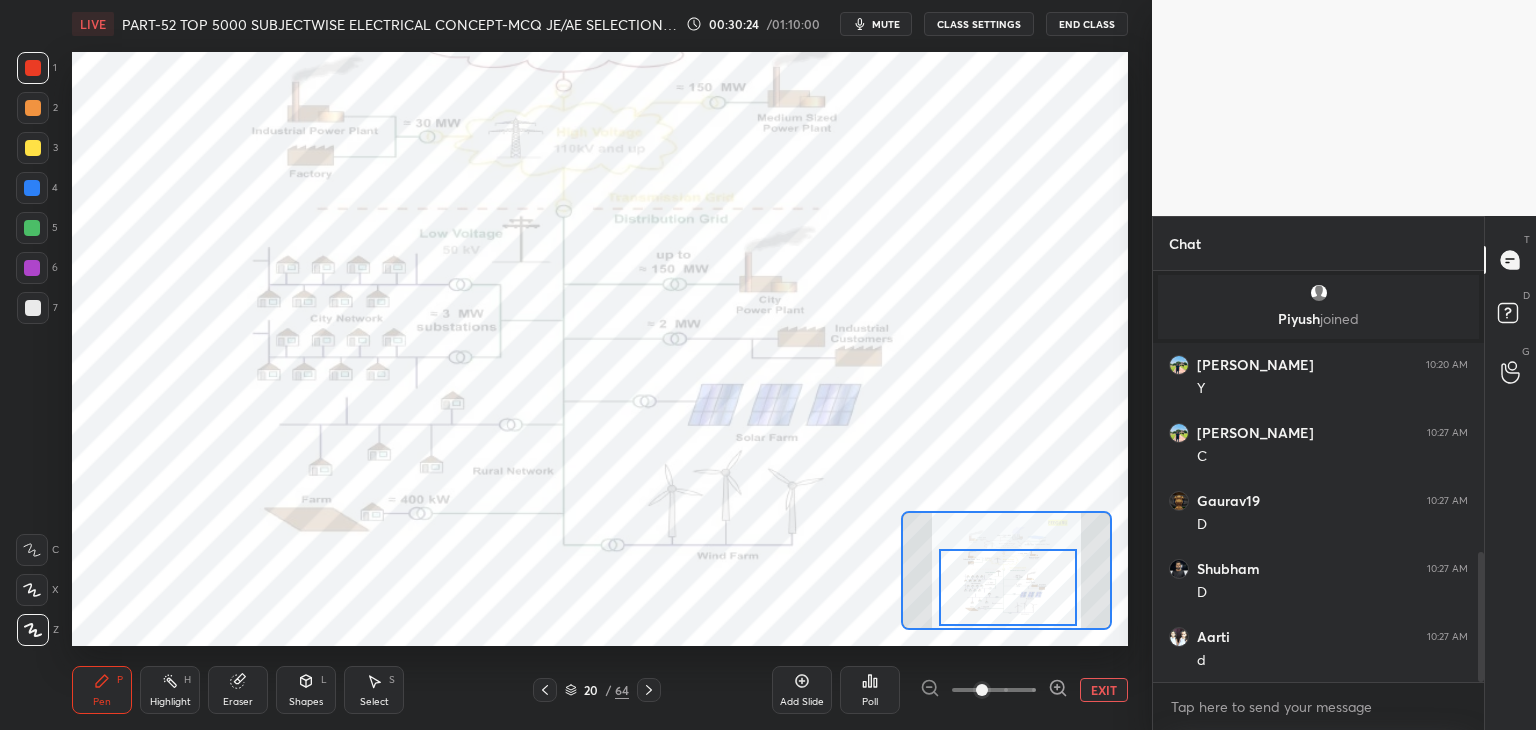 drag, startPoint x: 1015, startPoint y: 565, endPoint x: 1008, endPoint y: 590, distance: 25.96151 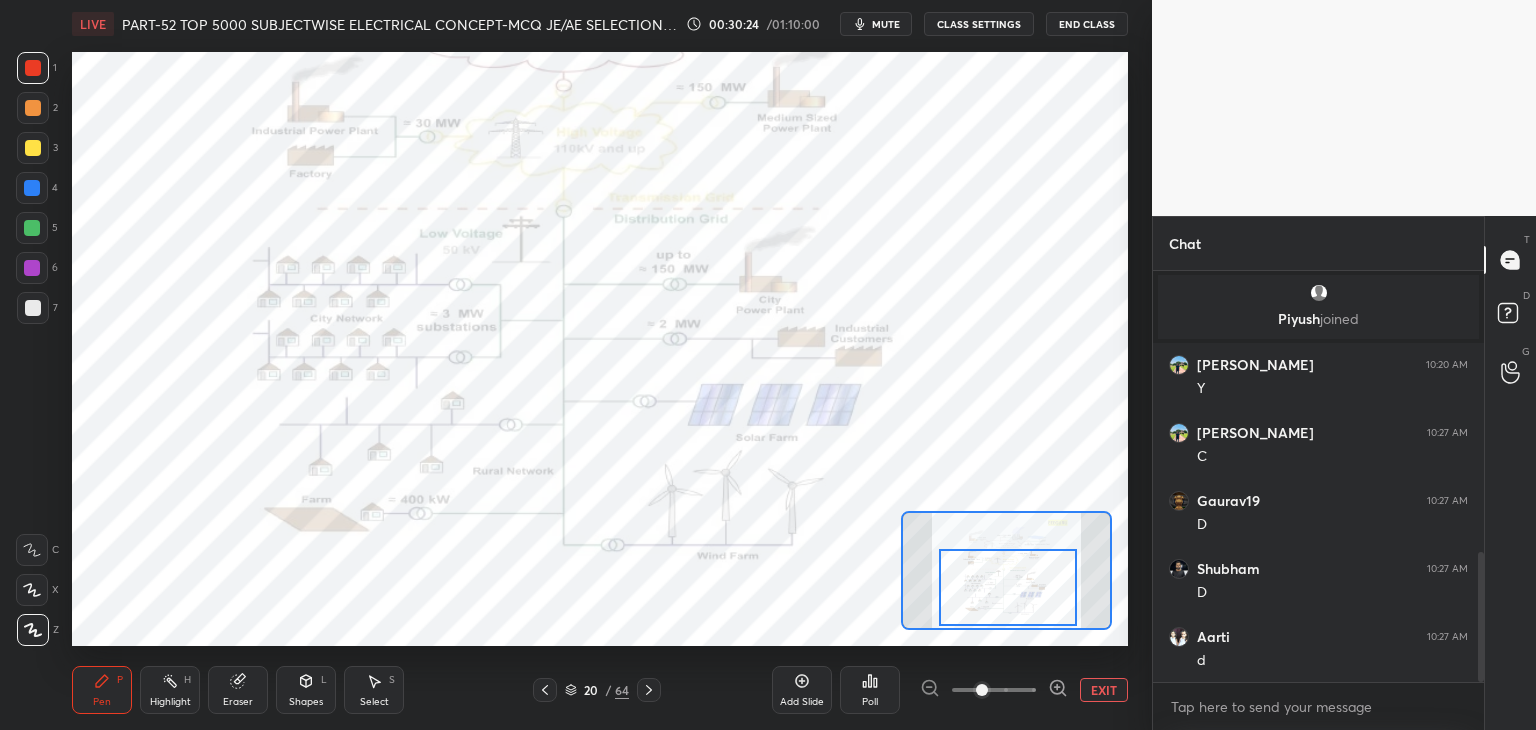 click at bounding box center [1008, 587] 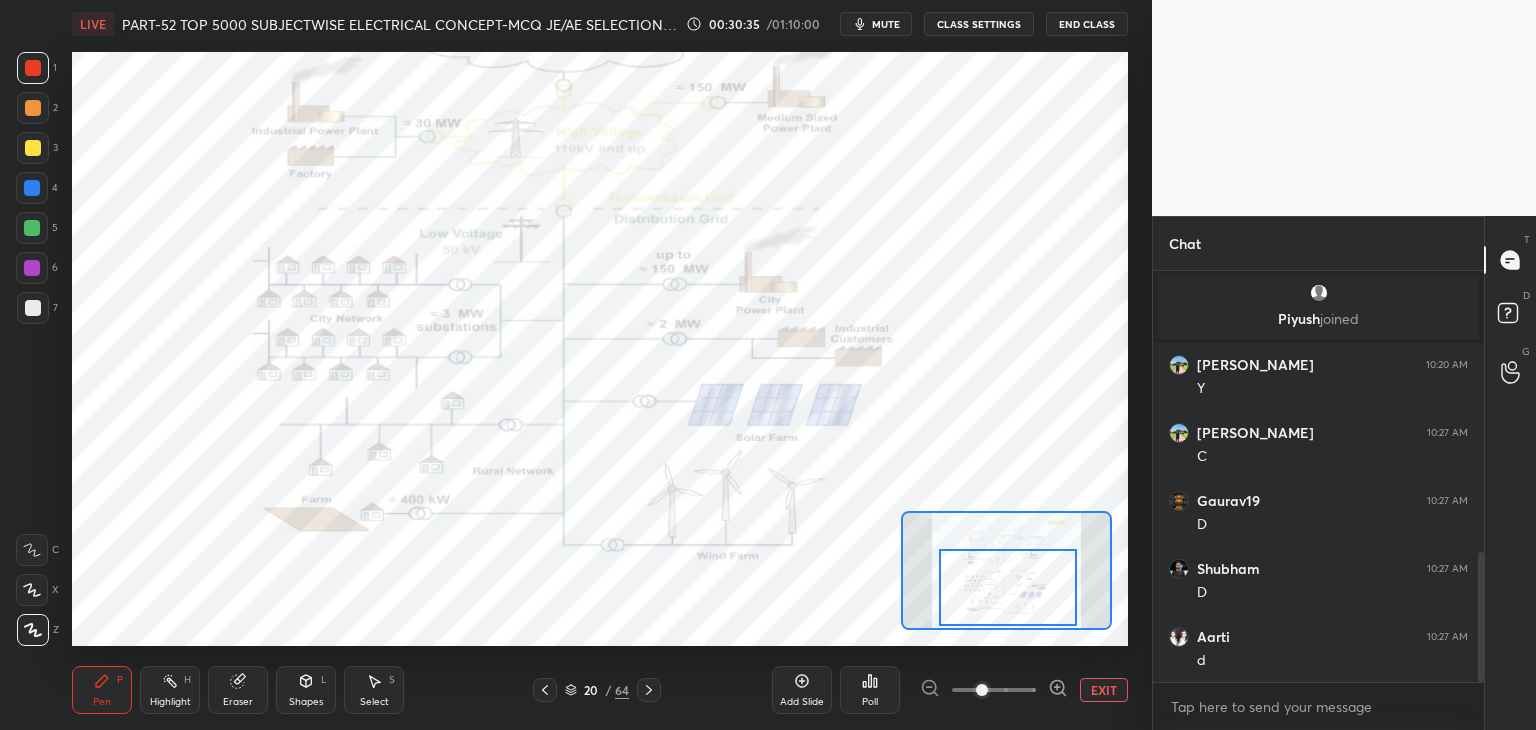 click on "Eraser" at bounding box center [238, 690] 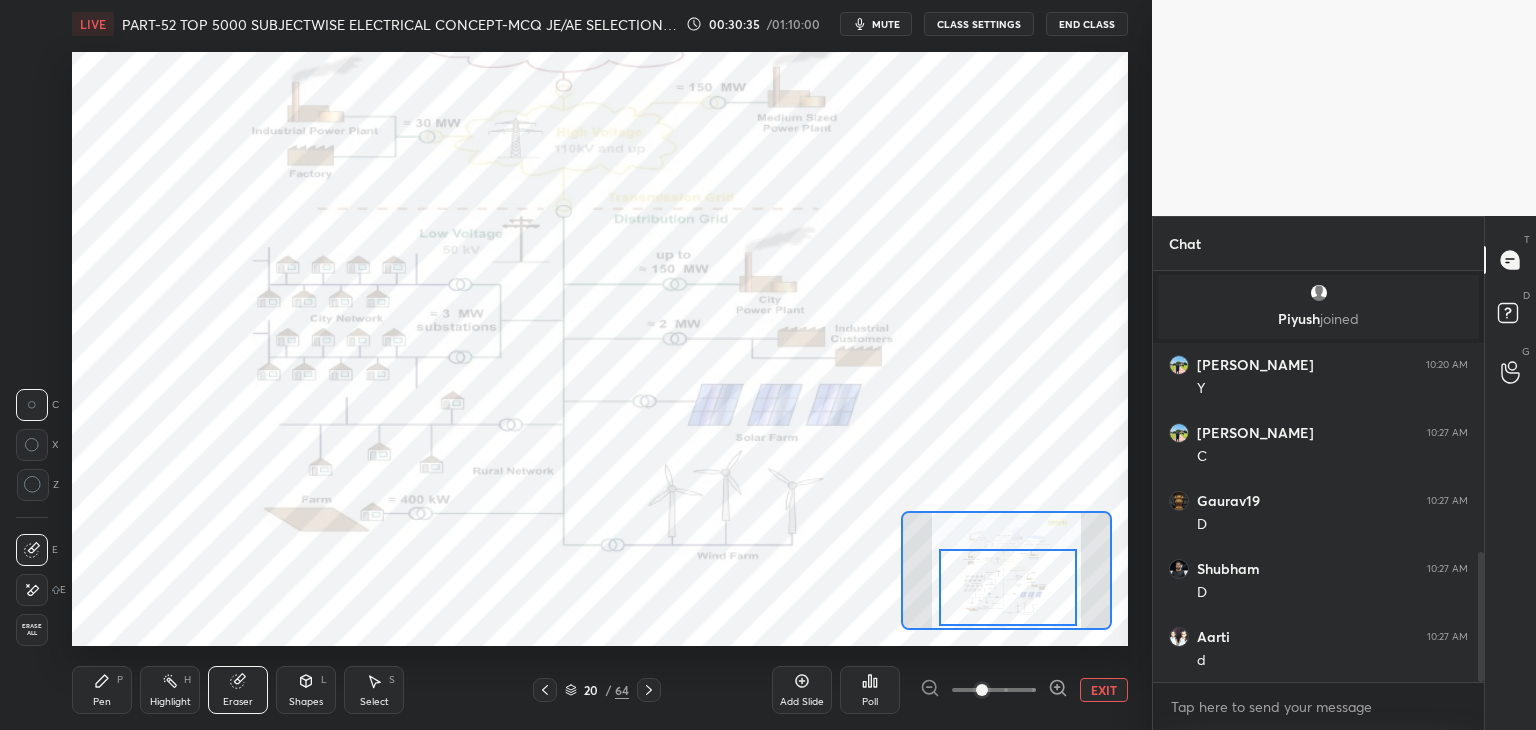 click on "1 2 3 4 5 6 7 C X Z C X Z E E Erase all   H H LIVE PART-52 TOP 5000 SUBJECTWISE ELECTRICAL CONCEPT-MCQ JE/AE SELECTION SERIES BY PRAVEEN SIR 00:30:35 /  01:10:00 mute CLASS SETTINGS End Class Setting up your live class Poll for   secs No correct answer Start poll Back PART-52 TOP 5000 SUBJECTWISE ELECTRICAL CONCEPT-MCQ JE/AE SELECTION SERIES BY [PERSON_NAME] SIR • L52 of Top 5000 Subject wise Electrical Concept AE/JE Selection Series [PERSON_NAME] Pen P Highlight H Eraser Shapes L Select S 20 / 64 Add Slide Poll EXIT" at bounding box center [568, 365] 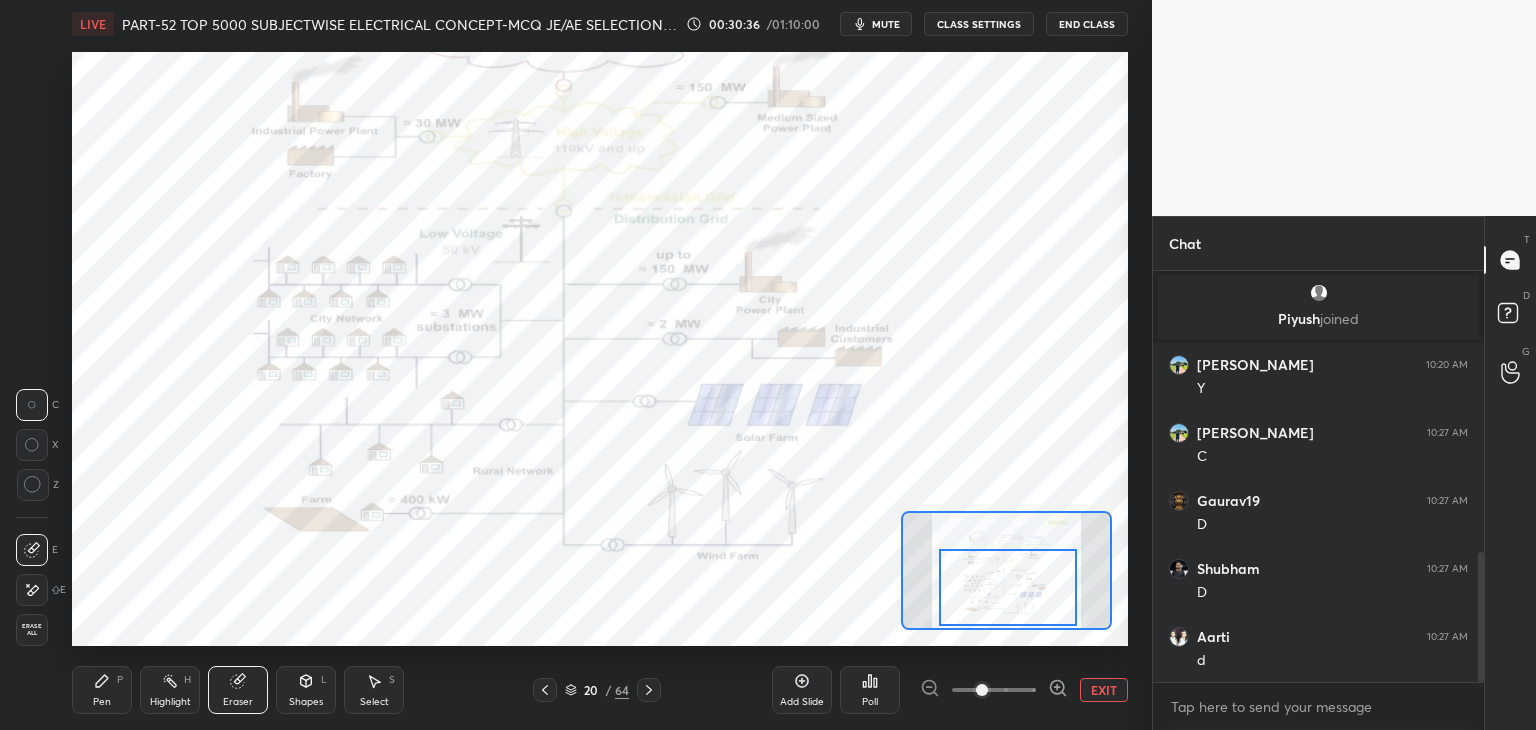 click 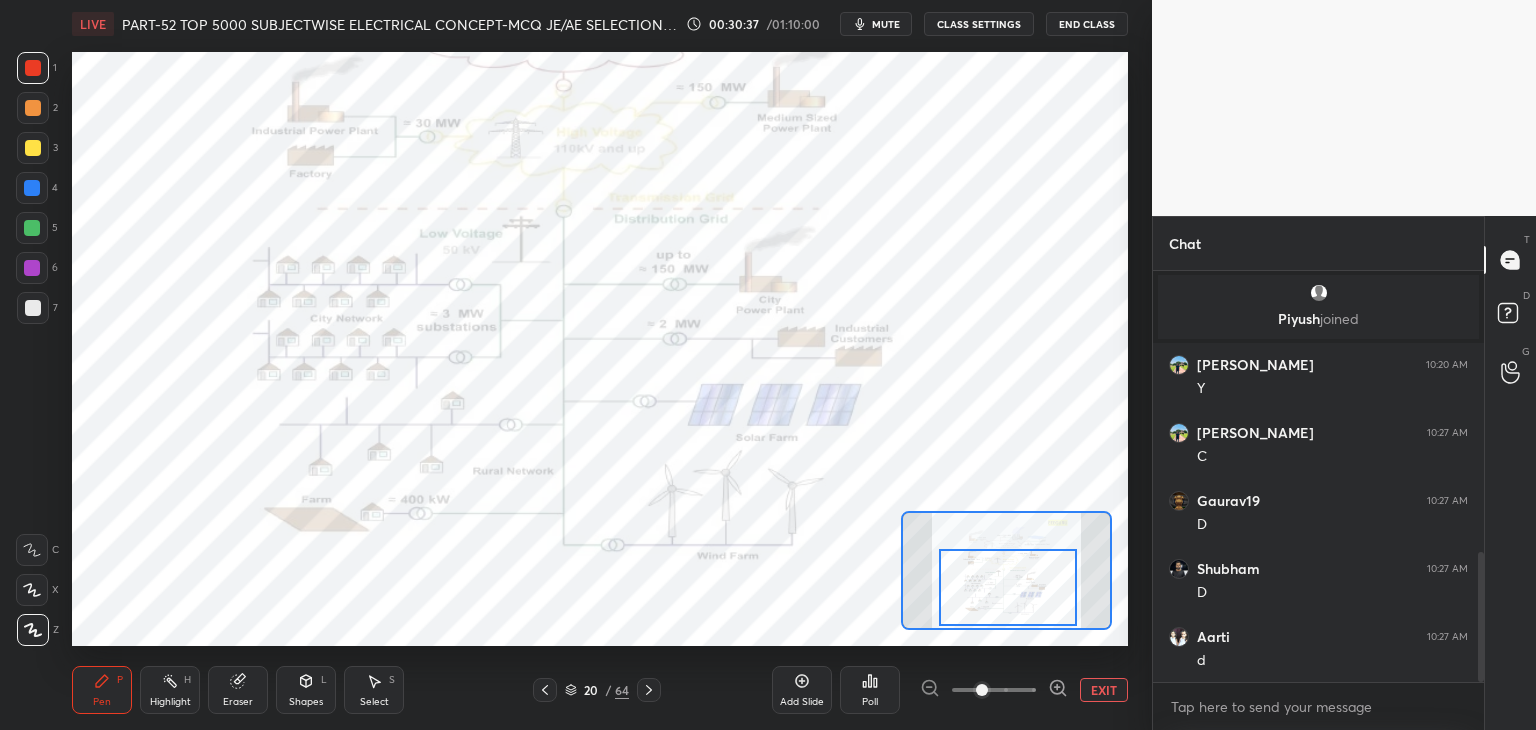 drag, startPoint x: 239, startPoint y: 690, endPoint x: 188, endPoint y: 674, distance: 53.450912 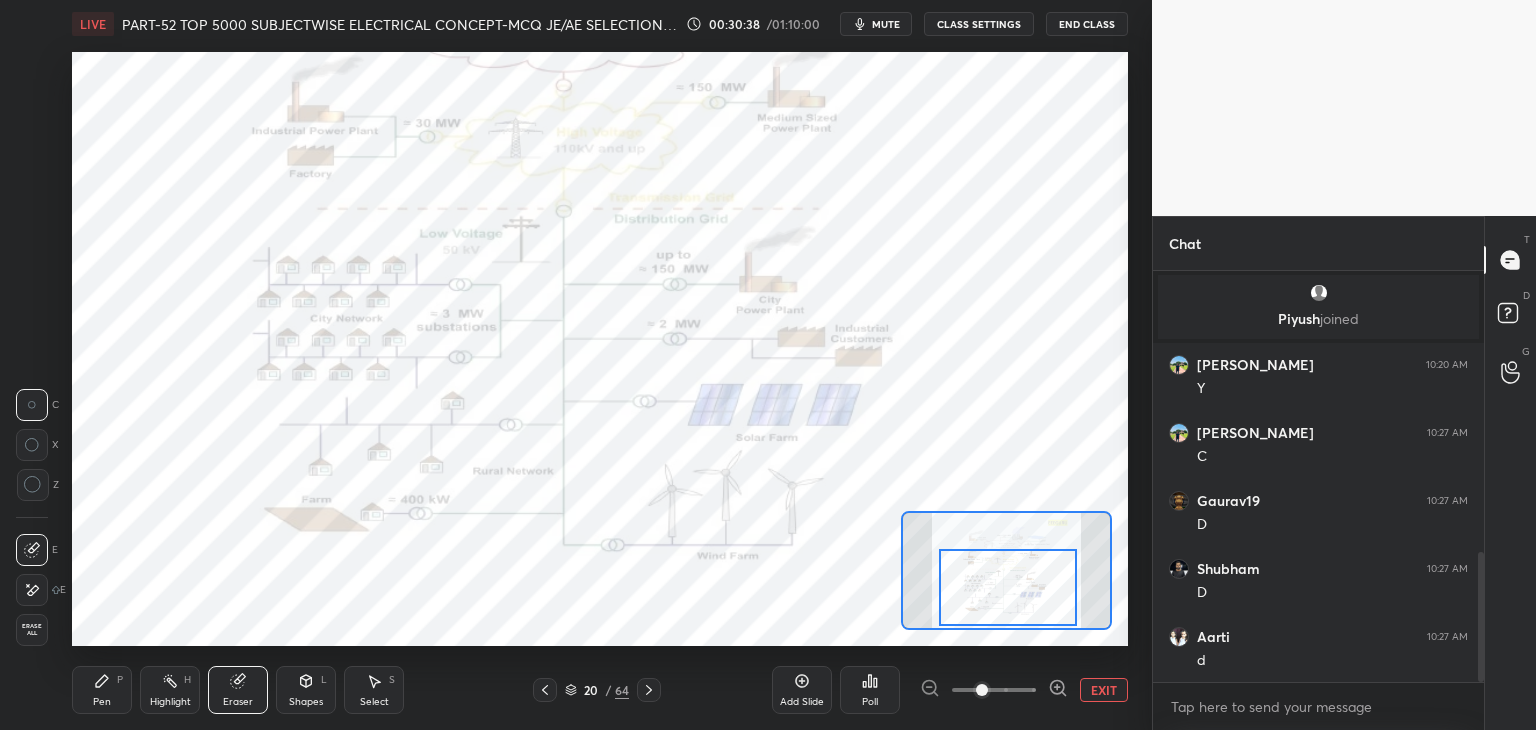 drag, startPoint x: 43, startPoint y: 629, endPoint x: 49, endPoint y: 645, distance: 17.088007 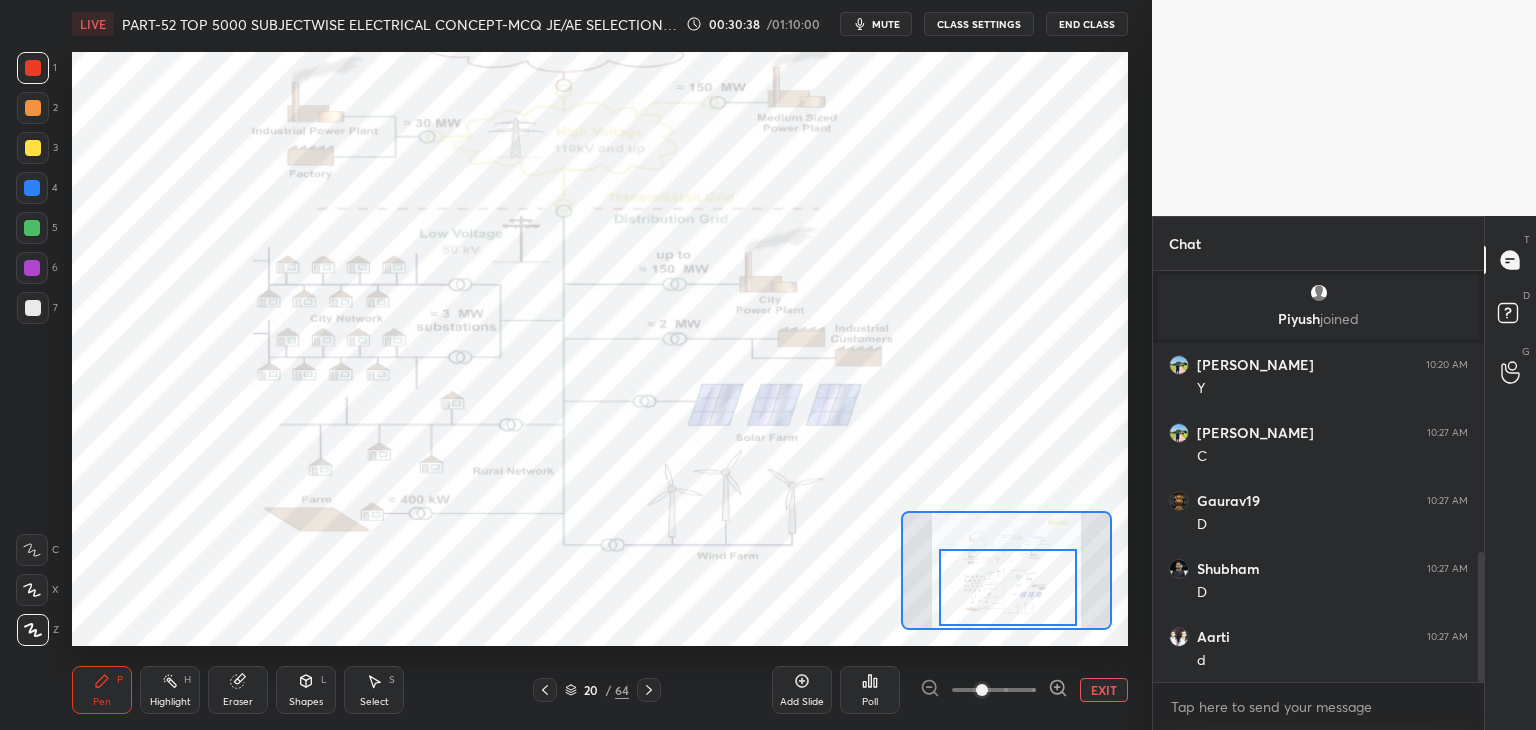 click on "Pen P" at bounding box center [102, 690] 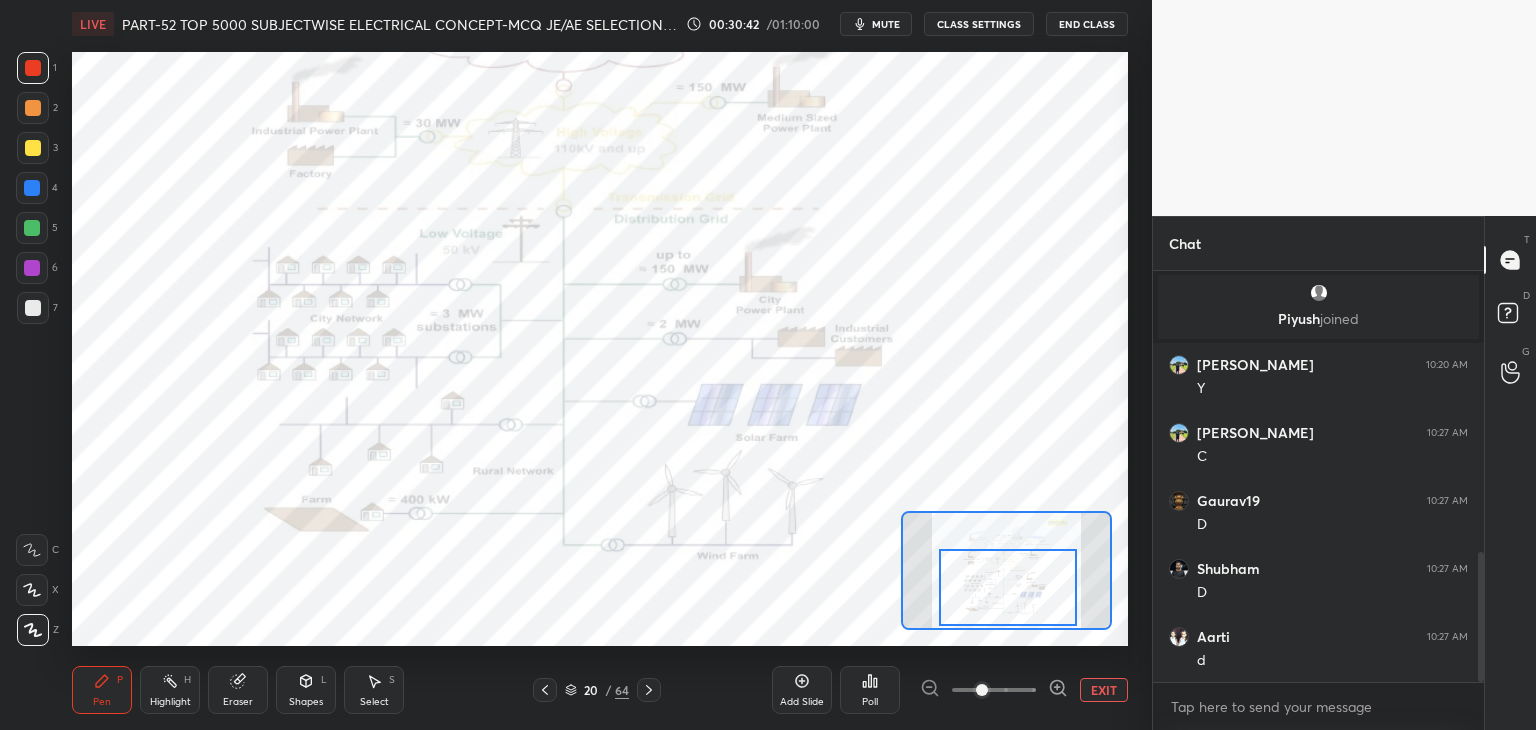 scroll, scrollTop: 365, scrollLeft: 325, axis: both 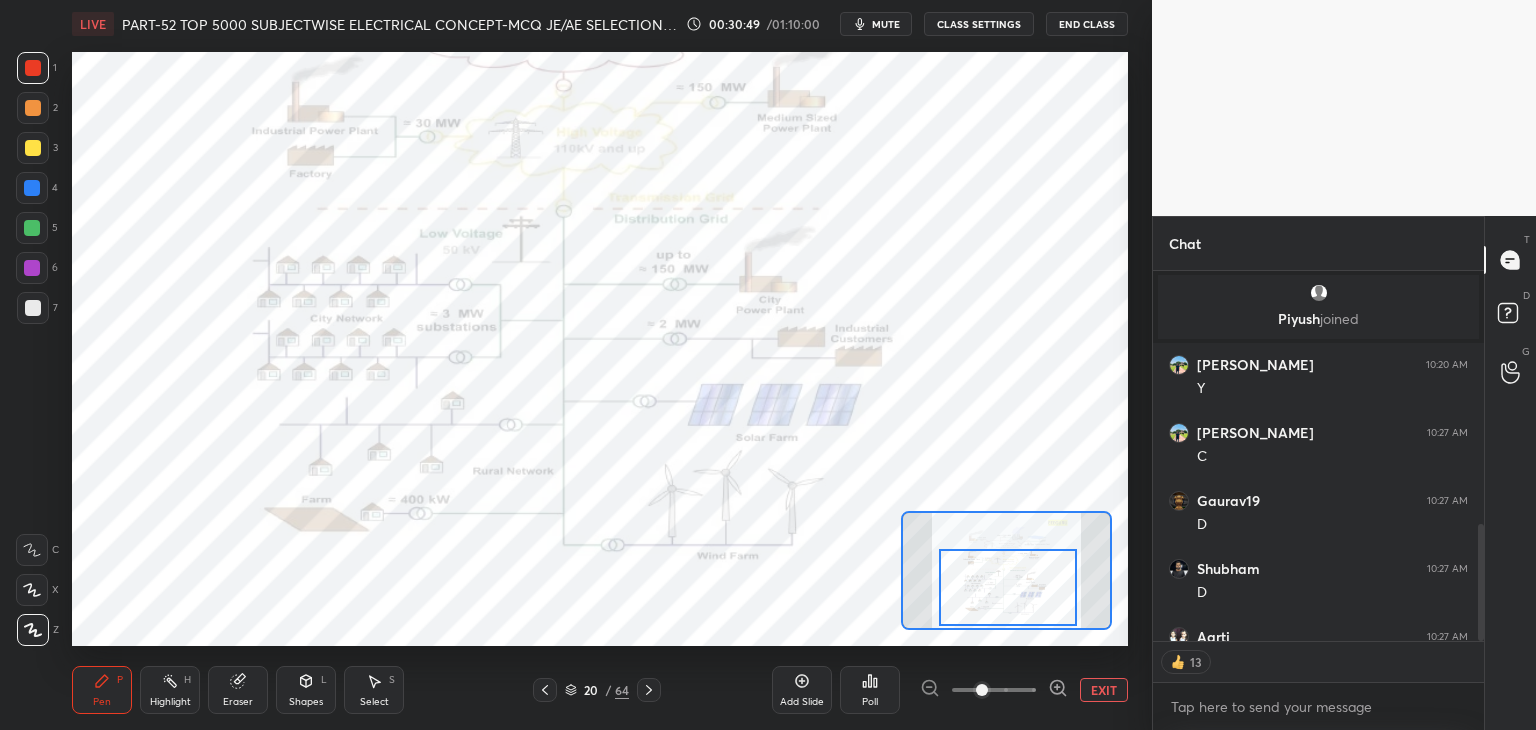 click 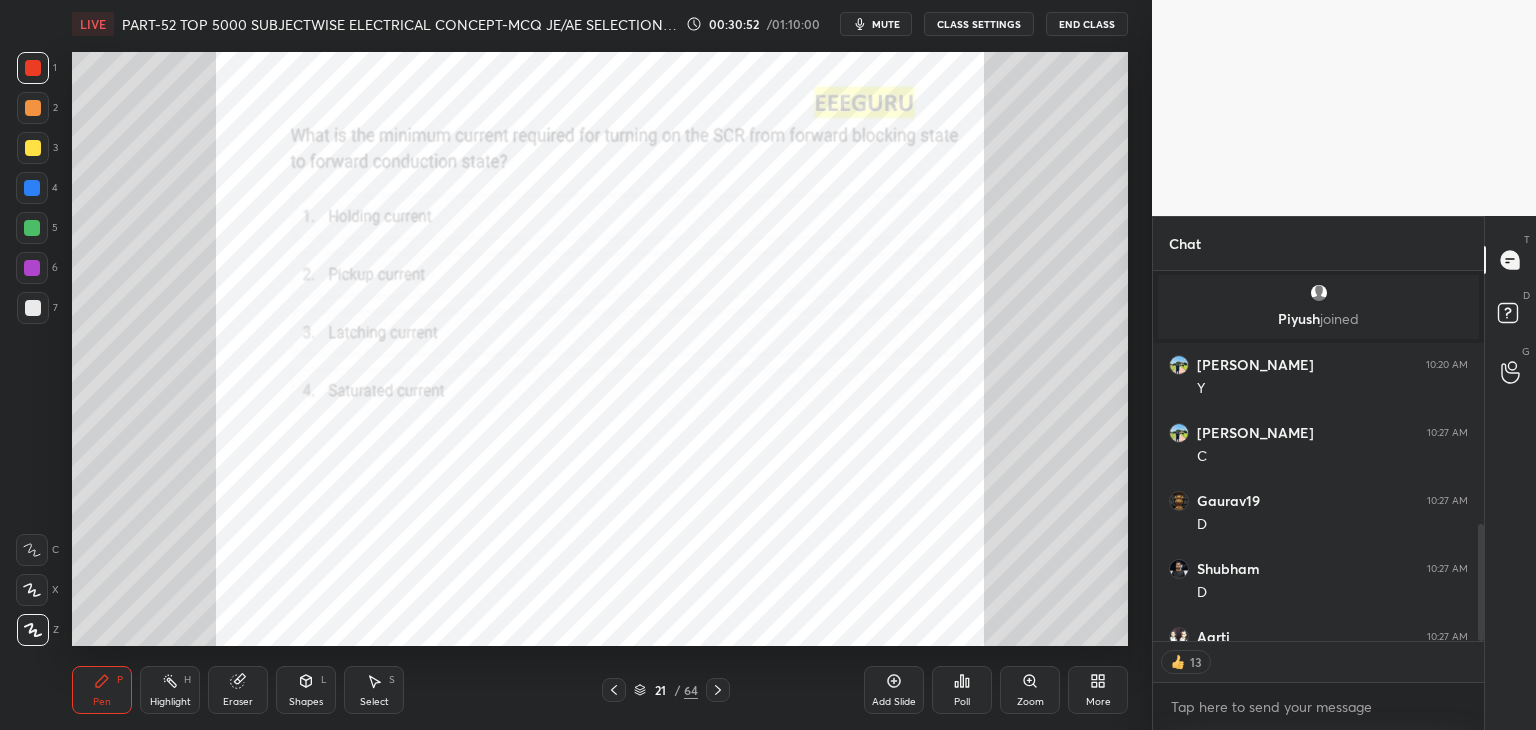 click on "Zoom" at bounding box center [1030, 702] 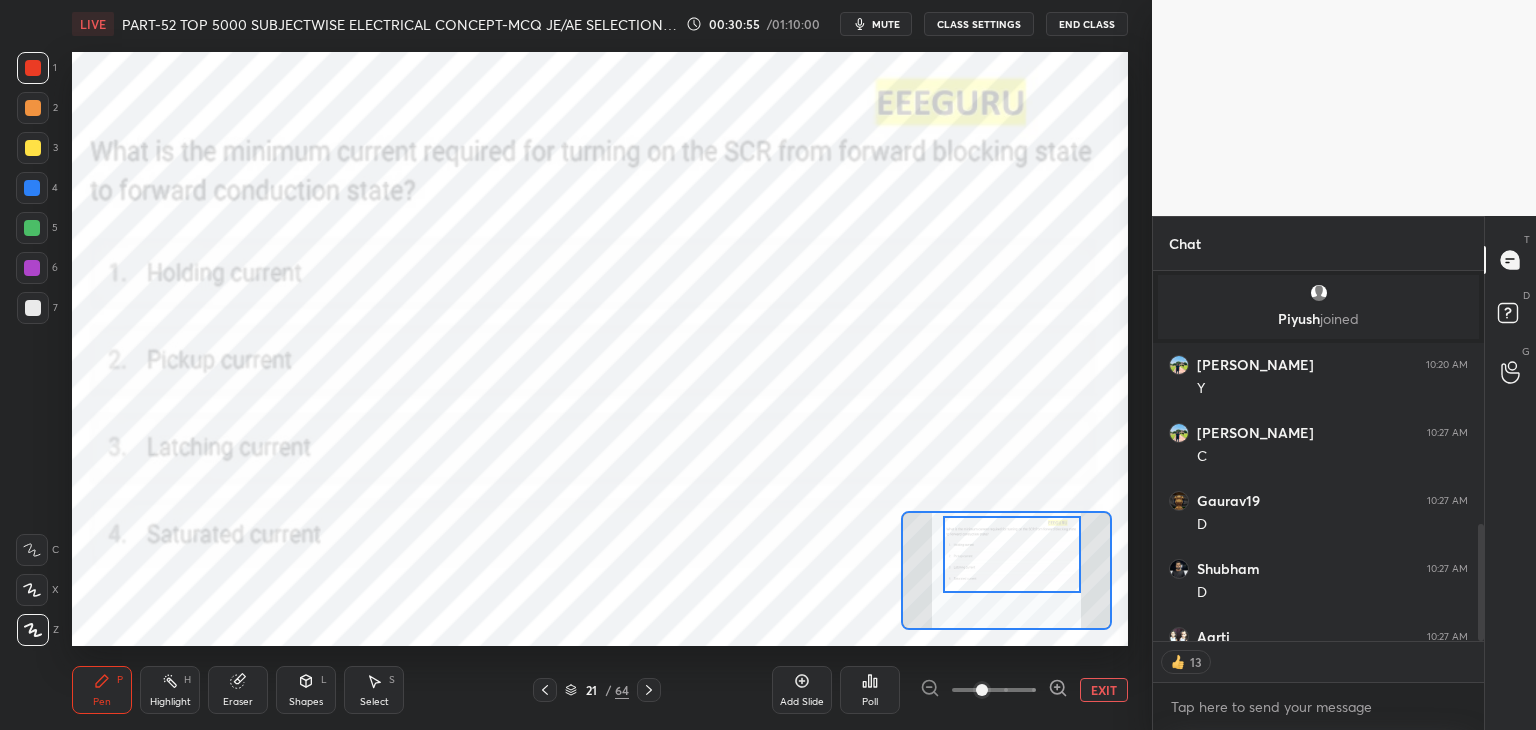 click at bounding box center (1012, 554) 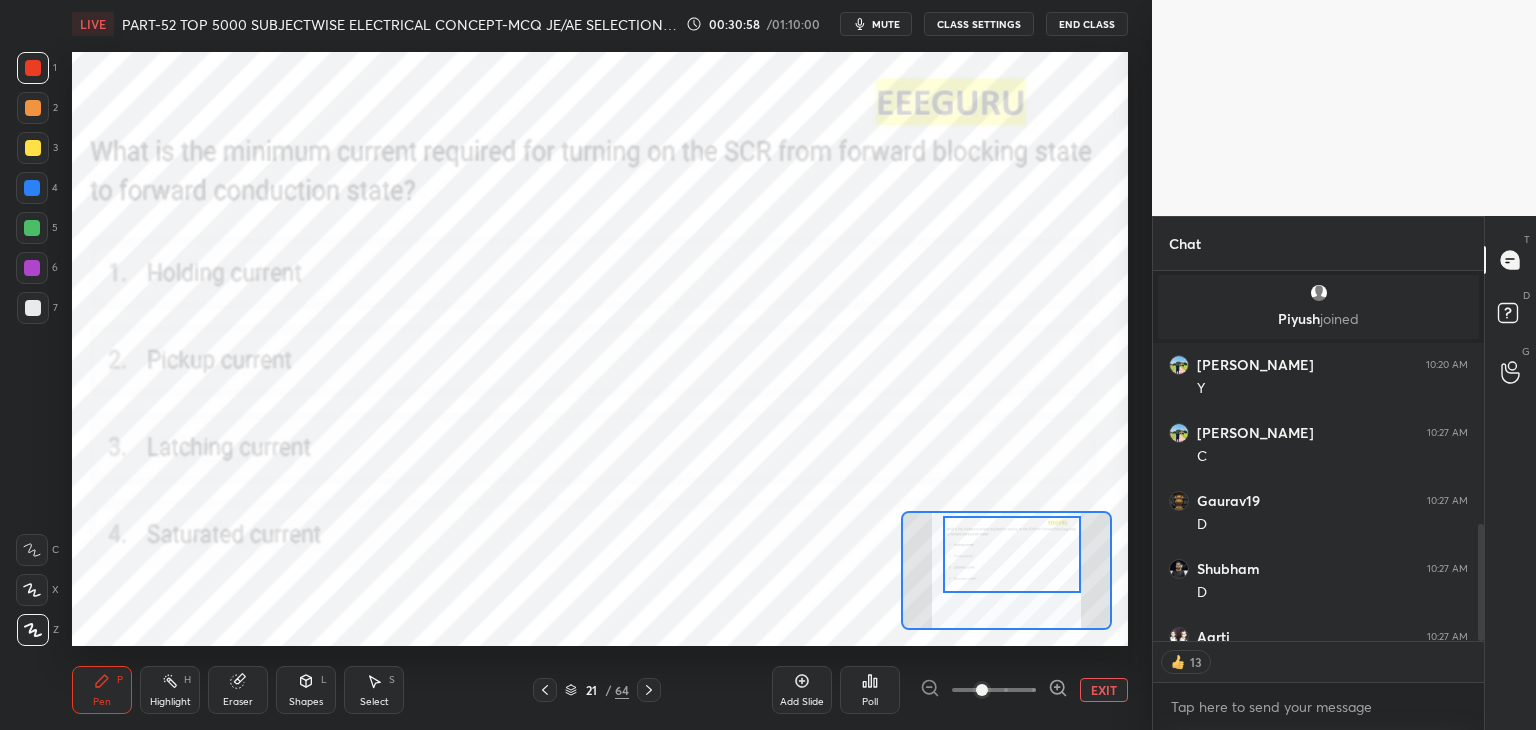 click on "Poll" at bounding box center (870, 702) 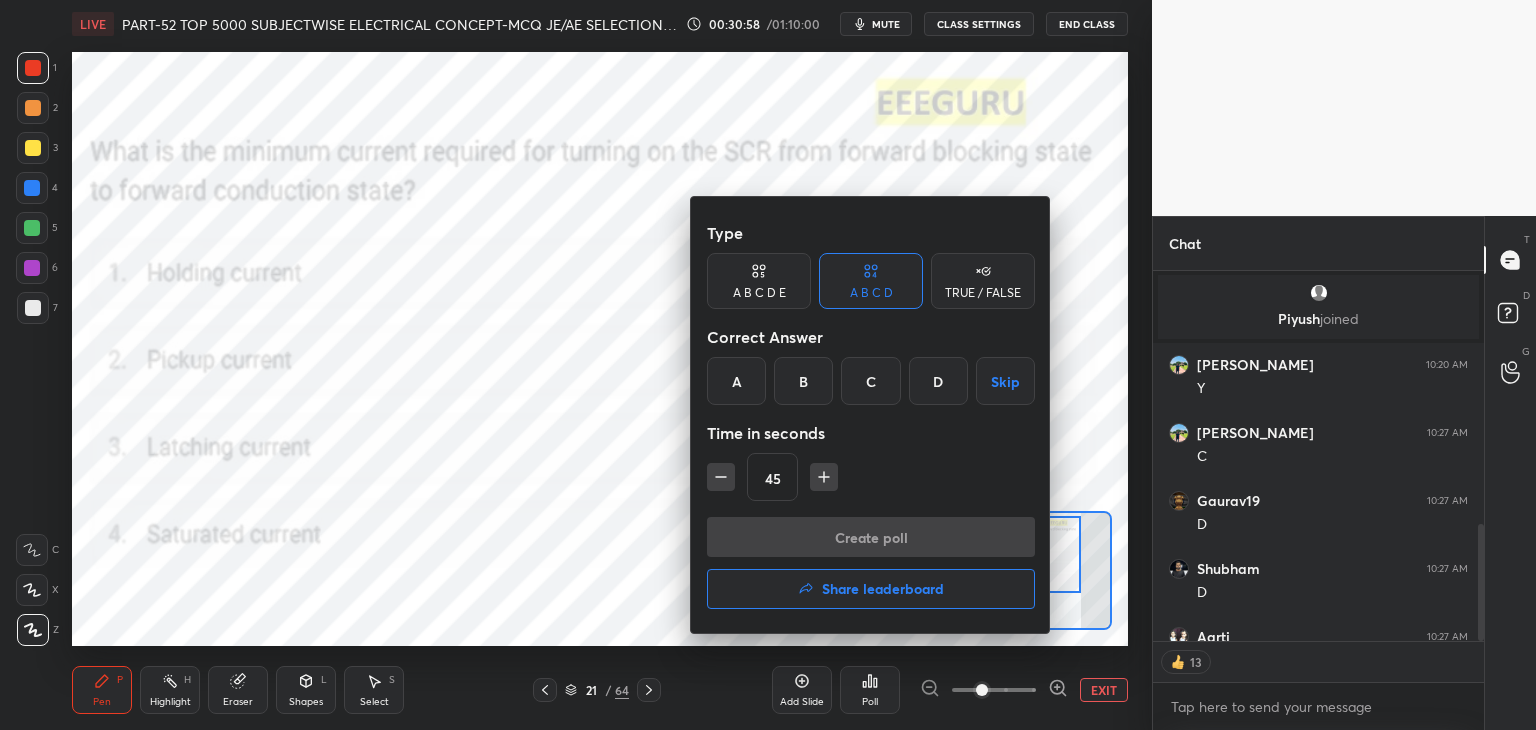 scroll, scrollTop: 6, scrollLeft: 6, axis: both 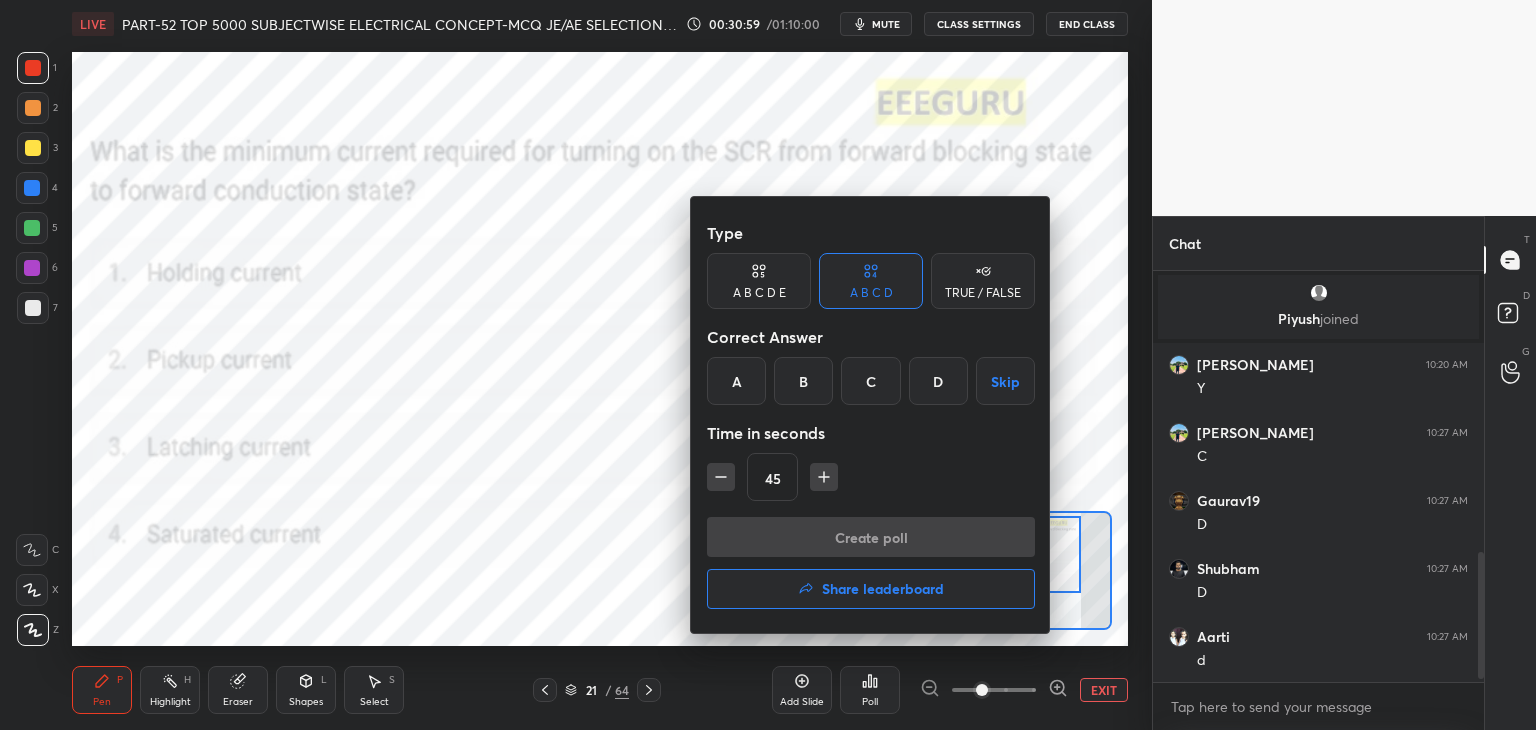 click on "C" at bounding box center (870, 381) 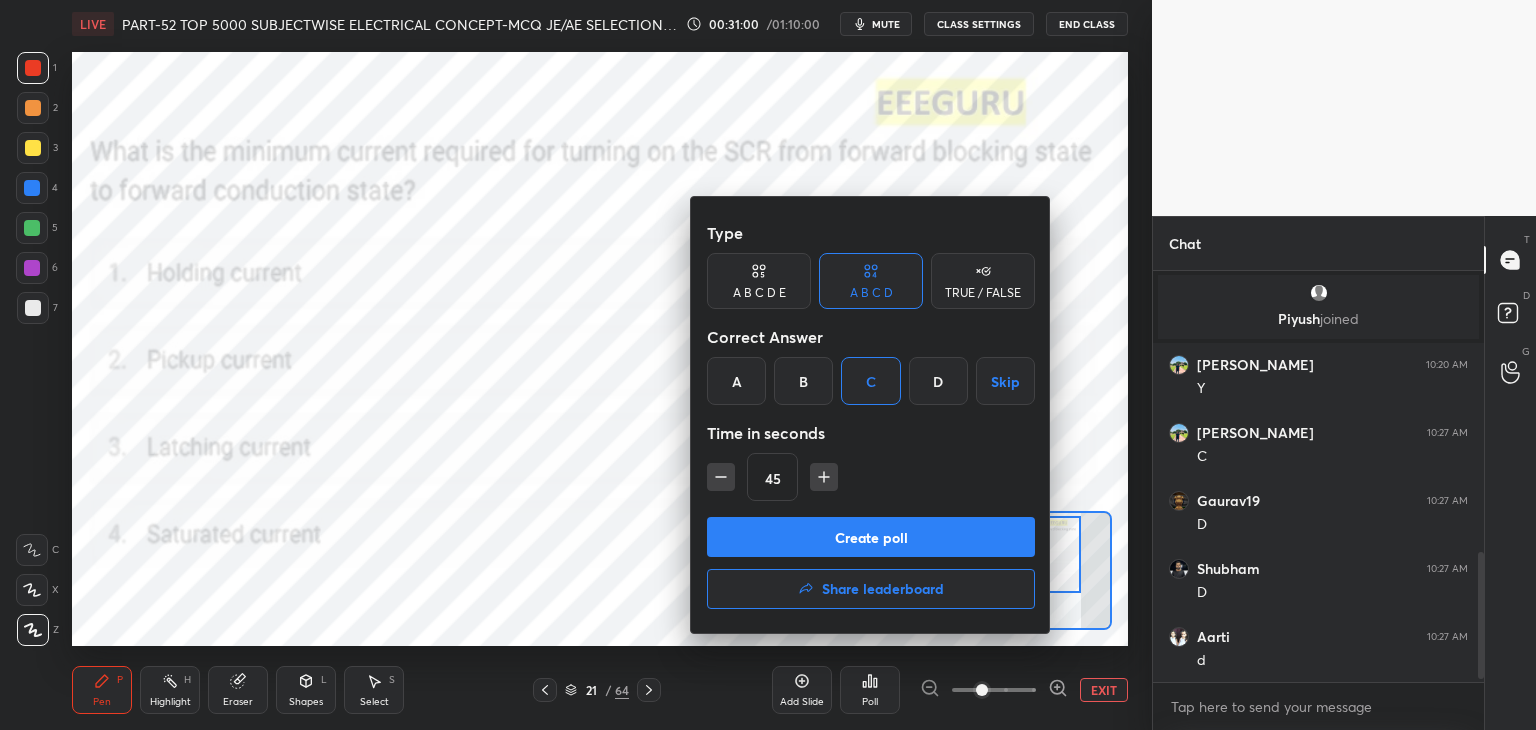 click on "Create poll" at bounding box center (871, 537) 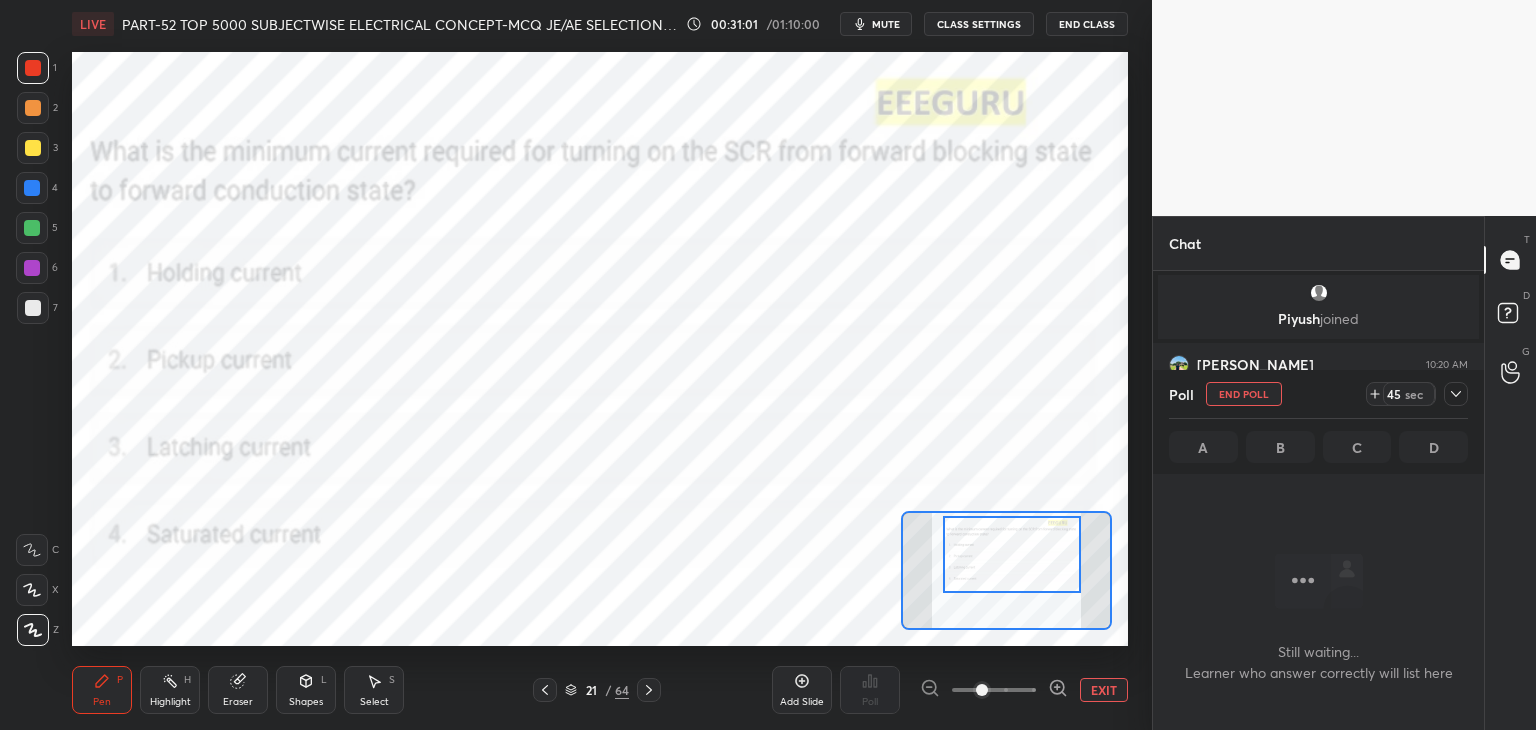 scroll, scrollTop: 312, scrollLeft: 325, axis: both 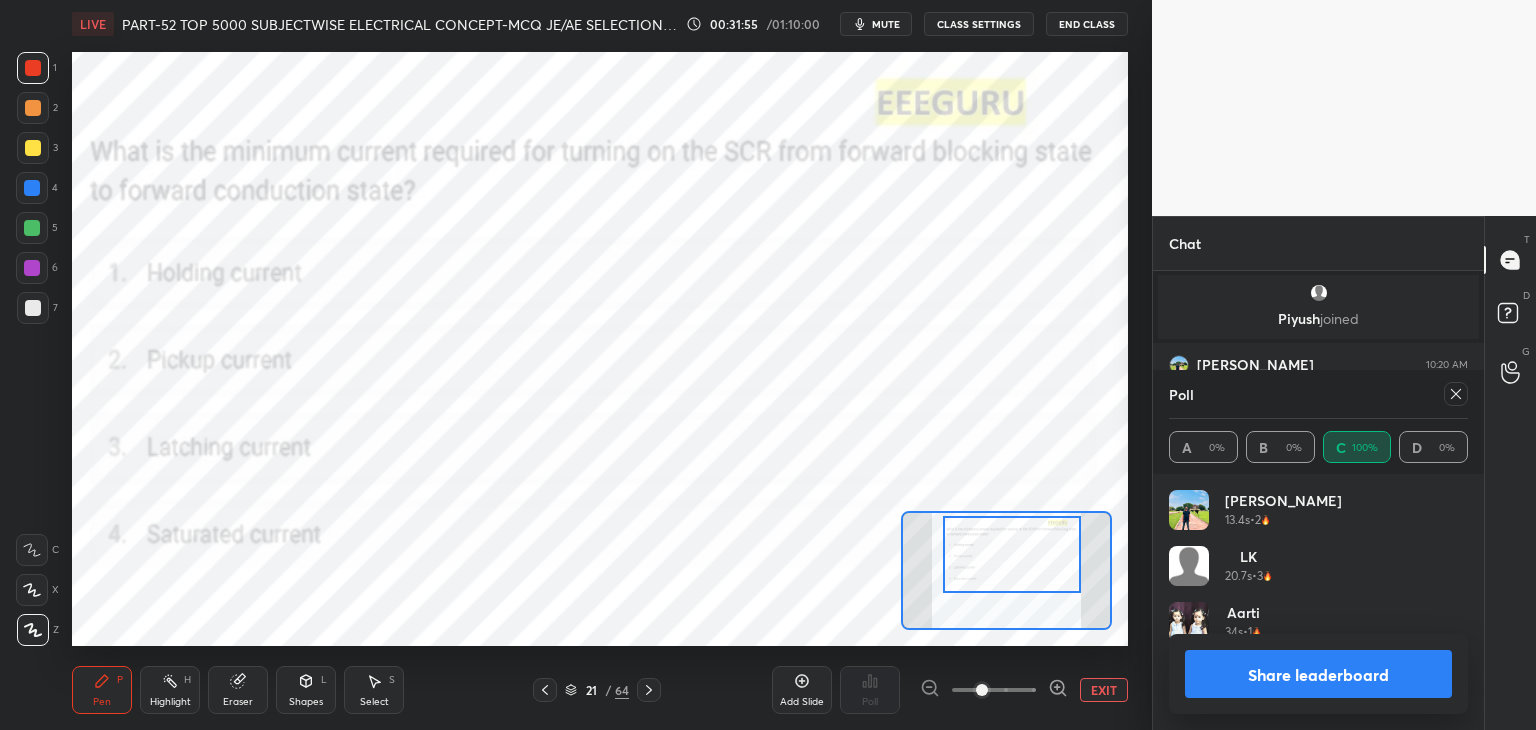 drag, startPoint x: 1223, startPoint y: 544, endPoint x: 1273, endPoint y: 550, distance: 50.358715 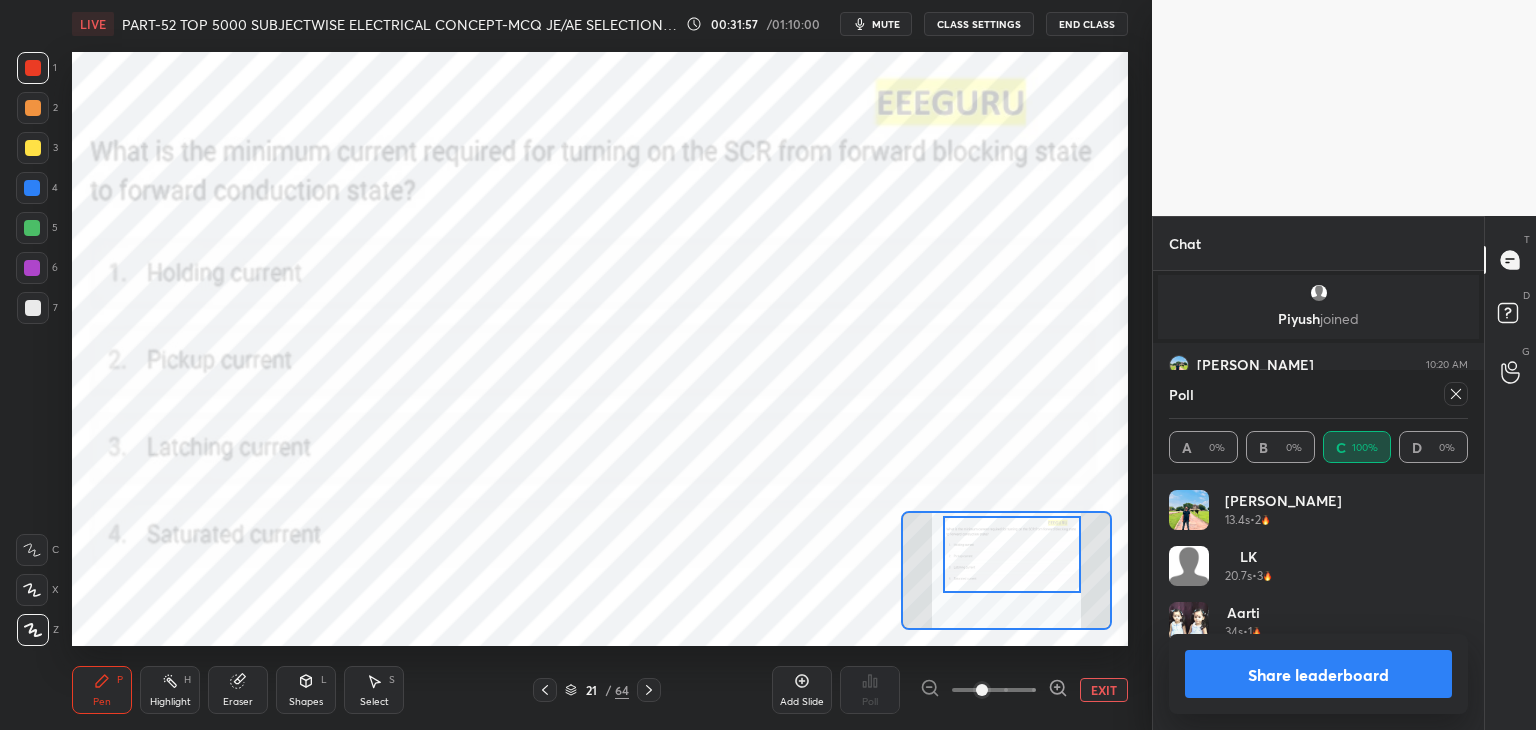 click 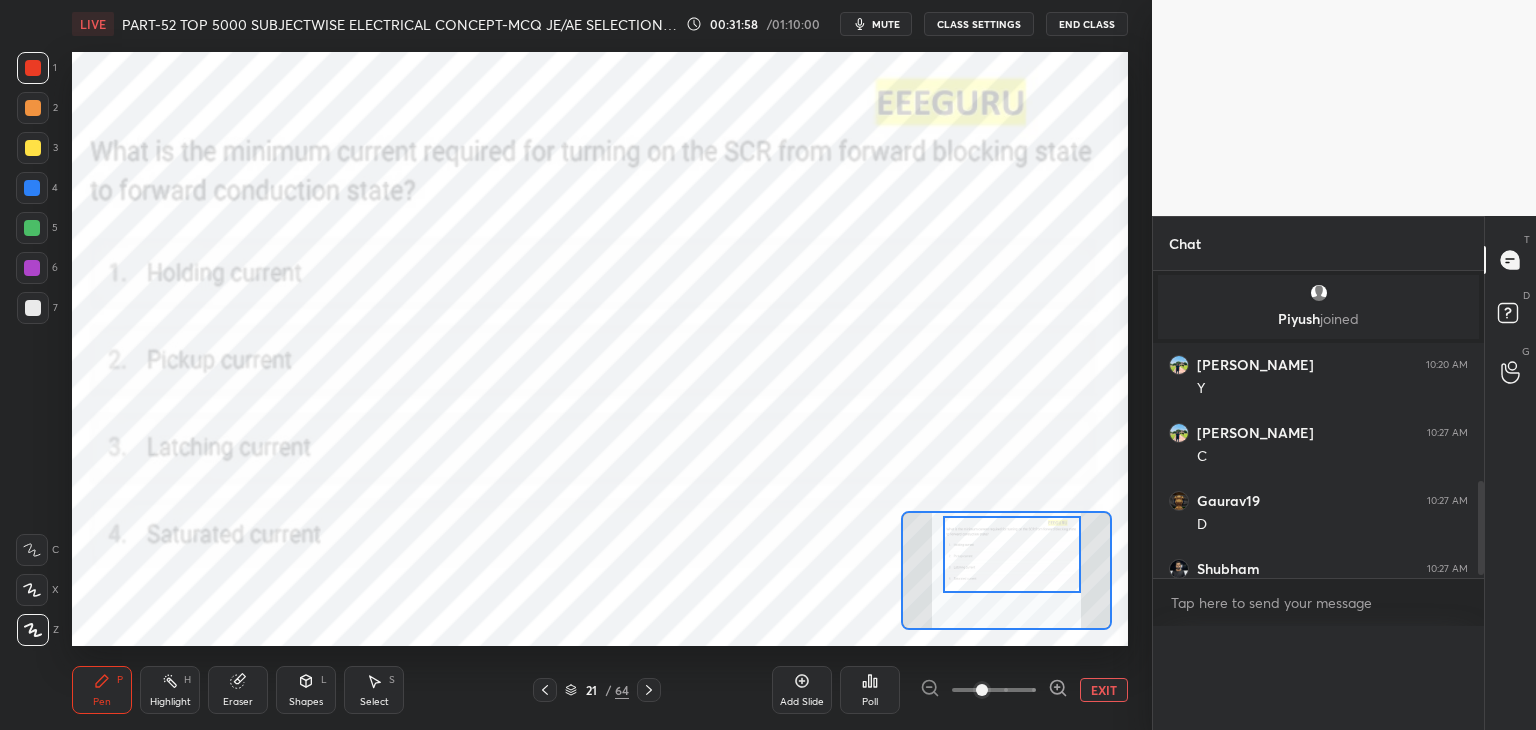scroll, scrollTop: 151, scrollLeft: 293, axis: both 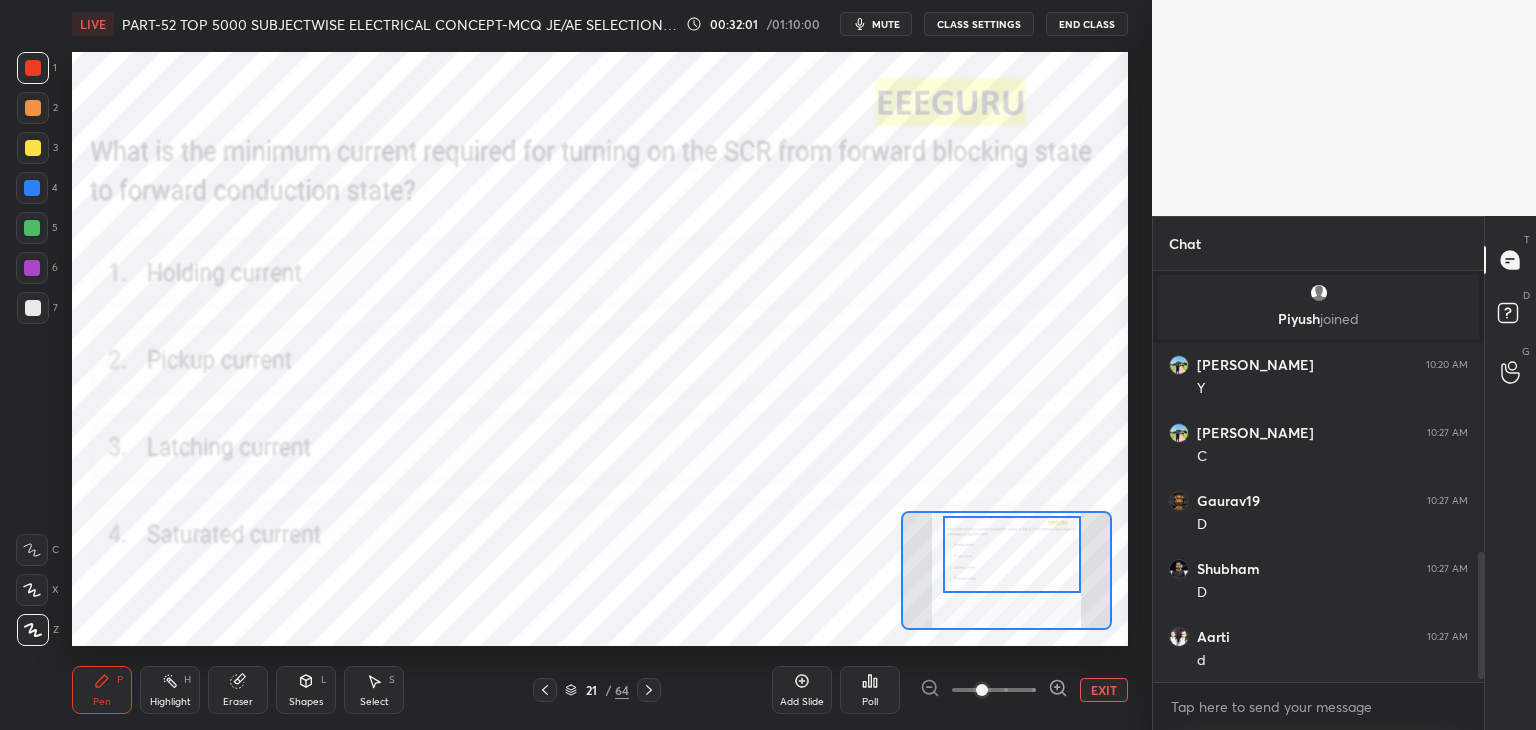 click 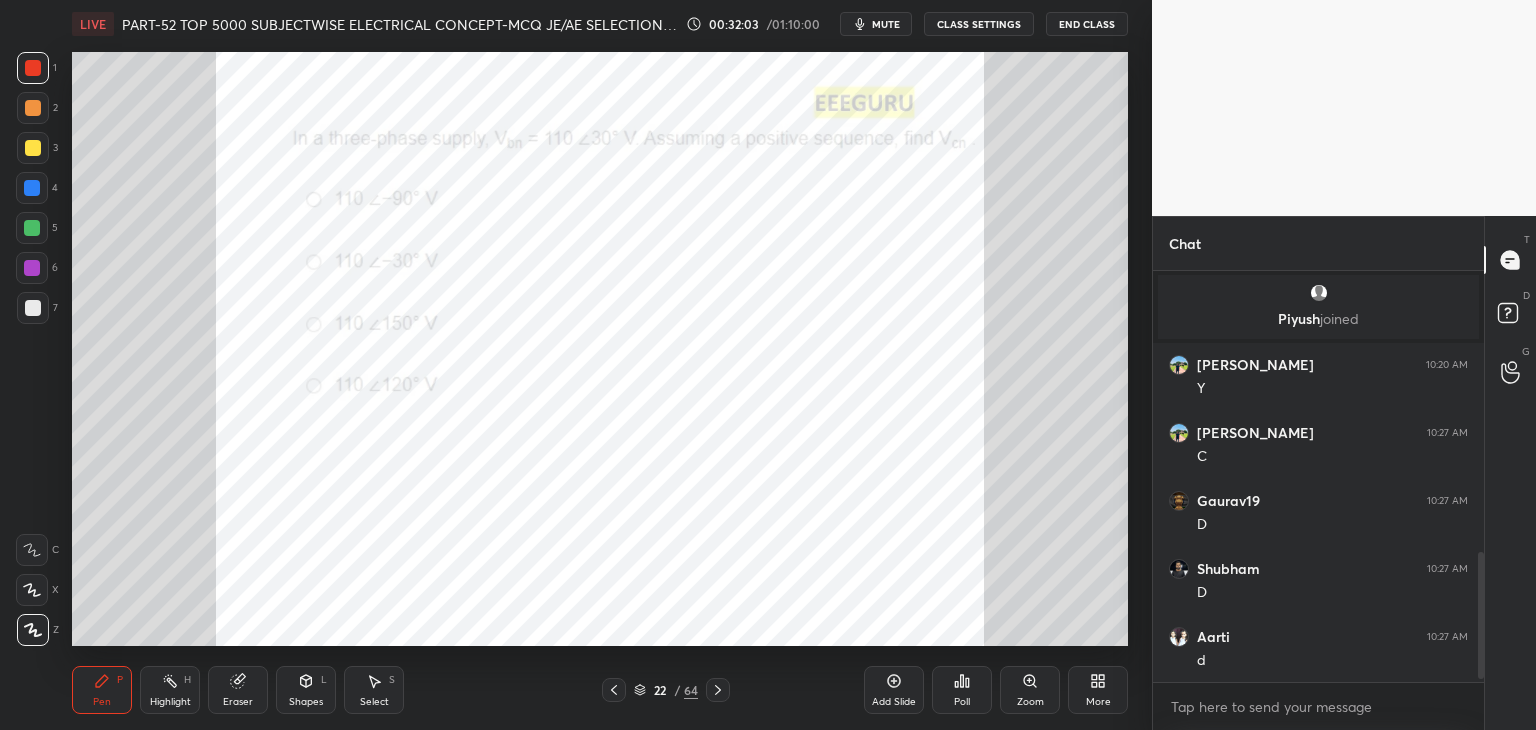 click on "Zoom" at bounding box center (1030, 690) 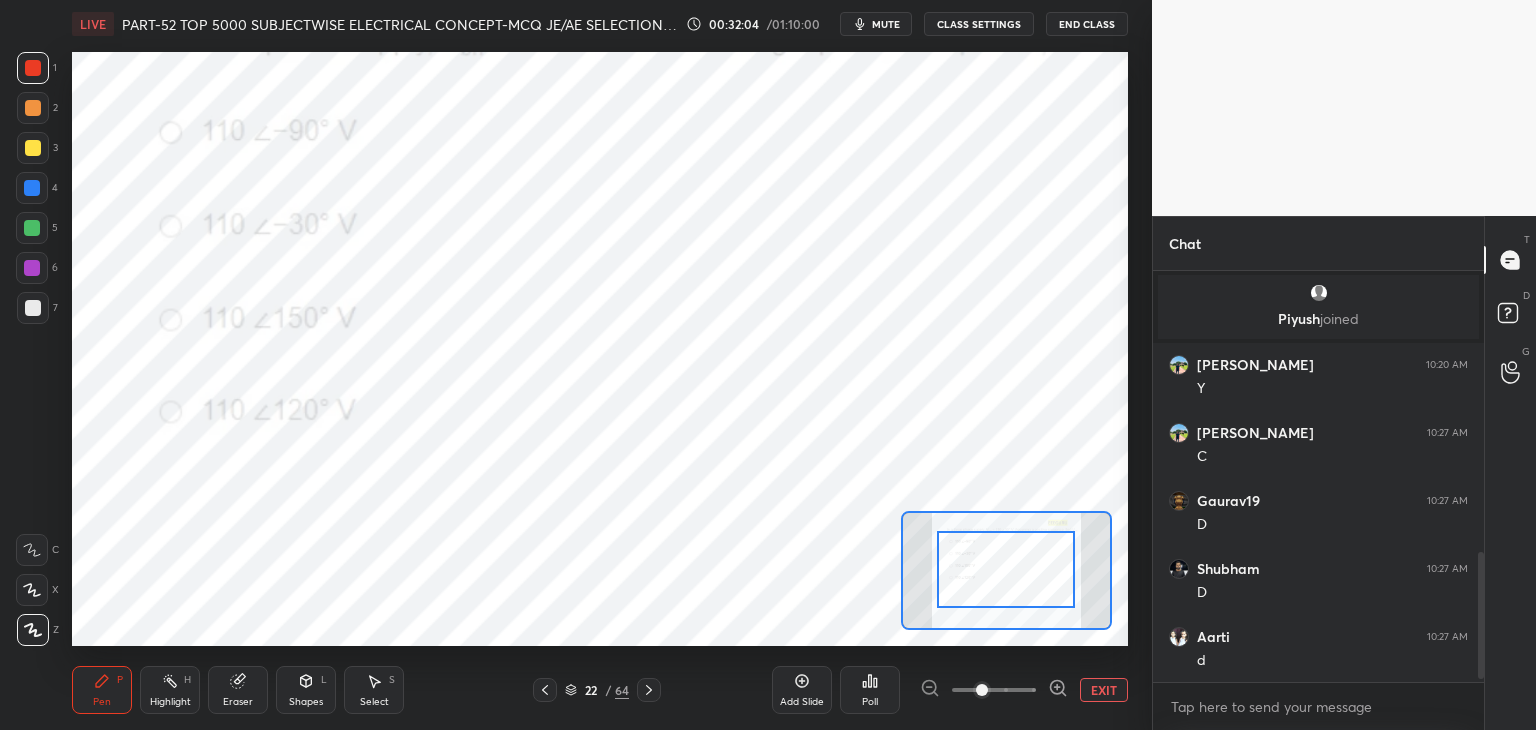 drag, startPoint x: 1007, startPoint y: 597, endPoint x: 1016, endPoint y: 577, distance: 21.931713 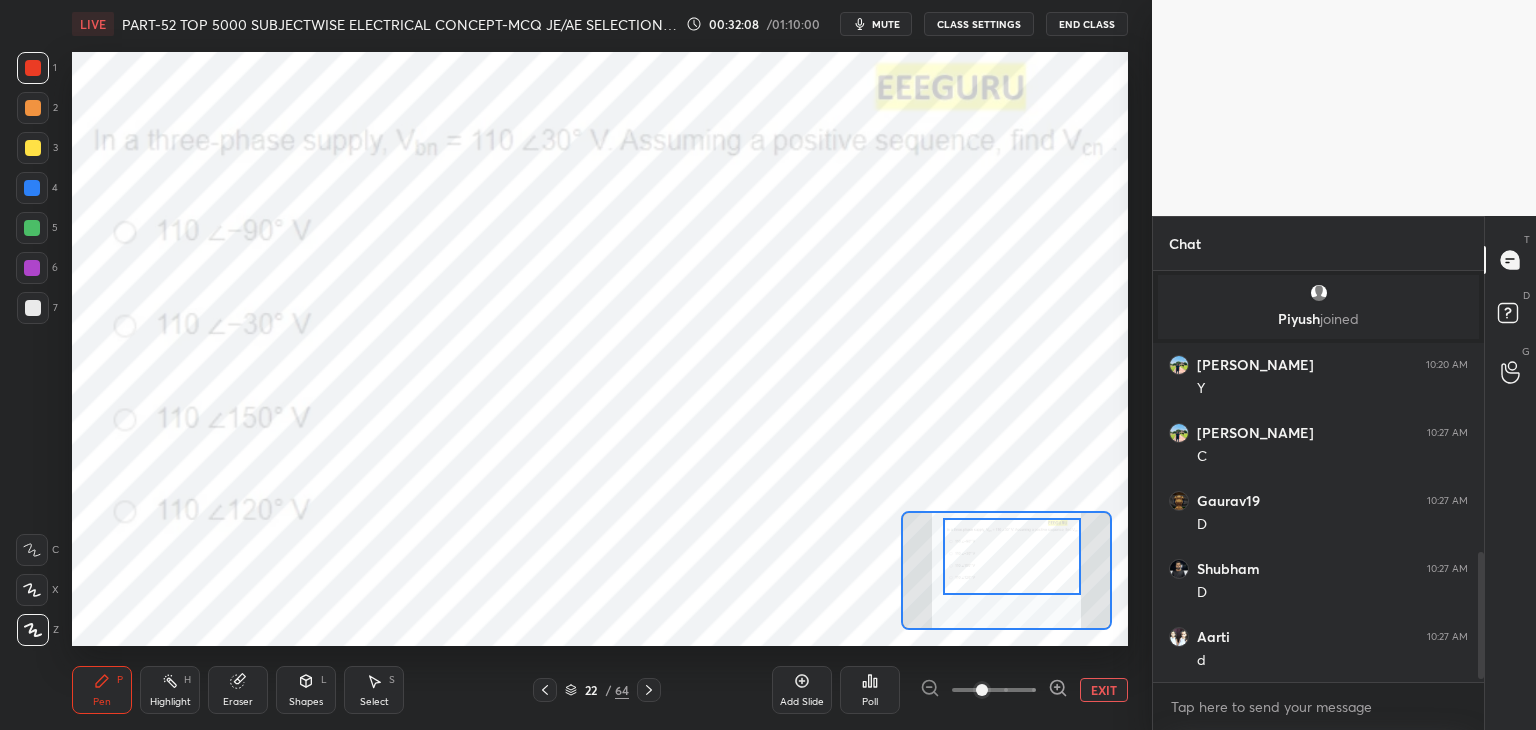 drag, startPoint x: 1016, startPoint y: 587, endPoint x: 1019, endPoint y: 574, distance: 13.341664 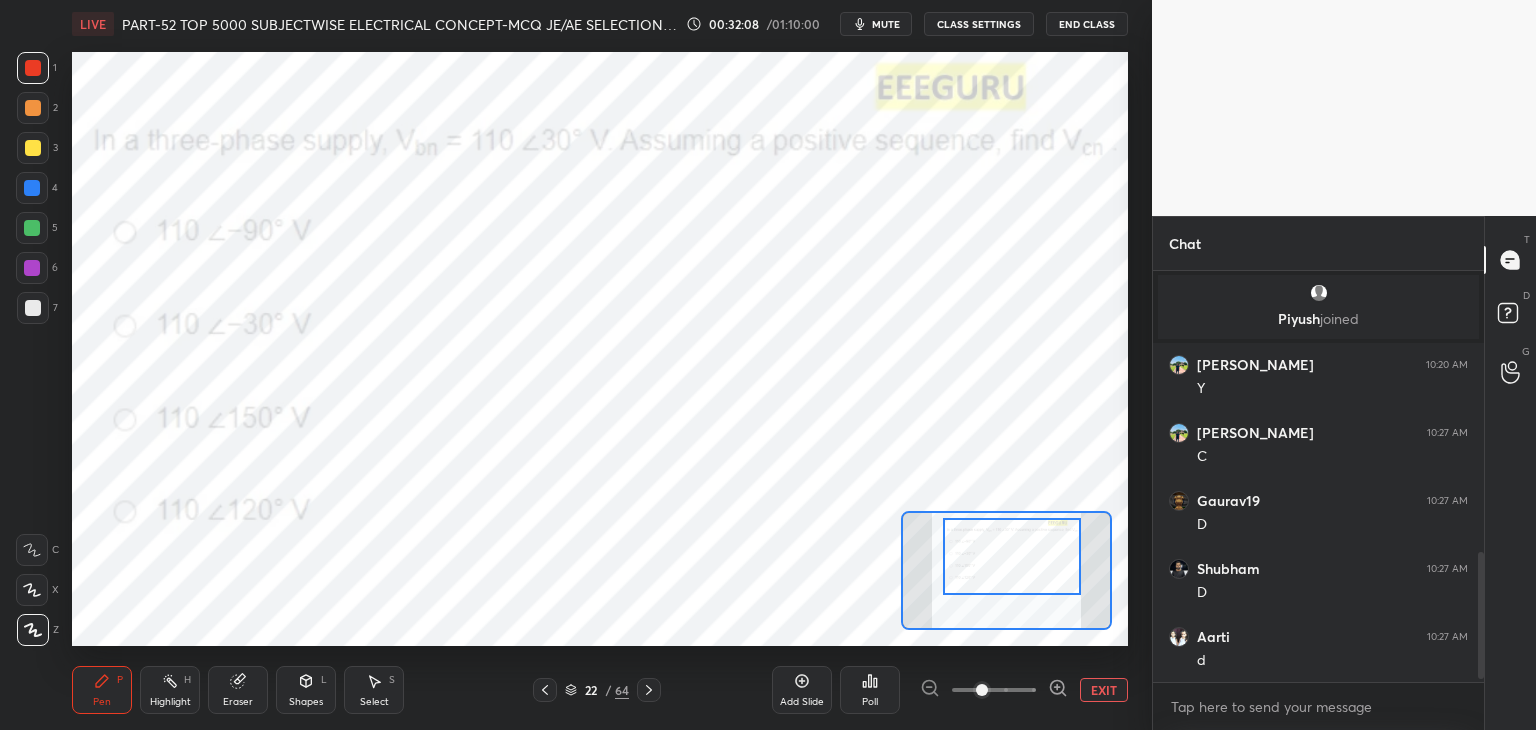 click at bounding box center [1012, 556] 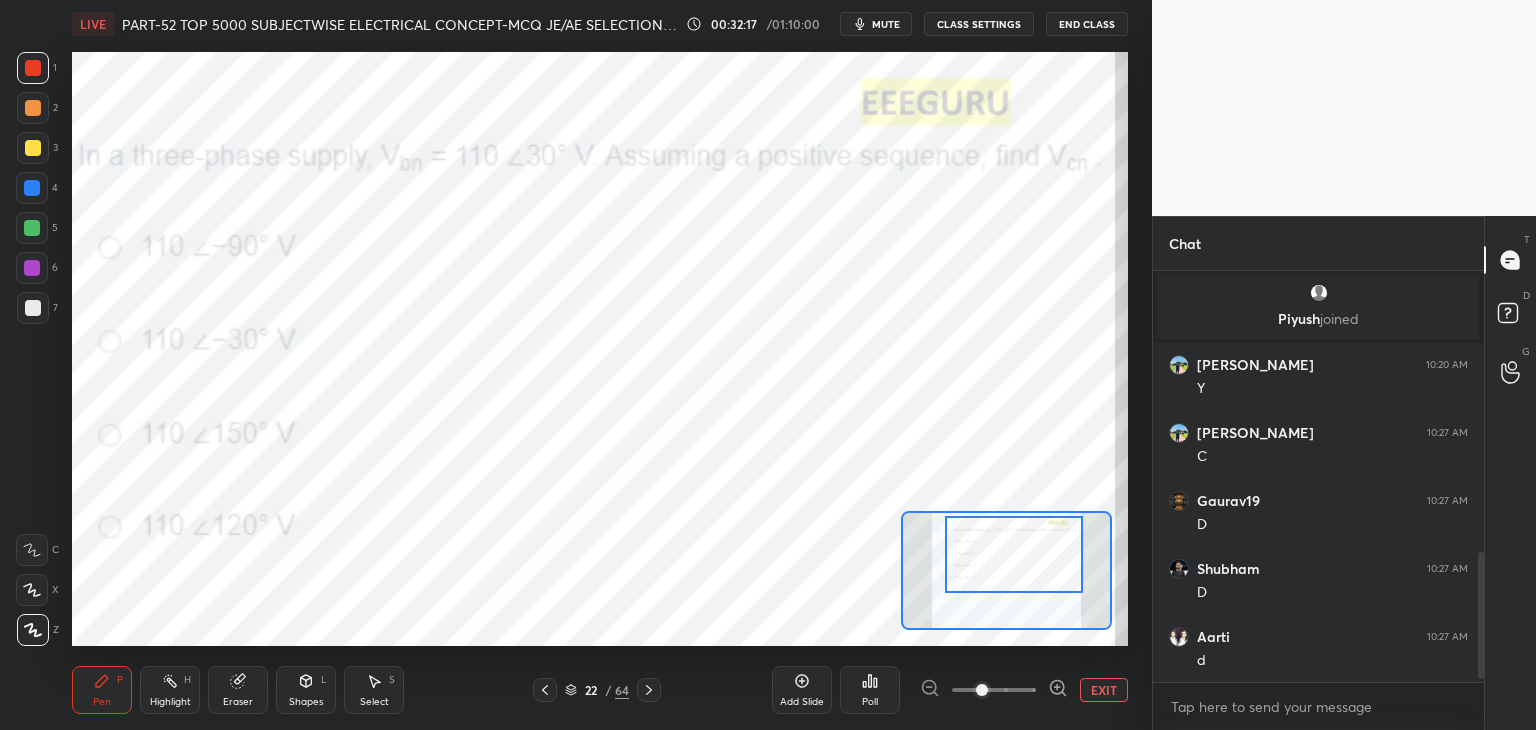 drag, startPoint x: 1050, startPoint y: 589, endPoint x: 1049, endPoint y: 579, distance: 10.049875 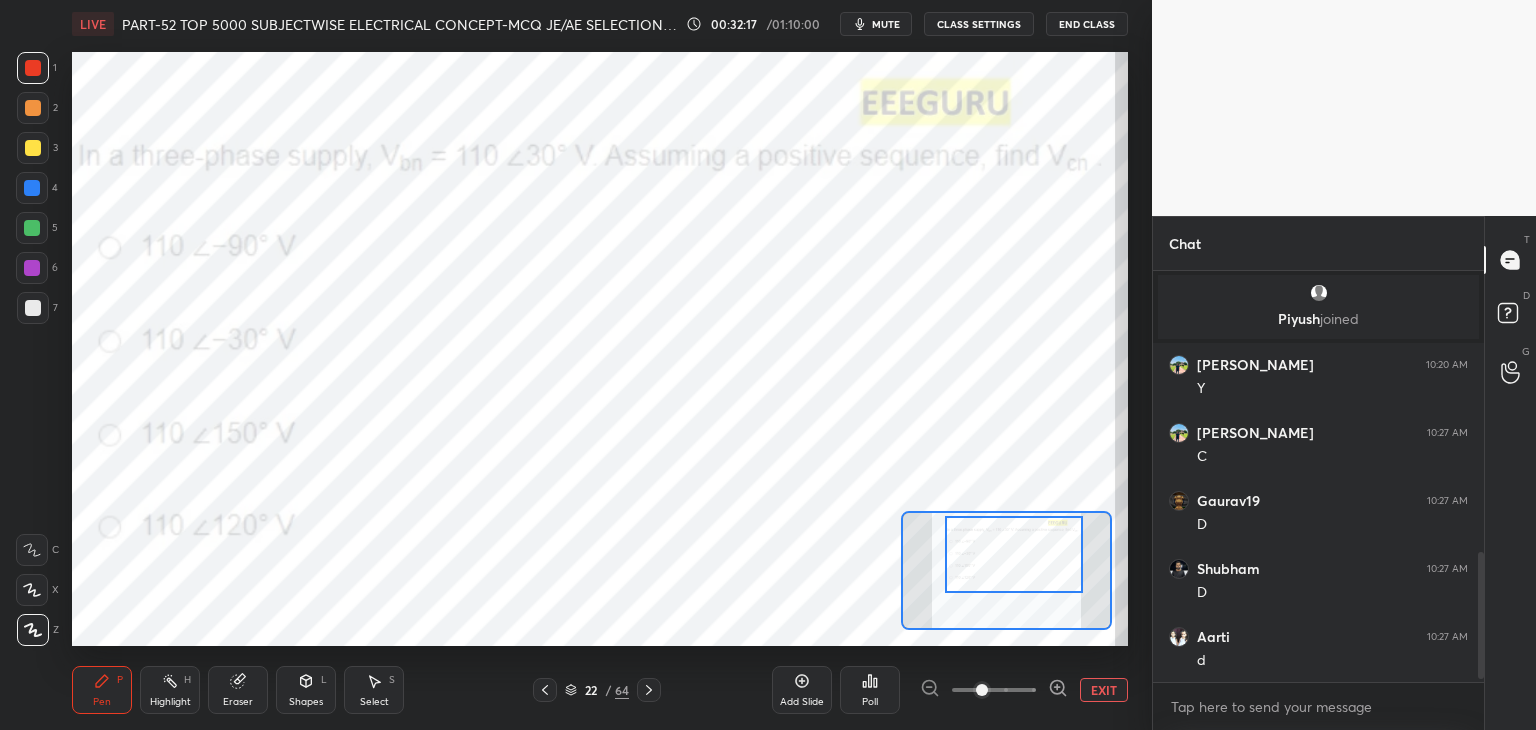 click at bounding box center (1014, 554) 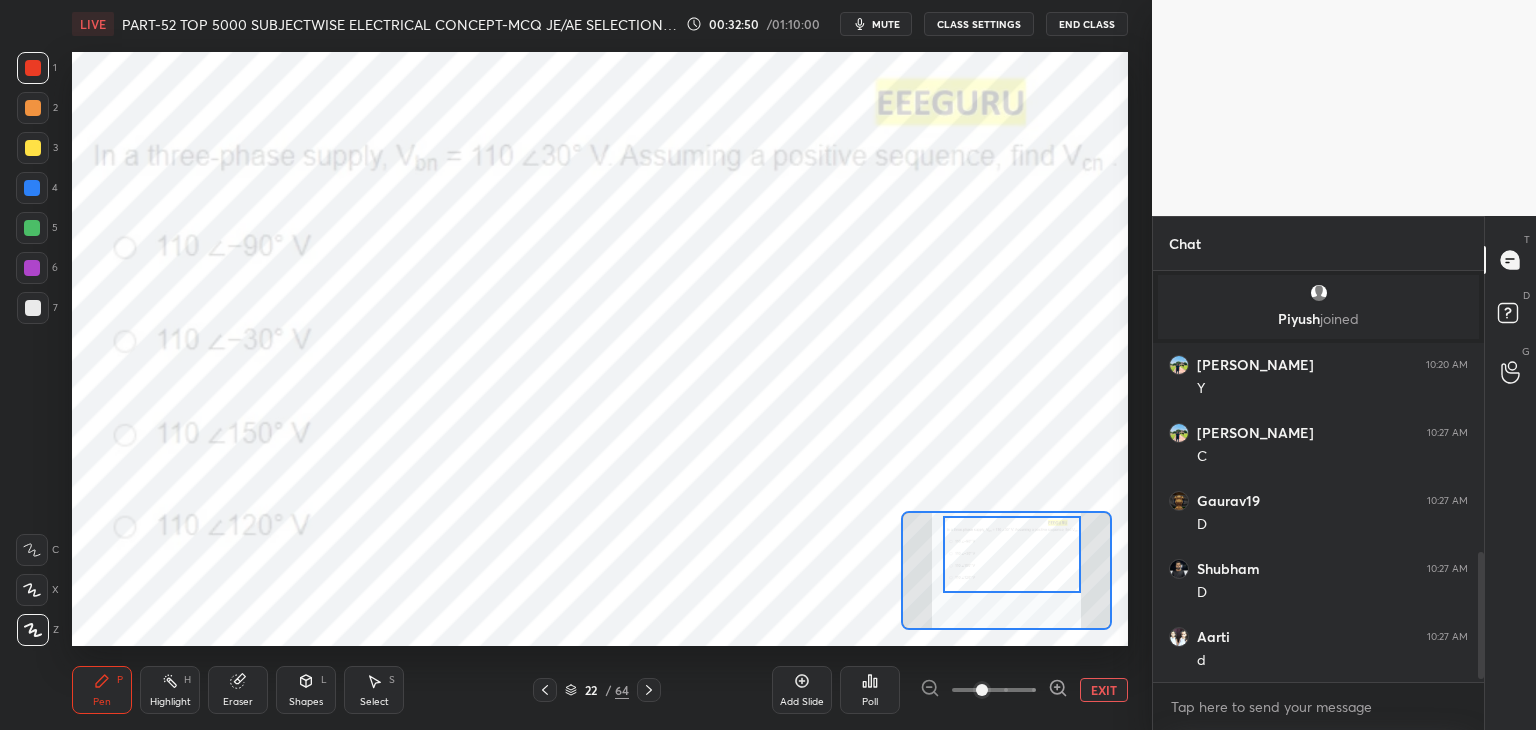 click on "Poll" at bounding box center (870, 702) 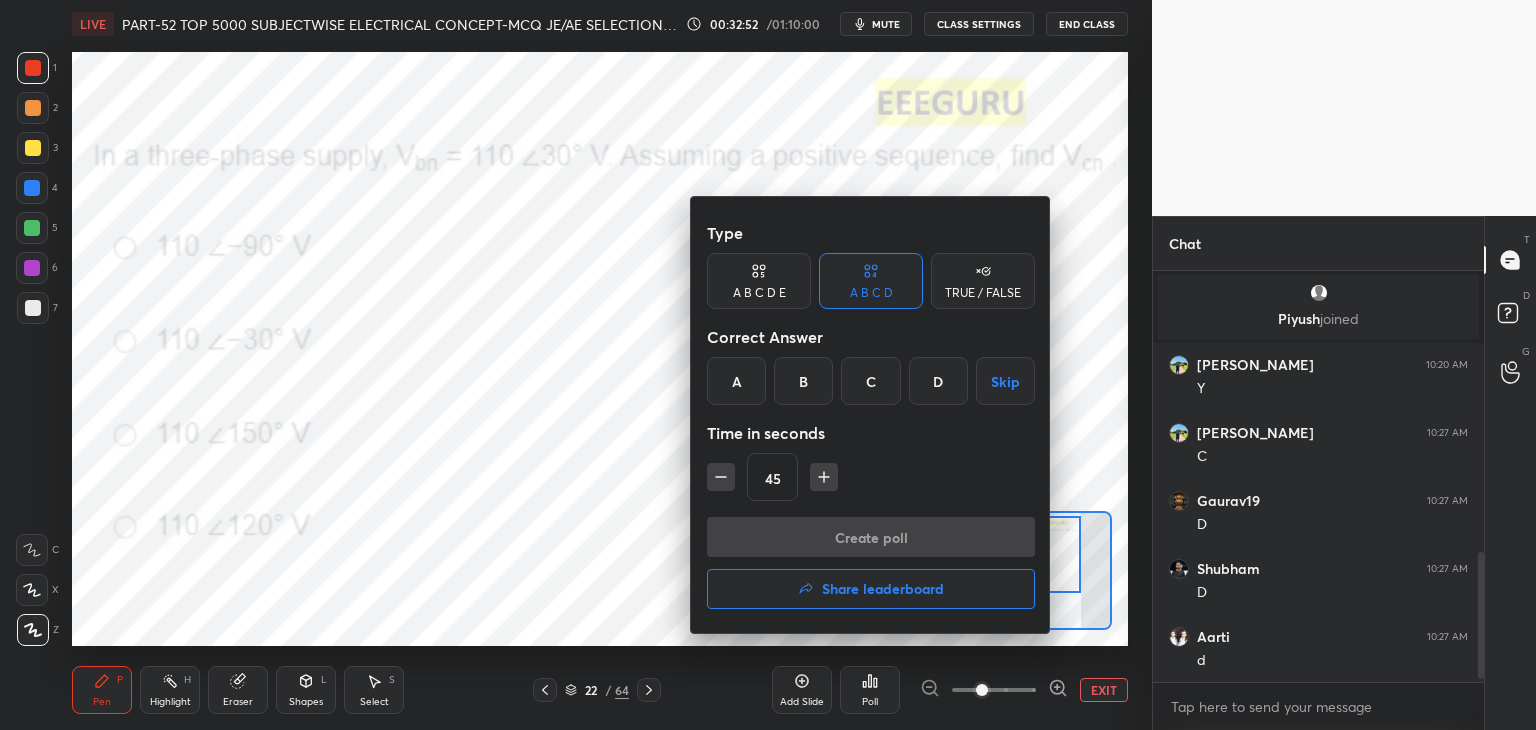 click on "A" at bounding box center (736, 381) 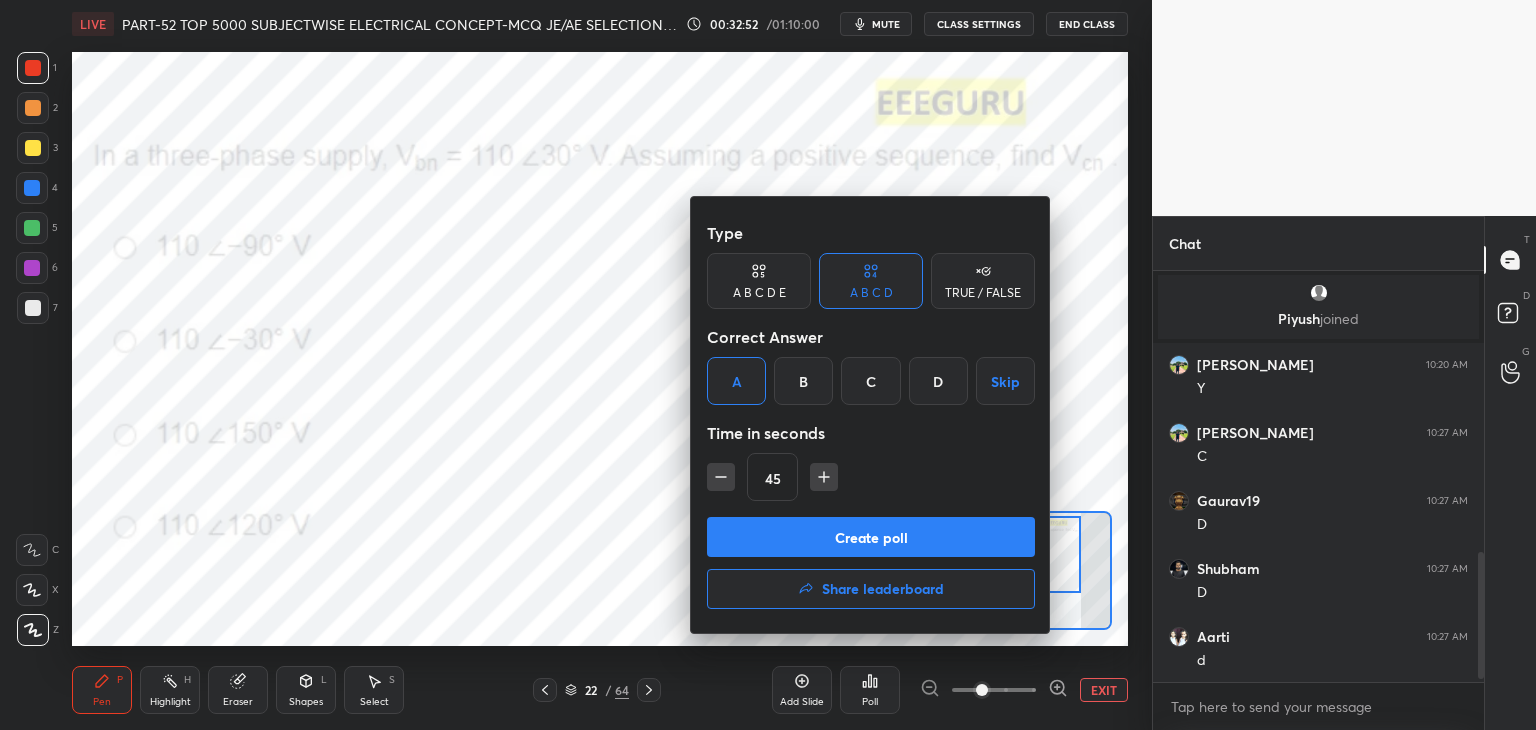 click 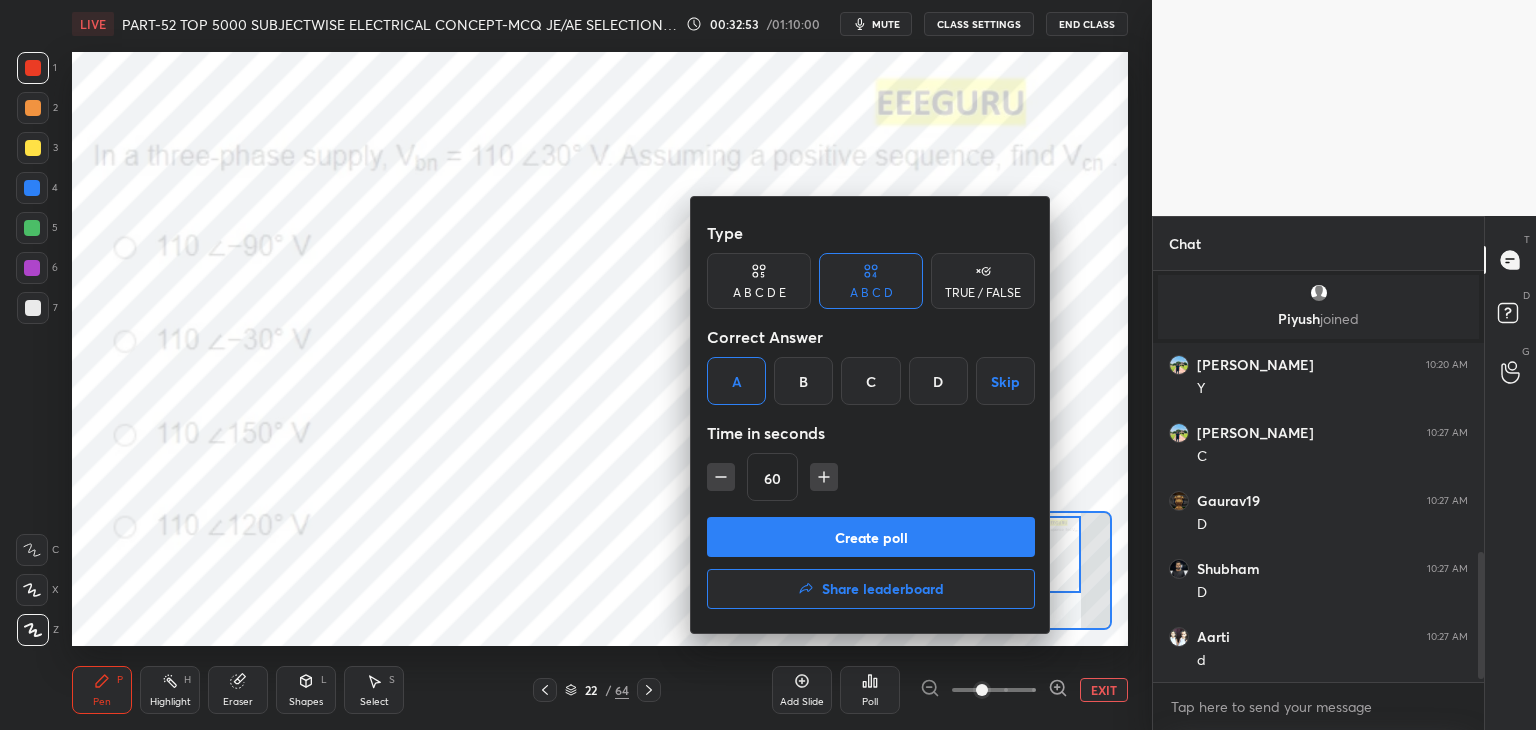drag, startPoint x: 824, startPoint y: 476, endPoint x: 819, endPoint y: 497, distance: 21.587032 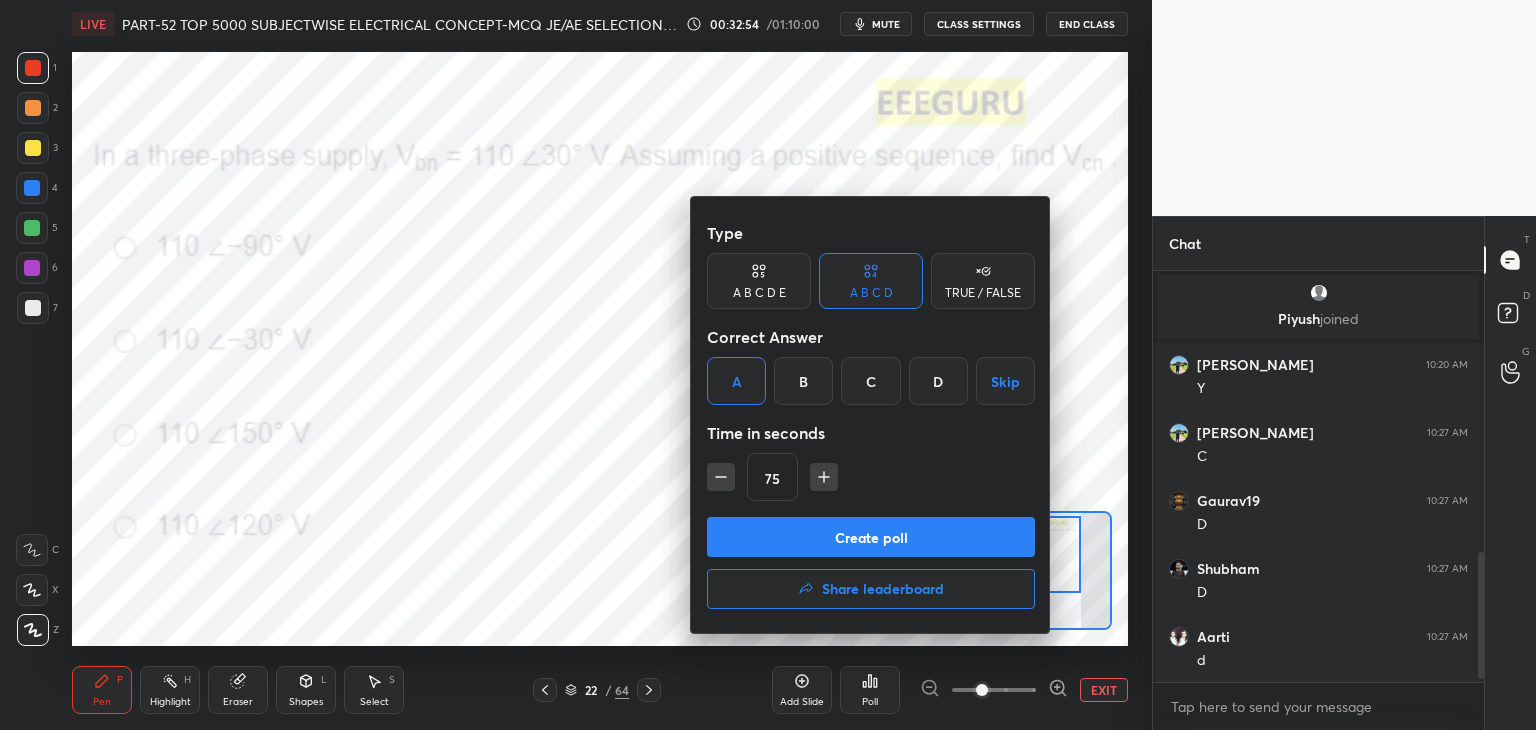 click on "Create poll" at bounding box center [871, 537] 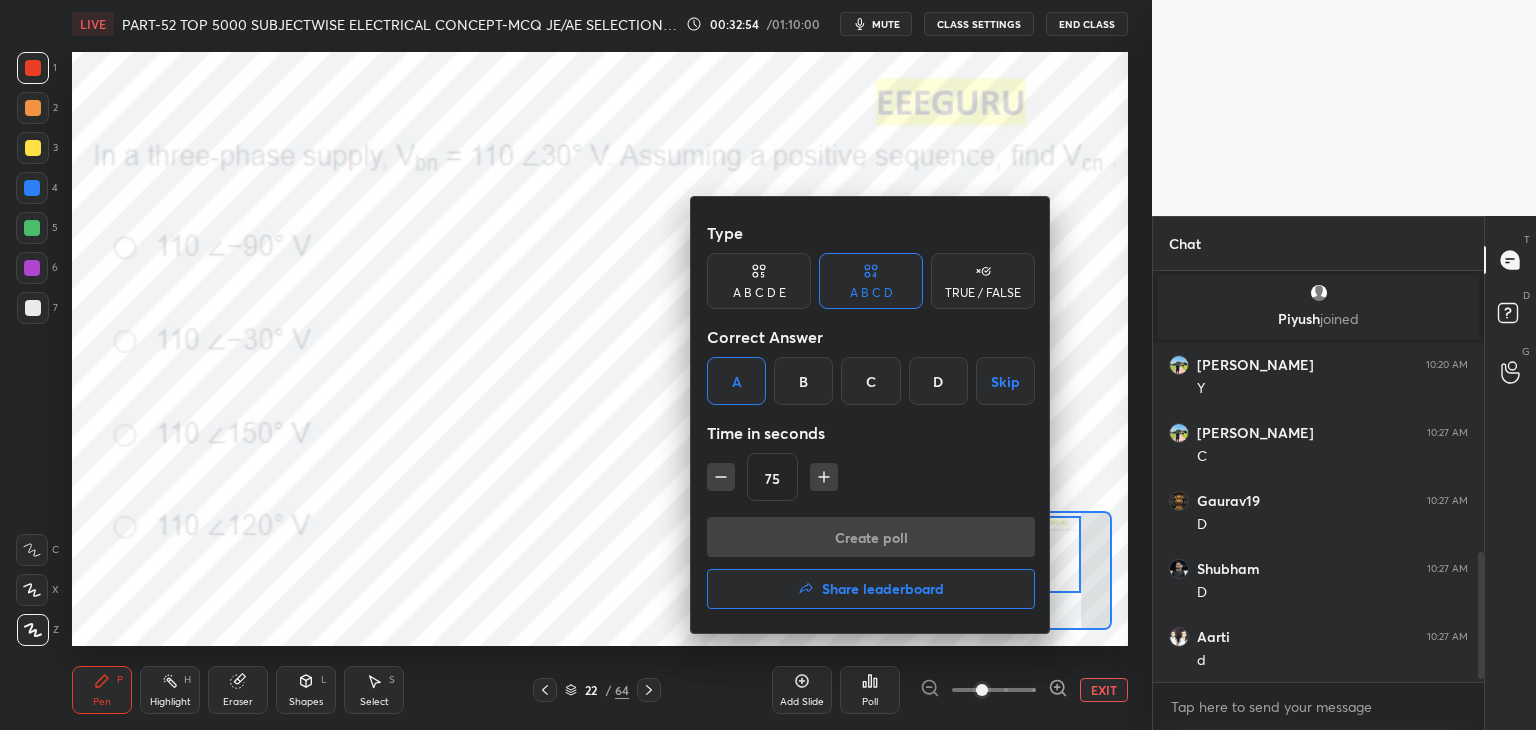 scroll, scrollTop: 363, scrollLeft: 325, axis: both 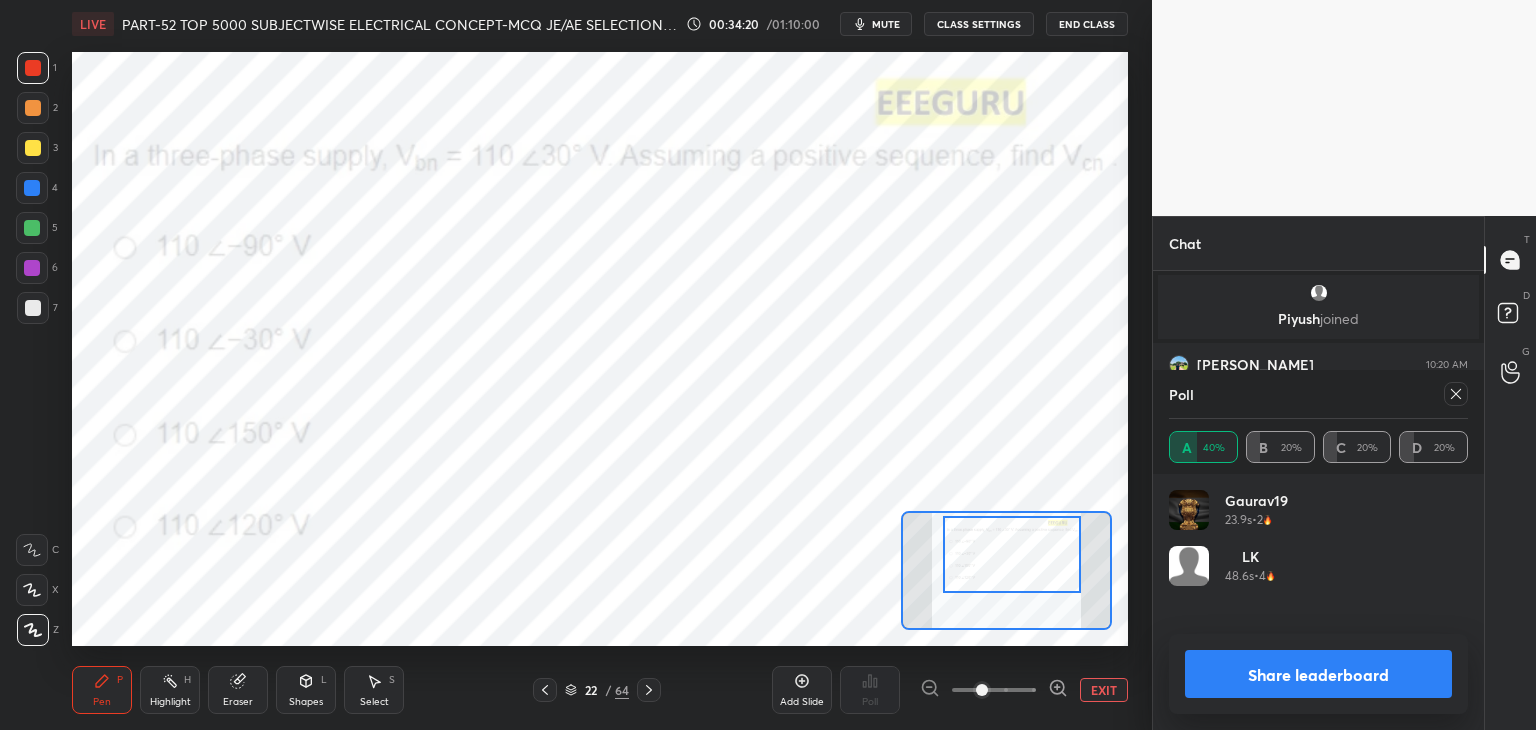 click 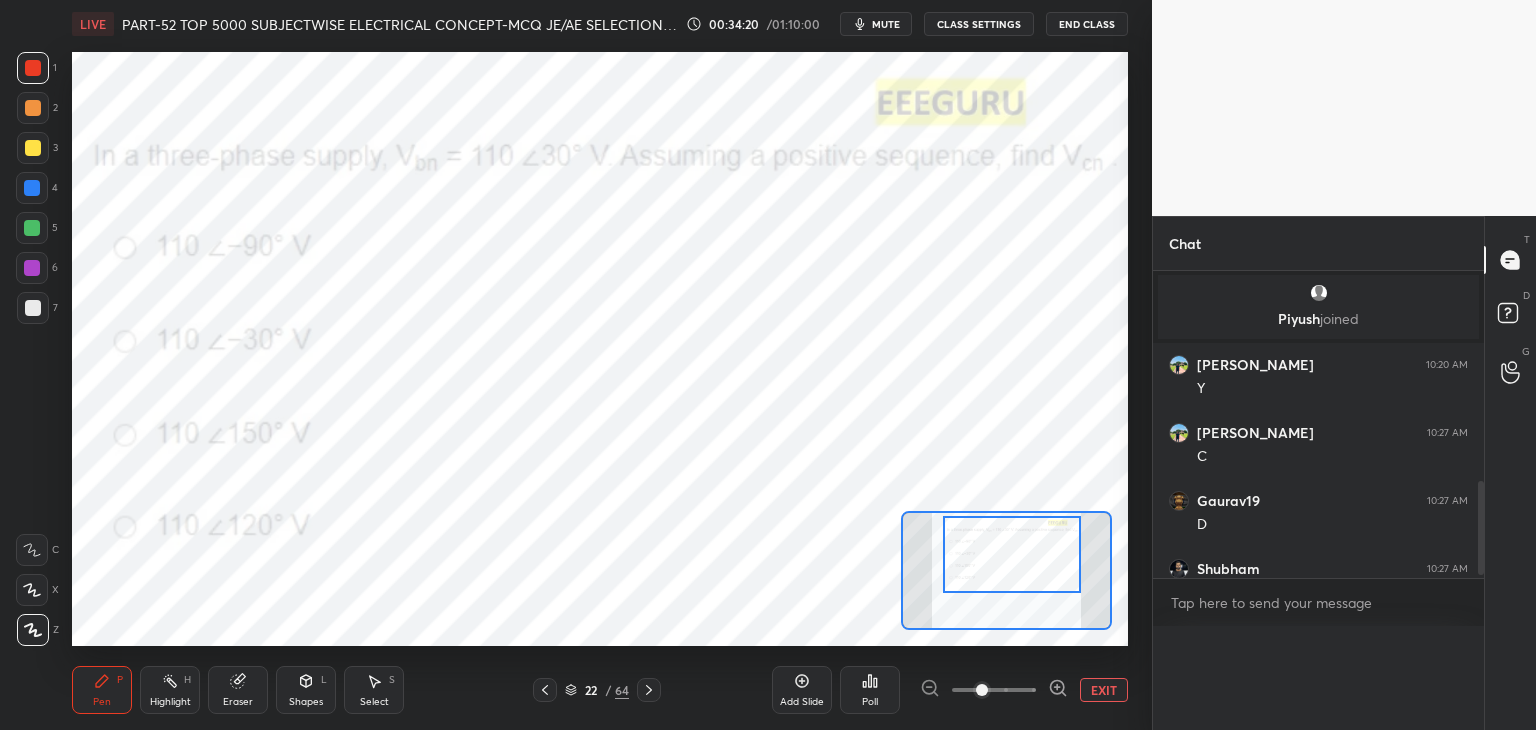 scroll, scrollTop: 151, scrollLeft: 293, axis: both 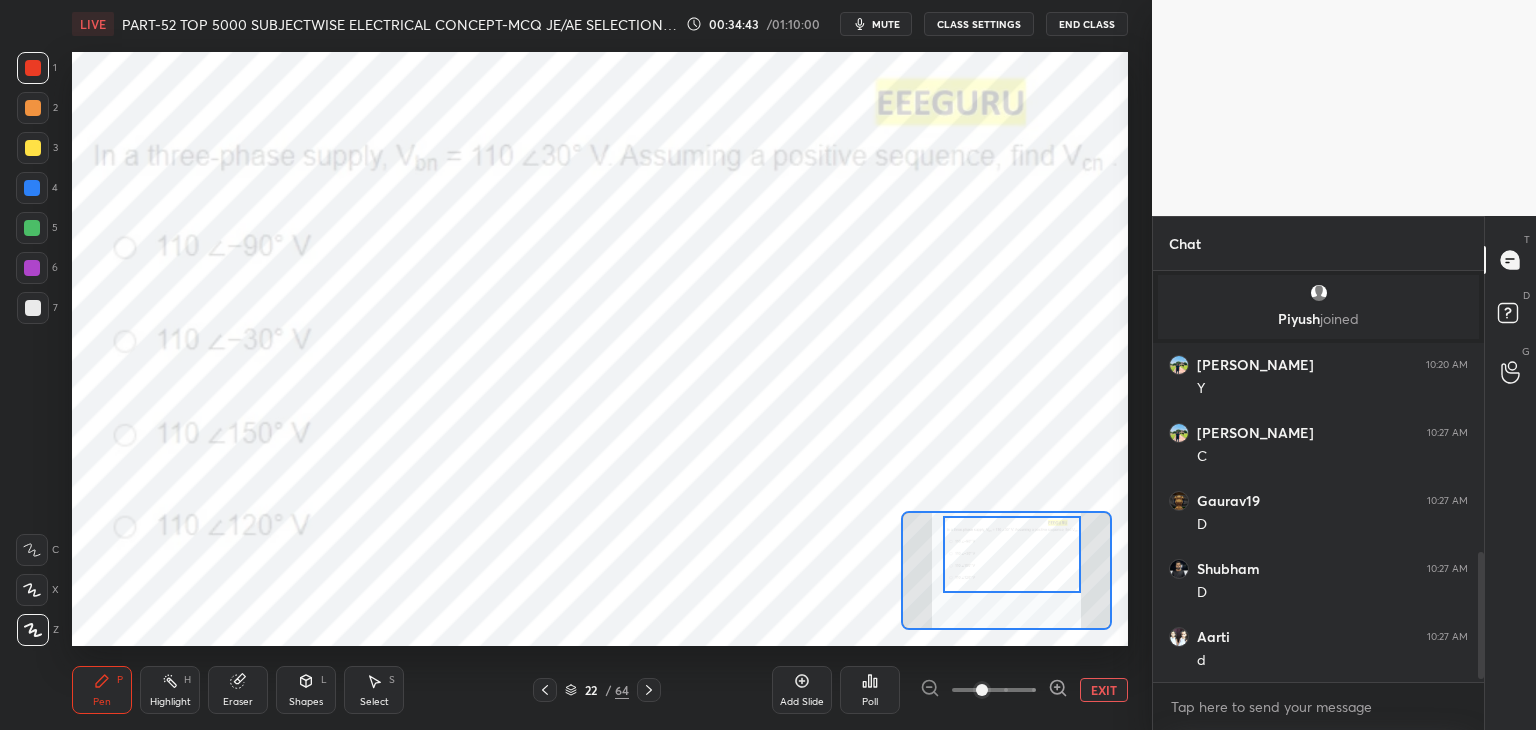 click on "Eraser" at bounding box center [238, 702] 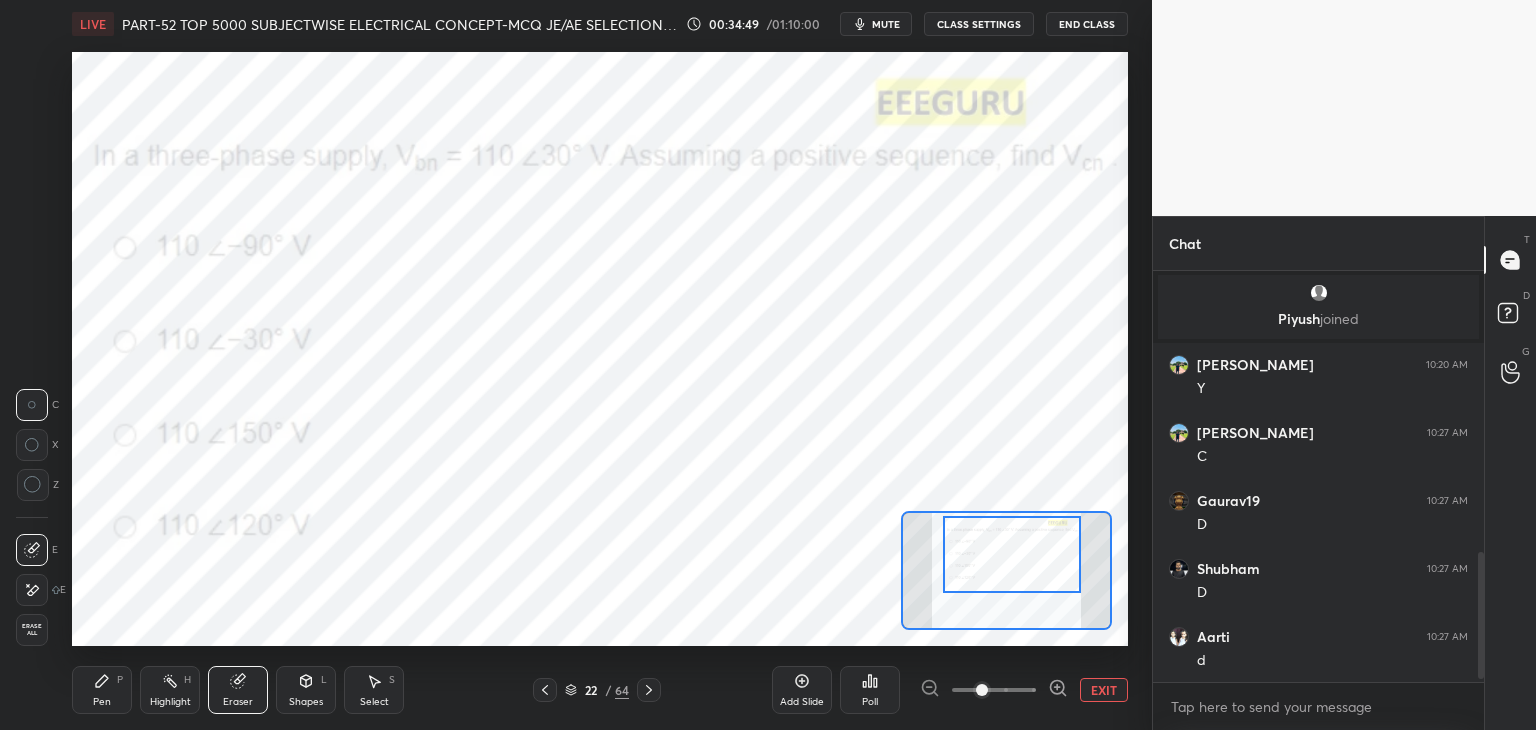 click on "Pen P" at bounding box center [102, 690] 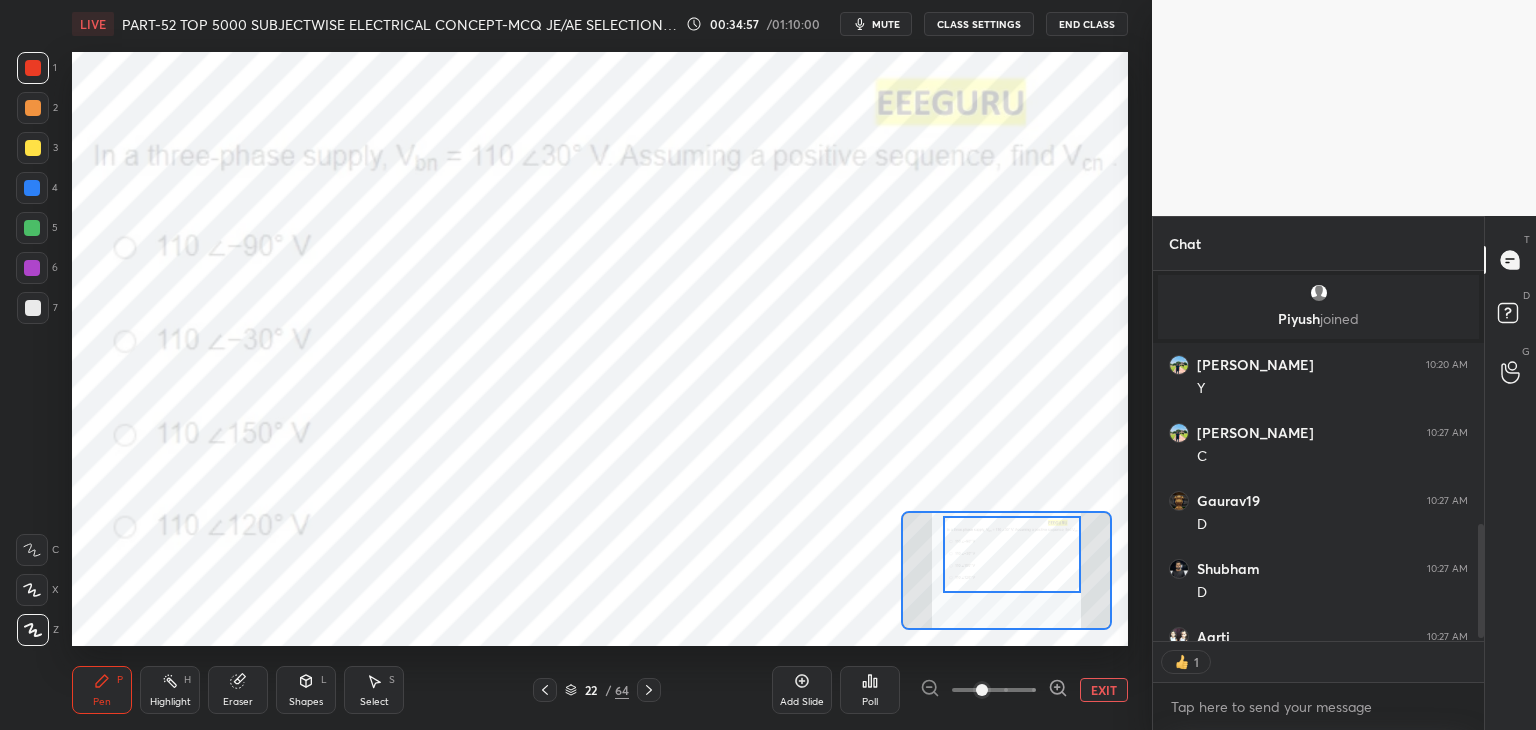 scroll, scrollTop: 365, scrollLeft: 325, axis: both 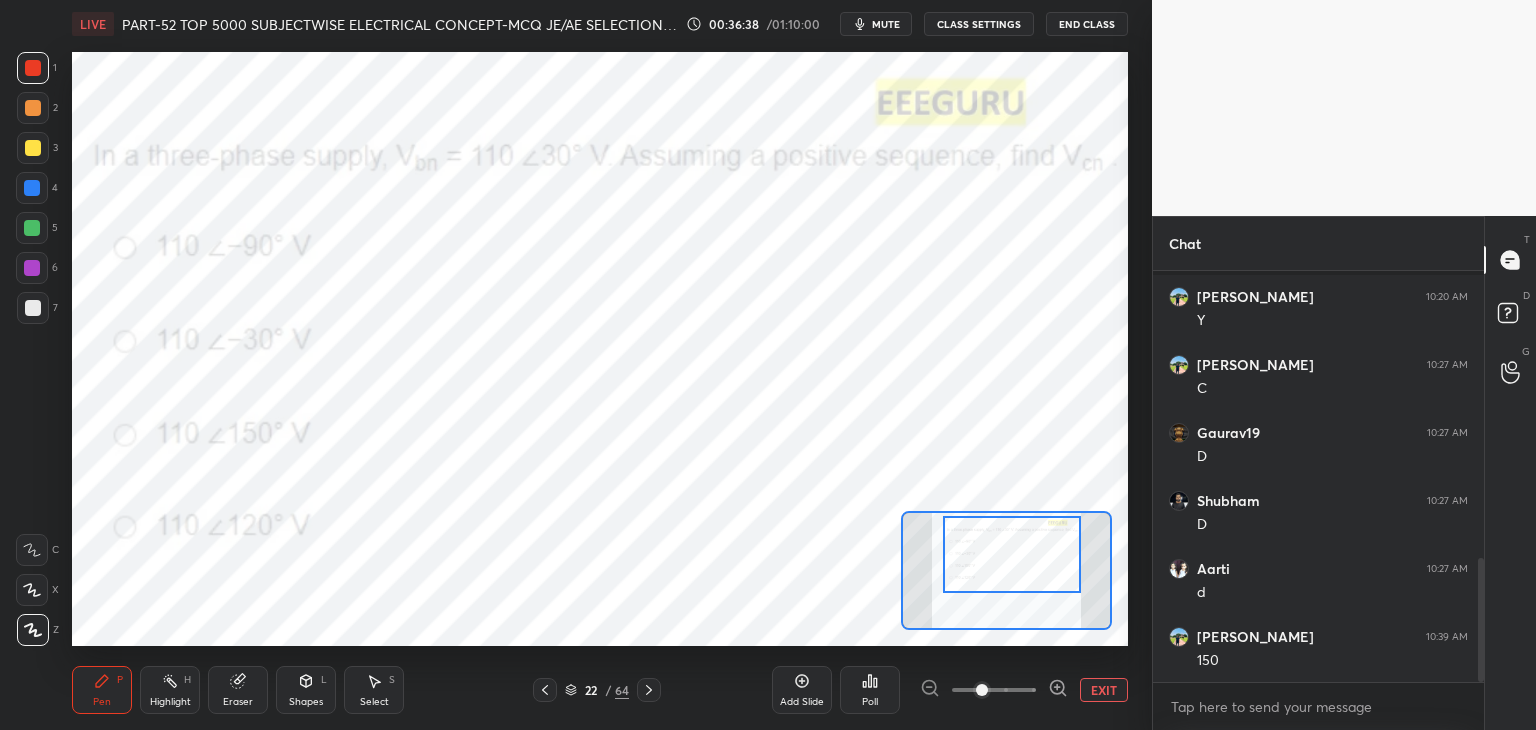 click on "Add Slide" at bounding box center [802, 690] 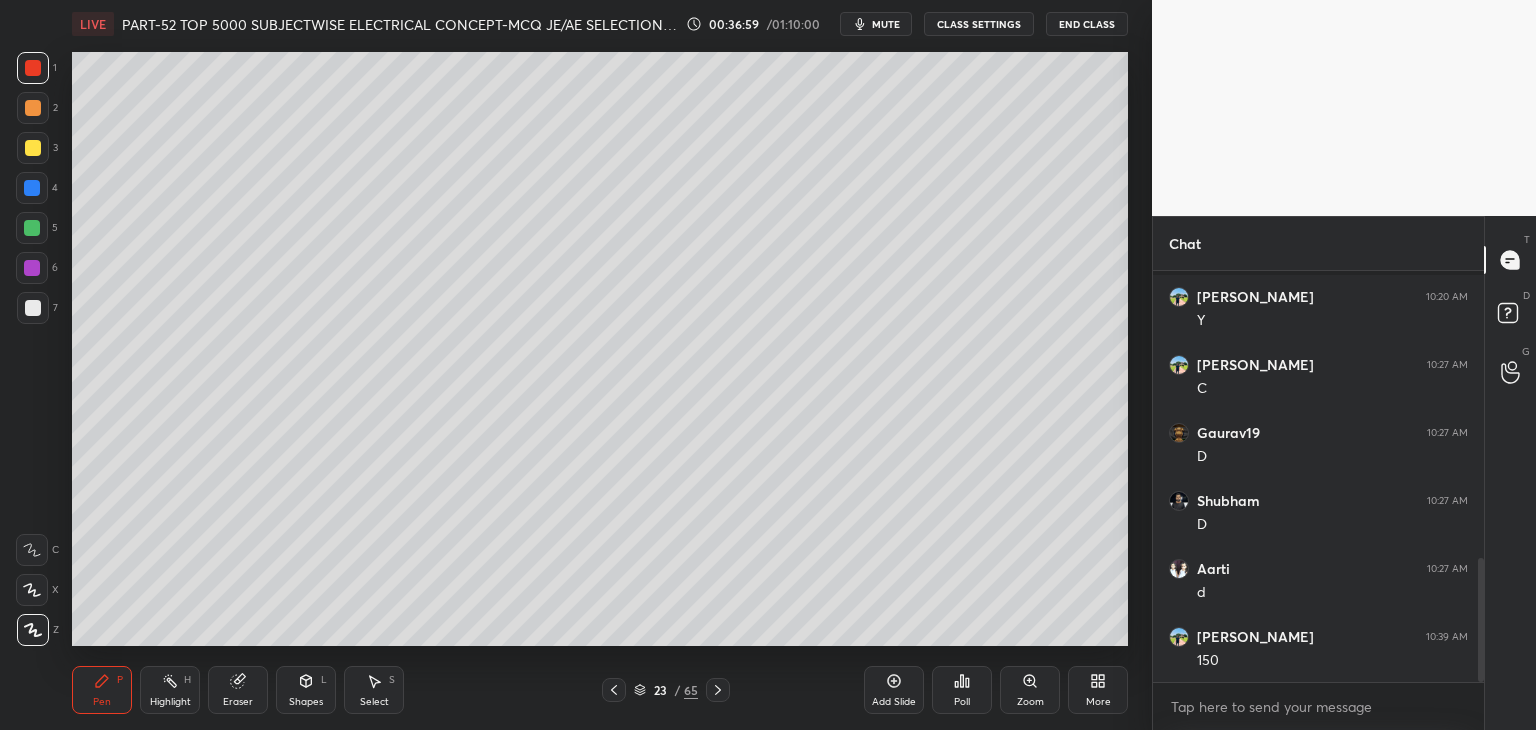 click 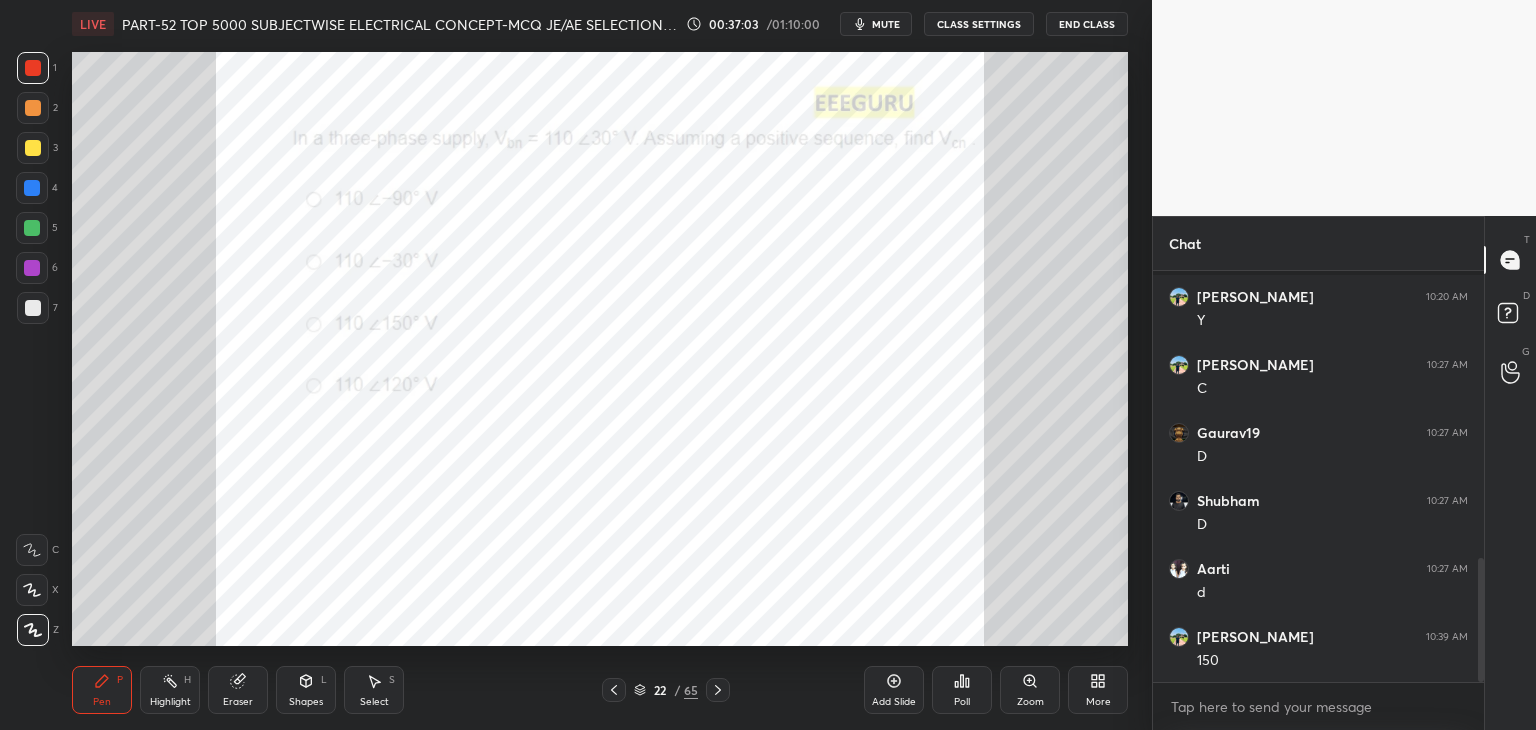 click on "Zoom" at bounding box center [1030, 702] 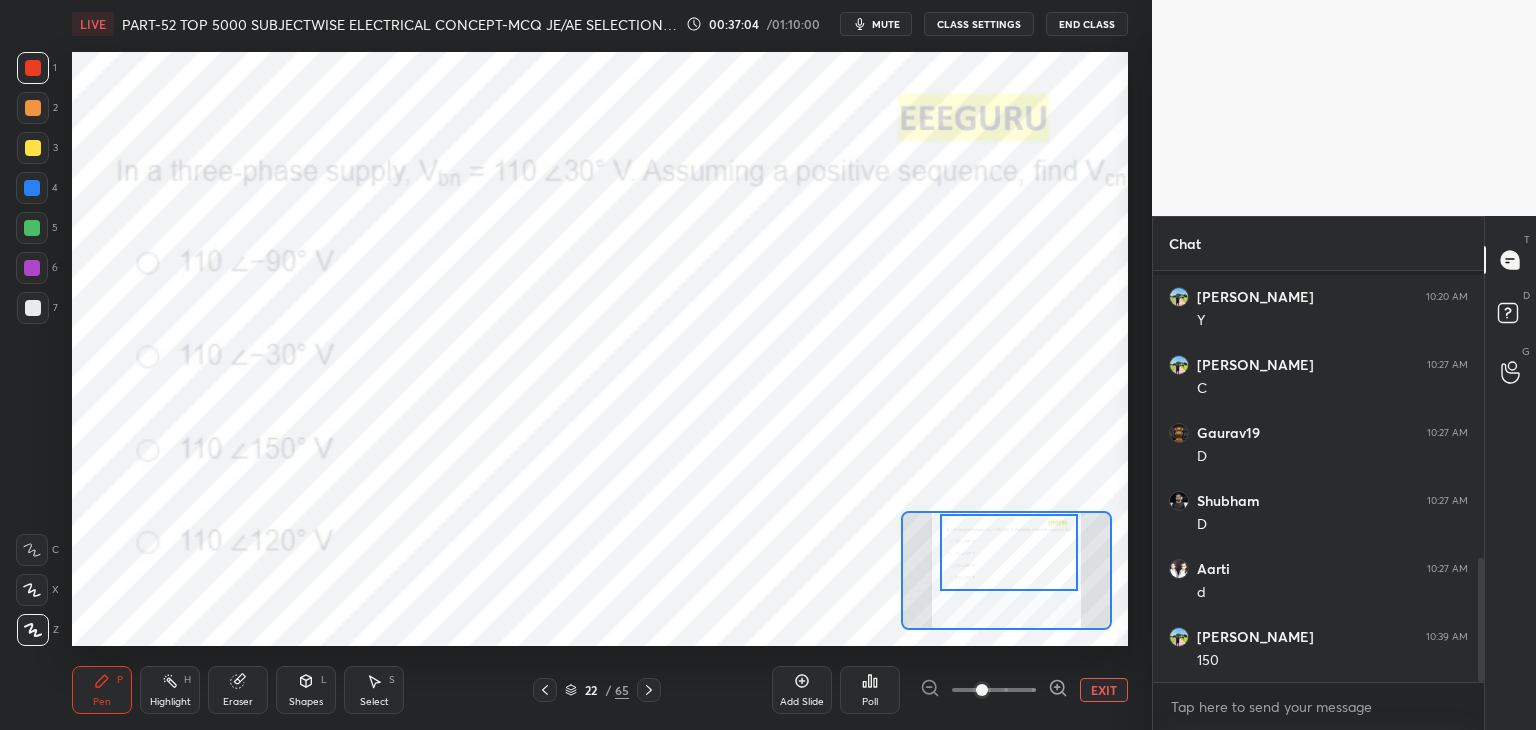 drag, startPoint x: 1021, startPoint y: 577, endPoint x: 1036, endPoint y: 565, distance: 19.209373 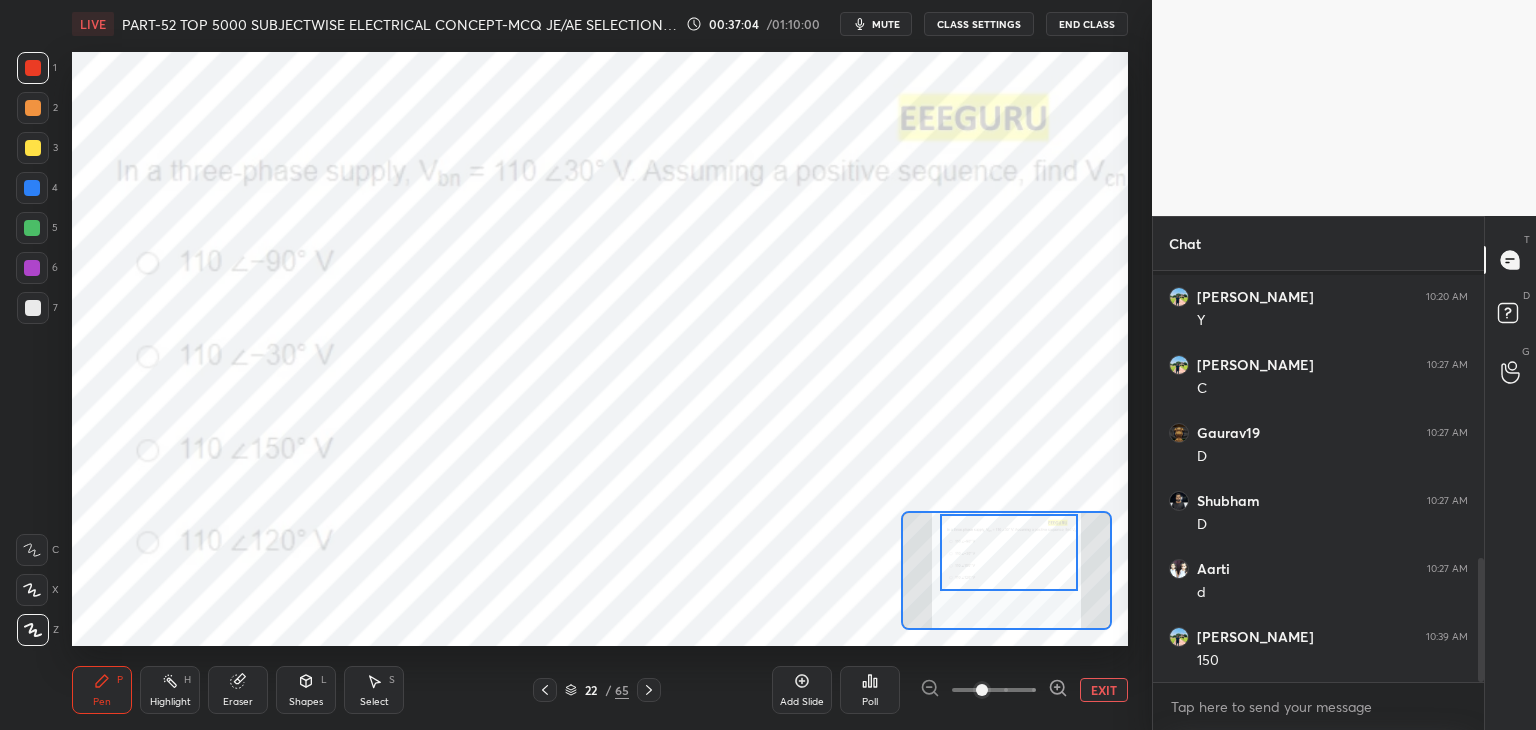 click at bounding box center (1009, 552) 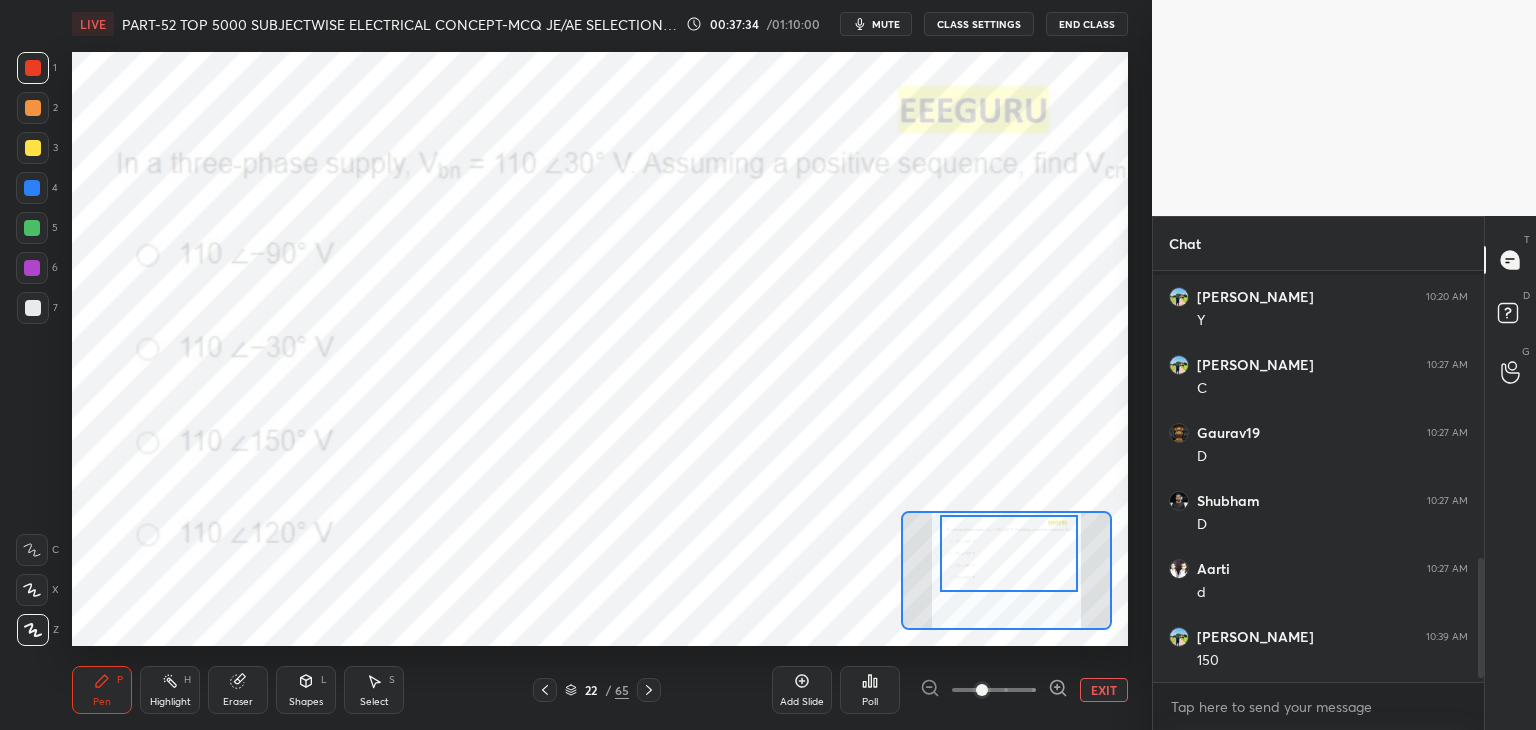 scroll, scrollTop: 1024, scrollLeft: 0, axis: vertical 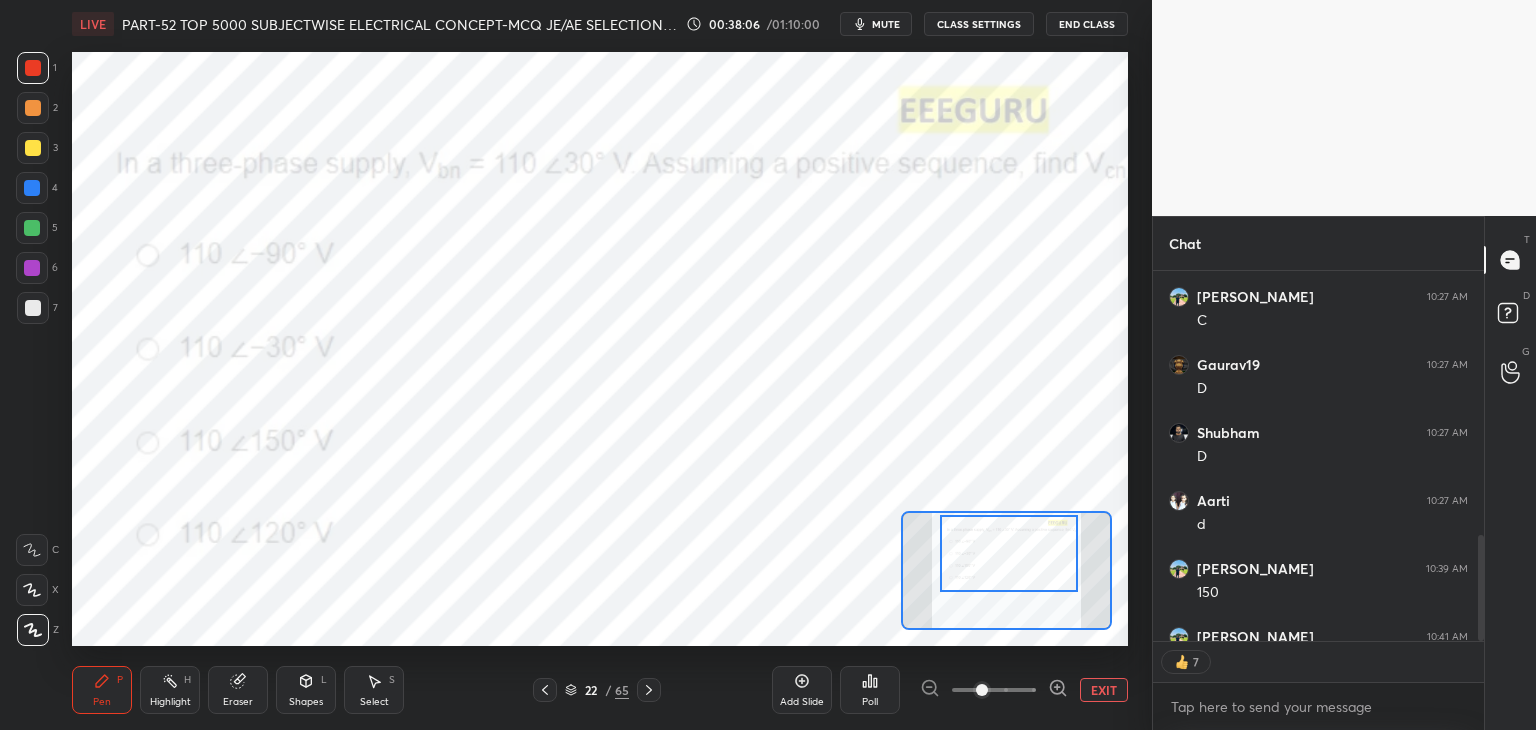 click 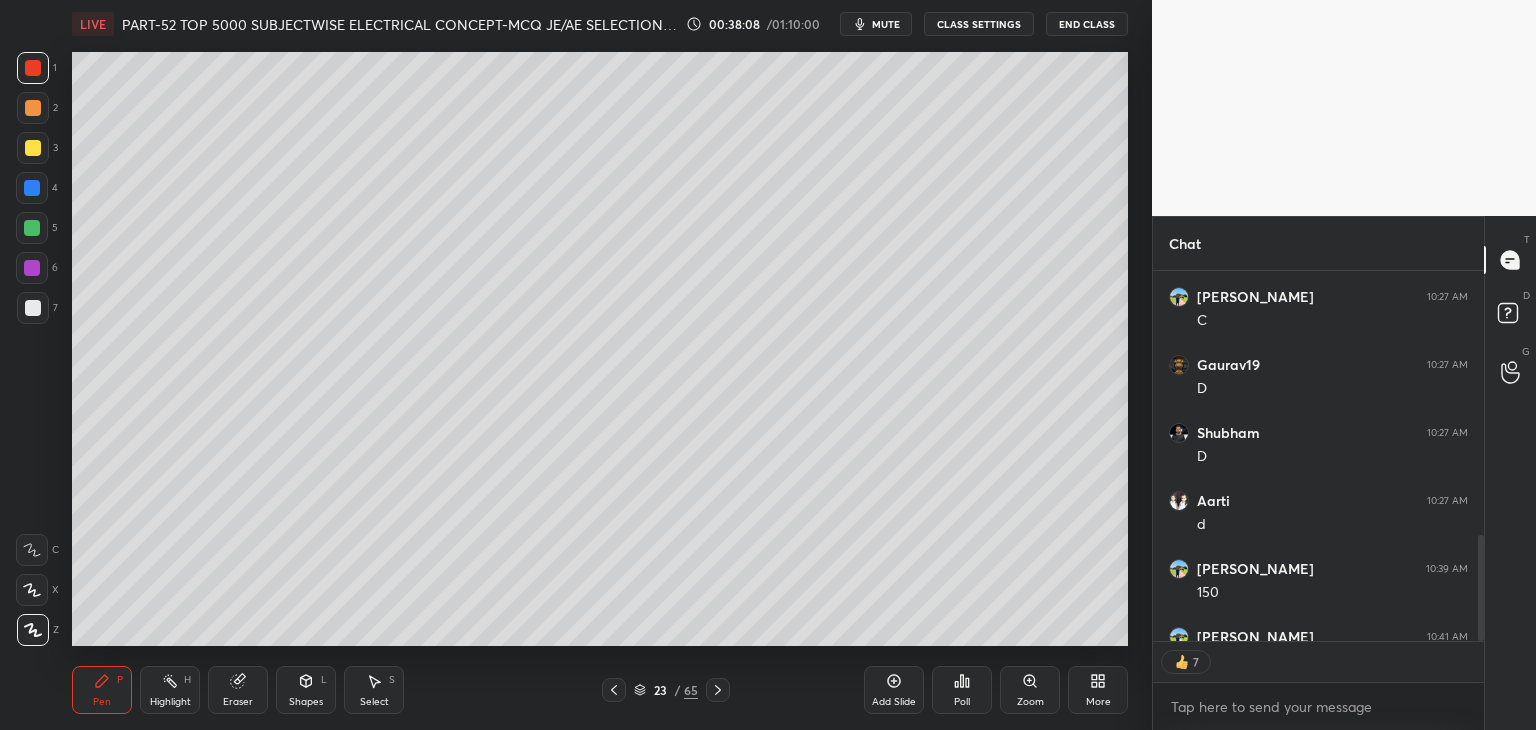 click on "Shapes L" at bounding box center (306, 690) 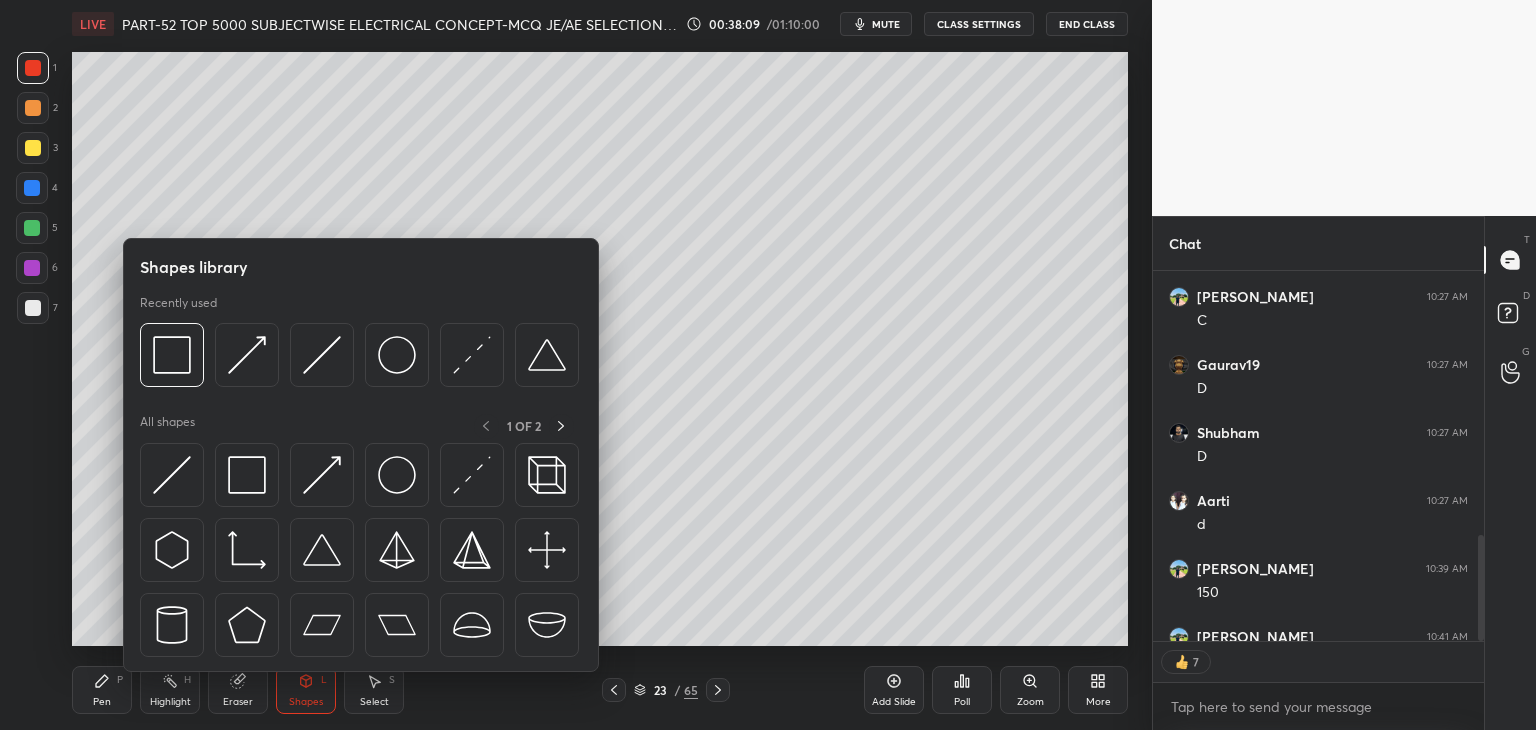 type on "x" 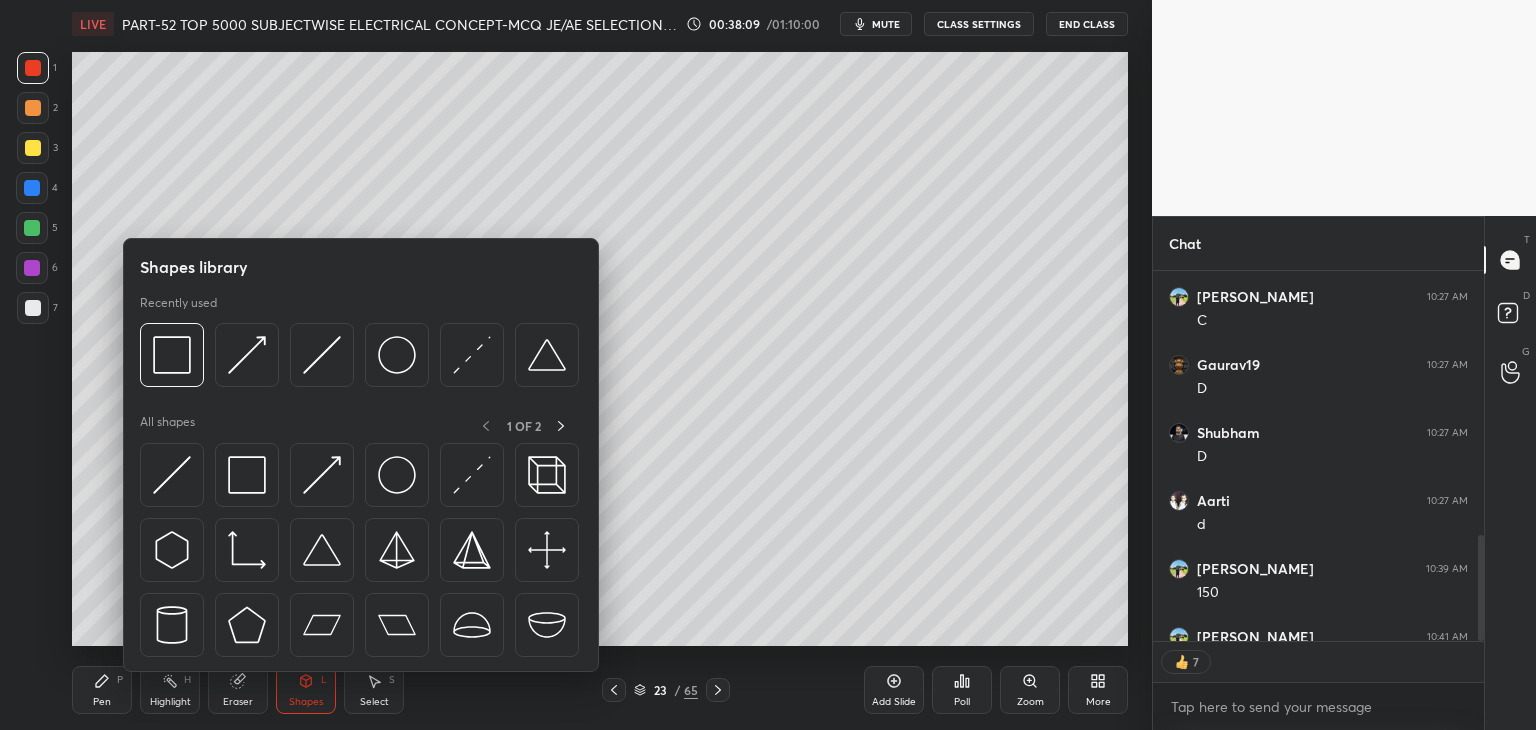 scroll, scrollTop: 6, scrollLeft: 6, axis: both 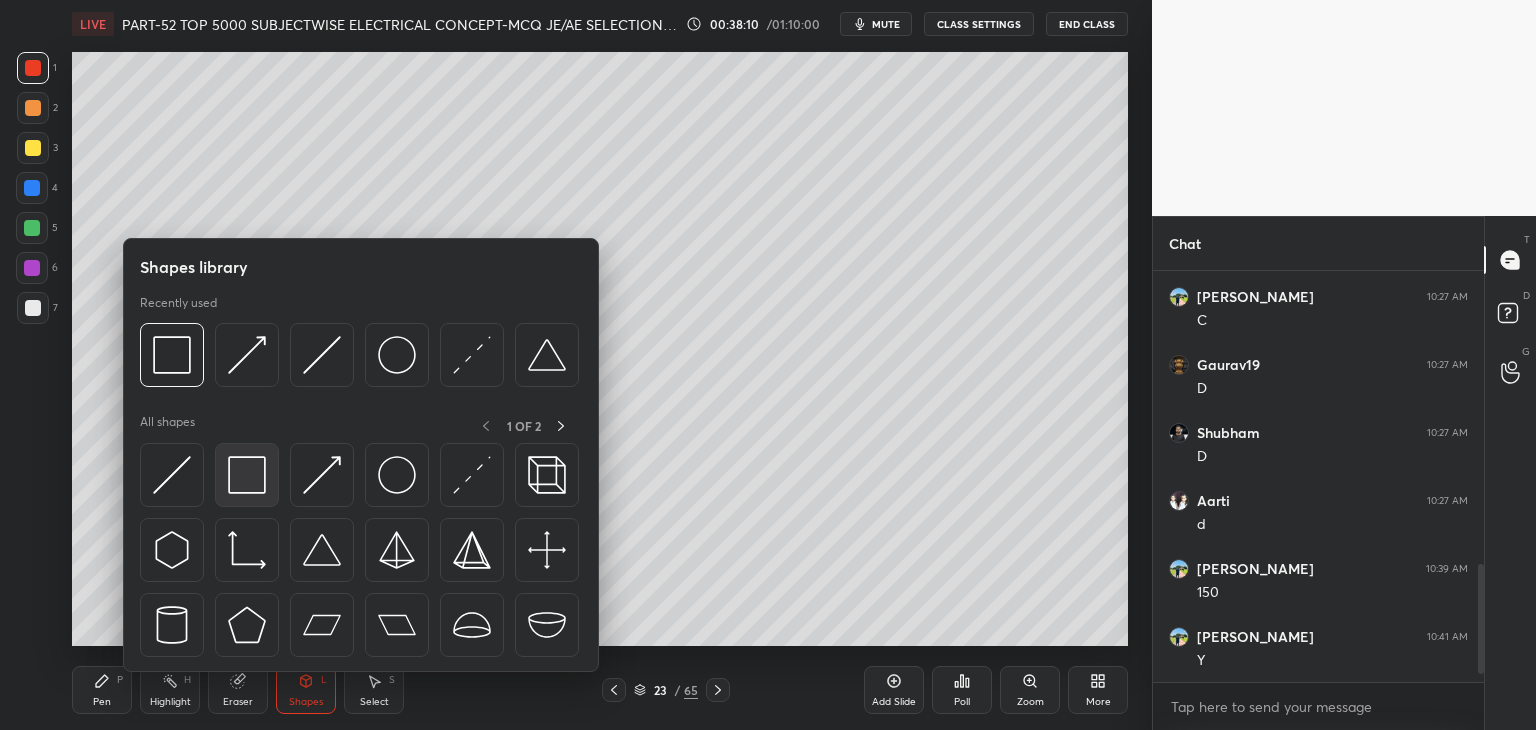click at bounding box center [247, 475] 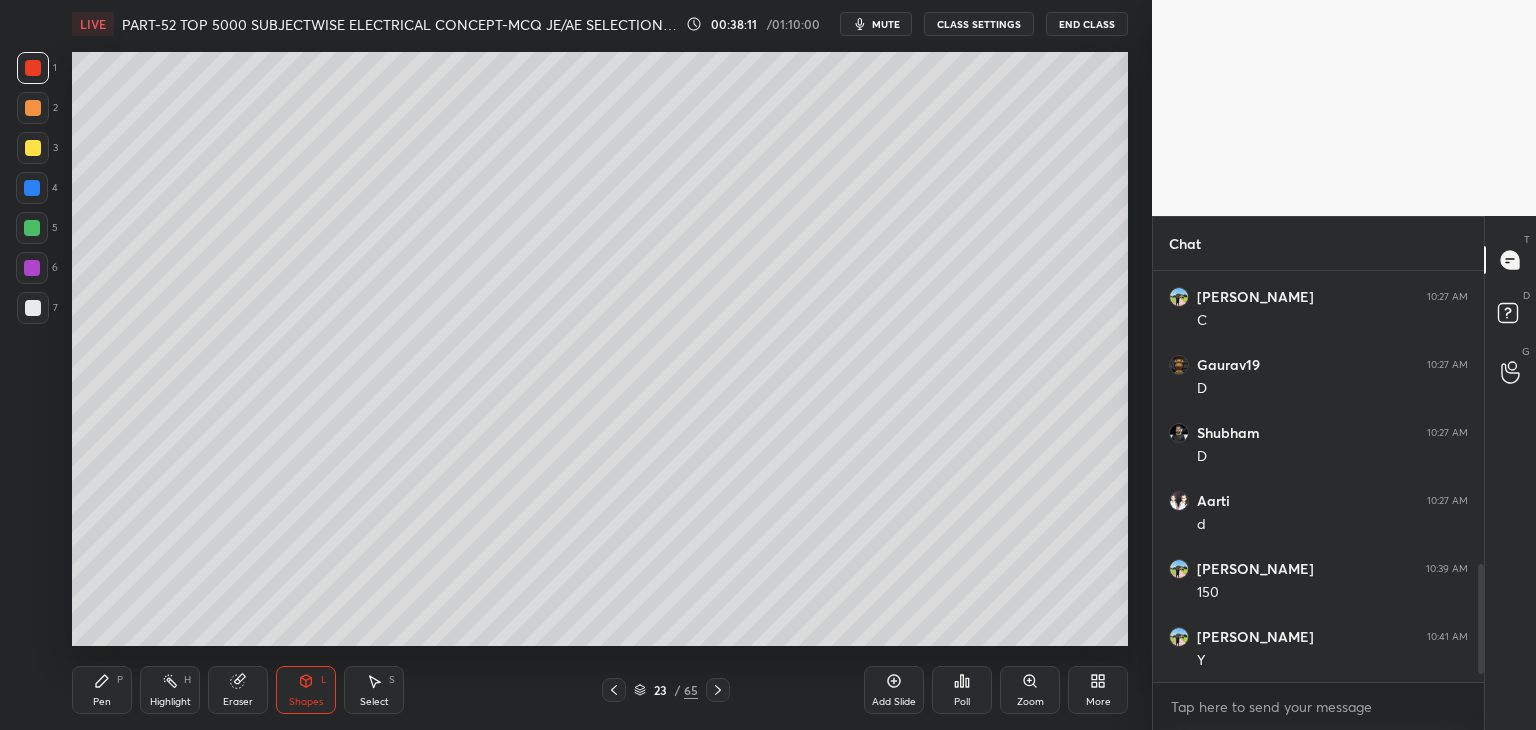 click at bounding box center (32, 228) 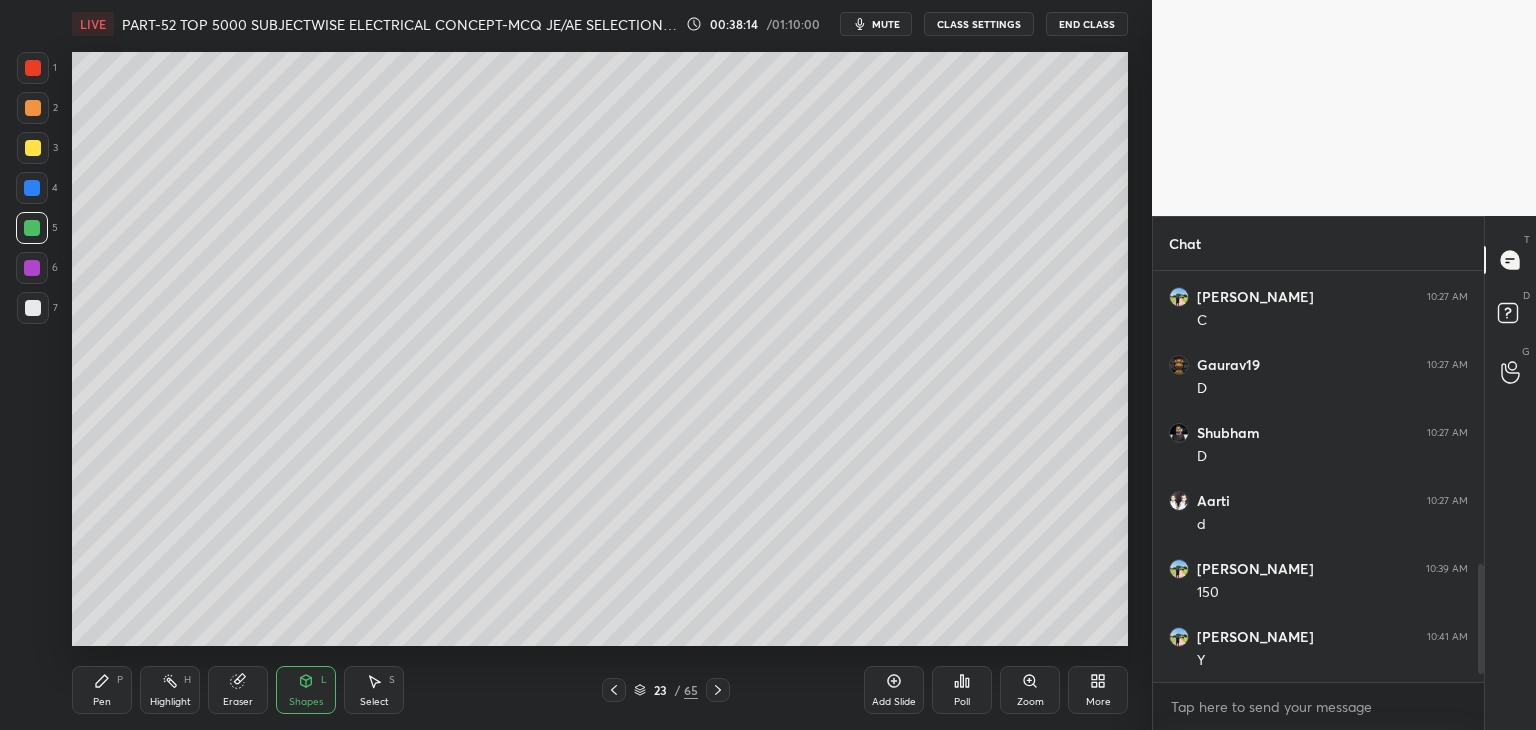 click at bounding box center (33, 68) 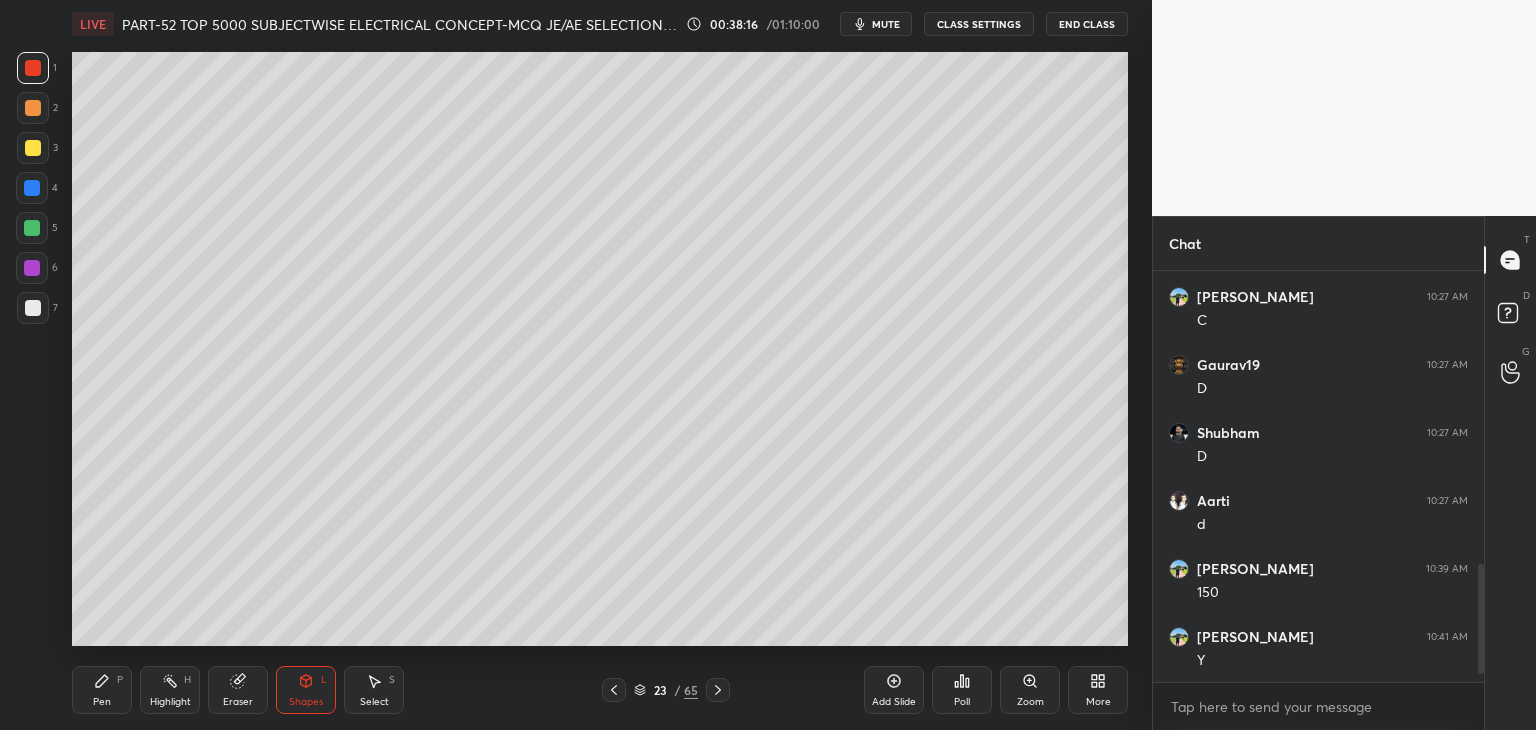 click 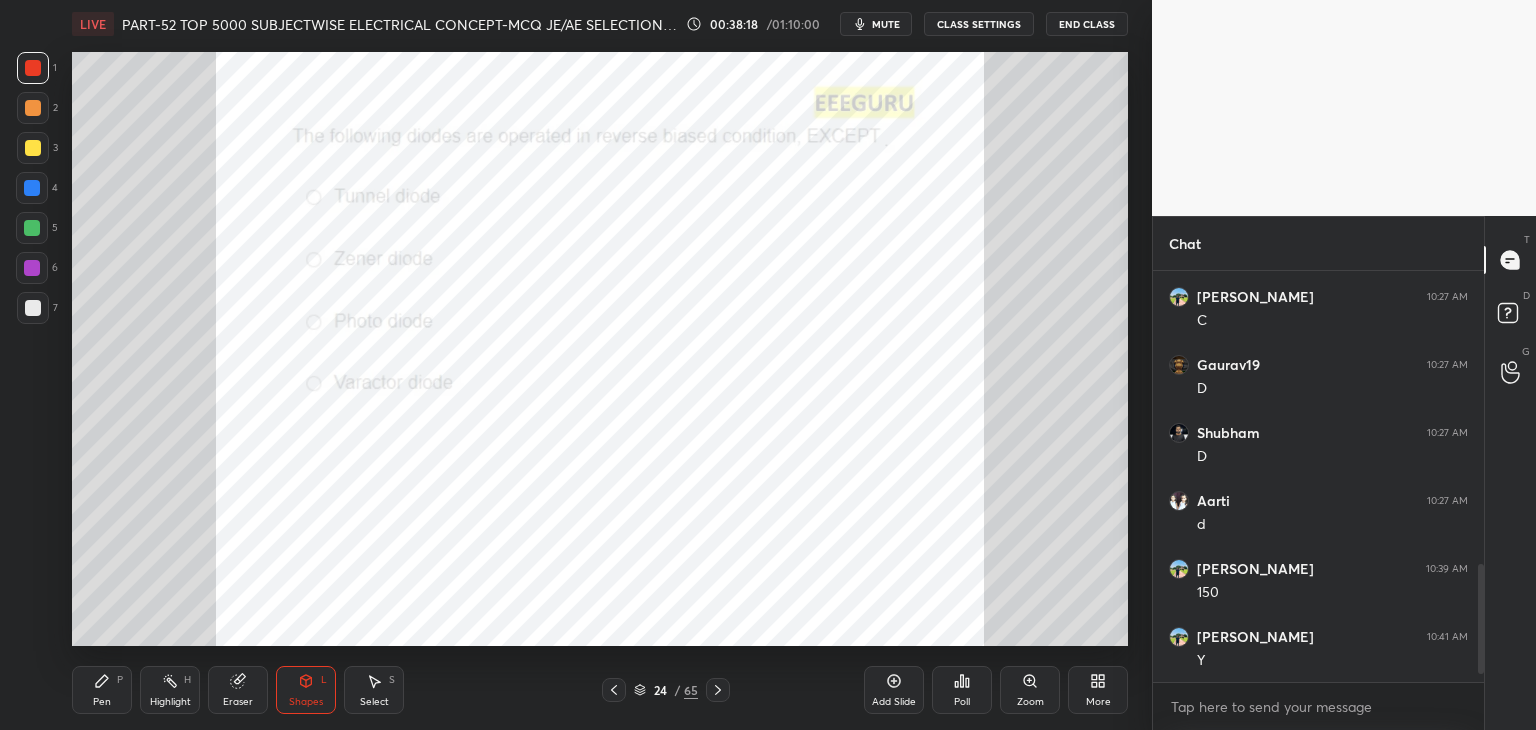 click on "Zoom" at bounding box center [1030, 690] 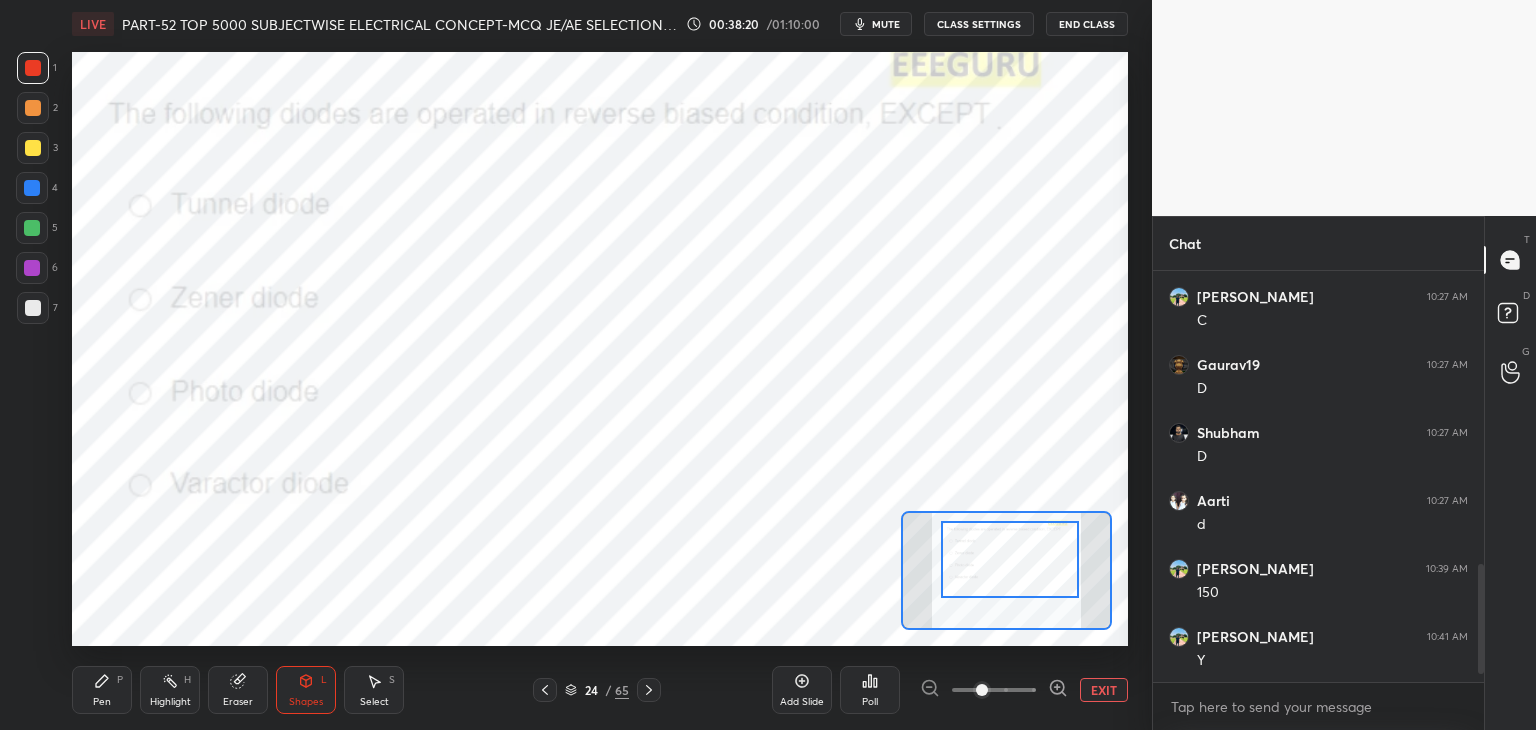 click at bounding box center (1010, 559) 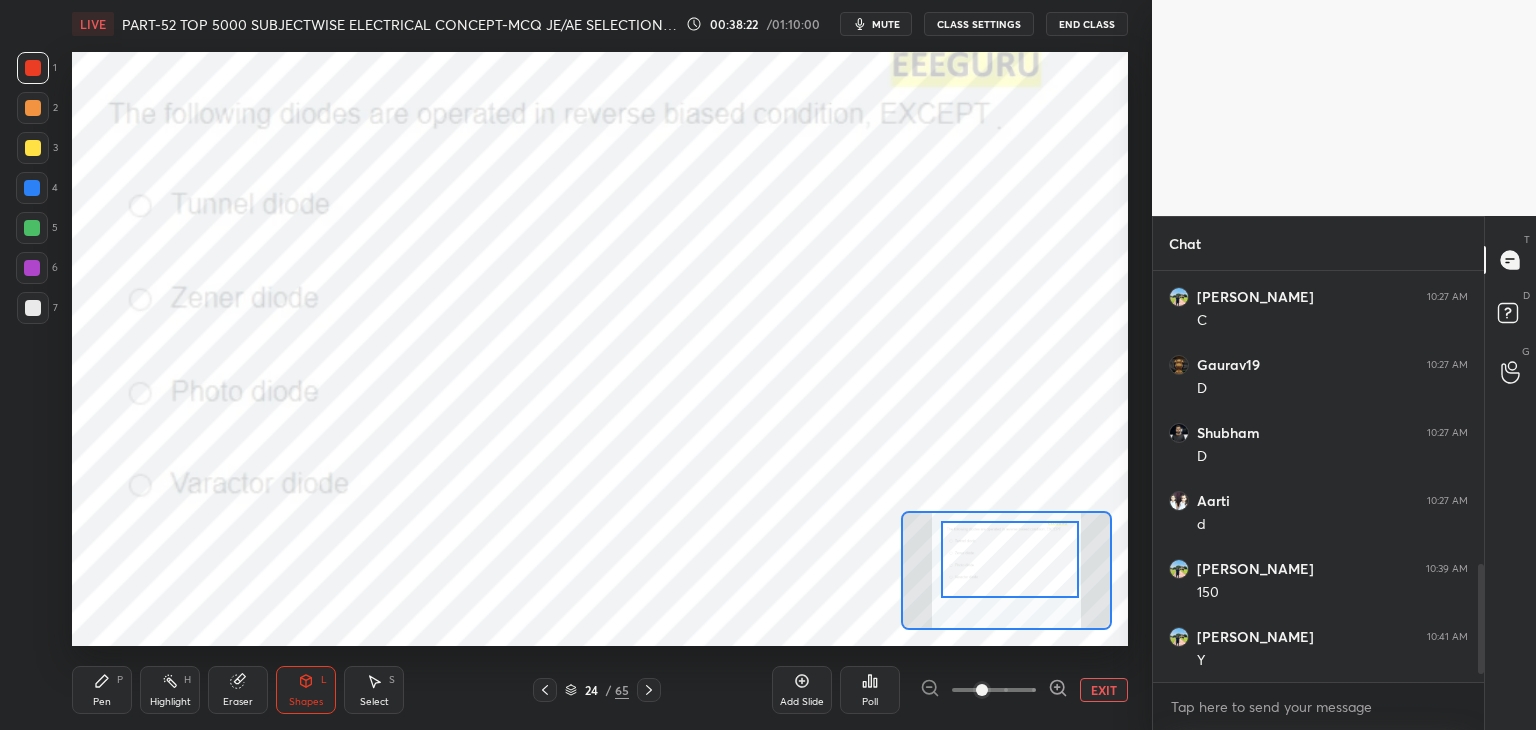 click on "Poll" at bounding box center (870, 690) 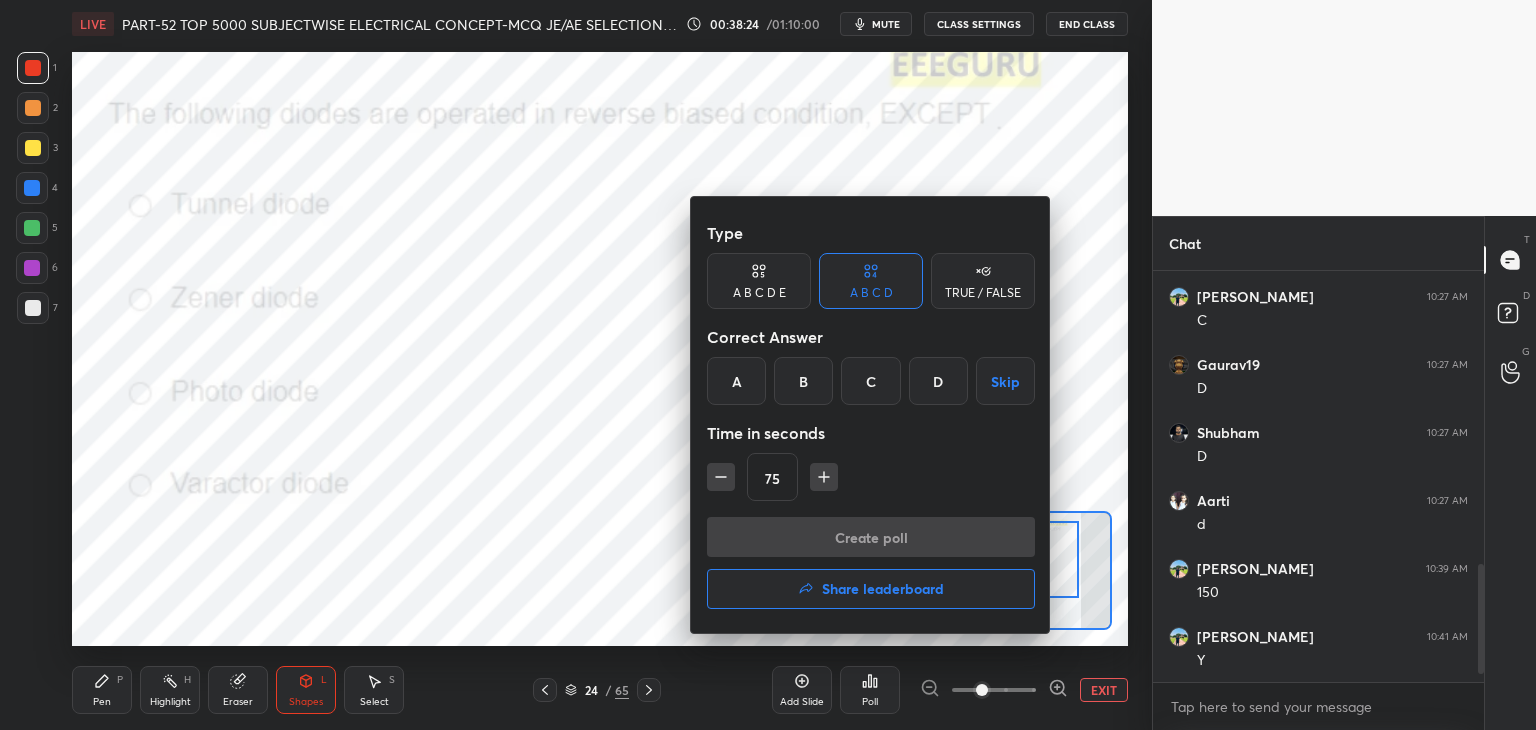click on "A" at bounding box center [736, 381] 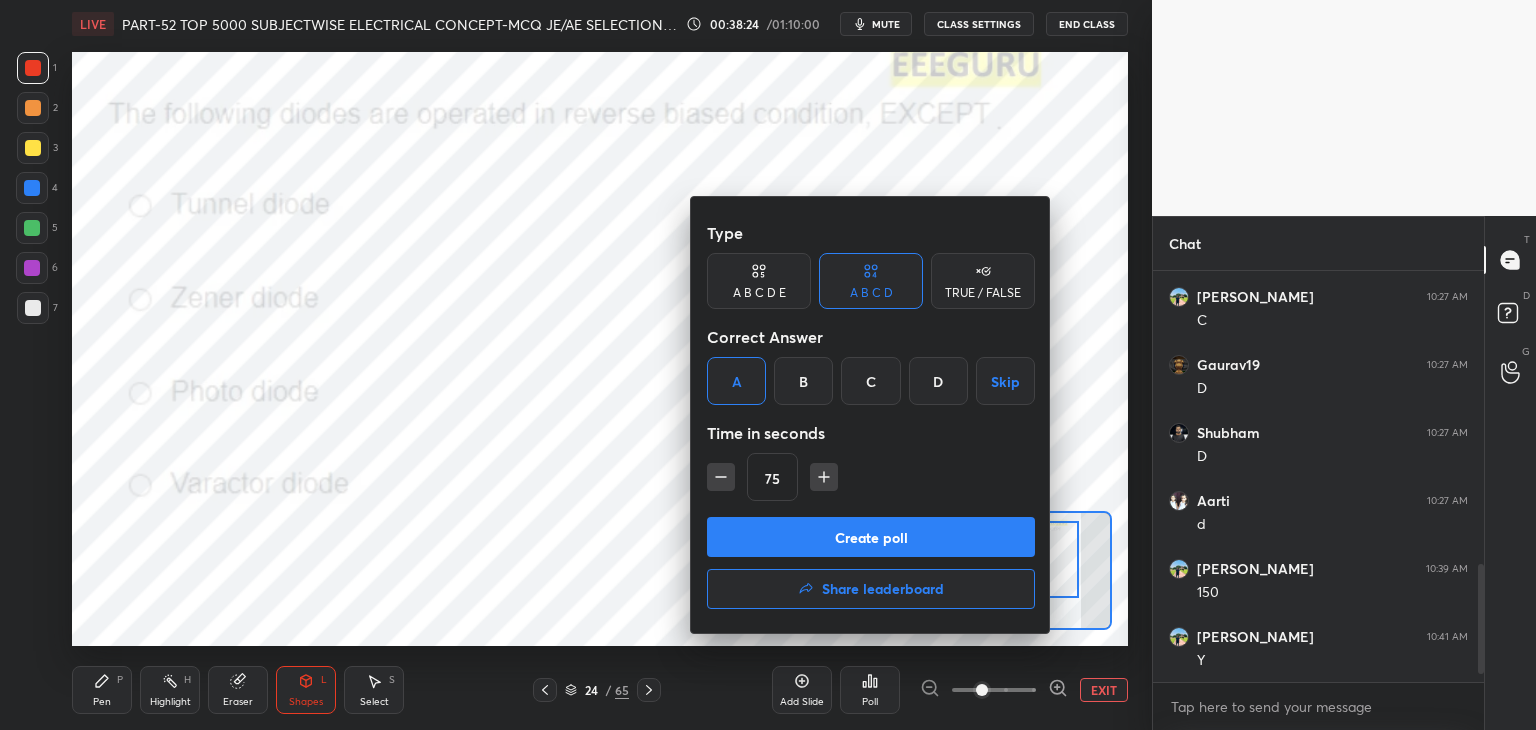 click 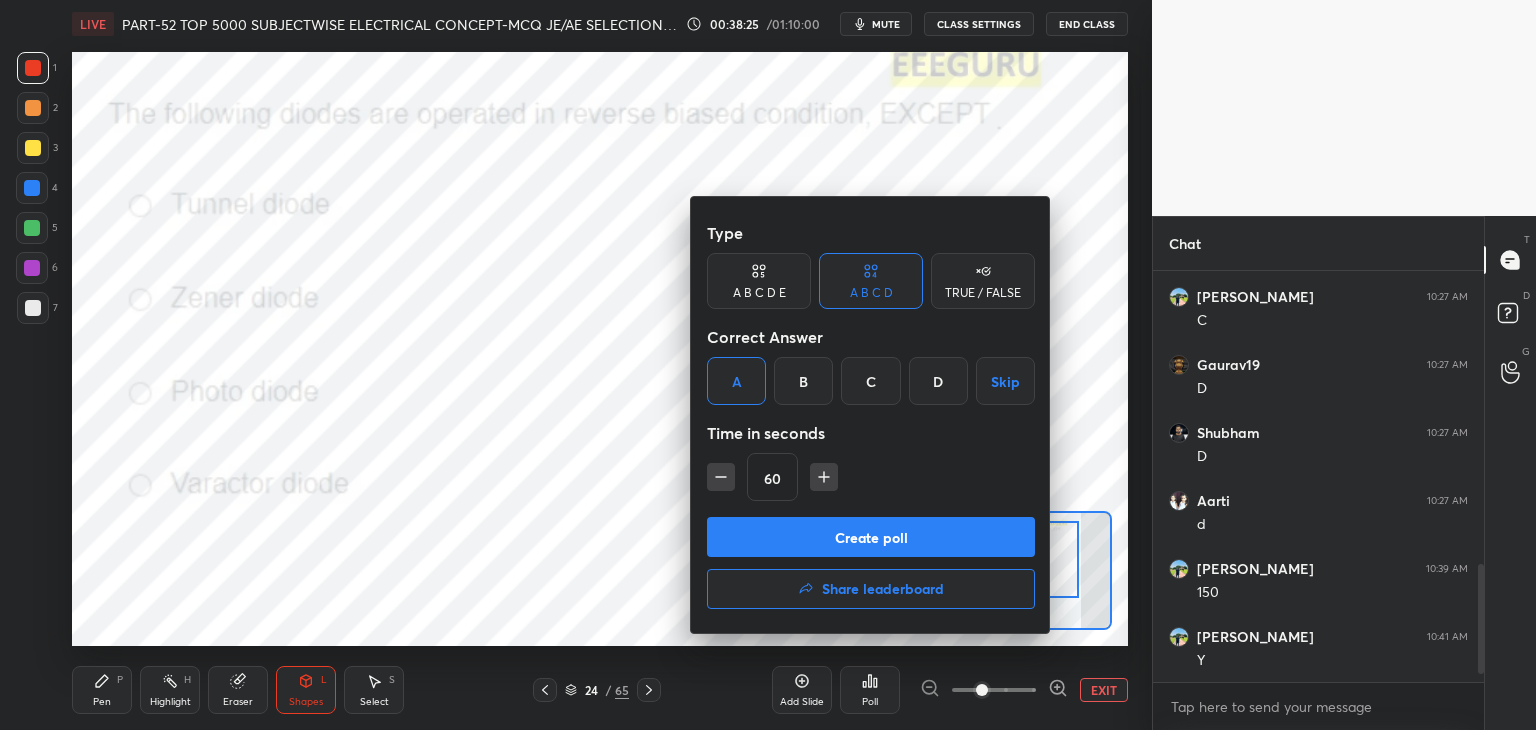 click 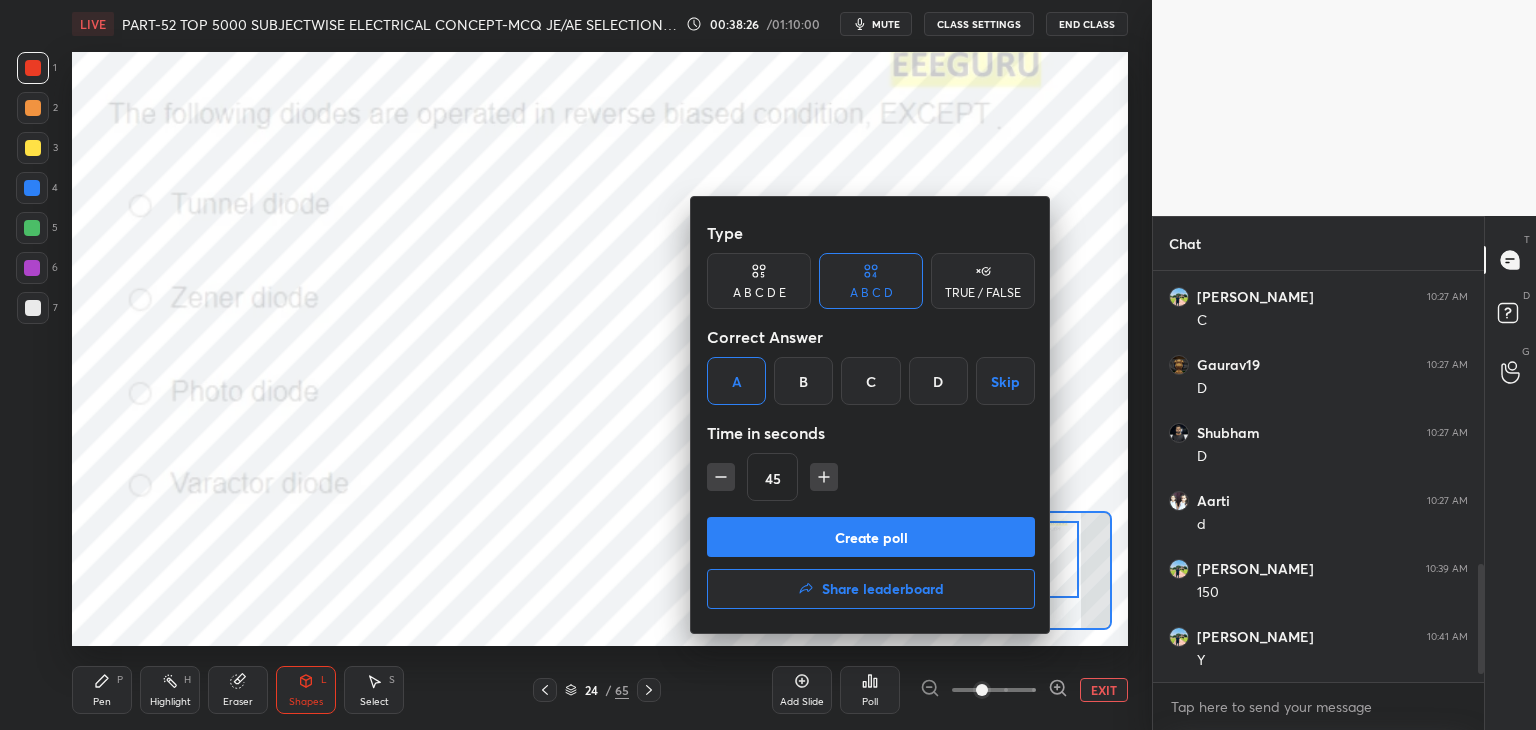 click on "Create poll" at bounding box center [871, 537] 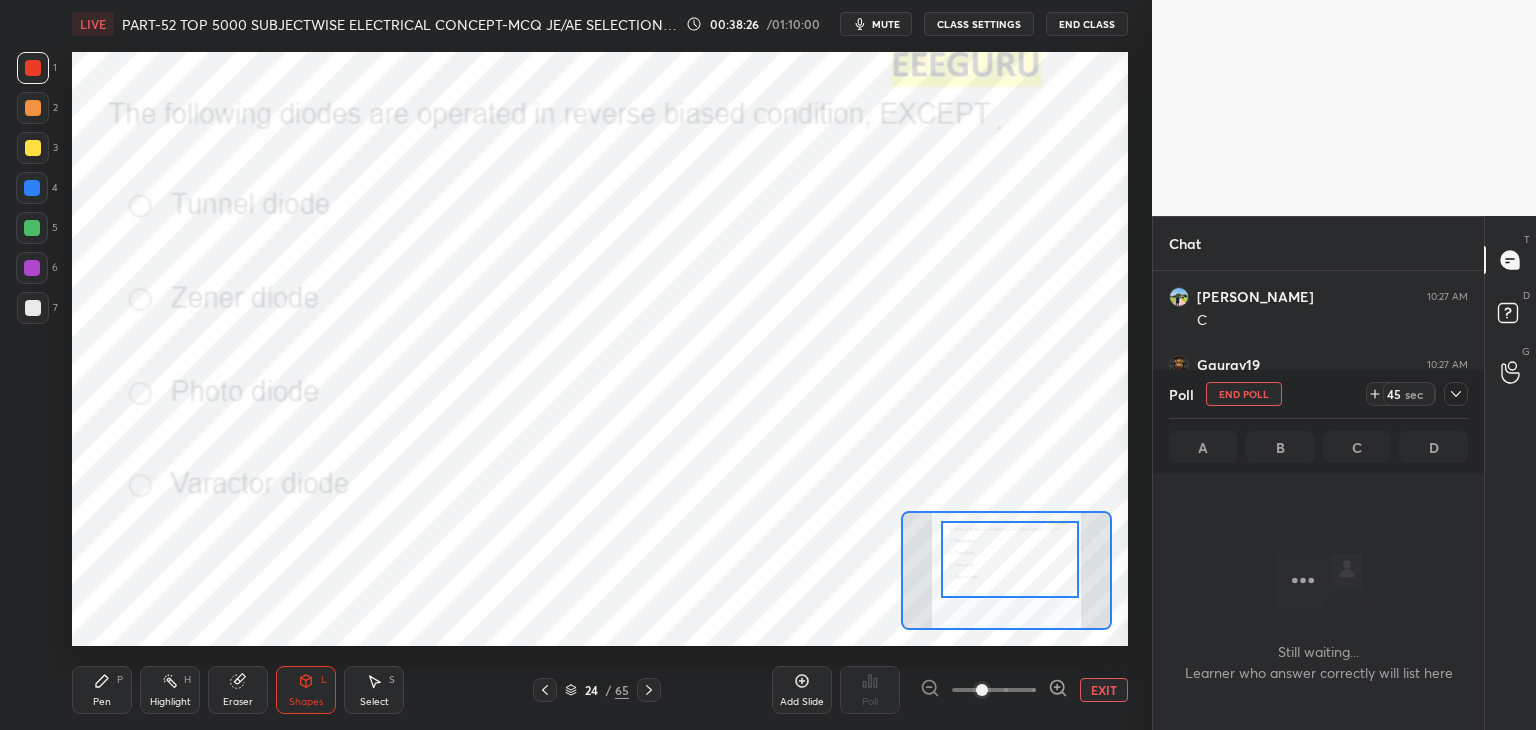 scroll, scrollTop: 177, scrollLeft: 325, axis: both 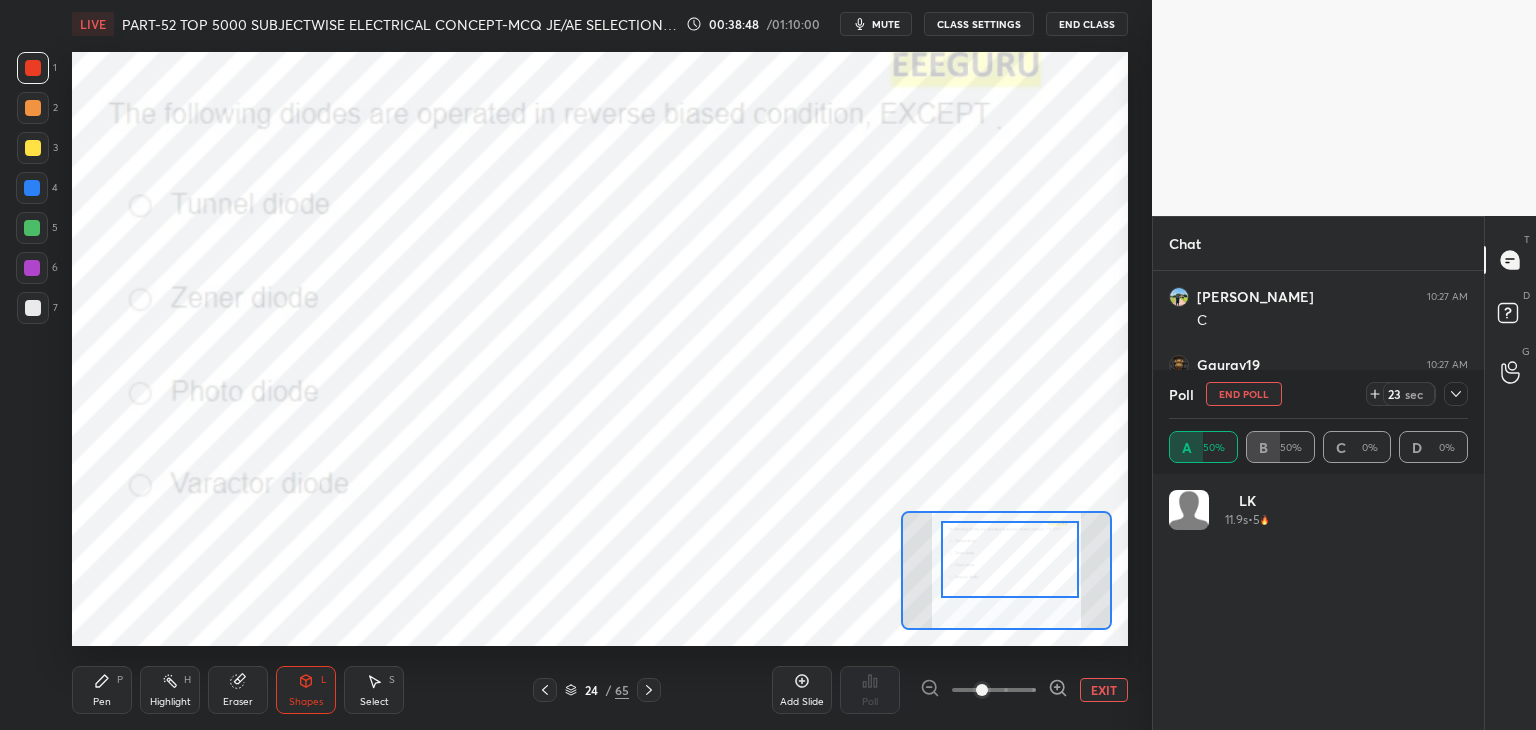 click on "Pen P" at bounding box center [102, 690] 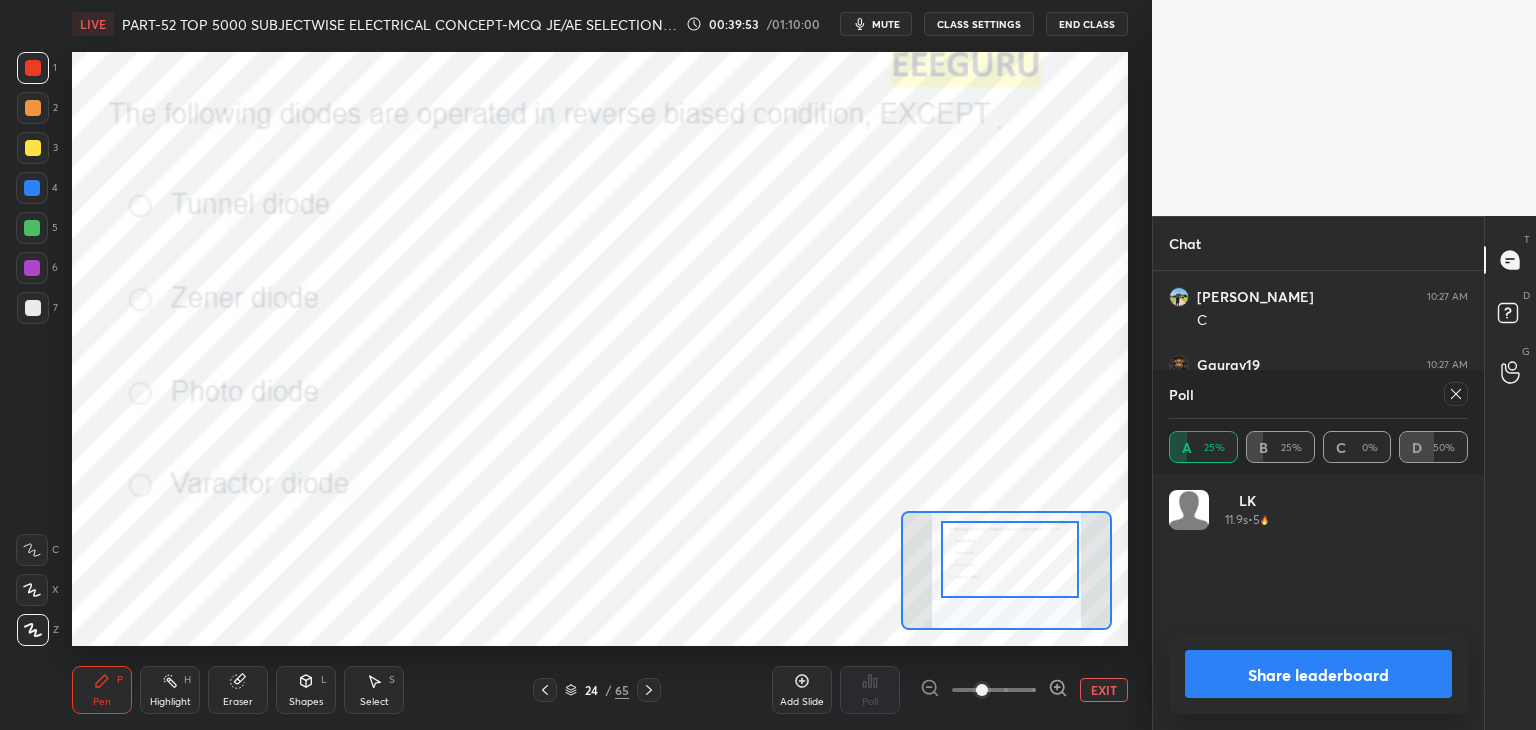 click 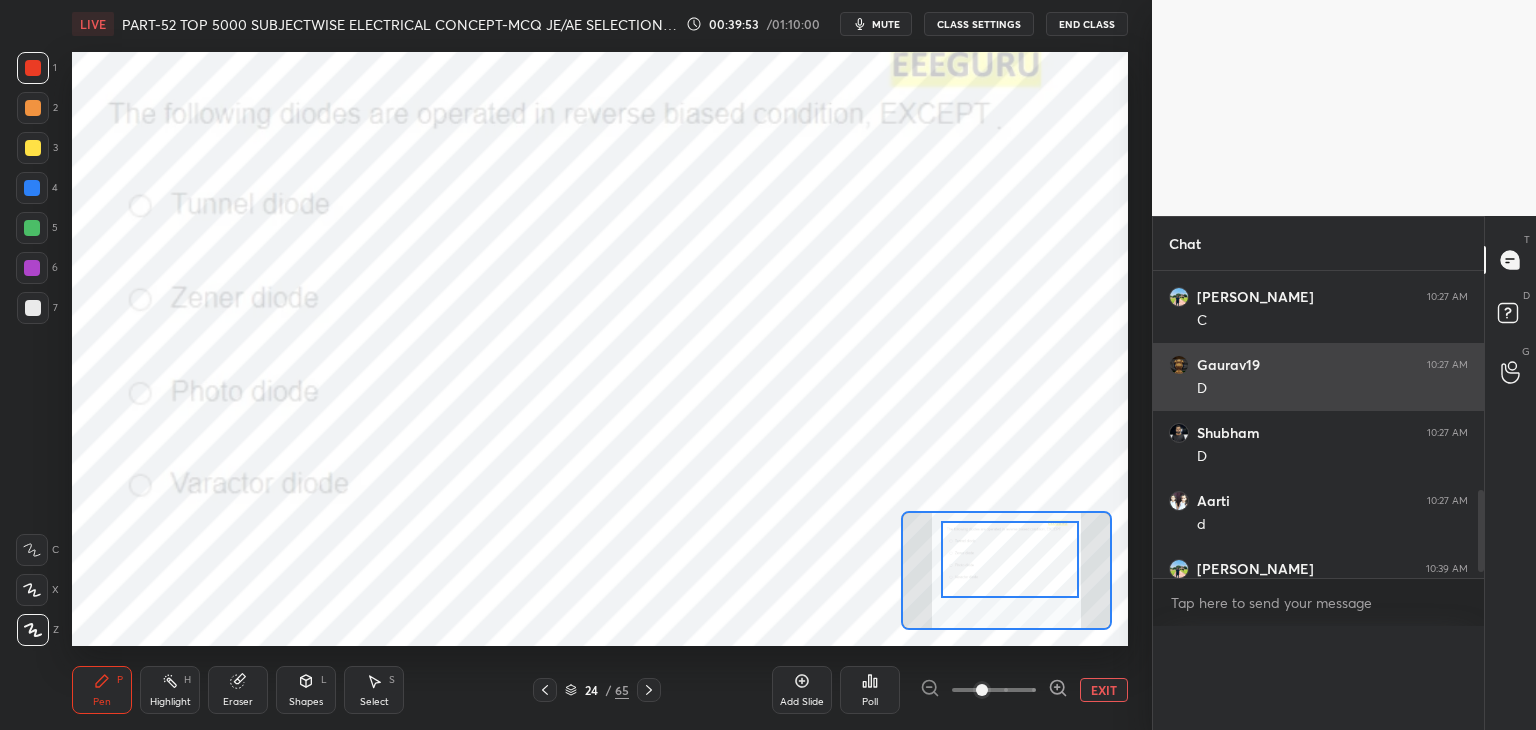 scroll, scrollTop: 88, scrollLeft: 293, axis: both 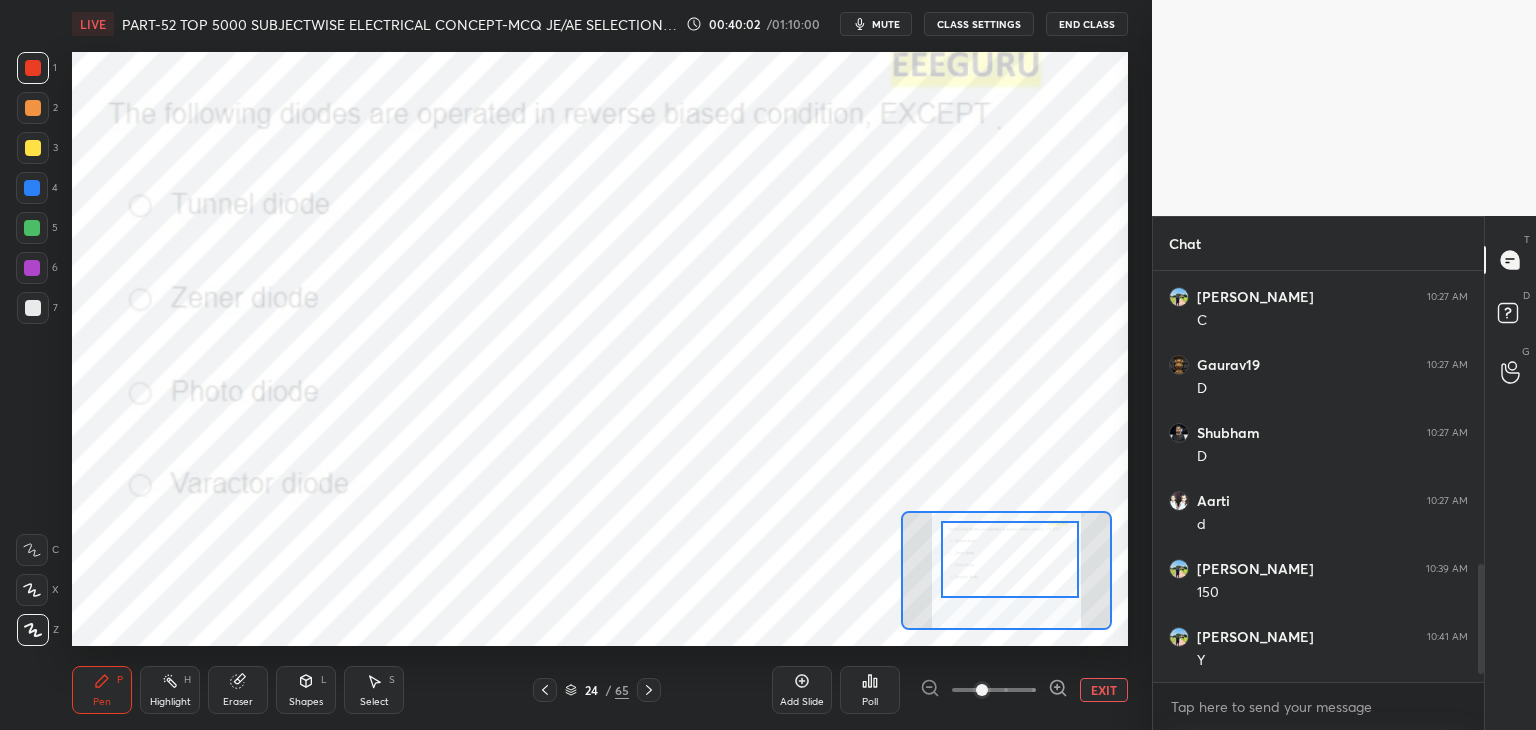 click 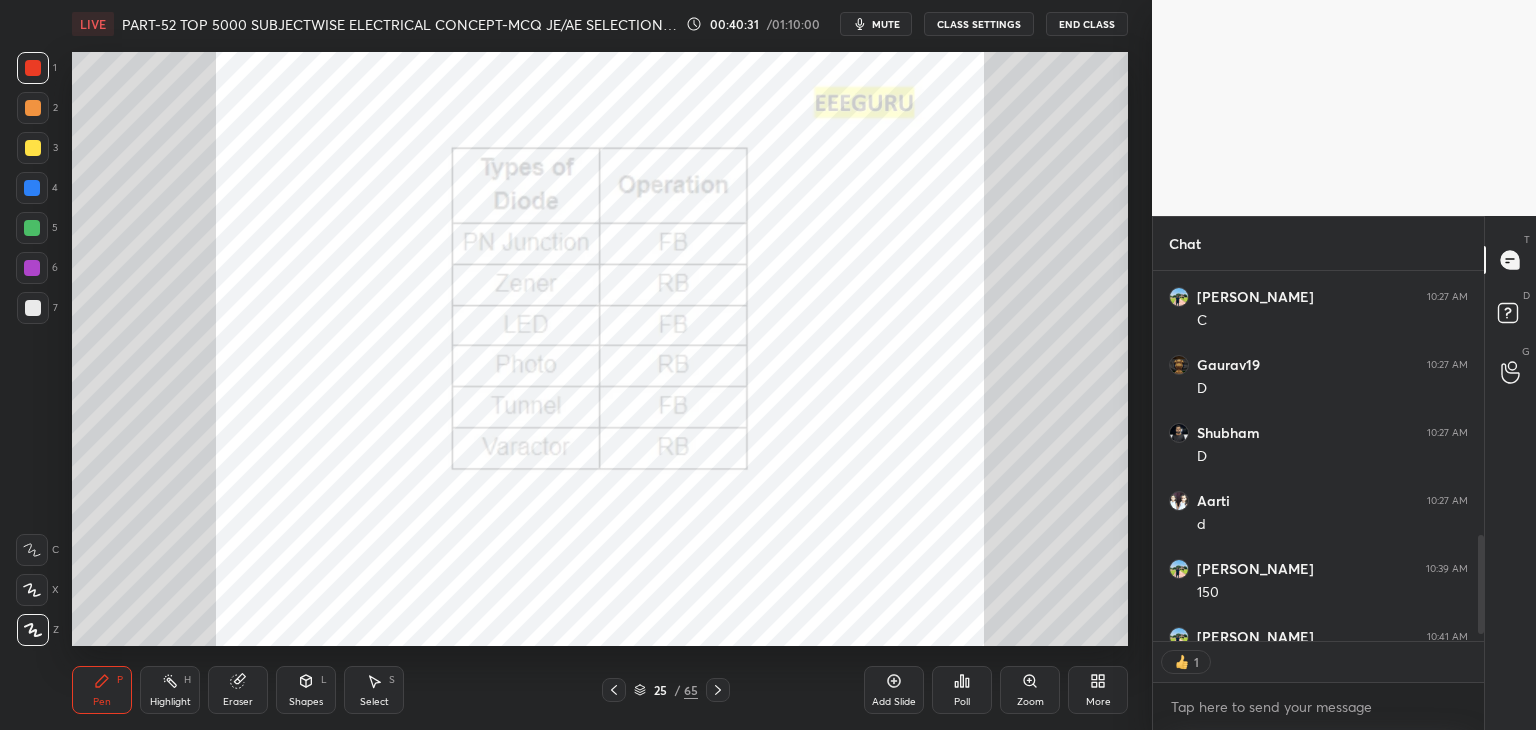 scroll, scrollTop: 365, scrollLeft: 325, axis: both 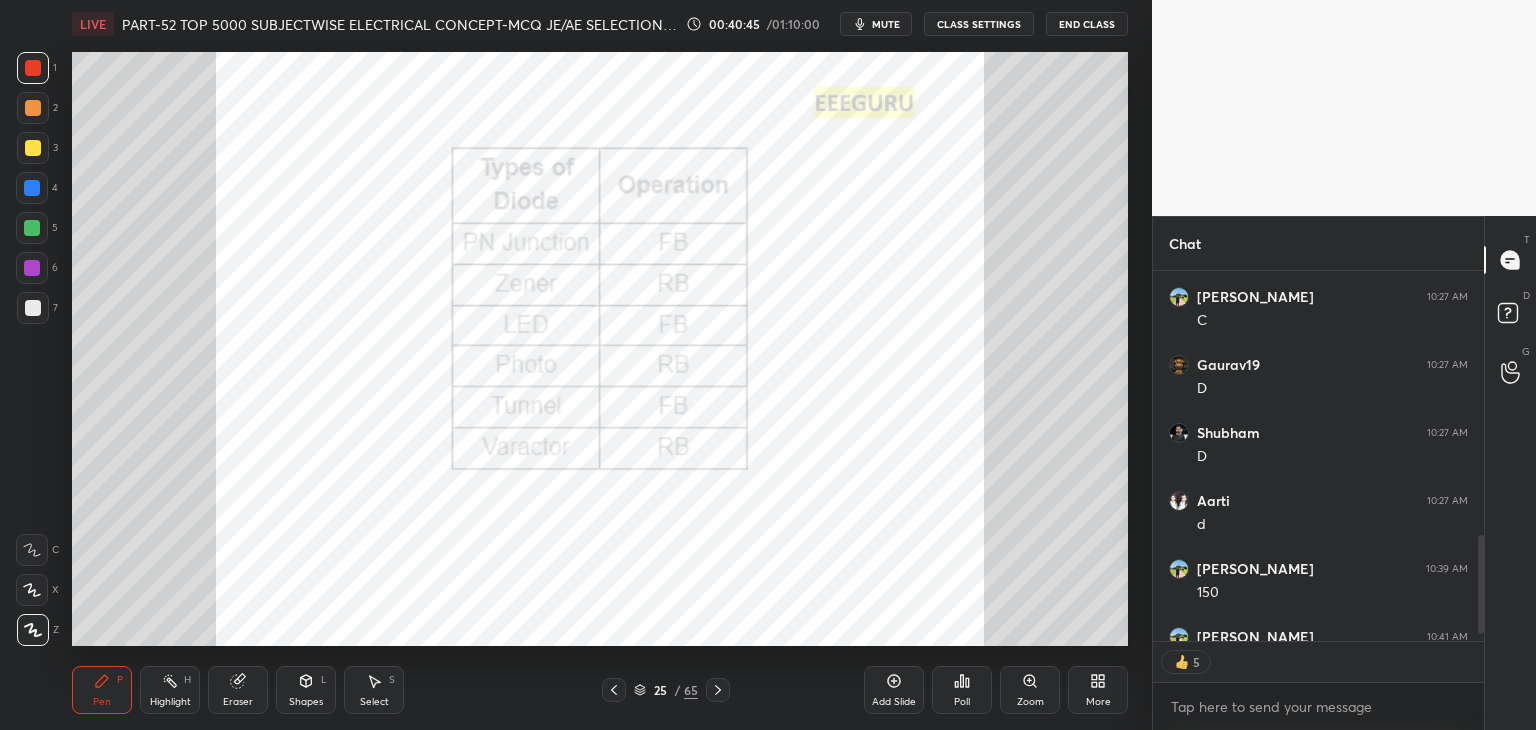 type on "x" 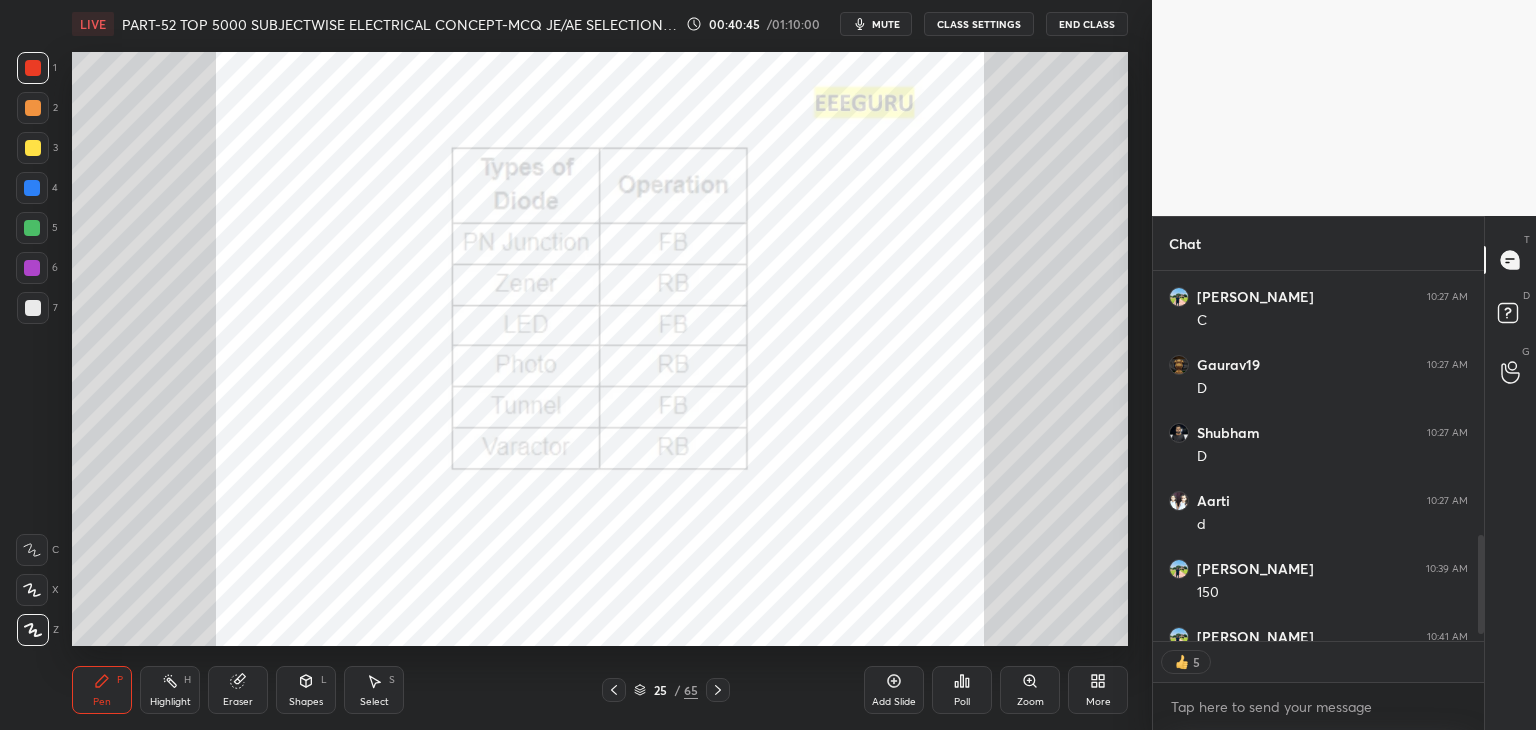 scroll, scrollTop: 6, scrollLeft: 6, axis: both 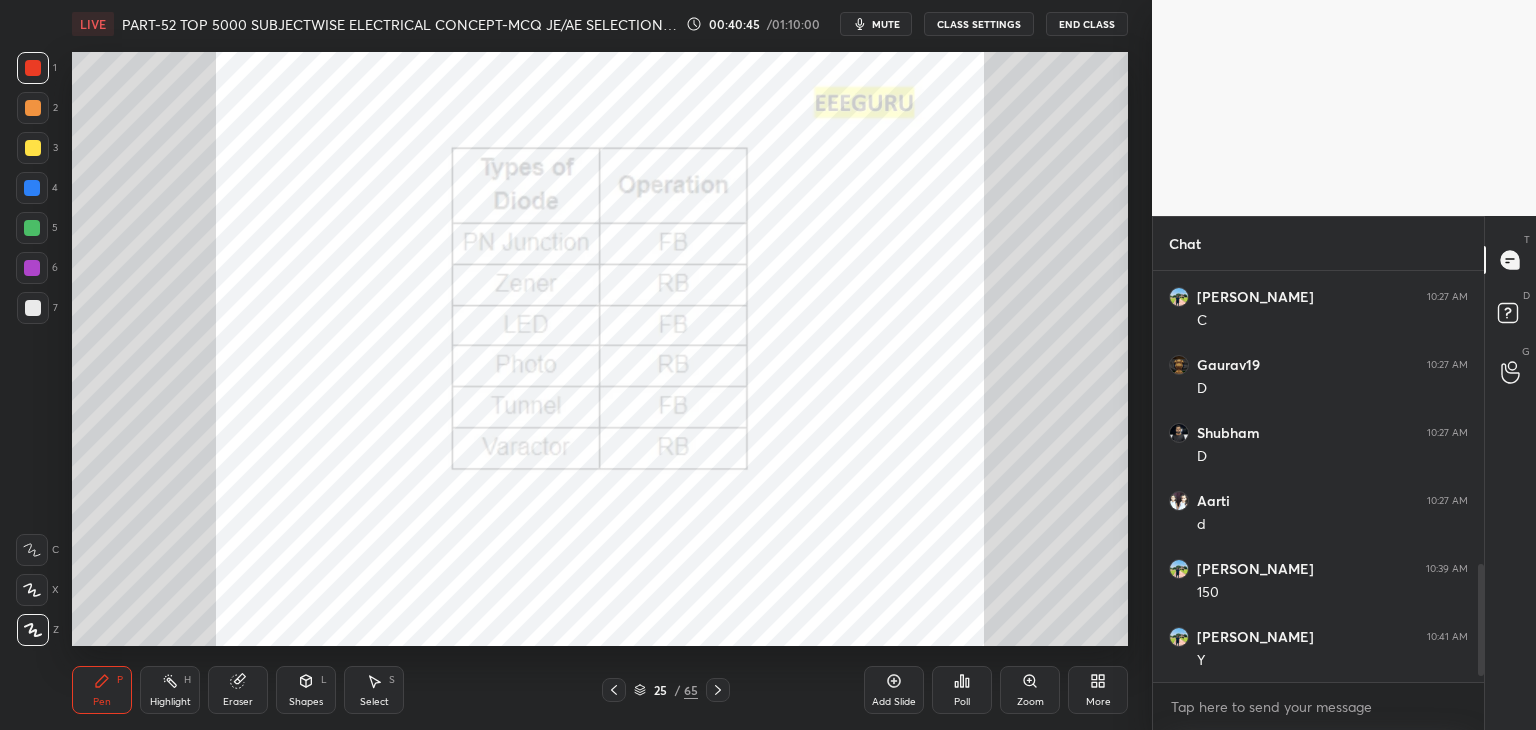 click at bounding box center (32, 188) 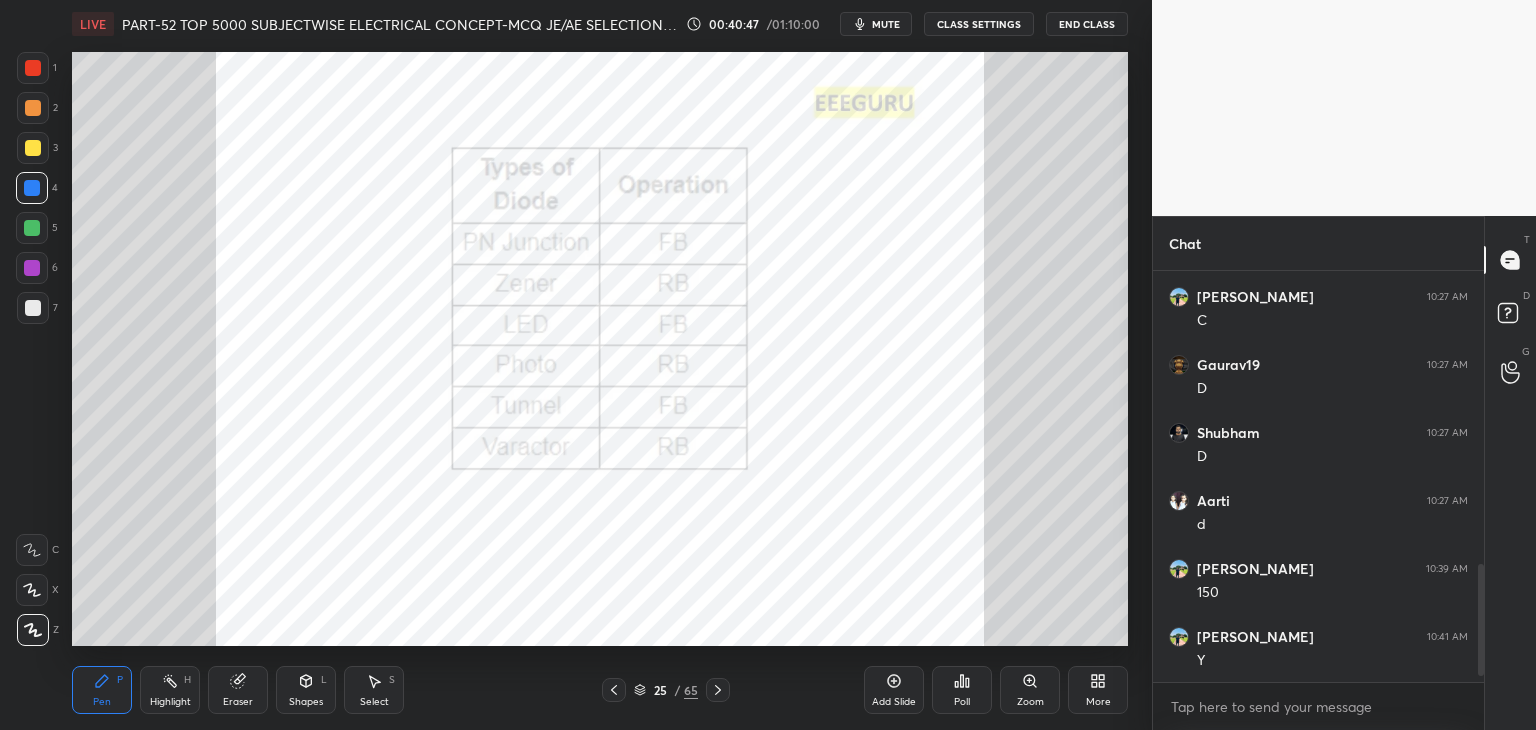 click at bounding box center (33, 68) 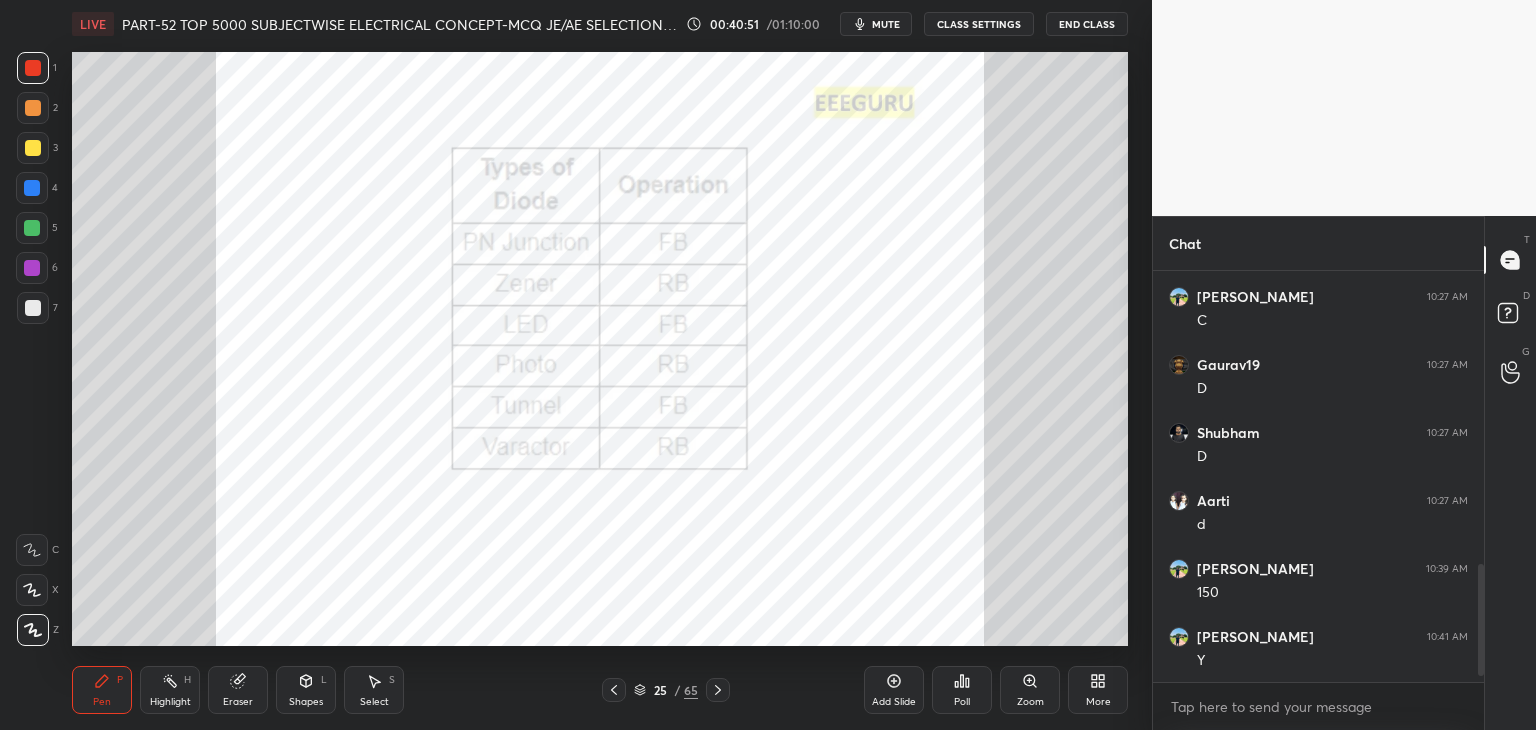 click on "25" at bounding box center [660, 690] 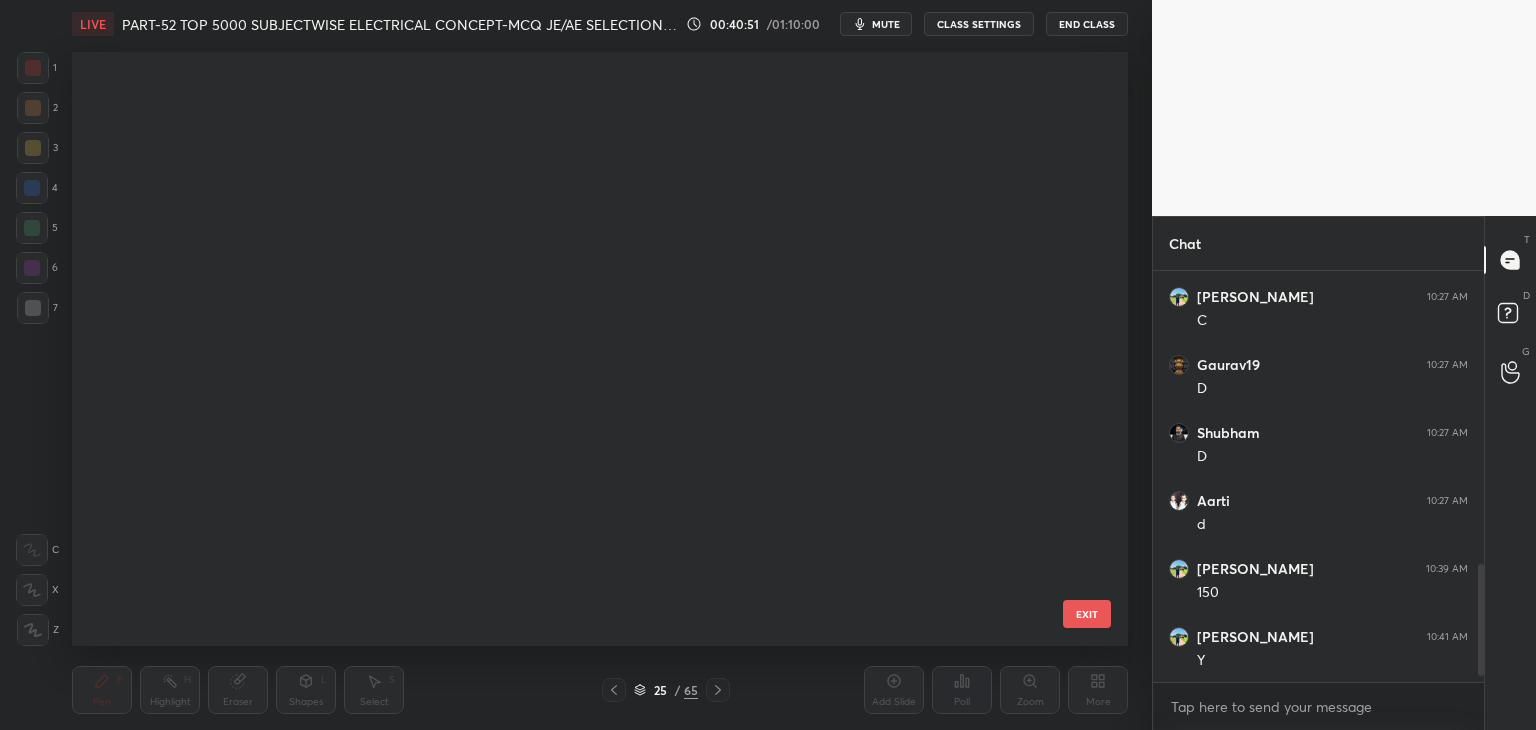 scroll, scrollTop: 1052, scrollLeft: 0, axis: vertical 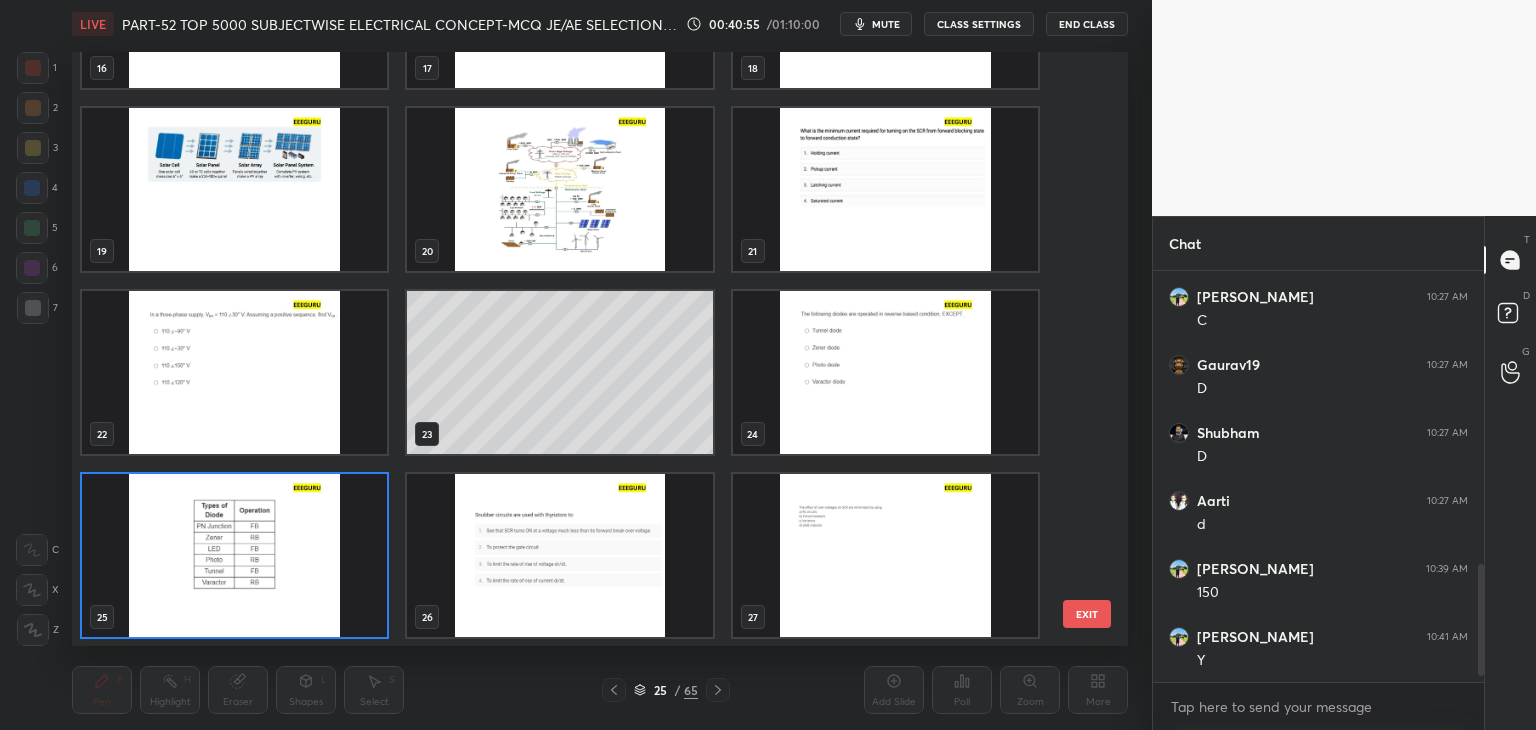 click at bounding box center [885, 555] 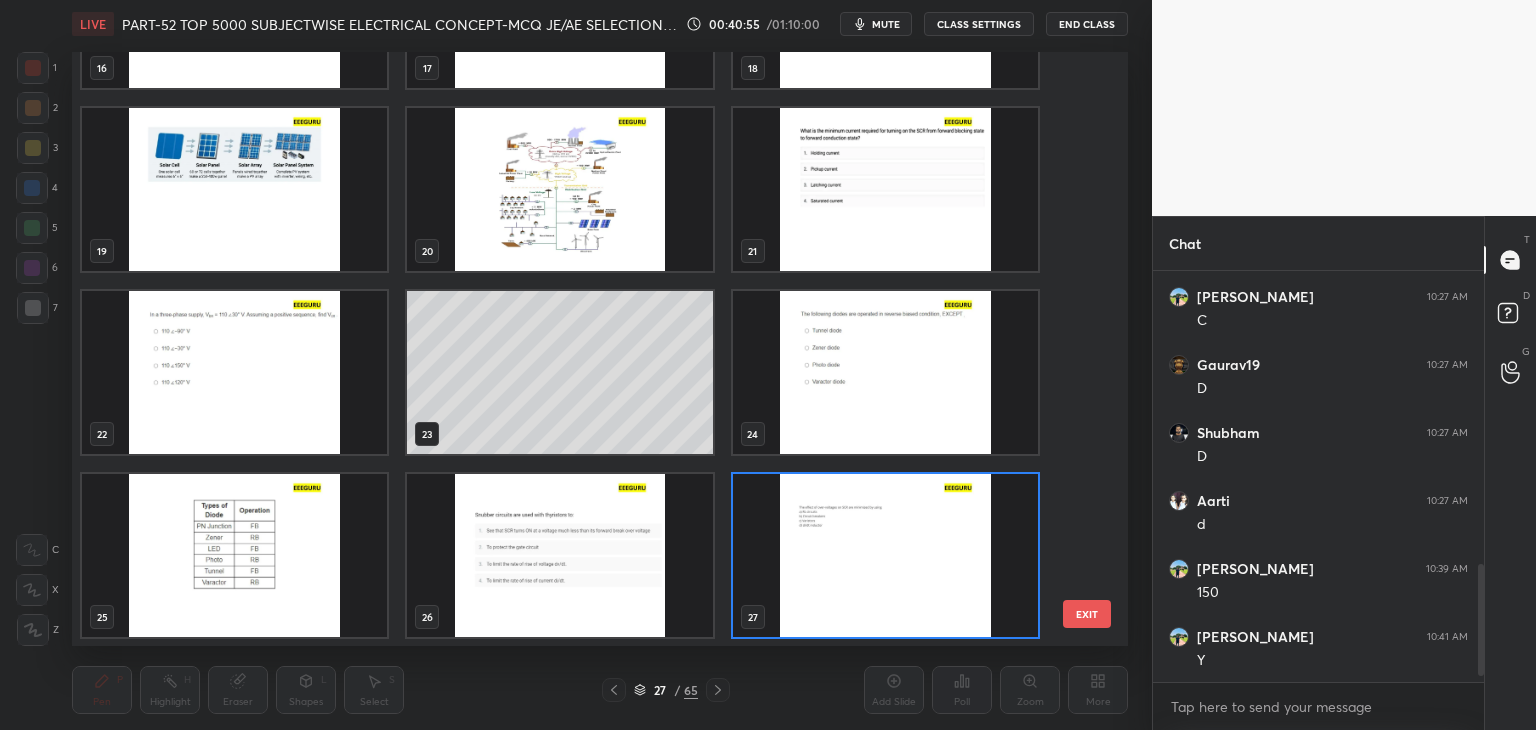 click at bounding box center (885, 555) 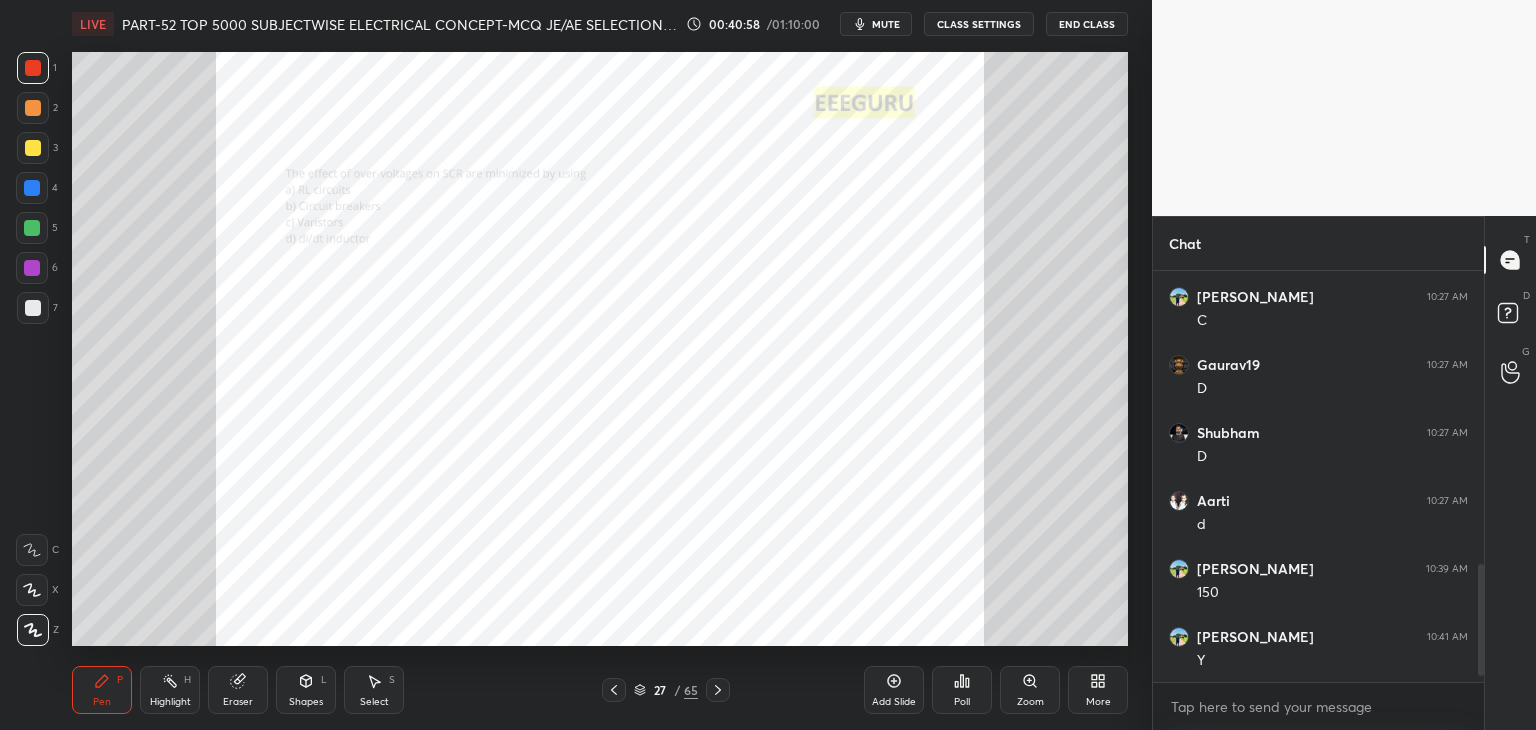 click on "Zoom" at bounding box center [1030, 690] 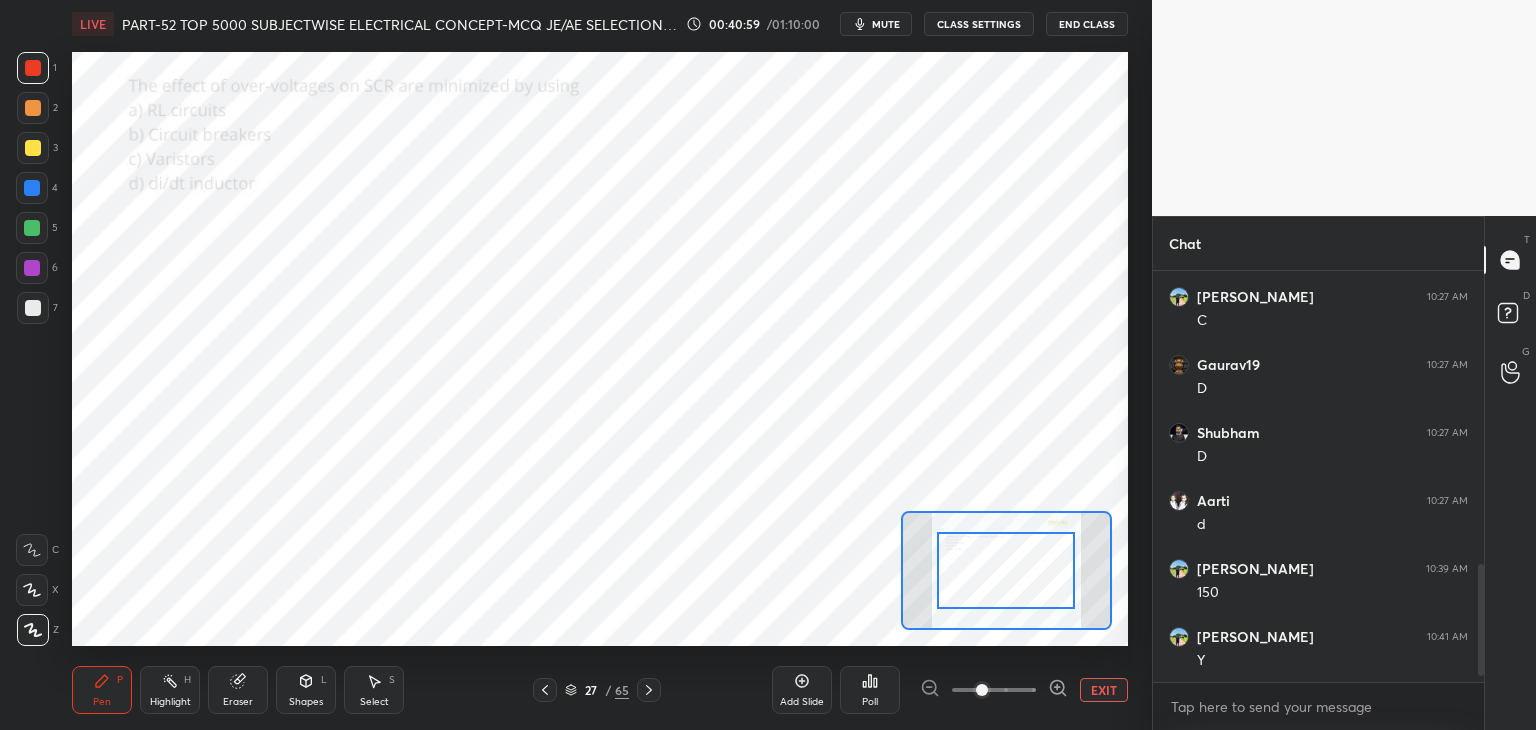 click 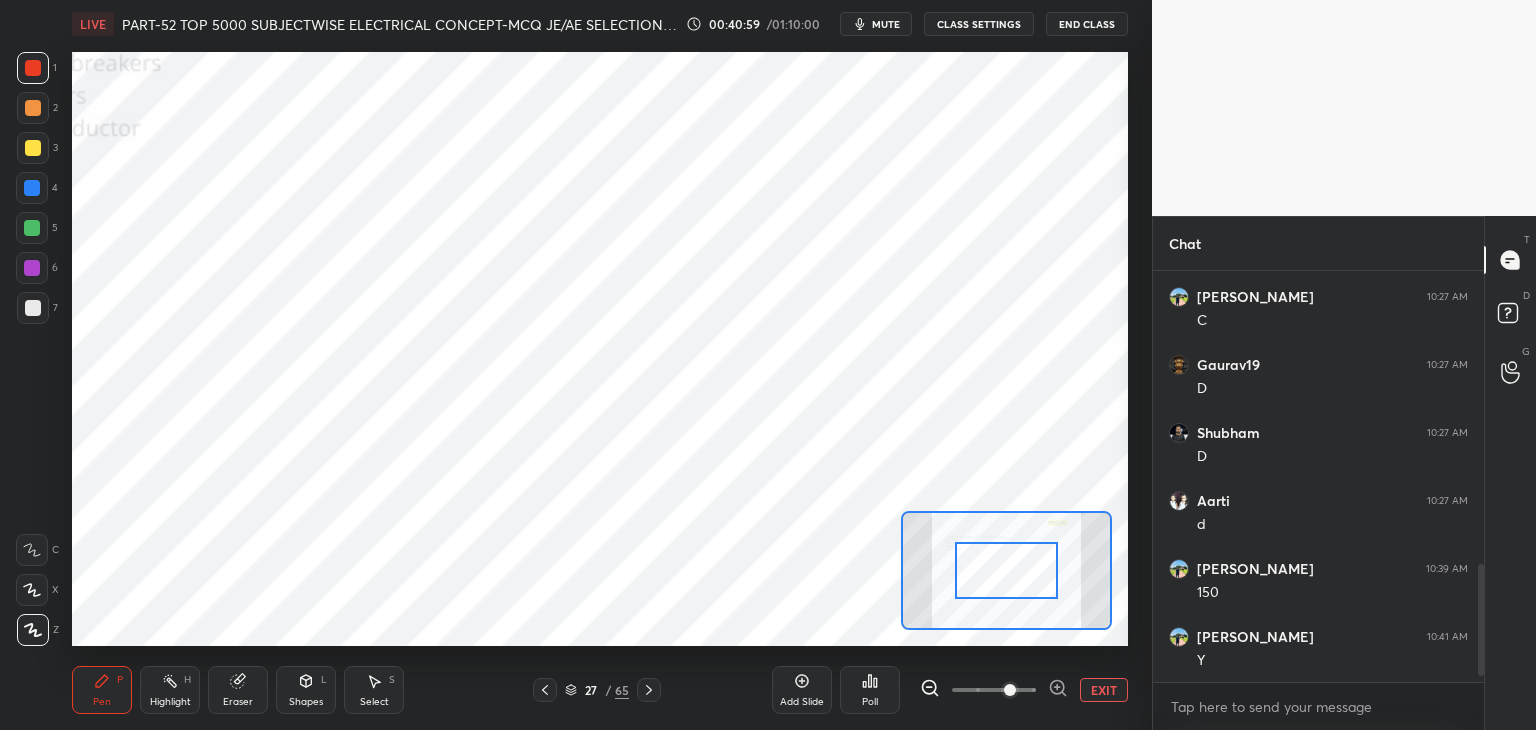 drag, startPoint x: 1024, startPoint y: 590, endPoint x: 1016, endPoint y: 575, distance: 17 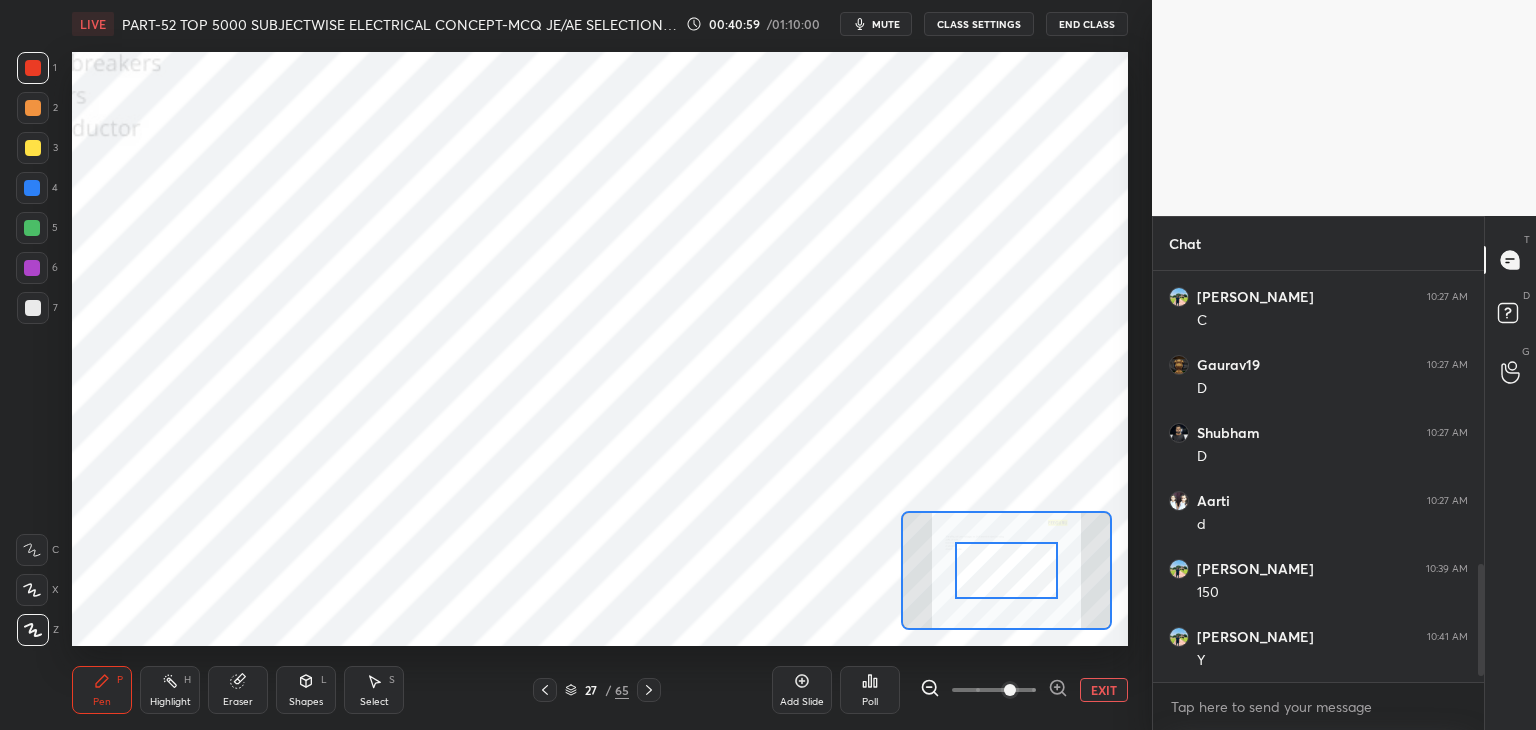 click at bounding box center (1007, 570) 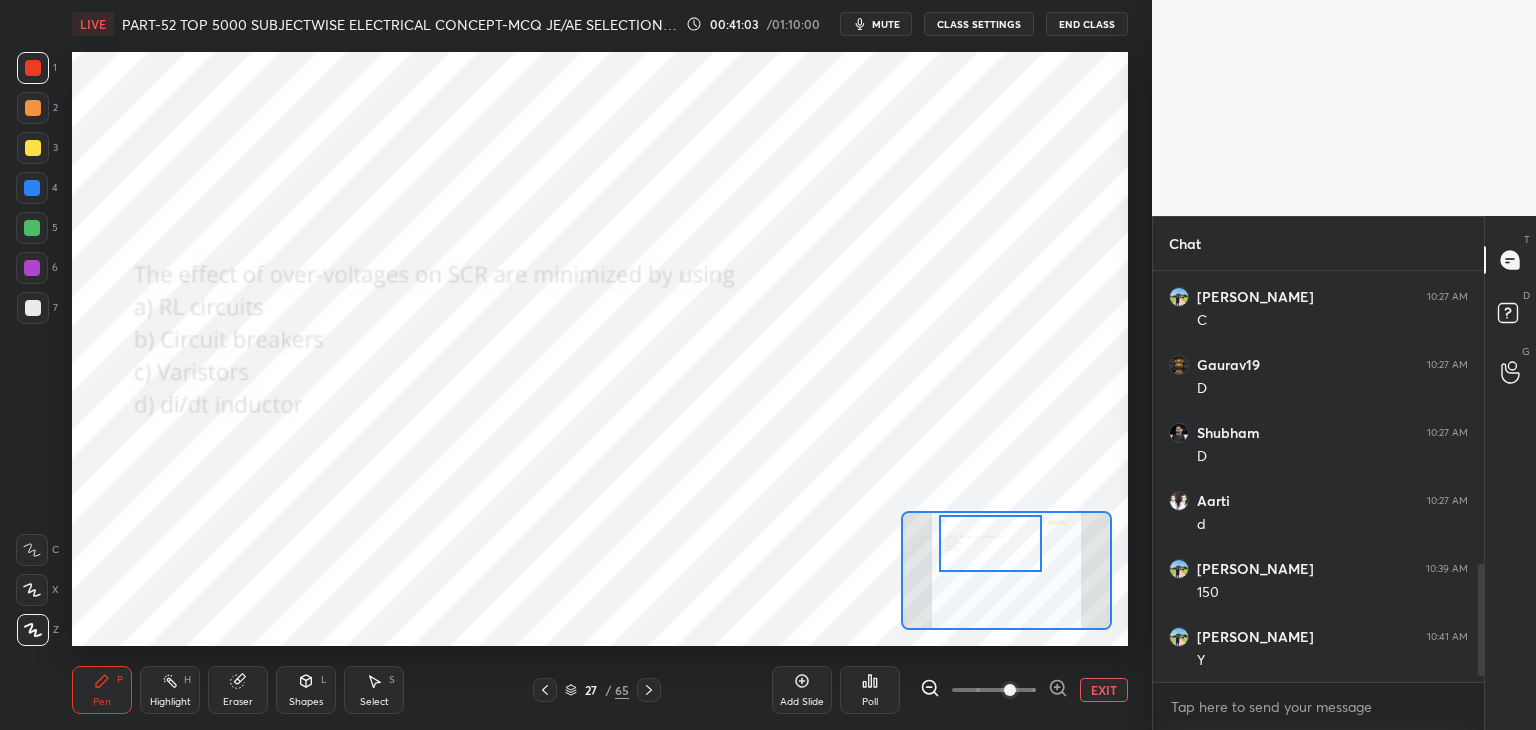 drag, startPoint x: 1019, startPoint y: 575, endPoint x: 986, endPoint y: 537, distance: 50.32892 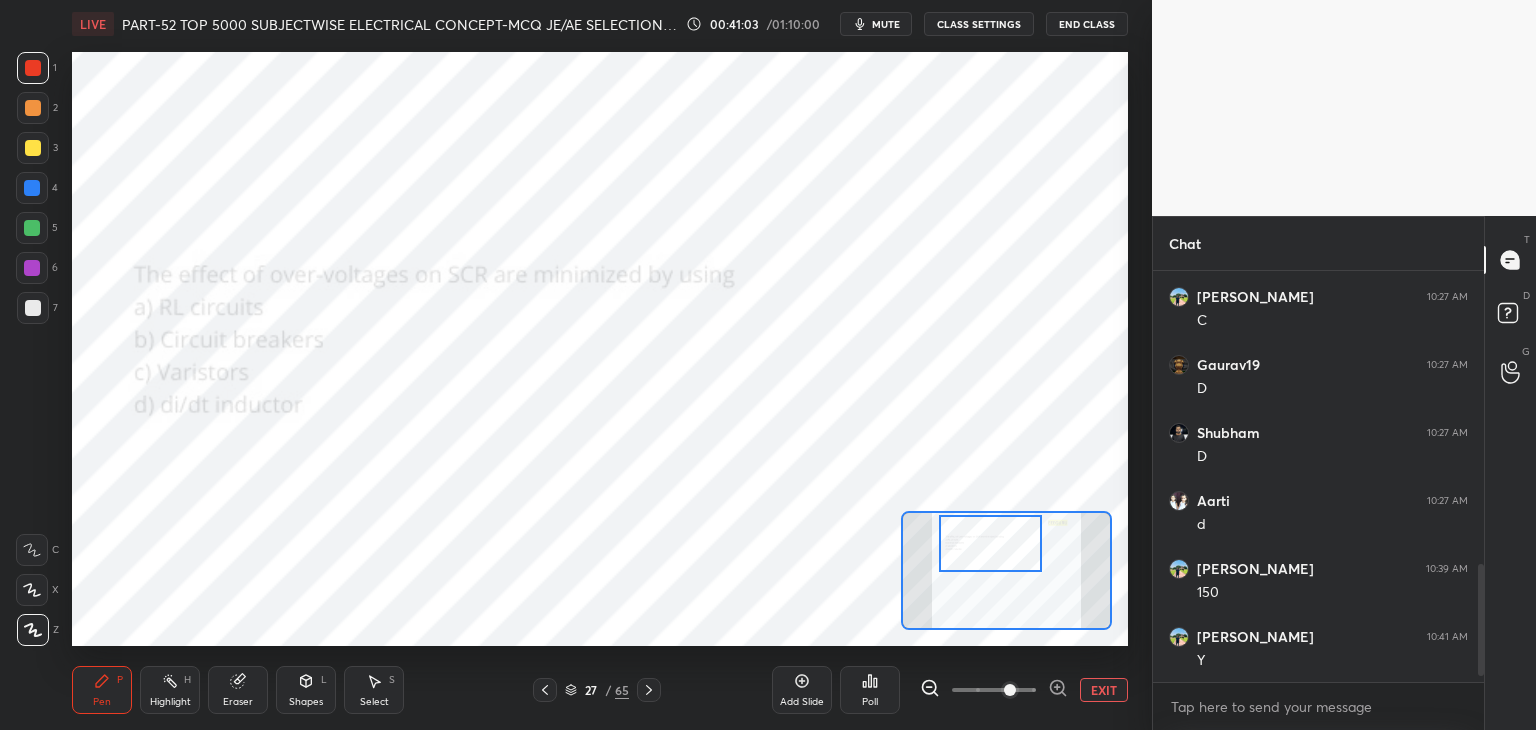 click at bounding box center [991, 543] 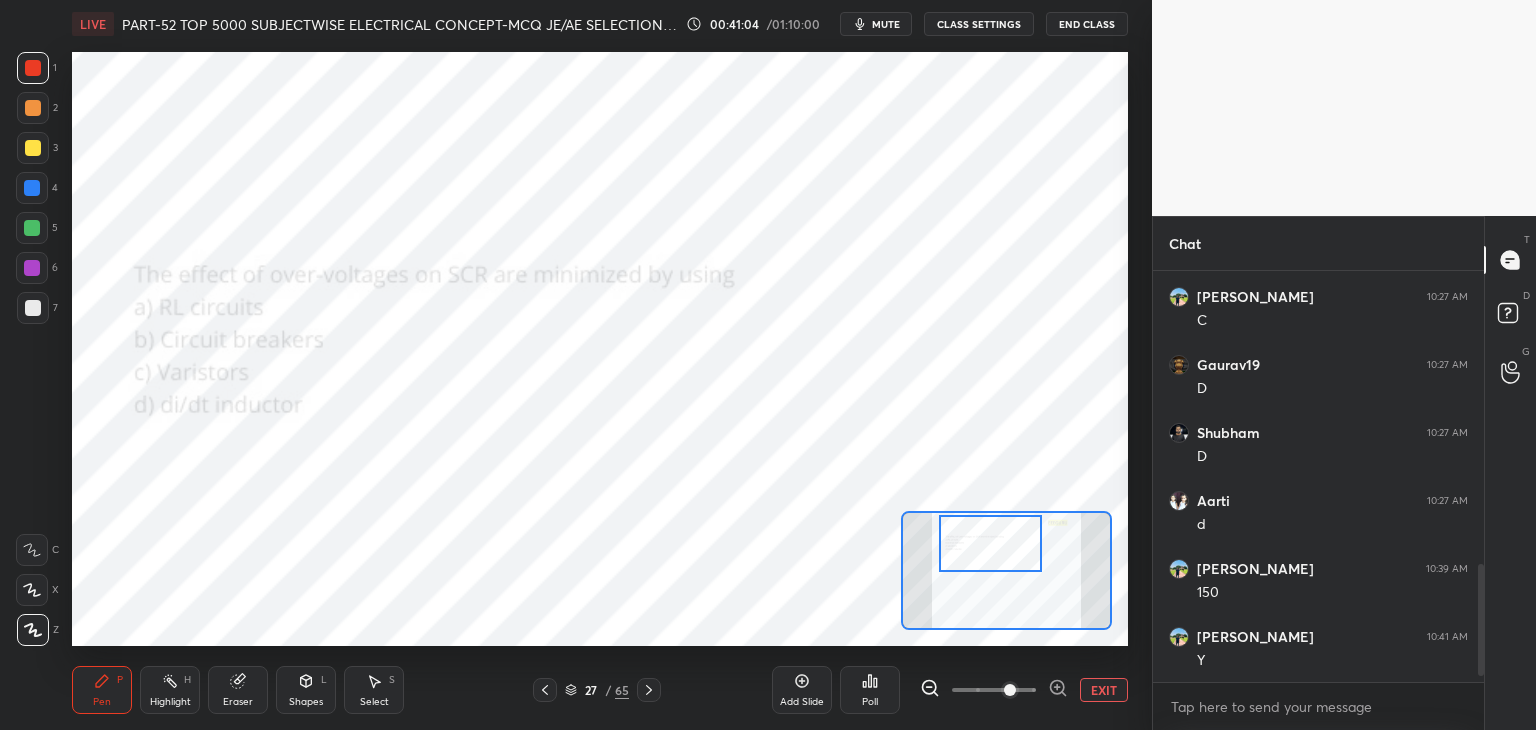 click on "Poll" at bounding box center [870, 690] 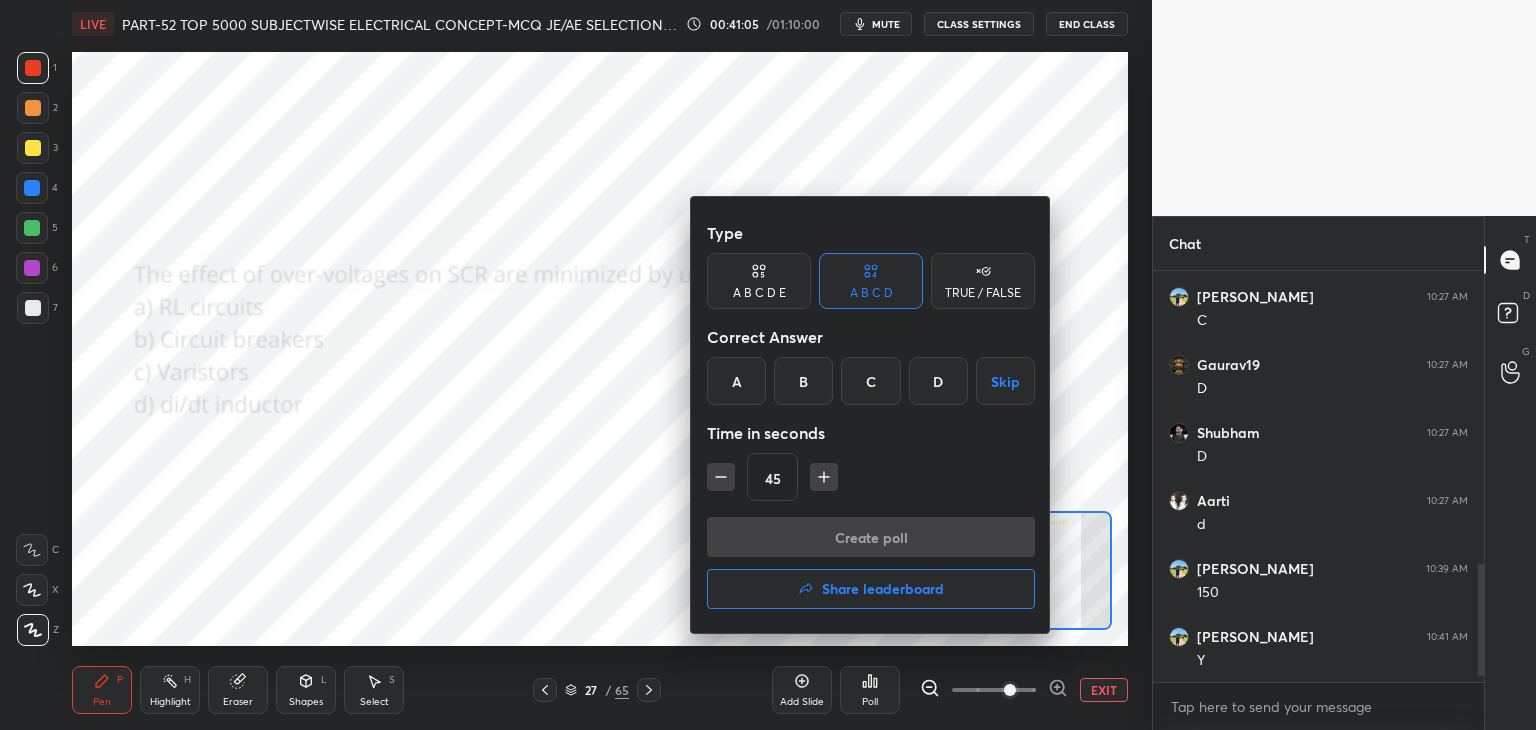 drag, startPoint x: 881, startPoint y: 367, endPoint x: 800, endPoint y: 454, distance: 118.869675 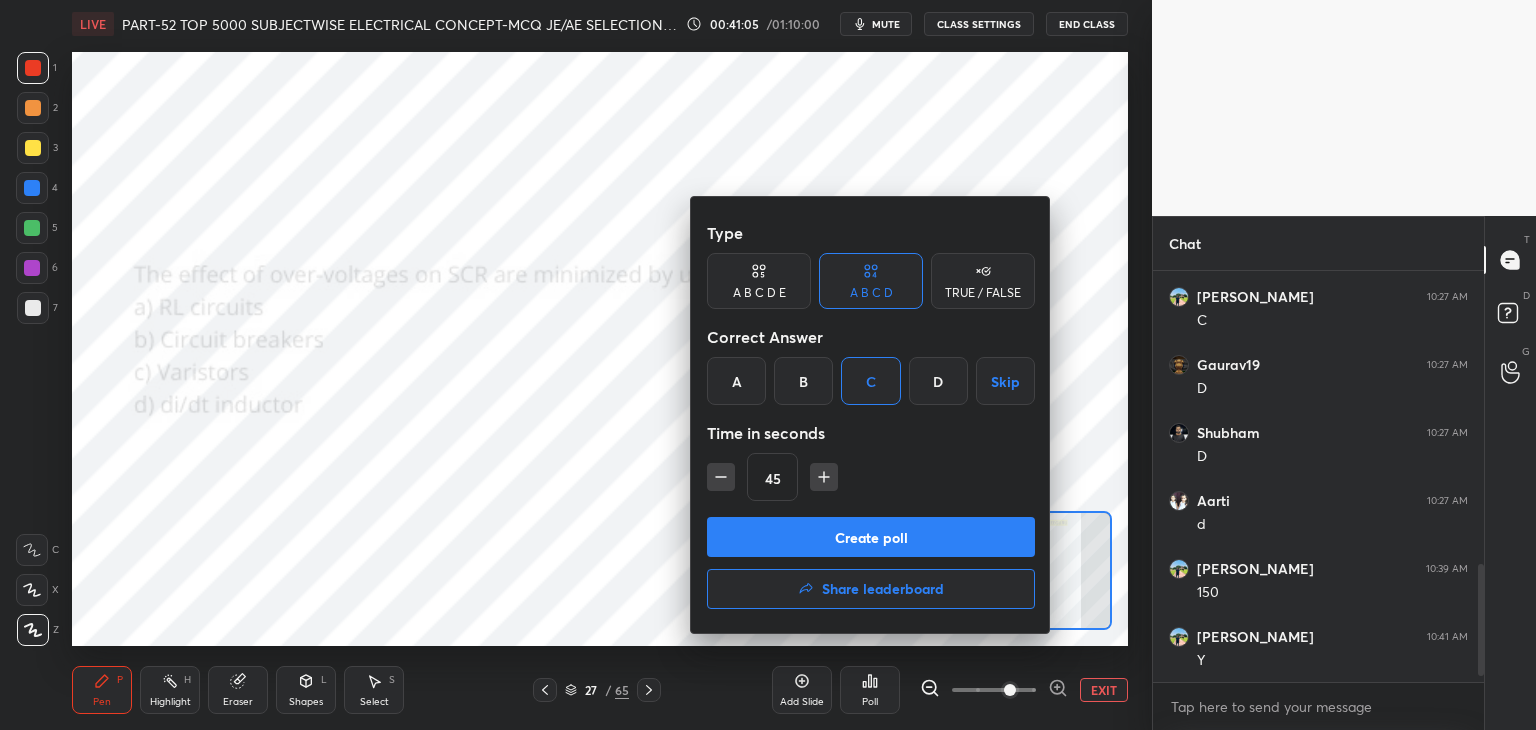 click 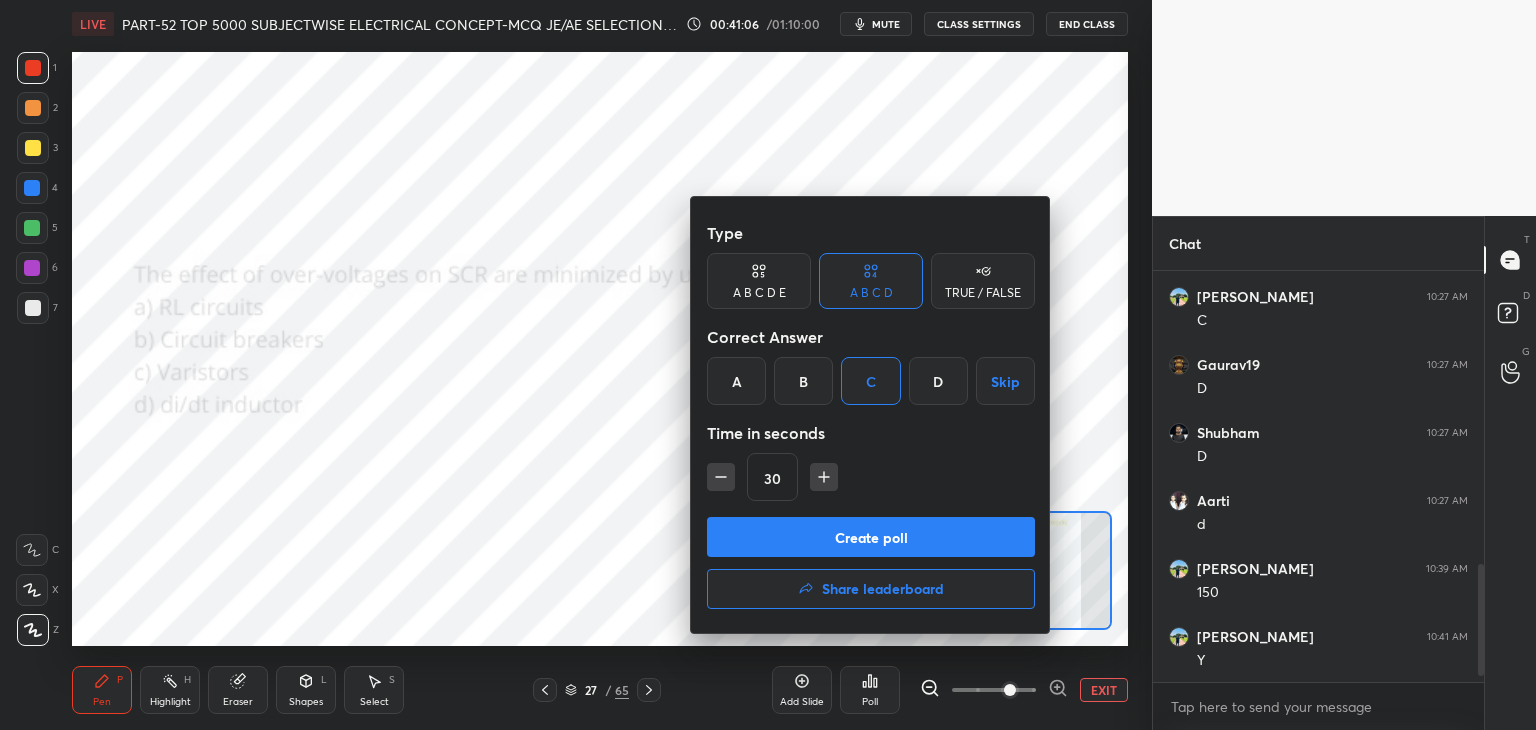 click on "Create poll" at bounding box center [871, 537] 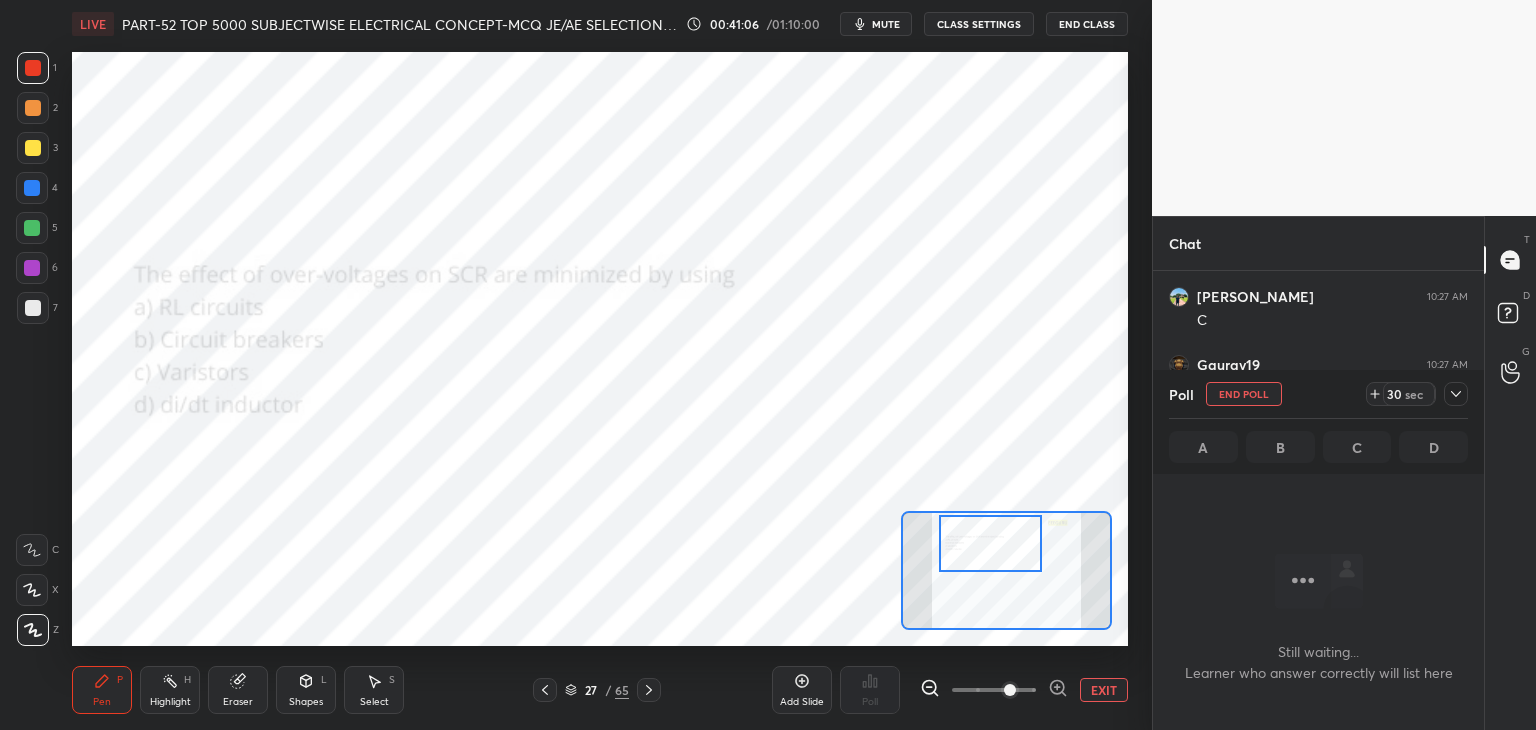 scroll, scrollTop: 364, scrollLeft: 325, axis: both 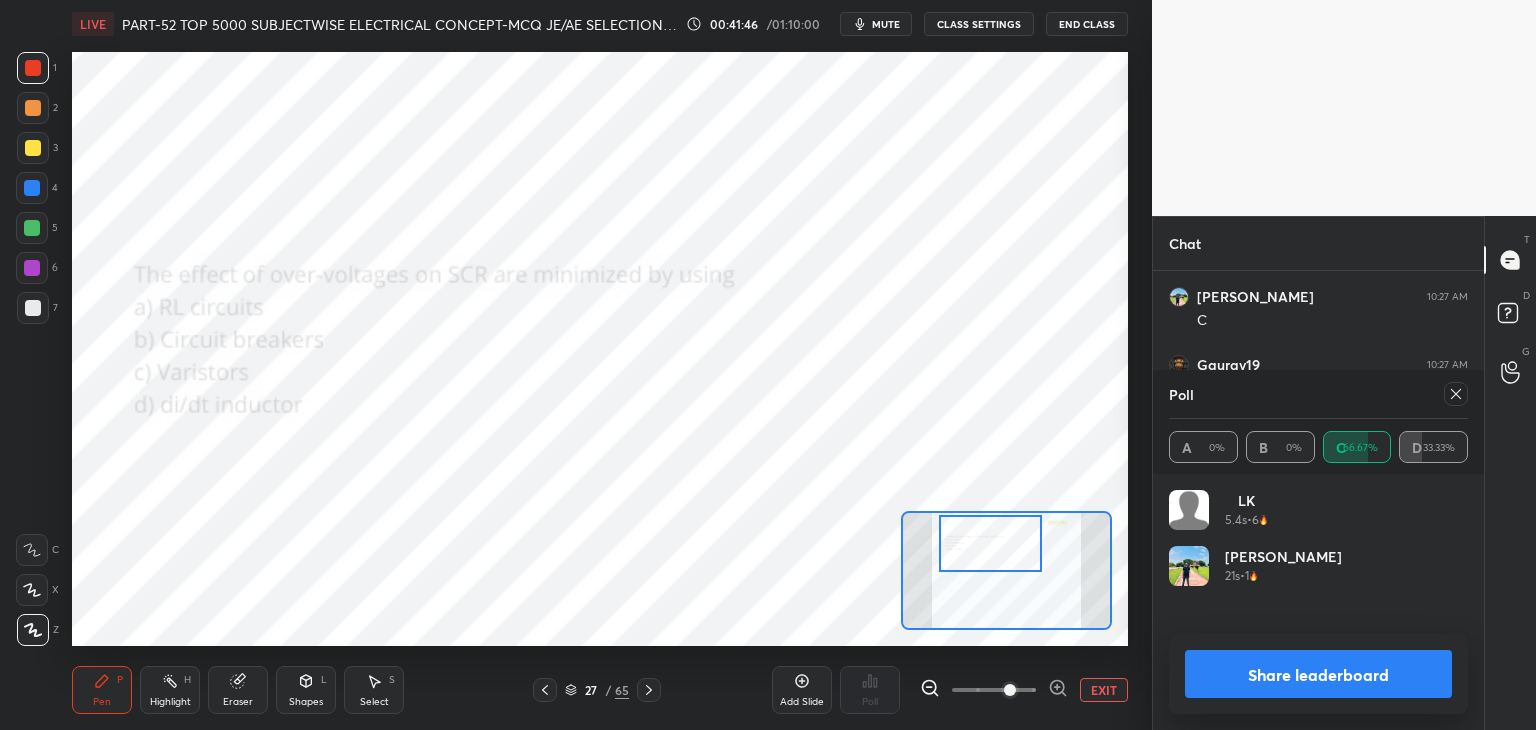 drag, startPoint x: 246, startPoint y: 706, endPoint x: 207, endPoint y: 698, distance: 39.812057 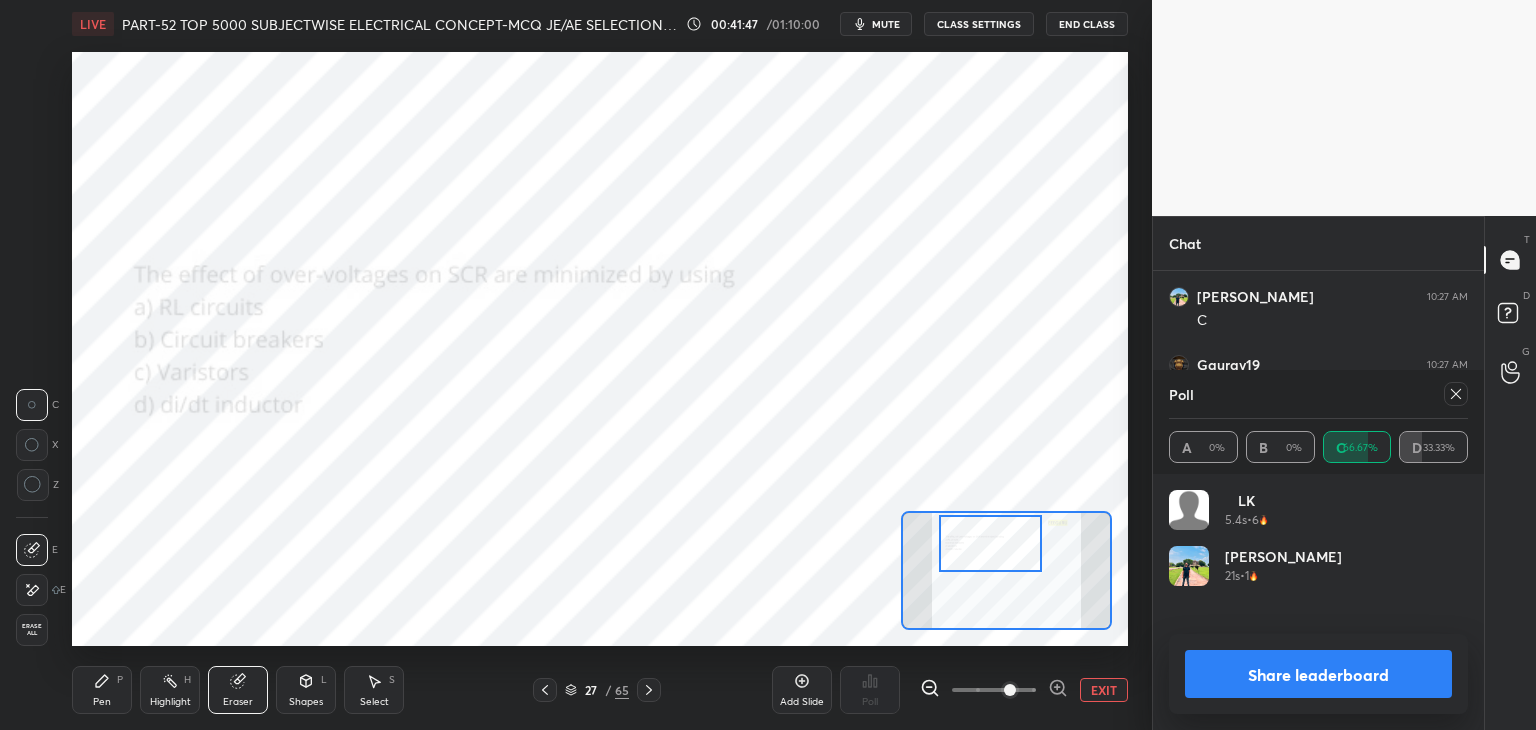 drag, startPoint x: 34, startPoint y: 634, endPoint x: 61, endPoint y: 654, distance: 33.600594 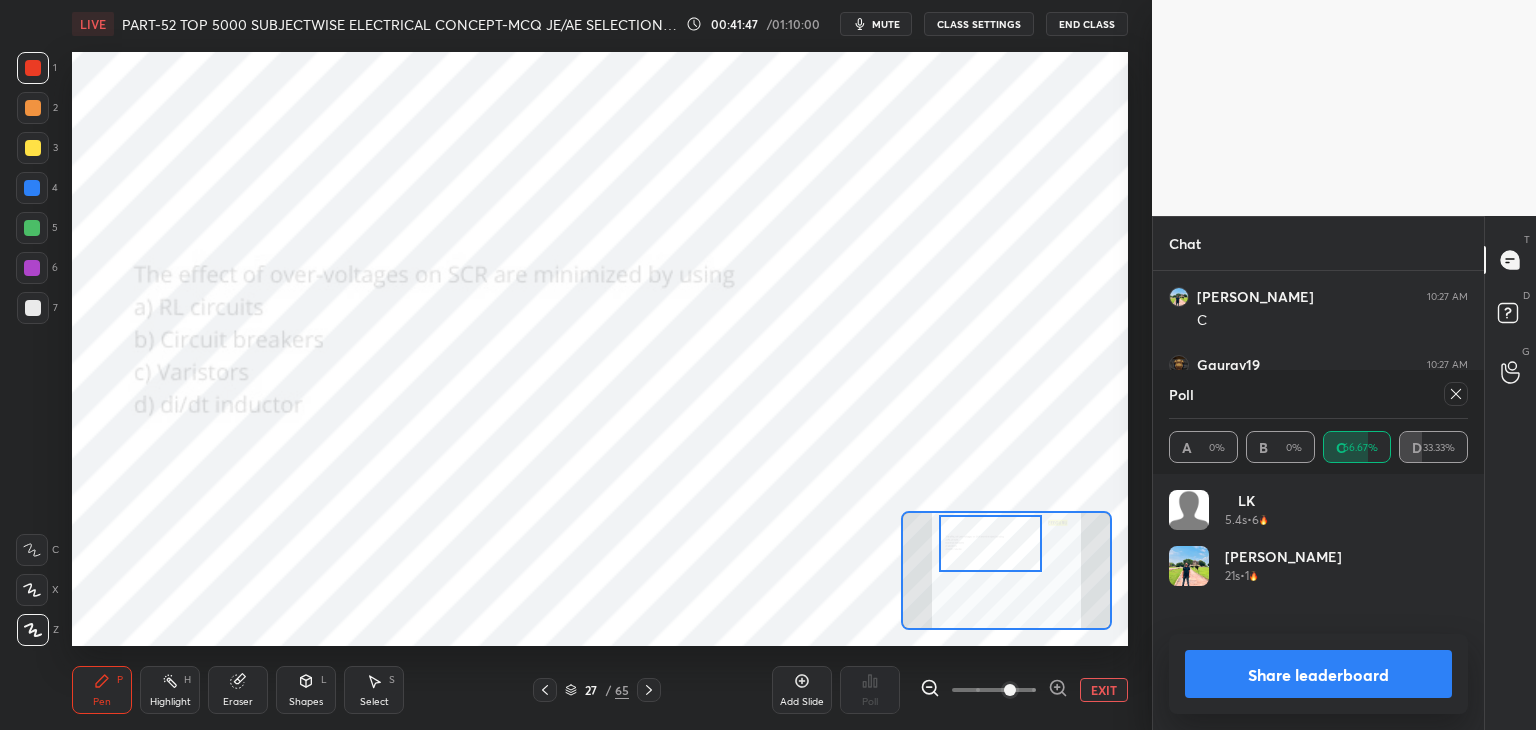 click 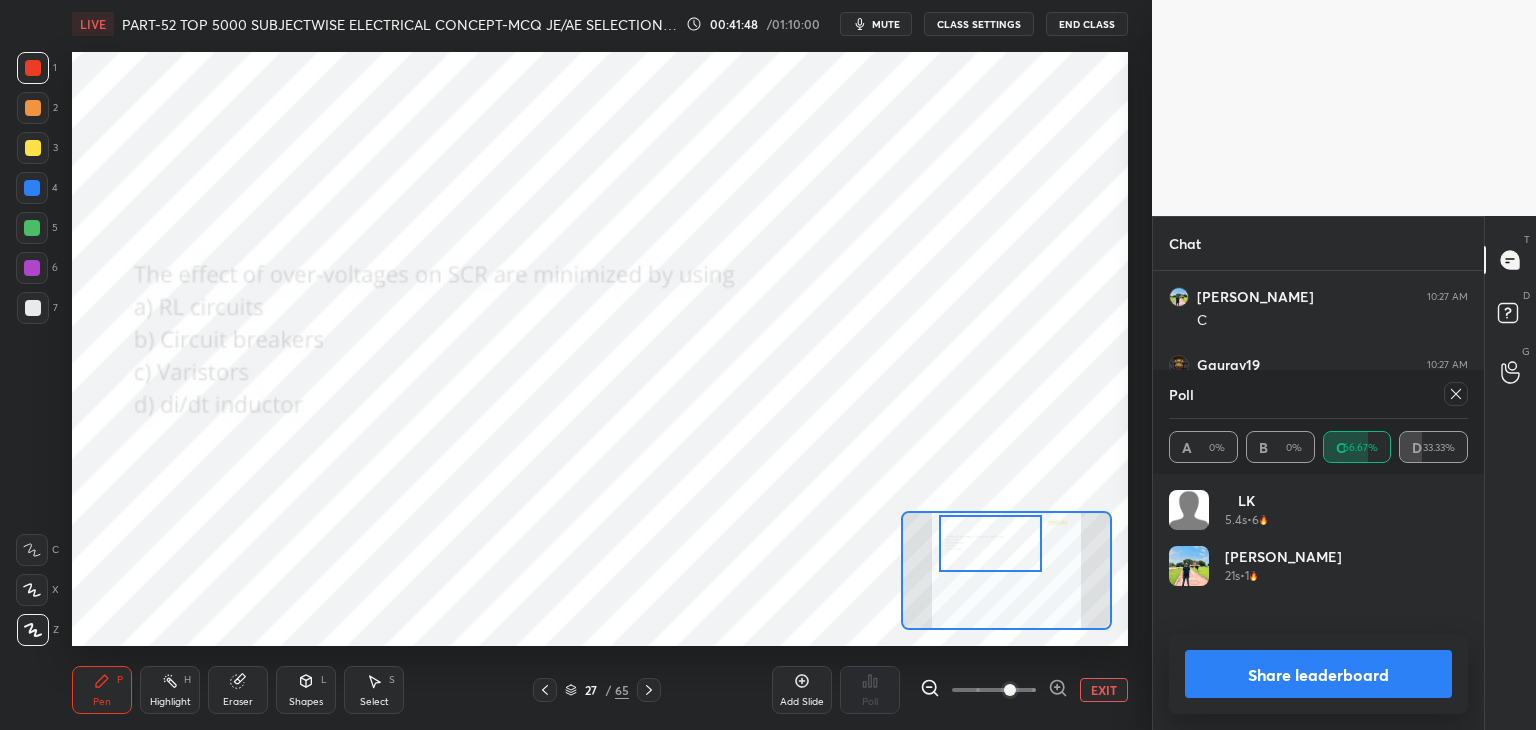 click at bounding box center [33, 630] 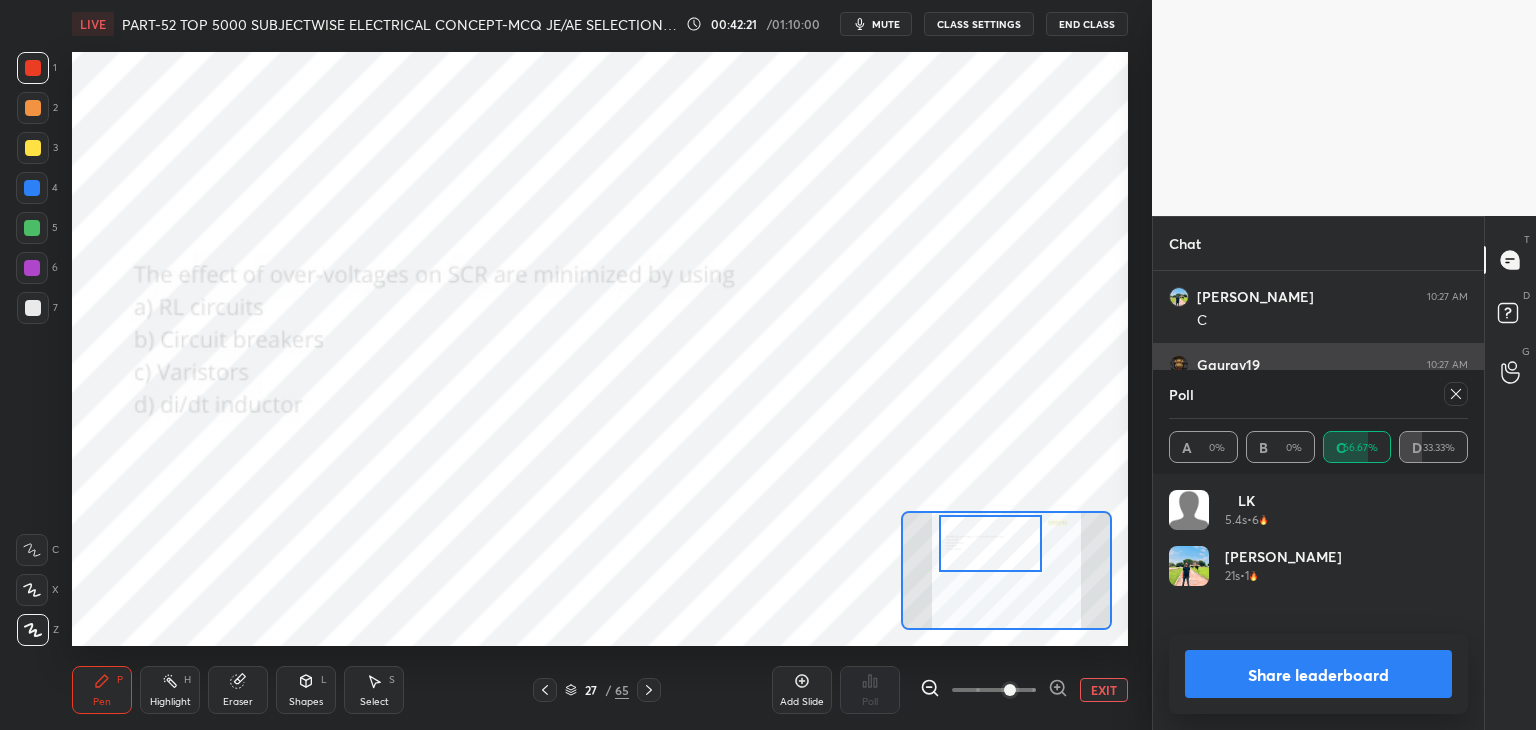 click at bounding box center [1456, 394] 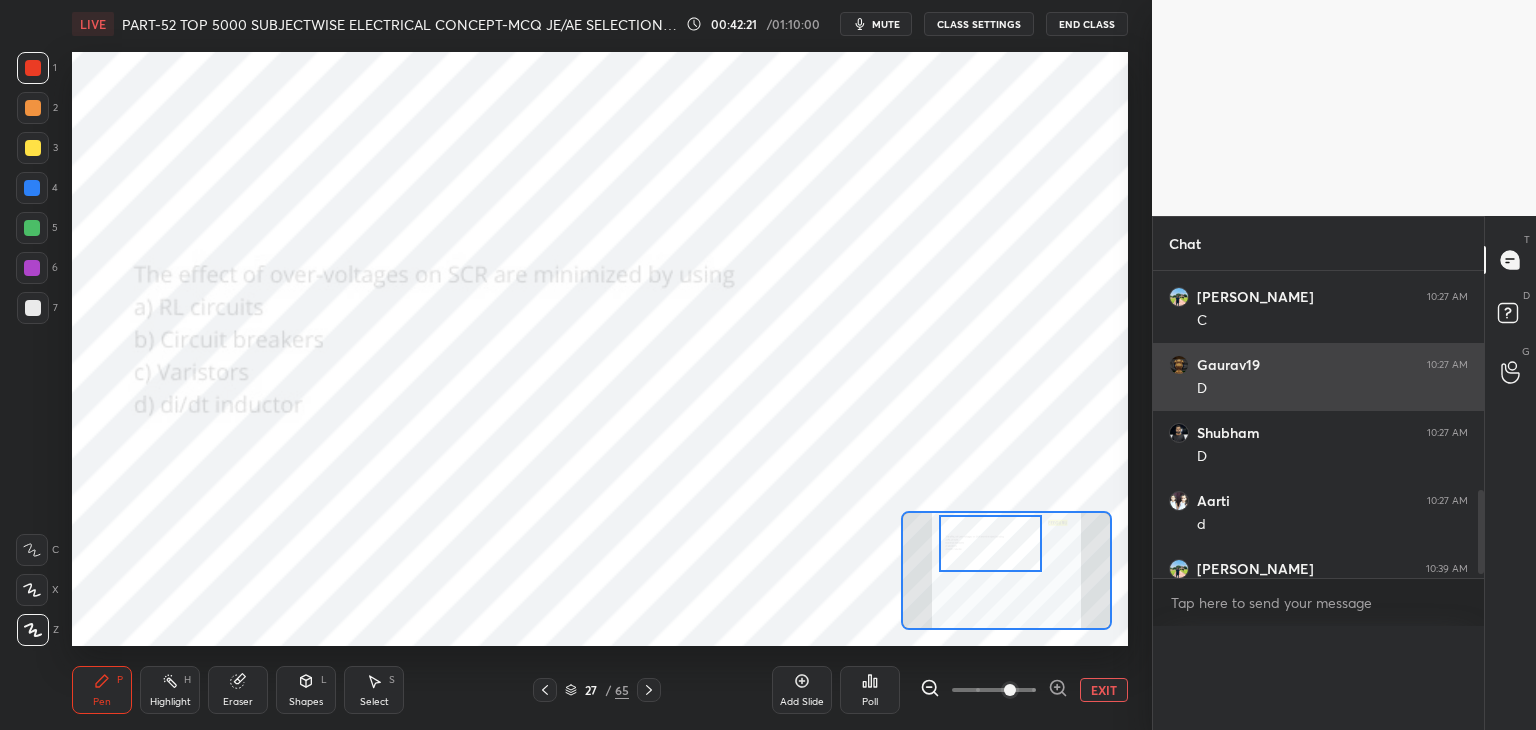 scroll, scrollTop: 0, scrollLeft: 0, axis: both 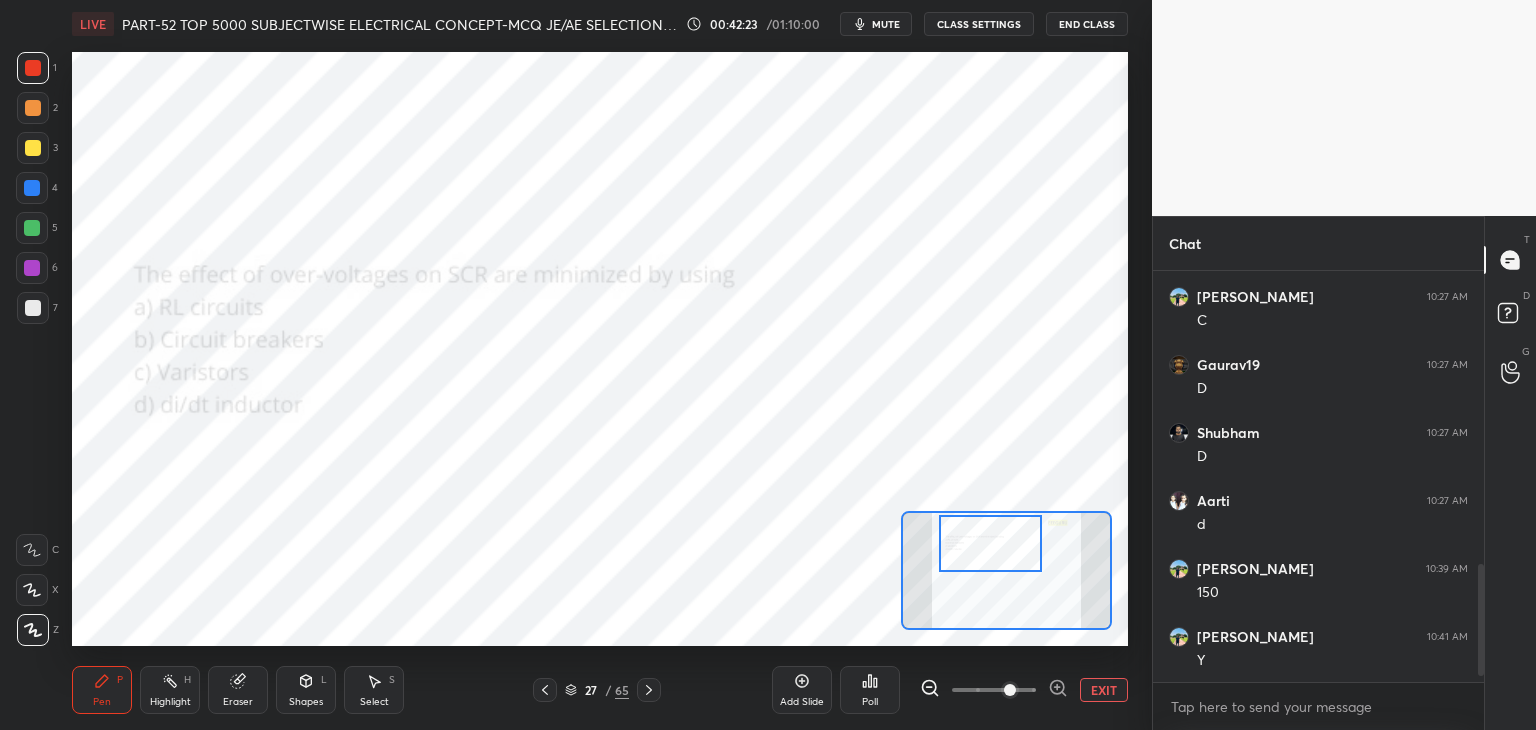 click at bounding box center (545, 690) 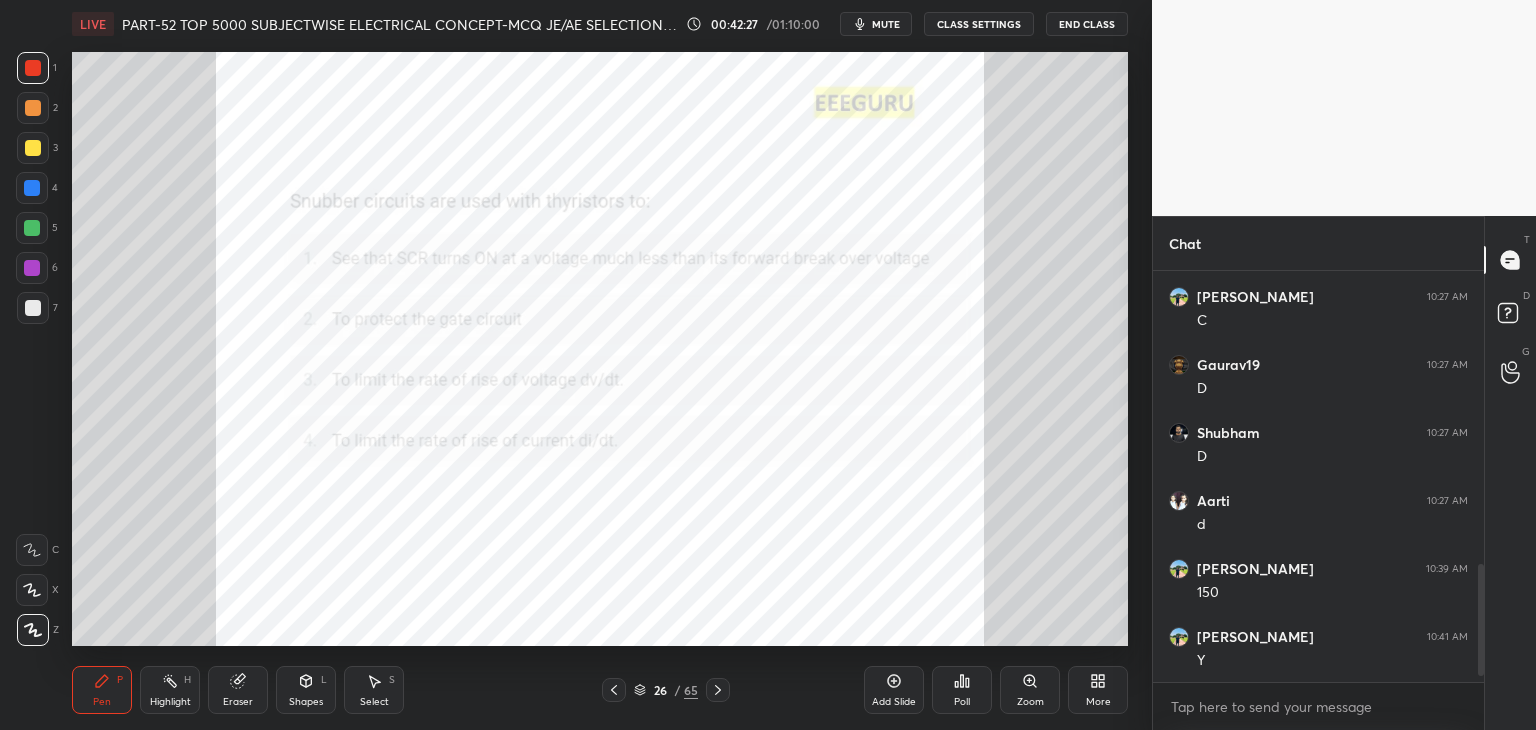 click on "Zoom" at bounding box center (1030, 690) 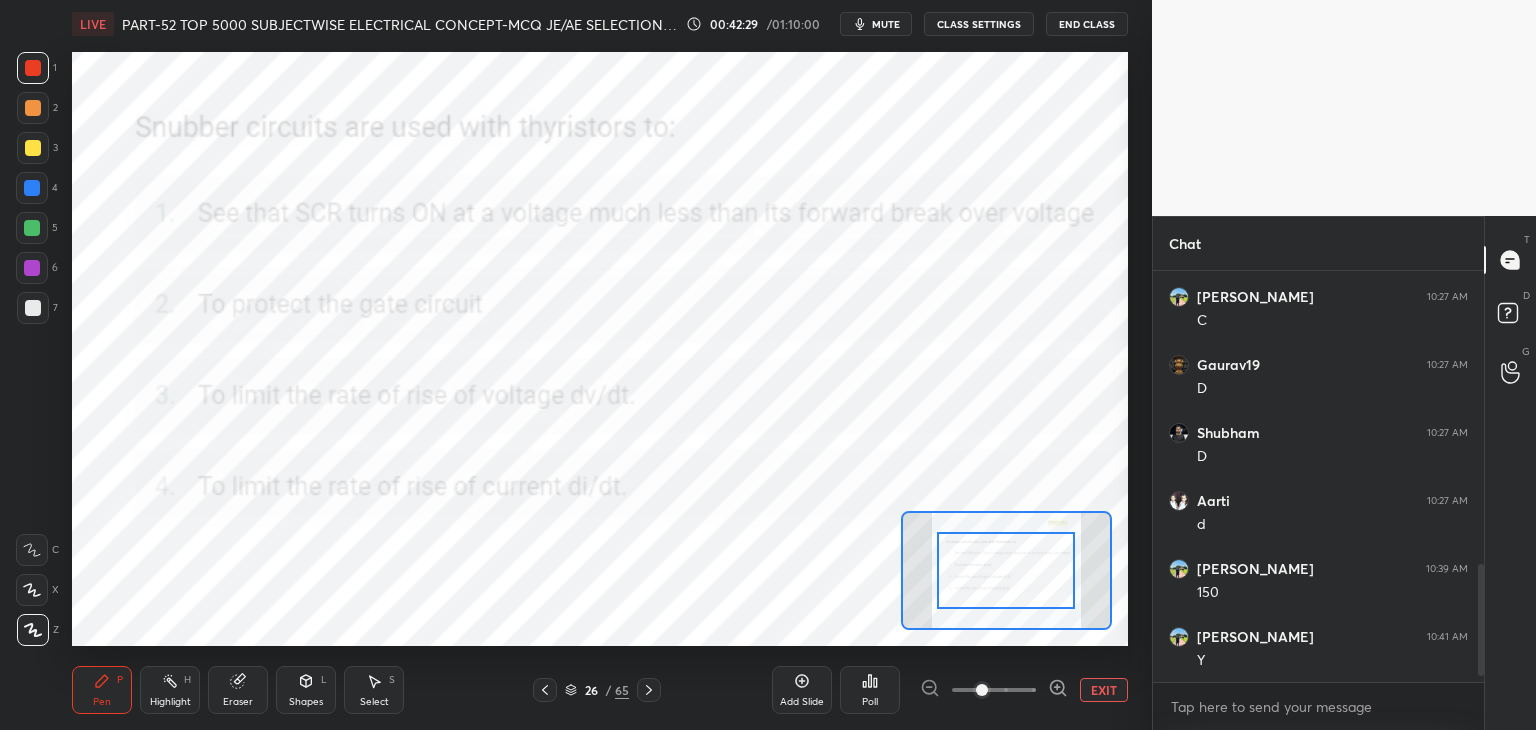 click on "Poll" at bounding box center [870, 690] 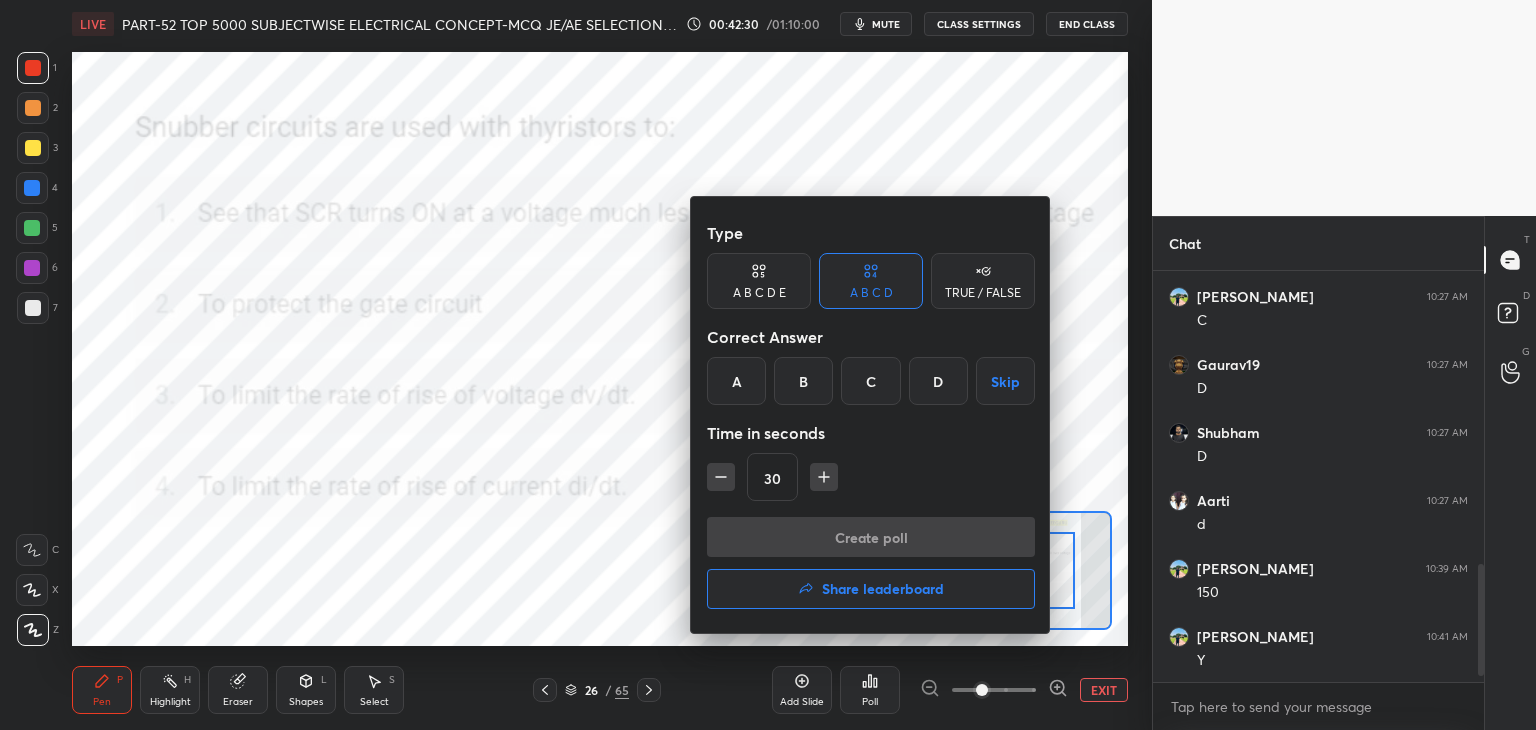 drag, startPoint x: 872, startPoint y: 384, endPoint x: 790, endPoint y: 475, distance: 122.494896 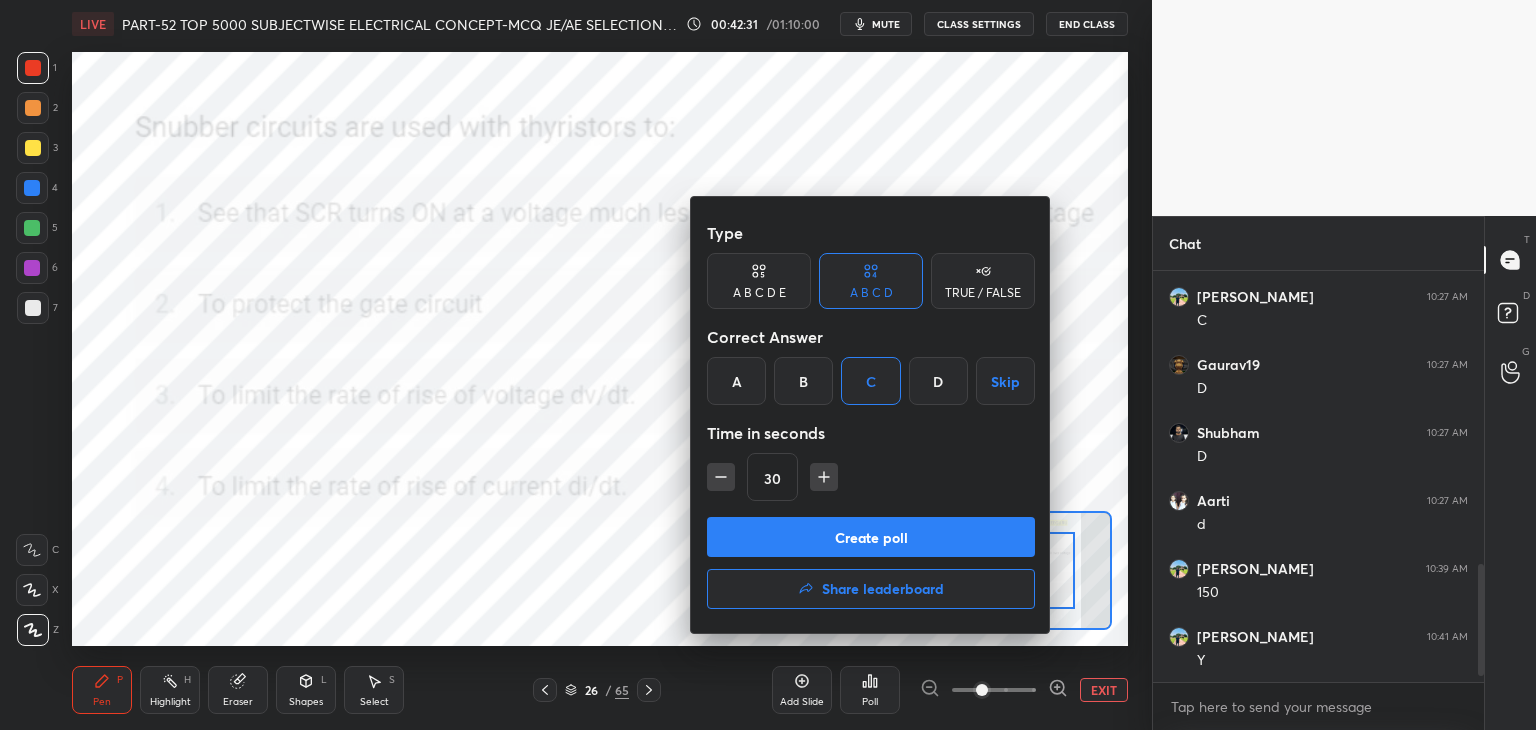 click on "Create poll" at bounding box center [871, 537] 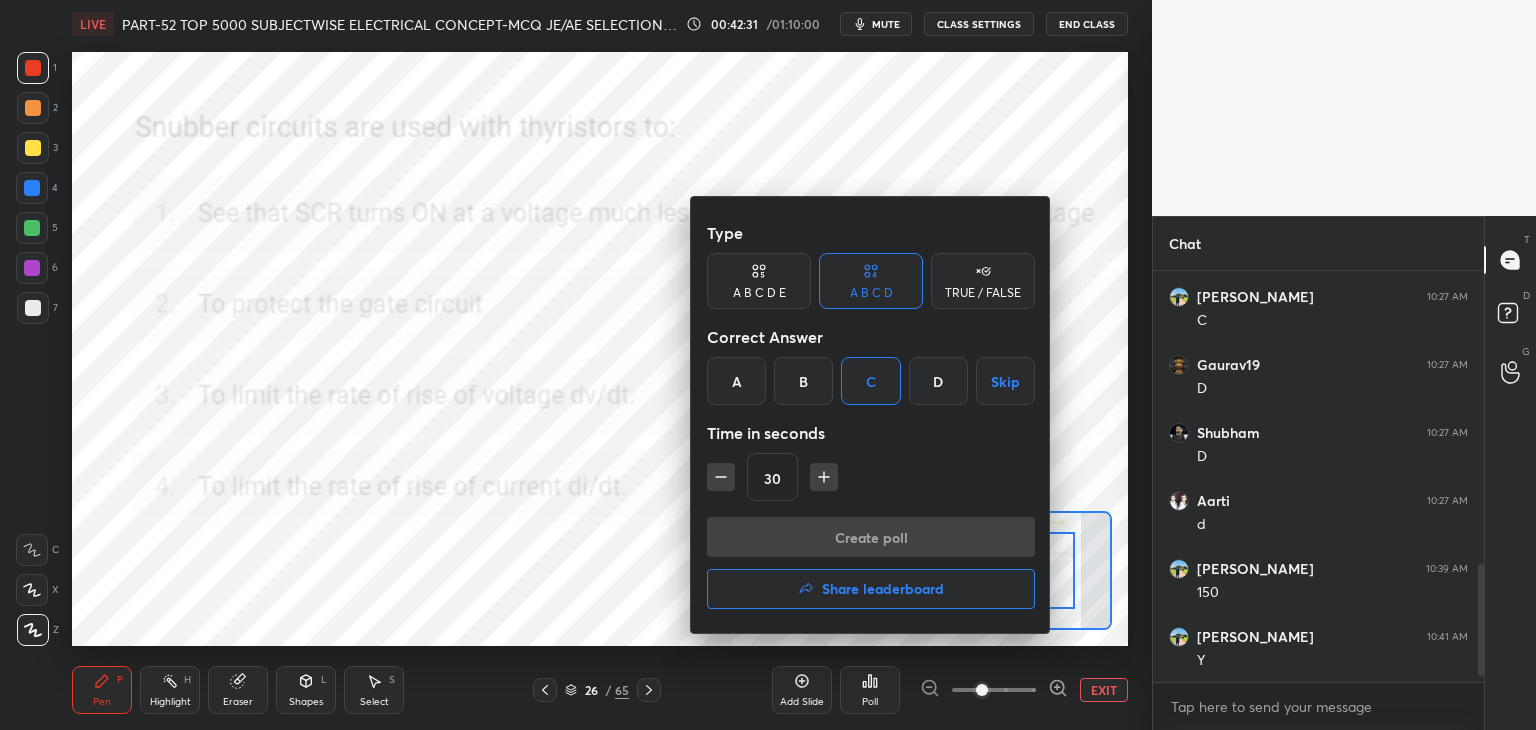 scroll, scrollTop: 363, scrollLeft: 325, axis: both 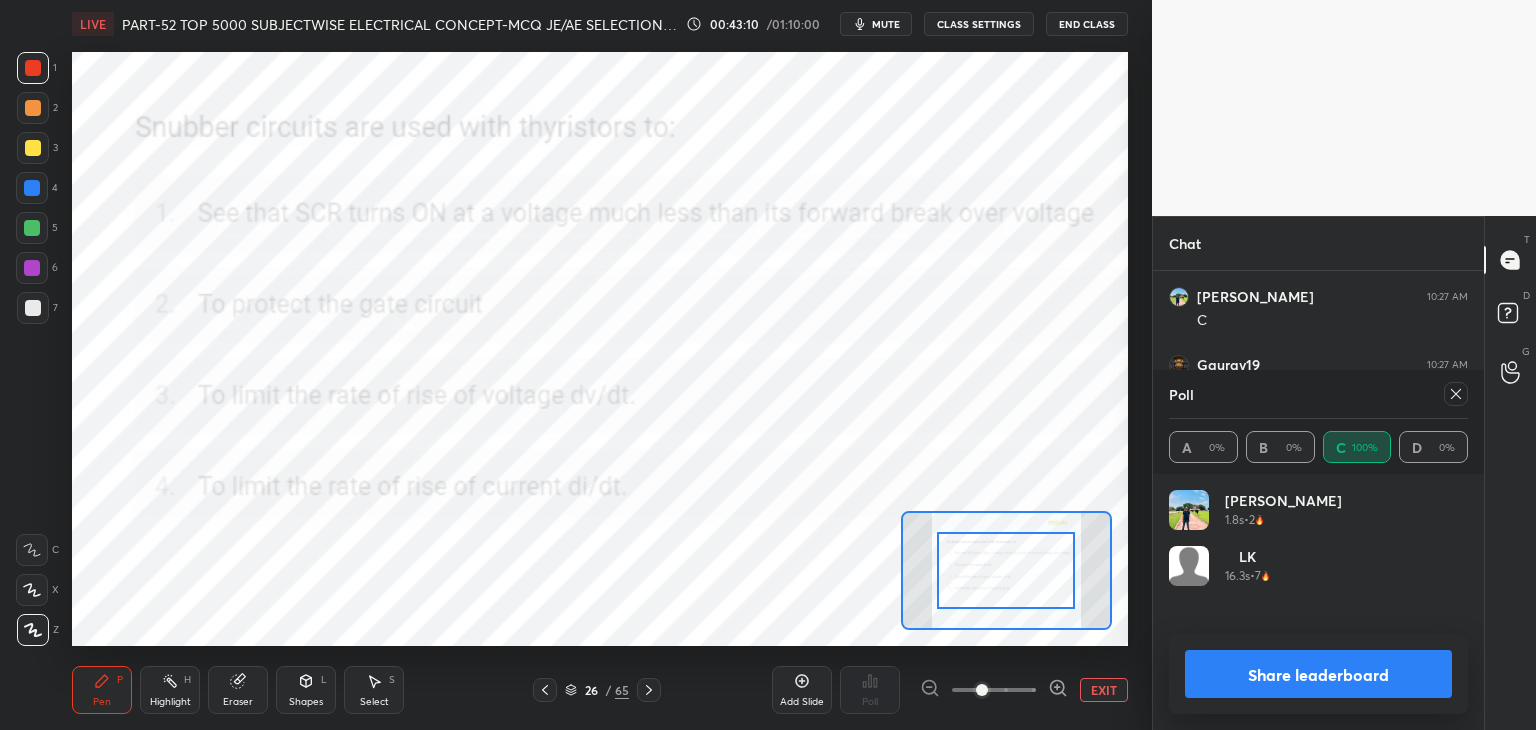 click 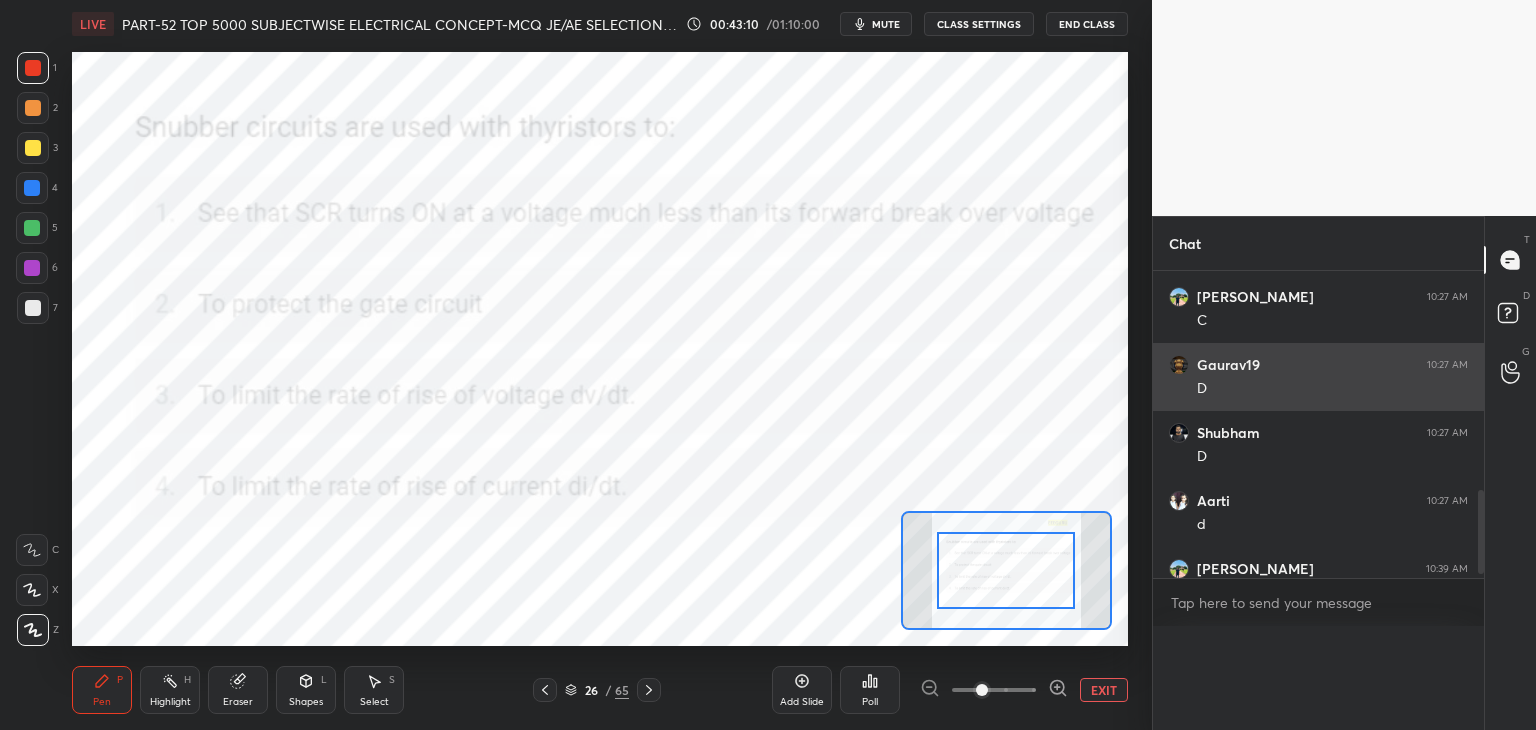 scroll, scrollTop: 89, scrollLeft: 293, axis: both 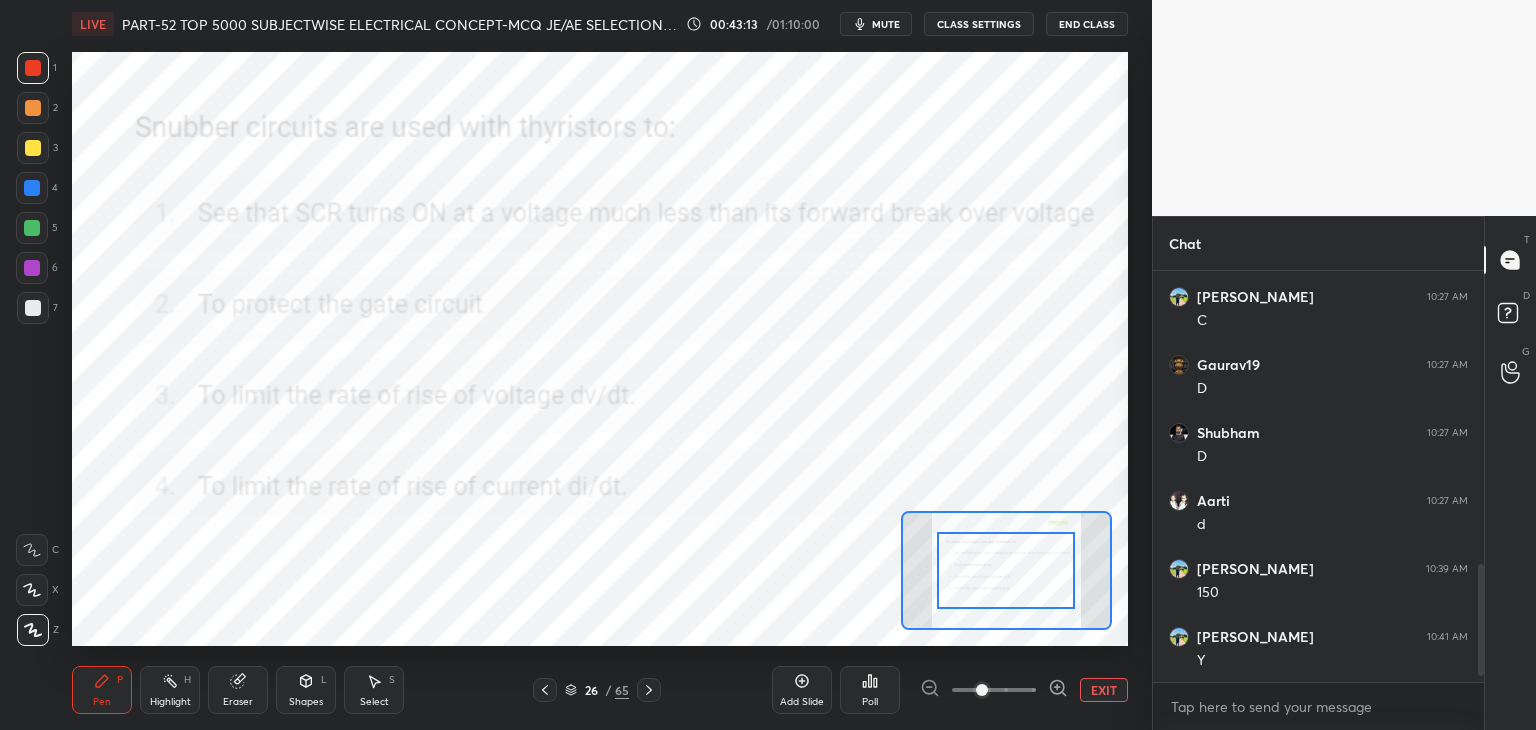 click 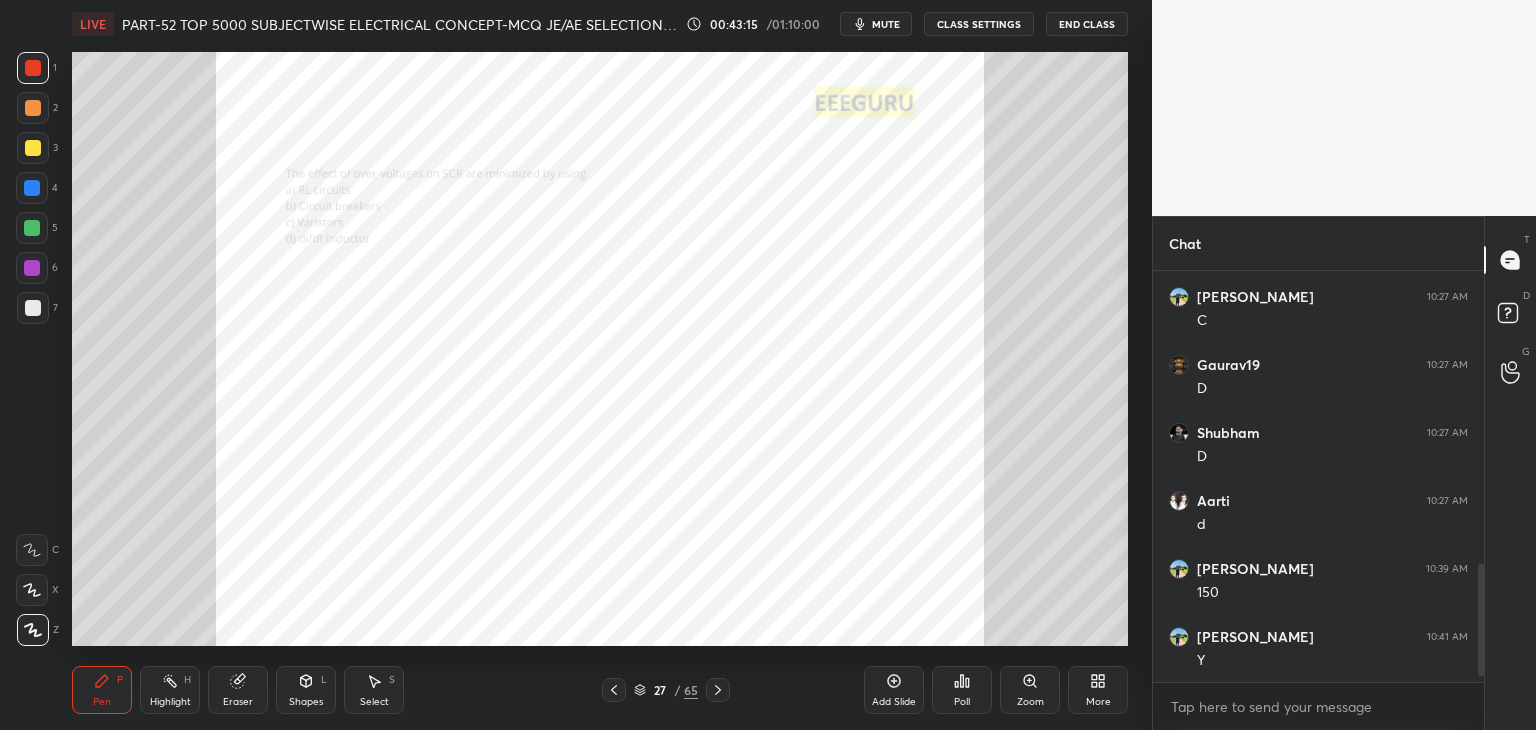 click 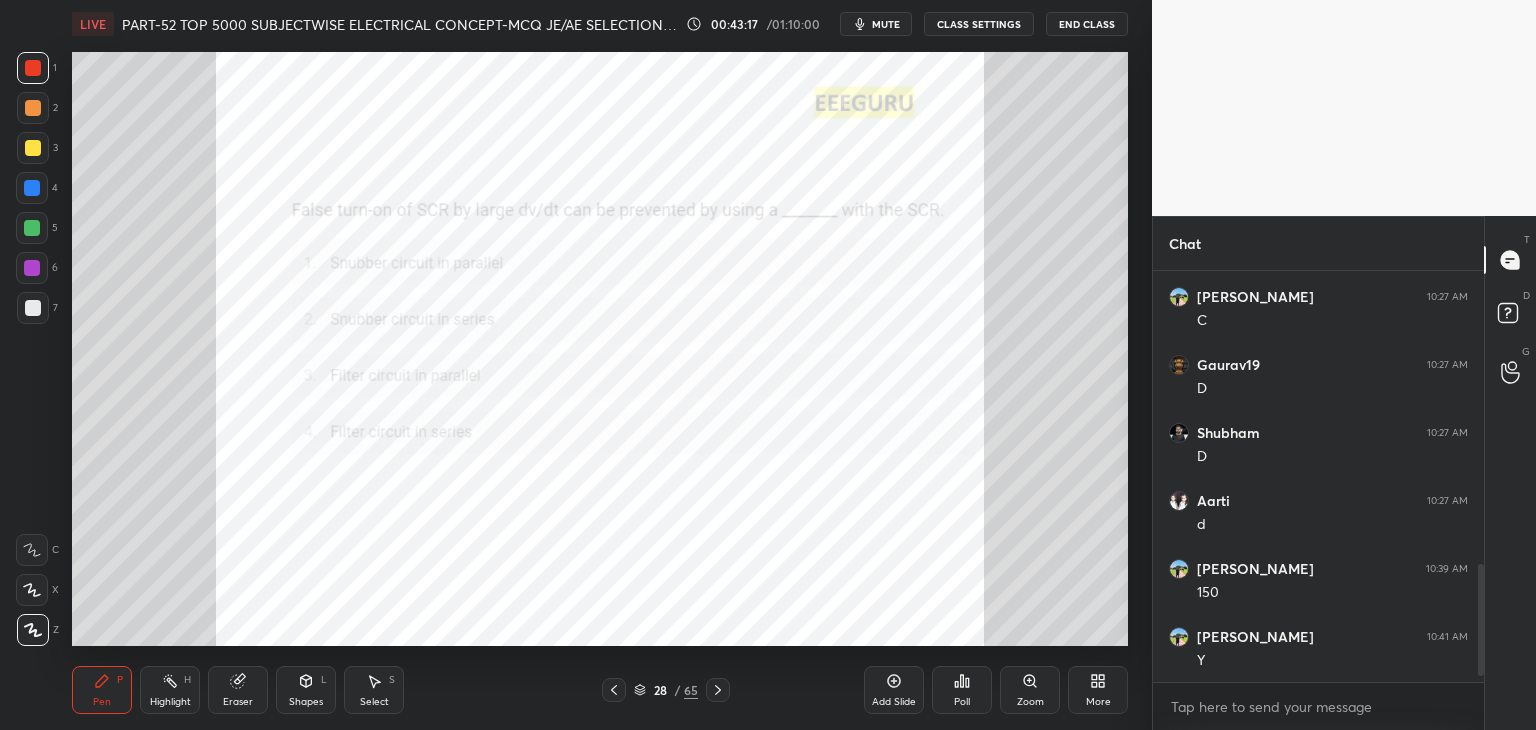 click 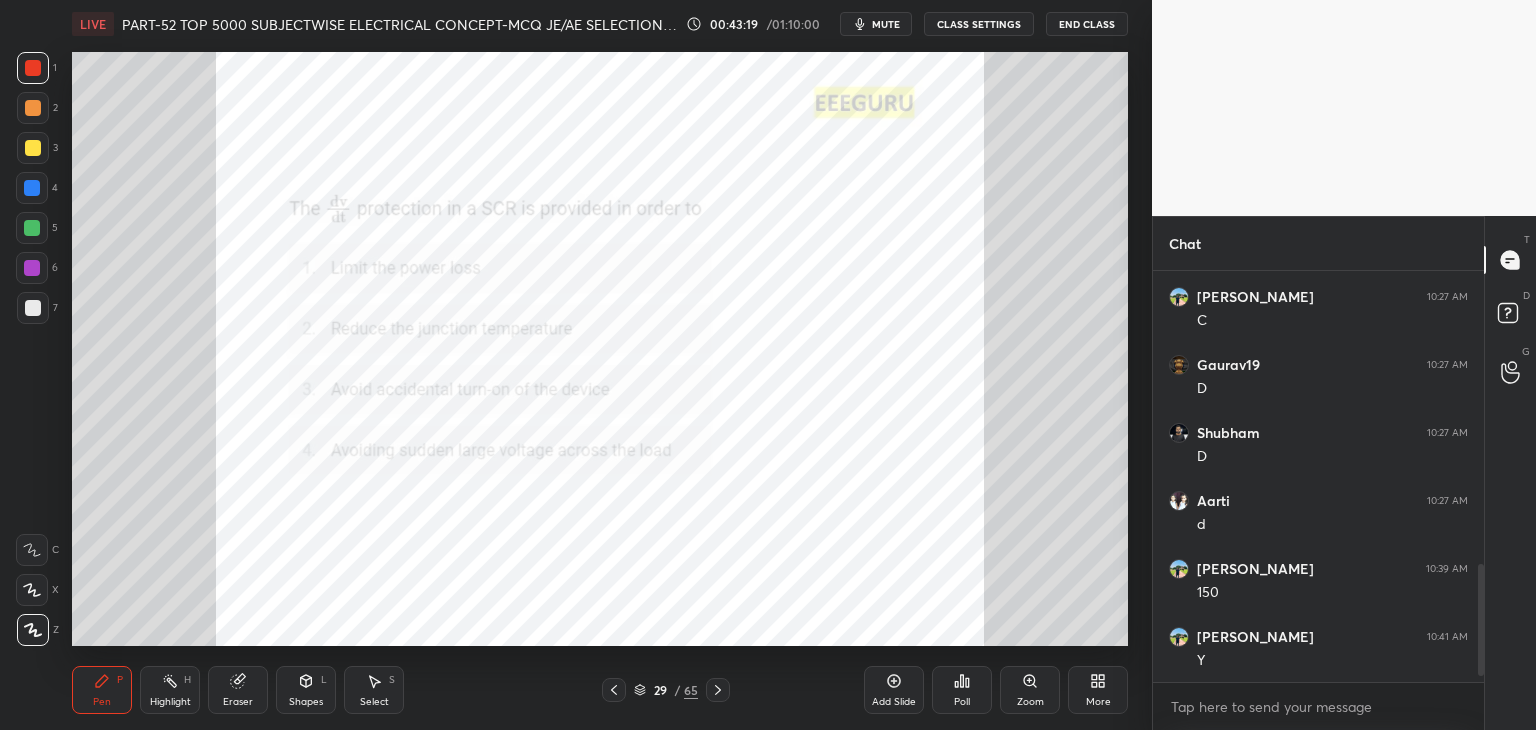 click 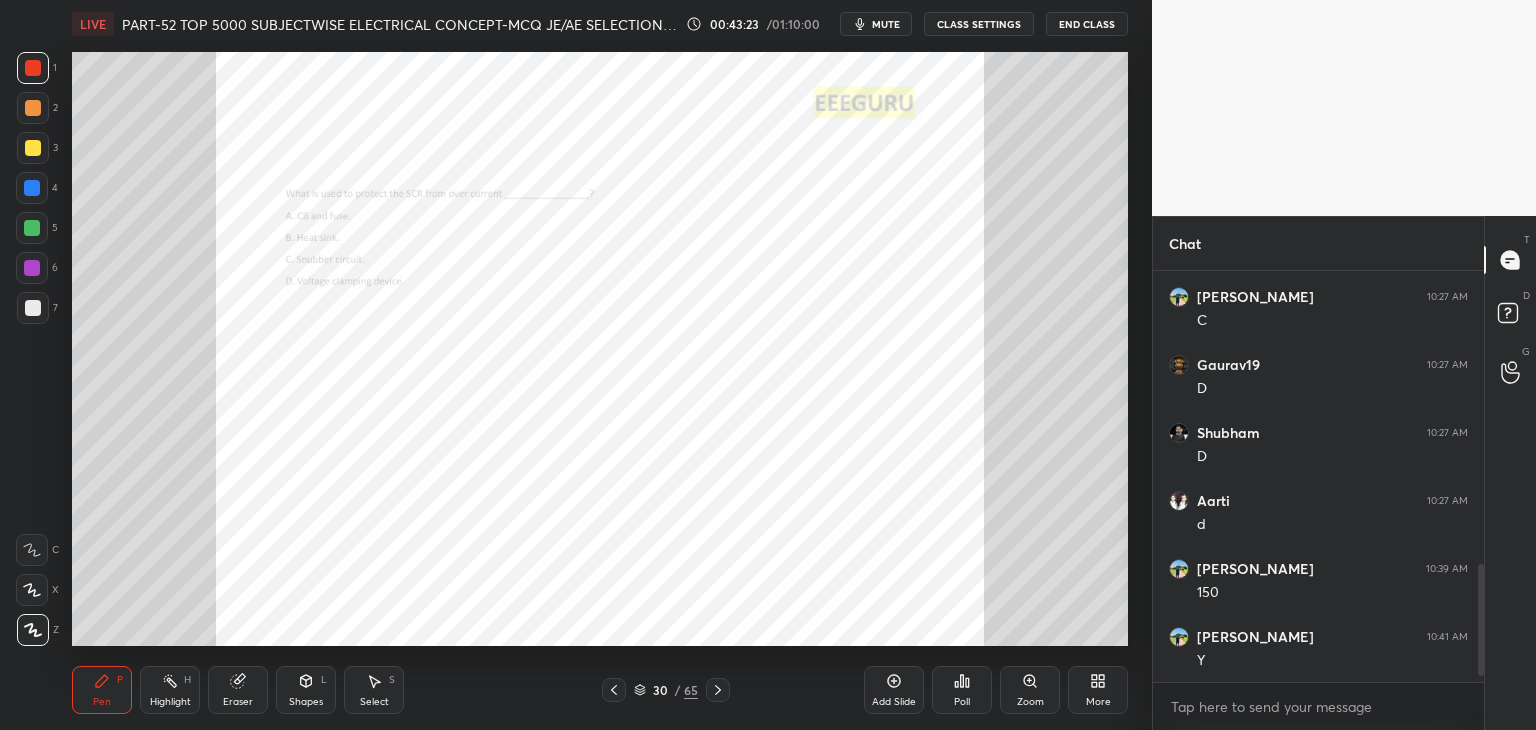 click on "Zoom" at bounding box center [1030, 690] 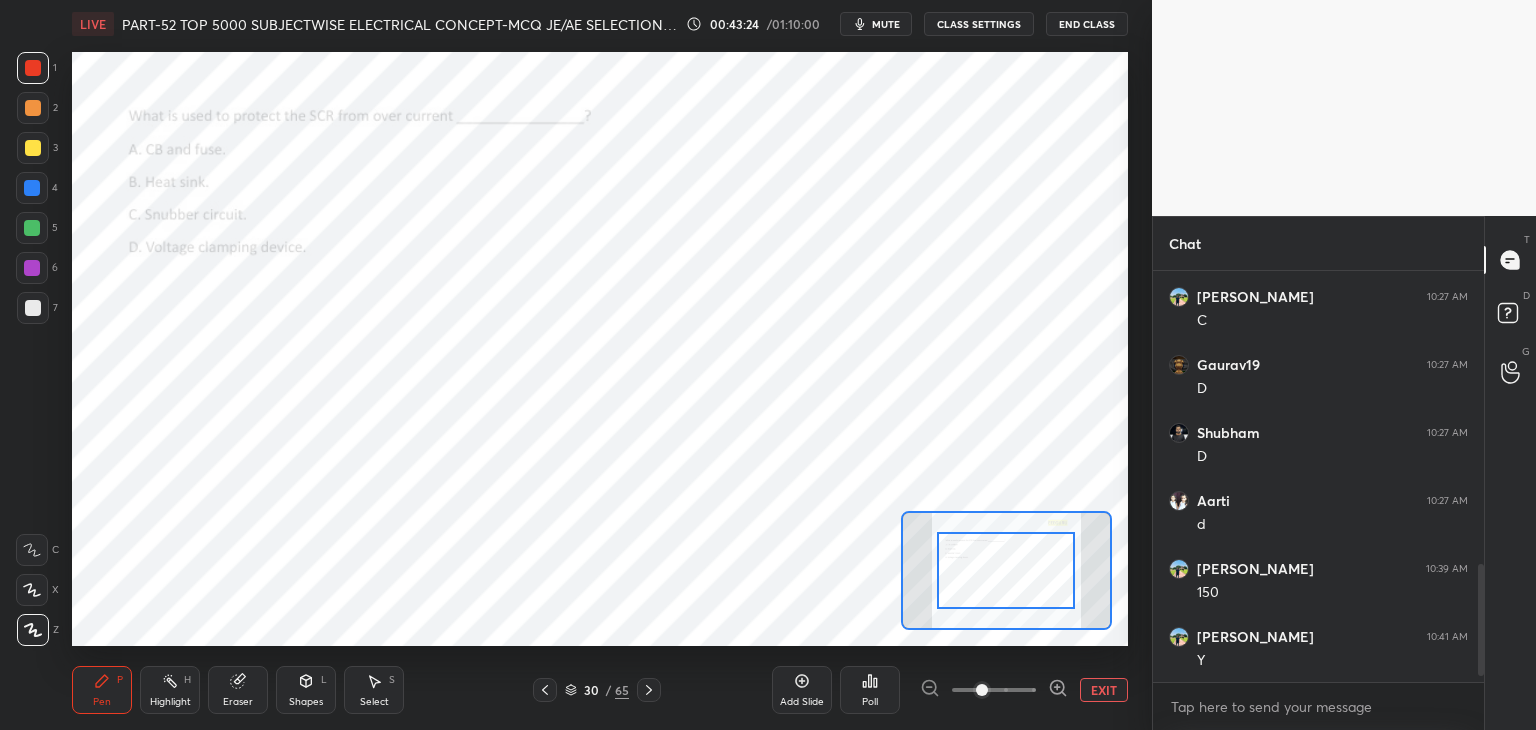 drag, startPoint x: 1058, startPoint y: 689, endPoint x: 1046, endPoint y: 683, distance: 13.416408 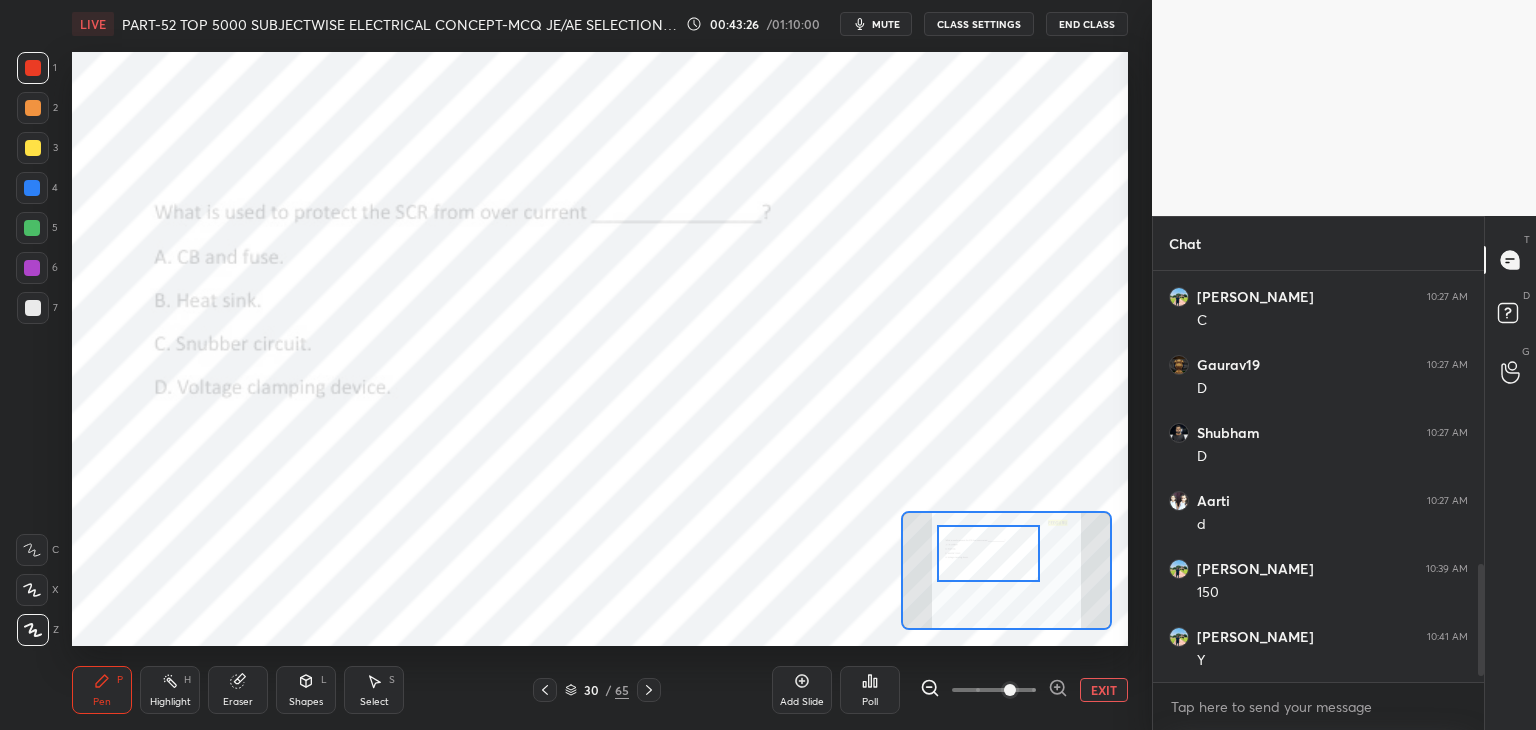 drag, startPoint x: 1022, startPoint y: 593, endPoint x: 1004, endPoint y: 576, distance: 24.758837 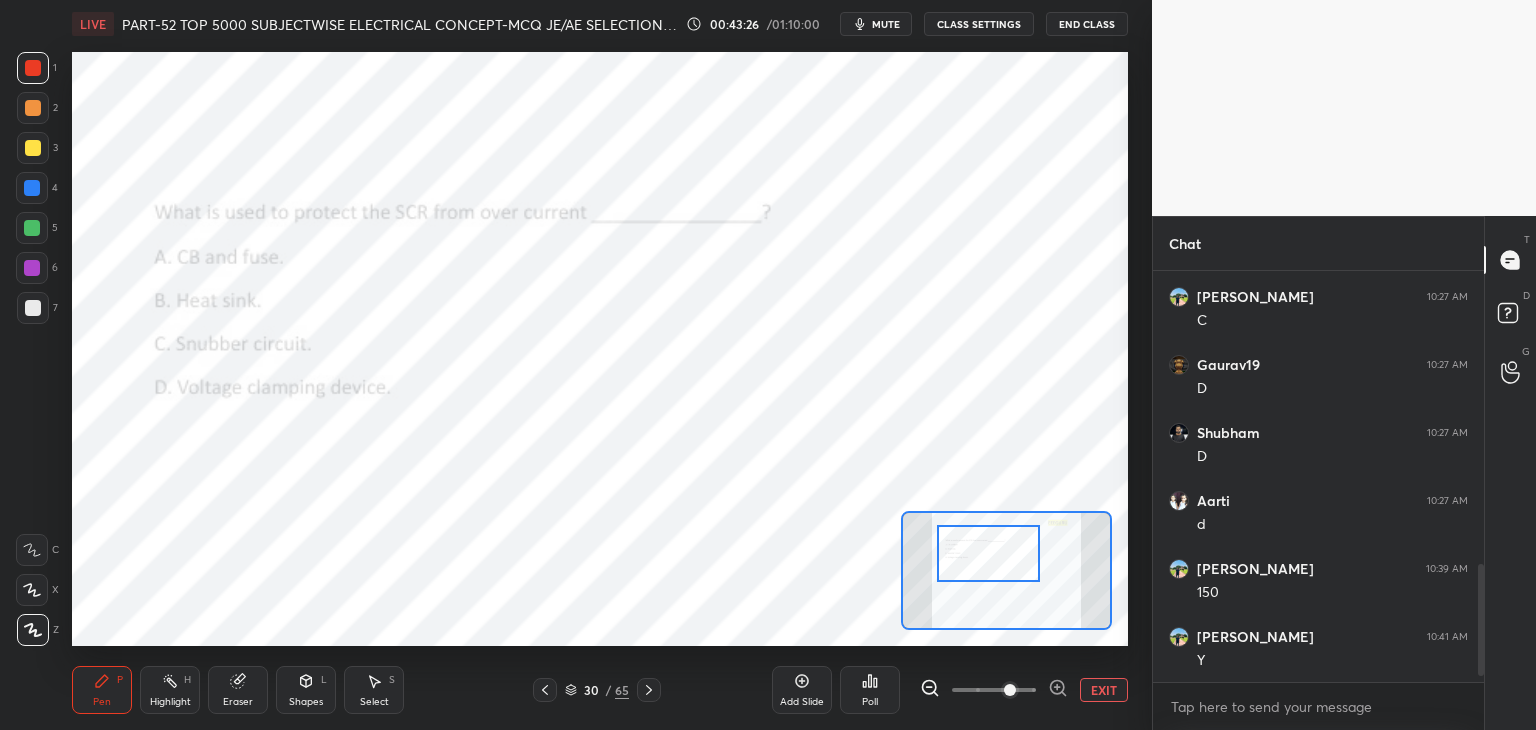 click at bounding box center (989, 553) 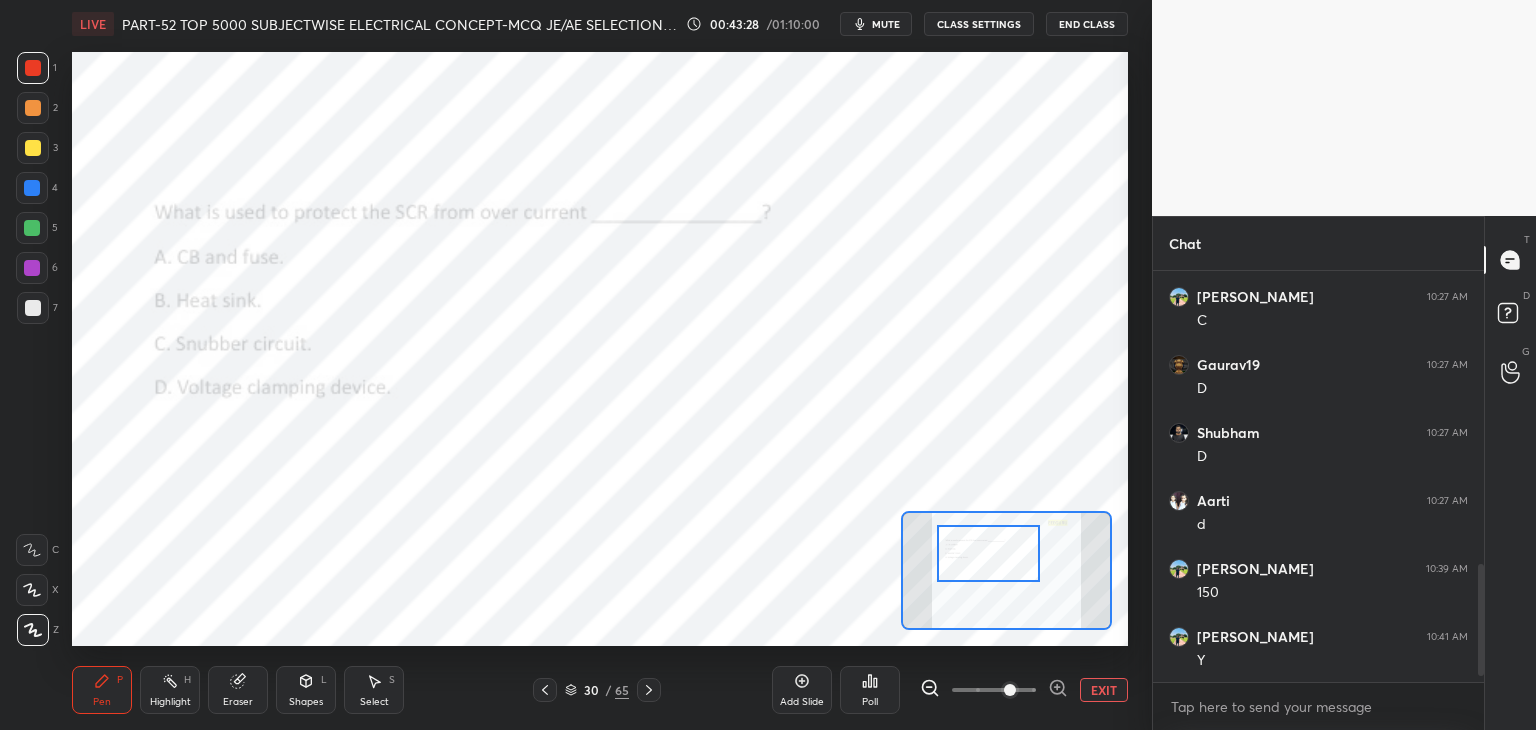 click on "Poll" at bounding box center (870, 690) 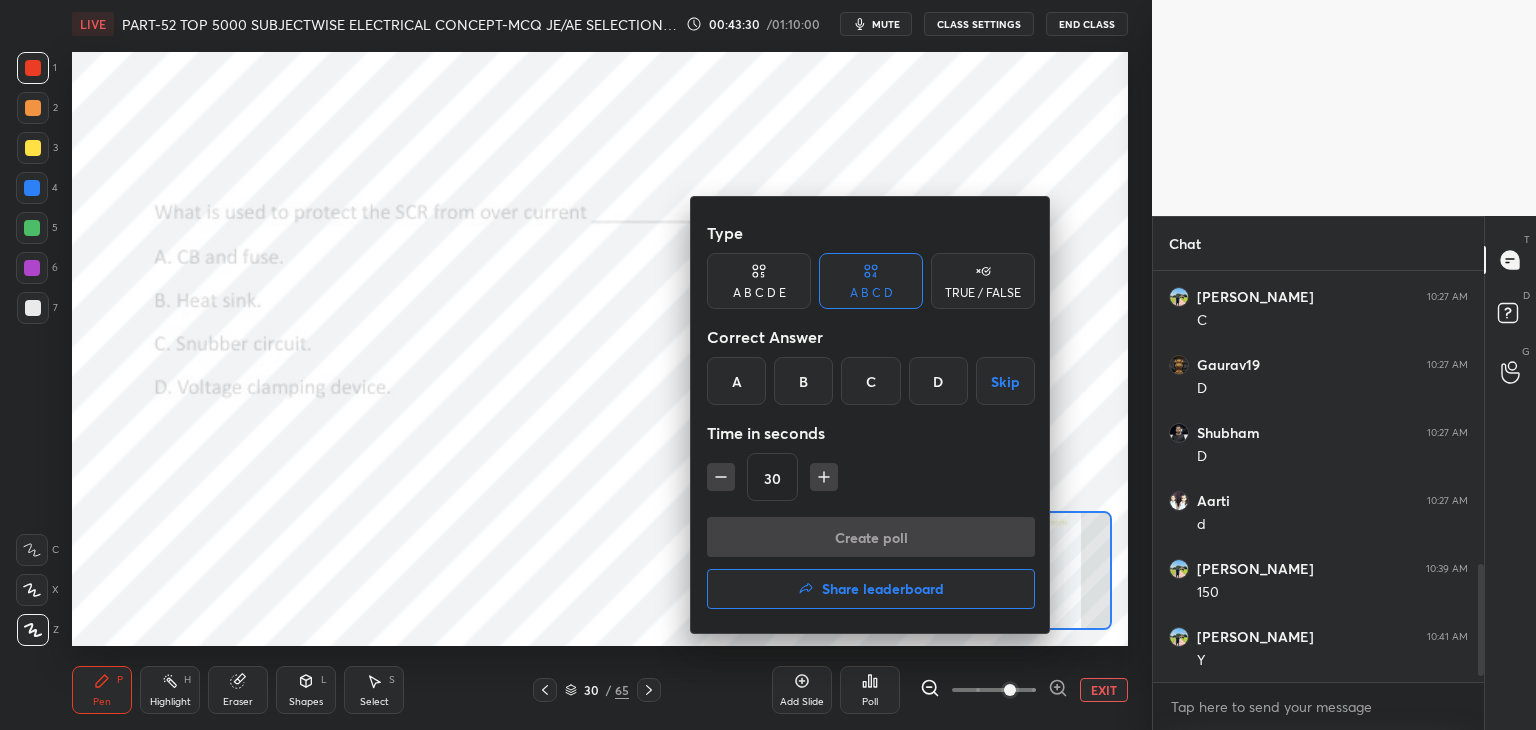 click on "A" at bounding box center [736, 381] 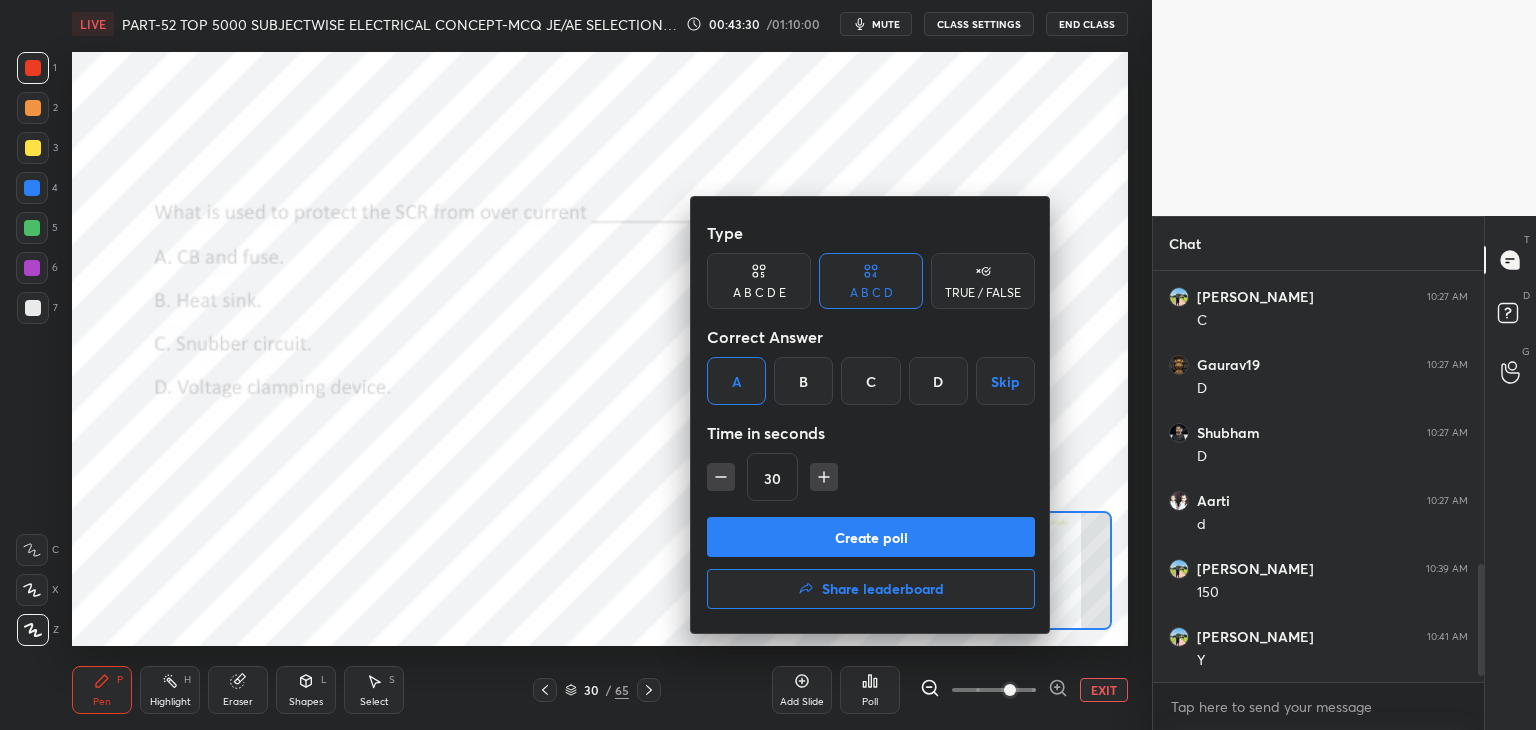 click on "Create poll" at bounding box center [871, 537] 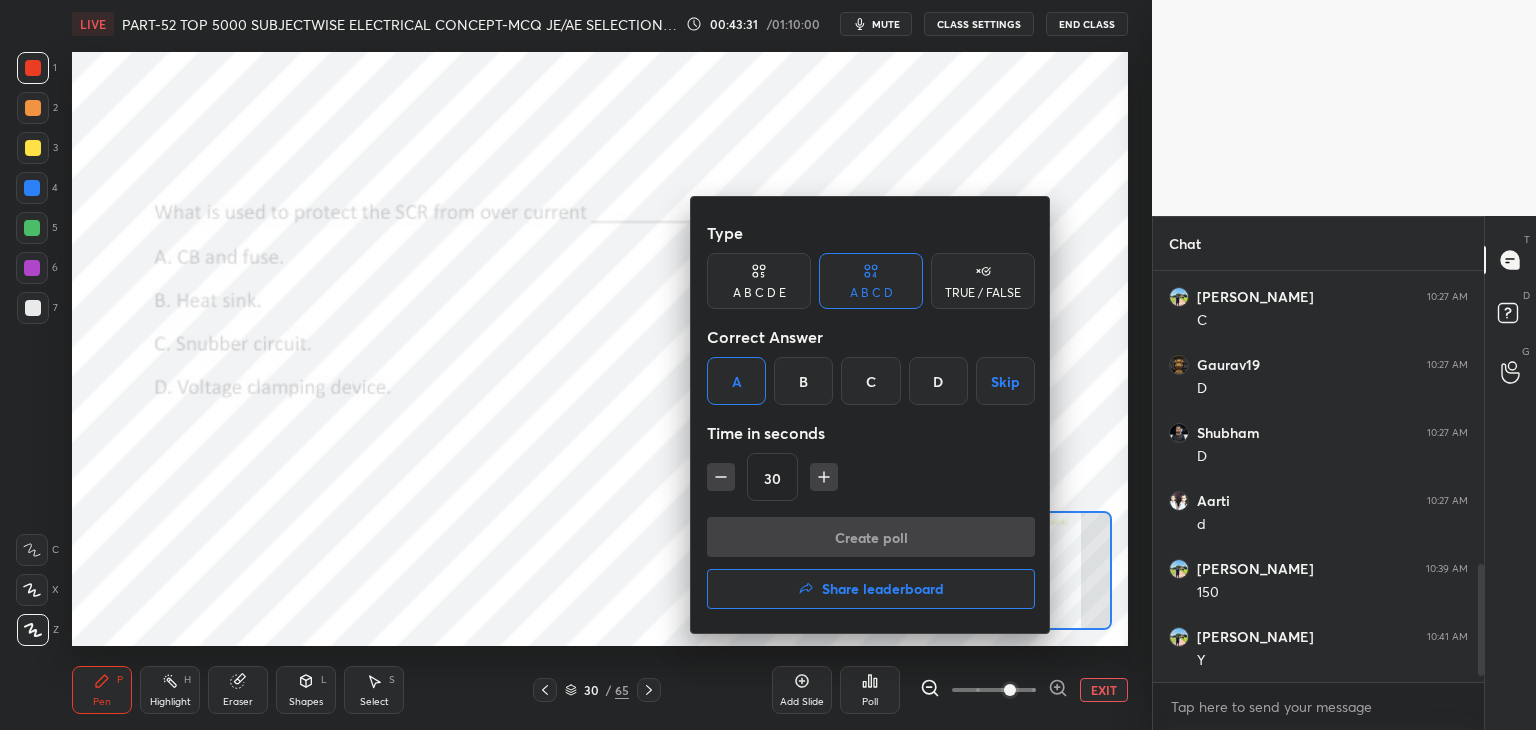 scroll, scrollTop: 372, scrollLeft: 325, axis: both 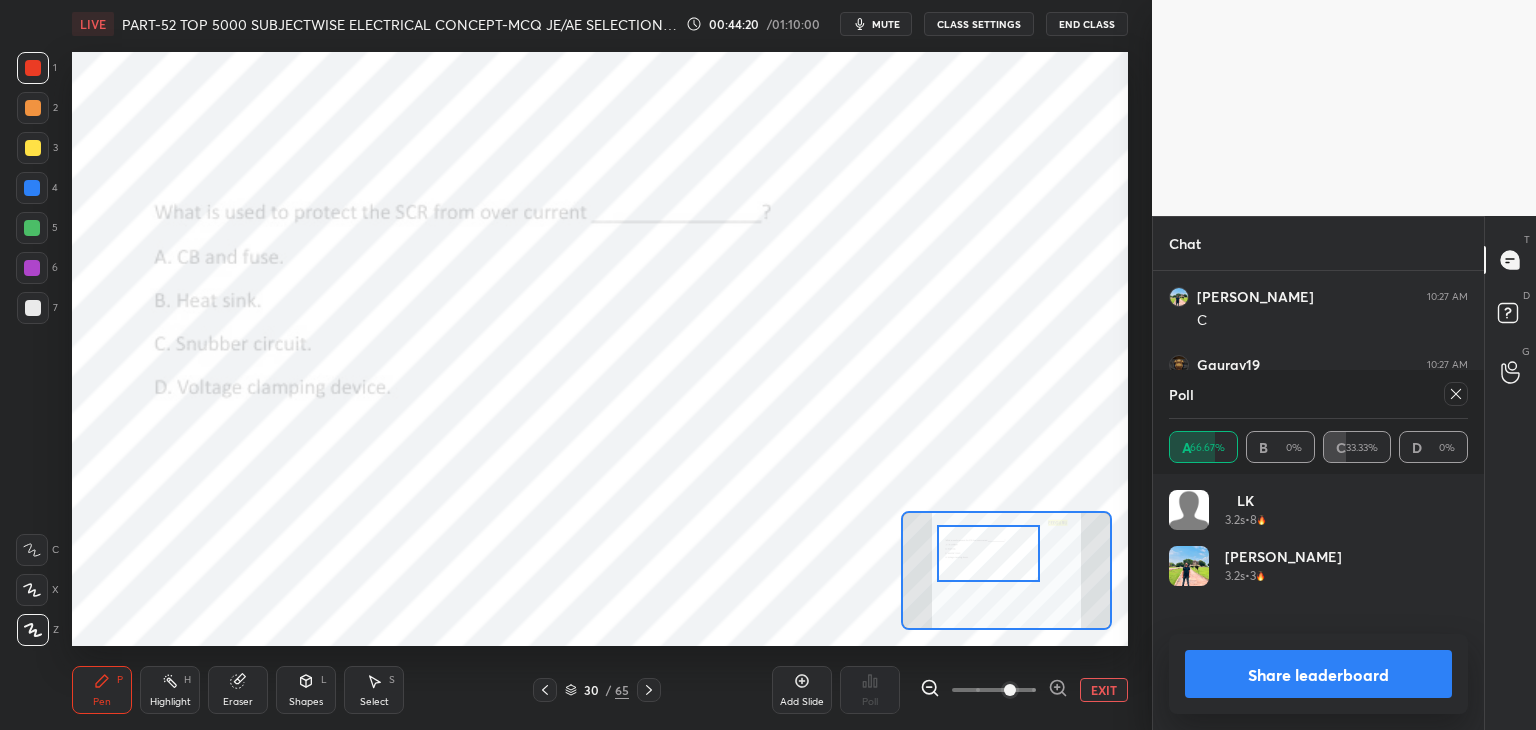 click 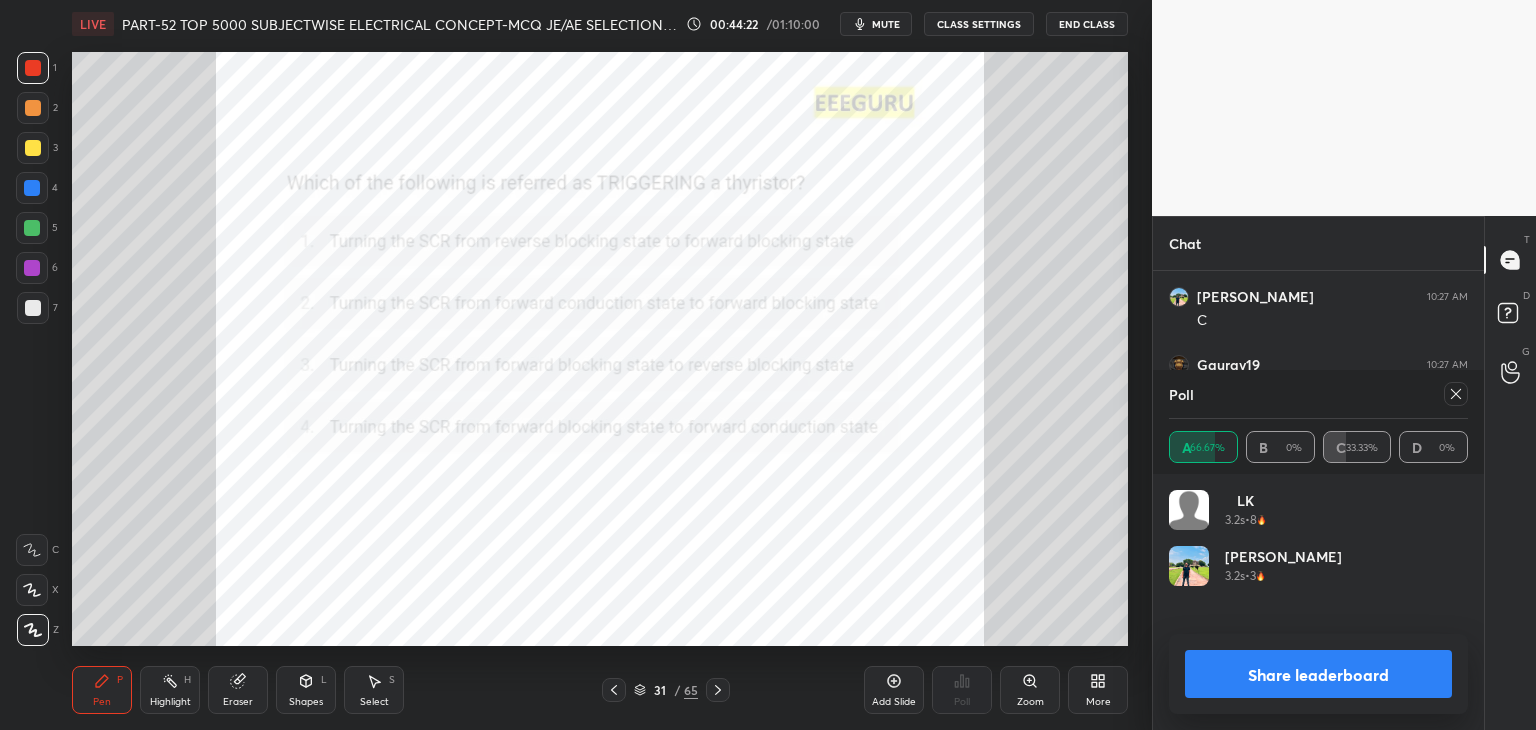 click 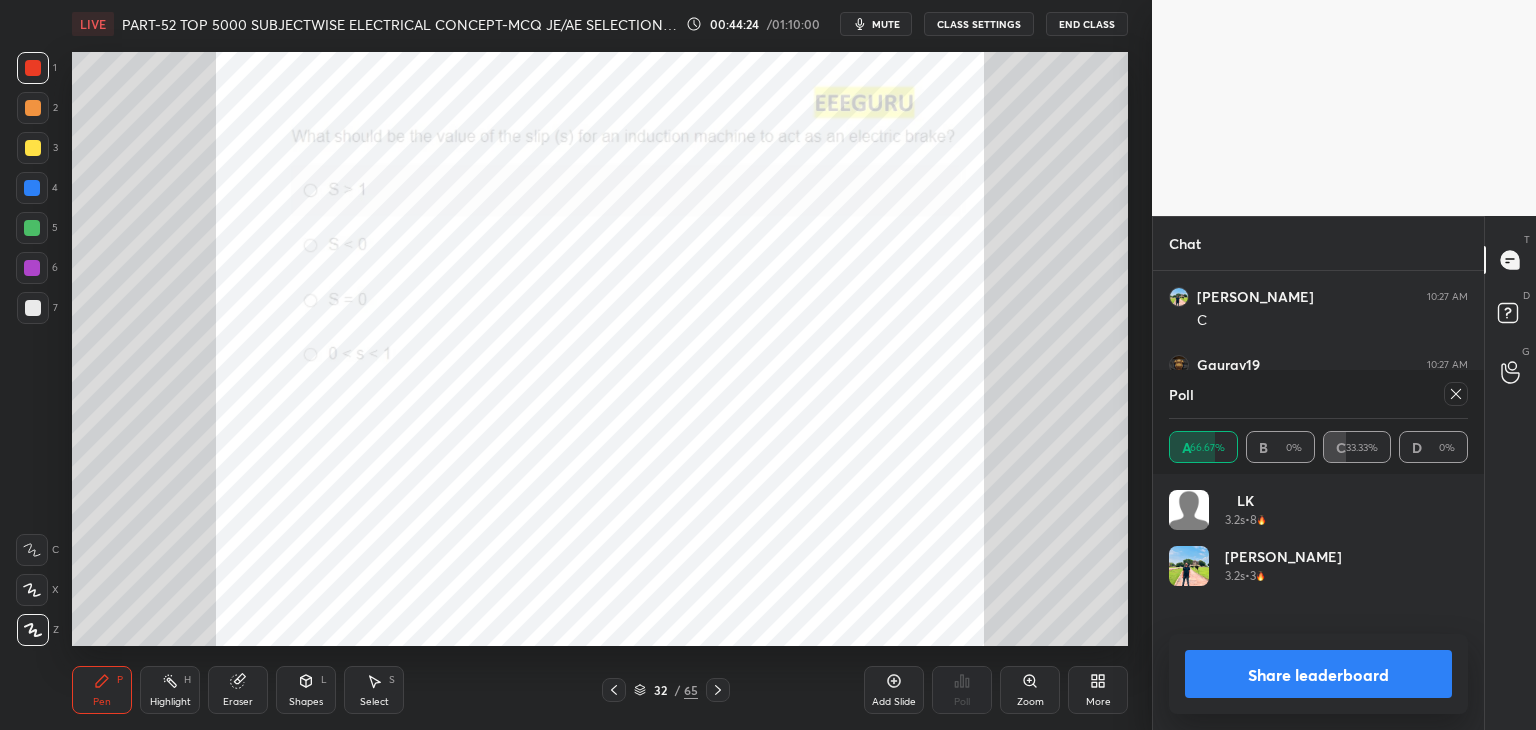 click at bounding box center (1456, 394) 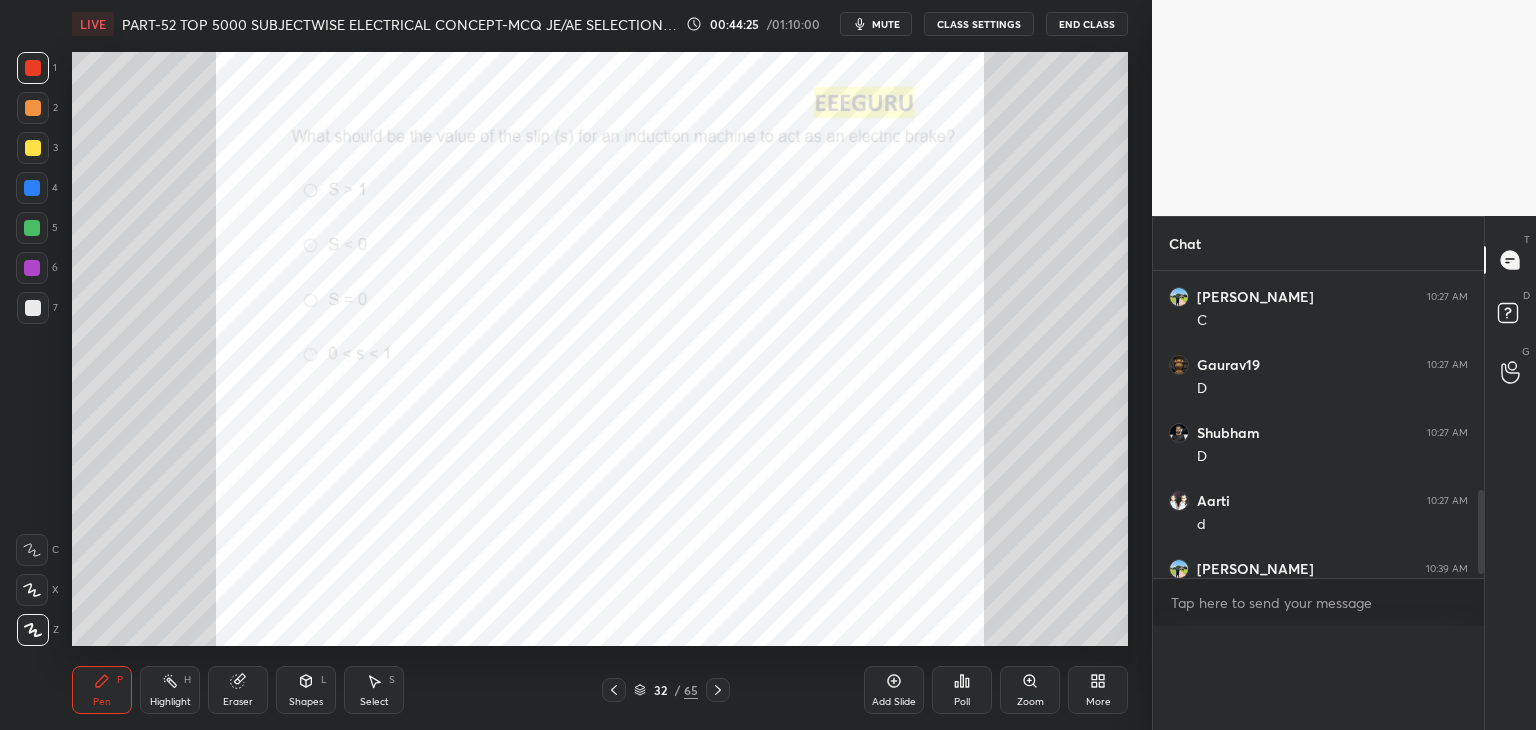 scroll, scrollTop: 0, scrollLeft: 0, axis: both 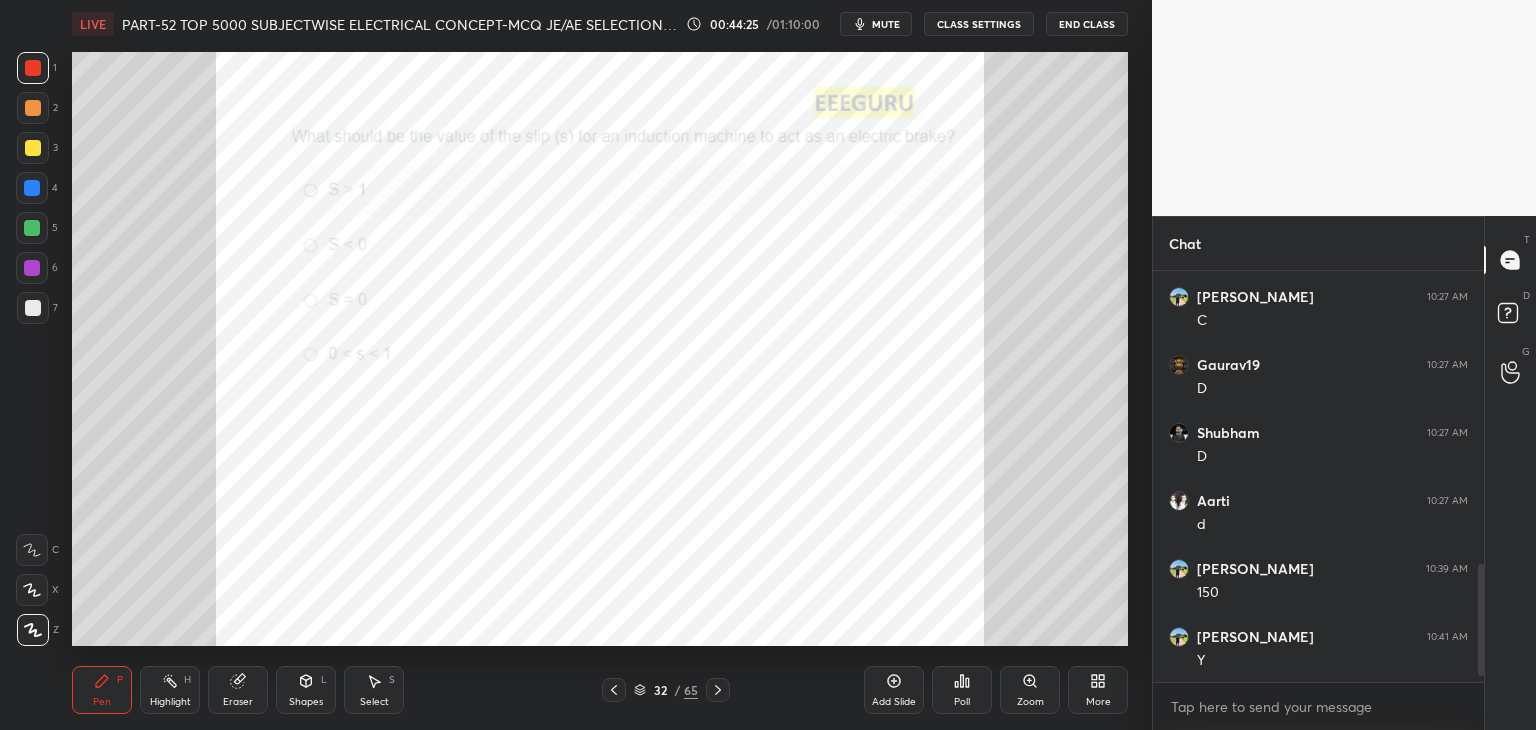 click on "Zoom" at bounding box center [1030, 690] 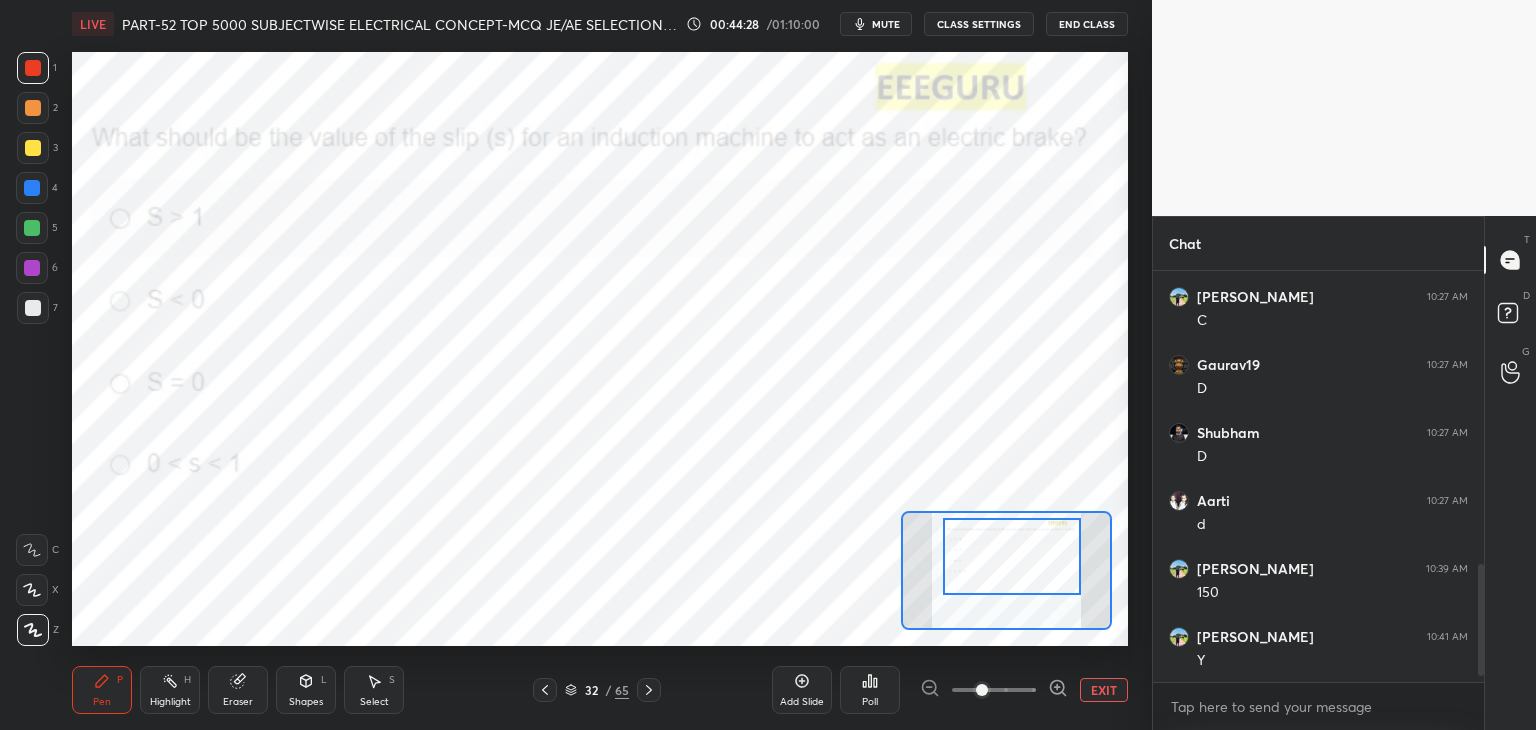 drag, startPoint x: 1016, startPoint y: 588, endPoint x: 1020, endPoint y: 578, distance: 10.770329 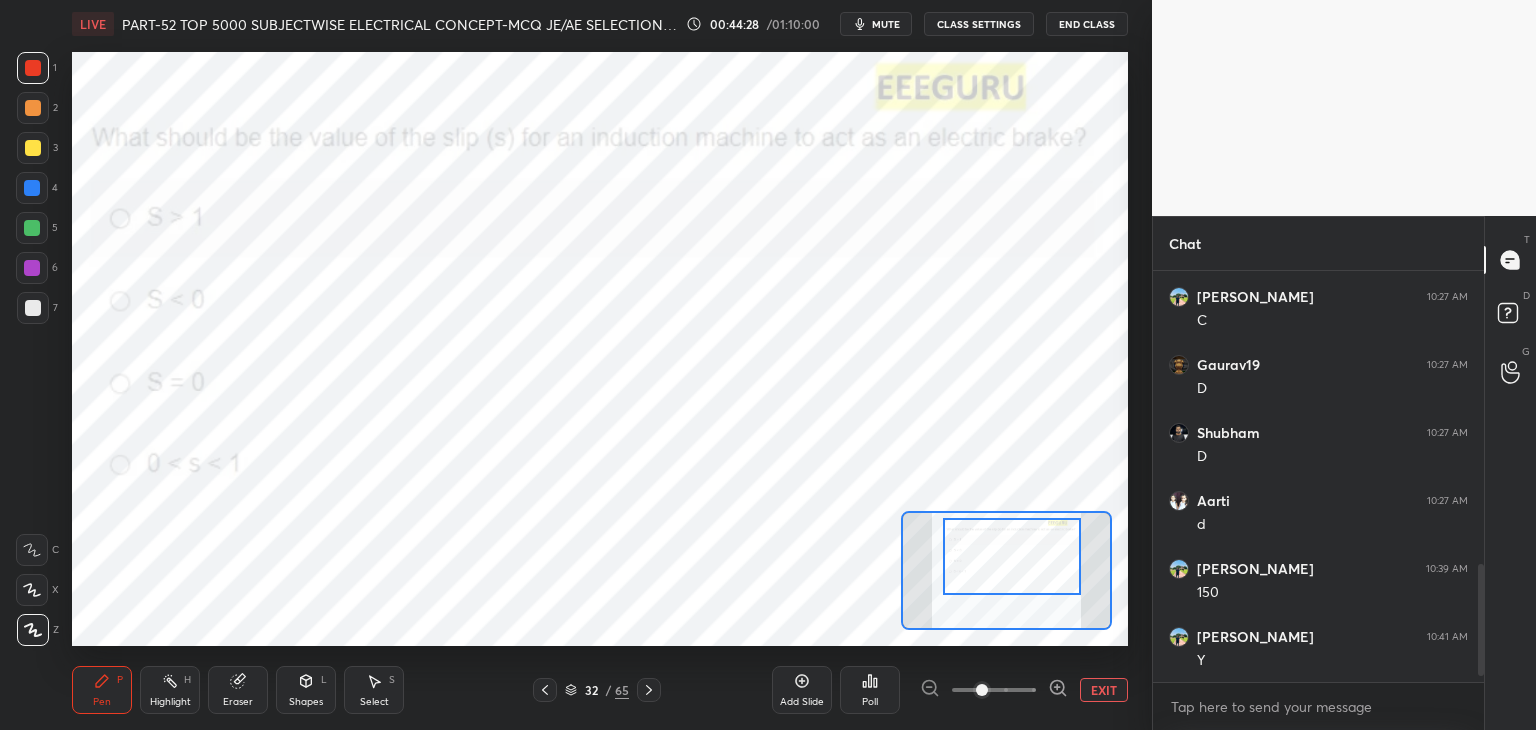 click at bounding box center (1012, 556) 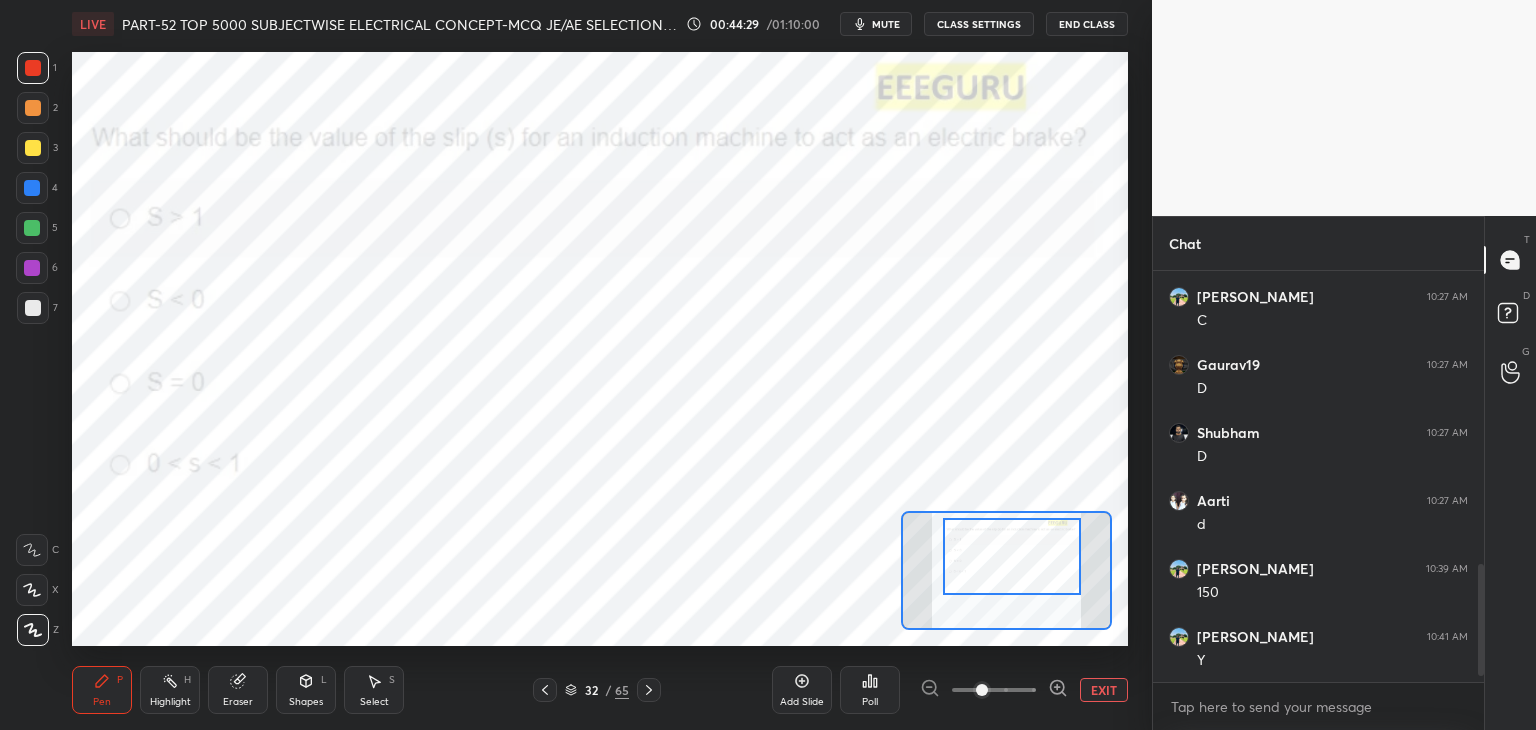 click on "Poll" at bounding box center [870, 702] 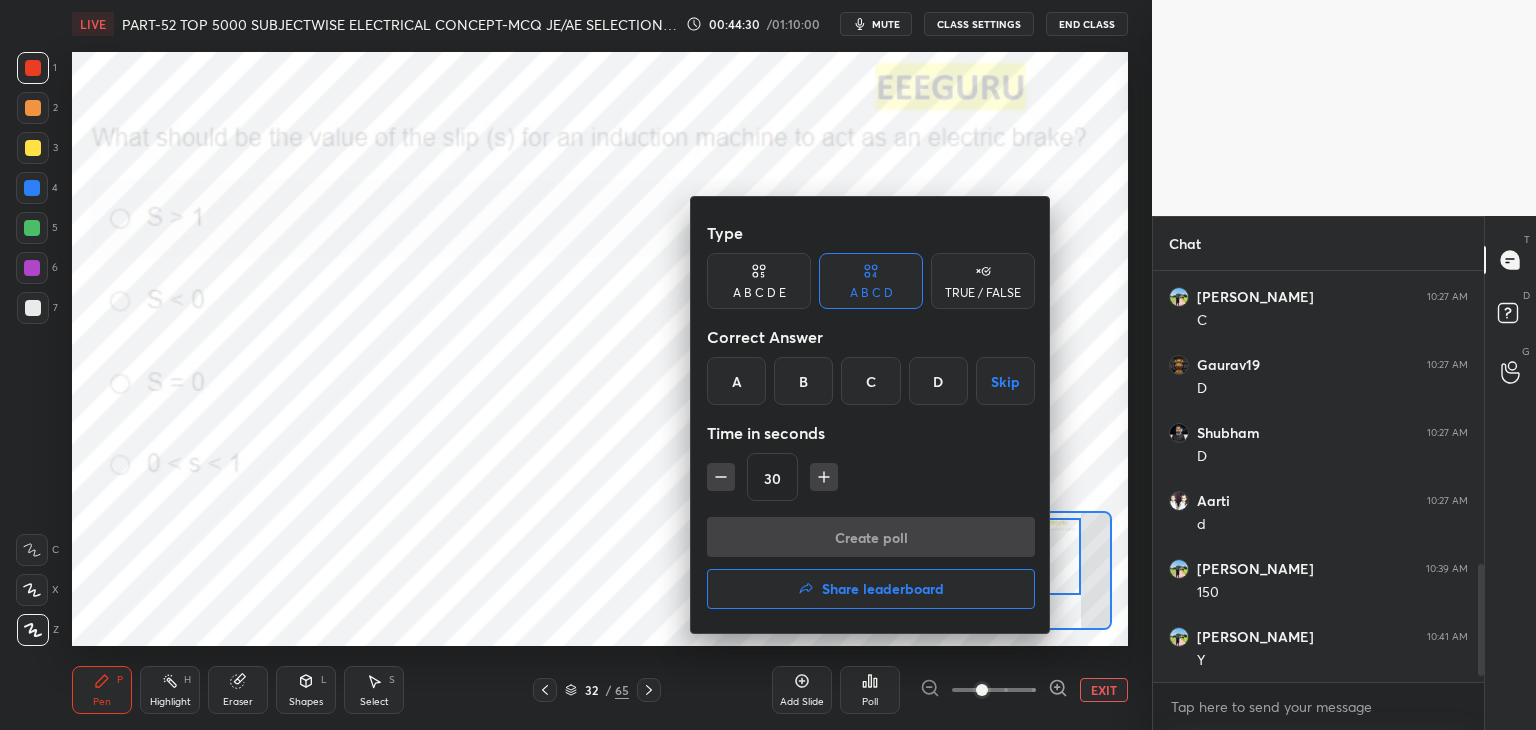 click on "A" at bounding box center (736, 381) 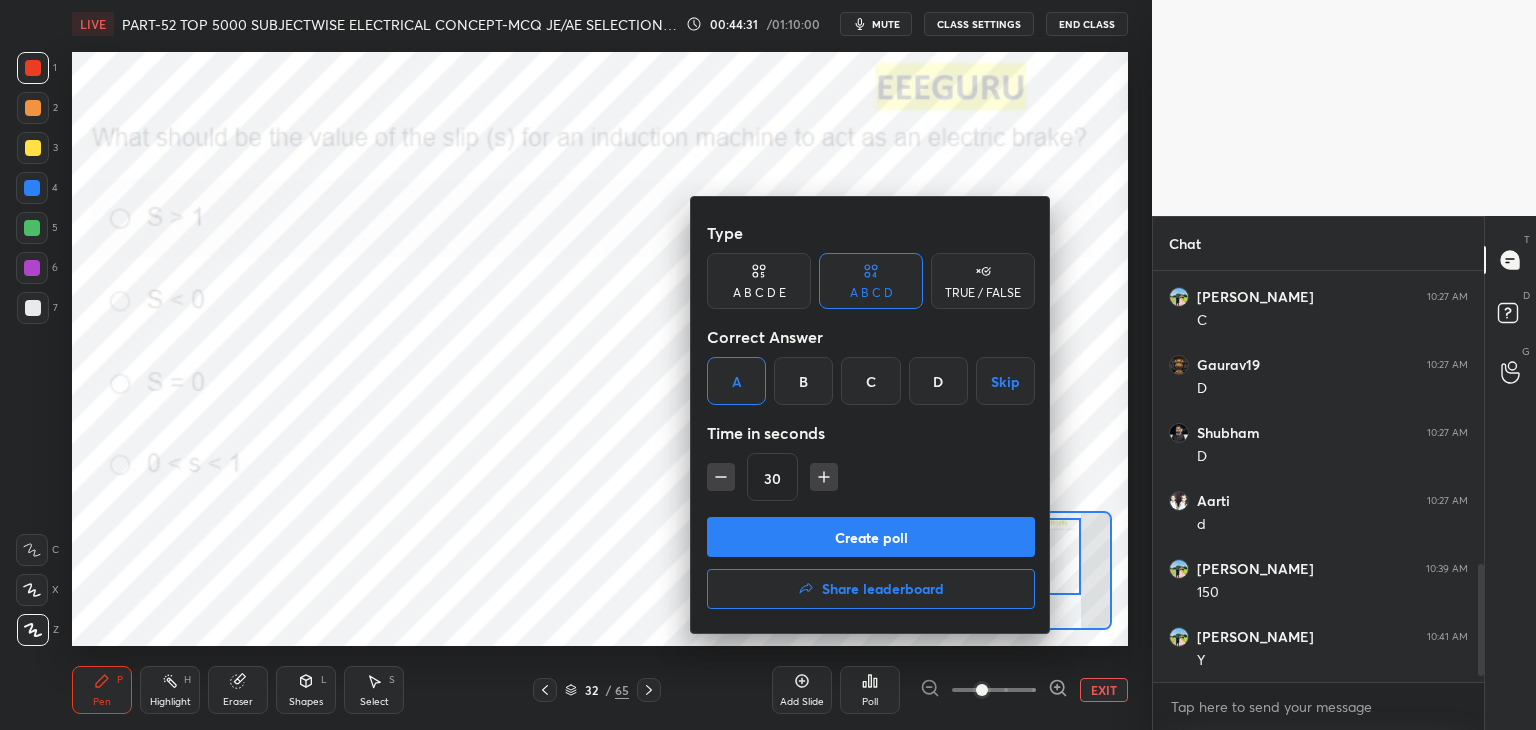 click 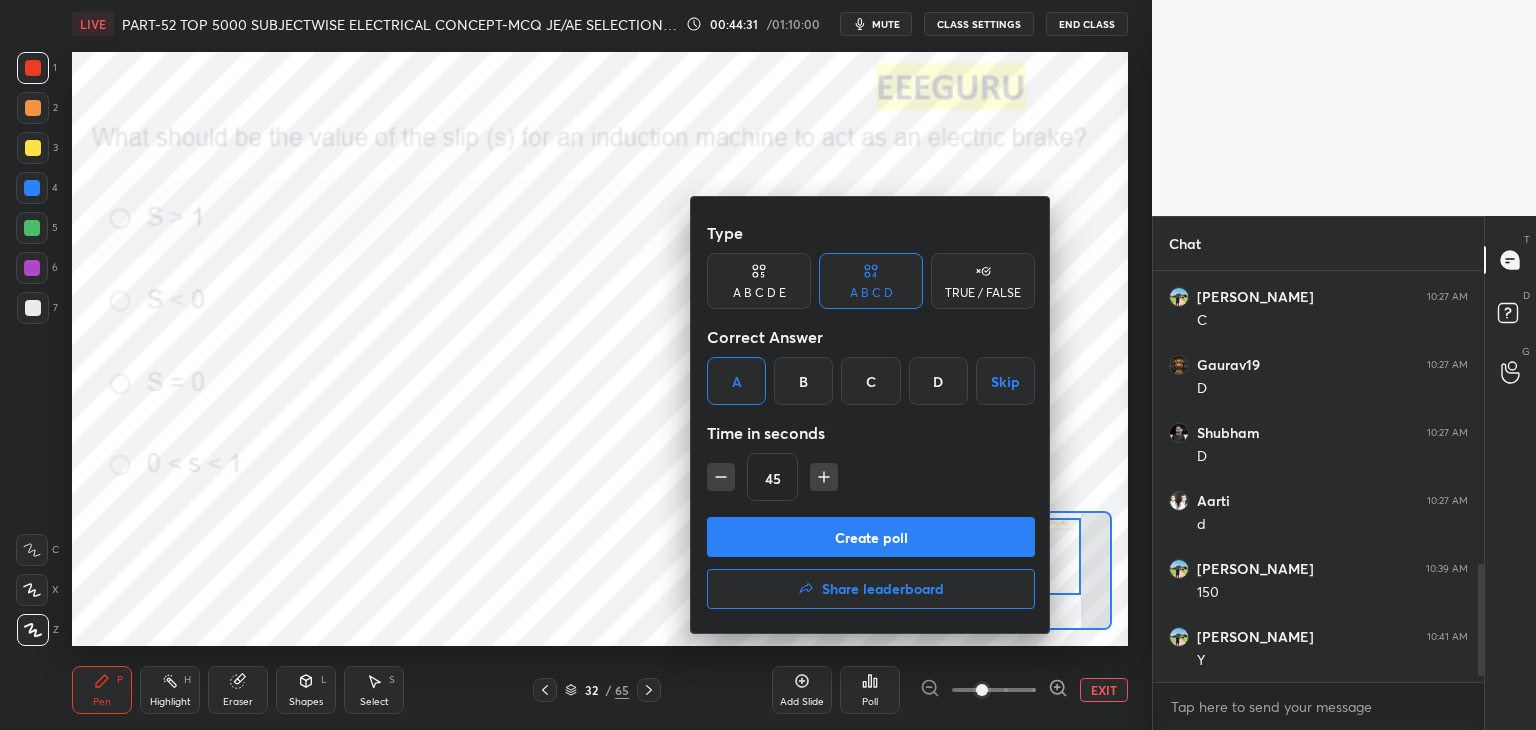 click on "Create poll" at bounding box center (871, 537) 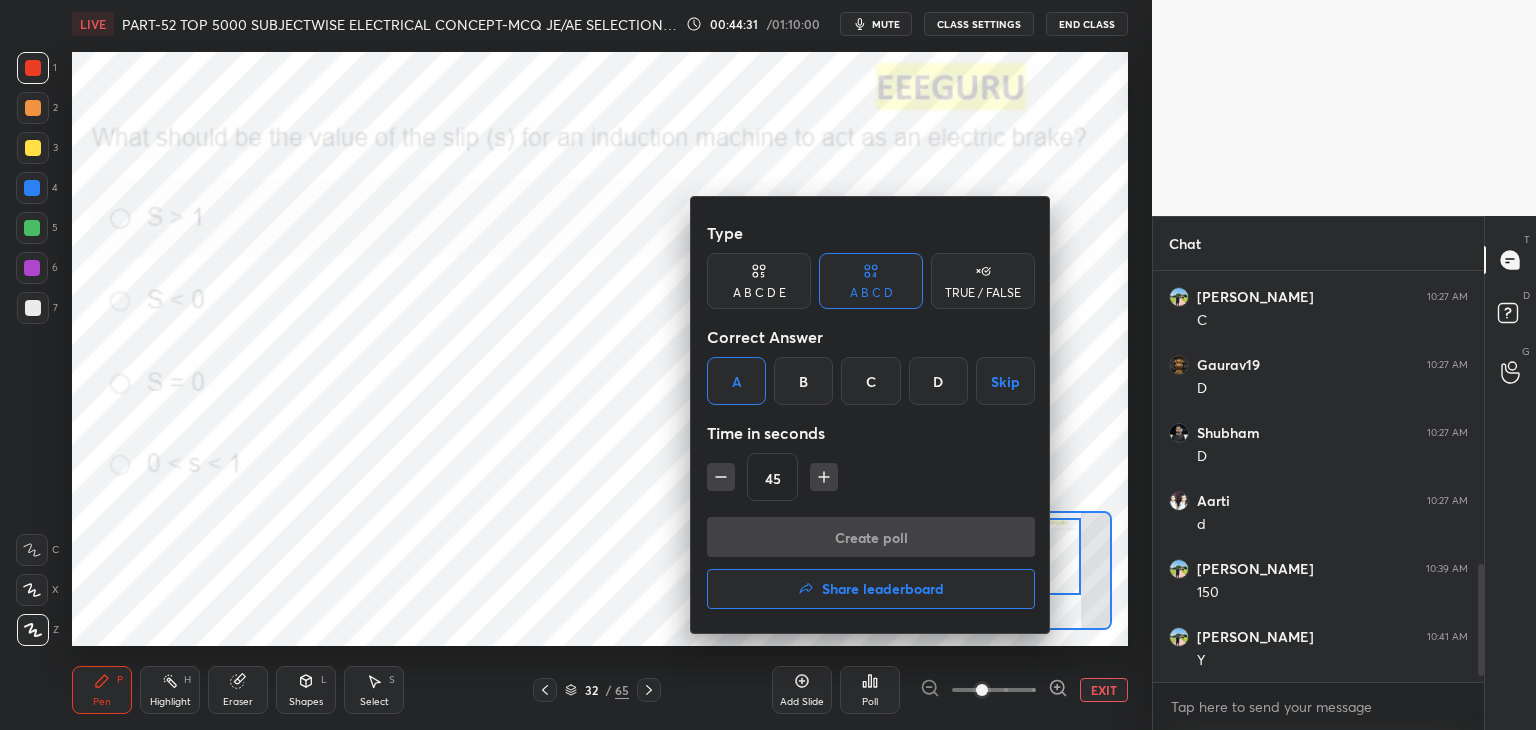 scroll, scrollTop: 372, scrollLeft: 325, axis: both 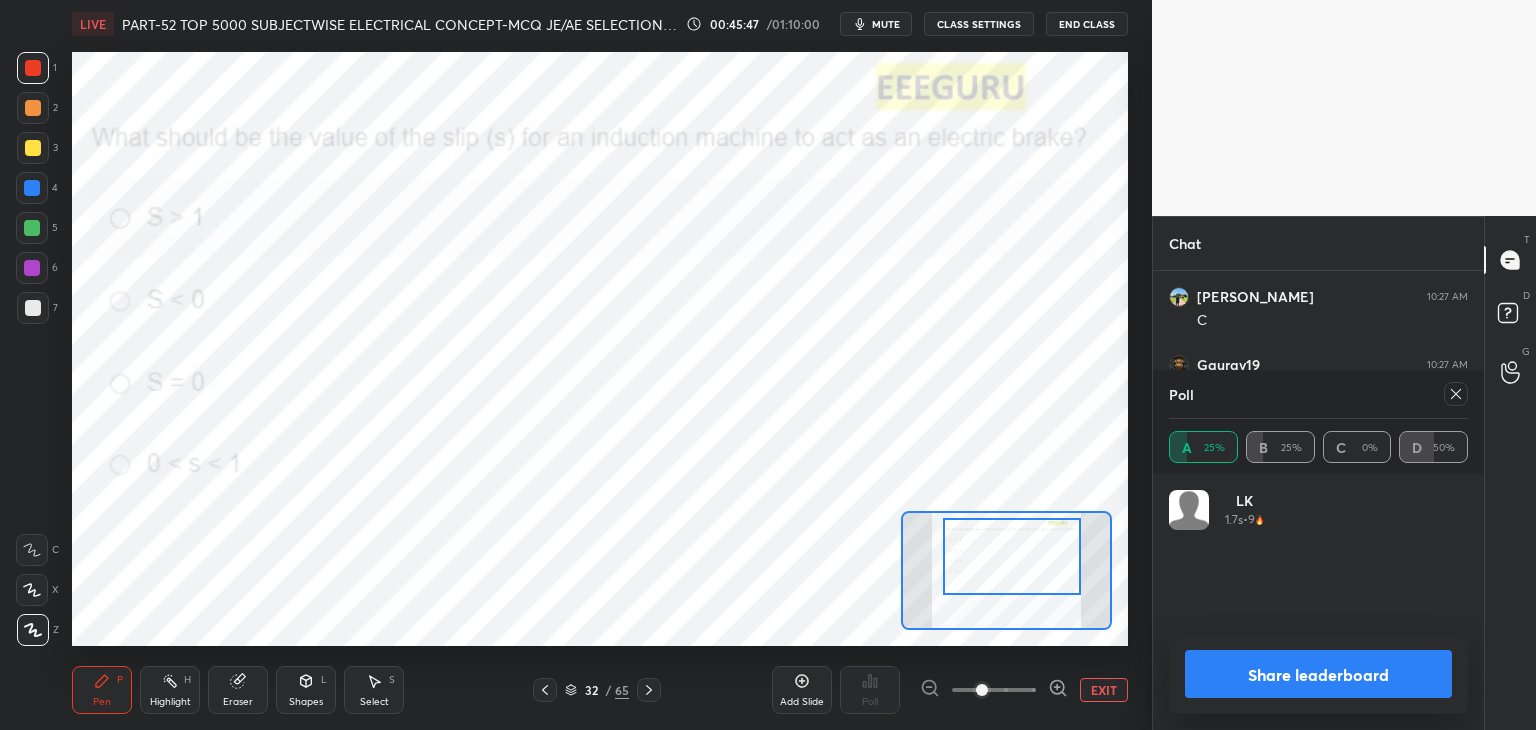 click on "1 2 3 4 5 6 7 C X Z C X Z E E Erase all   H H" at bounding box center [32, 349] 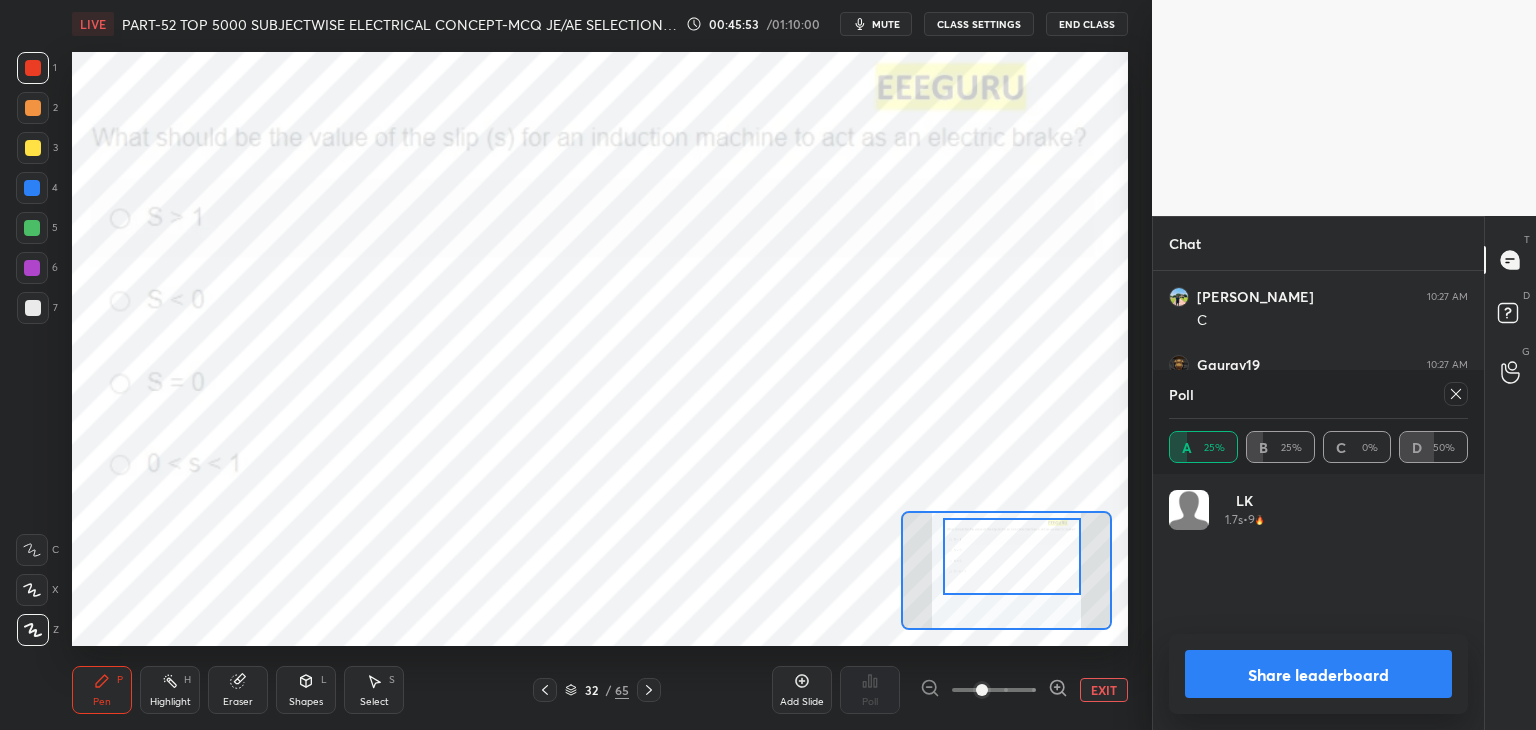 drag, startPoint x: 242, startPoint y: 659, endPoint x: 234, endPoint y: 650, distance: 12.0415945 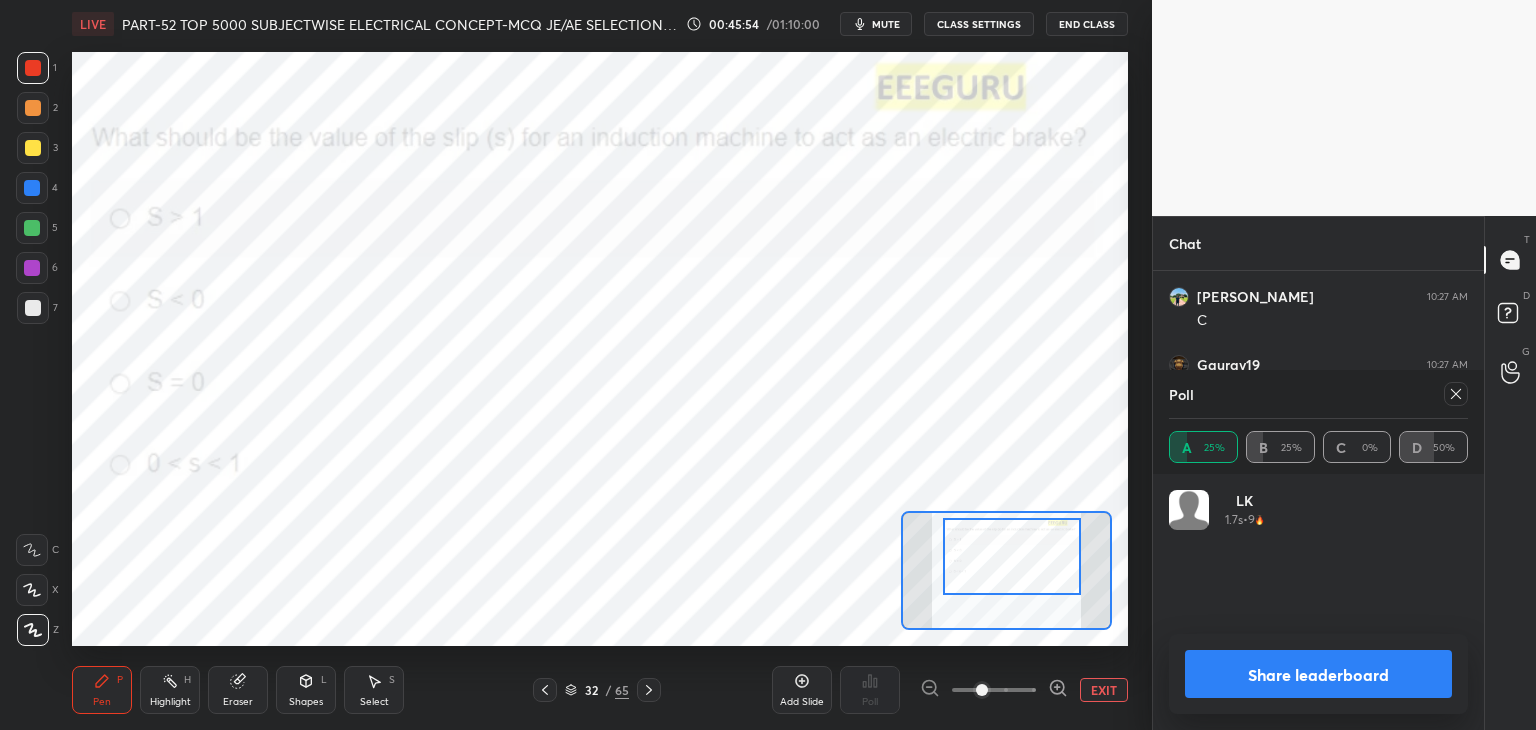 drag, startPoint x: 248, startPoint y: 692, endPoint x: 235, endPoint y: 661, distance: 33.61547 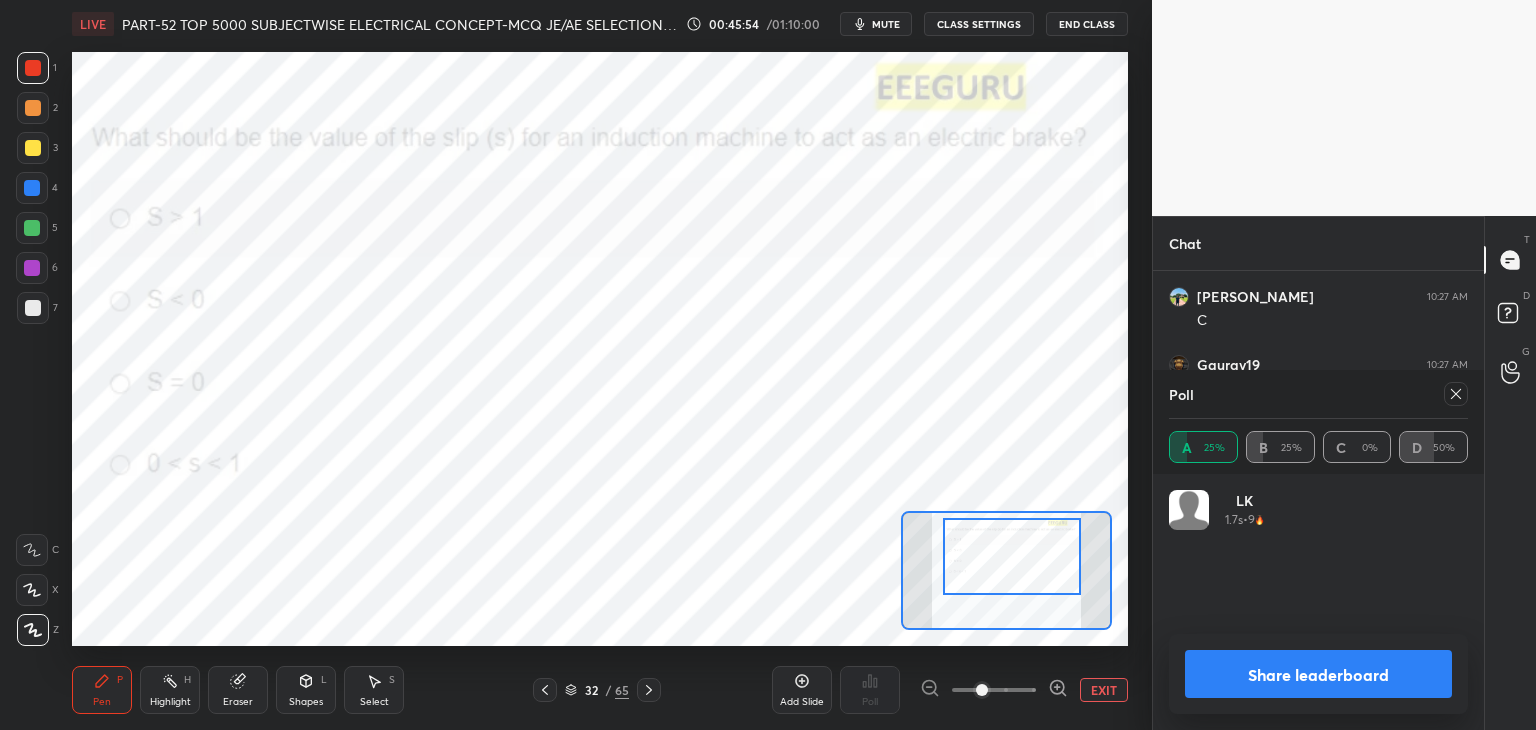 click on "Eraser" at bounding box center [238, 690] 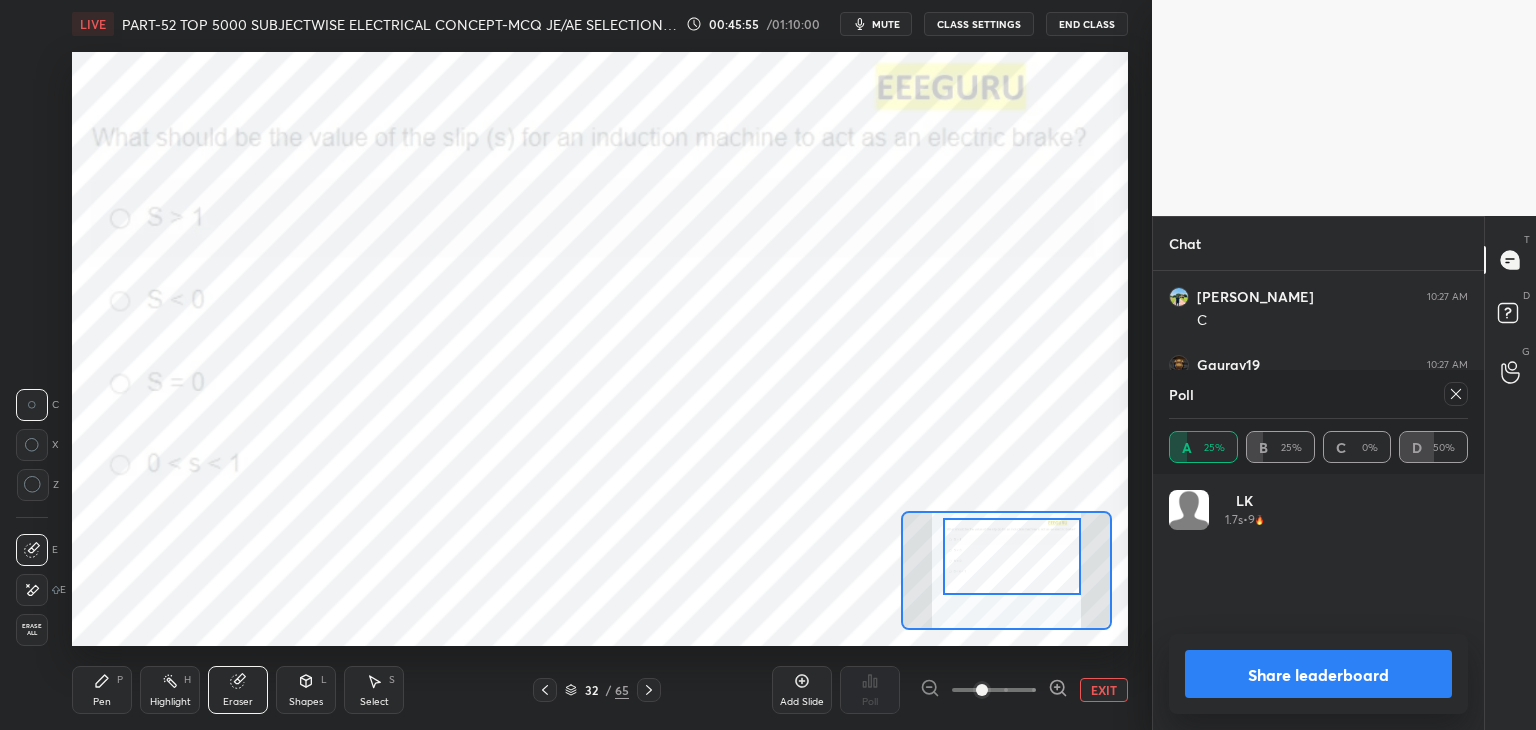 drag, startPoint x: 32, startPoint y: 629, endPoint x: 88, endPoint y: 681, distance: 76.41989 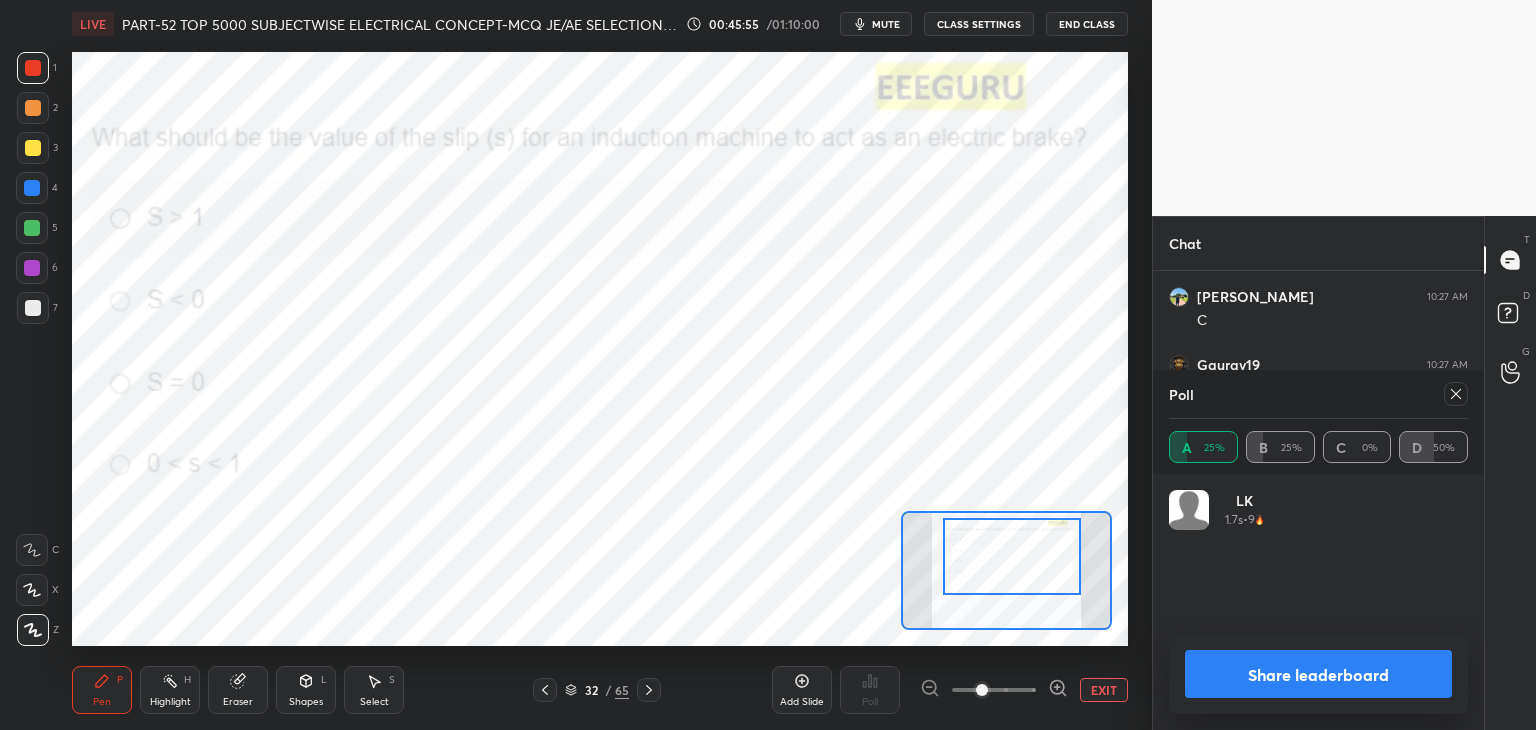 click on "Pen" at bounding box center (102, 702) 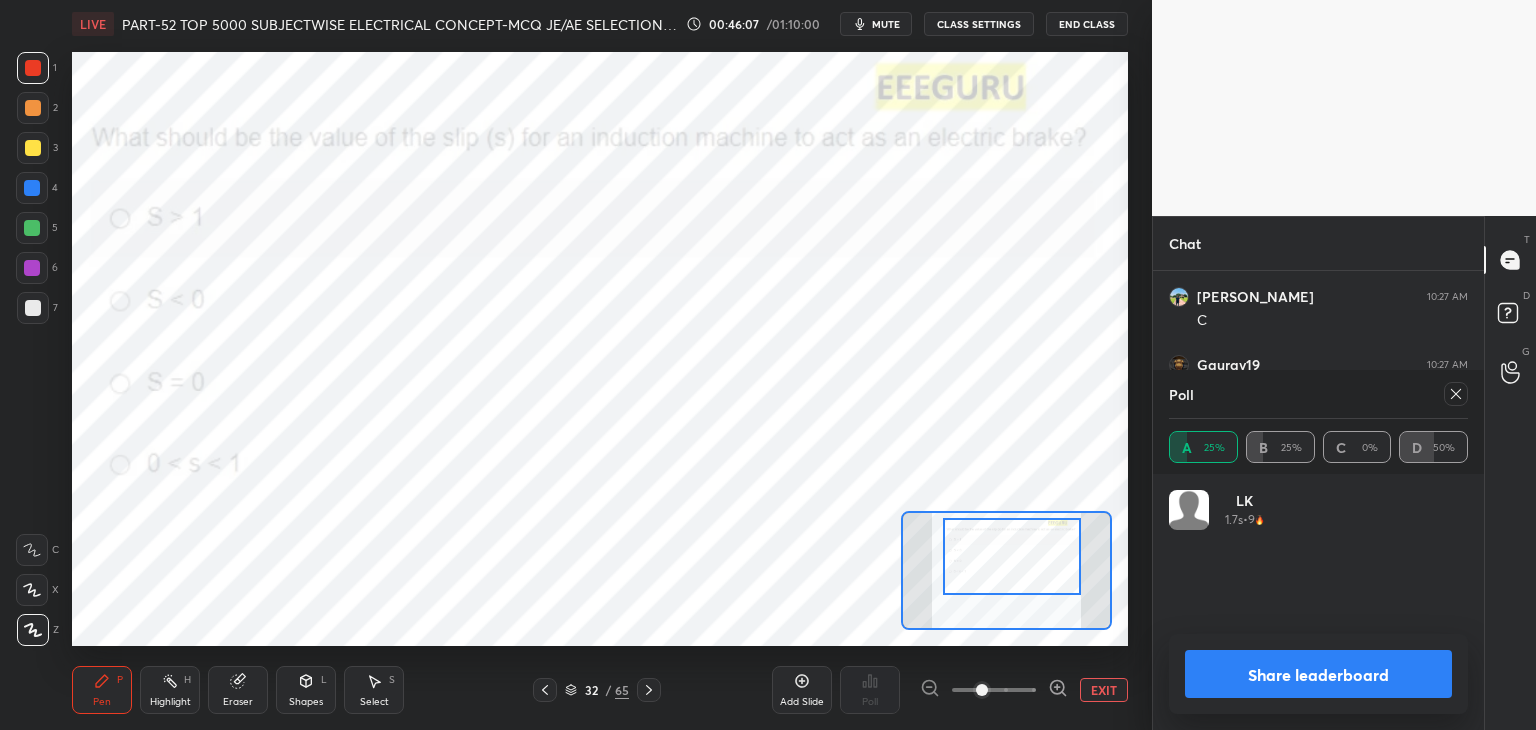click 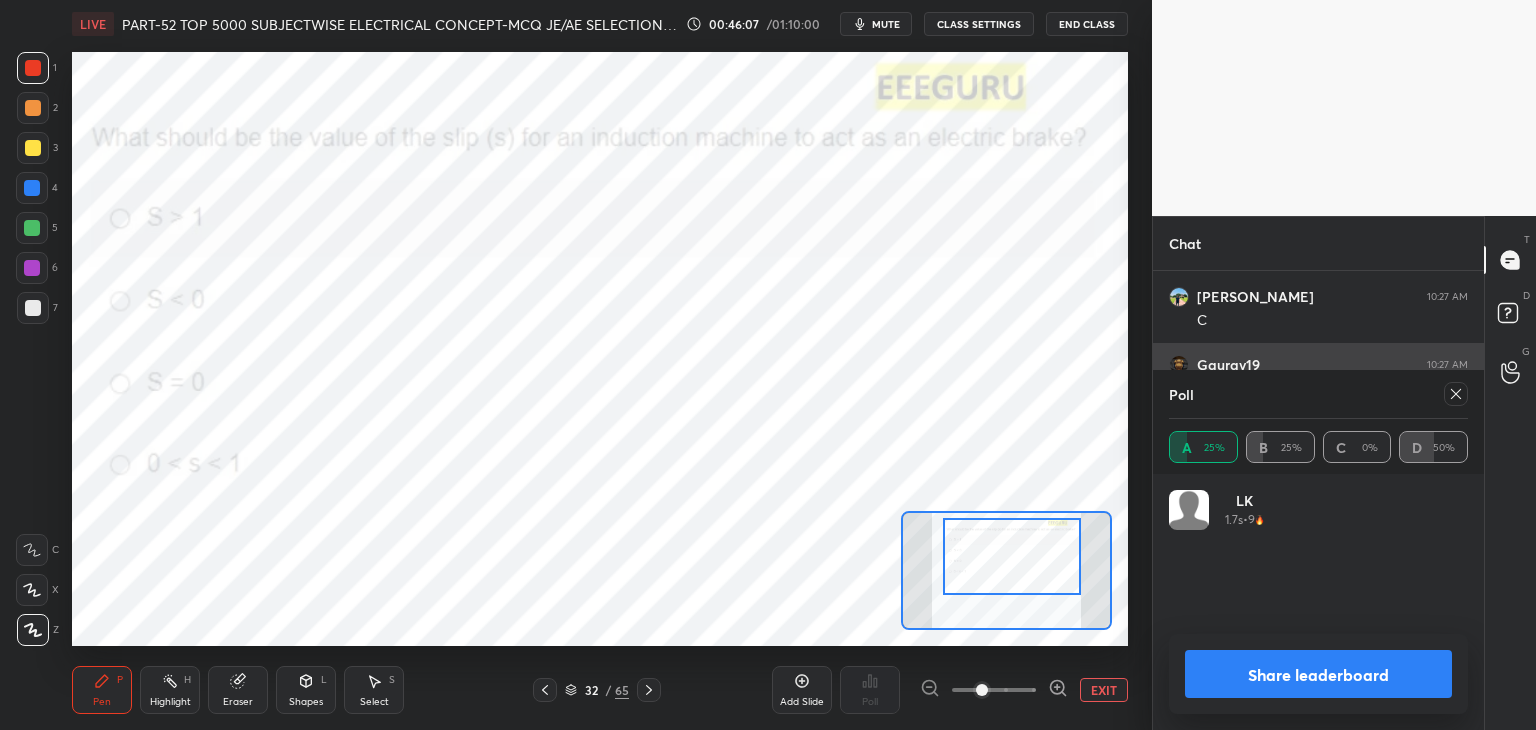 scroll, scrollTop: 88, scrollLeft: 293, axis: both 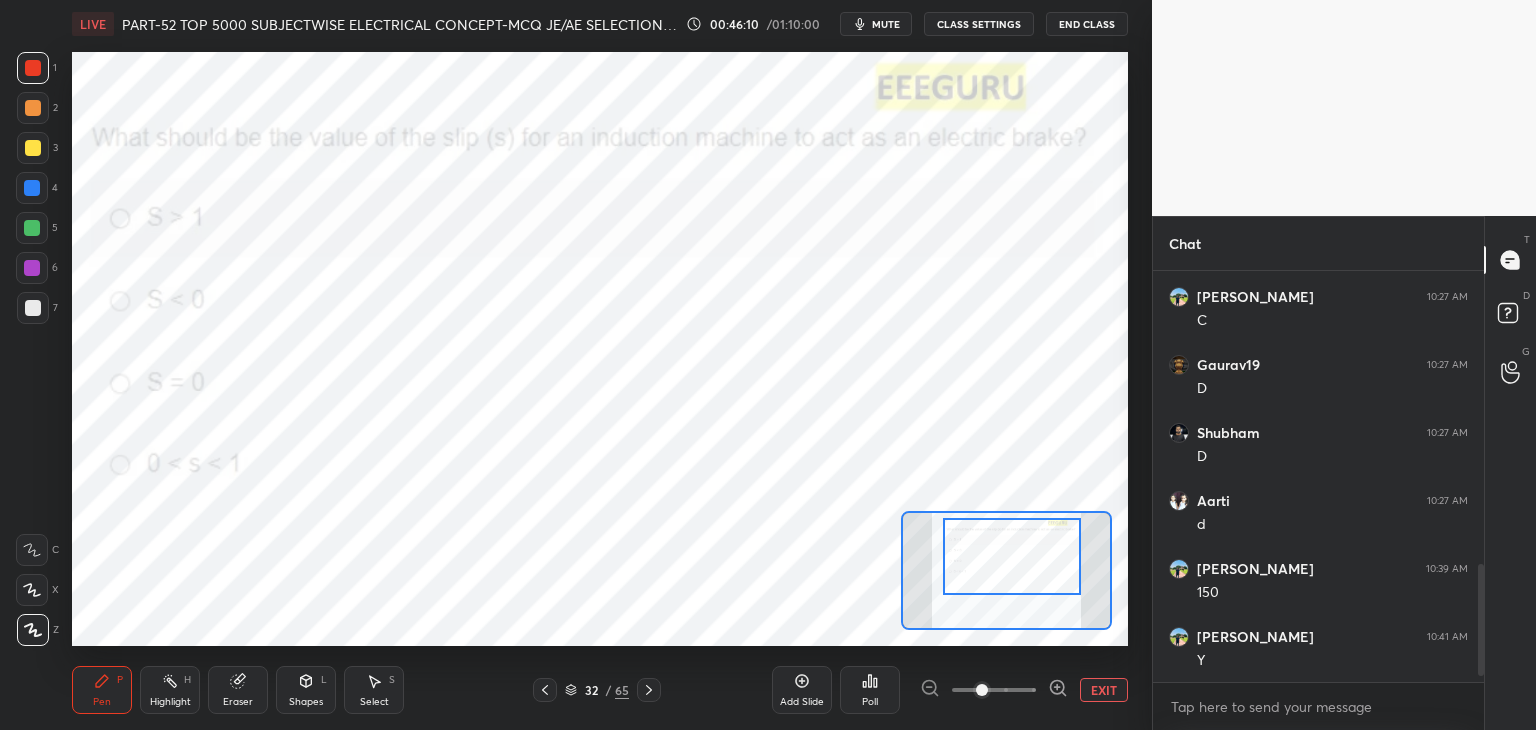 drag, startPoint x: 226, startPoint y: 704, endPoint x: 216, endPoint y: 702, distance: 10.198039 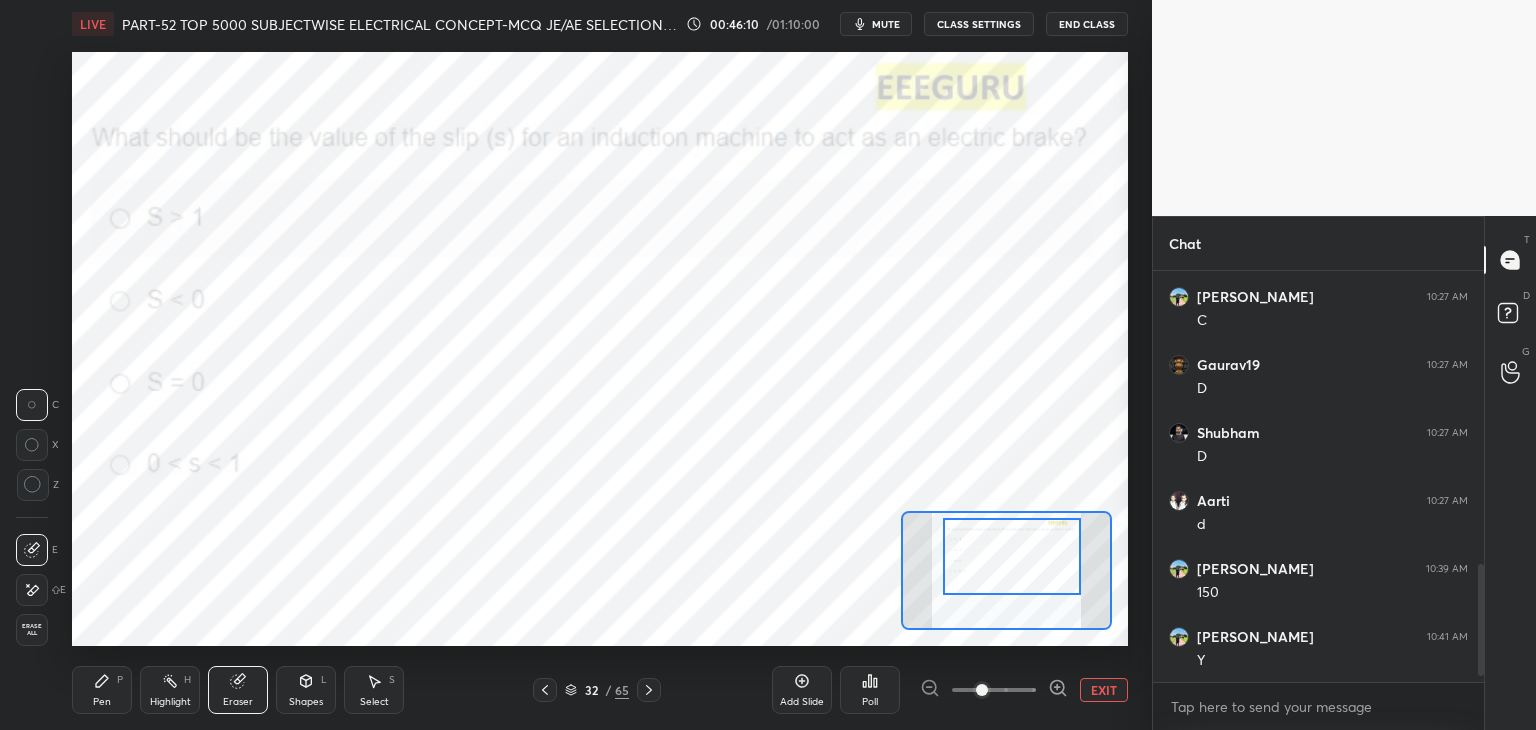 click on "Pen P Highlight H Eraser Shapes L Select S 32 / 65 Add Slide Poll EXIT" at bounding box center [600, 690] 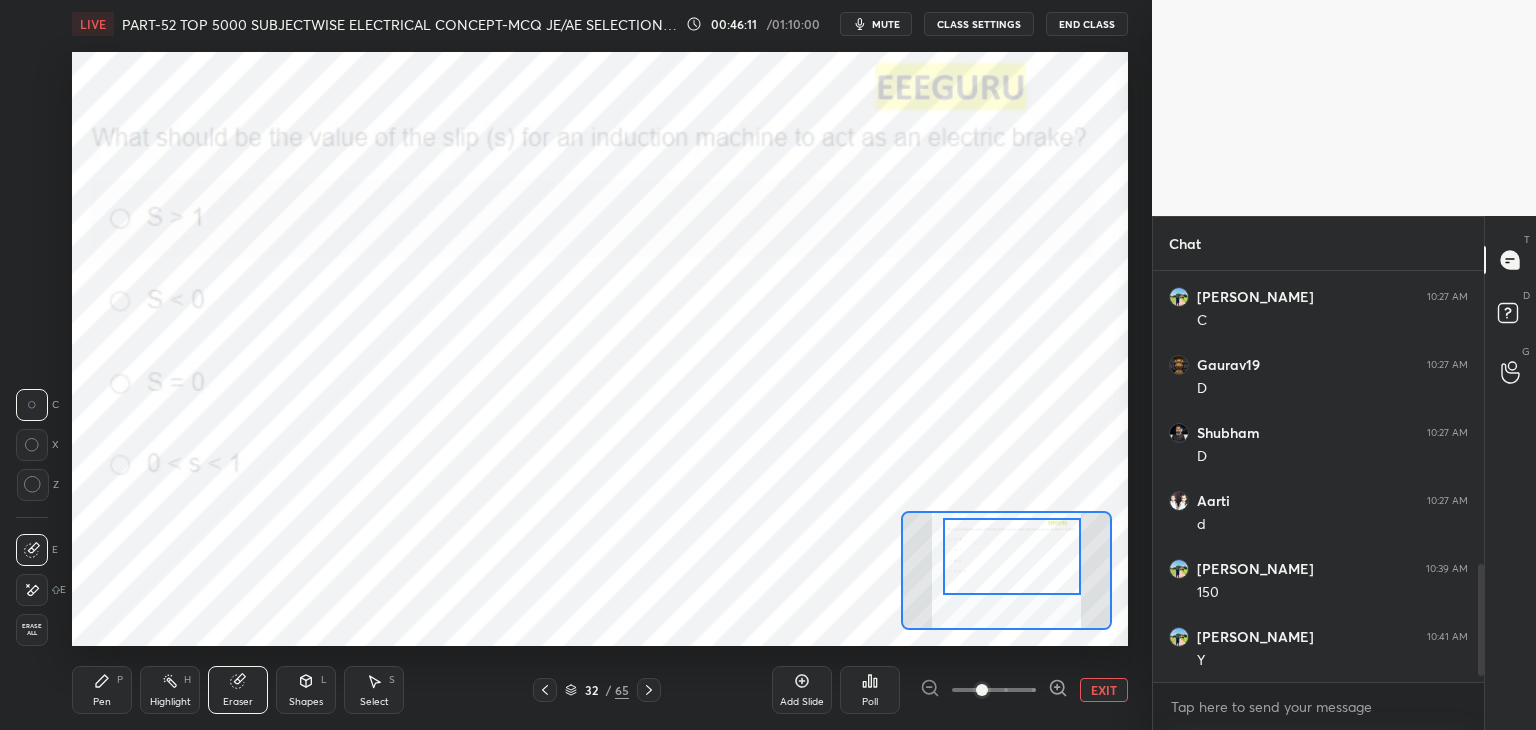 click on "Erase all" at bounding box center [32, 630] 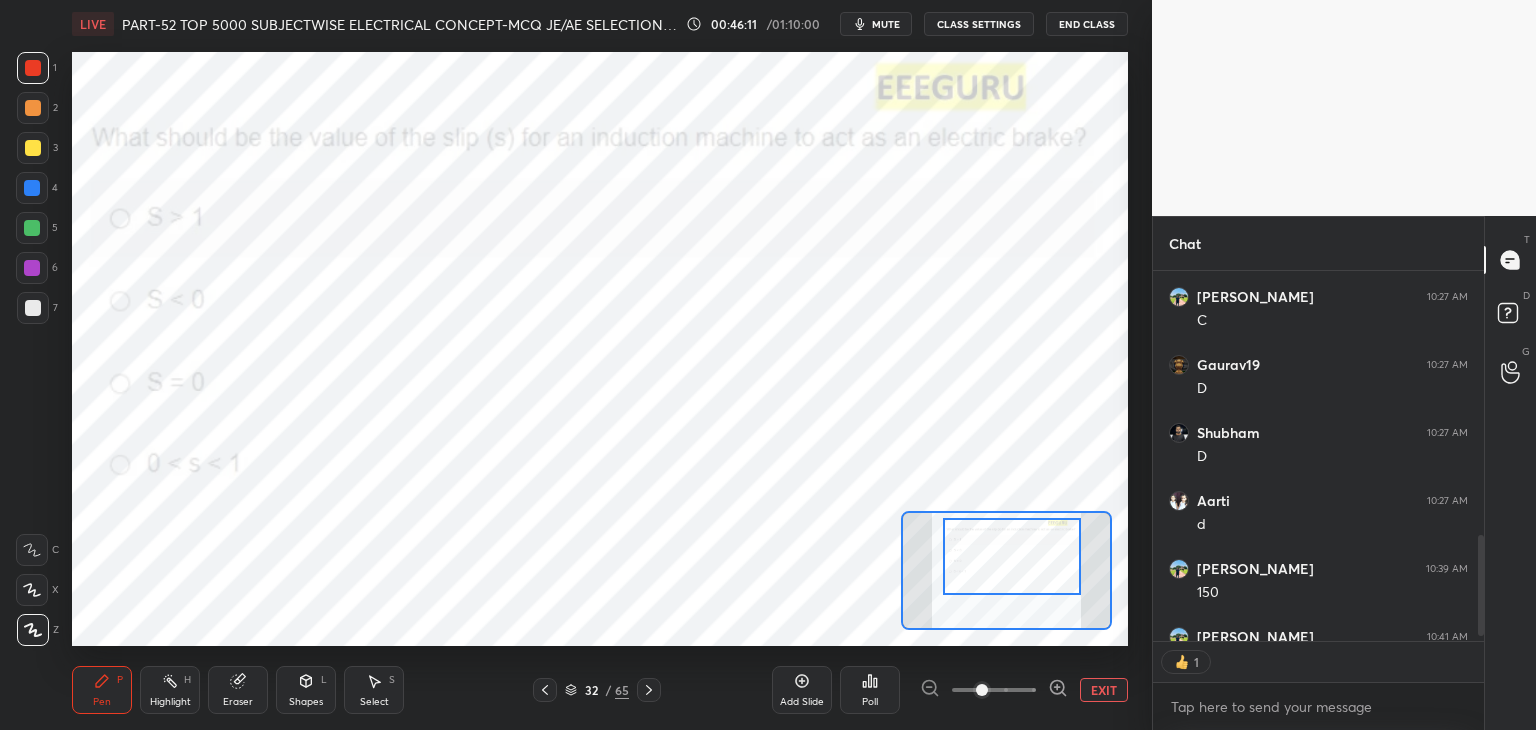 scroll, scrollTop: 365, scrollLeft: 325, axis: both 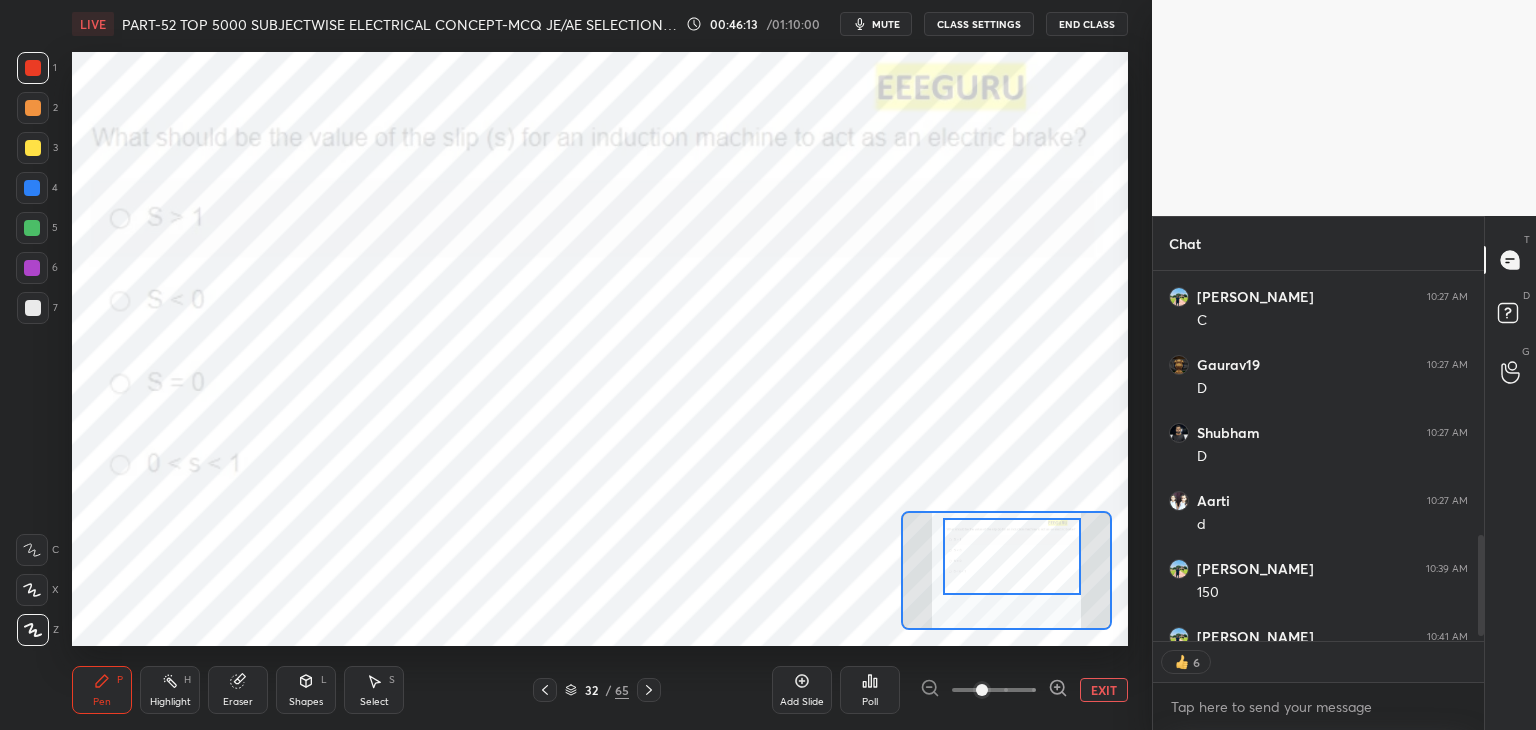 click on "Pen P" at bounding box center [102, 690] 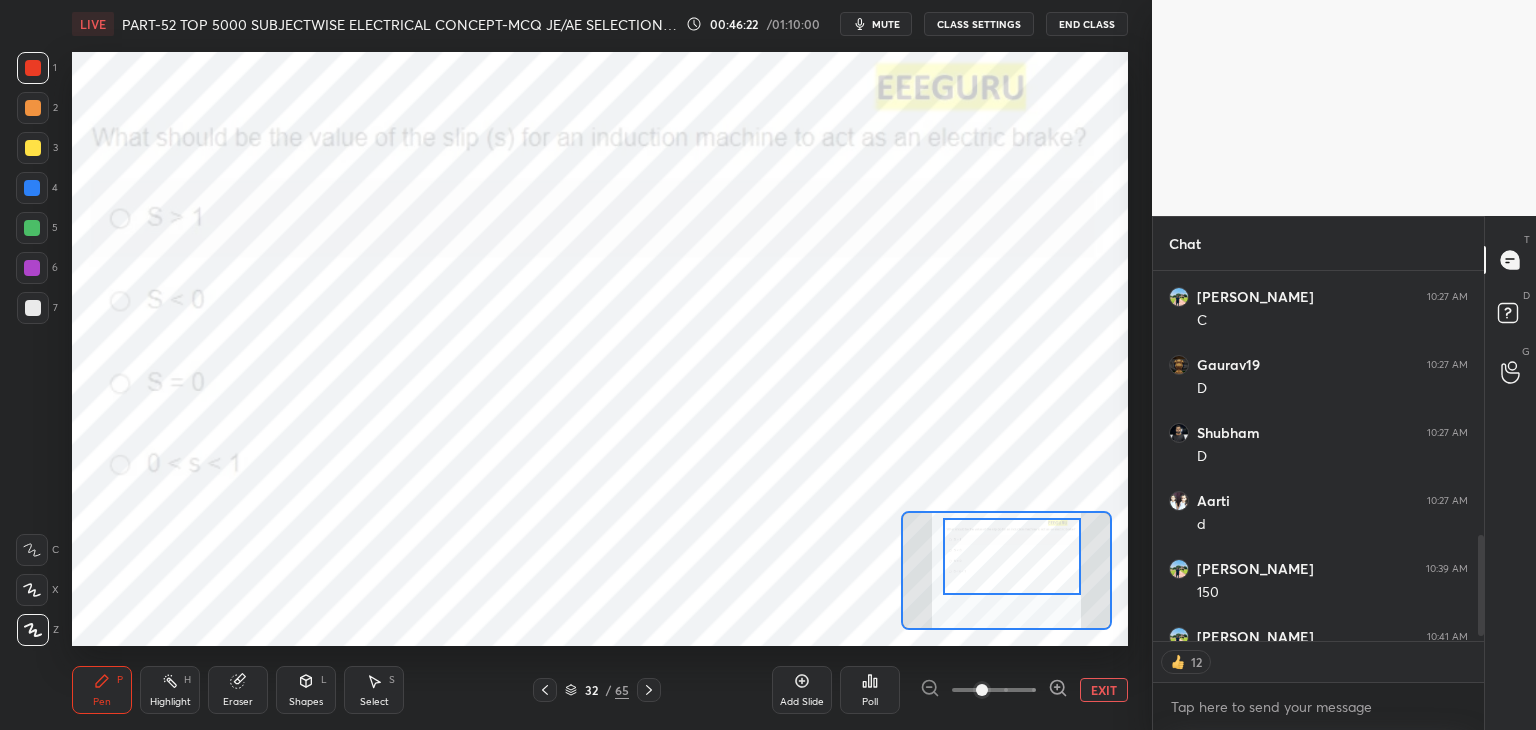 click at bounding box center [649, 690] 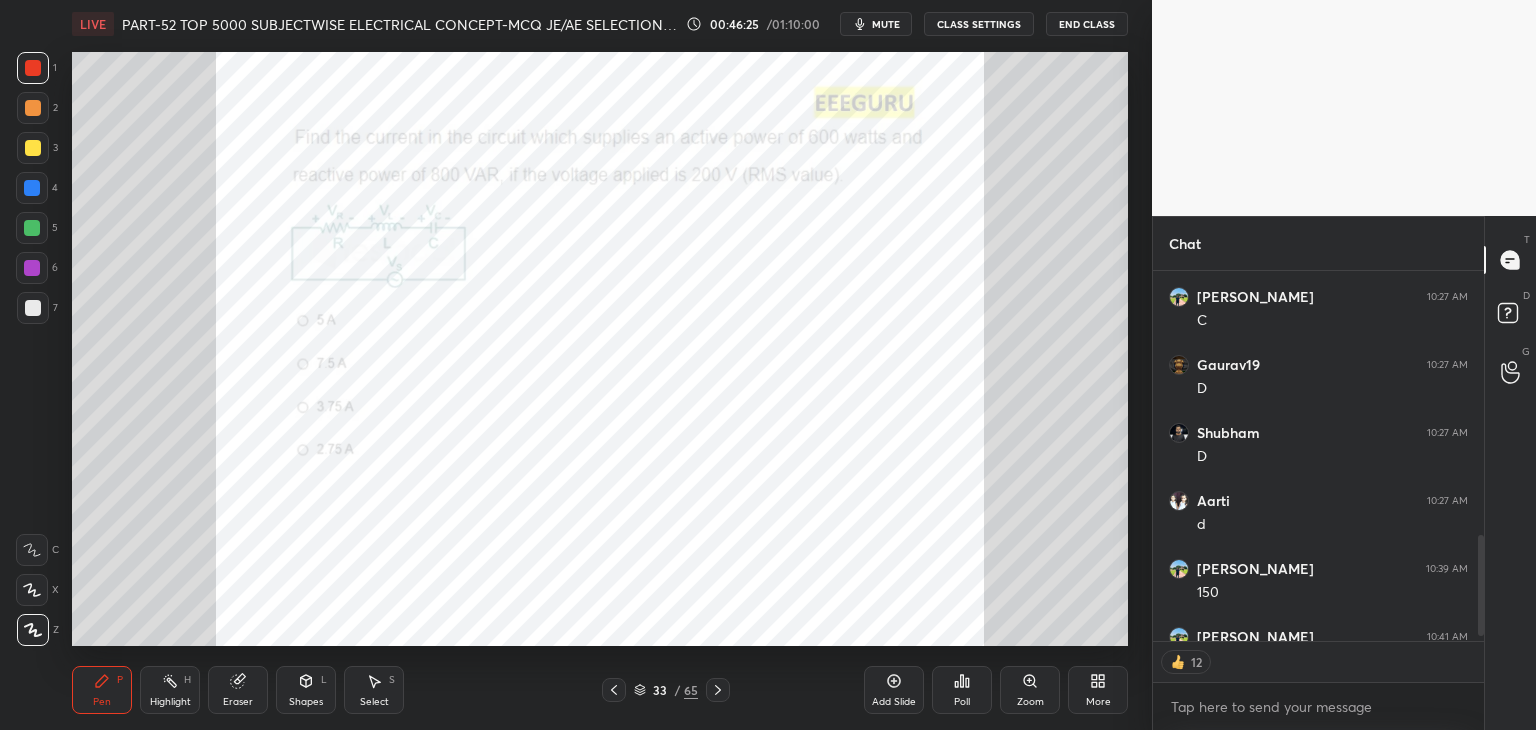 click on "Zoom" at bounding box center [1030, 690] 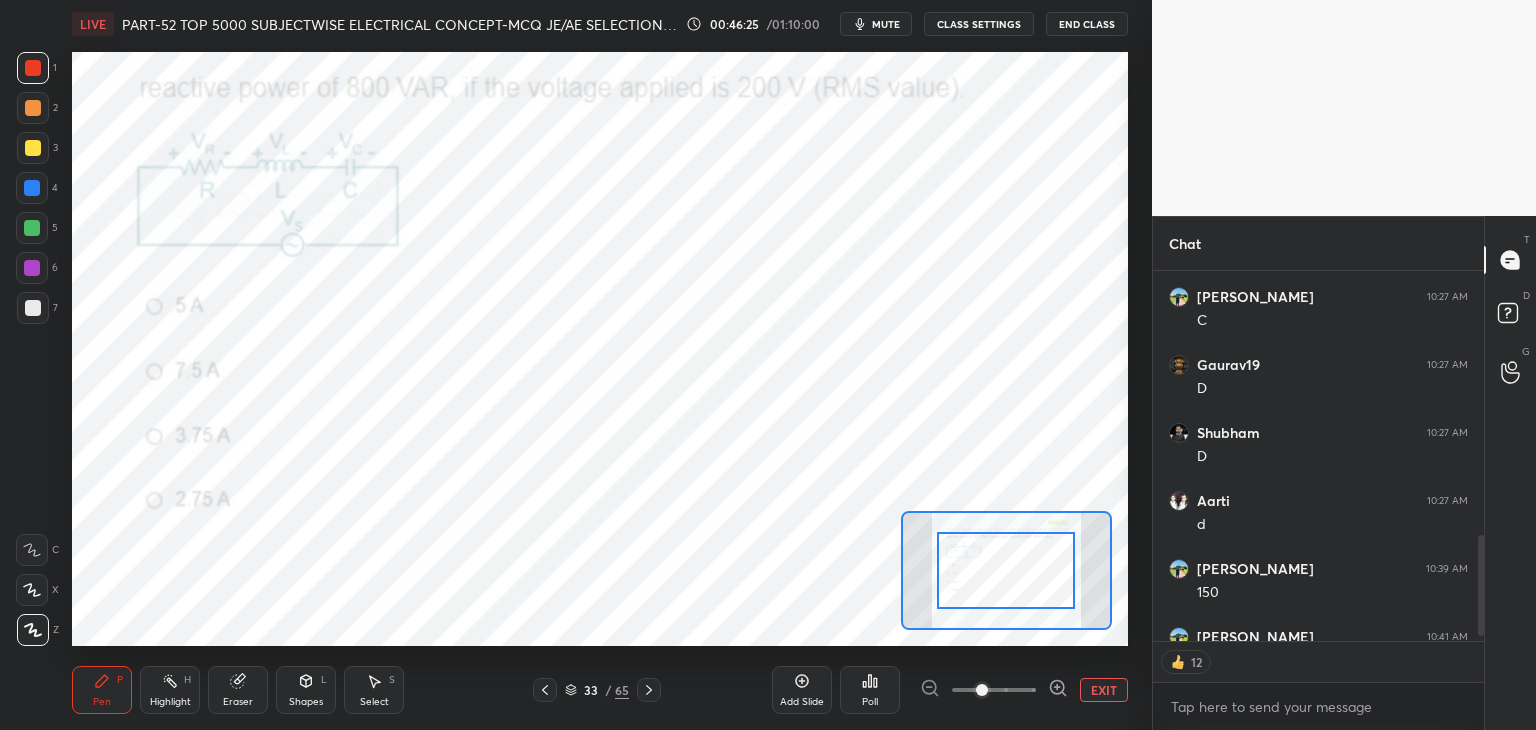 scroll, scrollTop: 6, scrollLeft: 6, axis: both 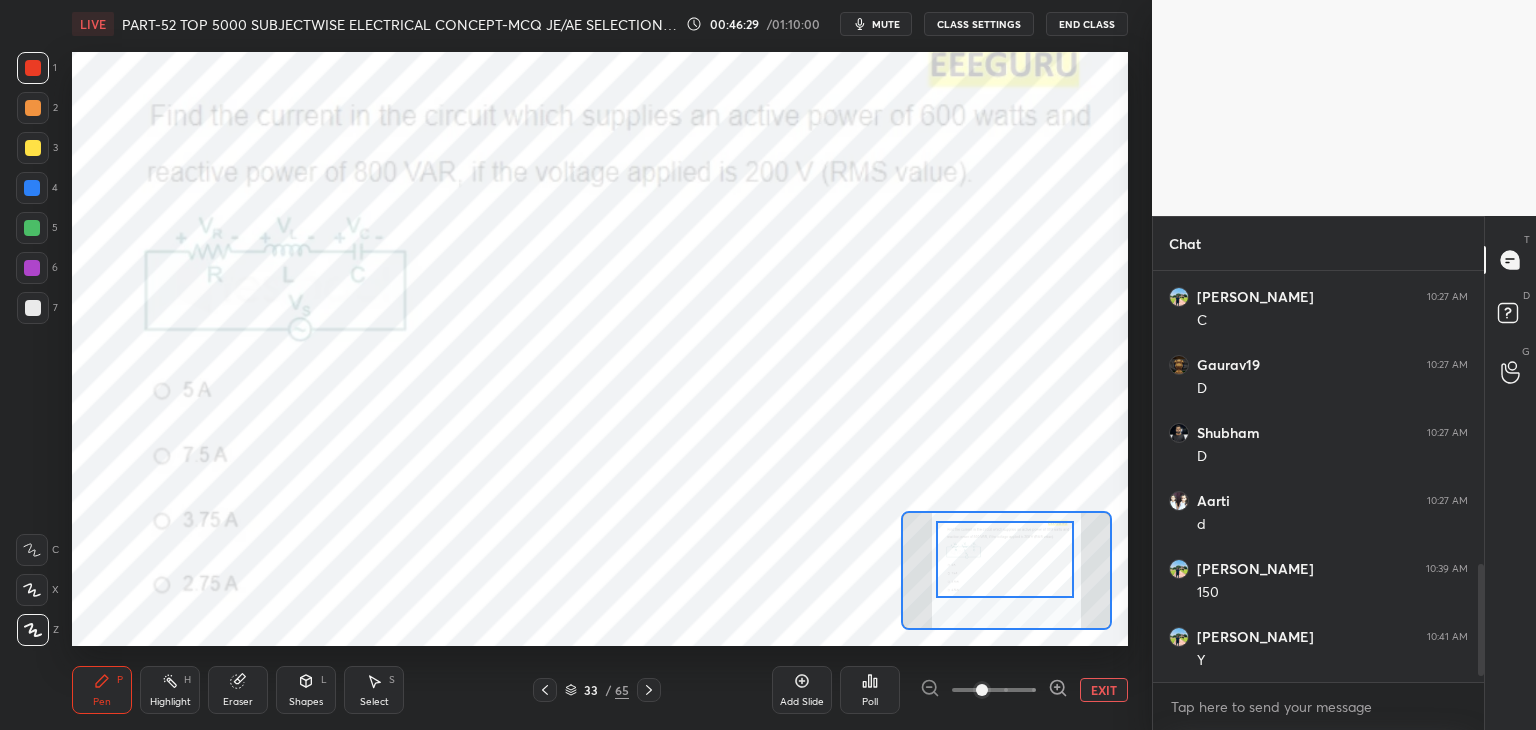 click at bounding box center (1005, 559) 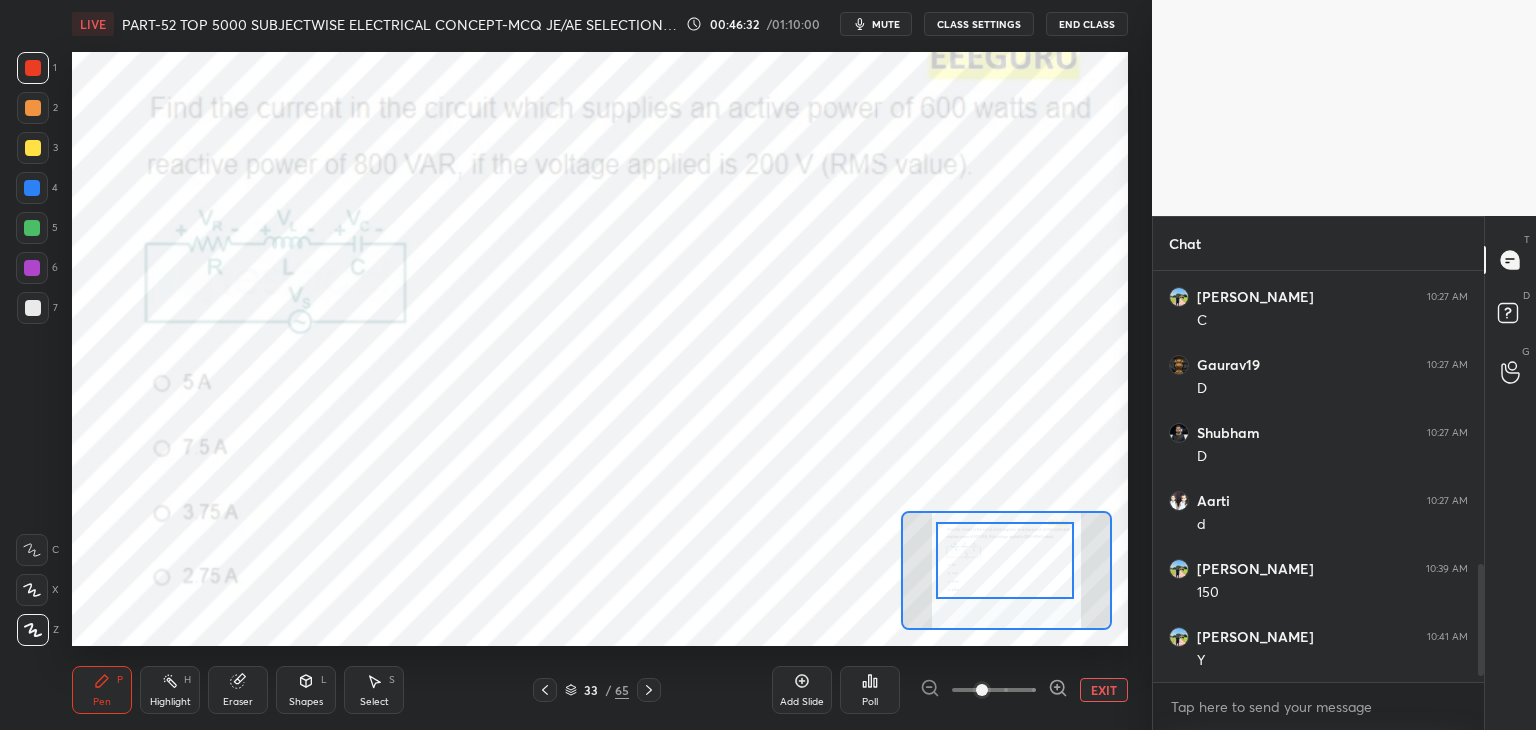 click on "Pen P" at bounding box center (102, 690) 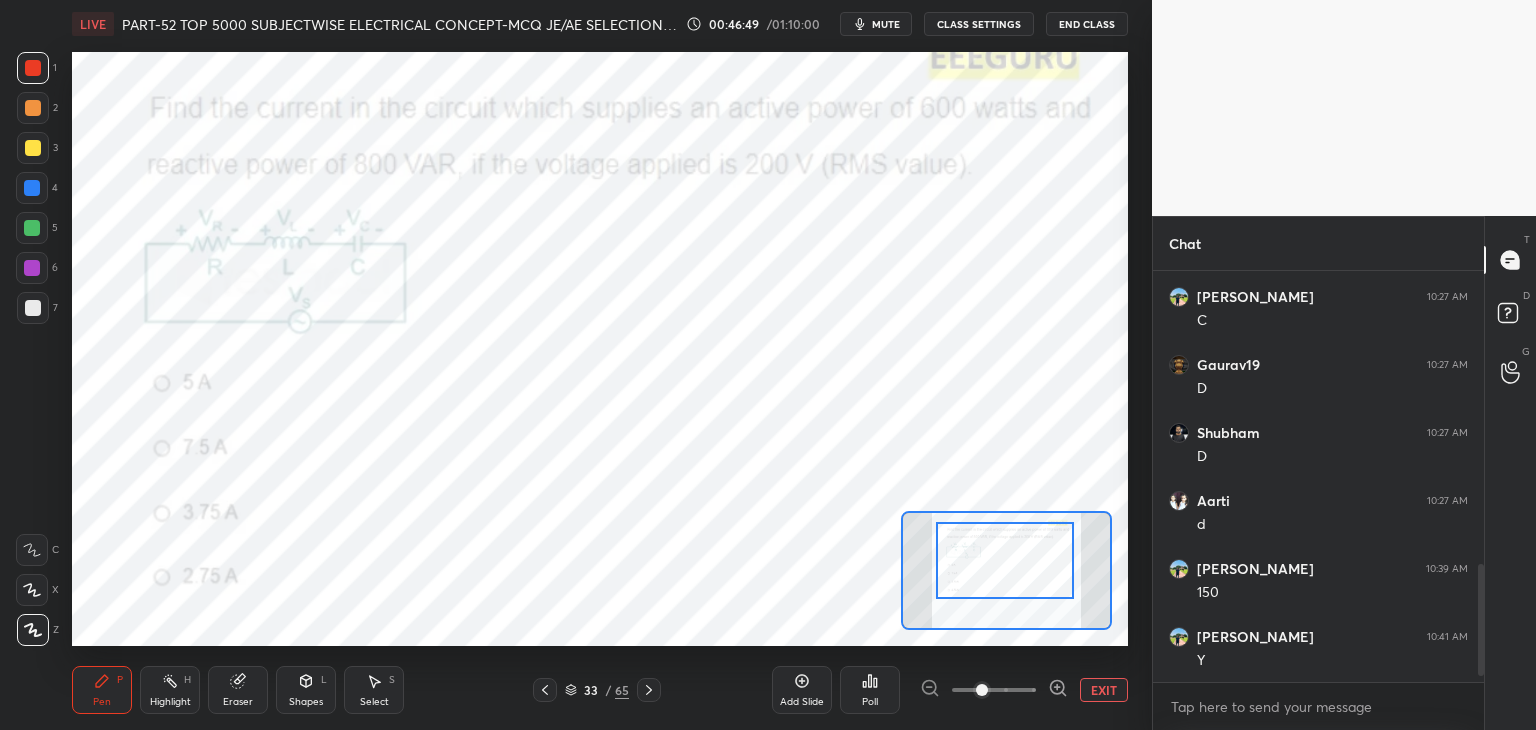 click on "Poll" at bounding box center (870, 702) 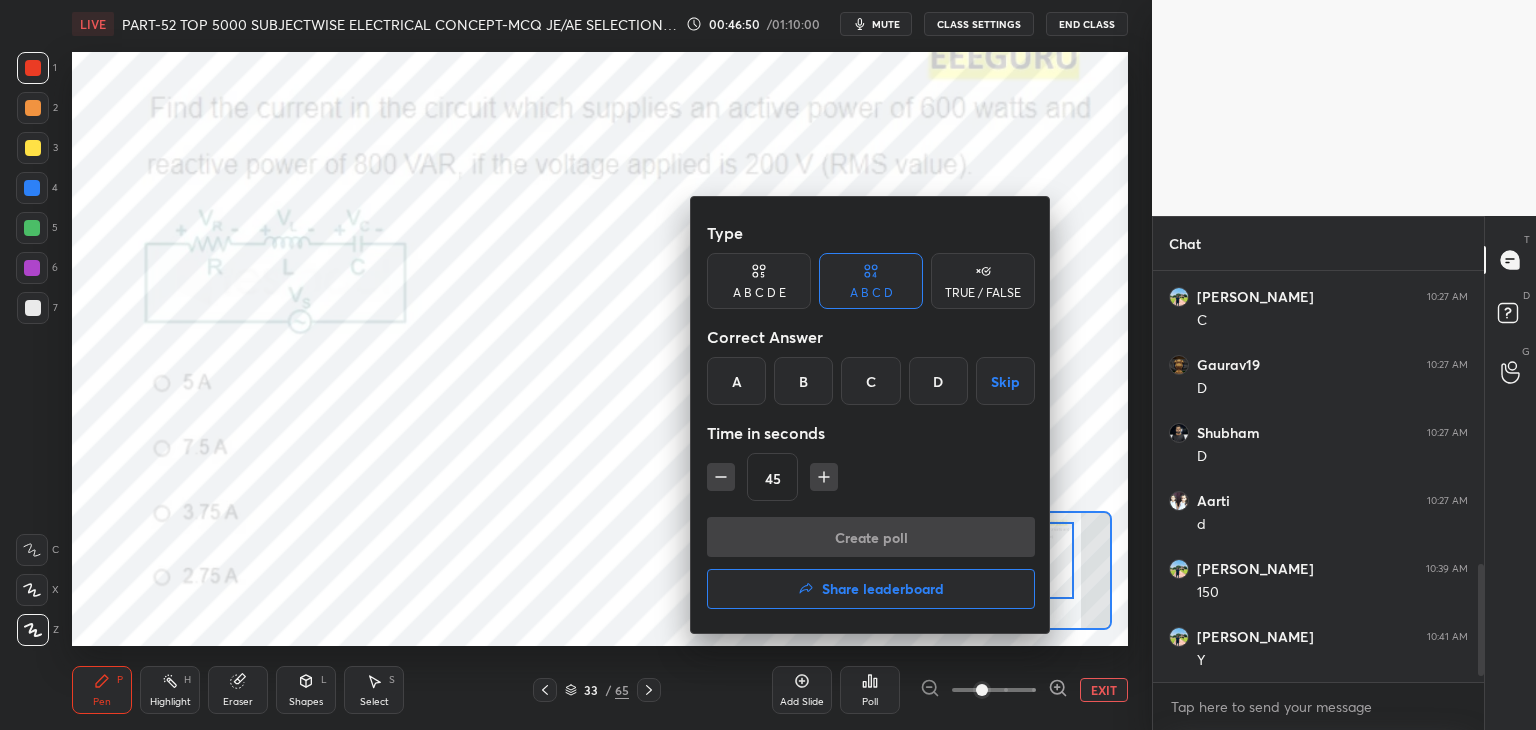 click at bounding box center [768, 365] 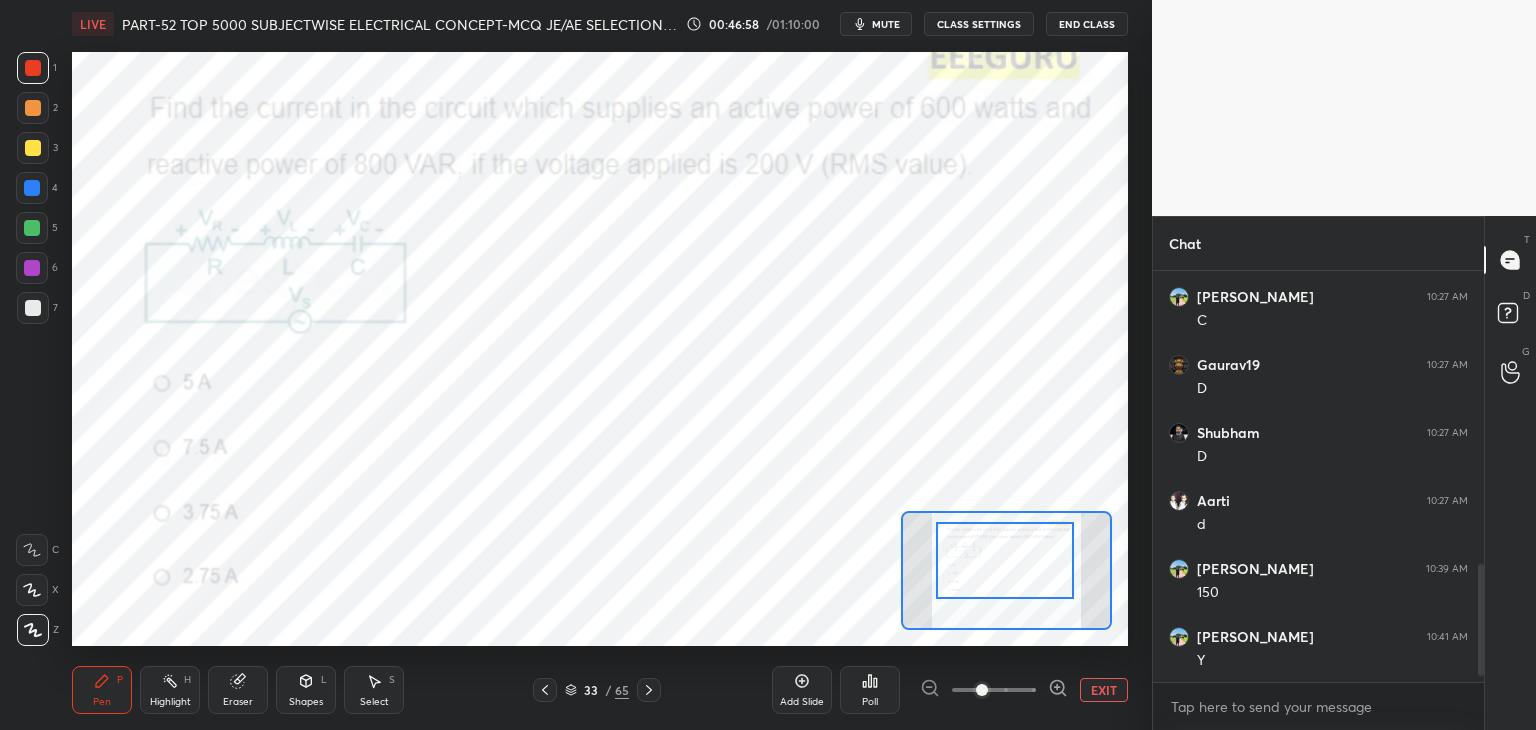 click on "Poll" at bounding box center (870, 702) 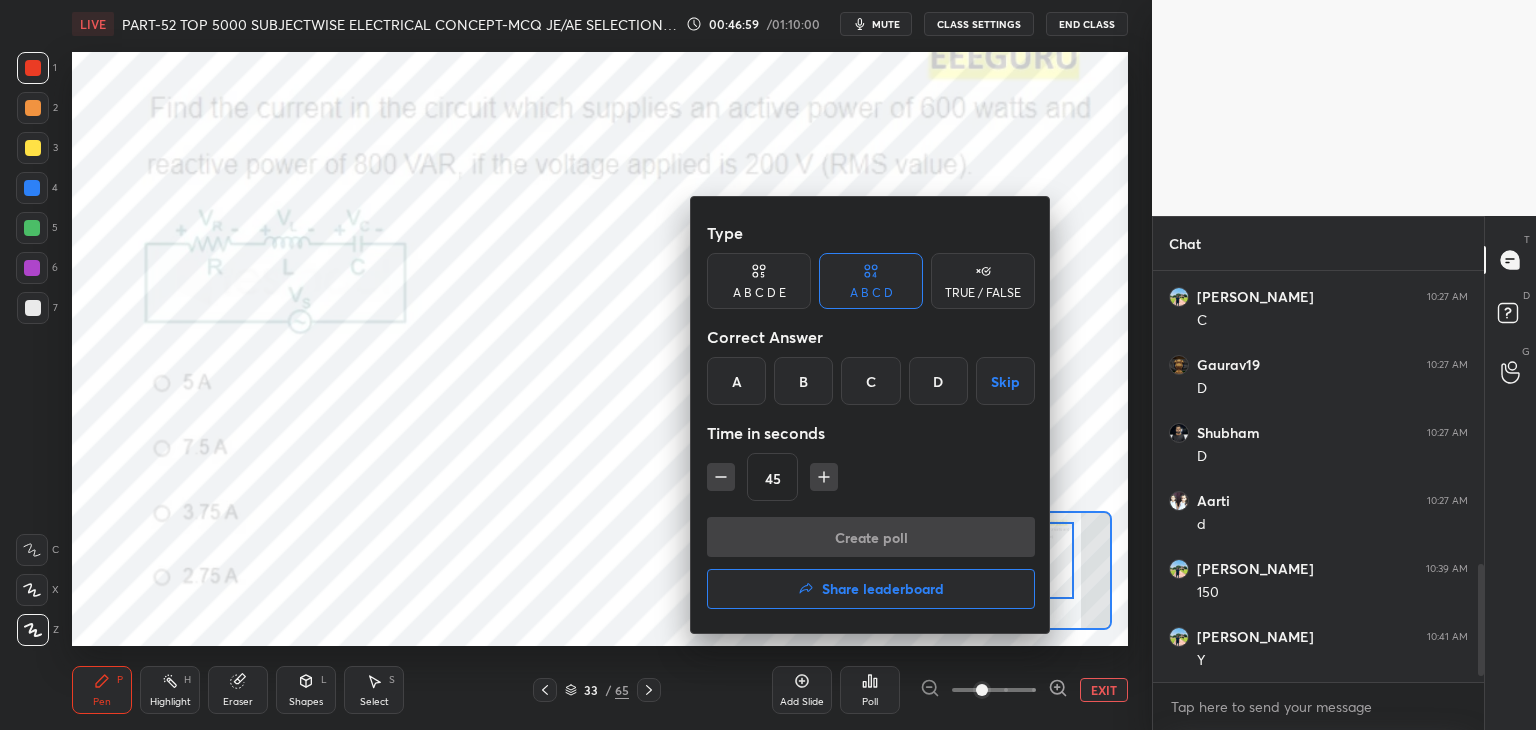 drag, startPoint x: 759, startPoint y: 369, endPoint x: 755, endPoint y: 413, distance: 44.181442 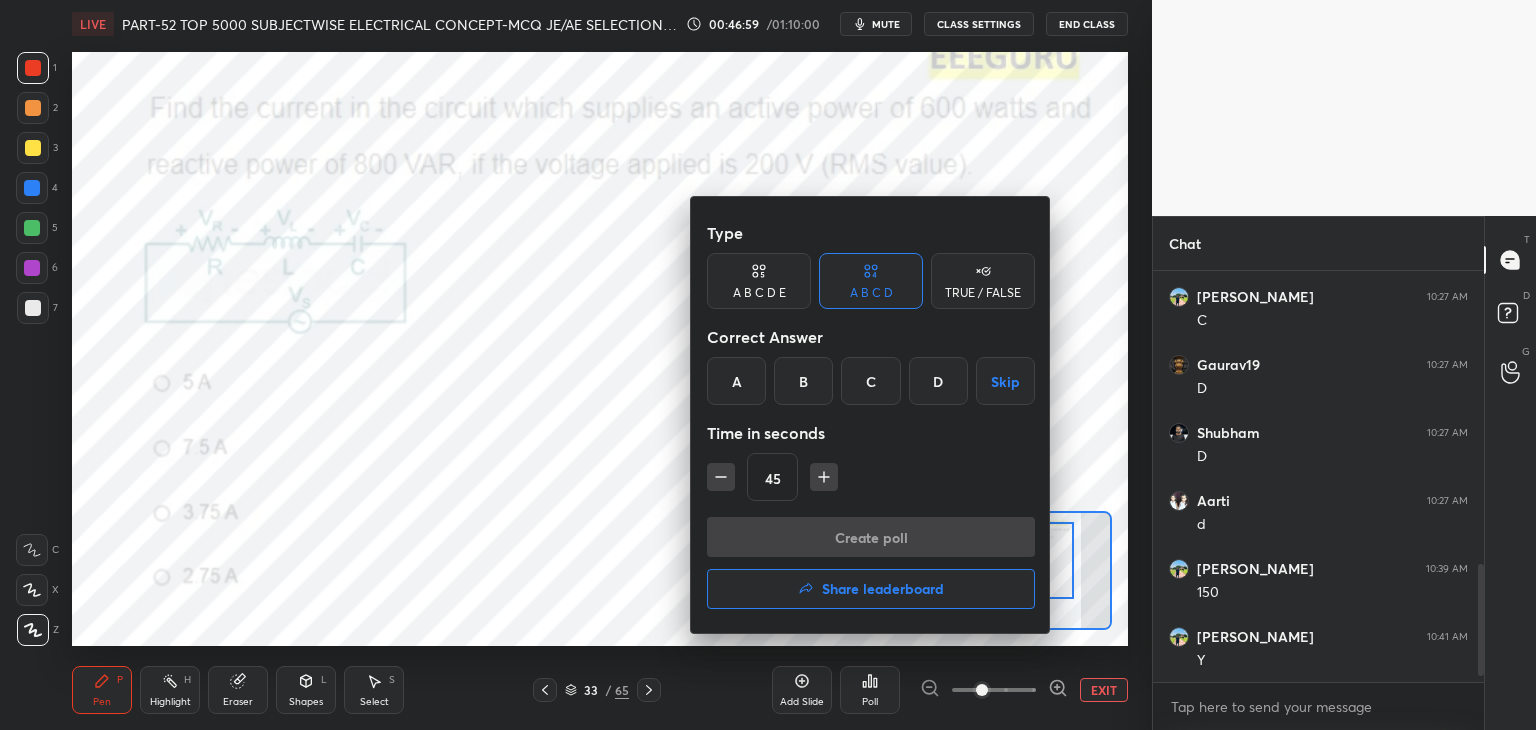 click on "A" at bounding box center [736, 381] 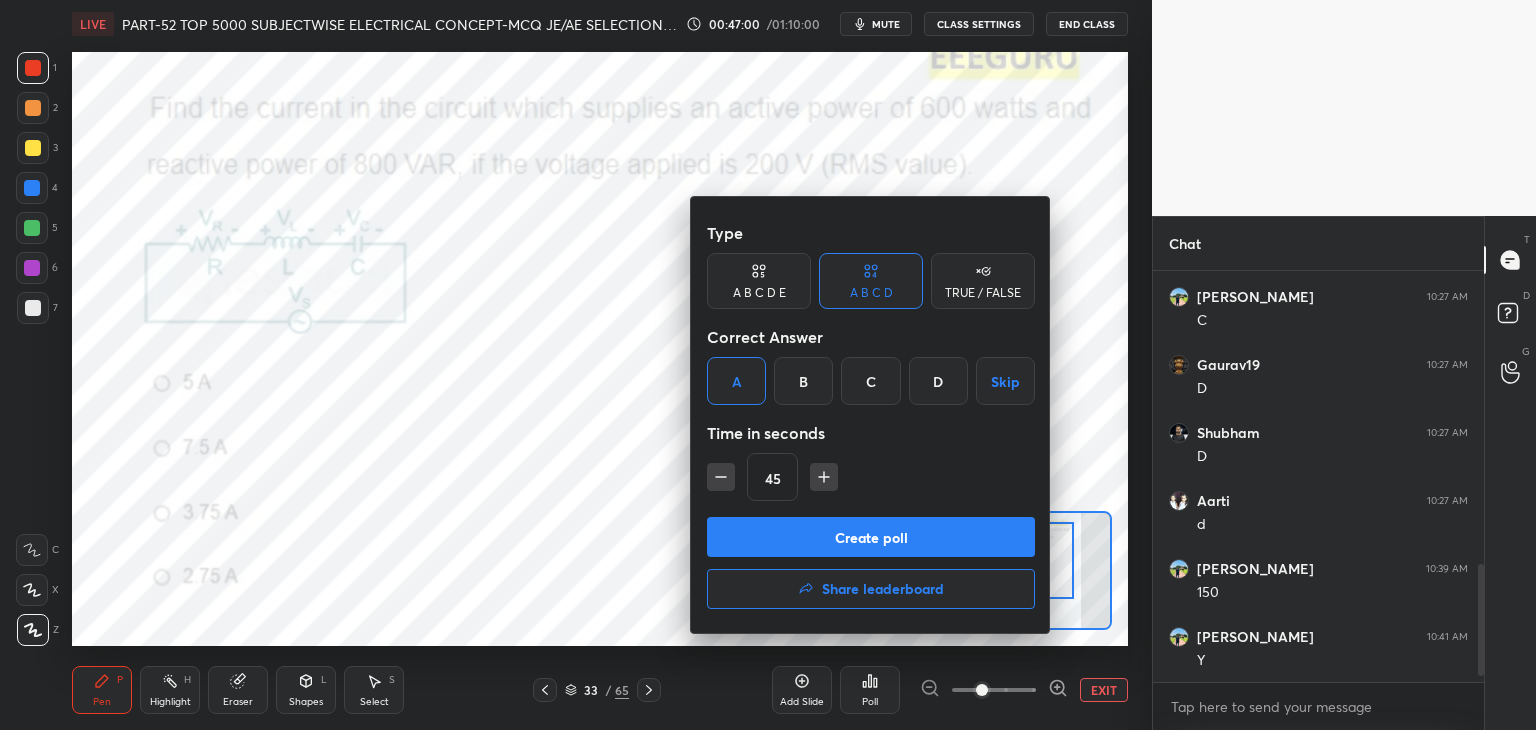 click on "Create poll" at bounding box center [871, 537] 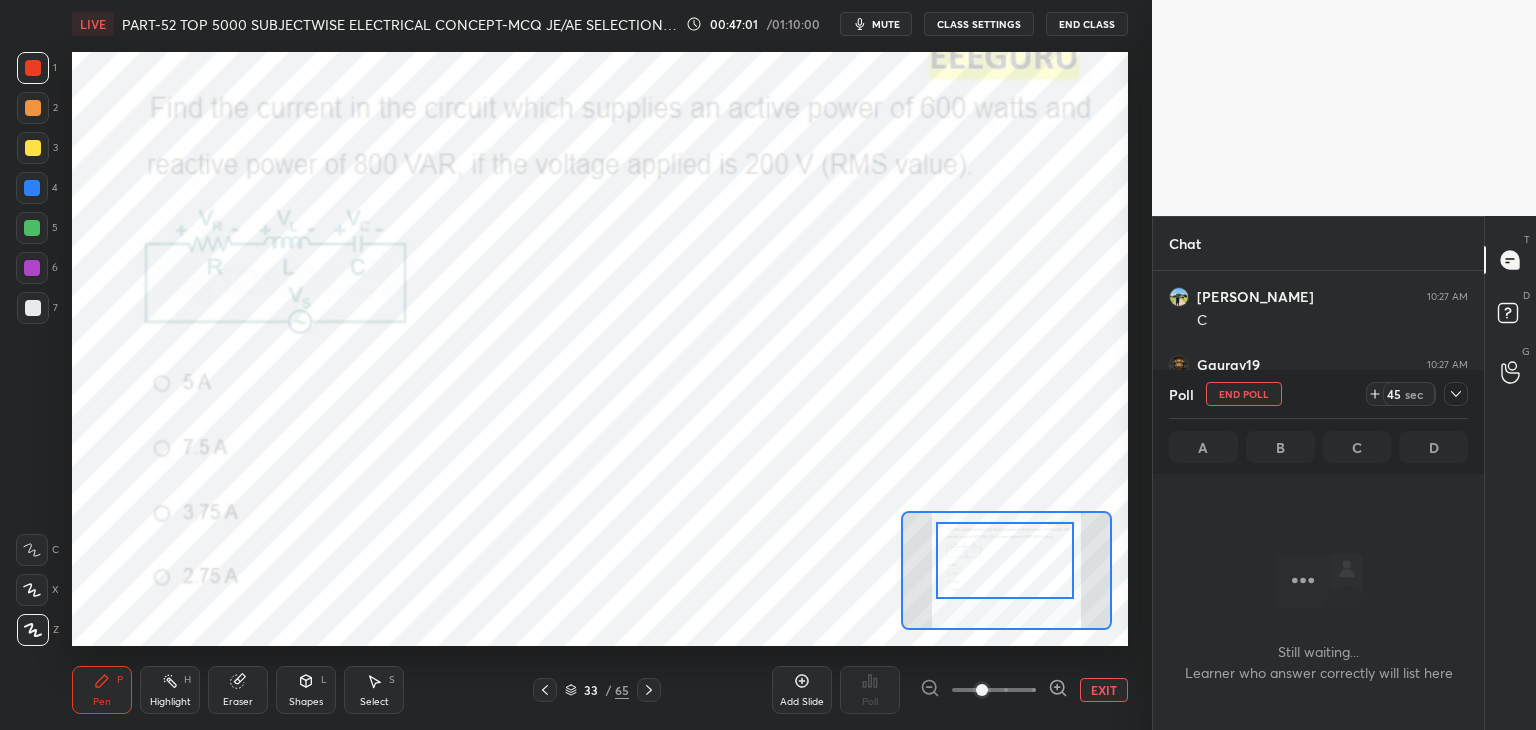 scroll, scrollTop: 363, scrollLeft: 325, axis: both 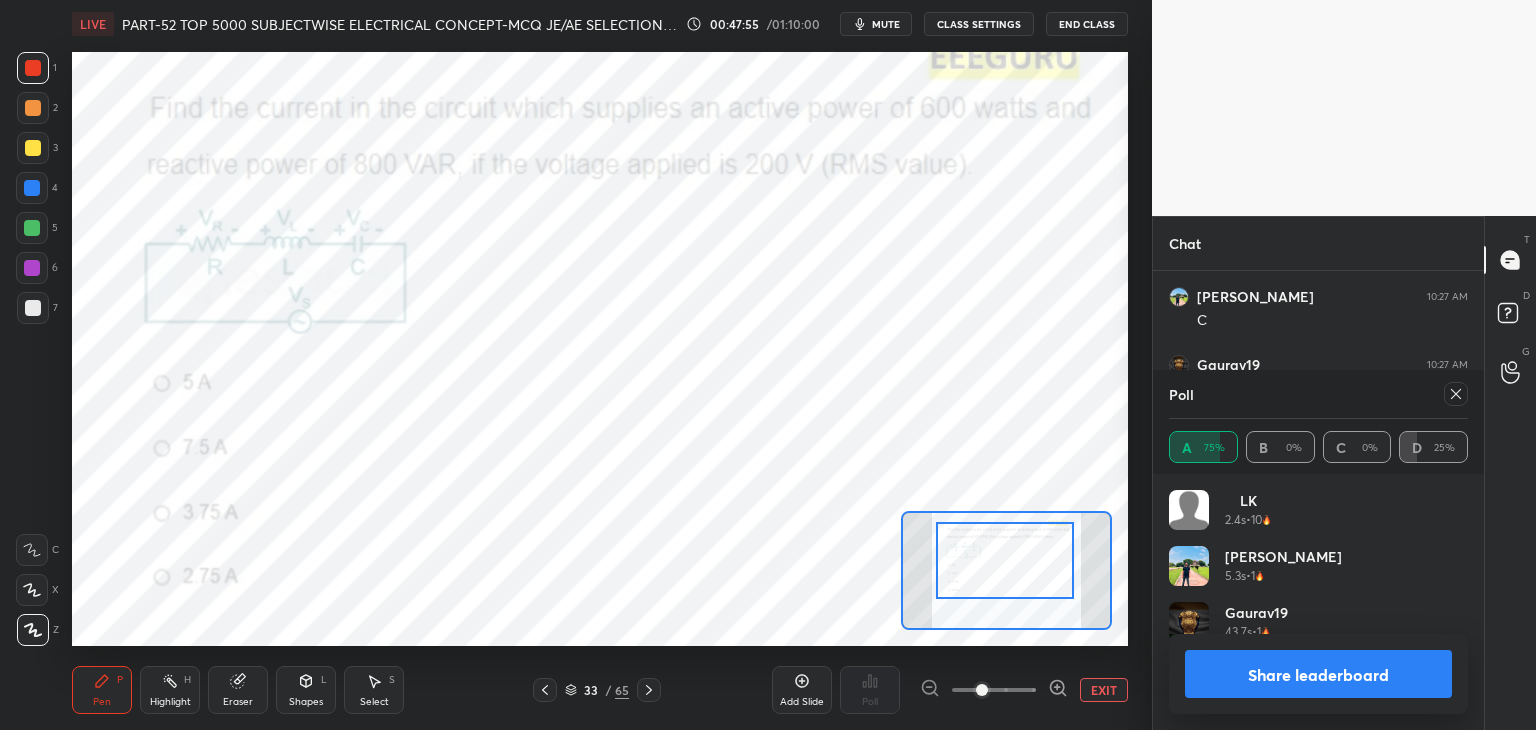 click 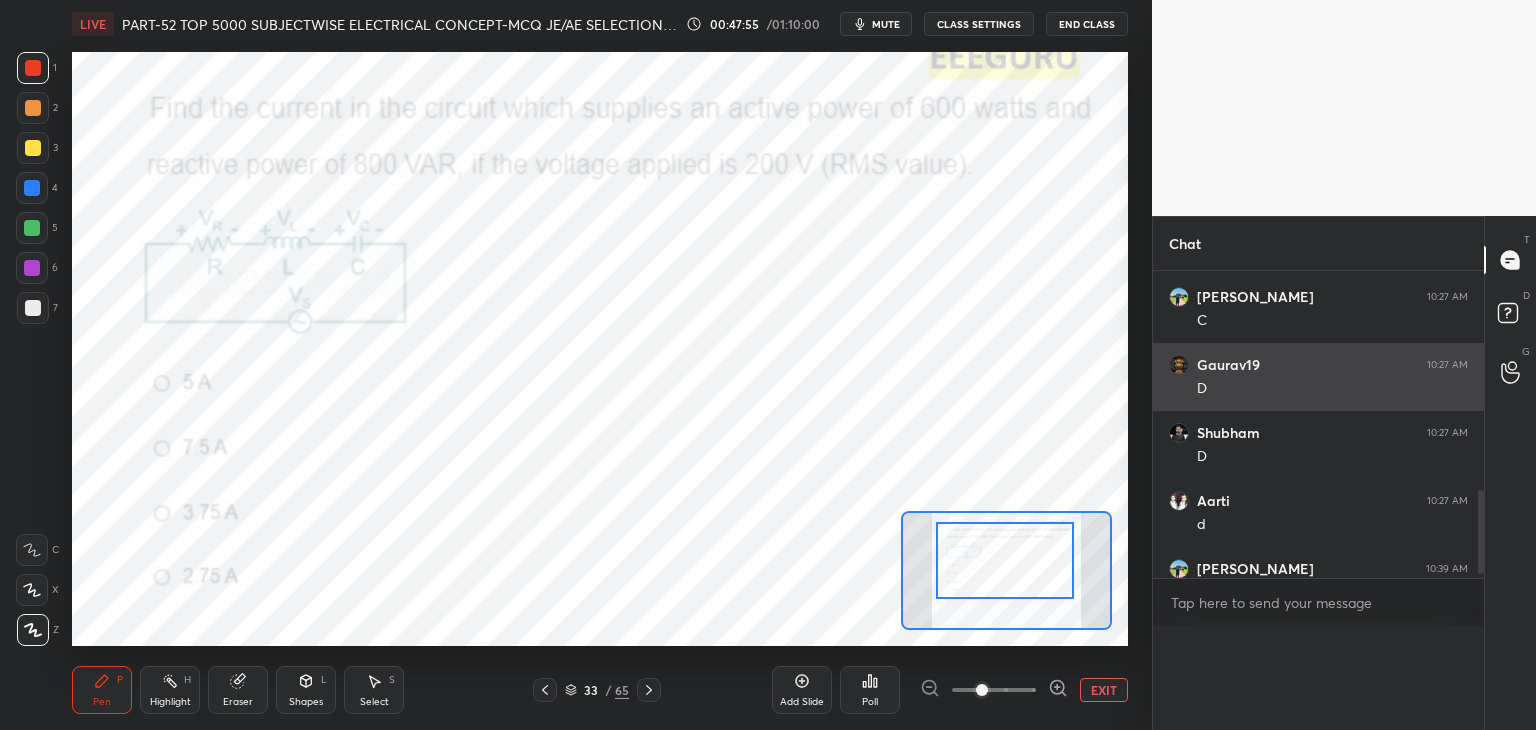 scroll, scrollTop: 121, scrollLeft: 293, axis: both 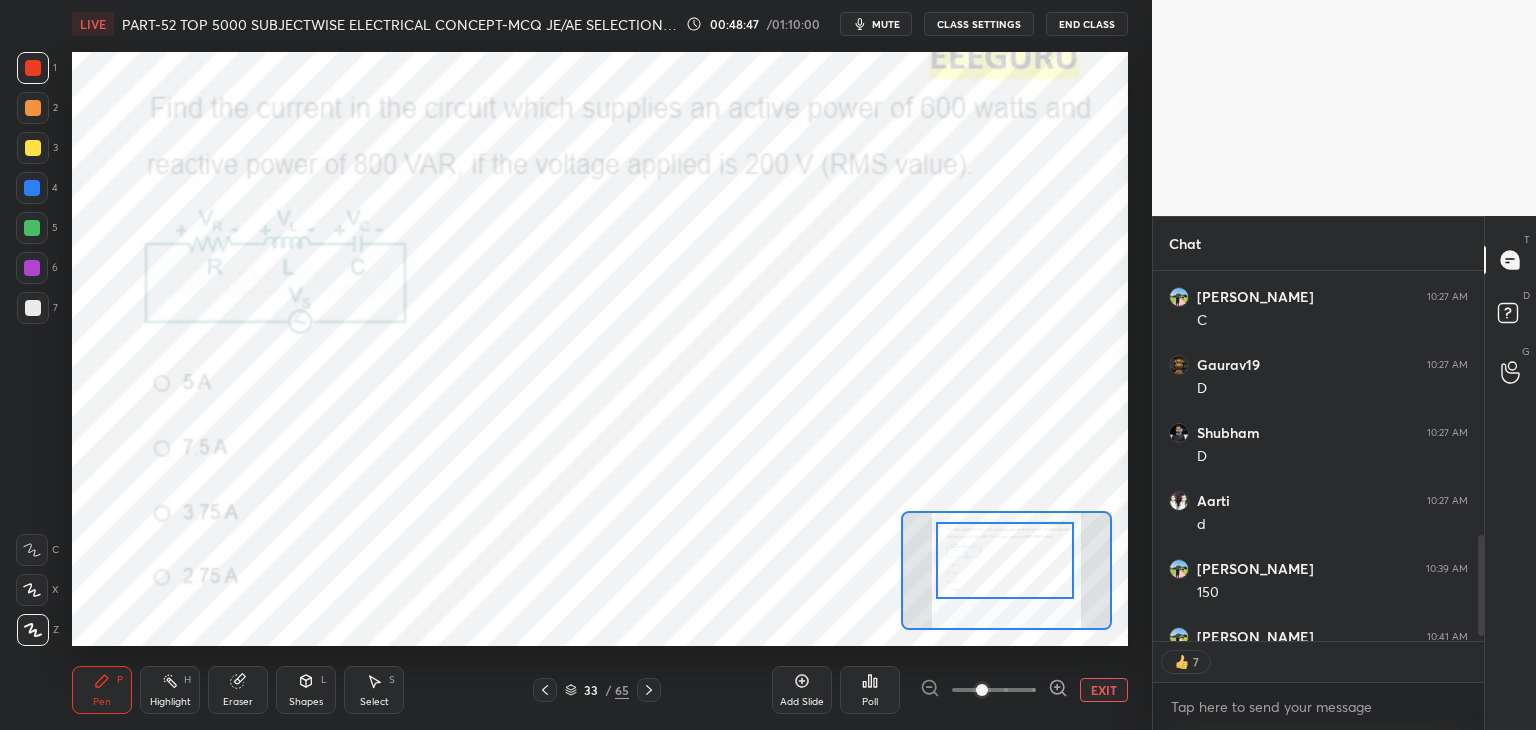 click at bounding box center [32, 228] 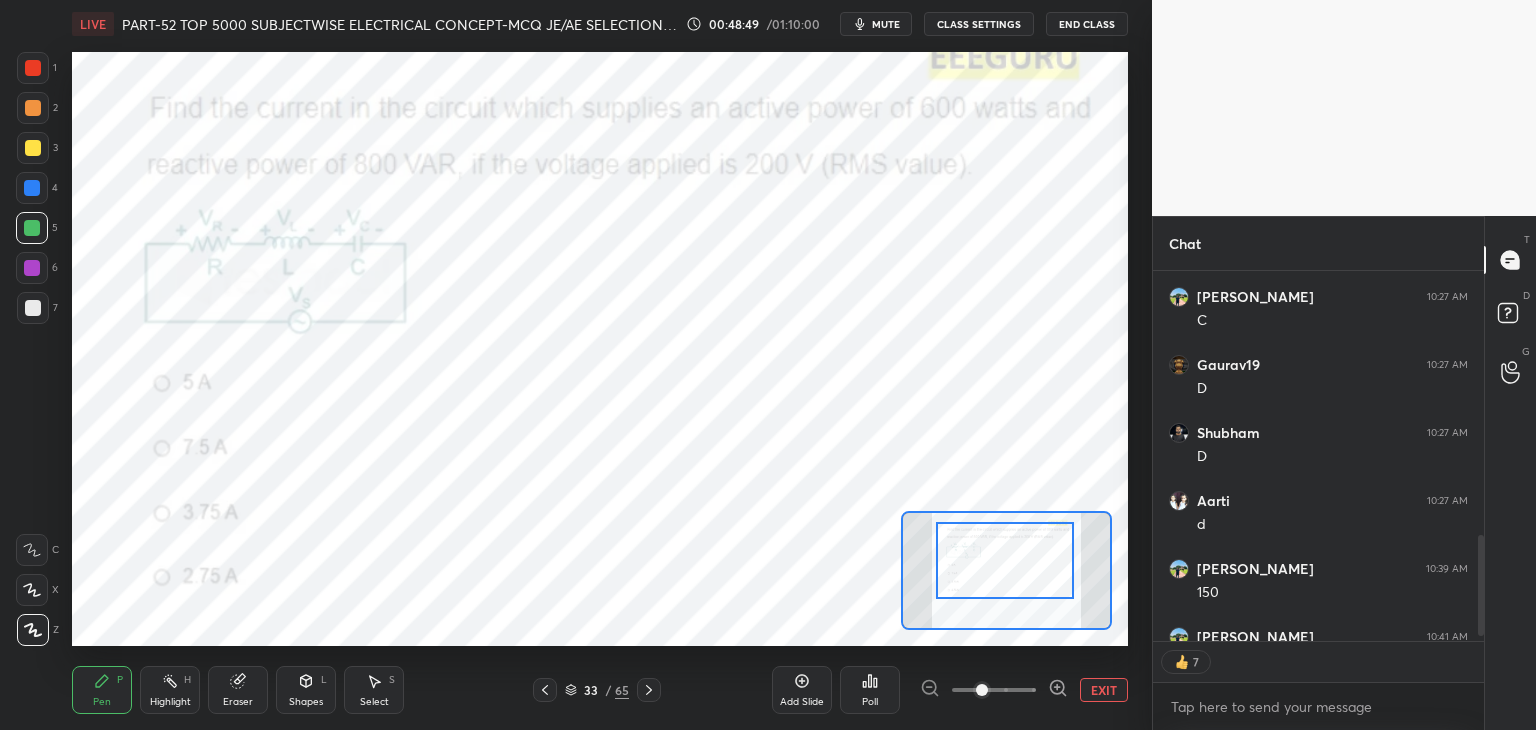 click 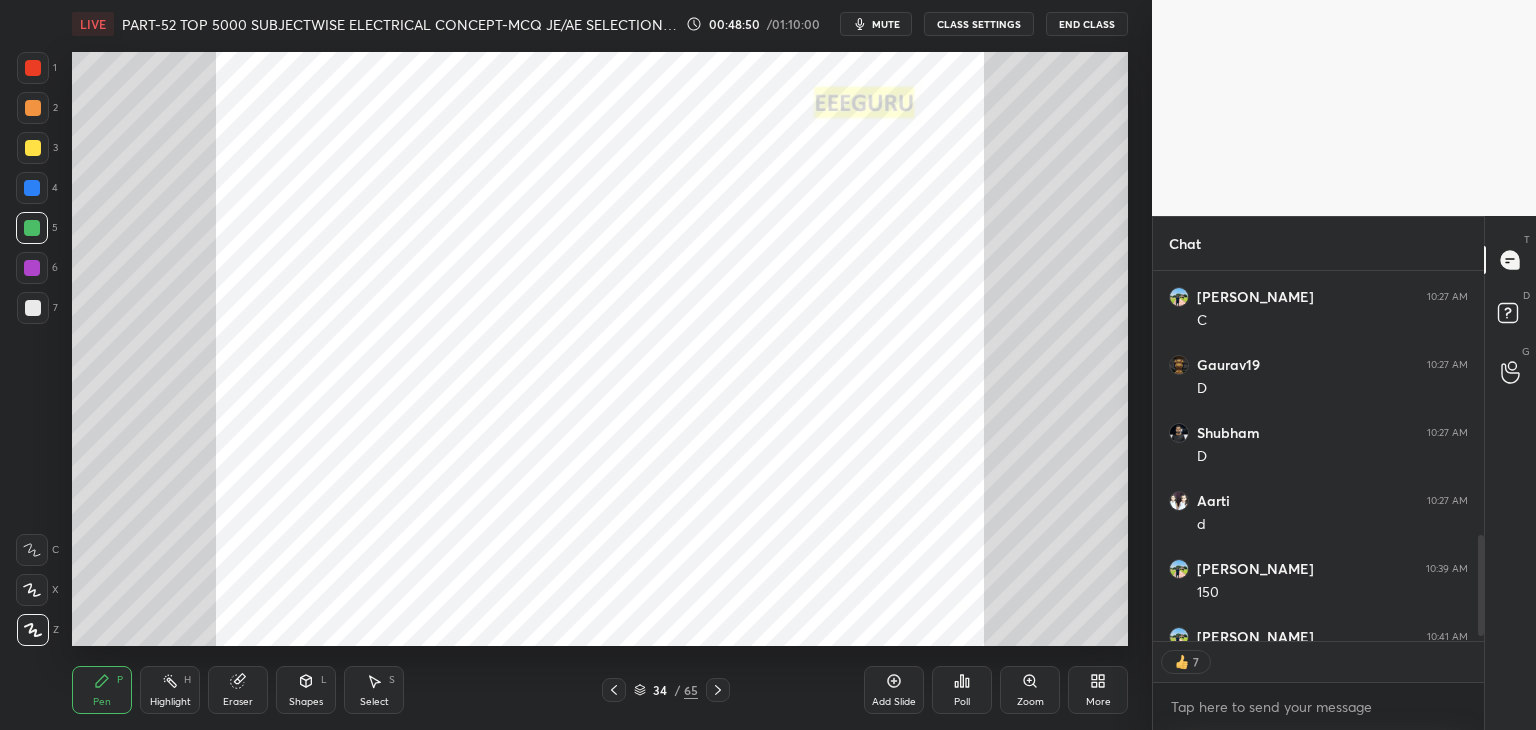 click 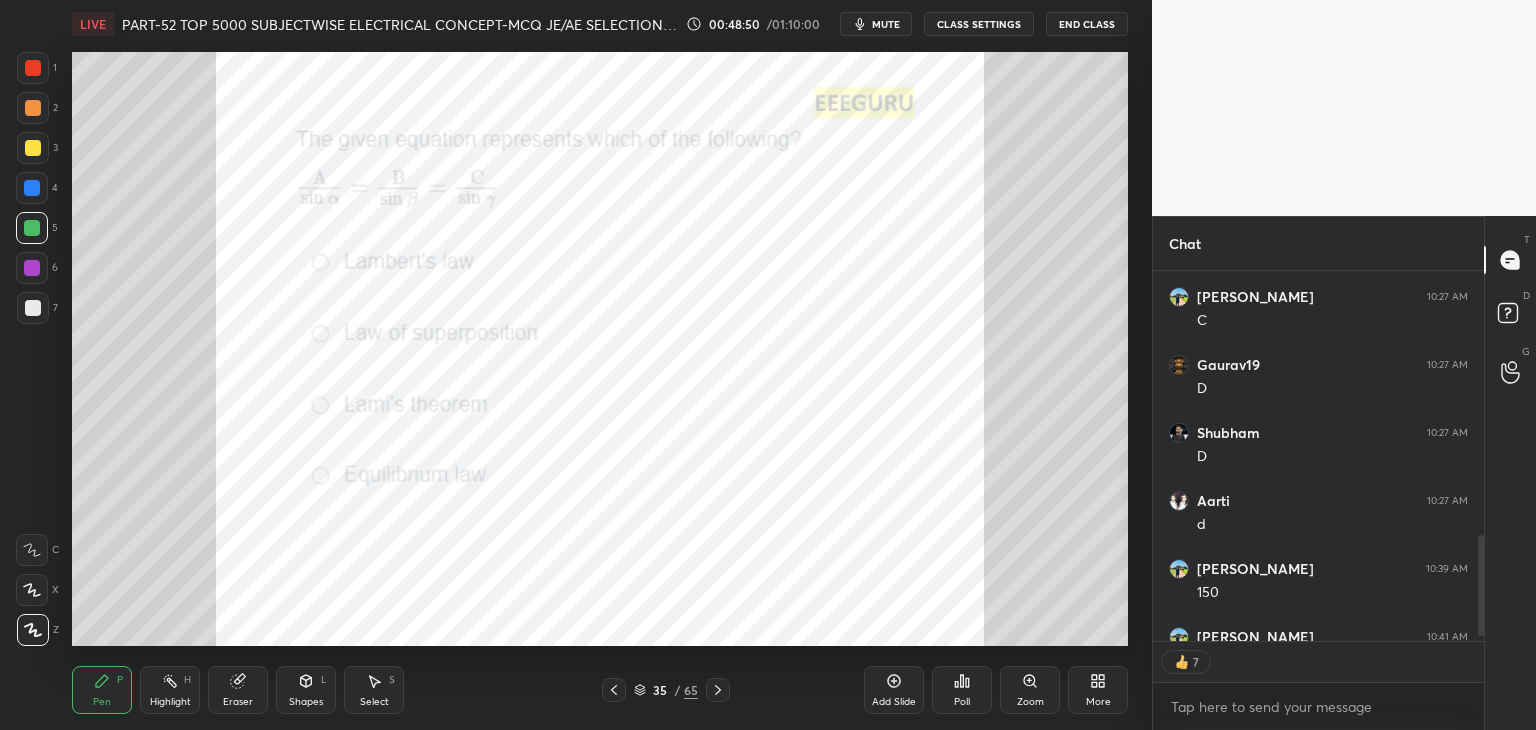 click at bounding box center [718, 690] 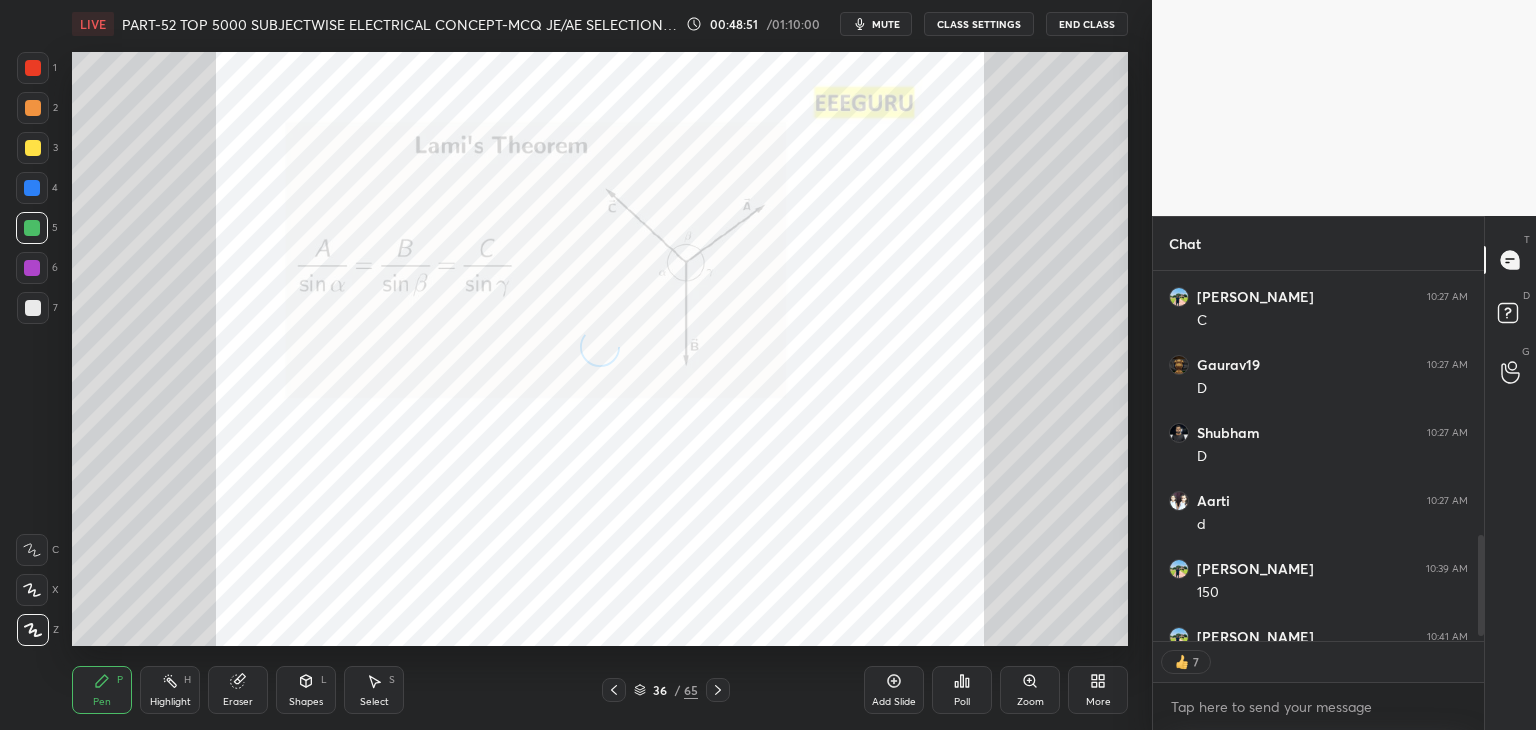 click 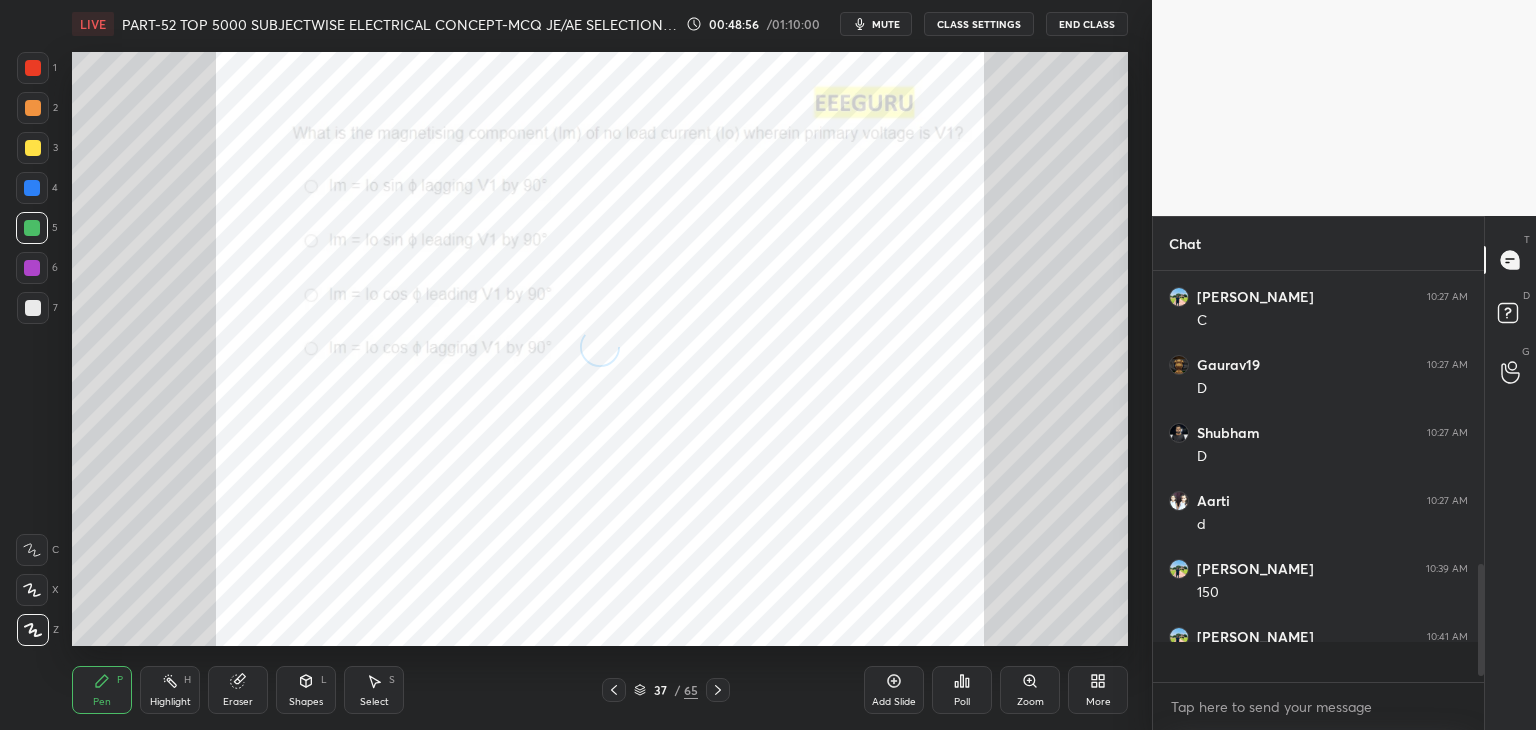 scroll, scrollTop: 0, scrollLeft: 0, axis: both 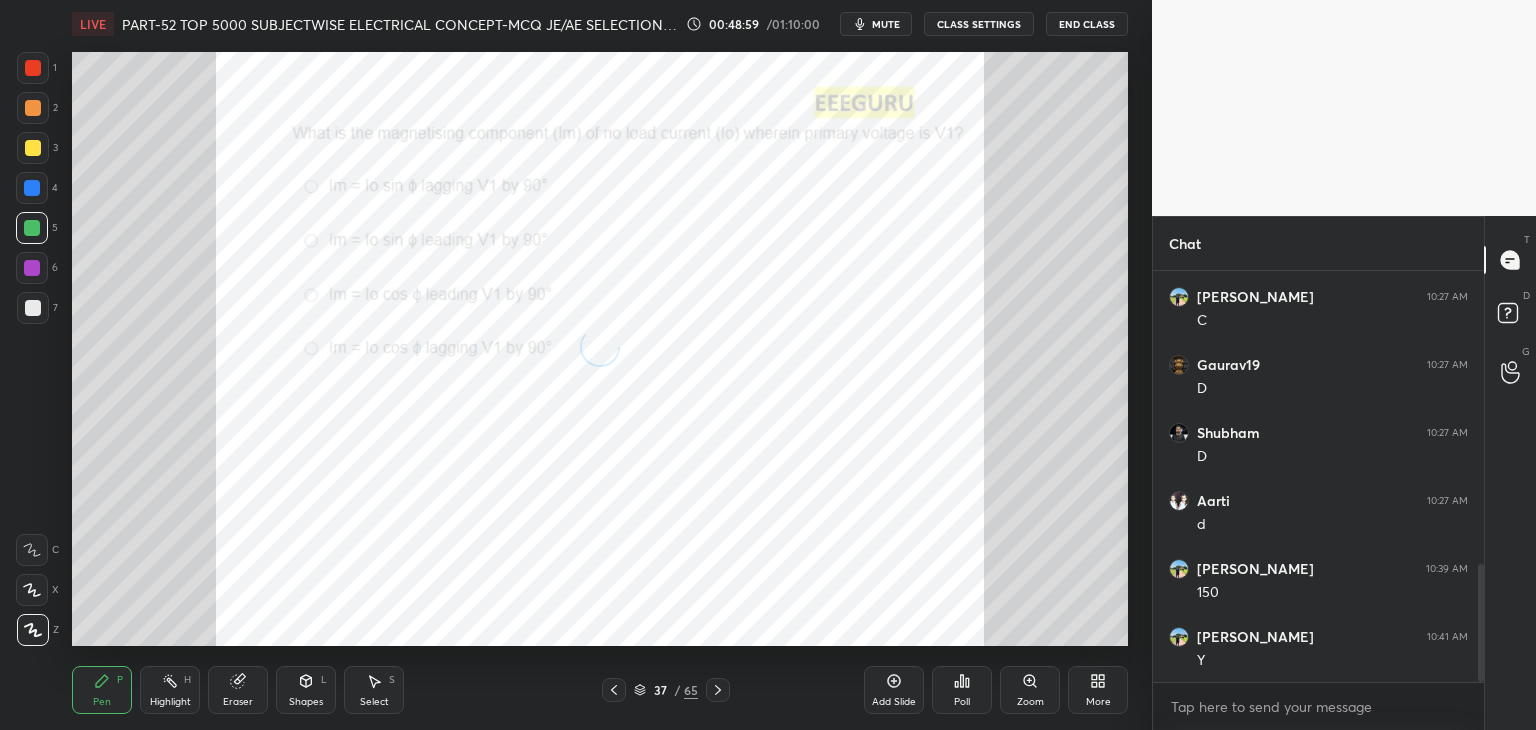 click 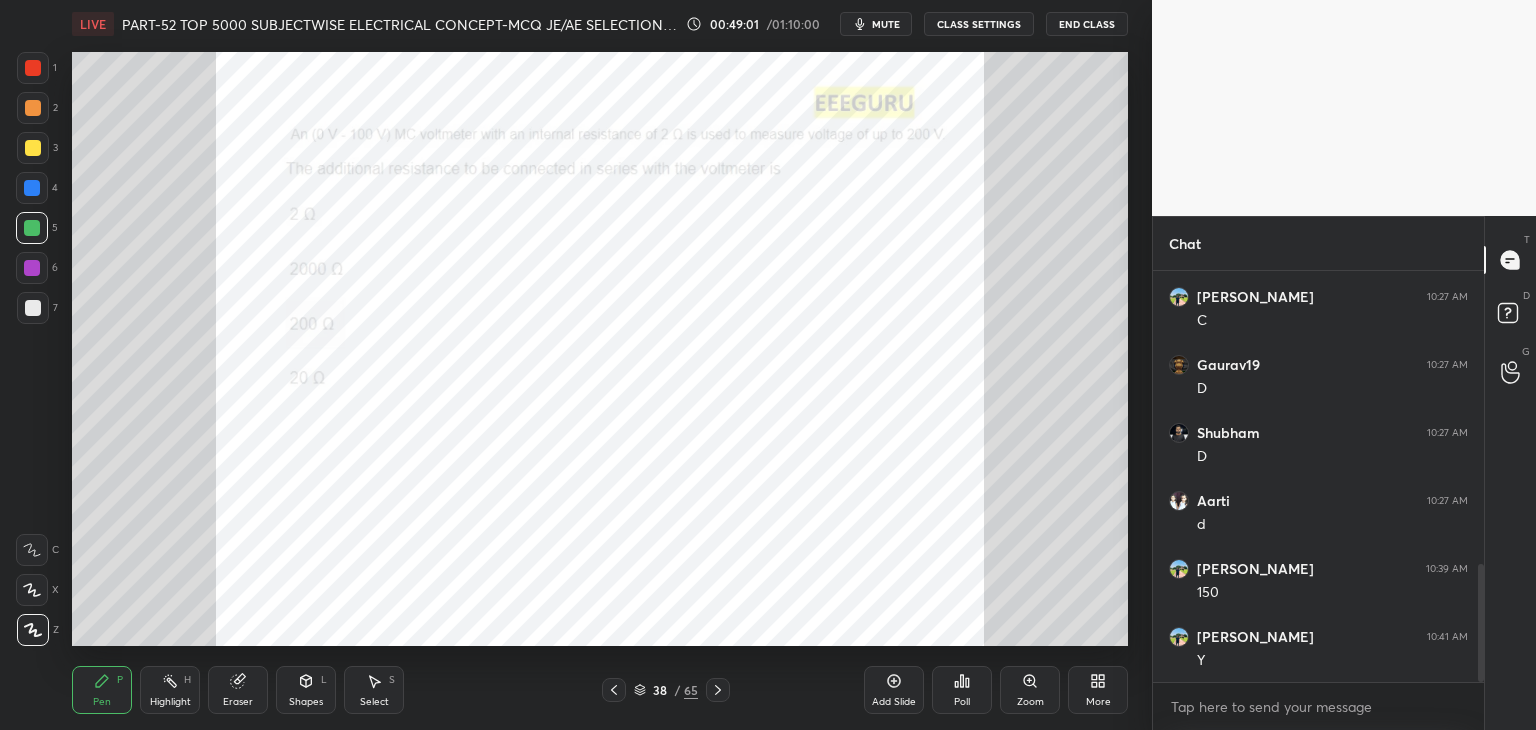 click 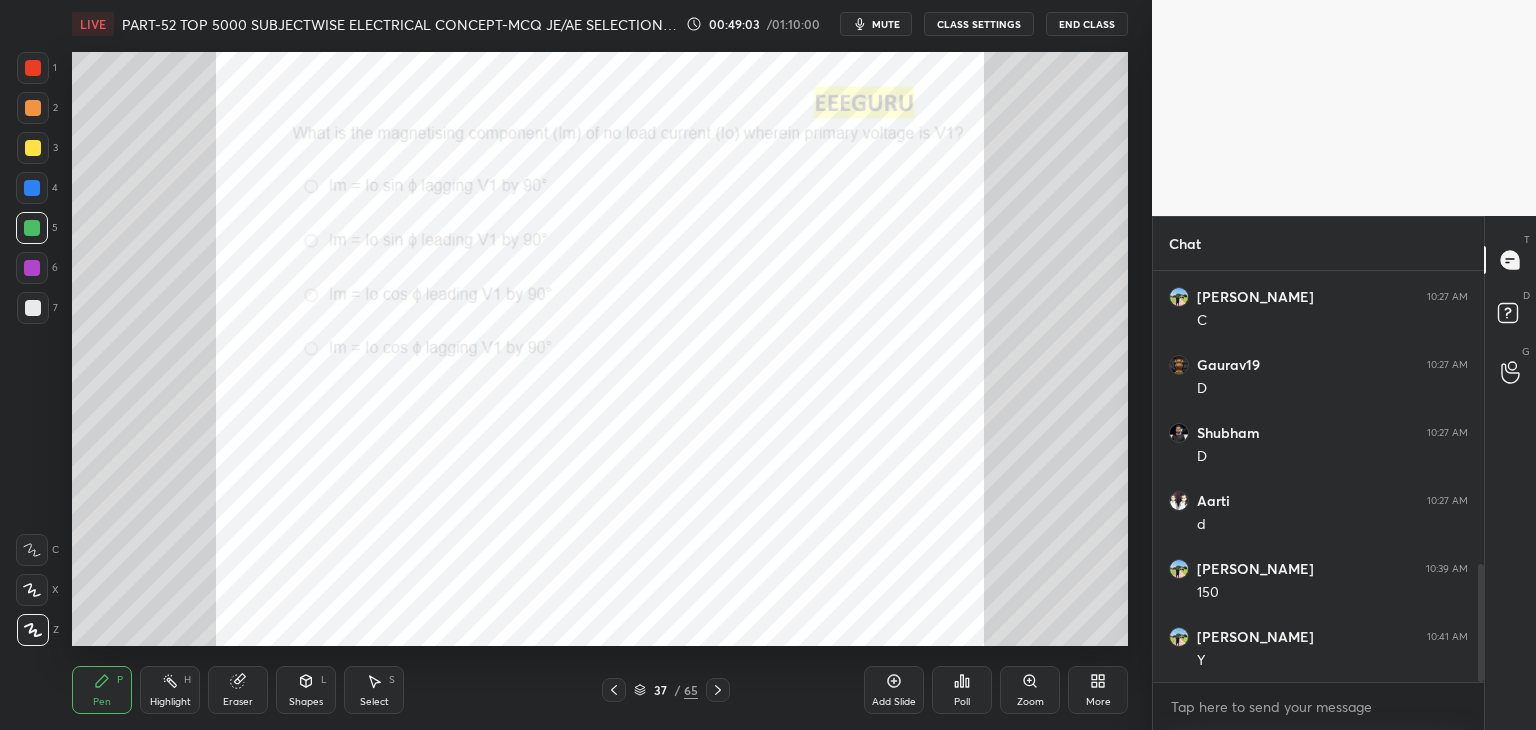 click 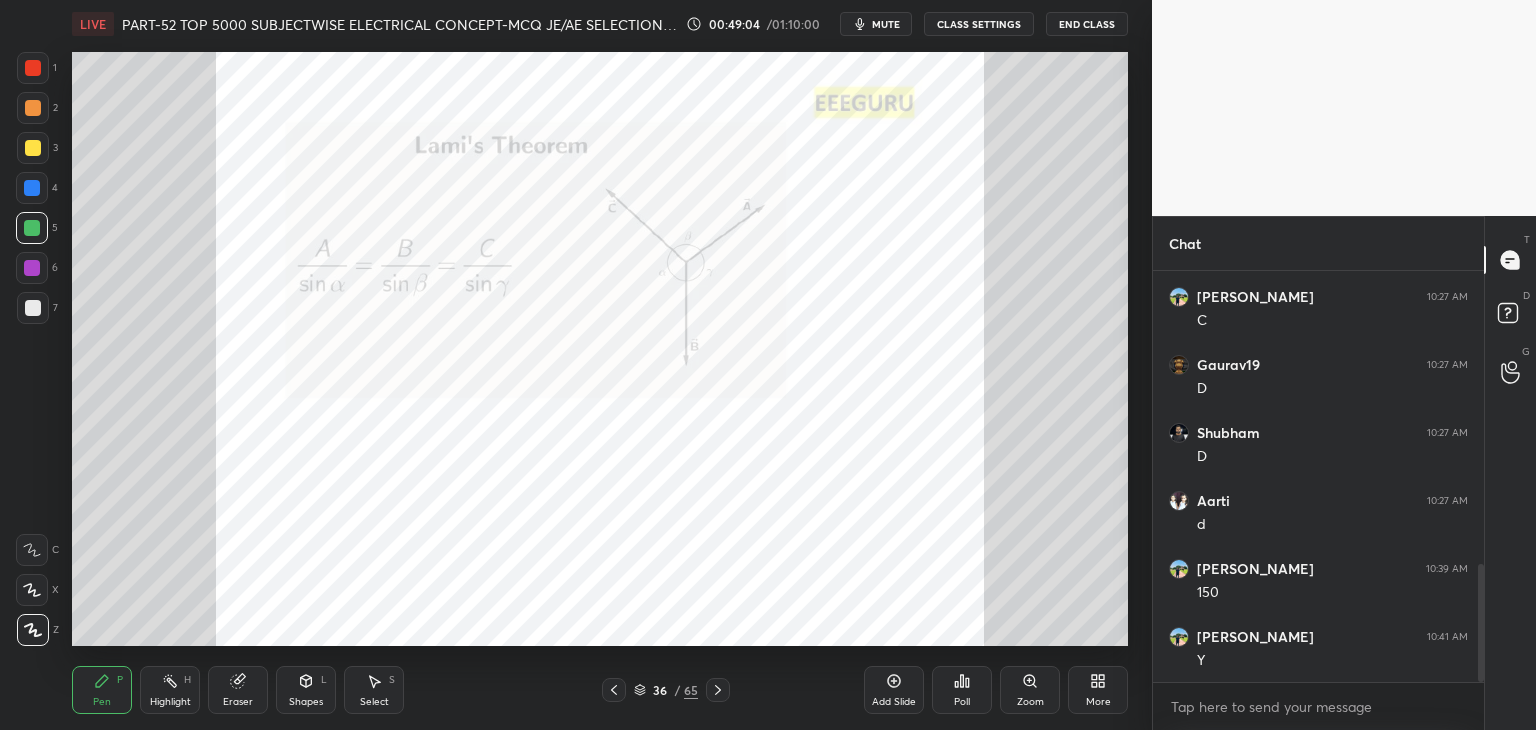 click 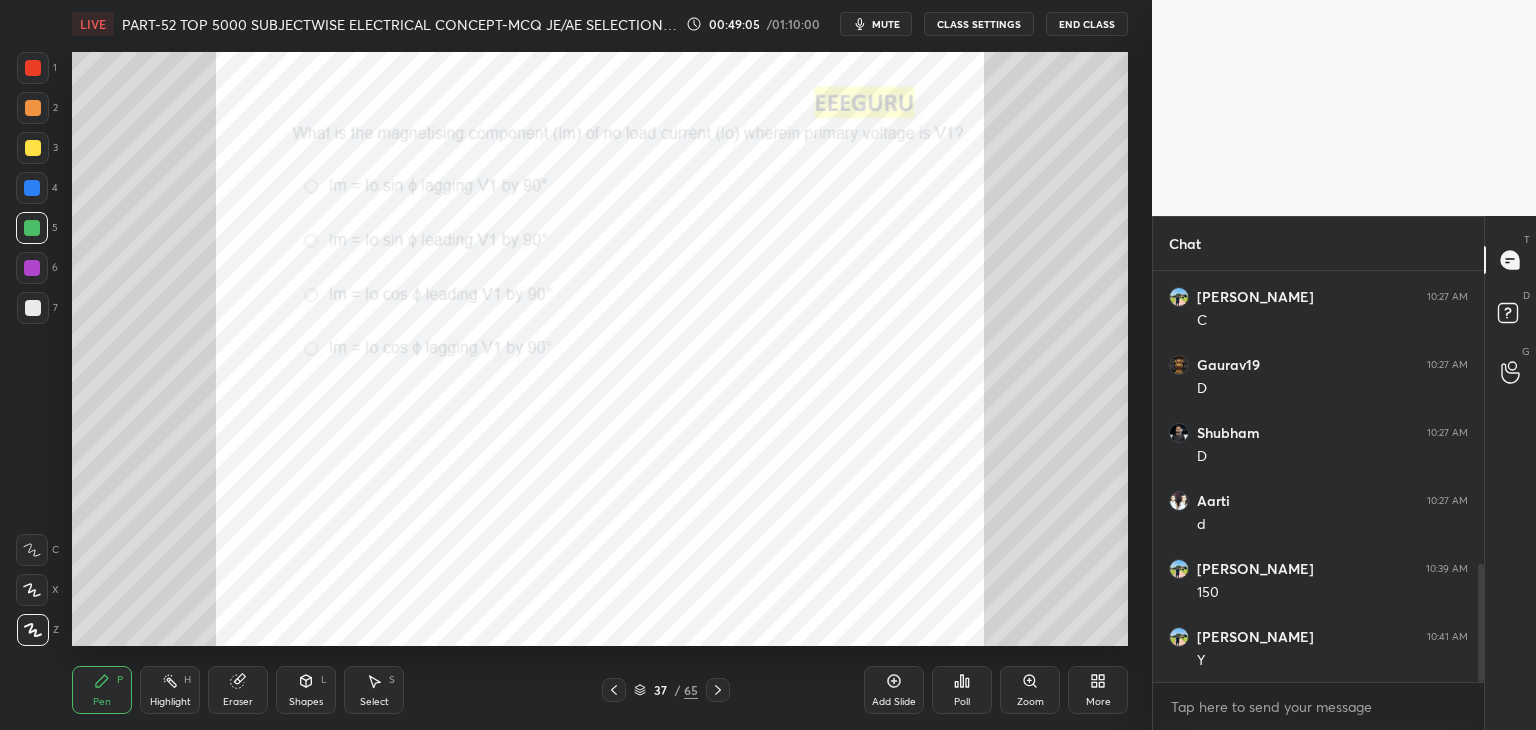 click on "Zoom" at bounding box center [1030, 702] 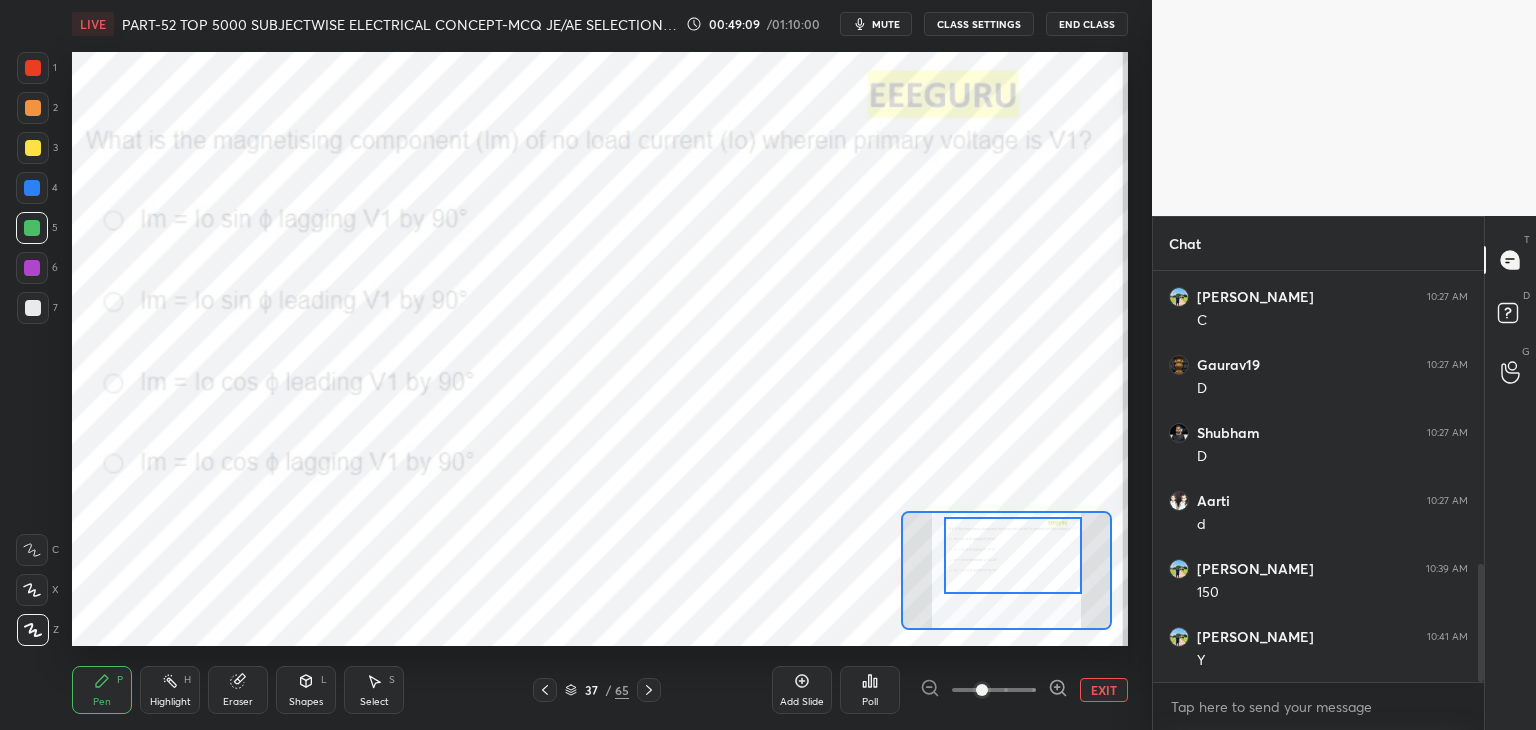 drag, startPoint x: 1030, startPoint y: 593, endPoint x: 1041, endPoint y: 577, distance: 19.416489 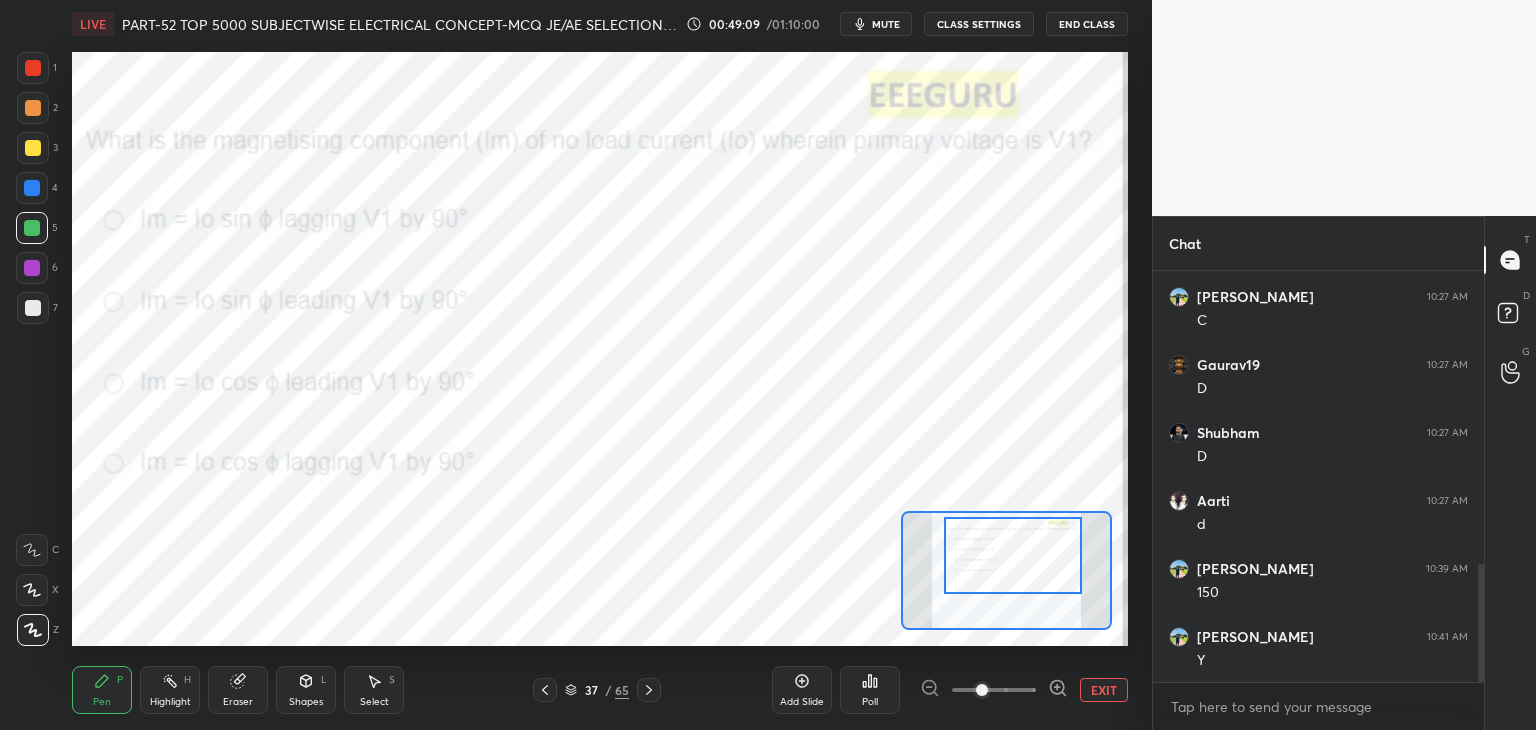 click at bounding box center (1013, 555) 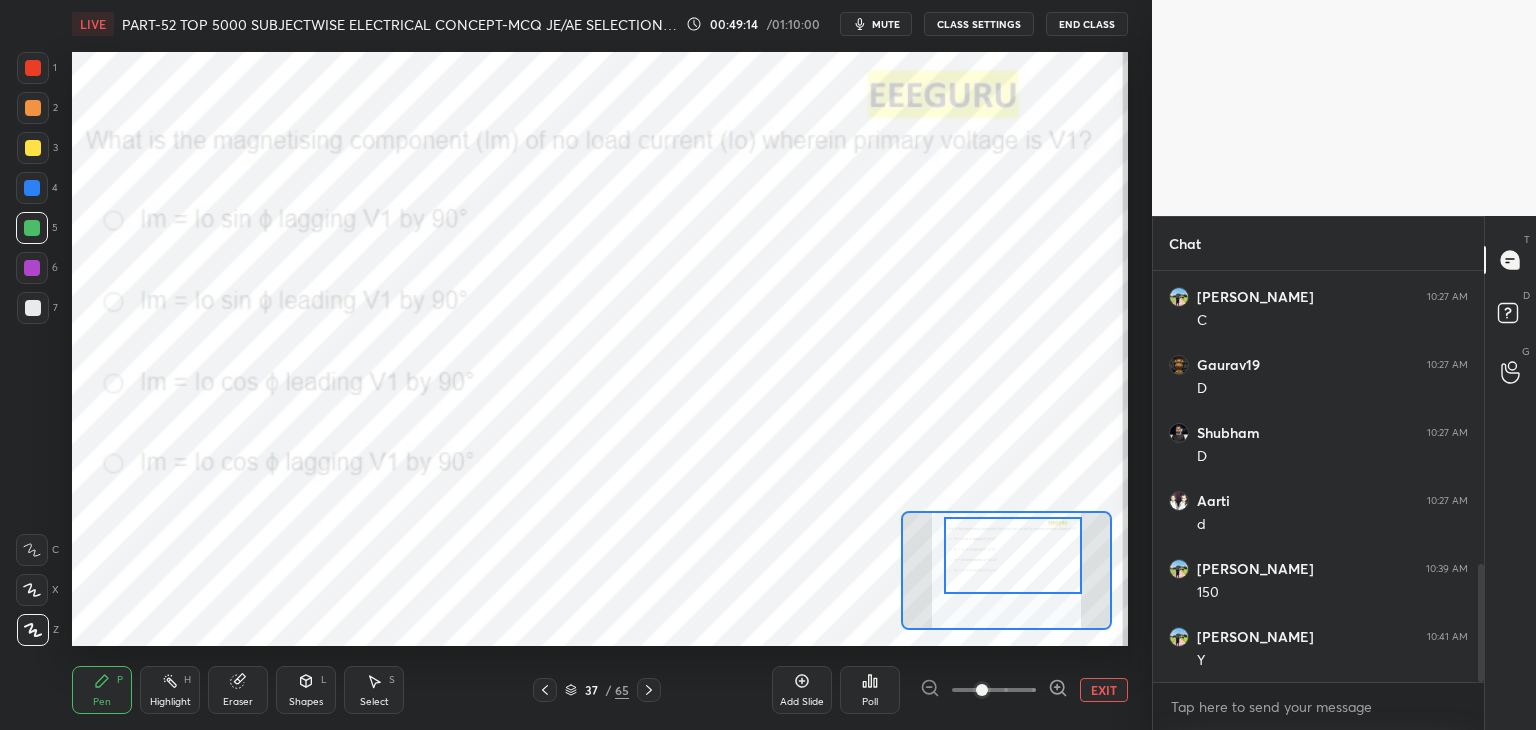click on "Poll" at bounding box center [870, 702] 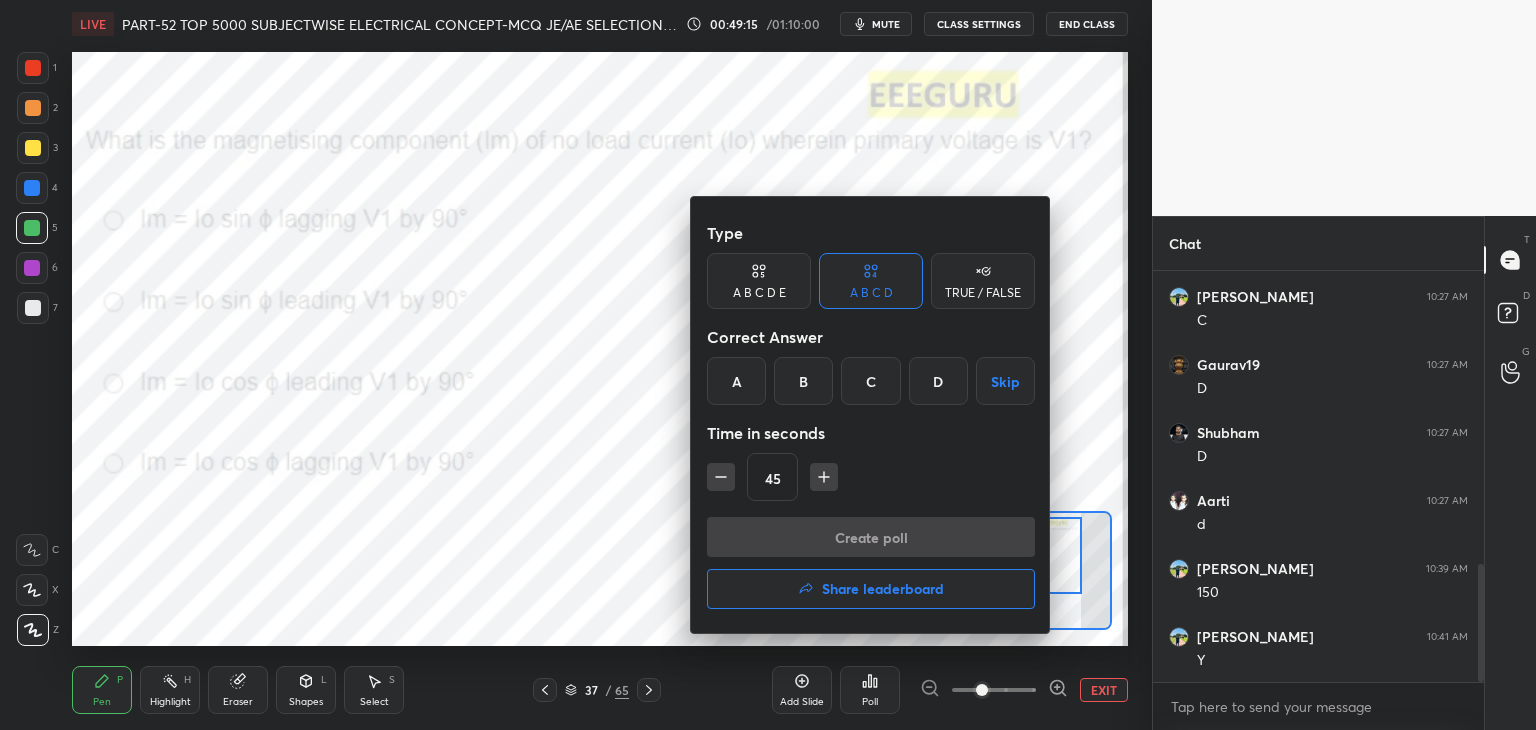 drag, startPoint x: 741, startPoint y: 378, endPoint x: 754, endPoint y: 413, distance: 37.336308 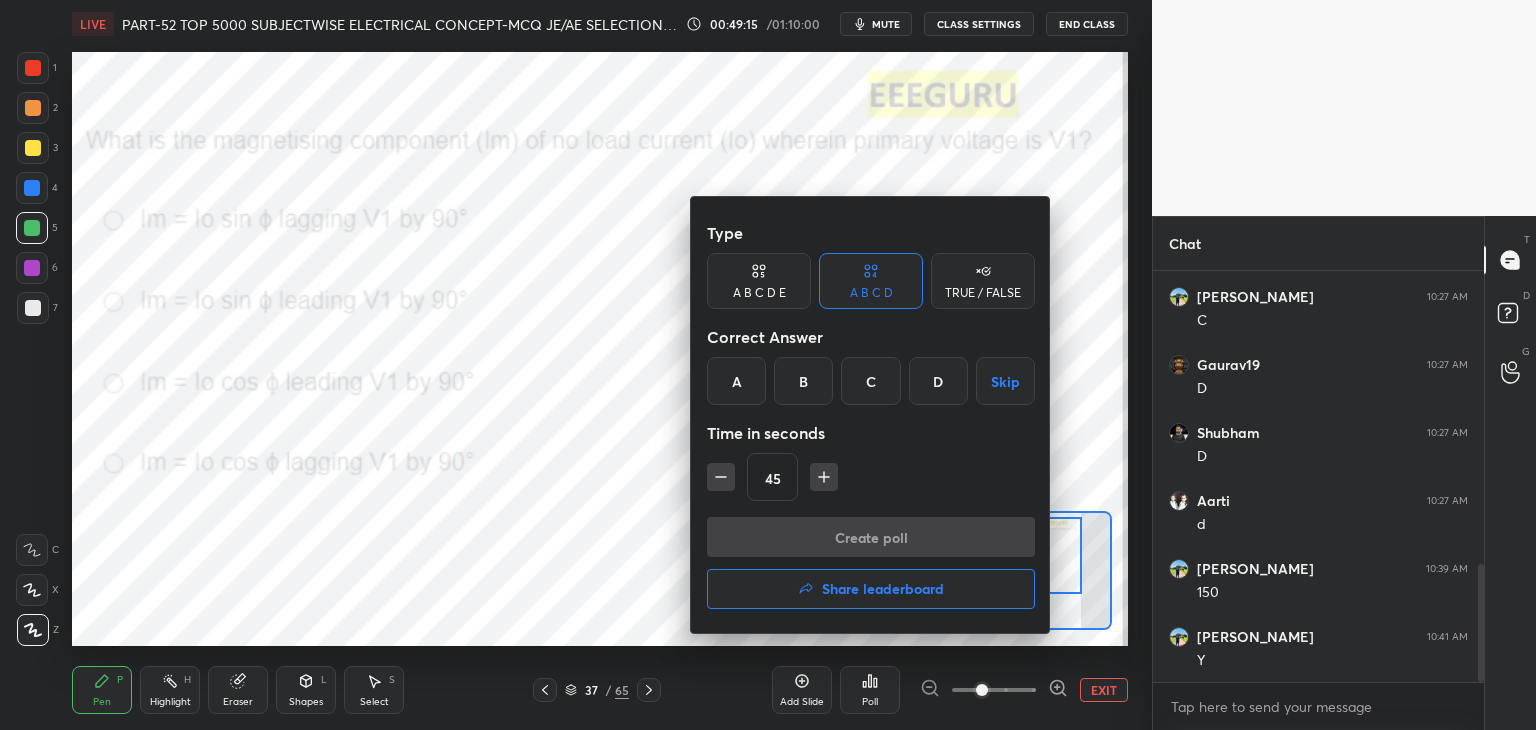 click on "A" at bounding box center [736, 381] 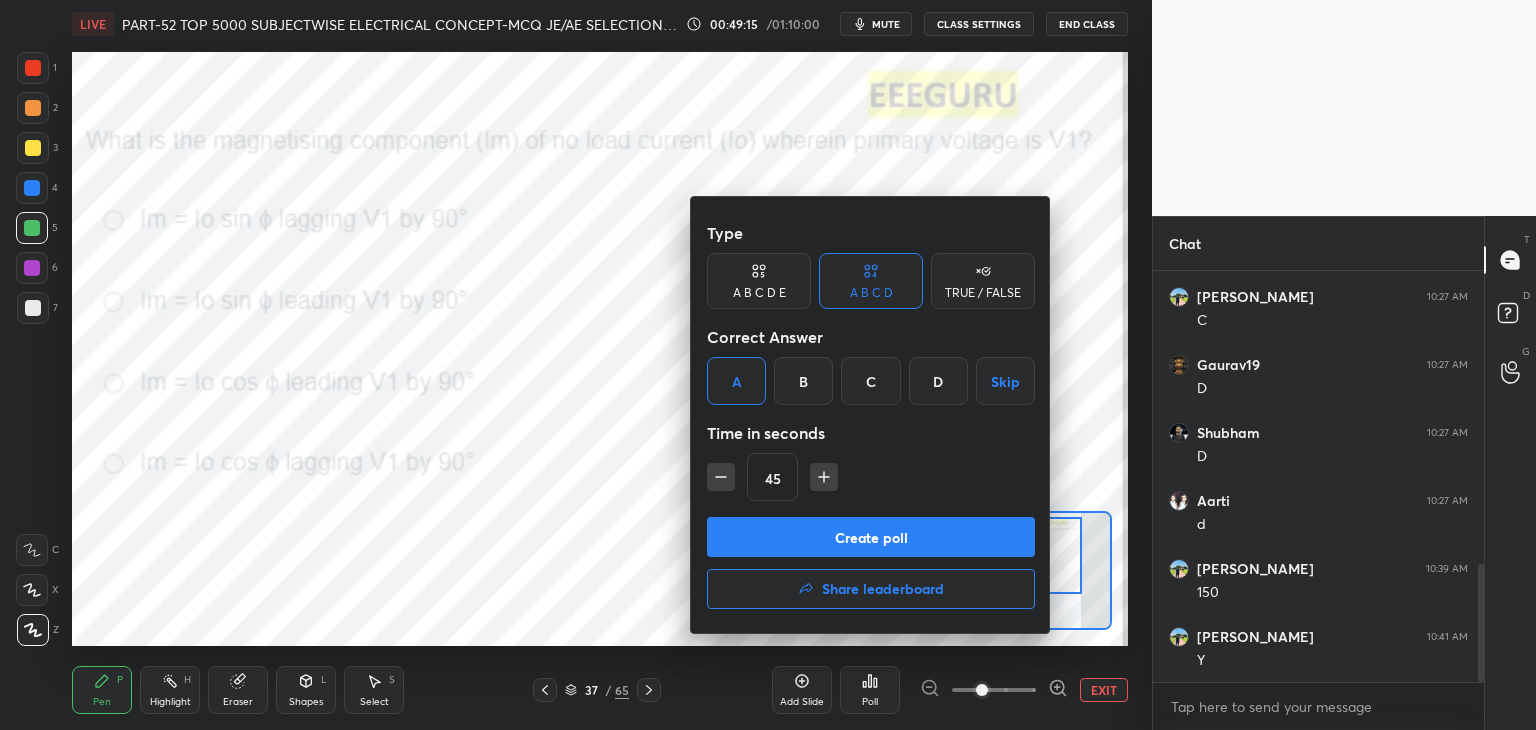 click on "Create poll" at bounding box center [871, 537] 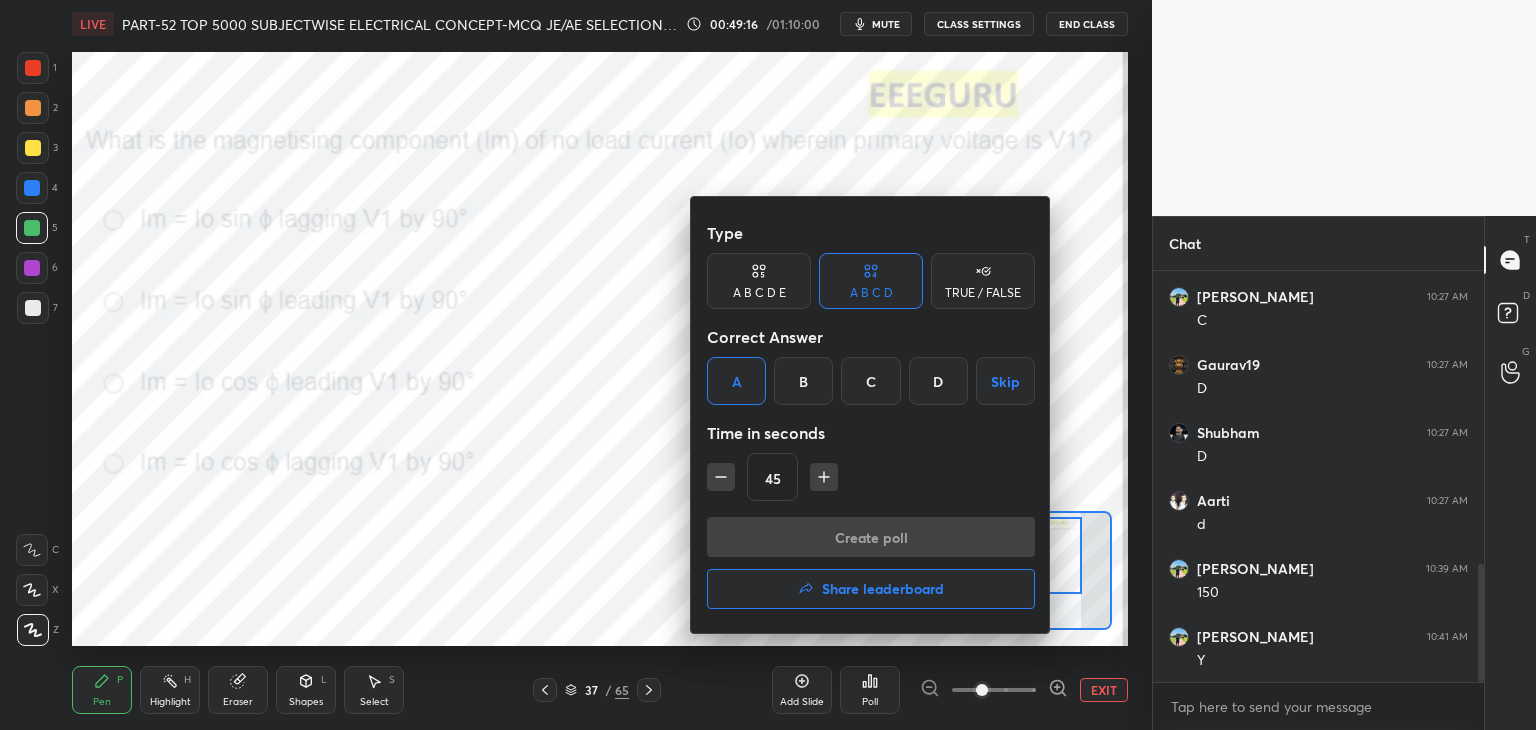 scroll, scrollTop: 372, scrollLeft: 325, axis: both 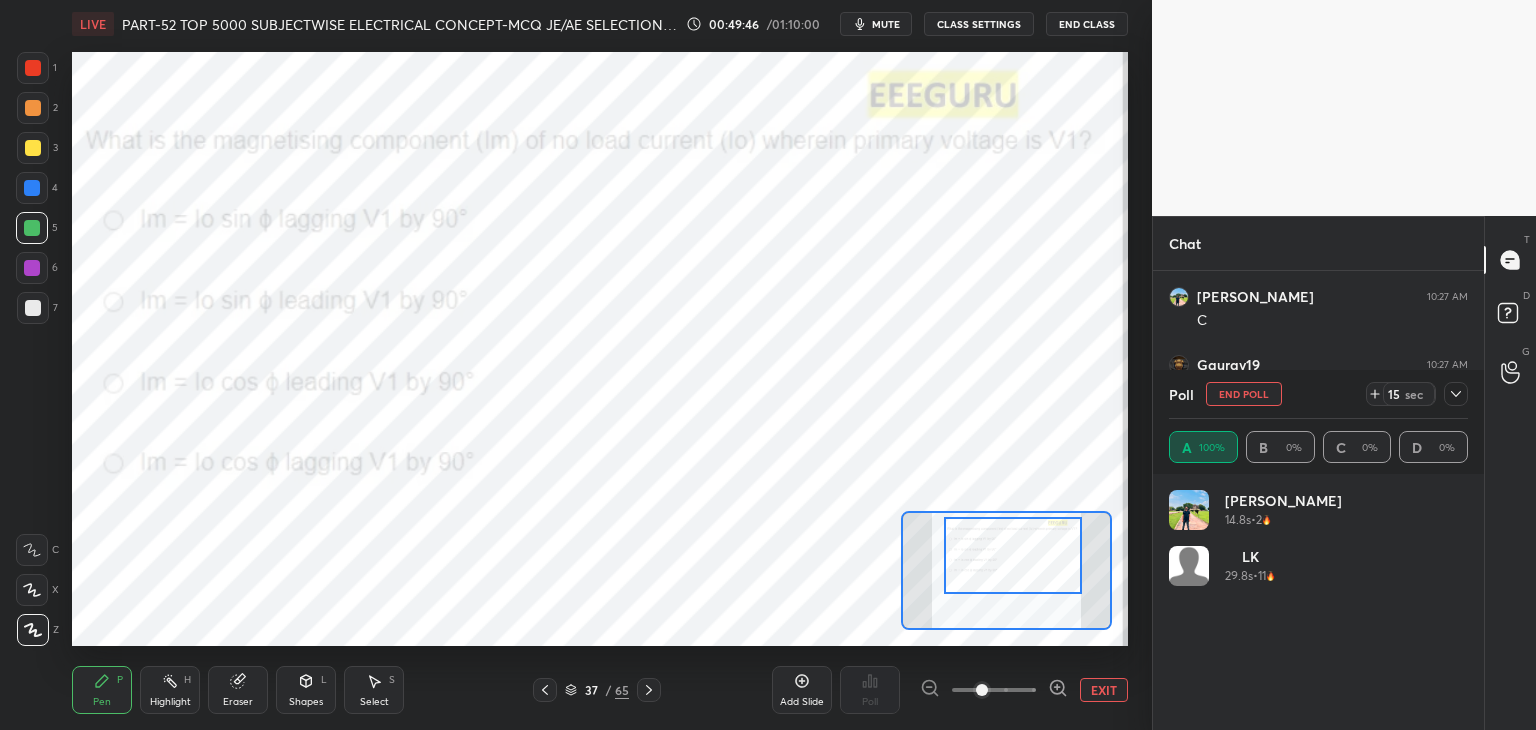 click 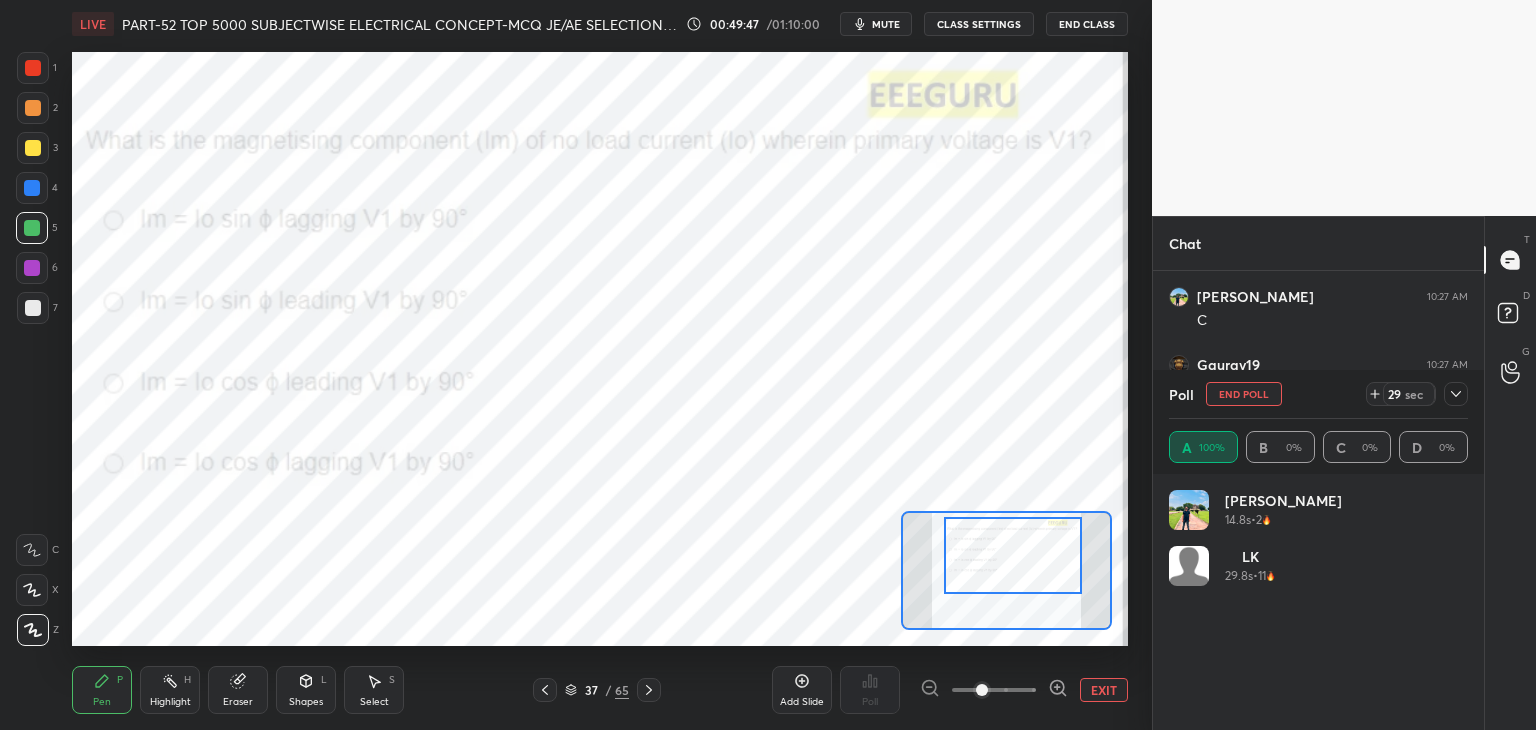 click 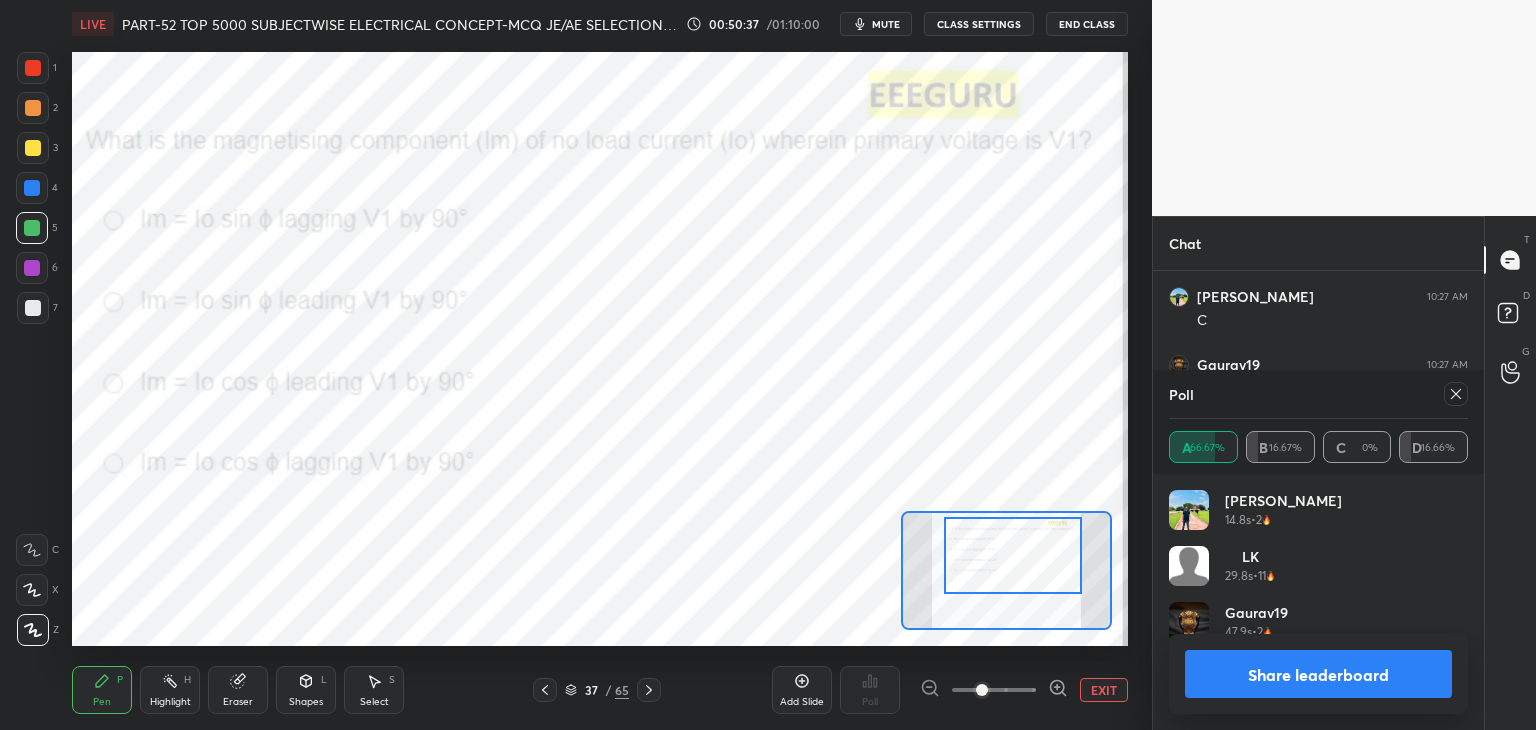 drag, startPoint x: 1345, startPoint y: 617, endPoint x: 1388, endPoint y: 531, distance: 96.150925 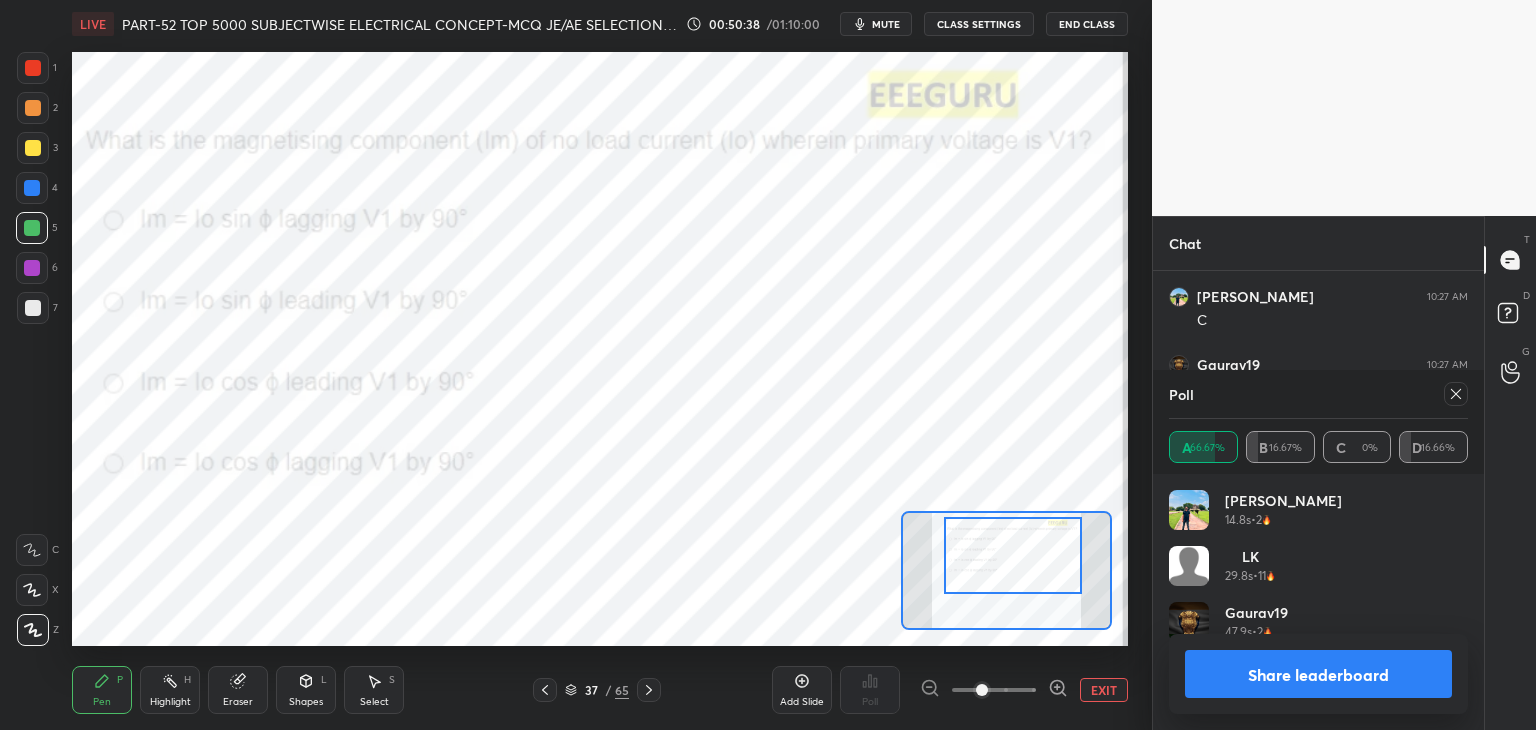 click 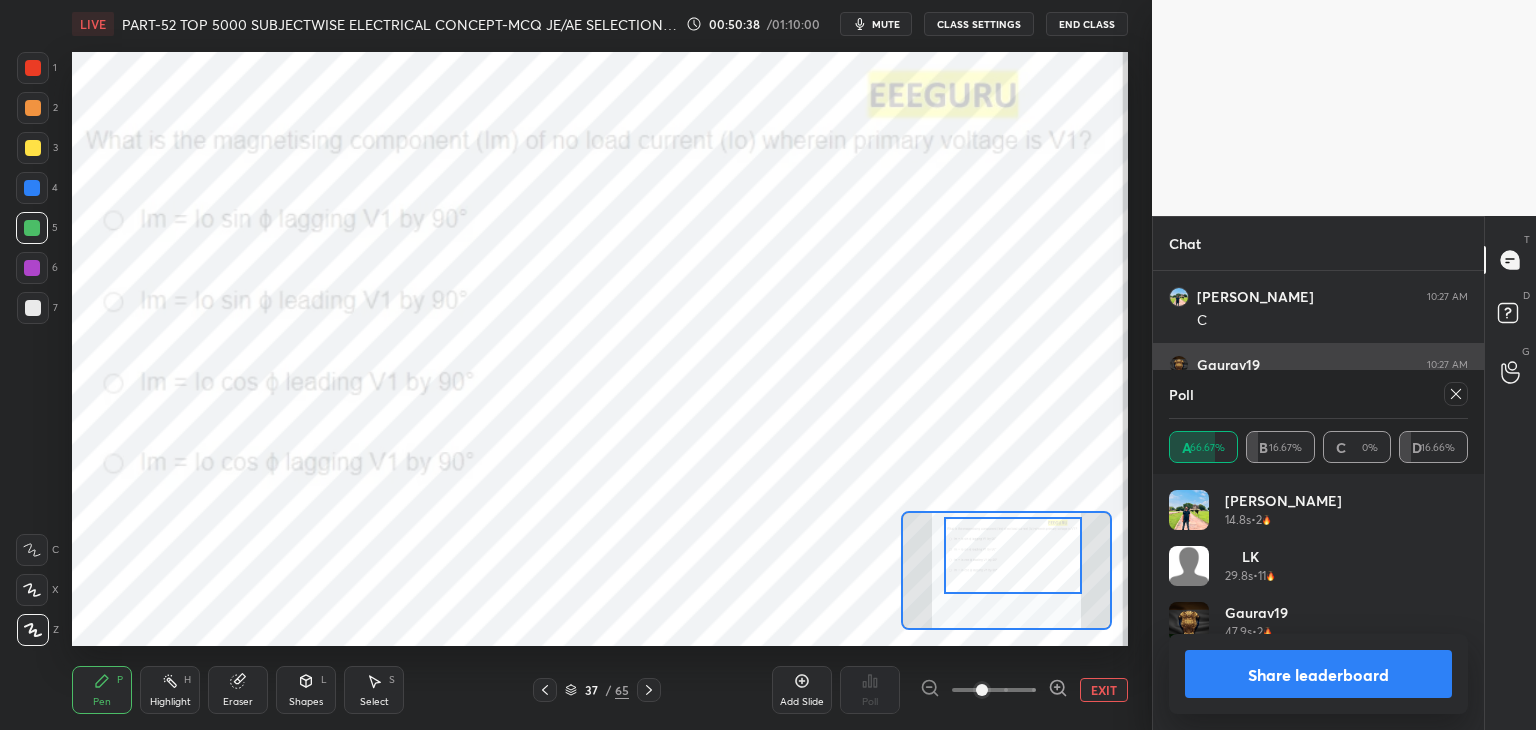 scroll, scrollTop: 89, scrollLeft: 293, axis: both 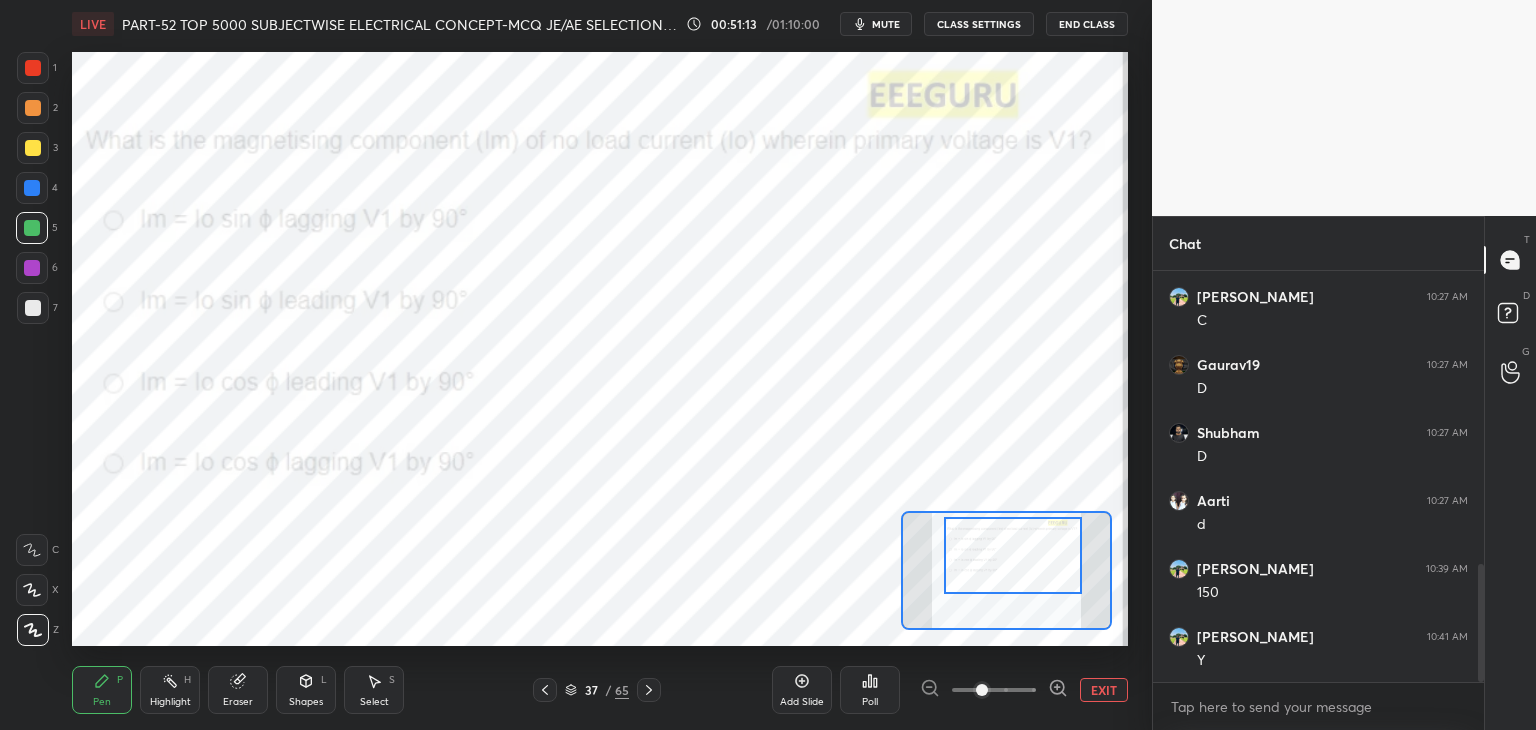 click at bounding box center (32, 188) 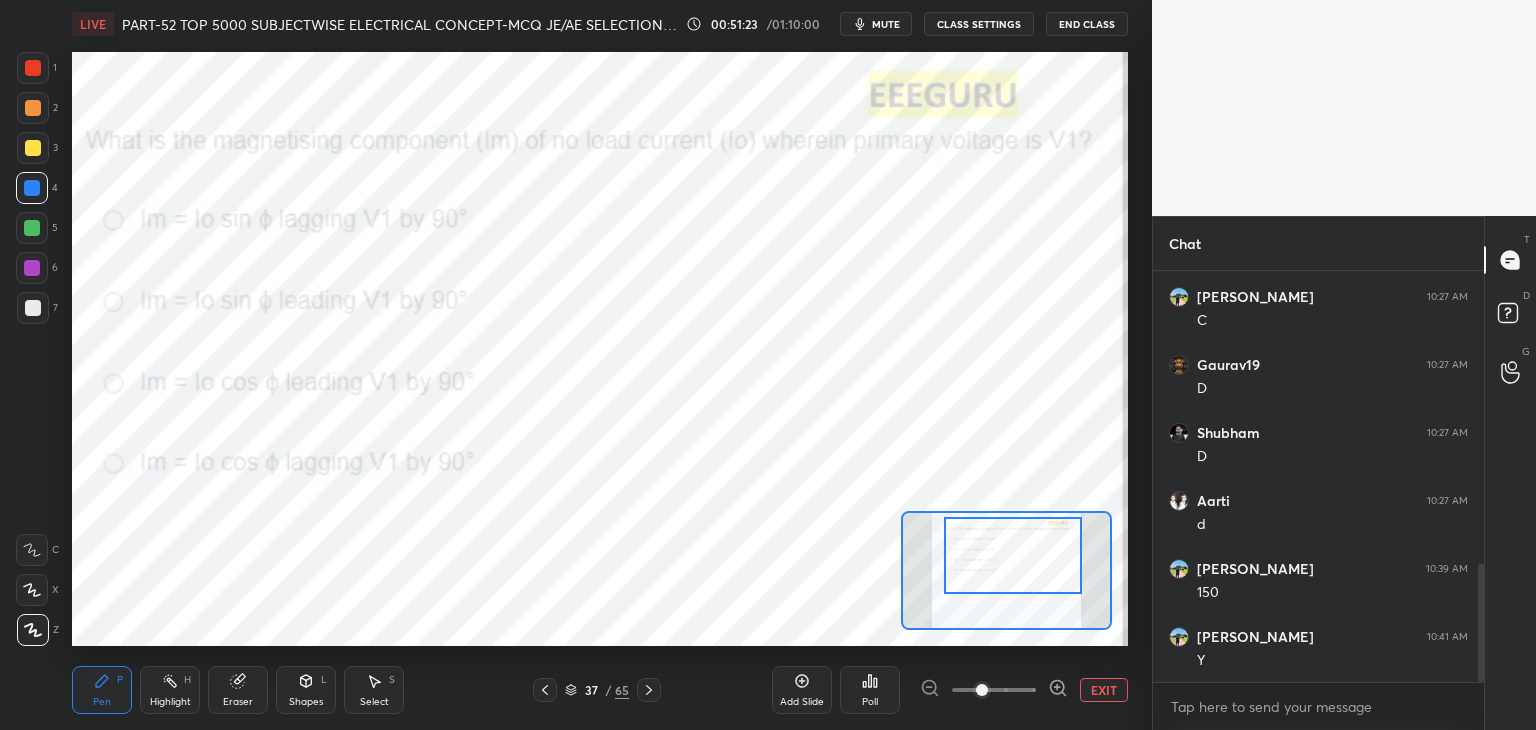 drag, startPoint x: 33, startPoint y: 65, endPoint x: 22, endPoint y: 98, distance: 34.785053 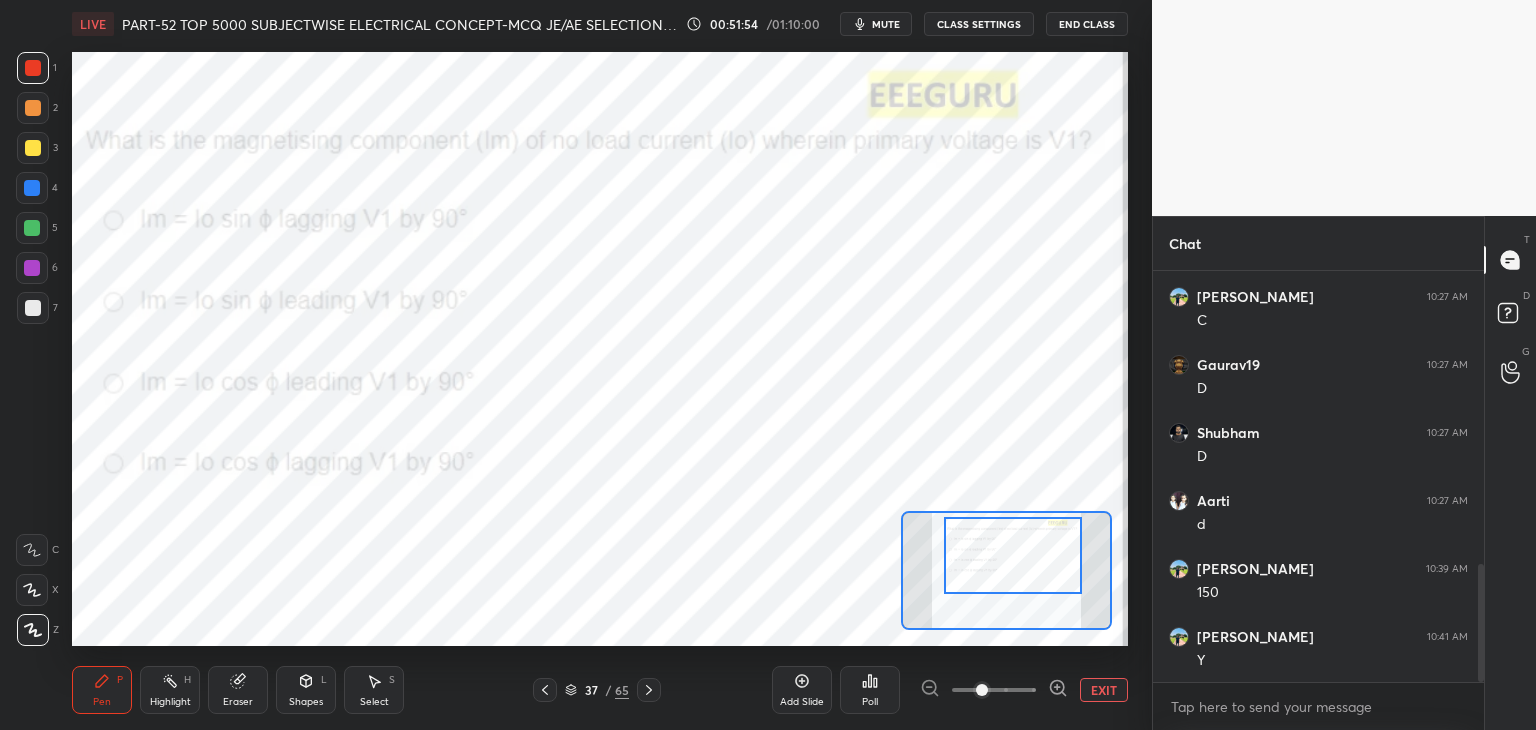 click at bounding box center (32, 268) 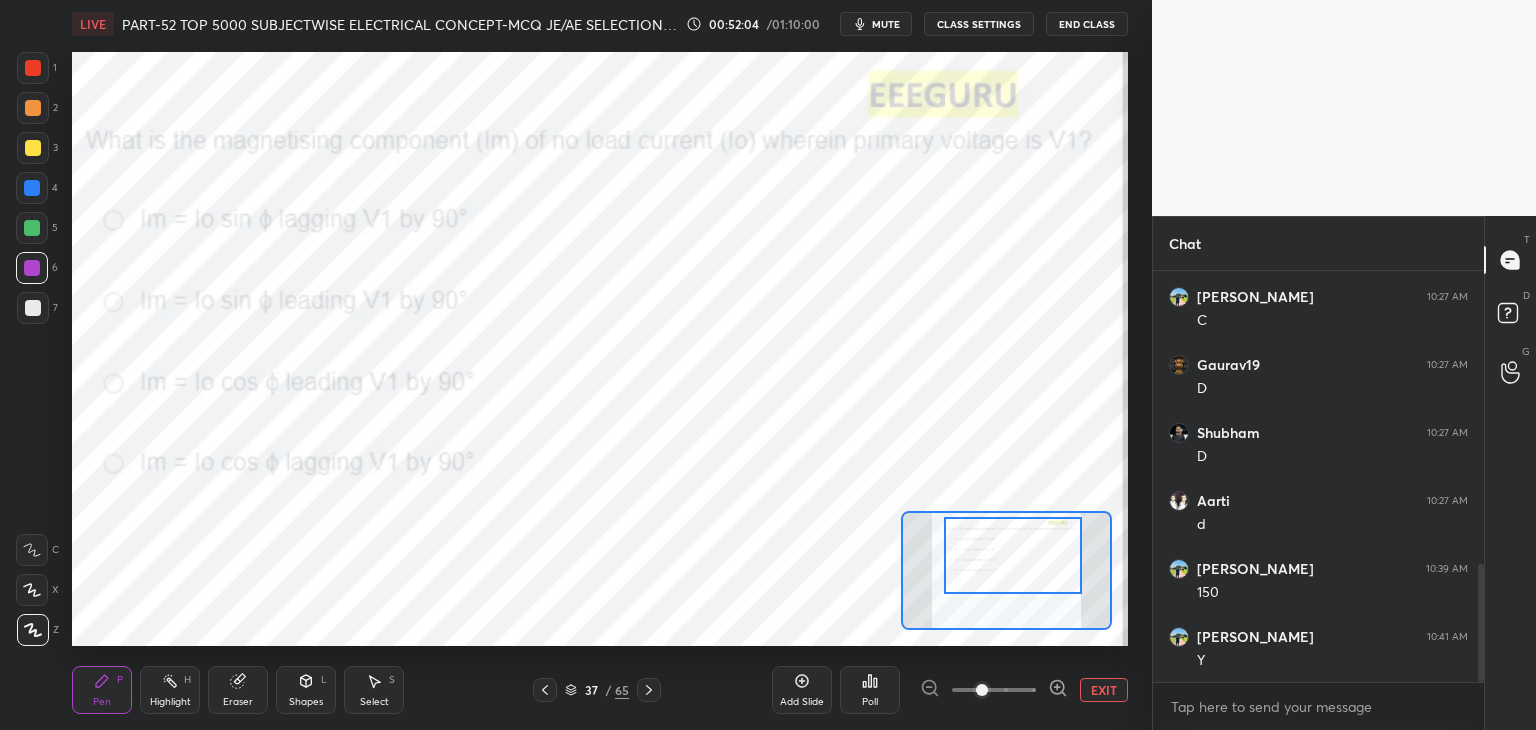 click at bounding box center [33, 68] 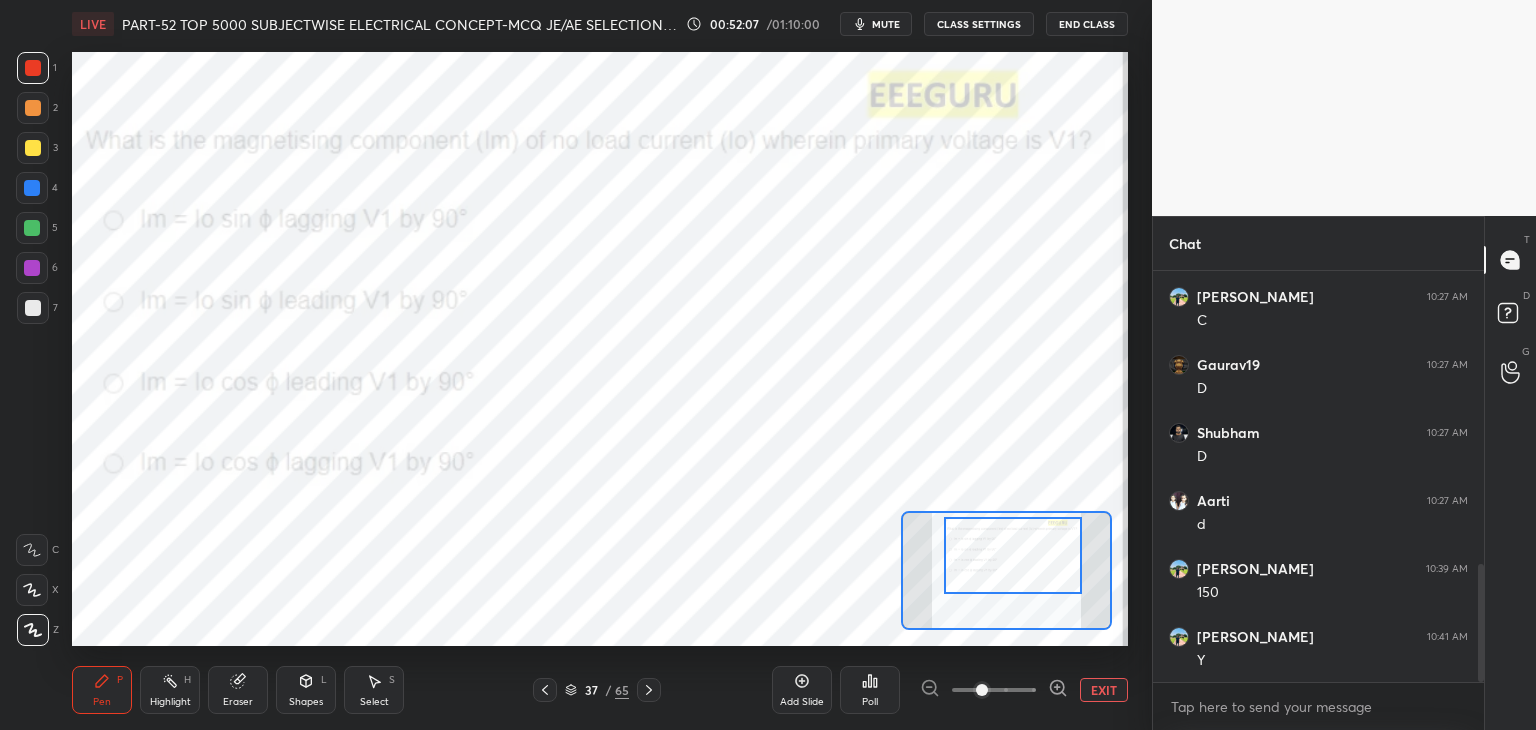 click at bounding box center (32, 188) 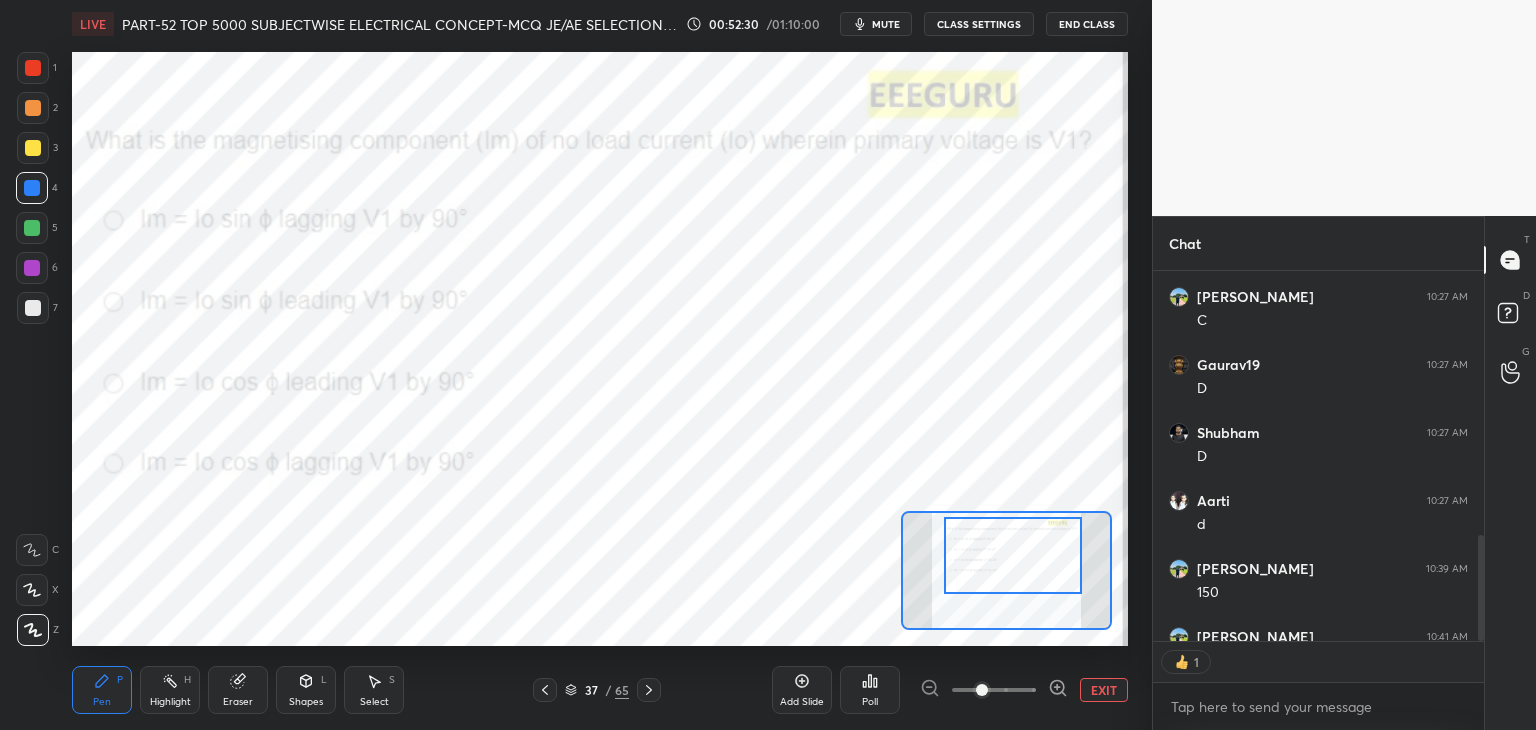 scroll, scrollTop: 365, scrollLeft: 325, axis: both 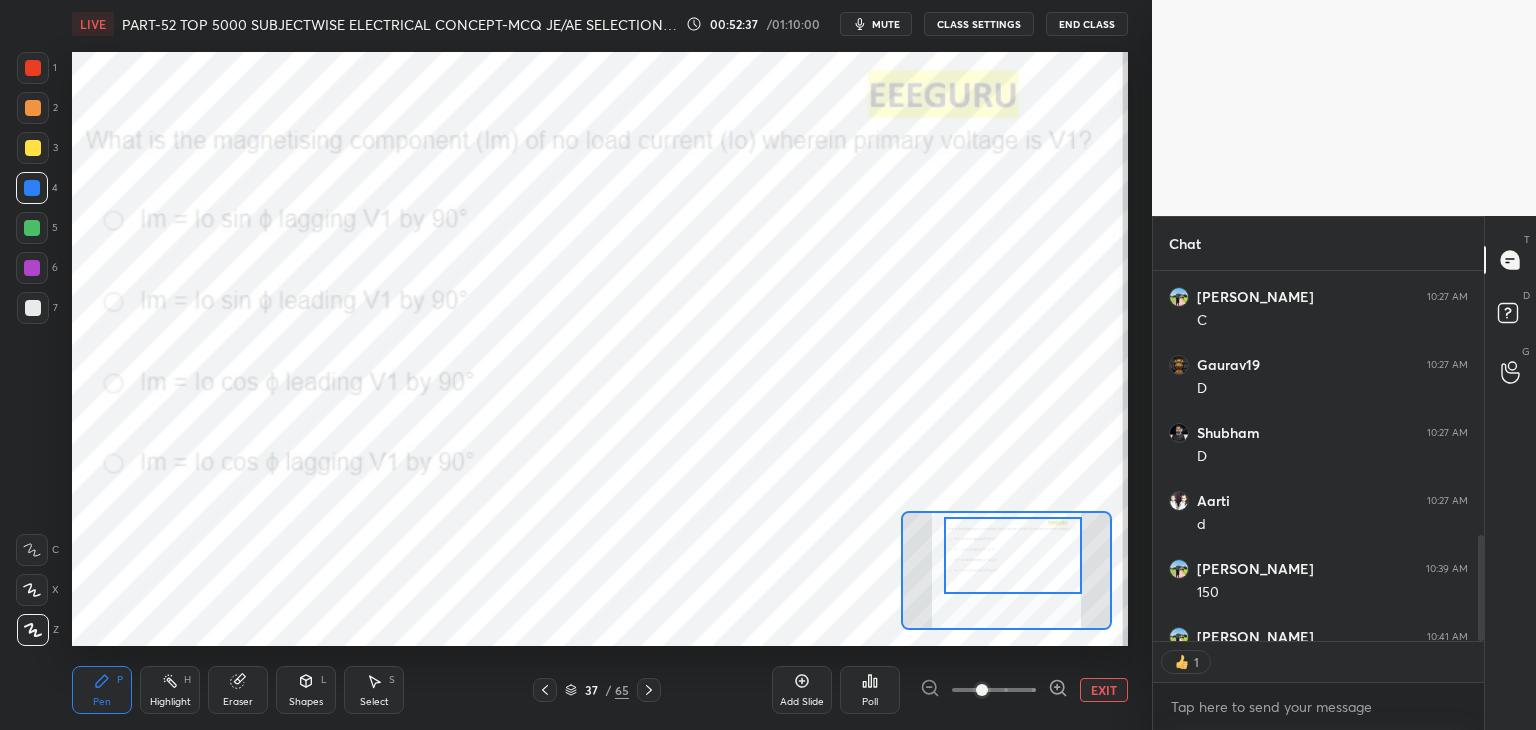 click 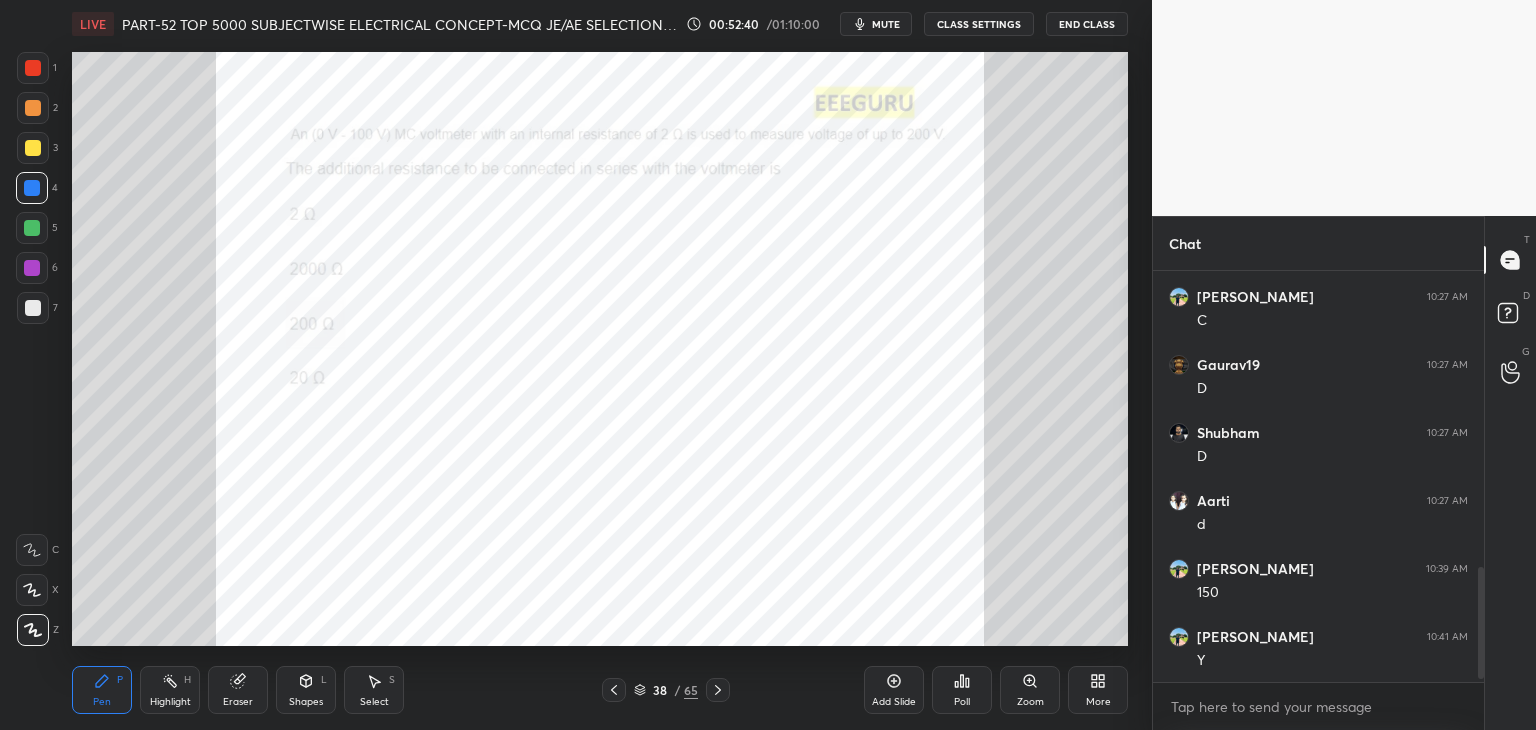 scroll, scrollTop: 6, scrollLeft: 6, axis: both 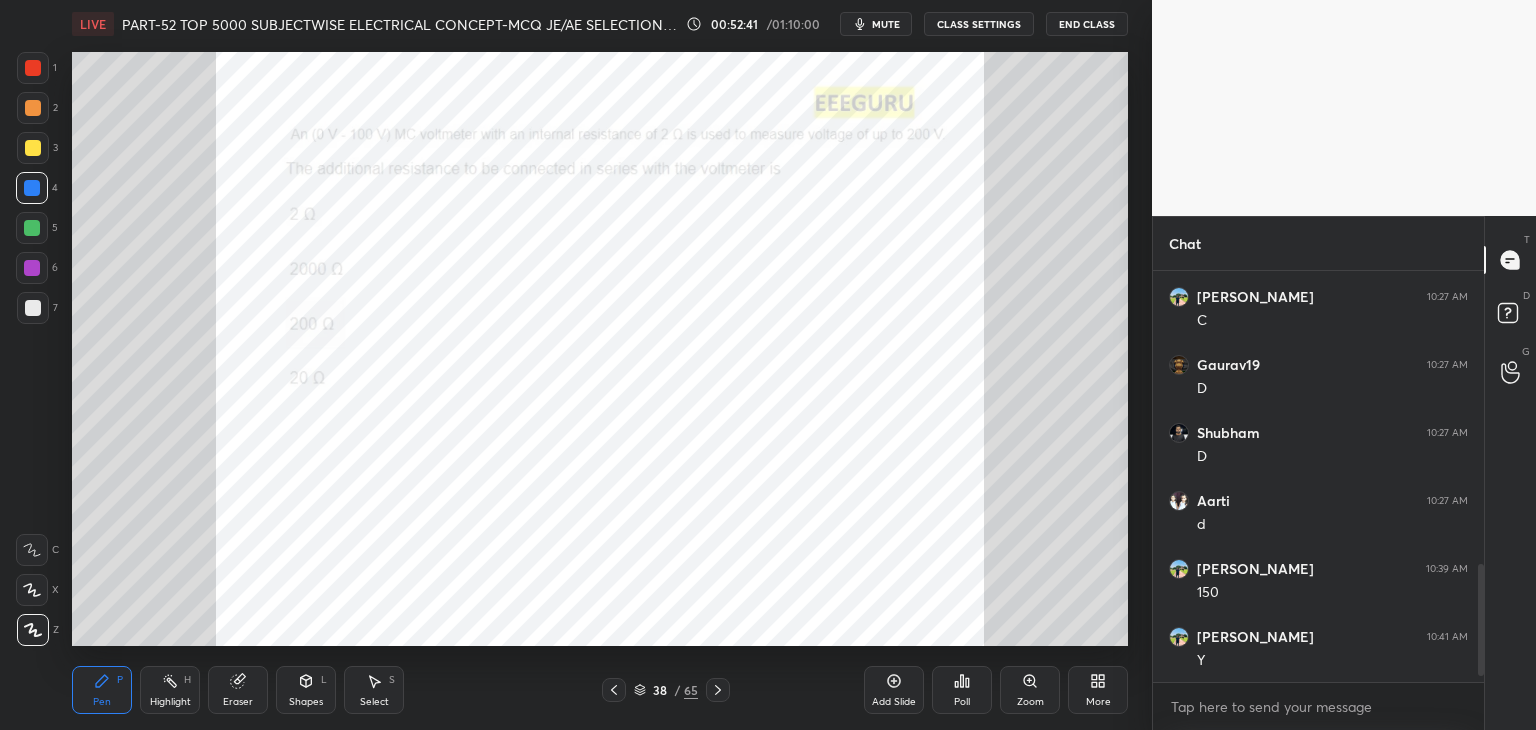 click on "Zoom" at bounding box center [1030, 690] 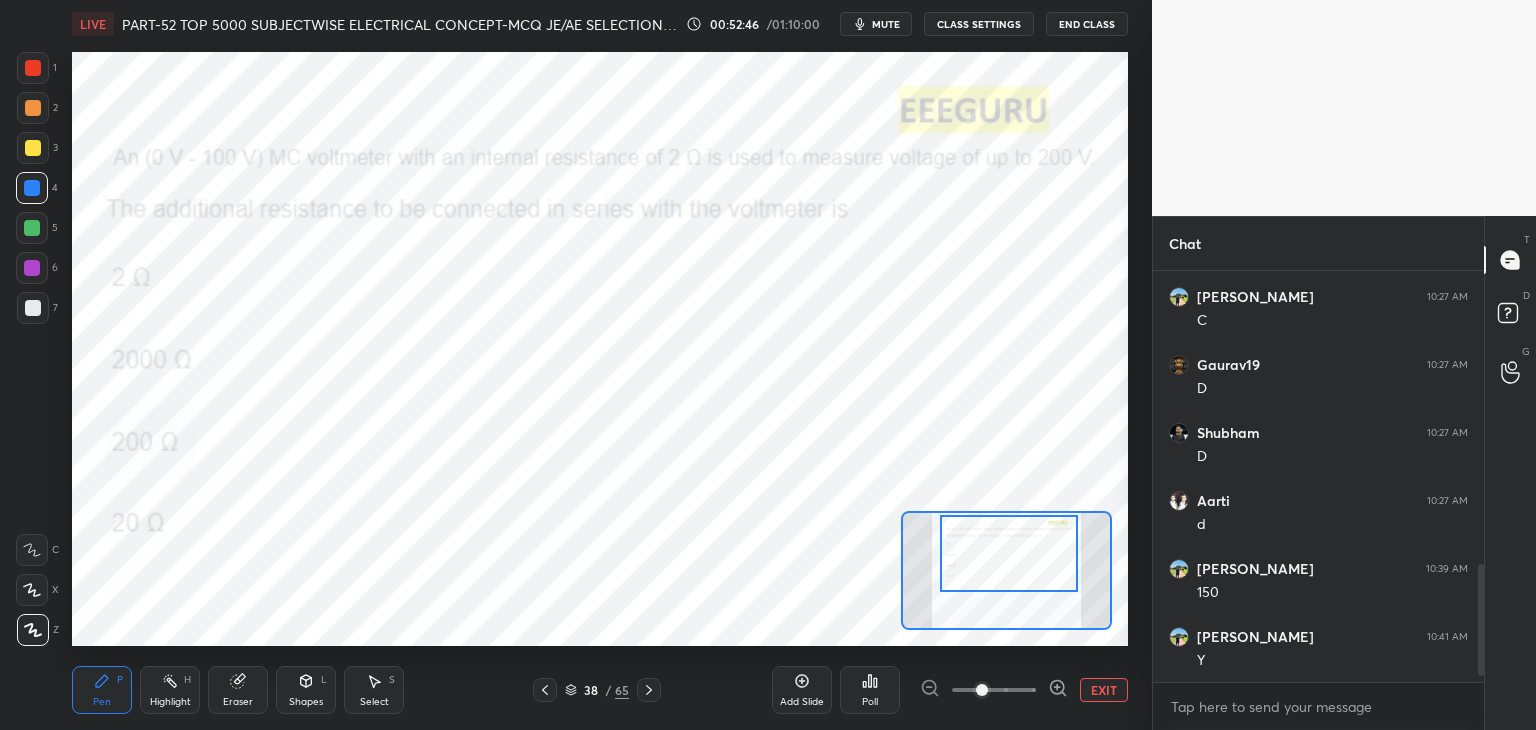 click at bounding box center (1009, 553) 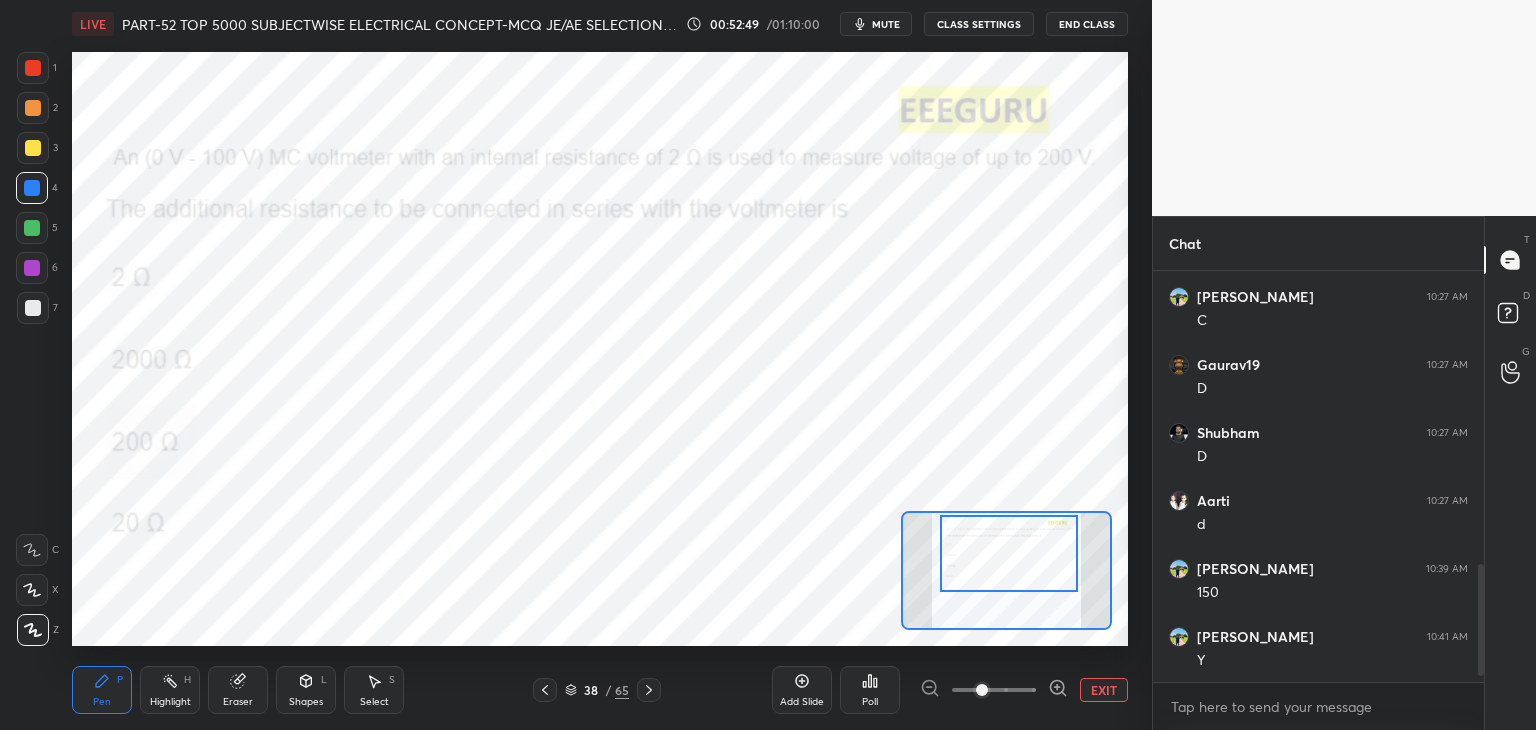 click on "Poll" at bounding box center (870, 690) 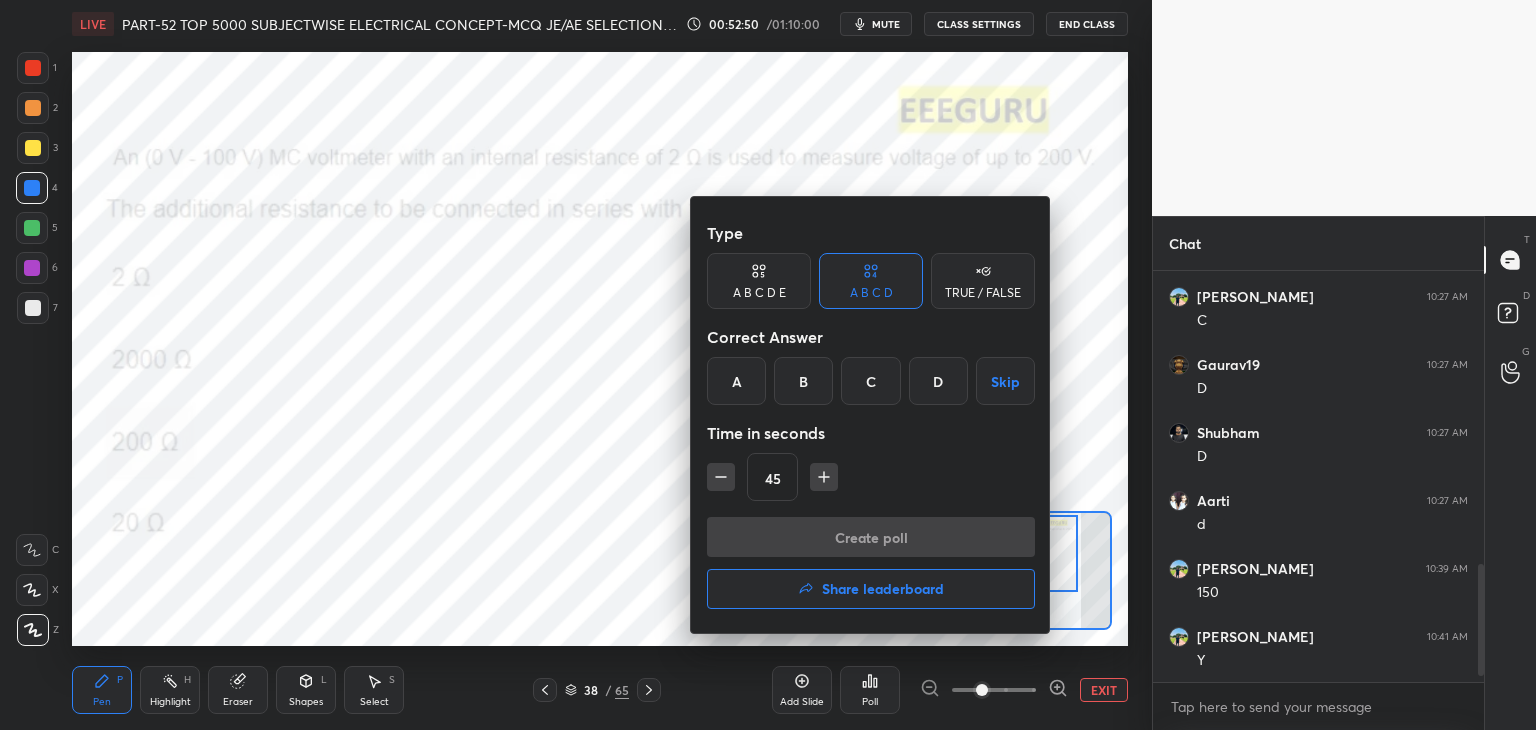 click on "A" at bounding box center [736, 381] 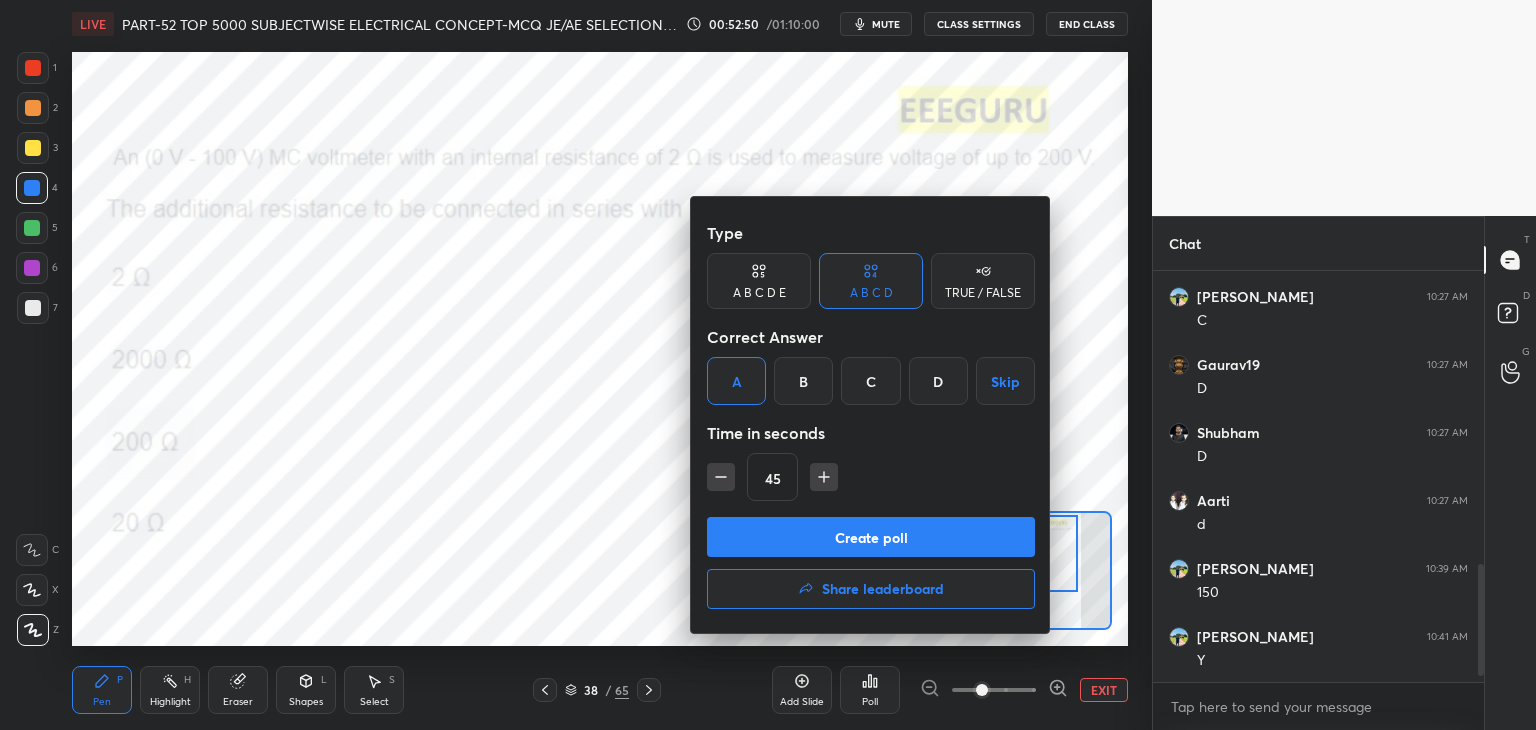 click on "Create poll" at bounding box center [871, 537] 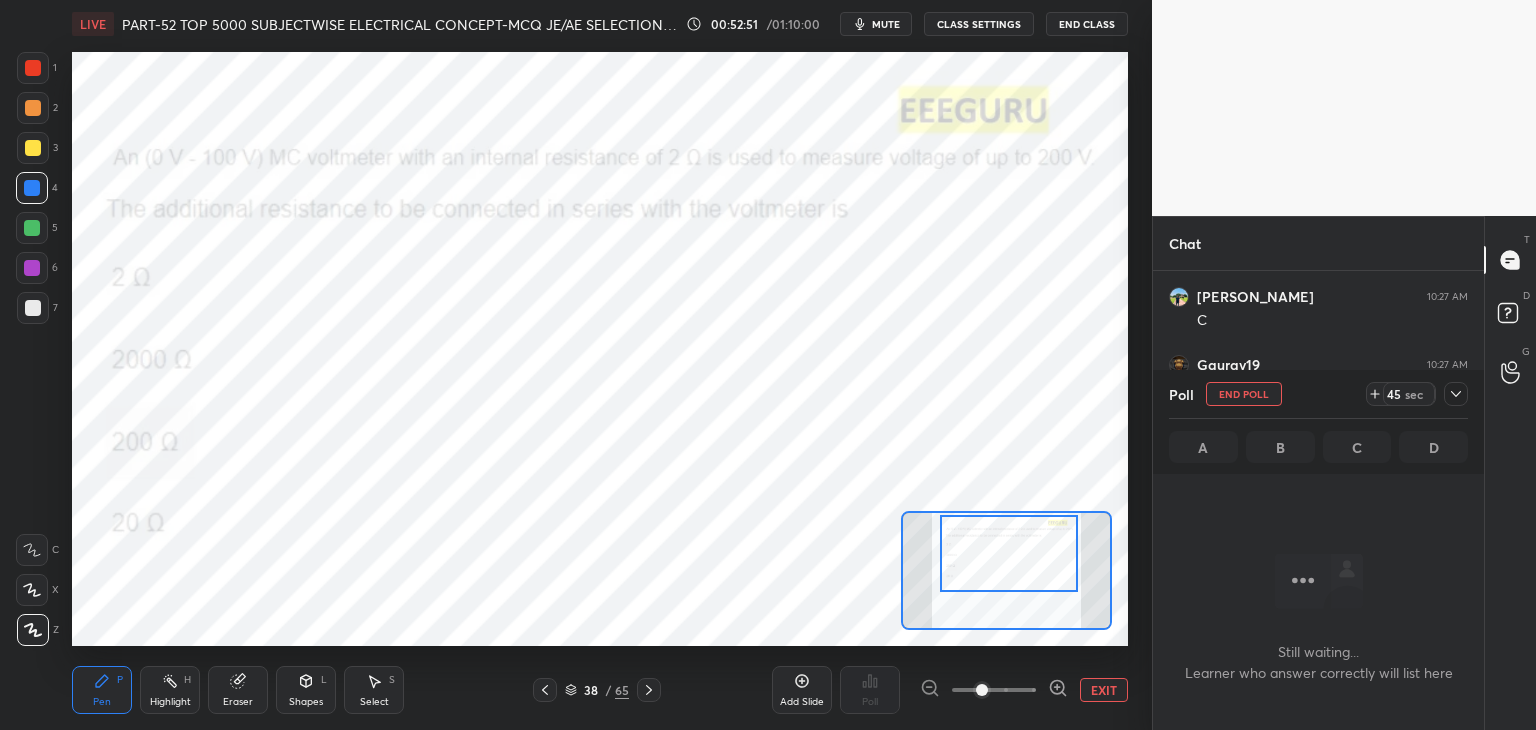 scroll, scrollTop: 307, scrollLeft: 325, axis: both 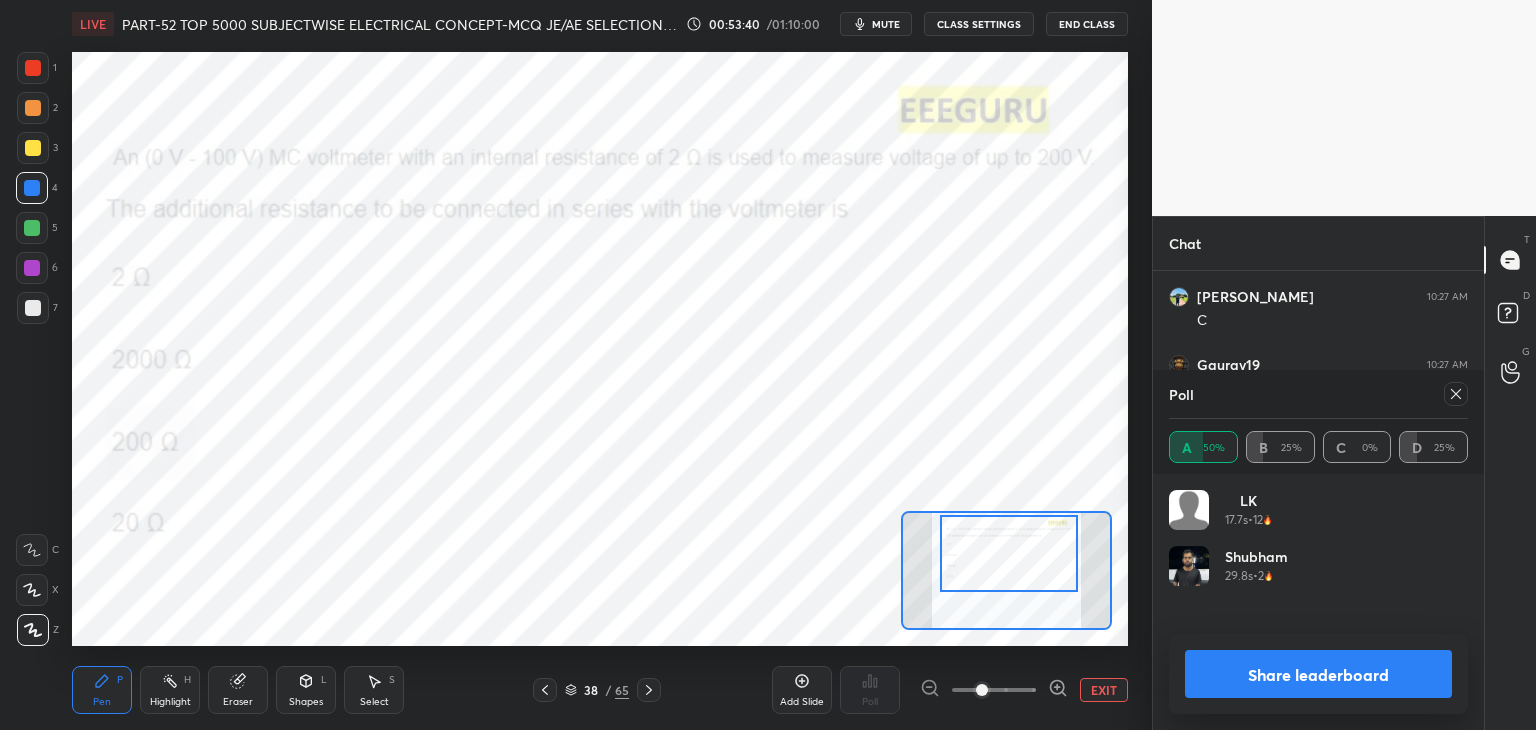 click 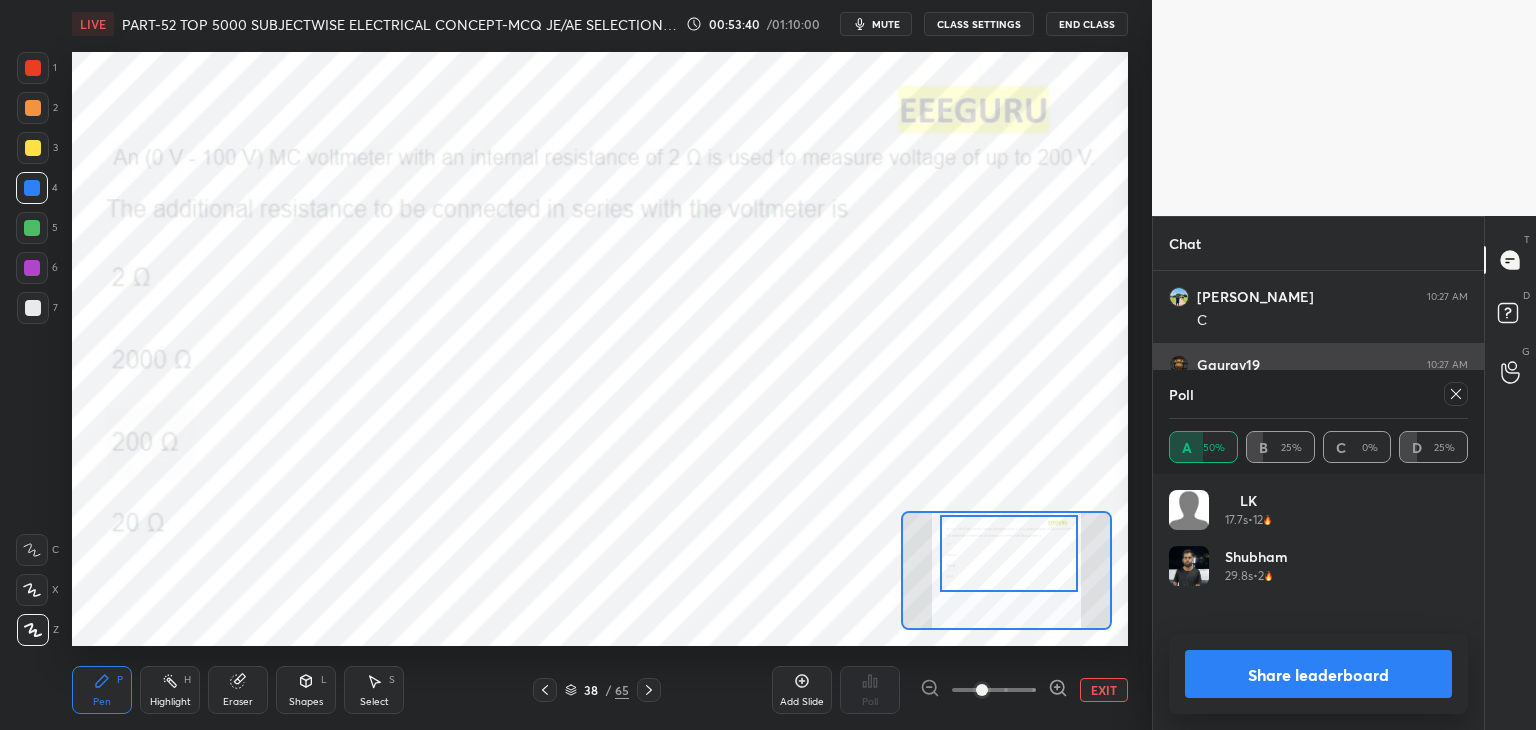 scroll, scrollTop: 88, scrollLeft: 293, axis: both 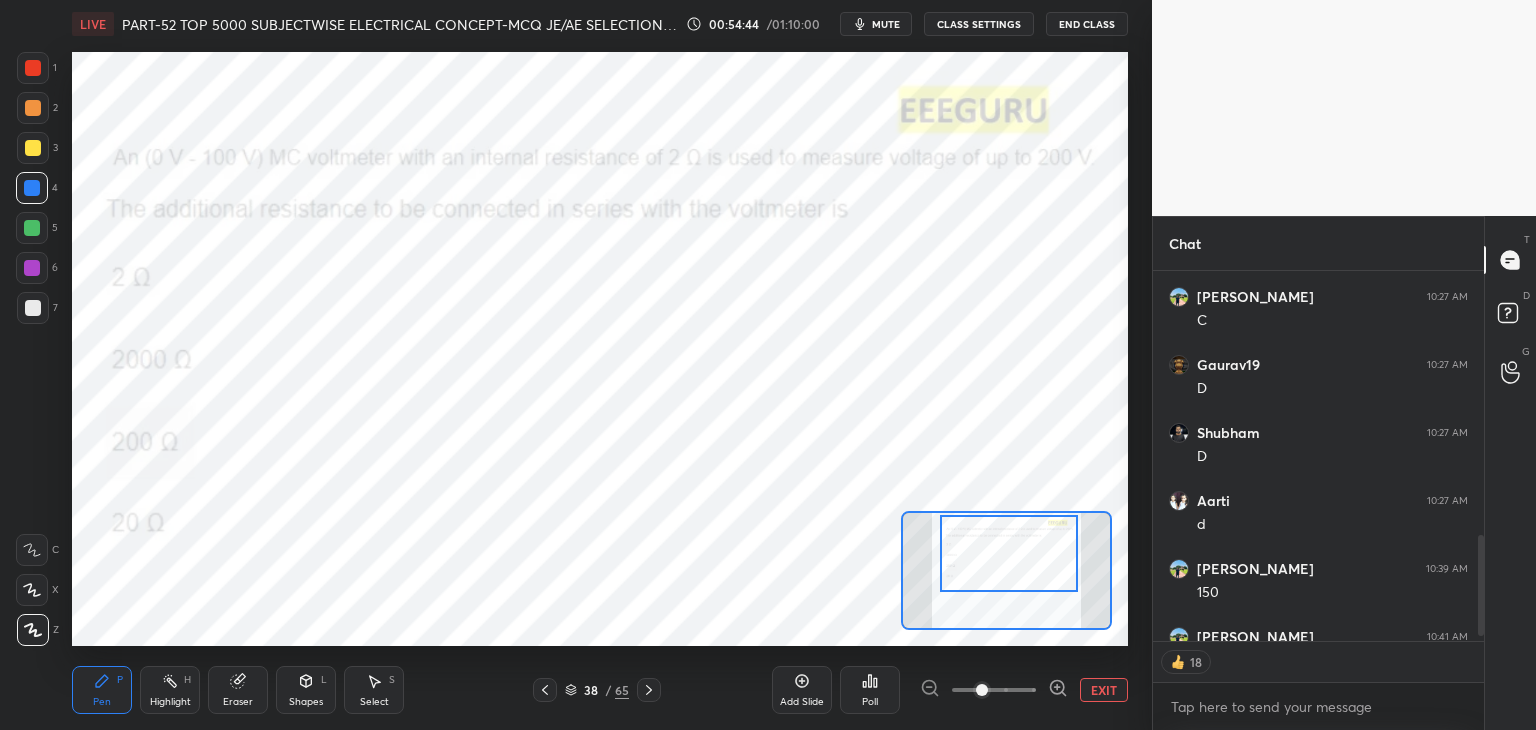 type on "x" 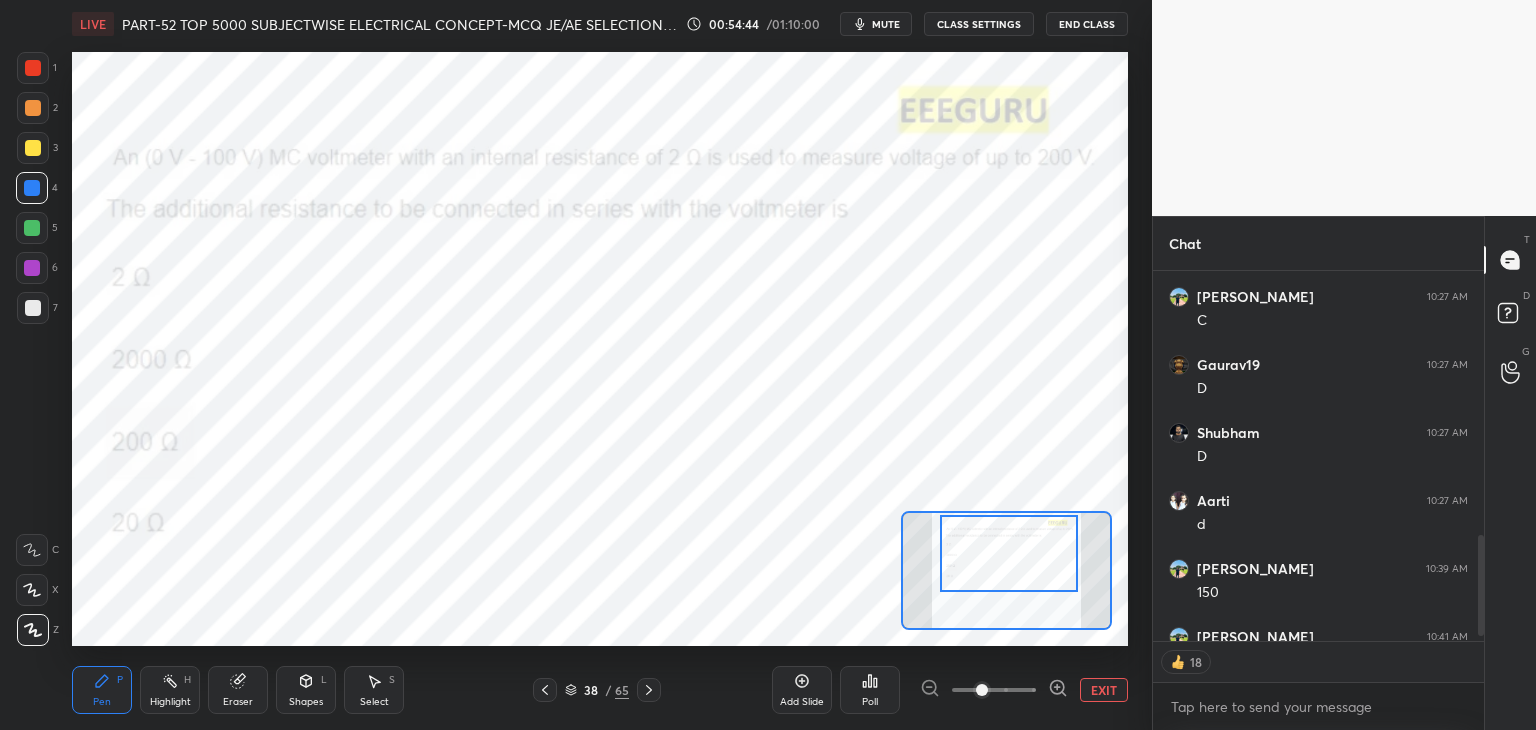 scroll, scrollTop: 0, scrollLeft: 0, axis: both 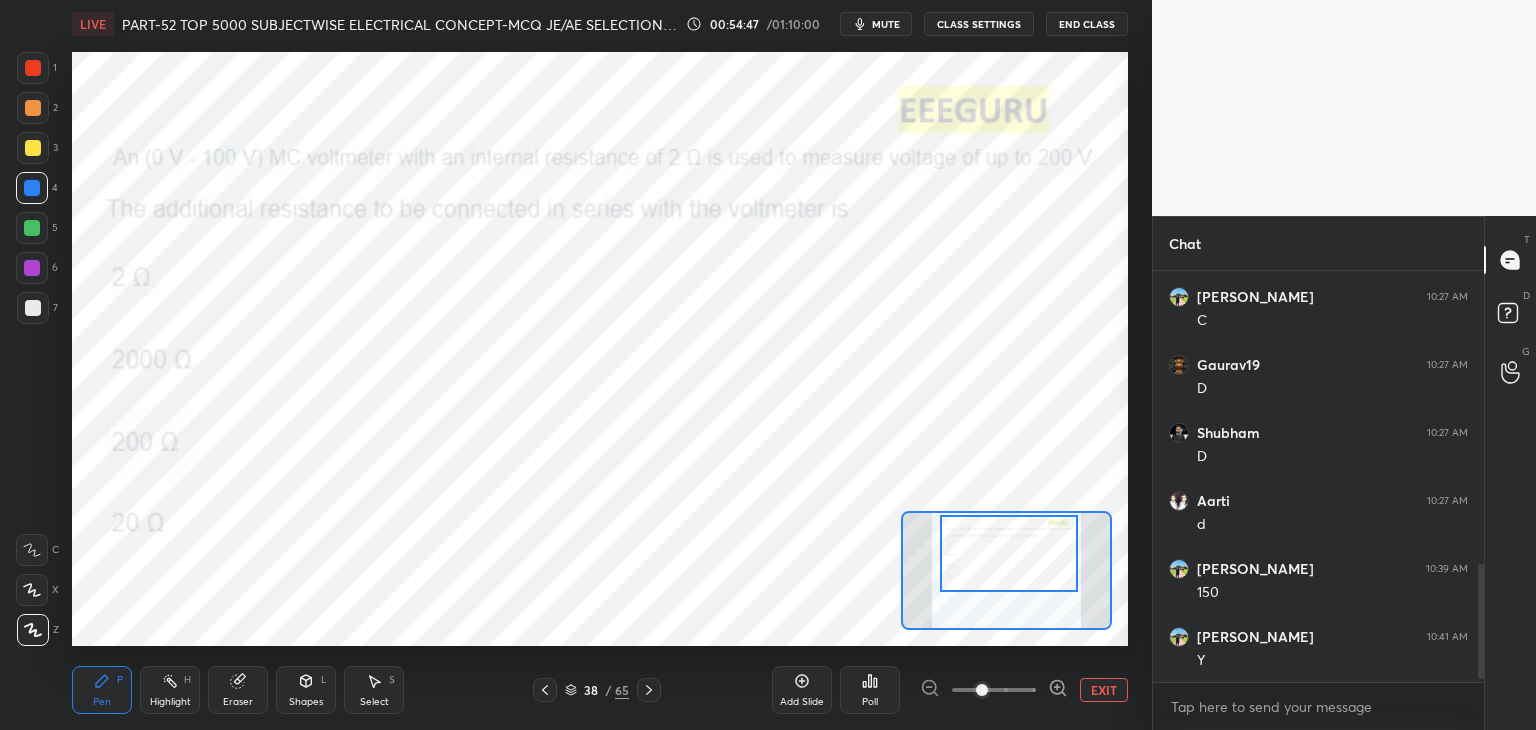 click at bounding box center (33, 68) 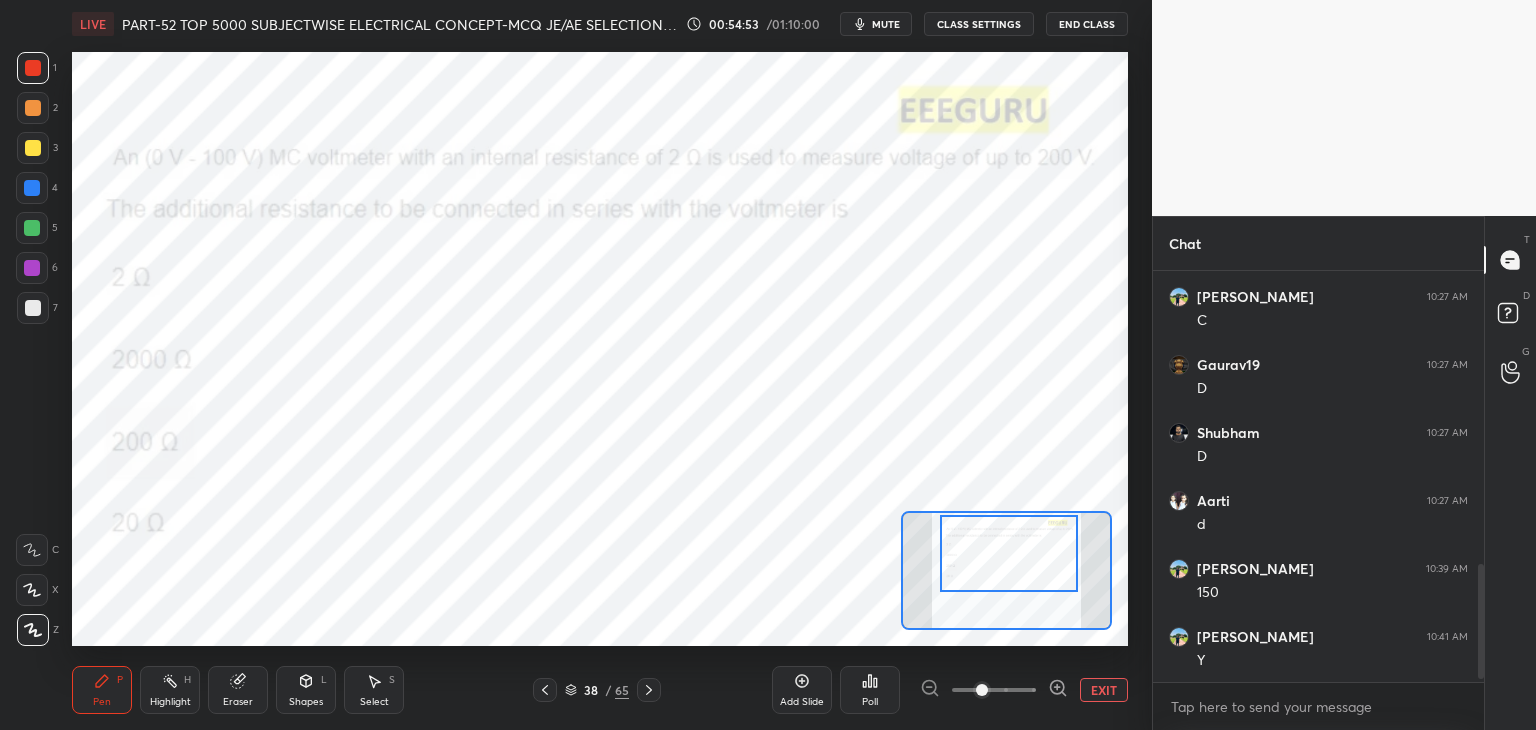 click 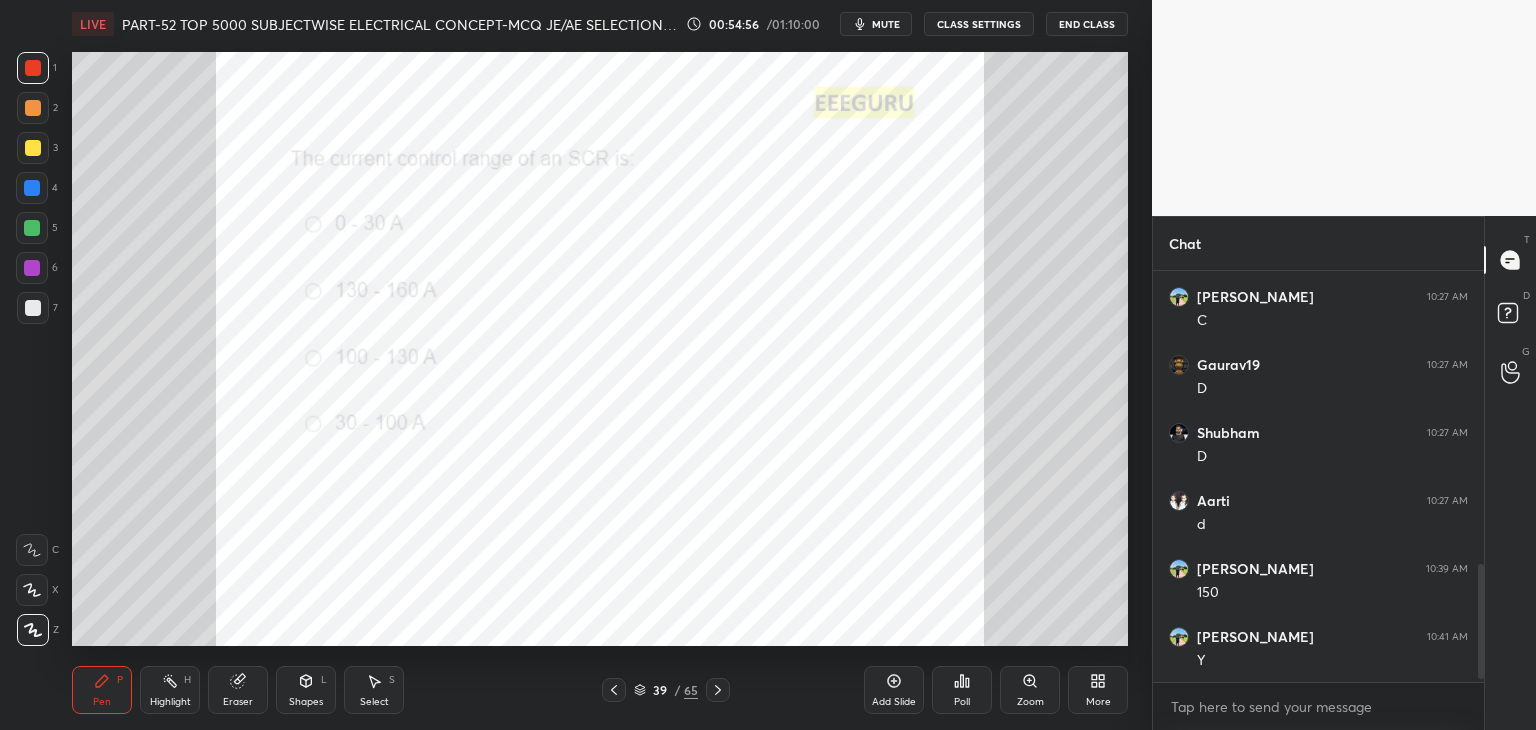 click 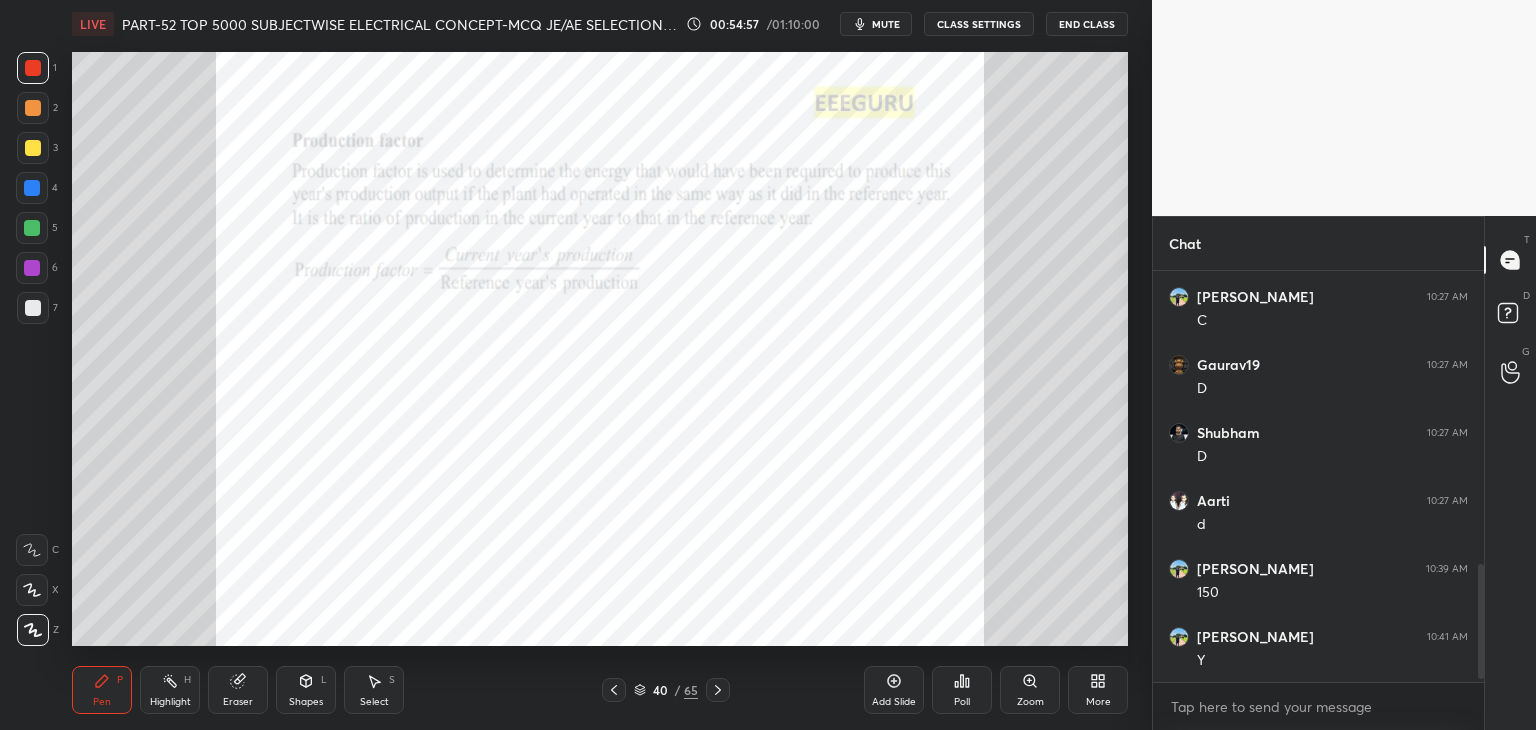 click 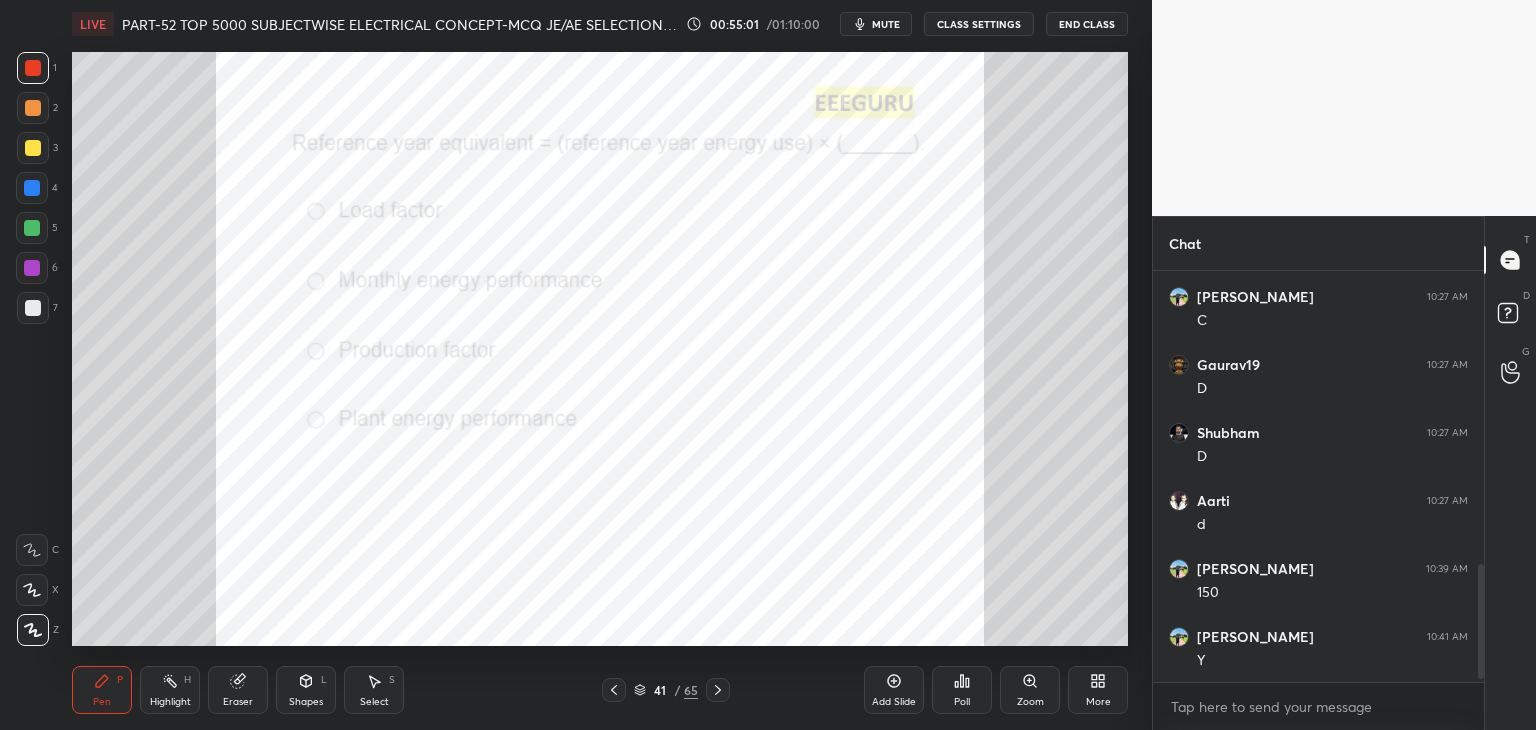 click 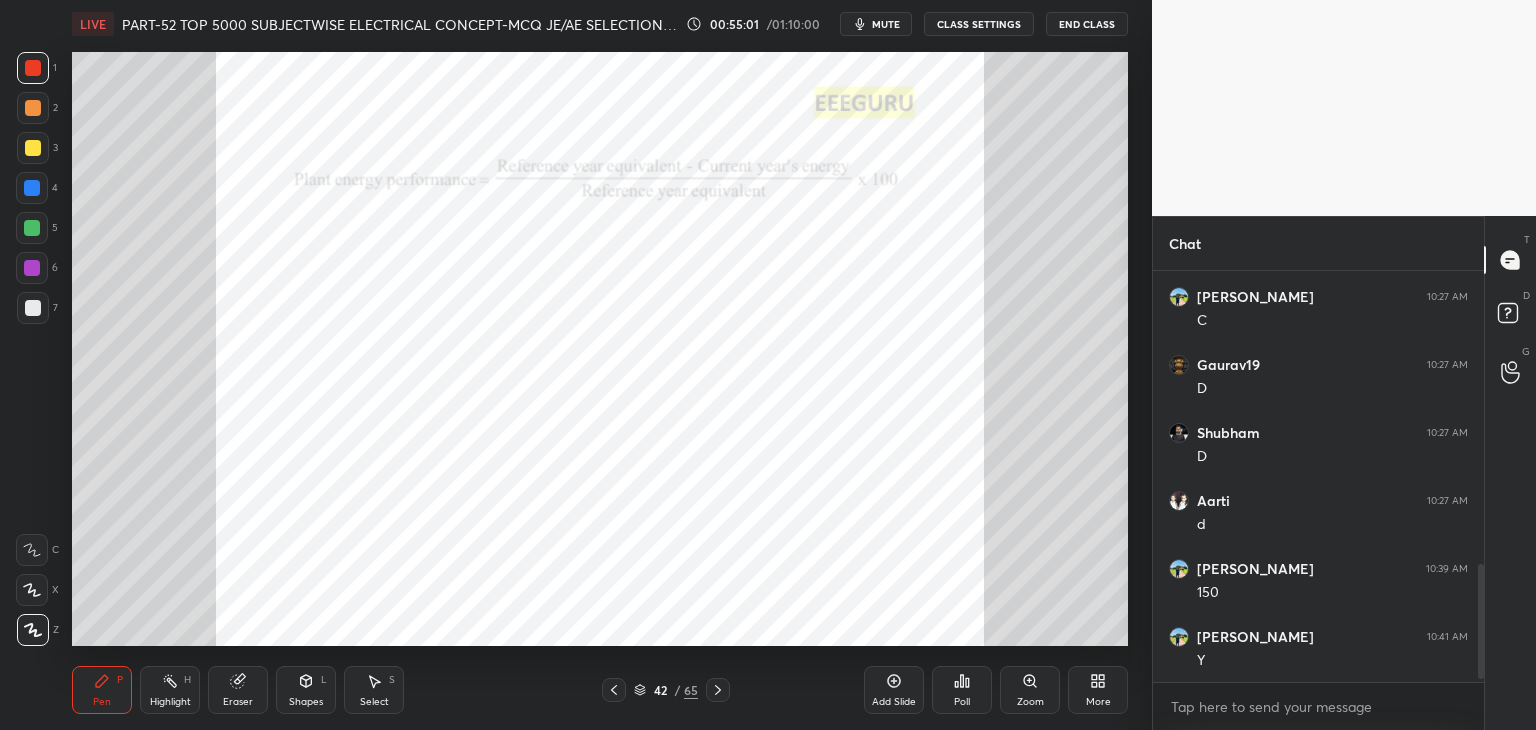 click 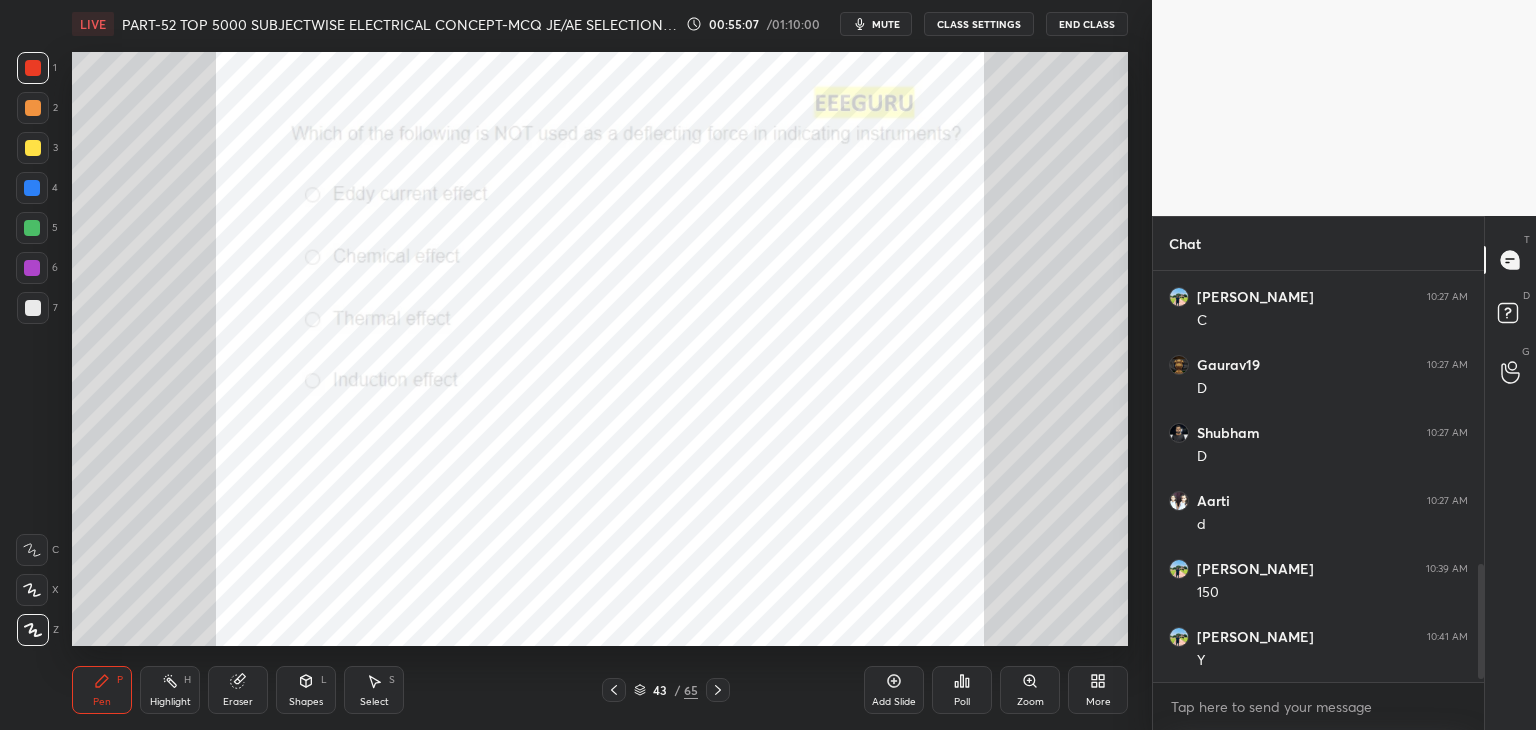 click on "Poll" at bounding box center [962, 702] 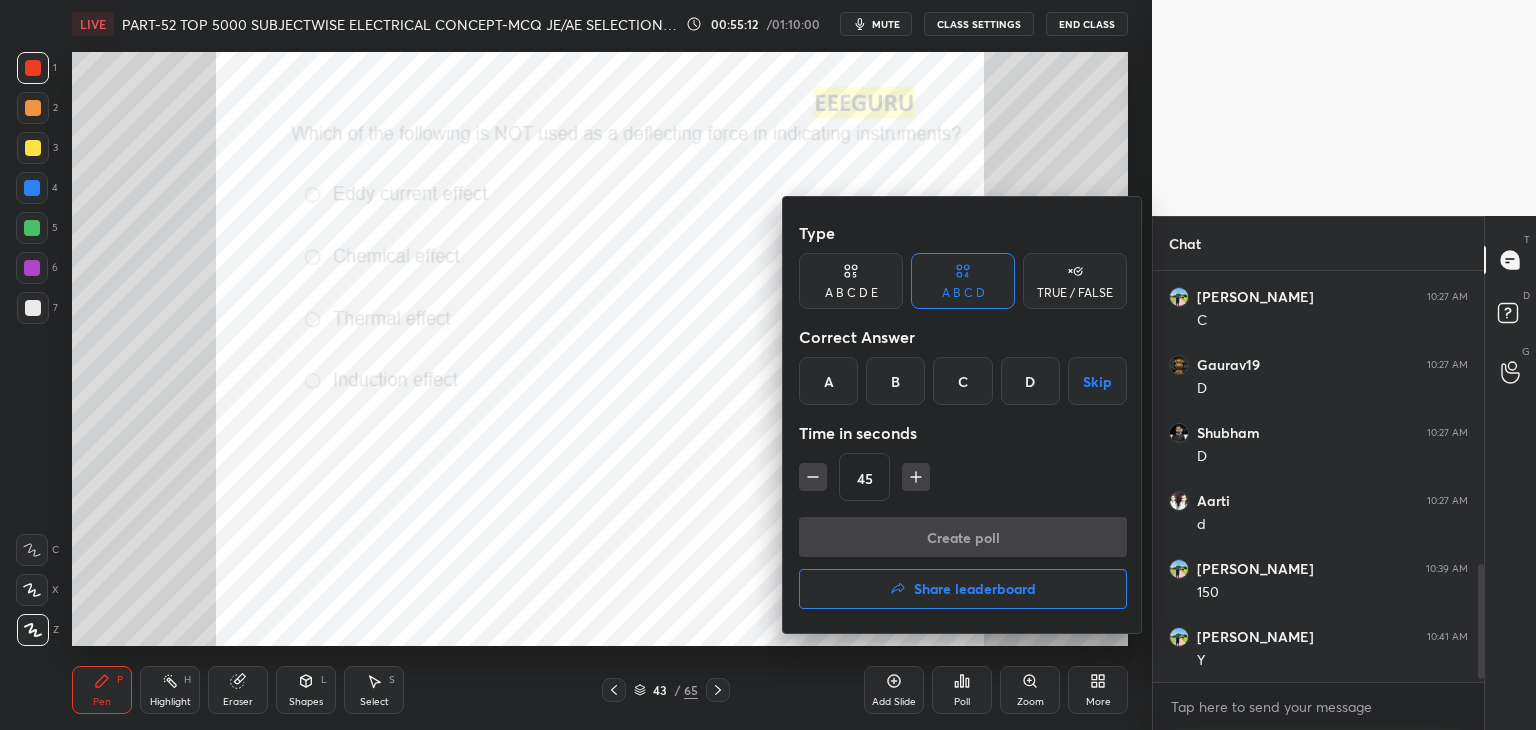 drag, startPoint x: 895, startPoint y: 378, endPoint x: 877, endPoint y: 446, distance: 70.34202 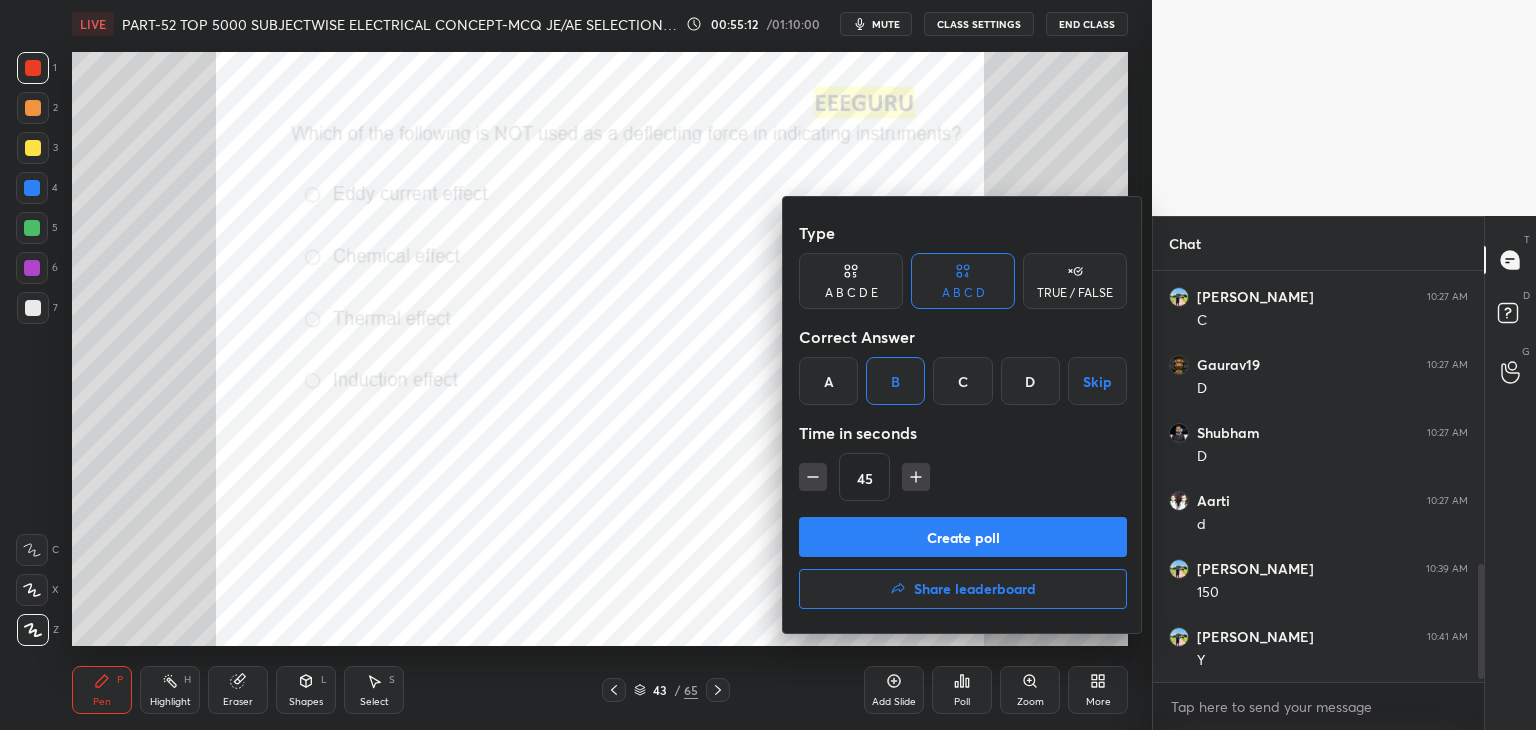 click 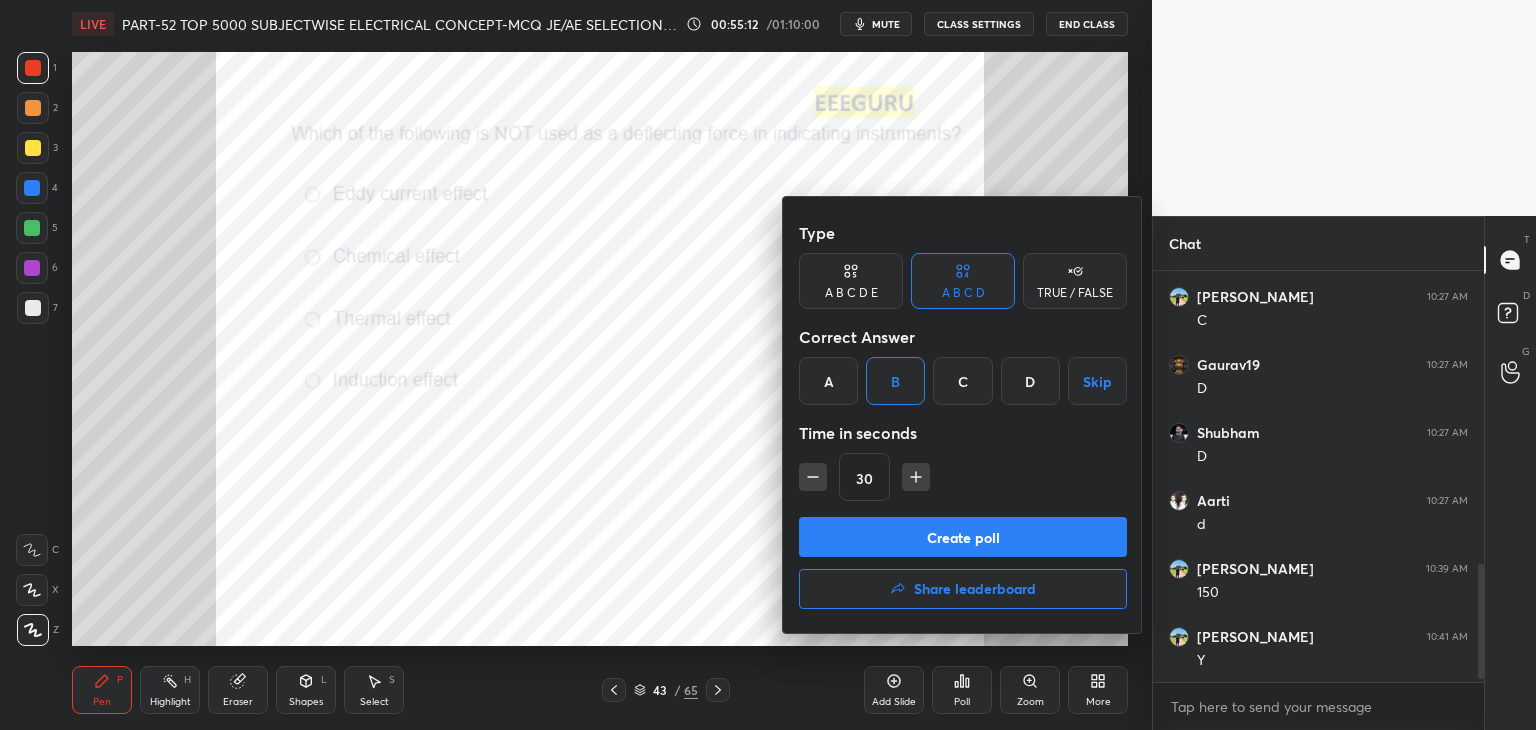 click on "Create poll" at bounding box center (963, 537) 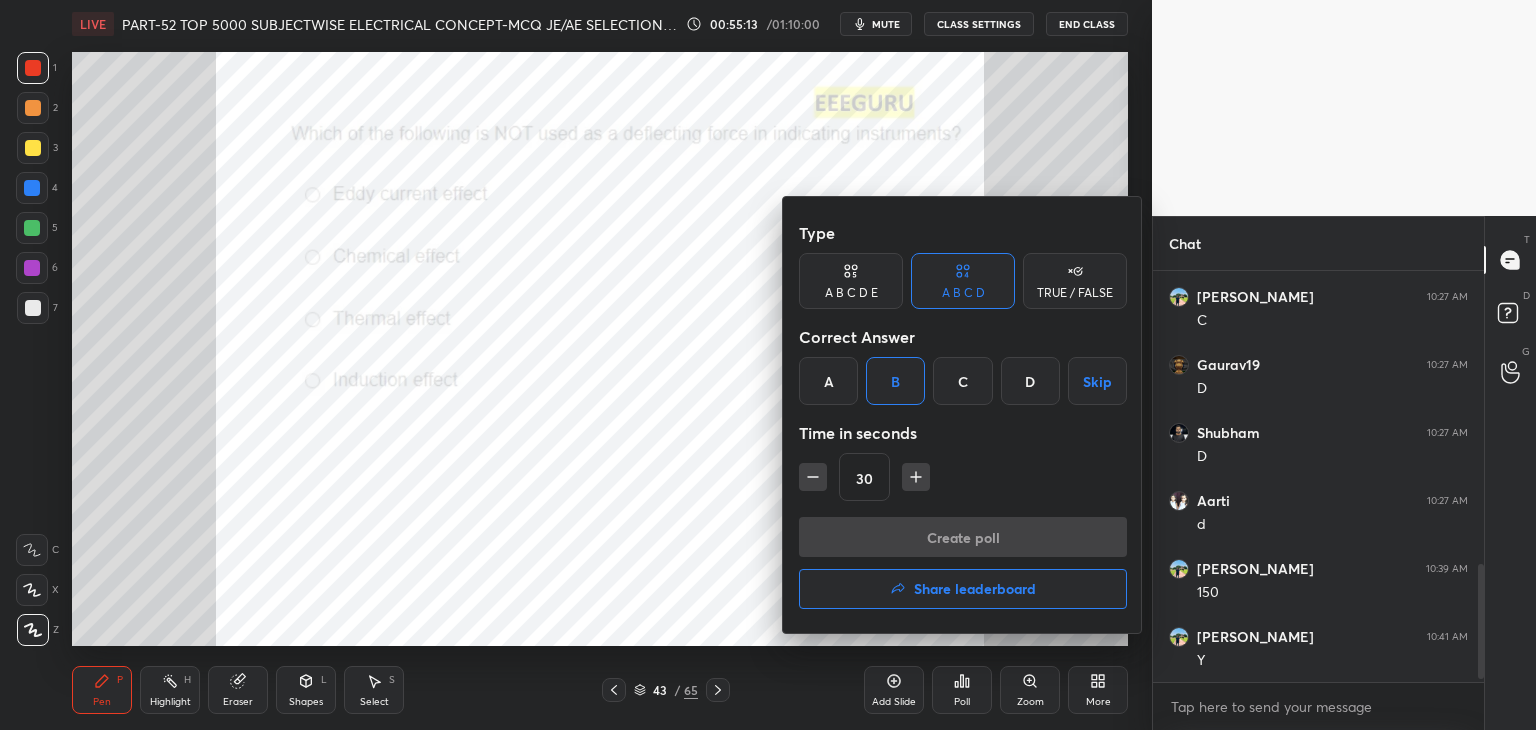 scroll, scrollTop: 362, scrollLeft: 325, axis: both 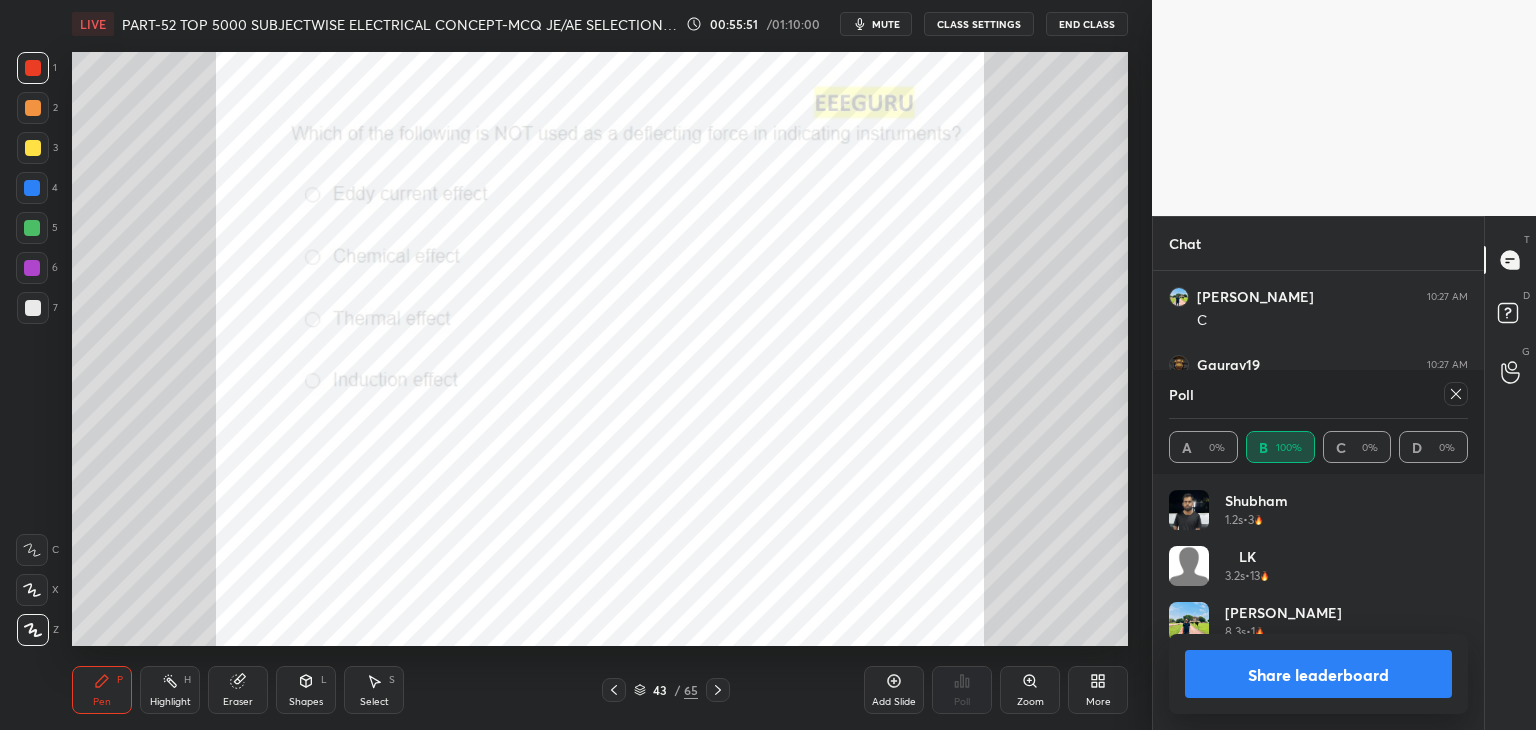 click 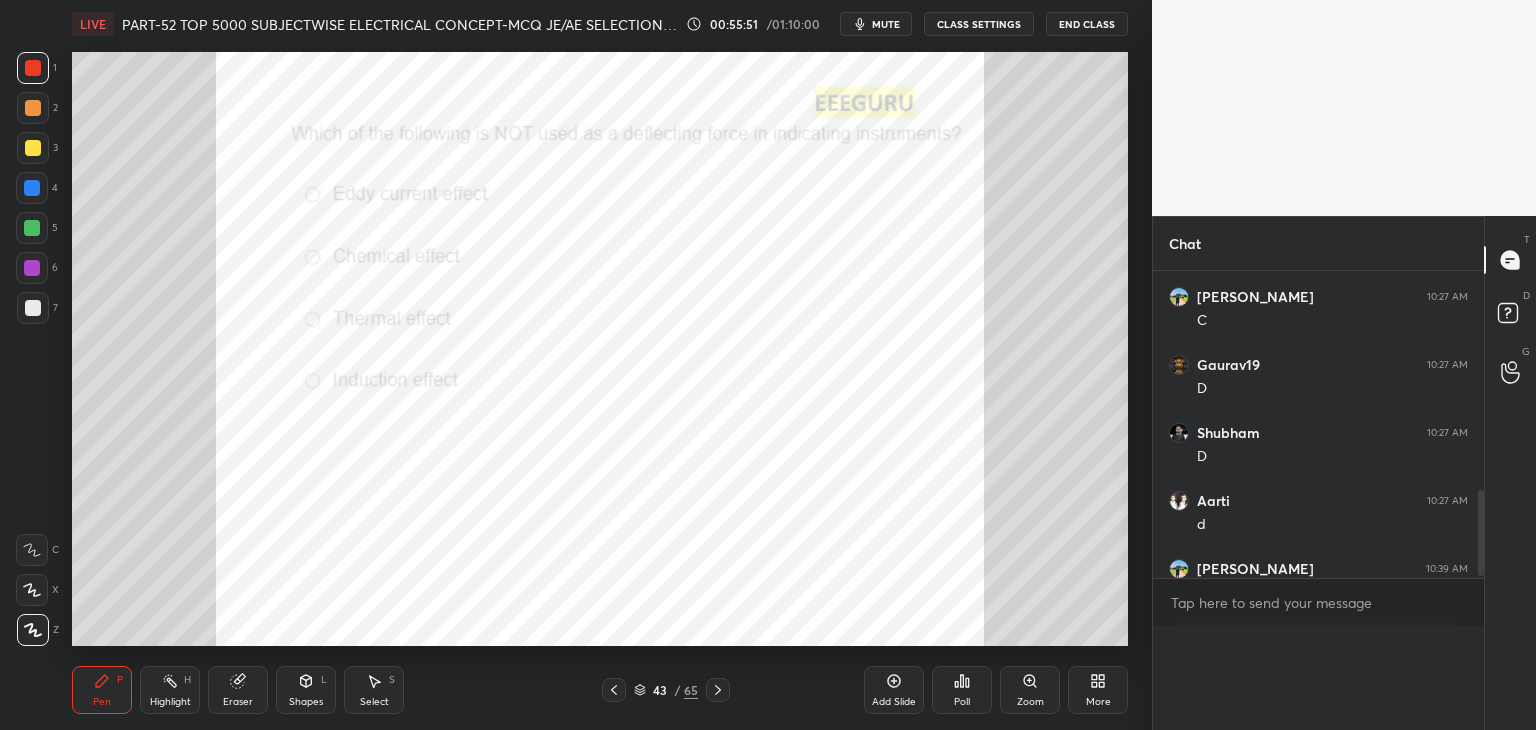 scroll, scrollTop: 151, scrollLeft: 293, axis: both 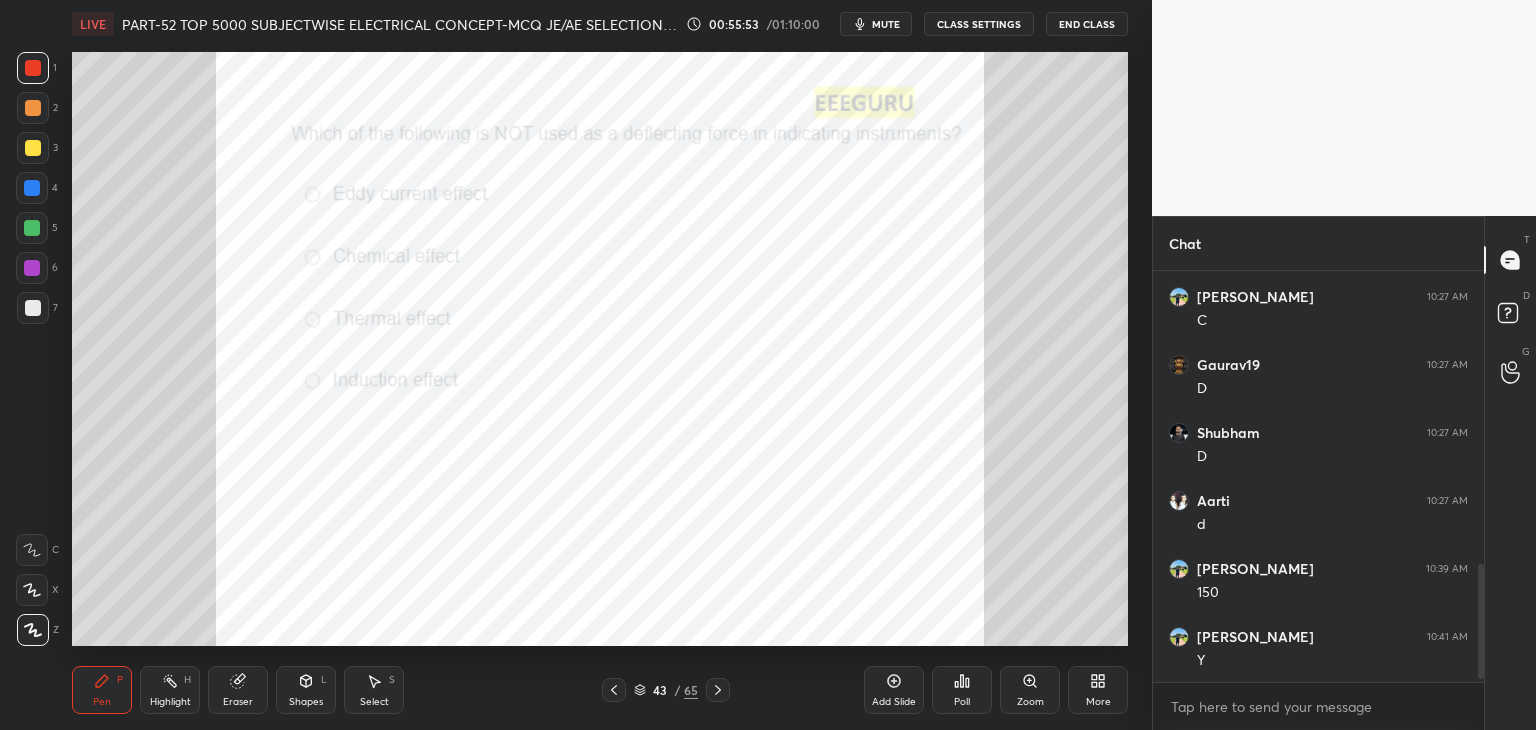 click 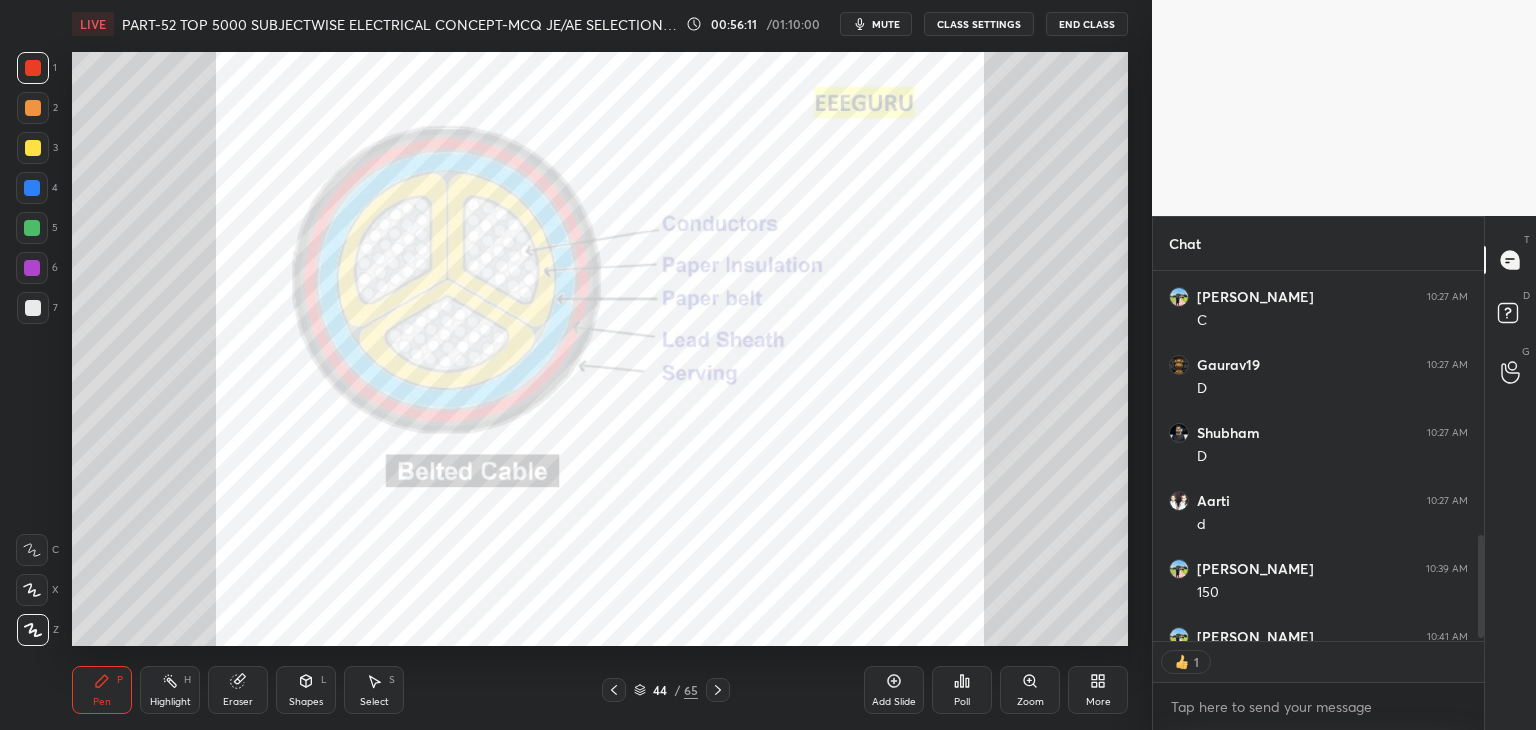 scroll, scrollTop: 365, scrollLeft: 325, axis: both 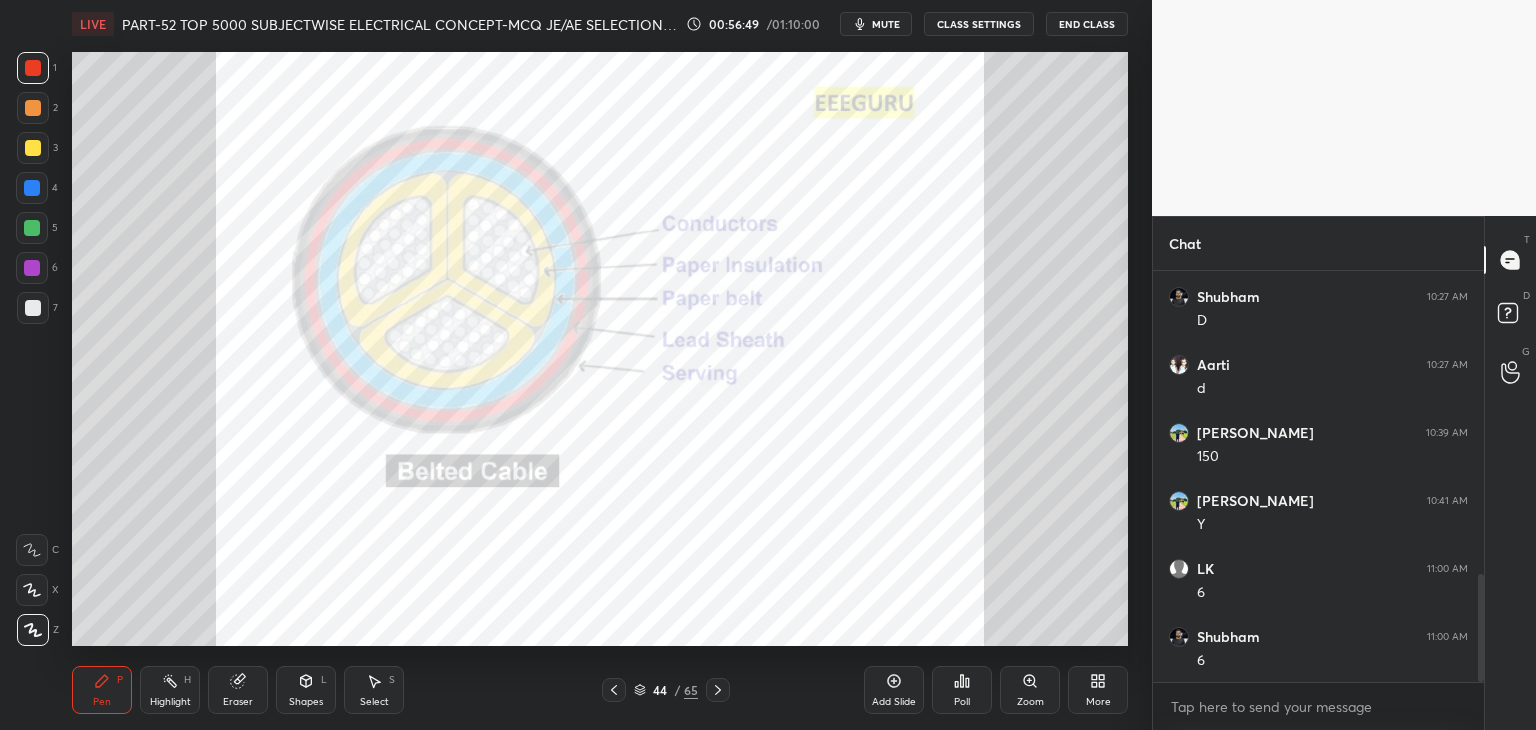 drag, startPoint x: 32, startPoint y: 189, endPoint x: 56, endPoint y: 197, distance: 25.298222 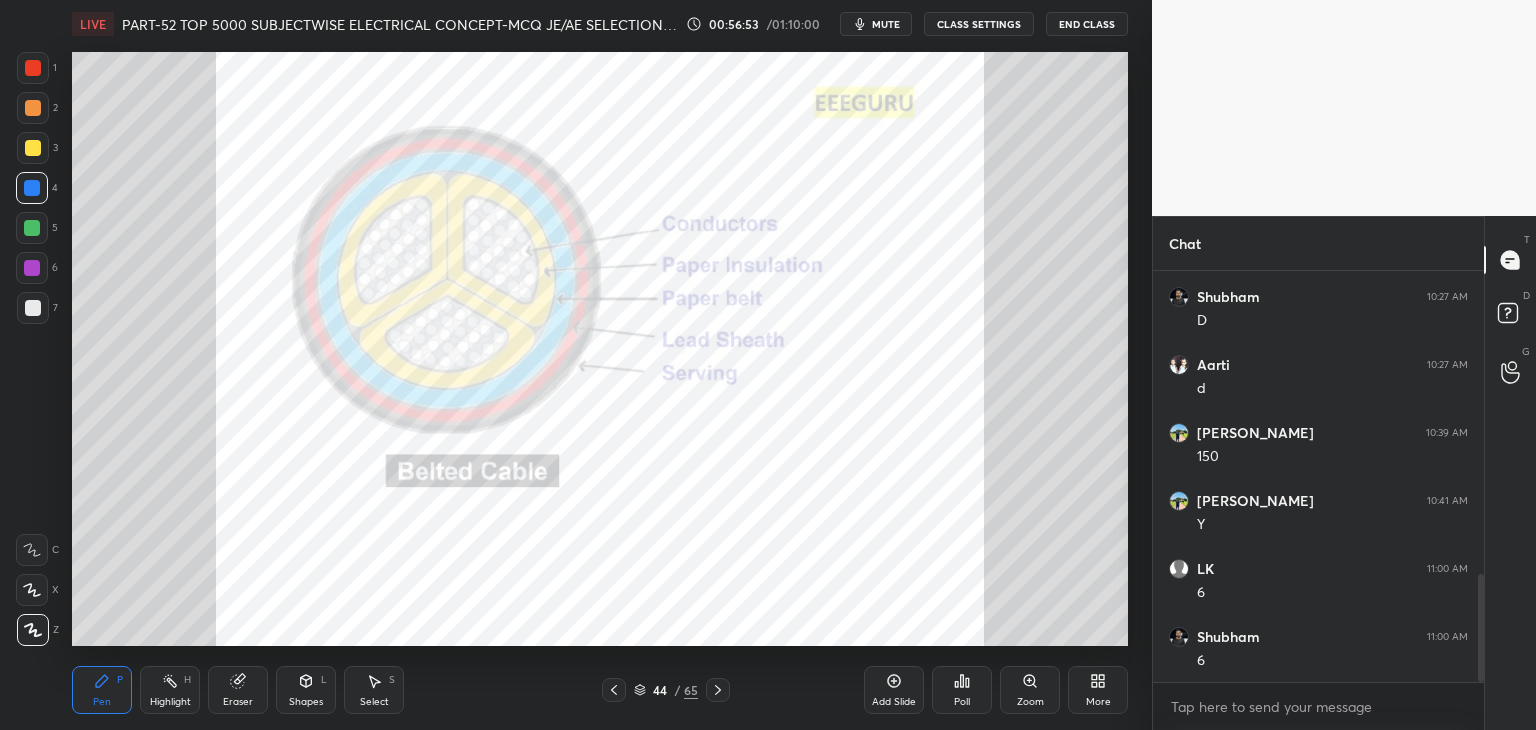 click at bounding box center (32, 228) 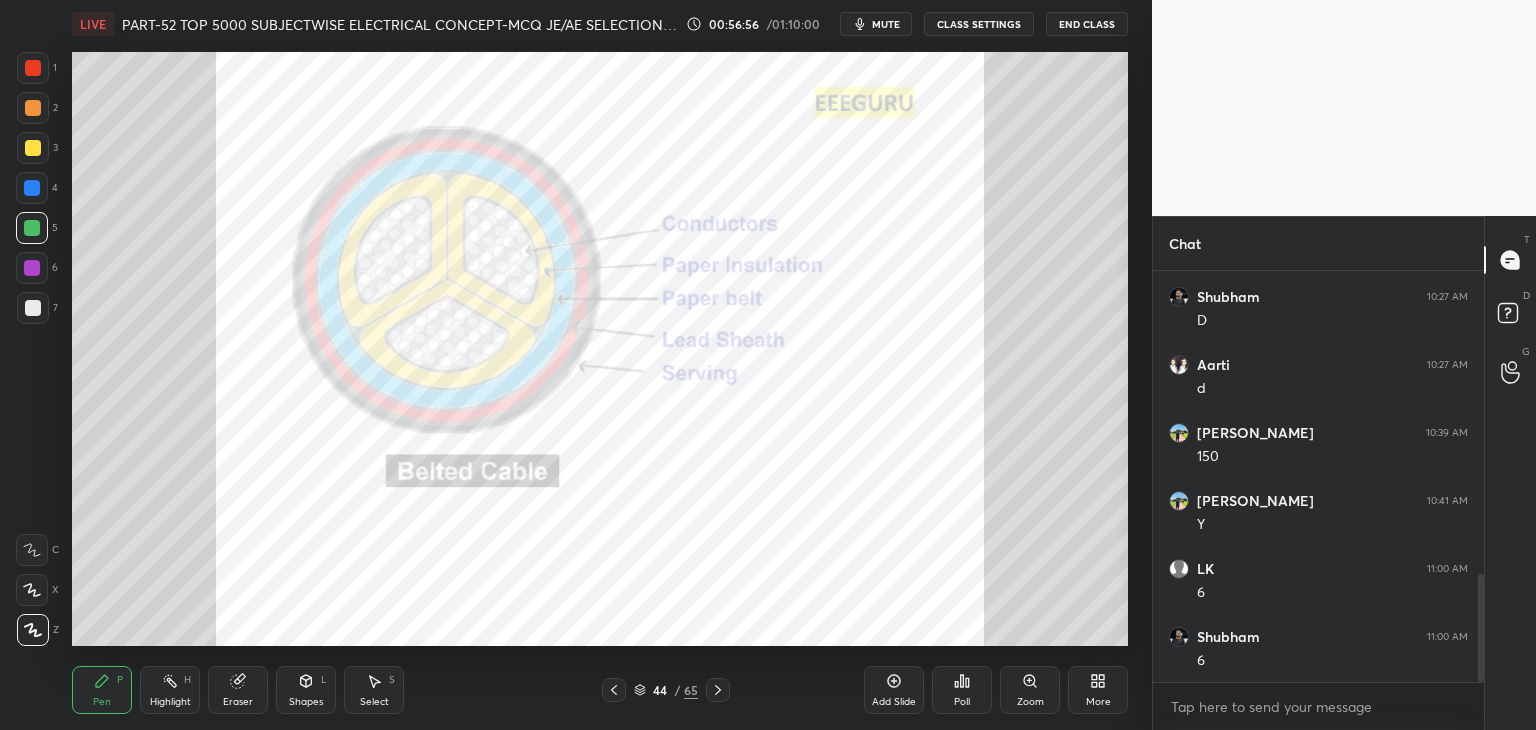 drag, startPoint x: 40, startPoint y: 305, endPoint x: 60, endPoint y: 296, distance: 21.931713 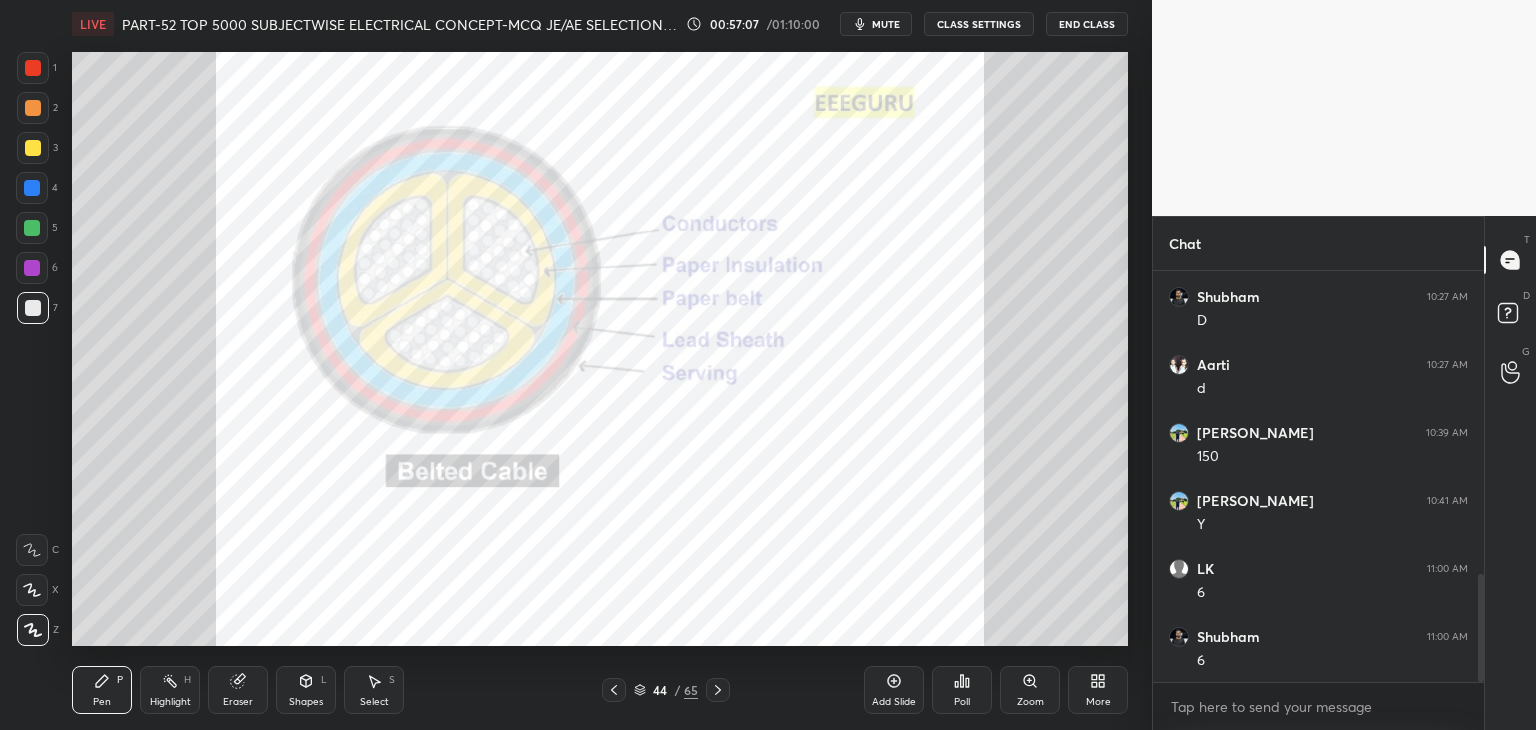 click 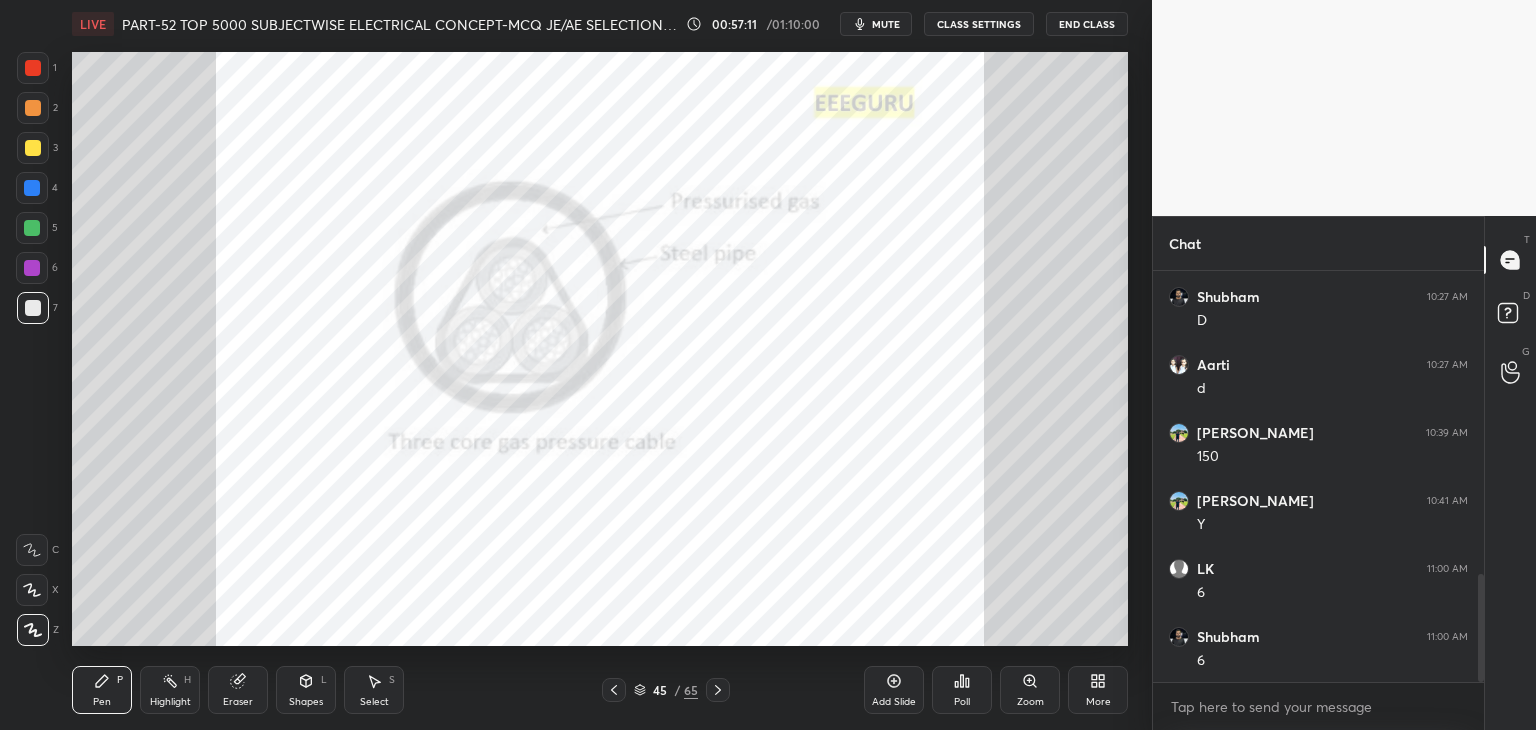 click 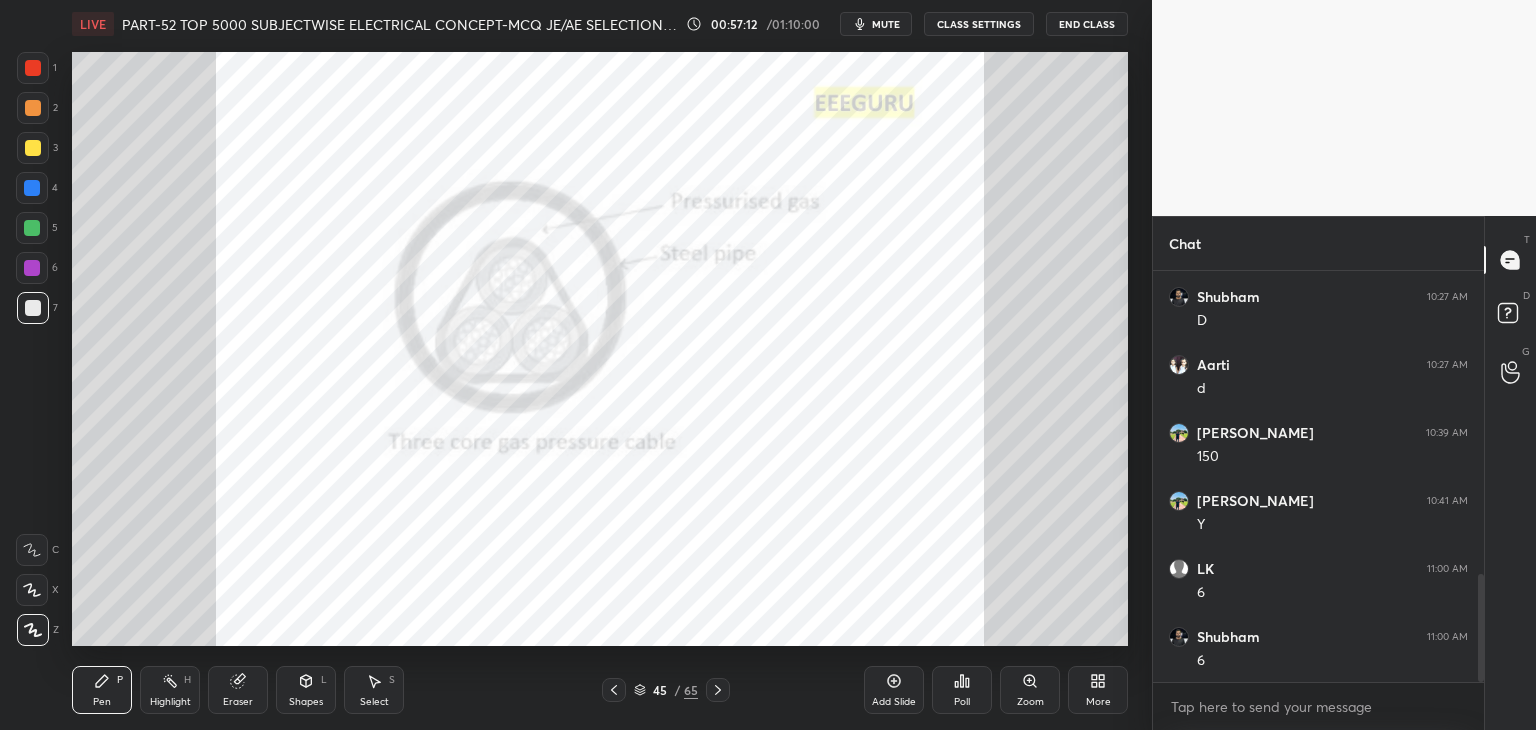 click 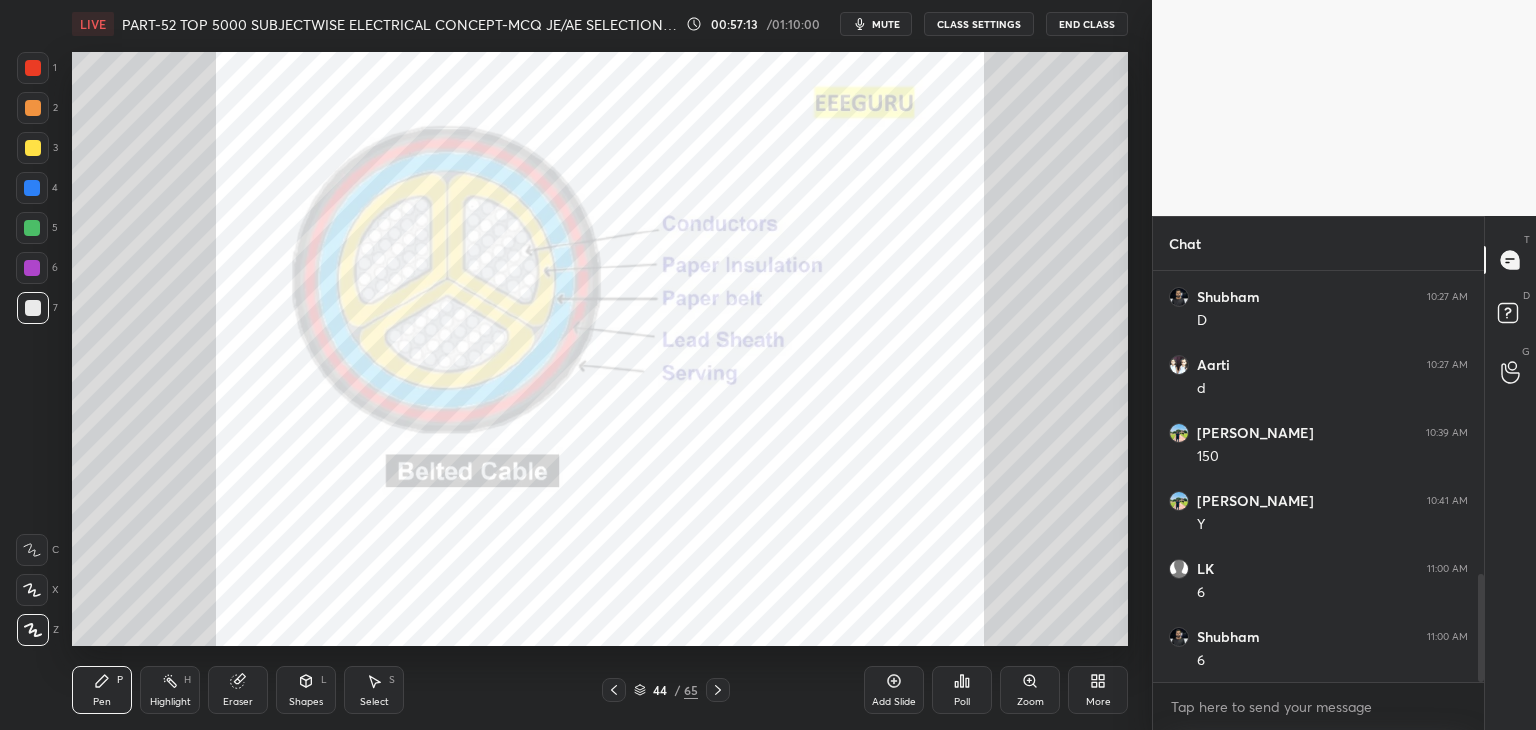 click at bounding box center [718, 690] 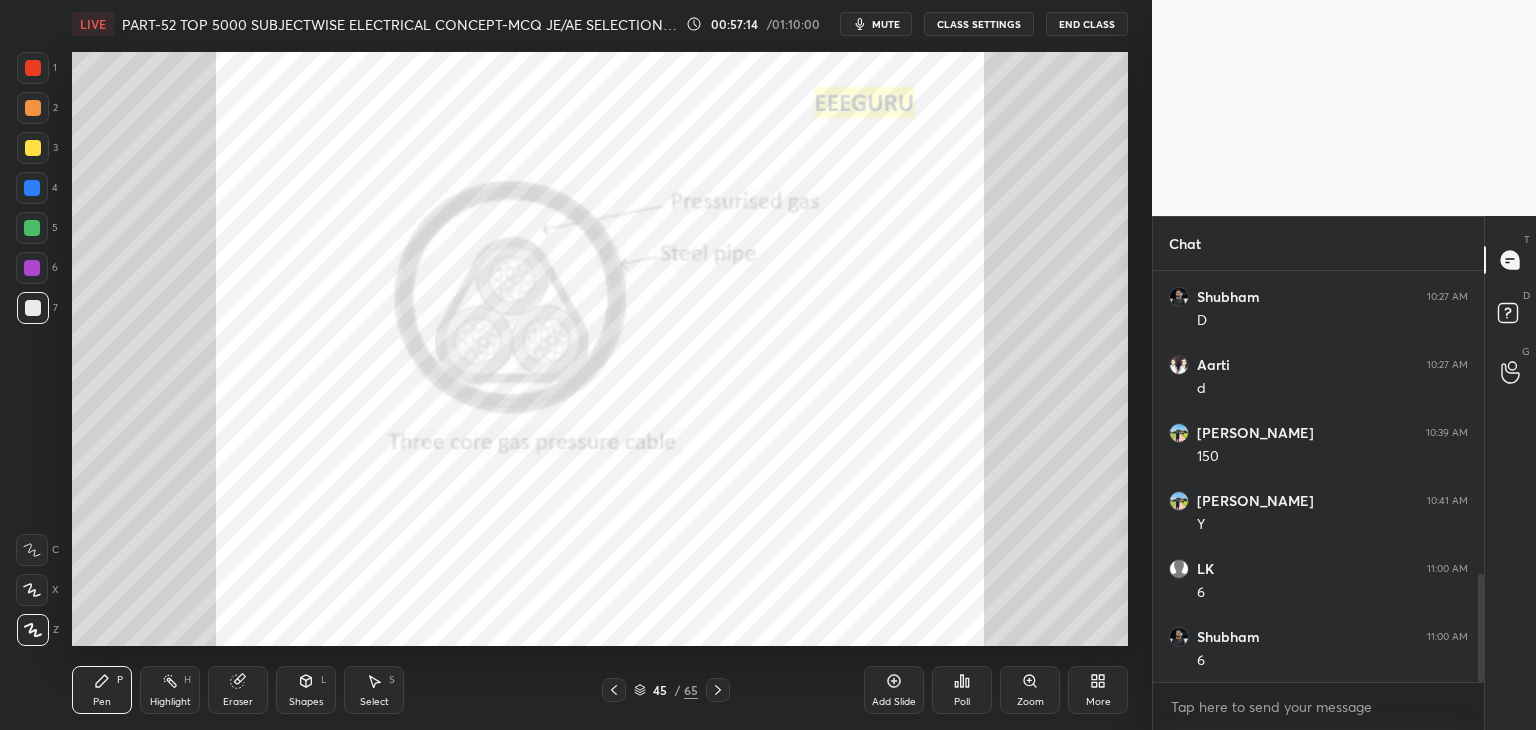 click 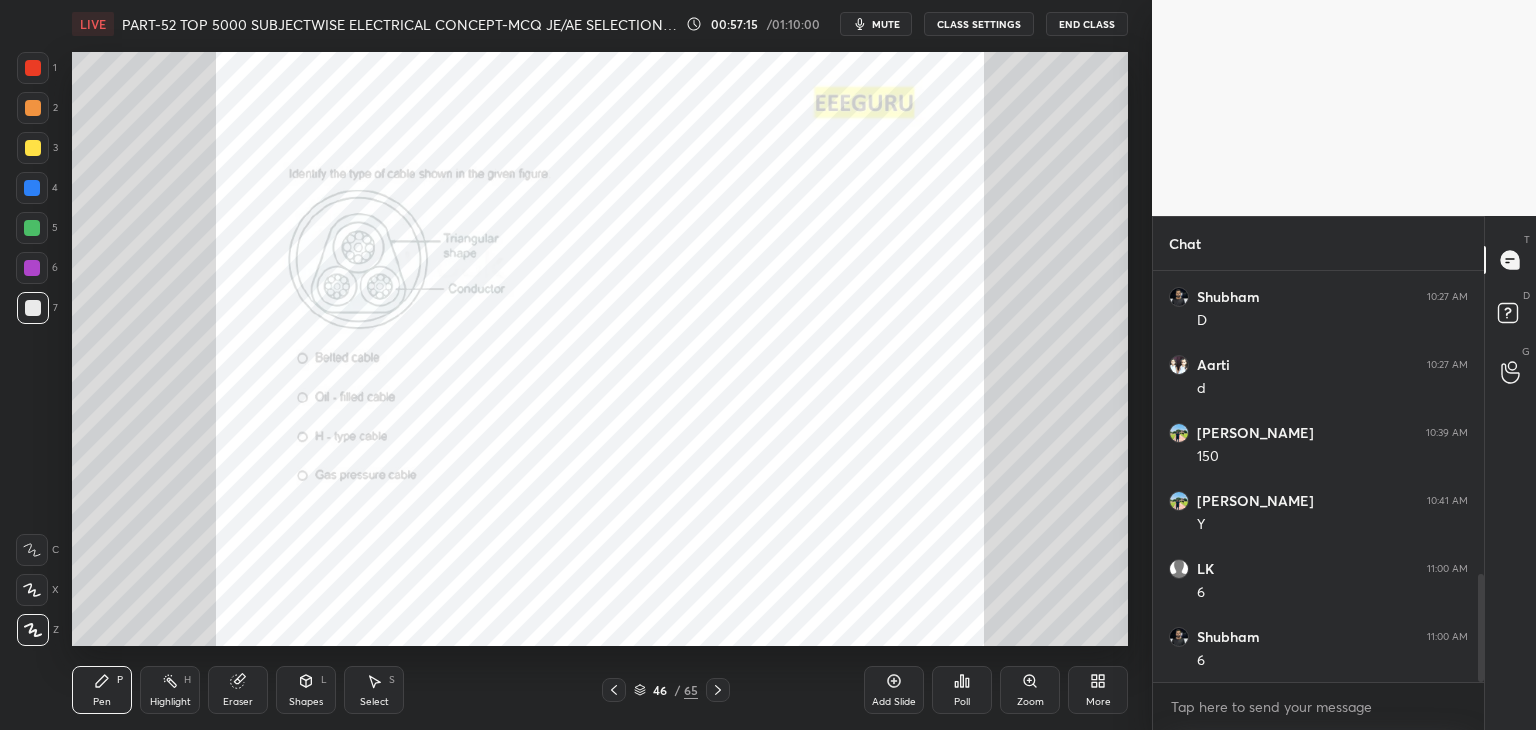 click on "Zoom" at bounding box center [1030, 690] 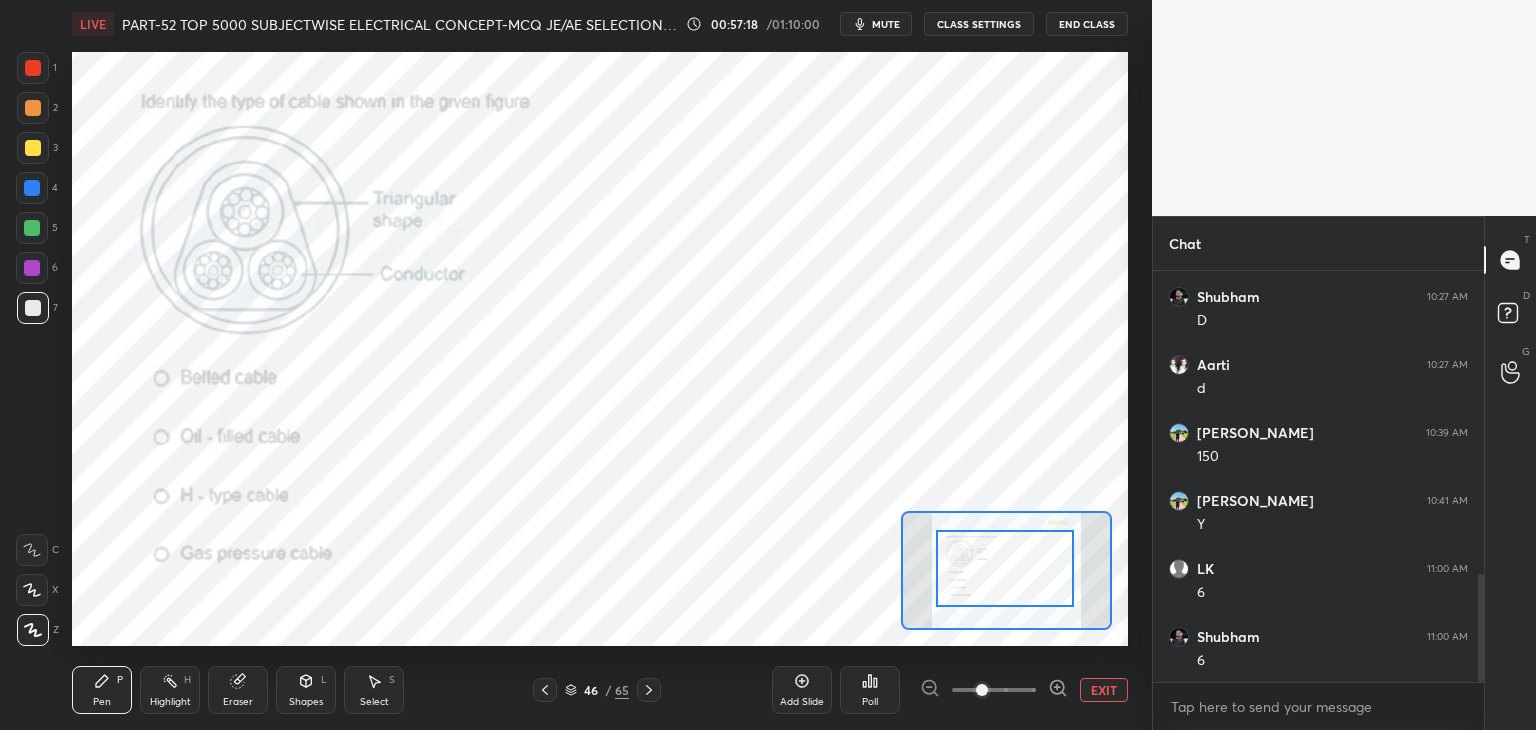 drag, startPoint x: 1019, startPoint y: 602, endPoint x: 1005, endPoint y: 593, distance: 16.643316 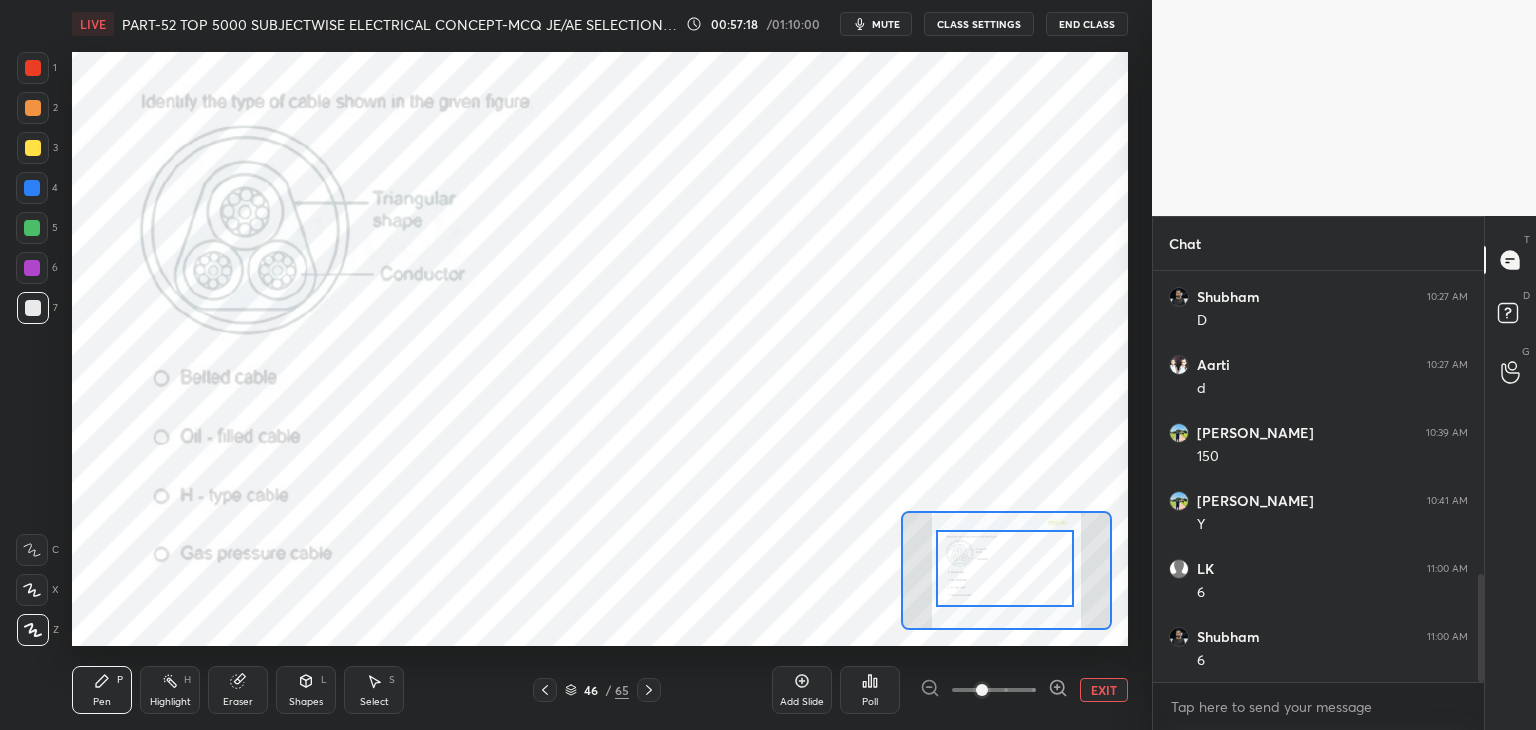 click at bounding box center [1005, 568] 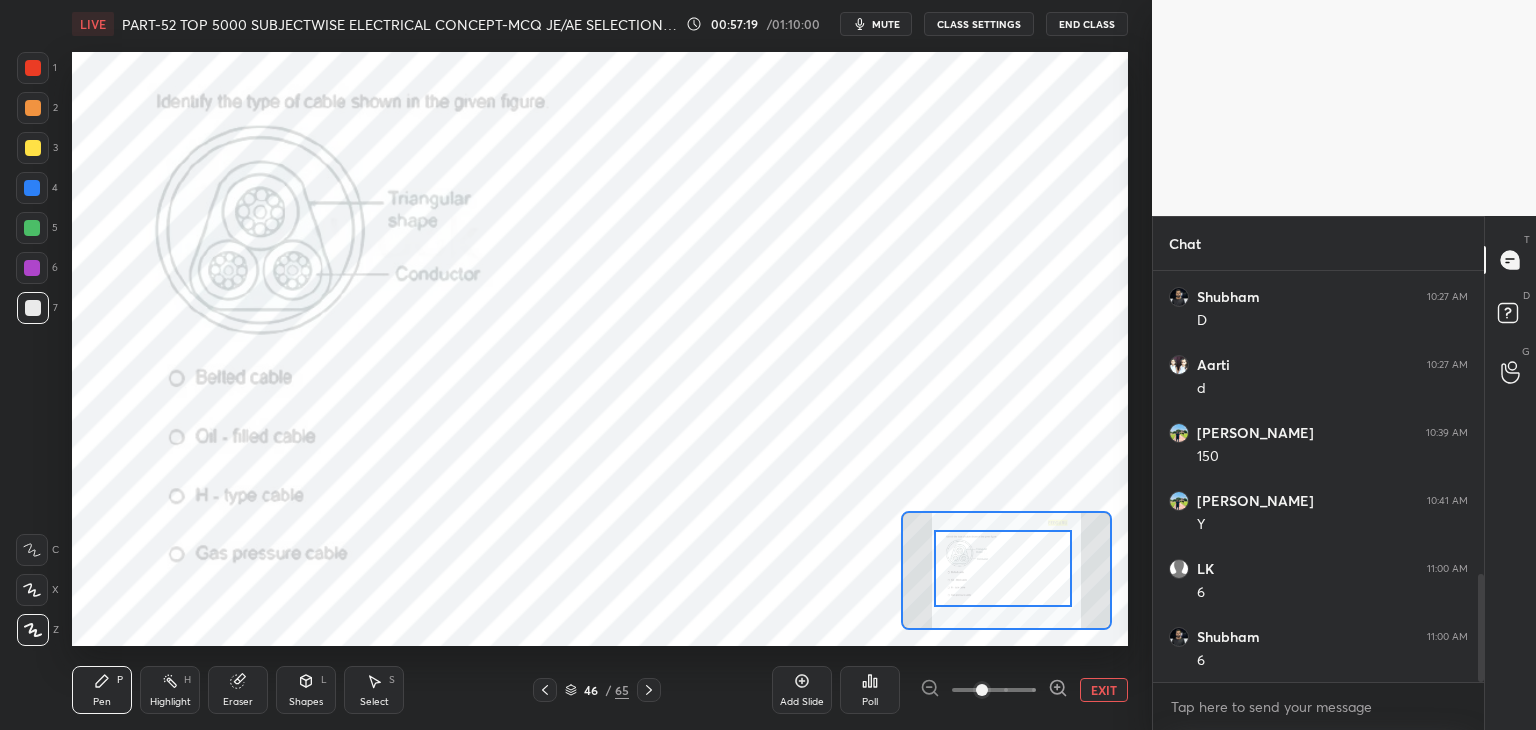 click on "Poll" at bounding box center [870, 690] 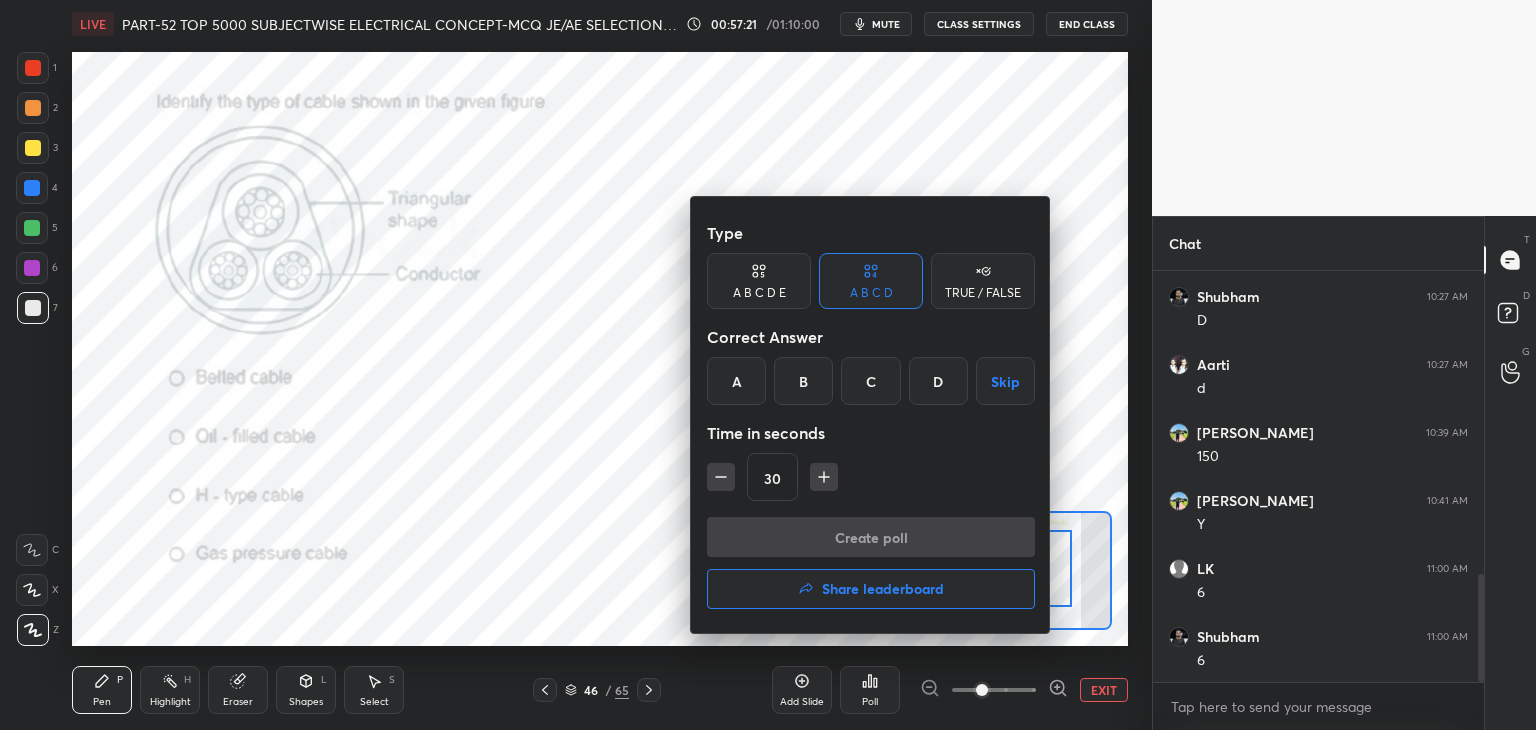 click on "D" at bounding box center (938, 381) 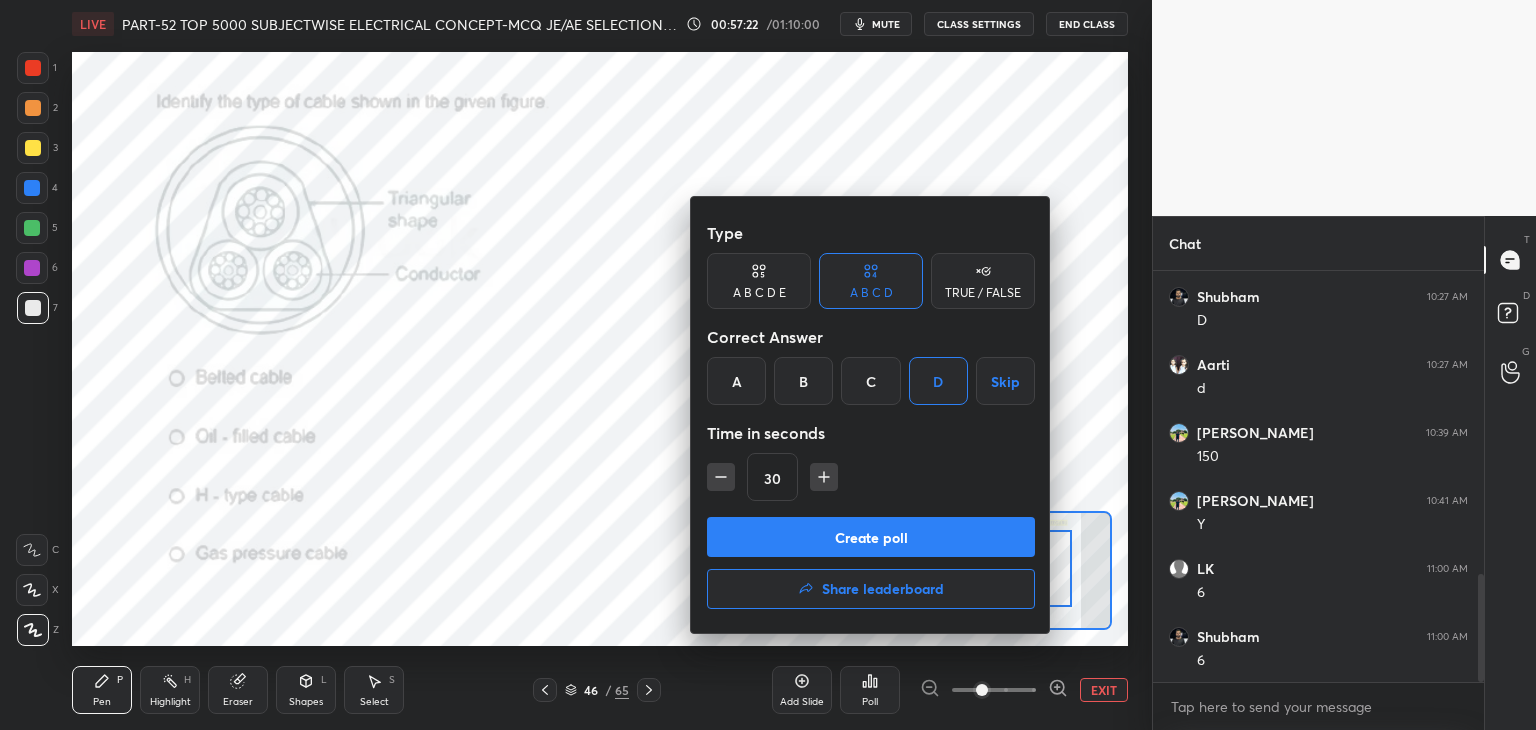 click on "Create poll" at bounding box center (871, 537) 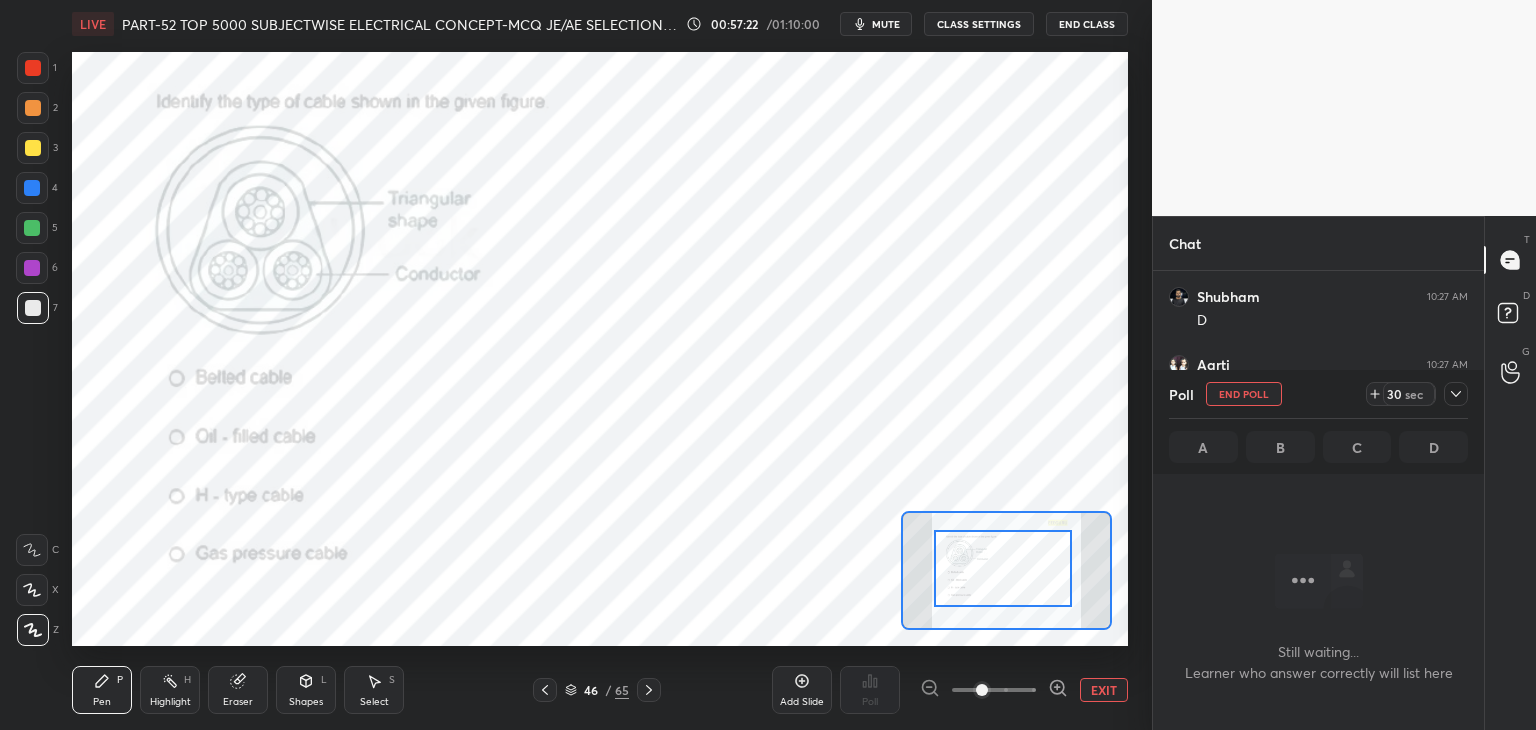 scroll, scrollTop: 382, scrollLeft: 325, axis: both 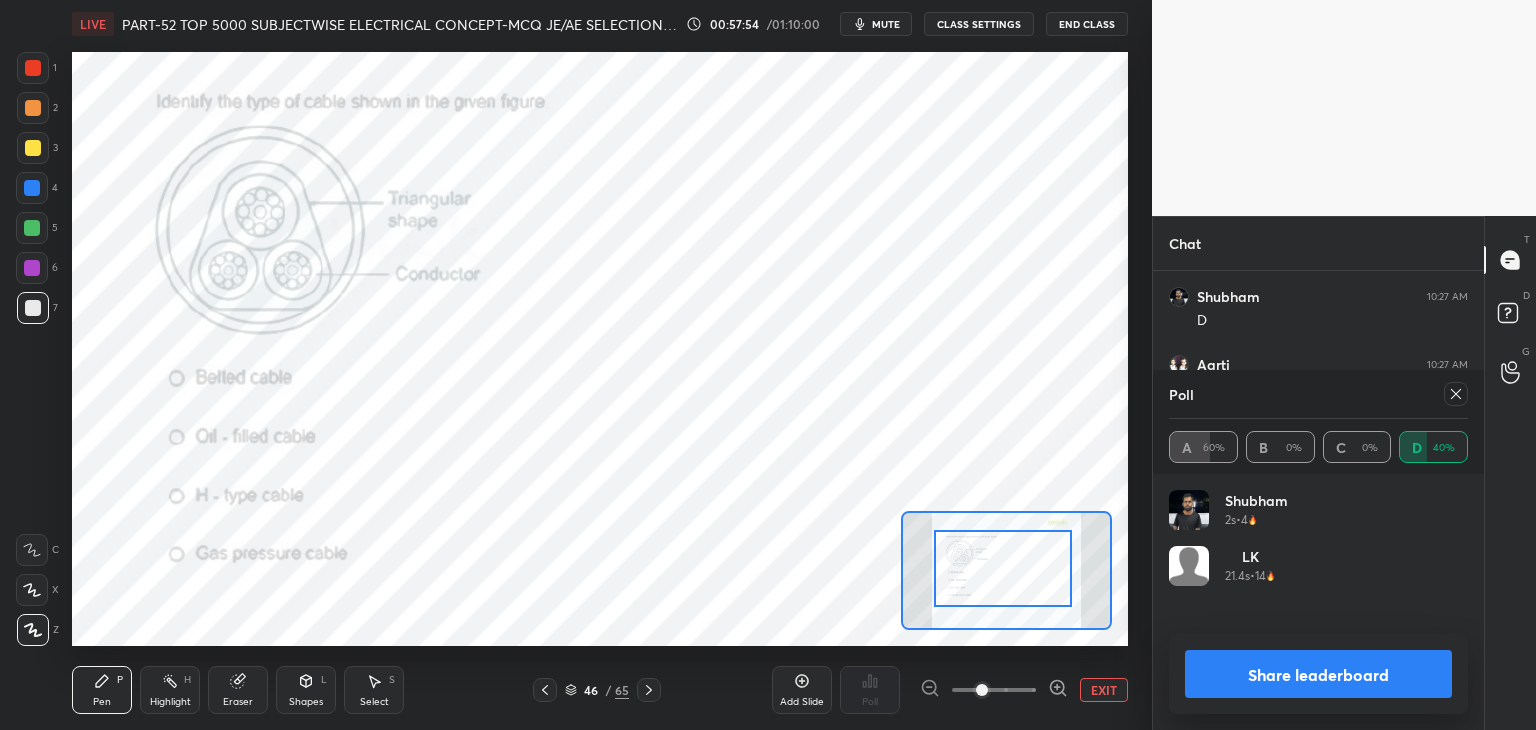drag, startPoint x: 1253, startPoint y: 472, endPoint x: 1449, endPoint y: 425, distance: 201.55644 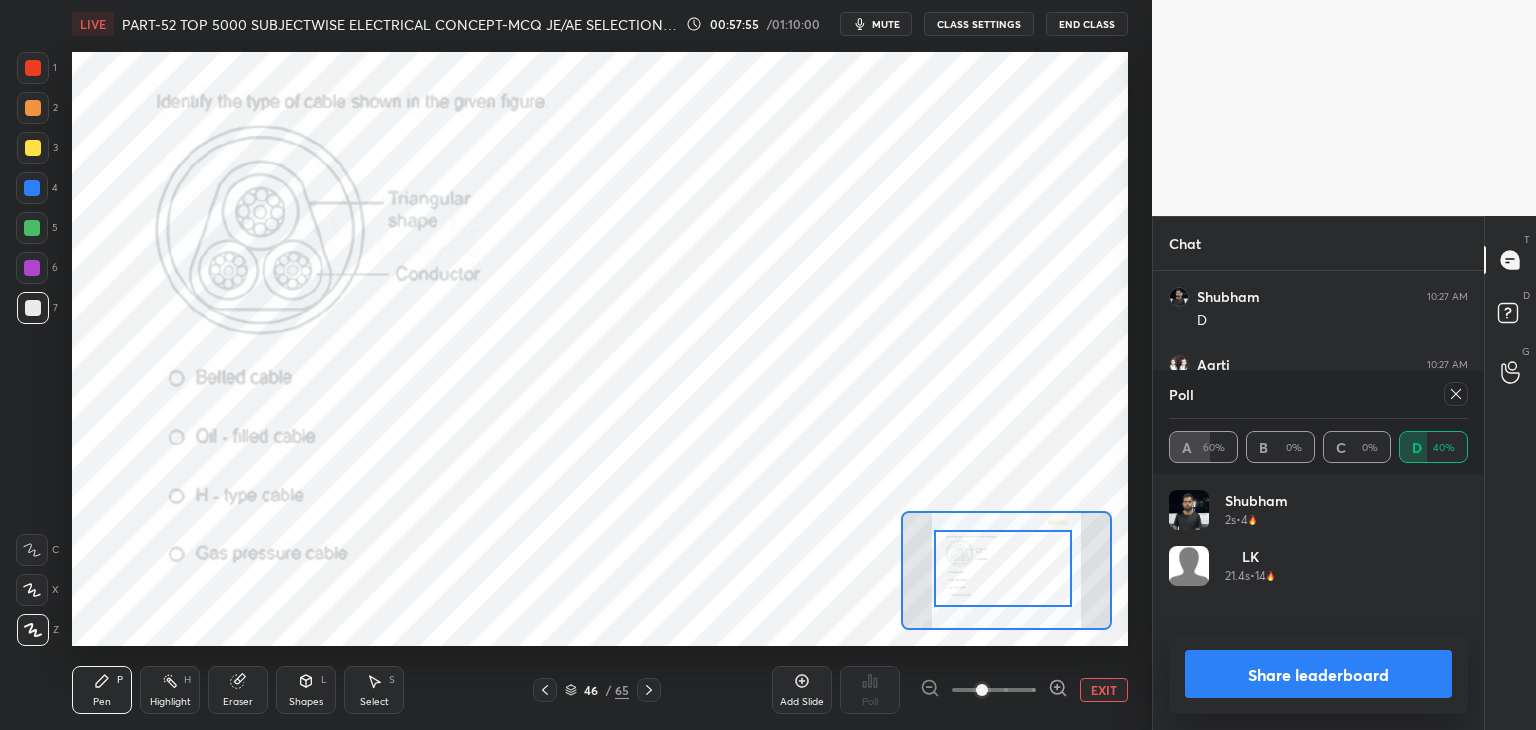 click on "Poll A 60% B 0% C 0% D 40%" at bounding box center (1318, 422) 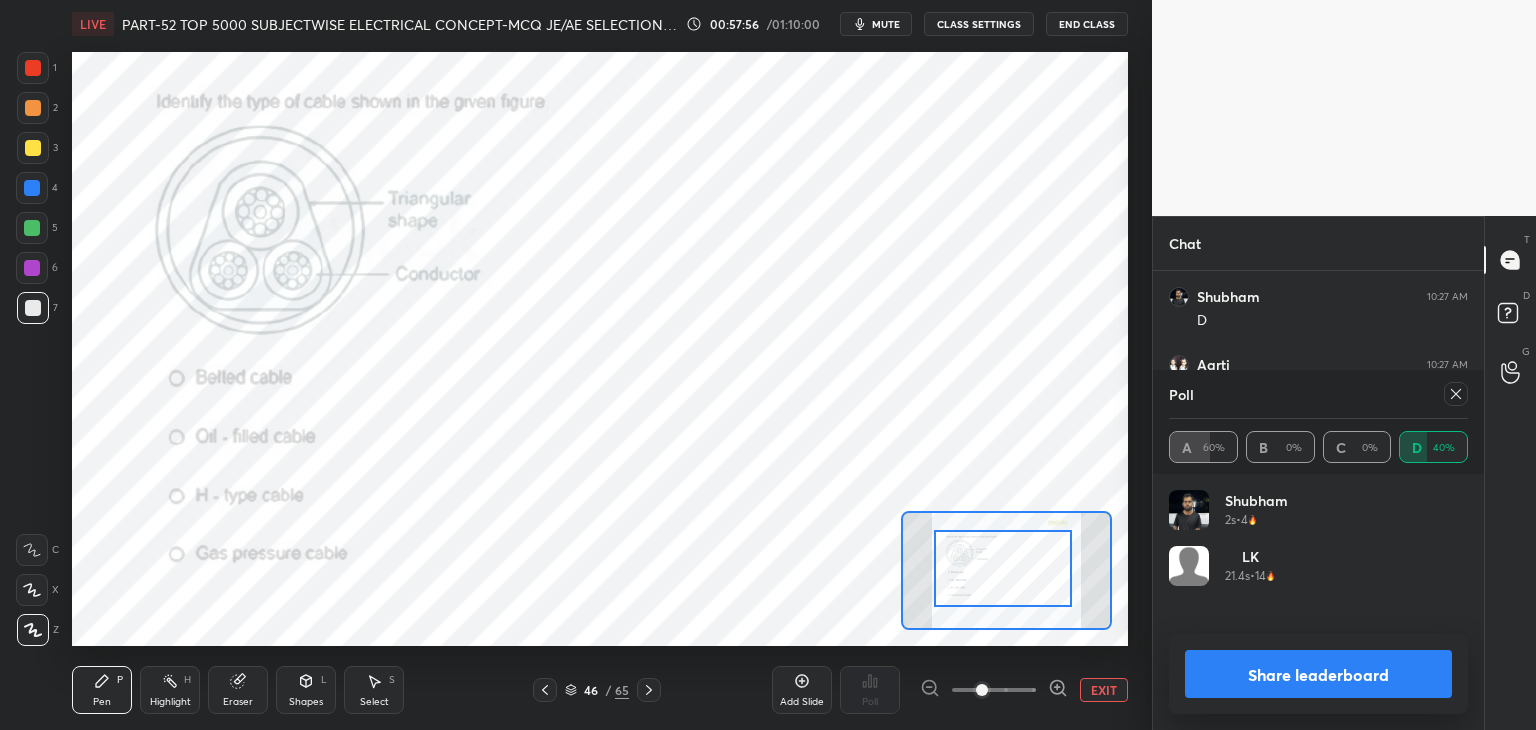 click at bounding box center (1456, 394) 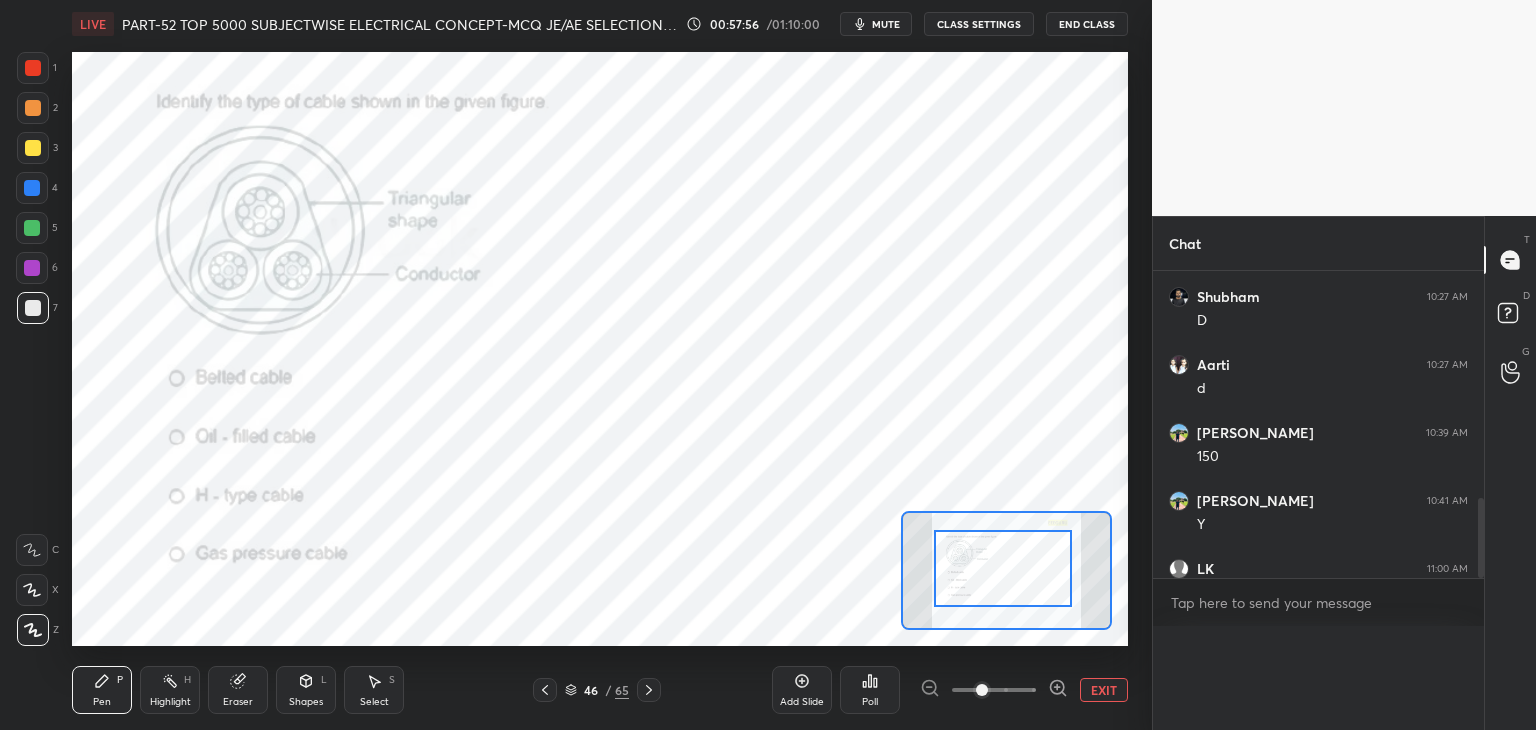 scroll, scrollTop: 88, scrollLeft: 293, axis: both 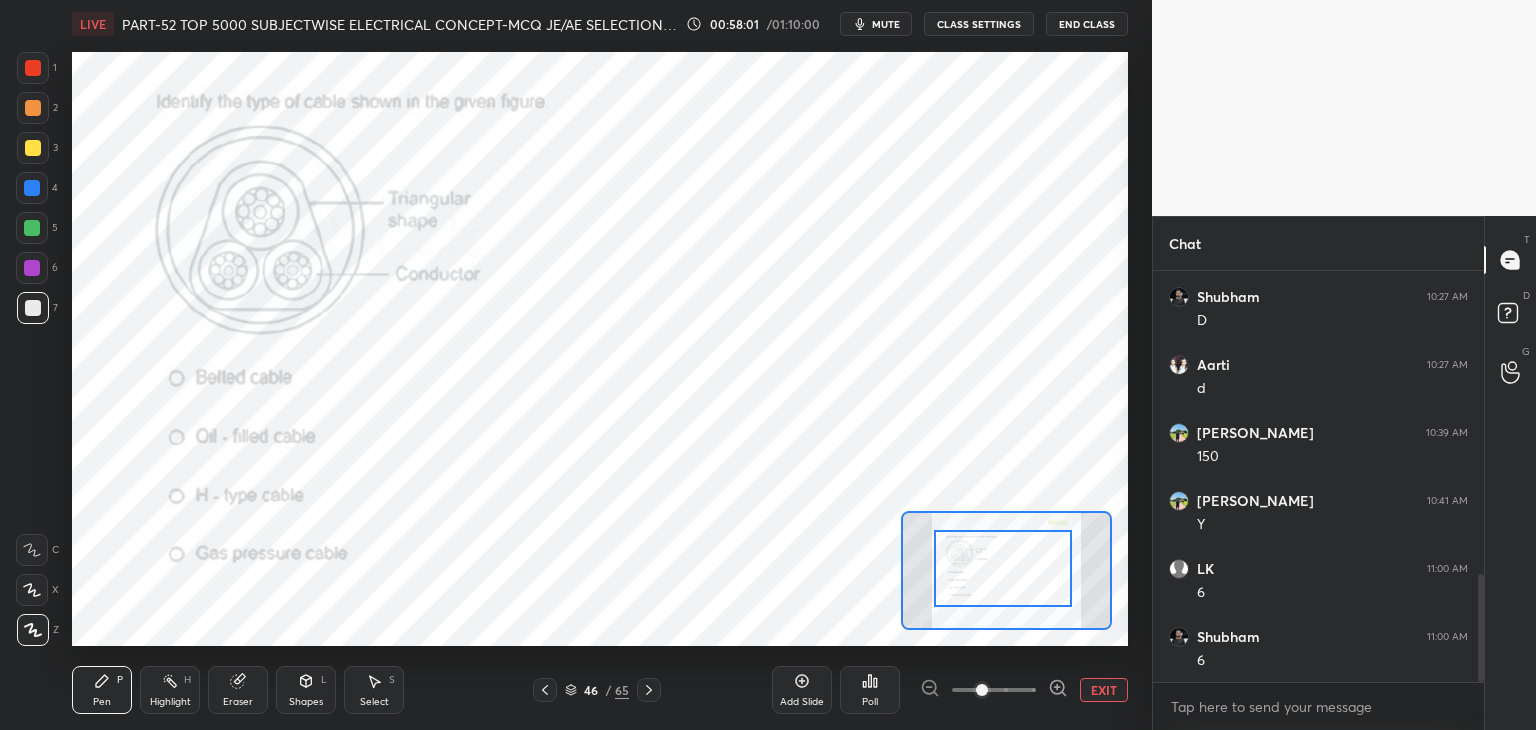 drag, startPoint x: 38, startPoint y: 72, endPoint x: 52, endPoint y: 120, distance: 50 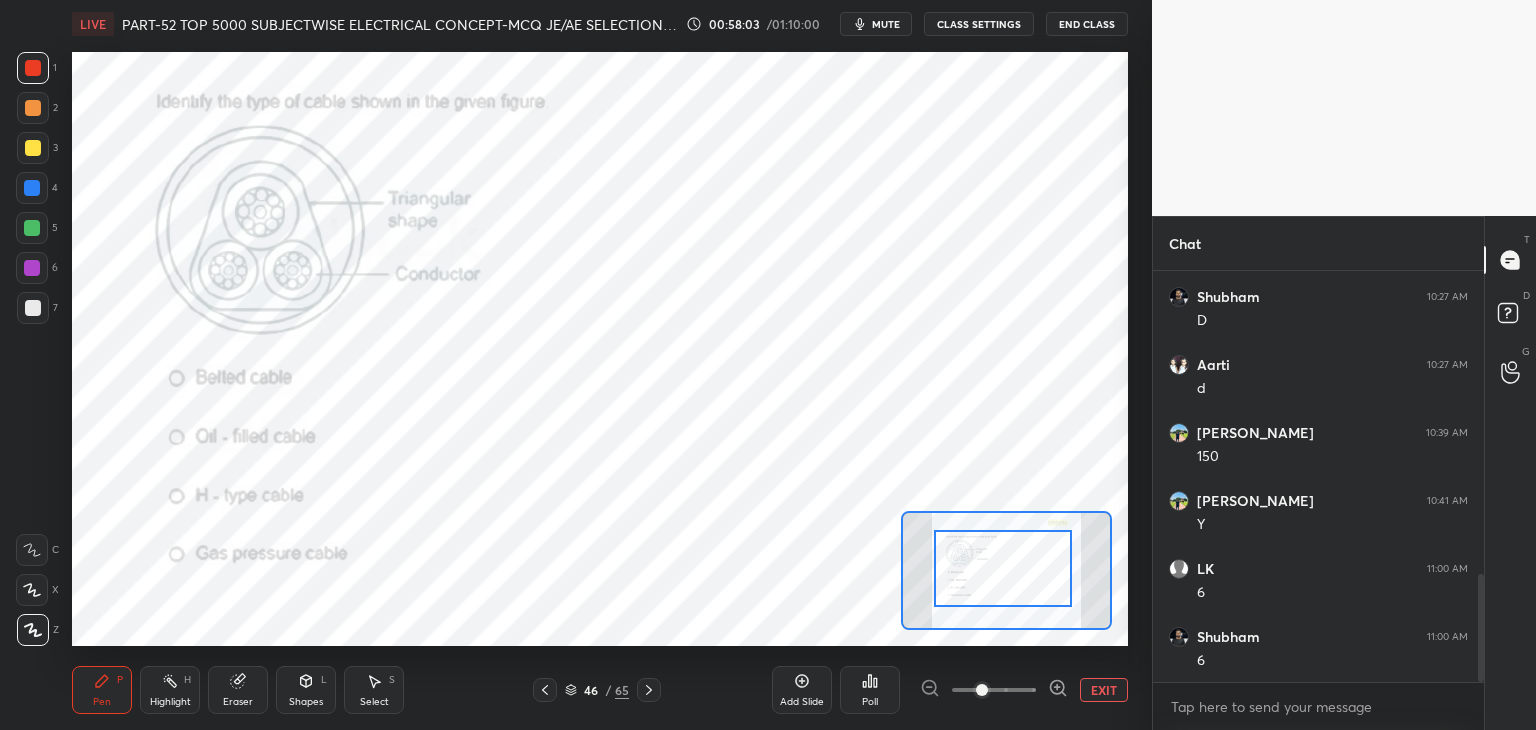 click 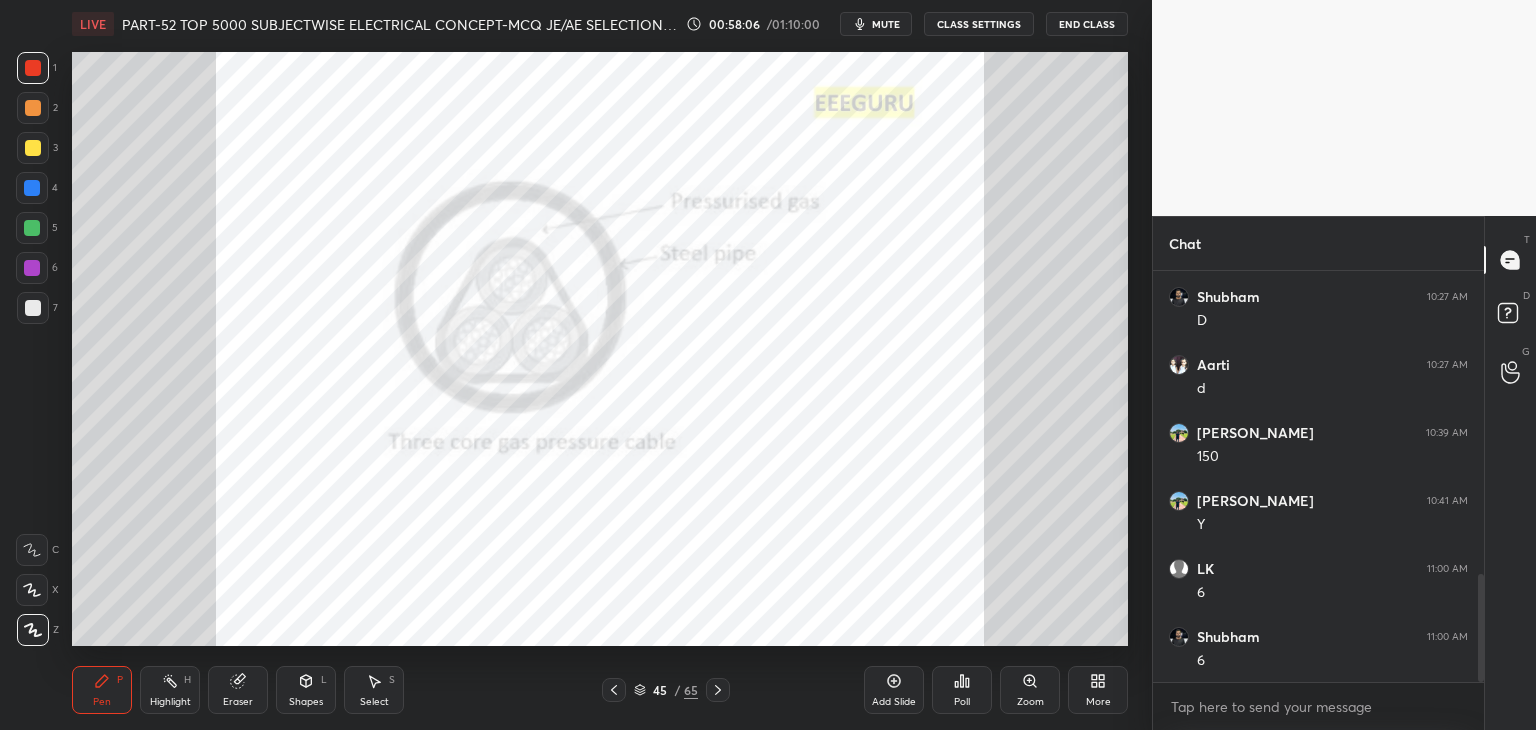 drag, startPoint x: 620, startPoint y: 700, endPoint x: 619, endPoint y: 690, distance: 10.049875 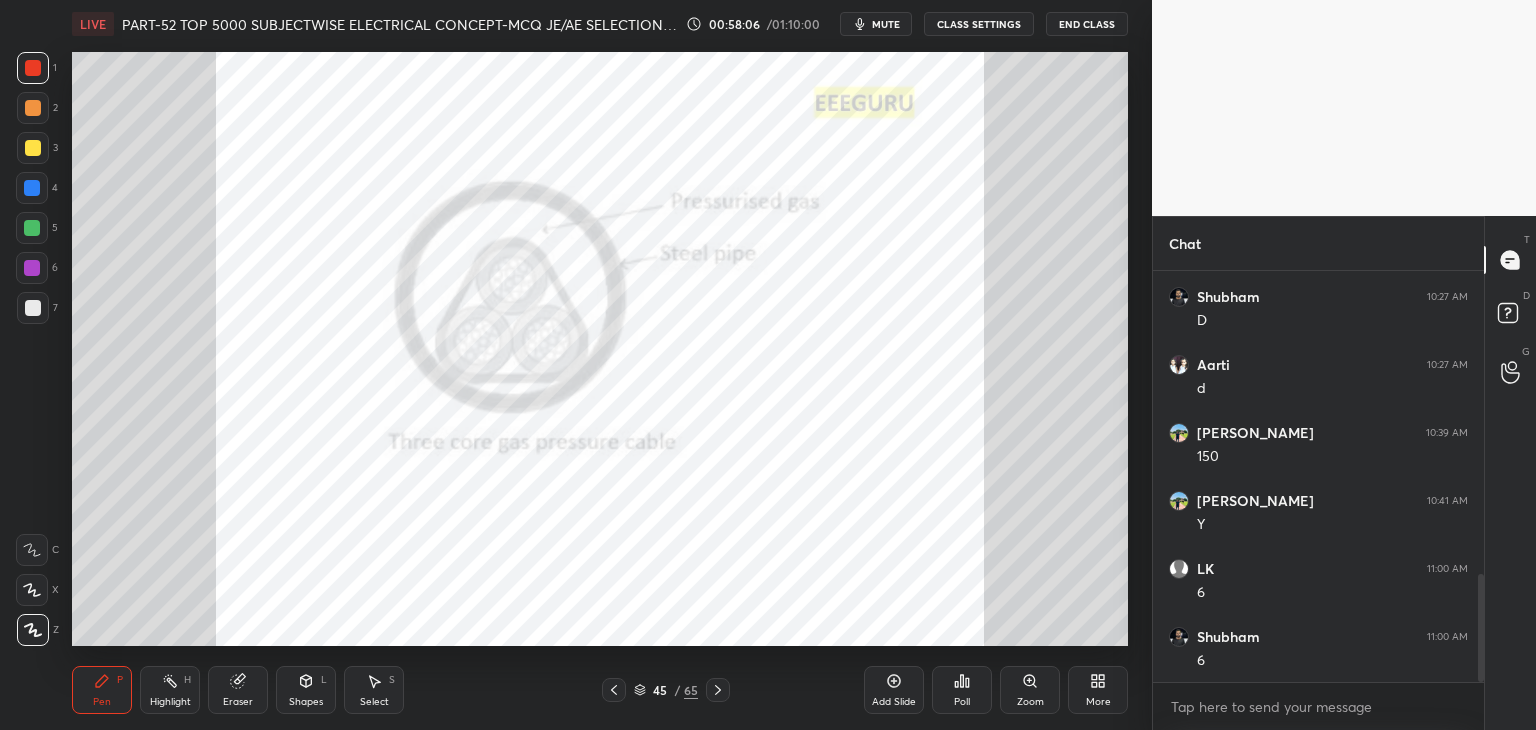 click at bounding box center [614, 690] 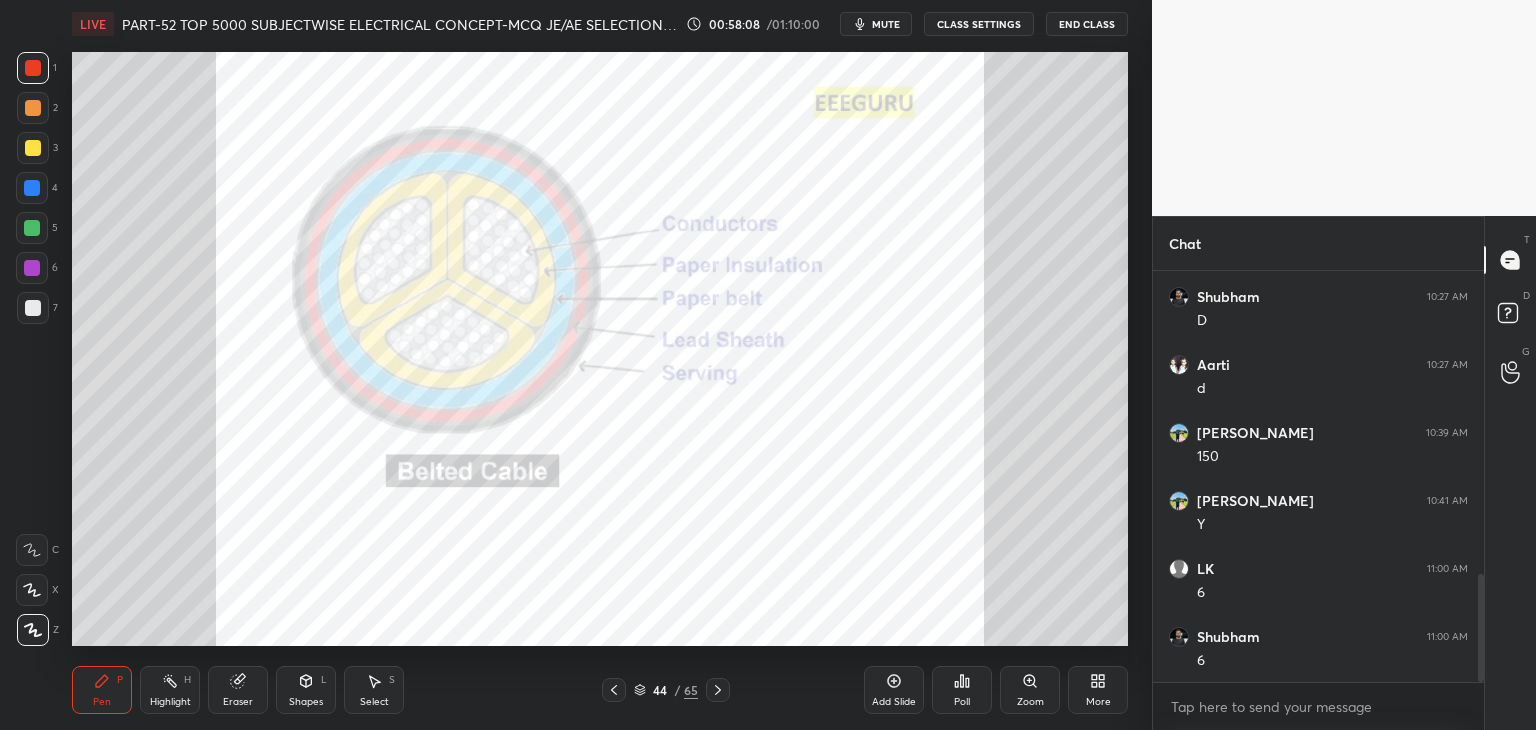 click on "Eraser" at bounding box center (238, 690) 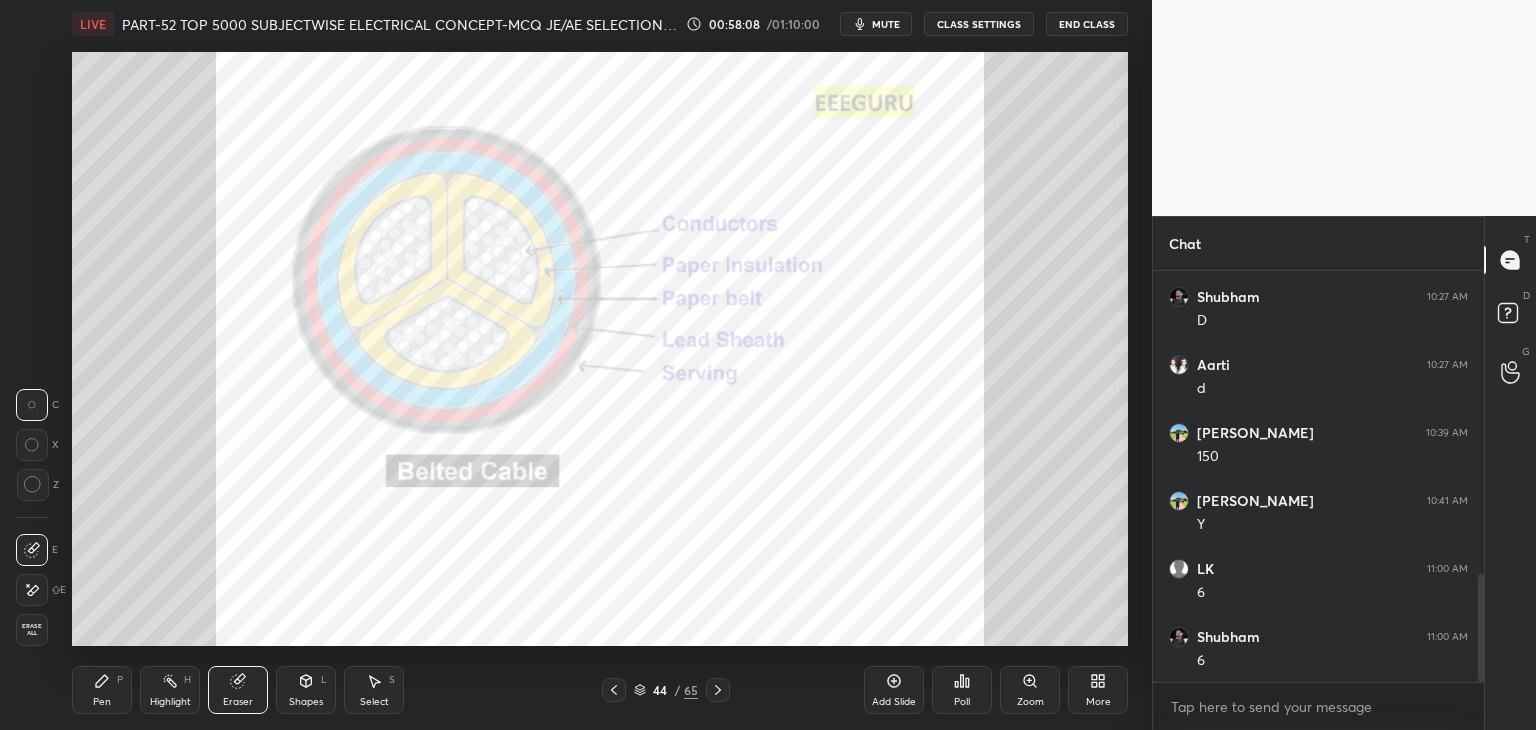 click on "Erase all" at bounding box center (32, 630) 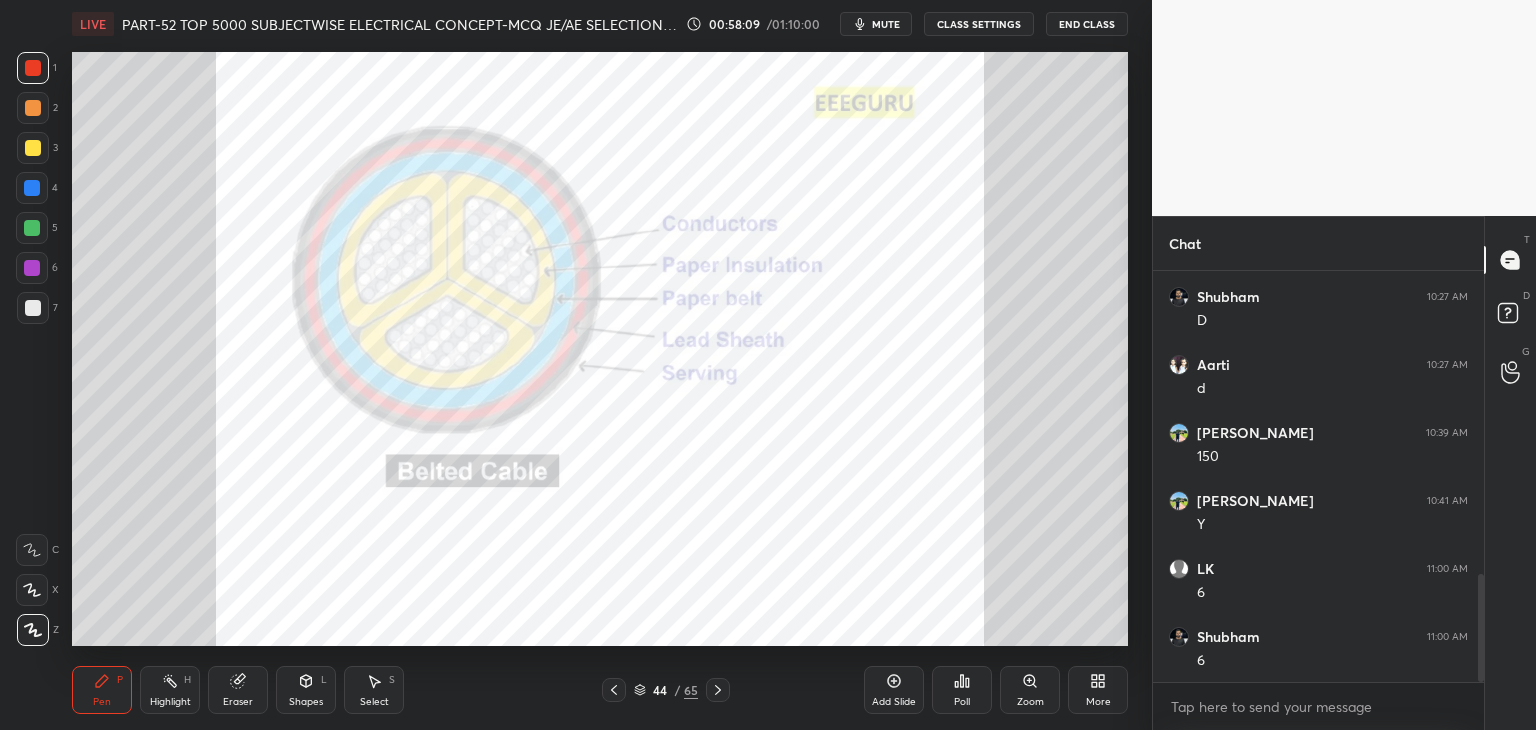 click on "Pen P" at bounding box center [102, 690] 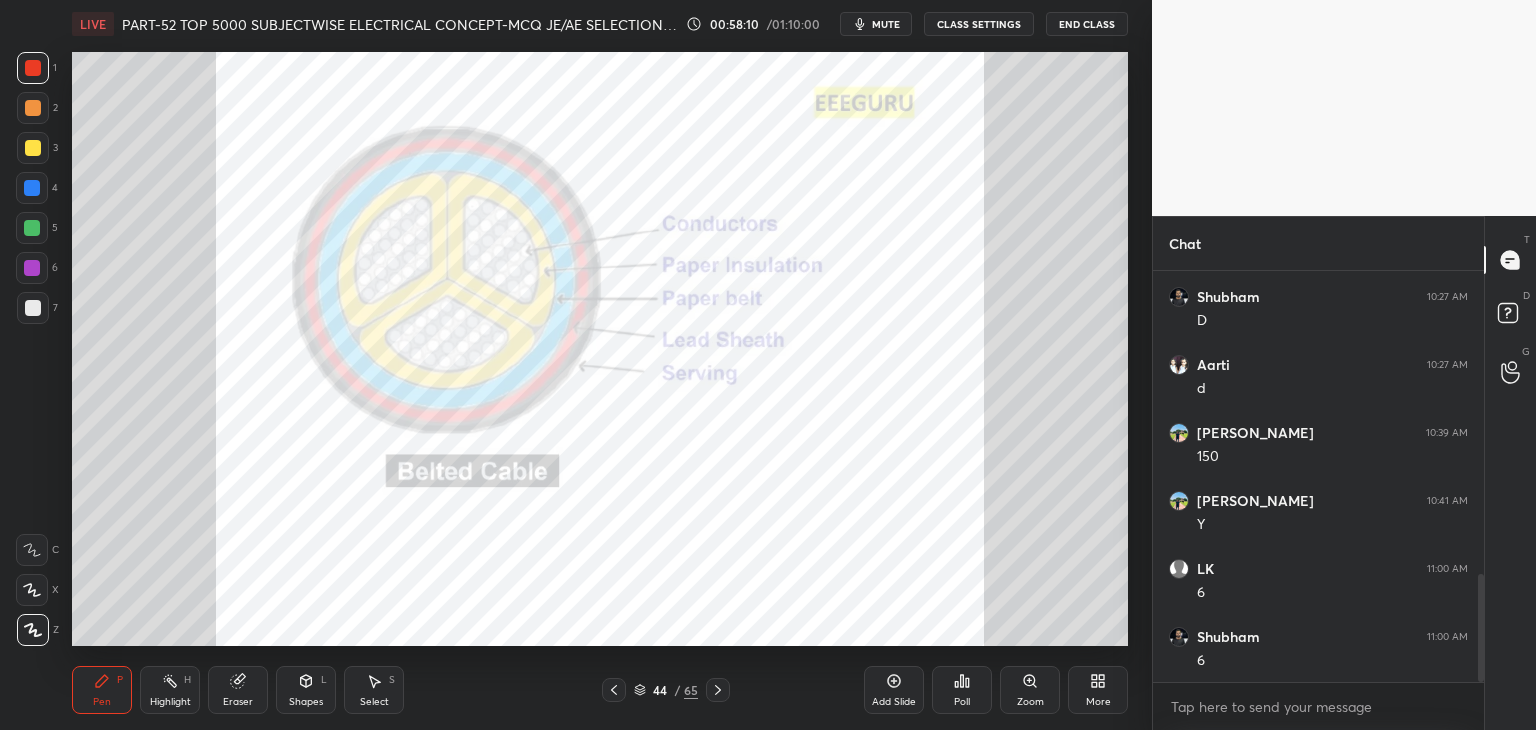 click 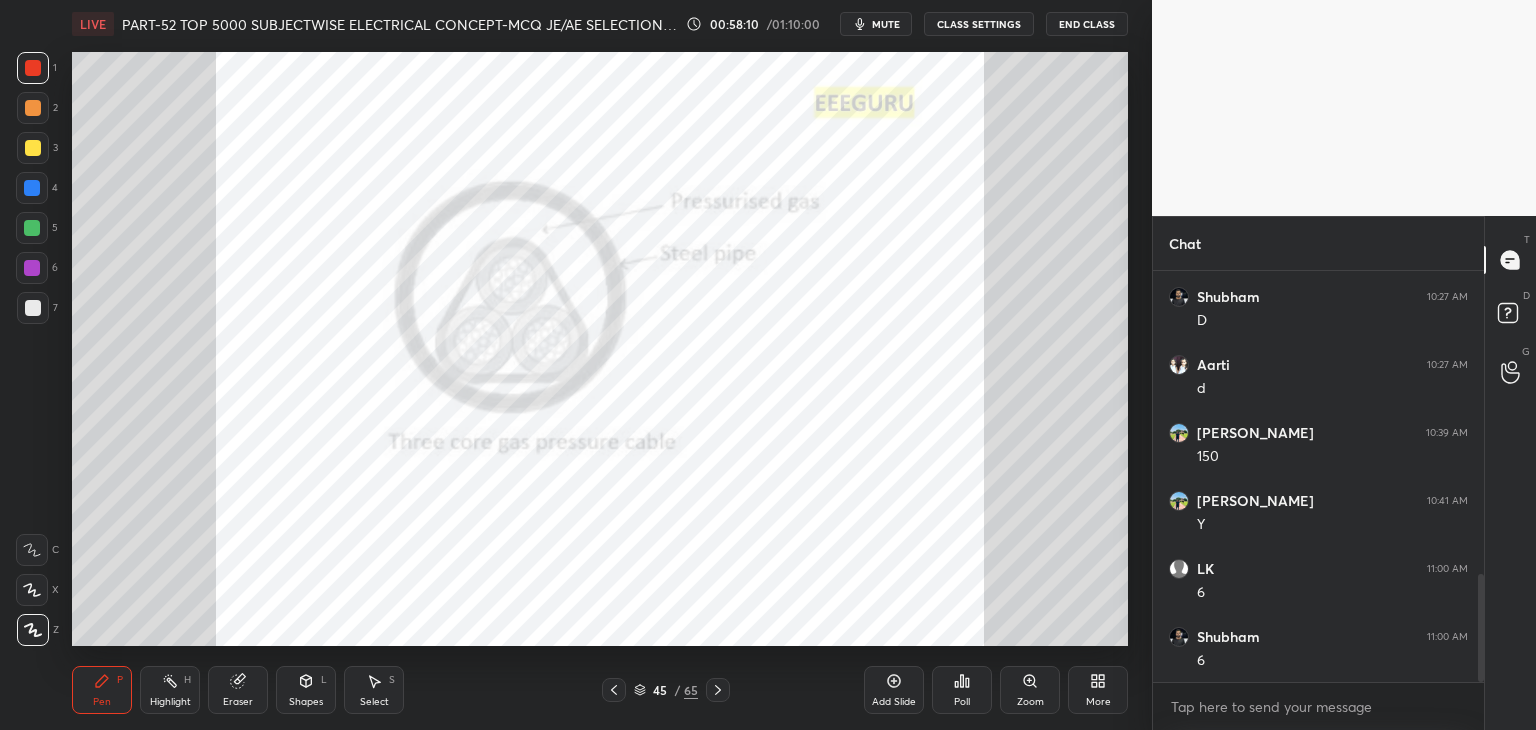 click 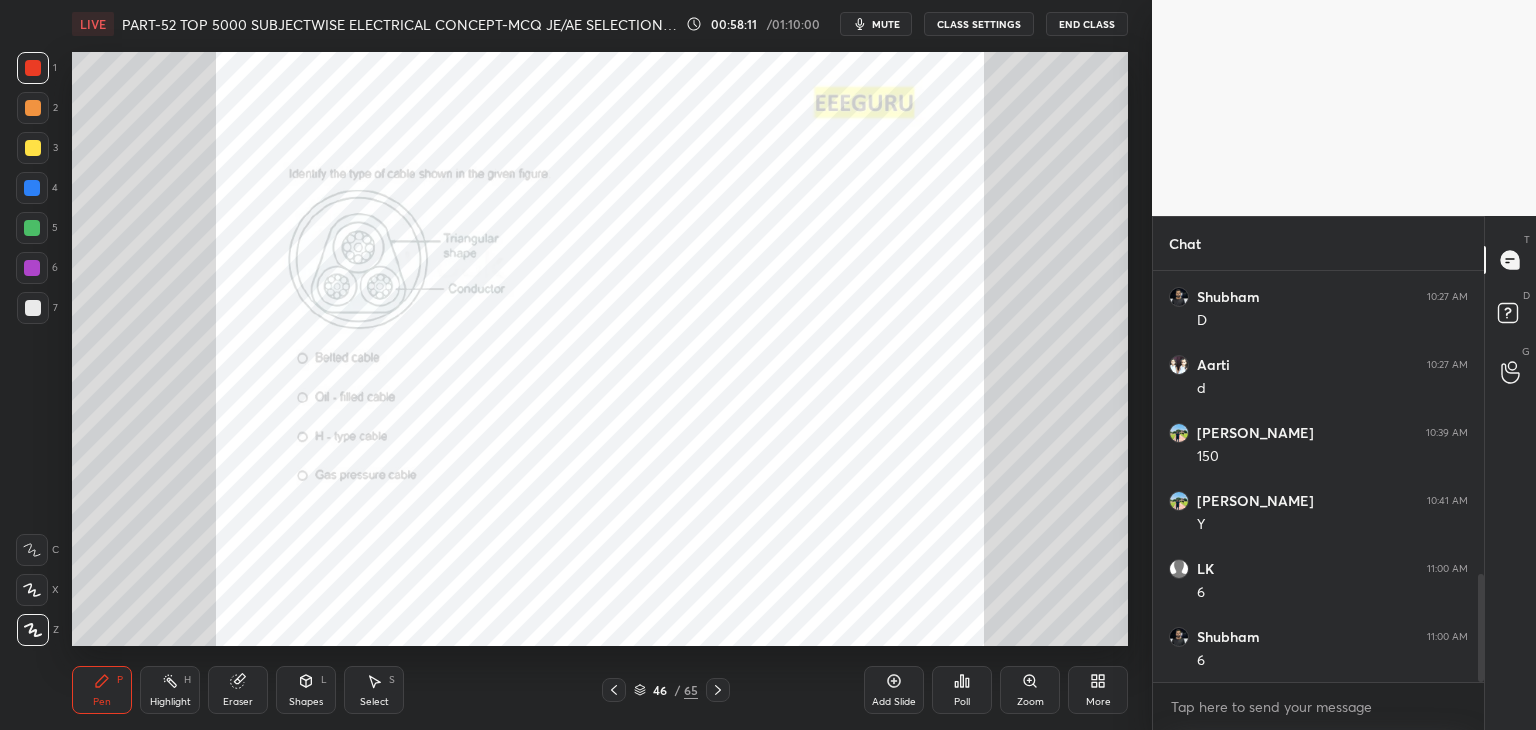 click 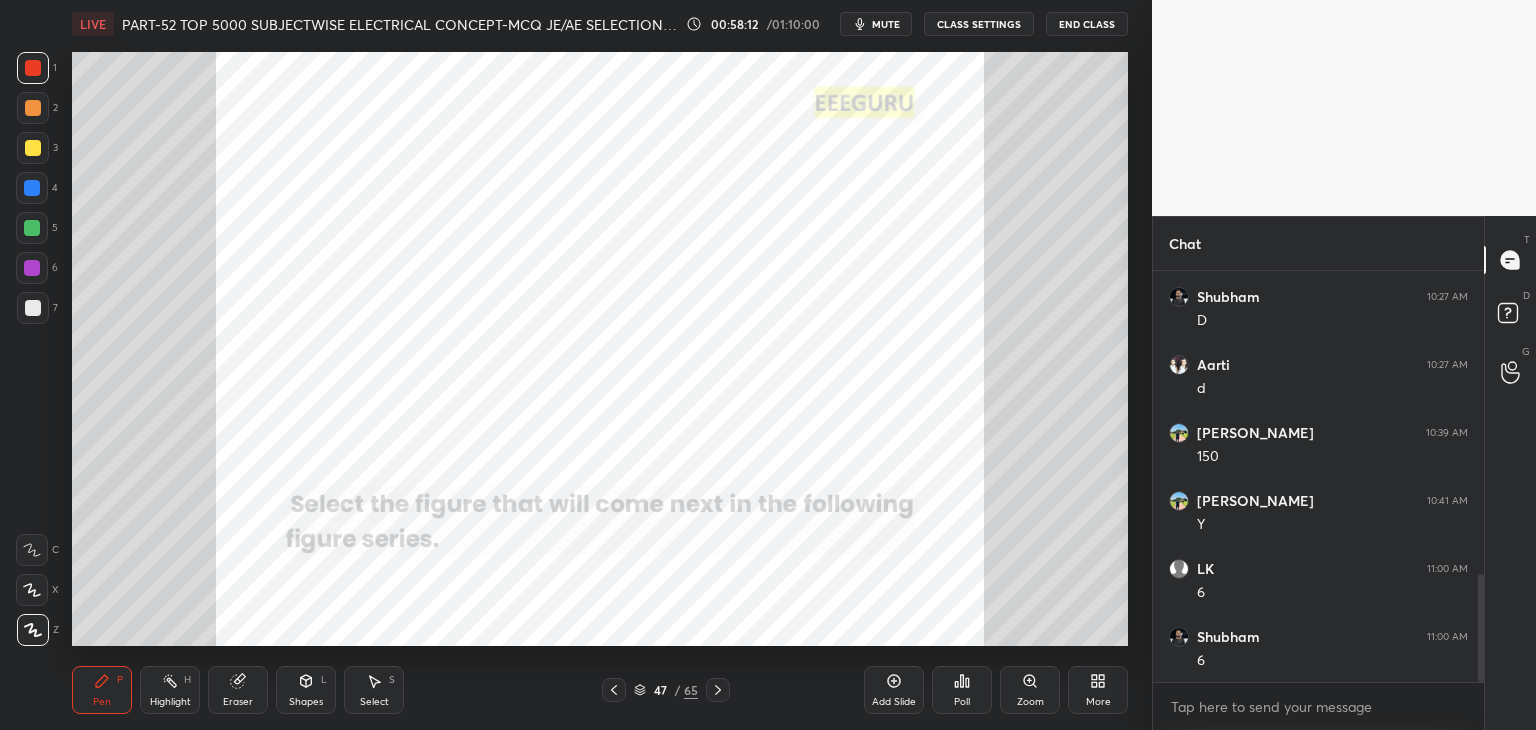 click at bounding box center (718, 690) 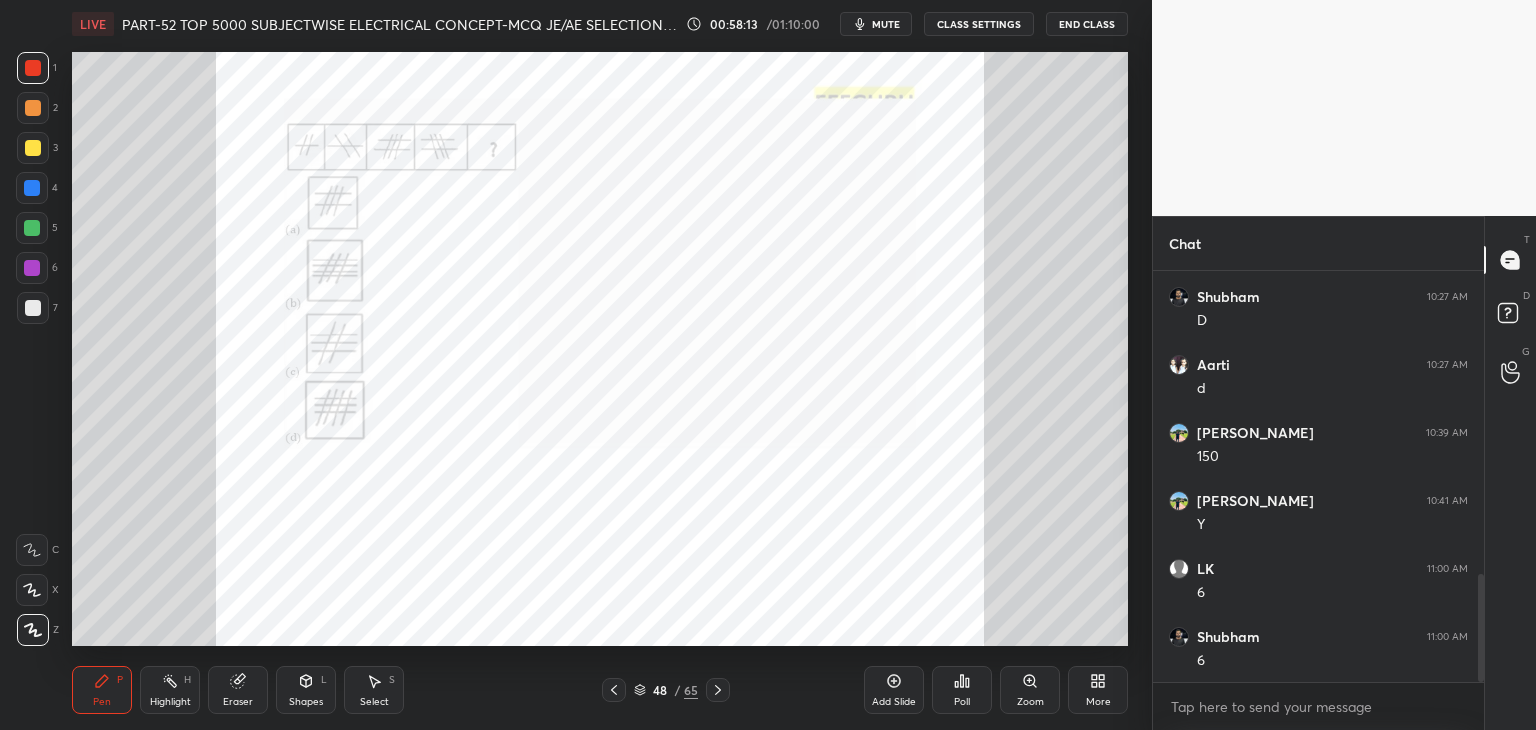 click at bounding box center (718, 690) 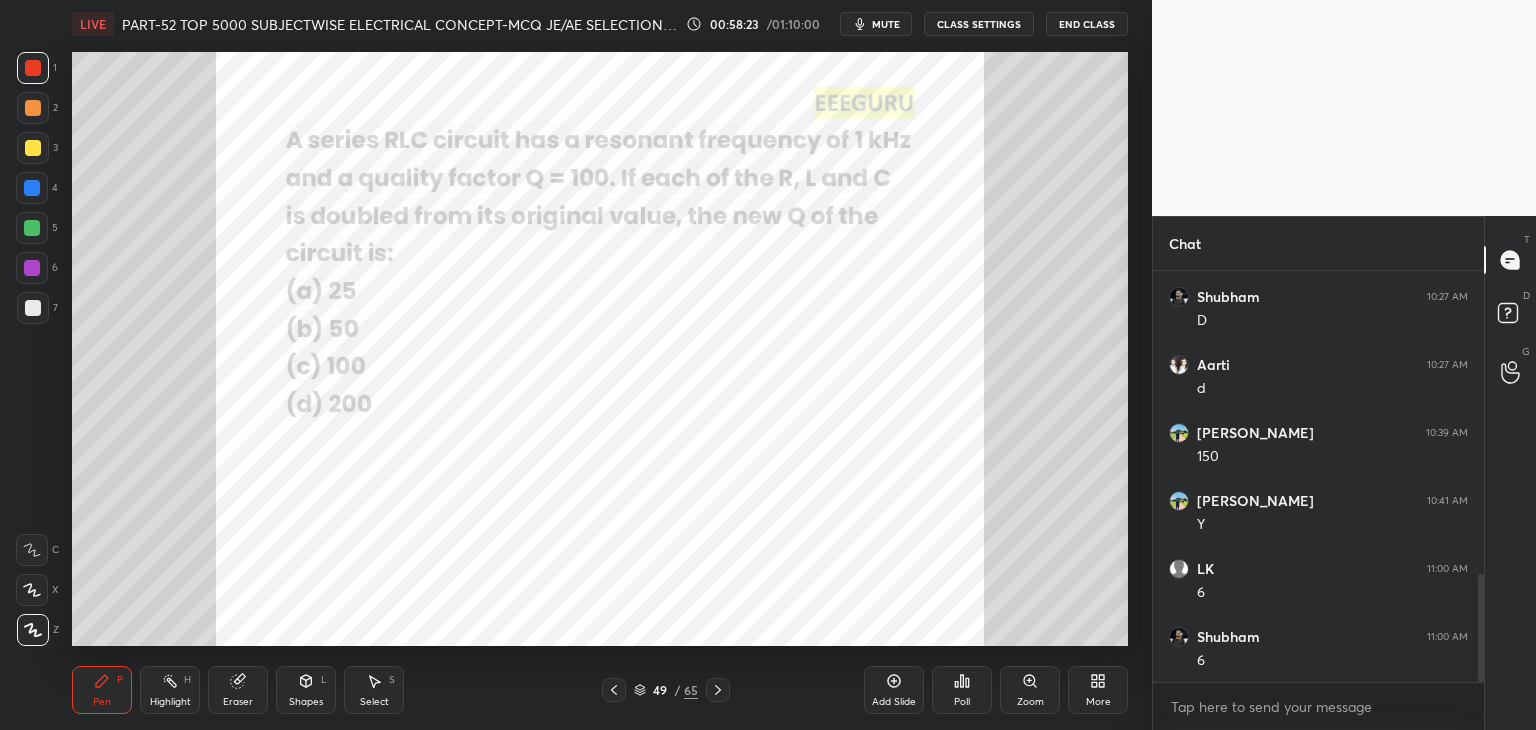 click on "Poll" at bounding box center [962, 702] 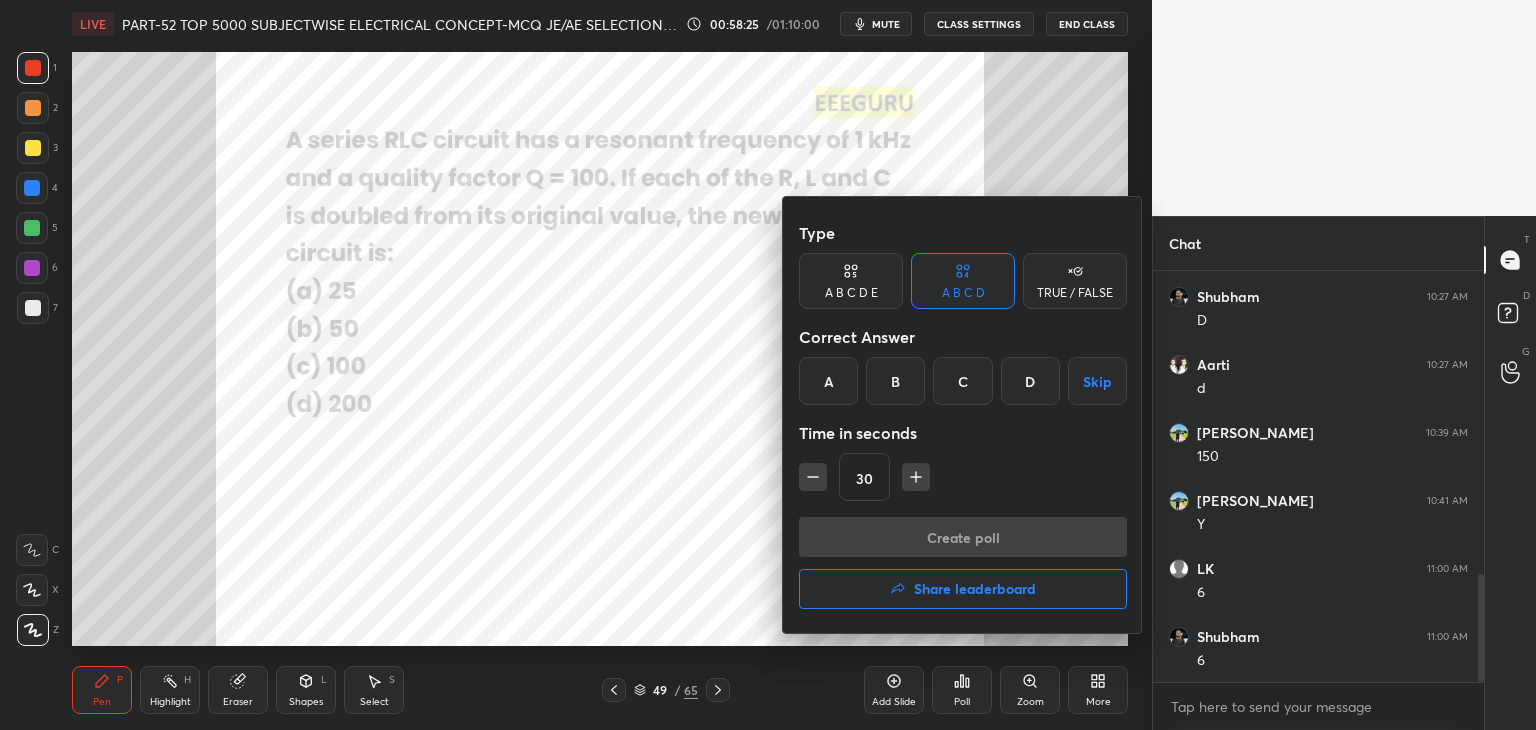click on "B" at bounding box center [895, 381] 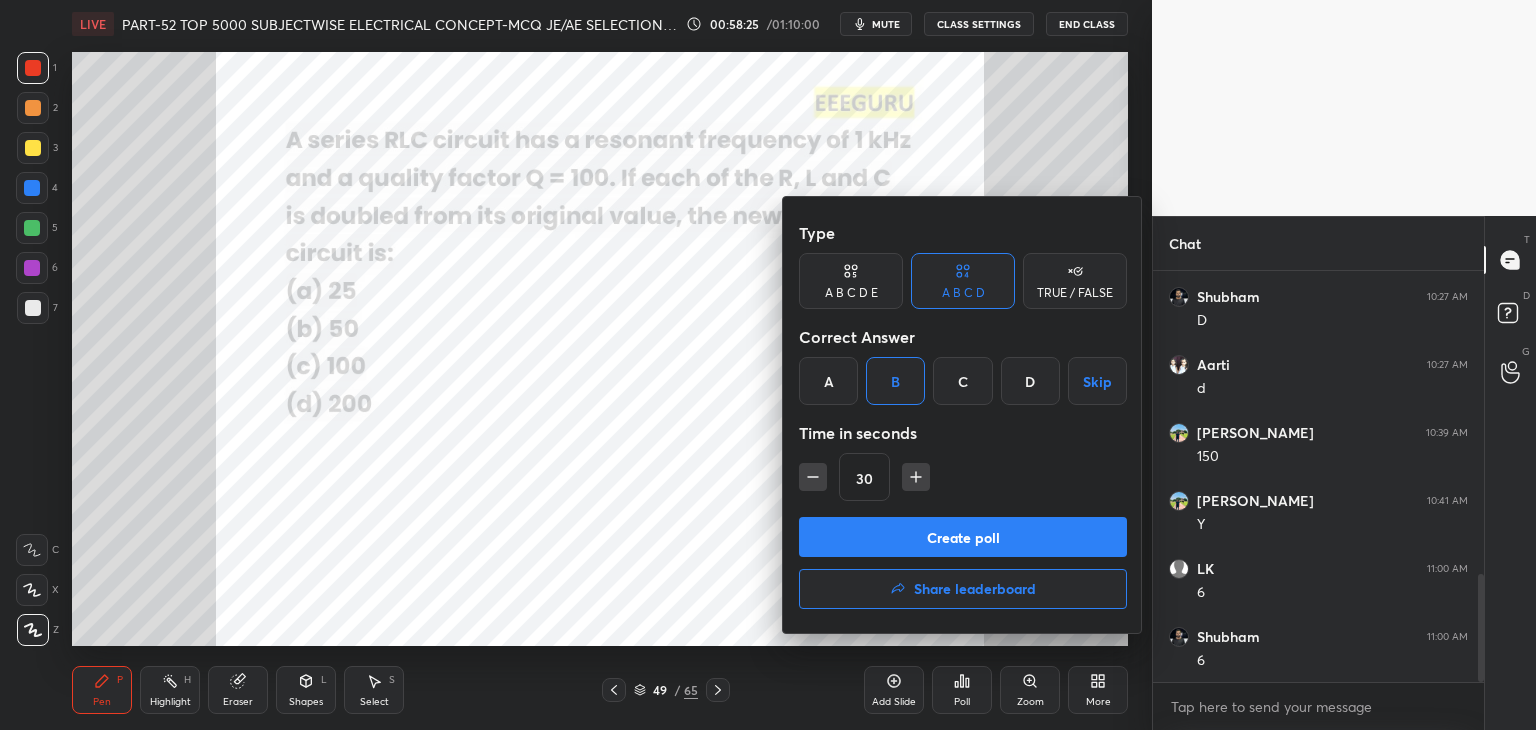 drag, startPoint x: 916, startPoint y: 468, endPoint x: 916, endPoint y: 511, distance: 43 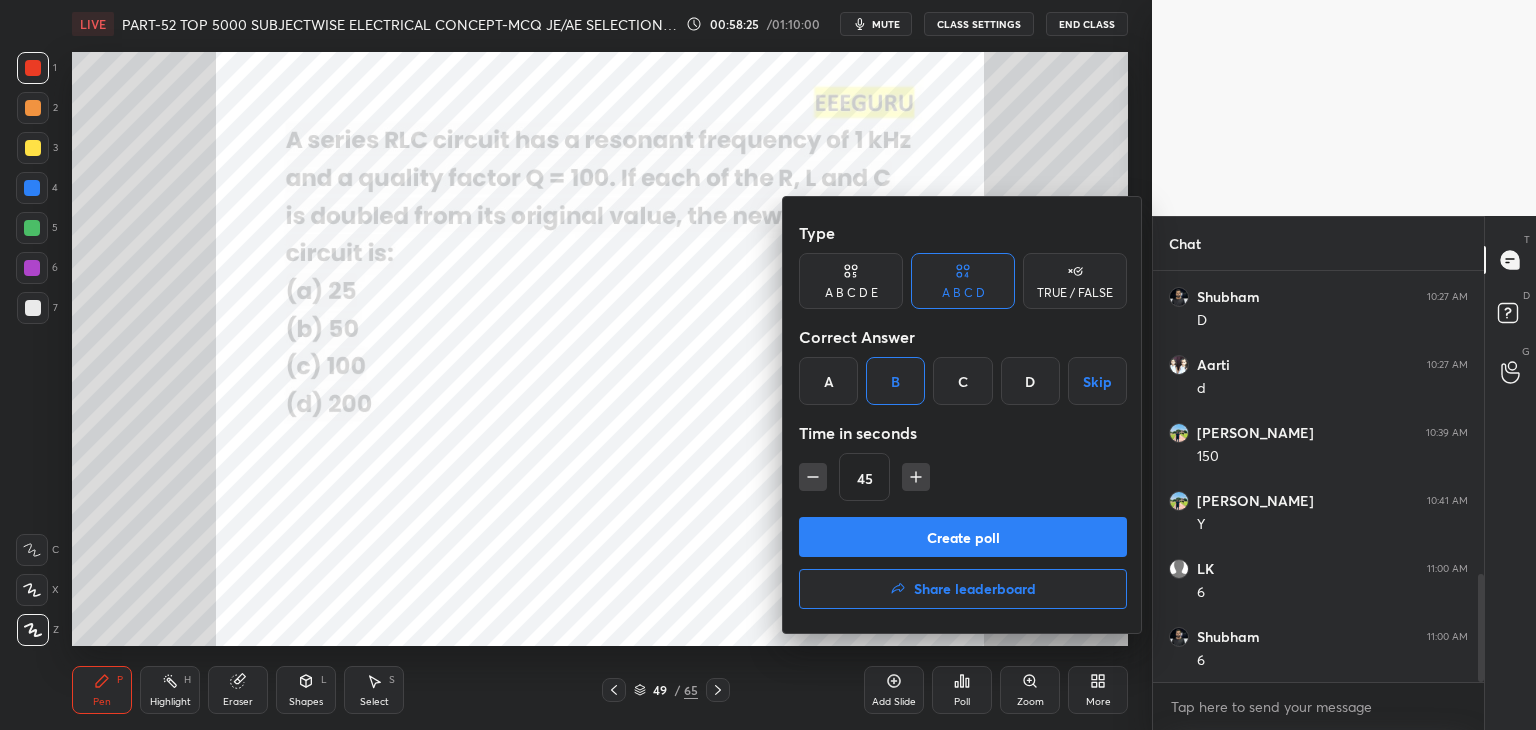 click on "Create poll" at bounding box center [963, 537] 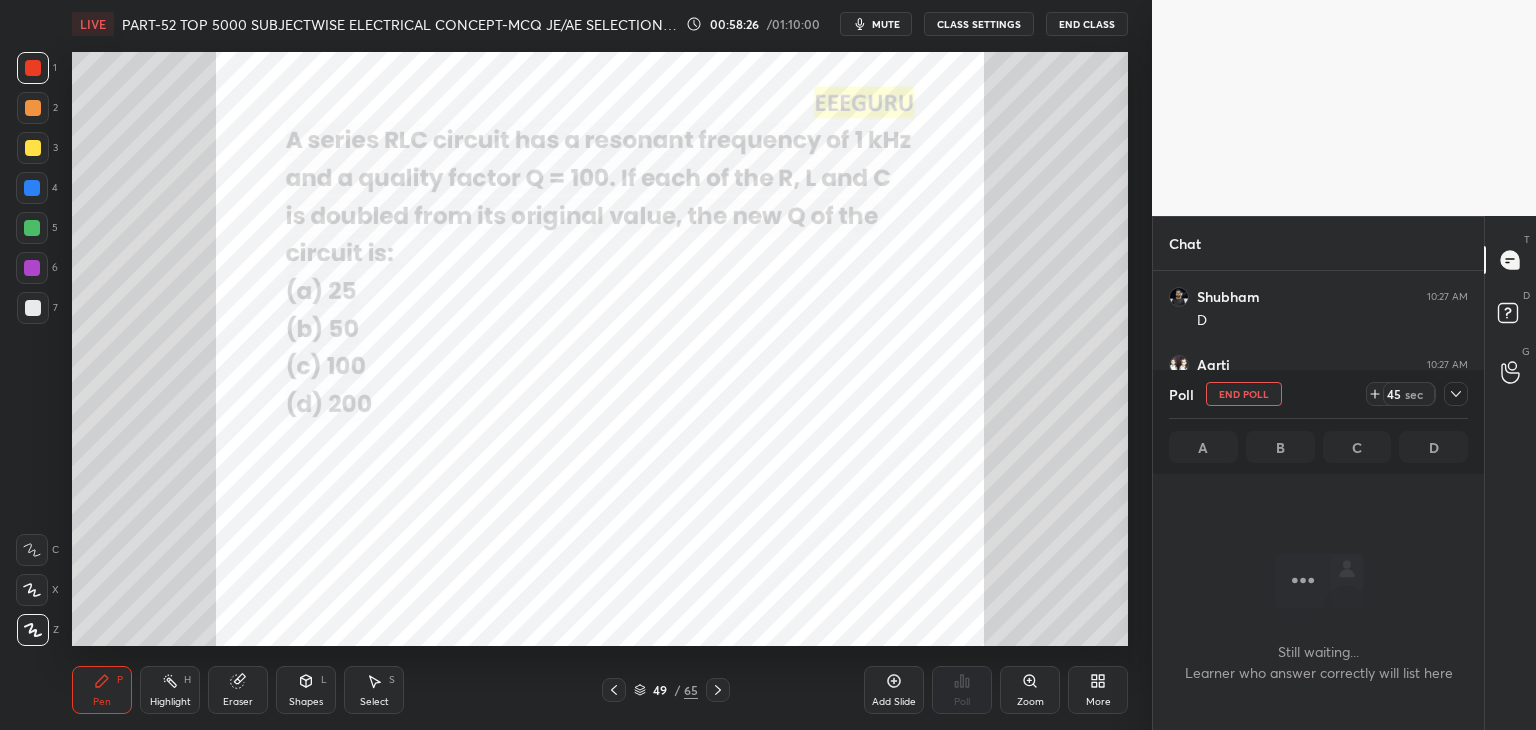 scroll, scrollTop: 308, scrollLeft: 325, axis: both 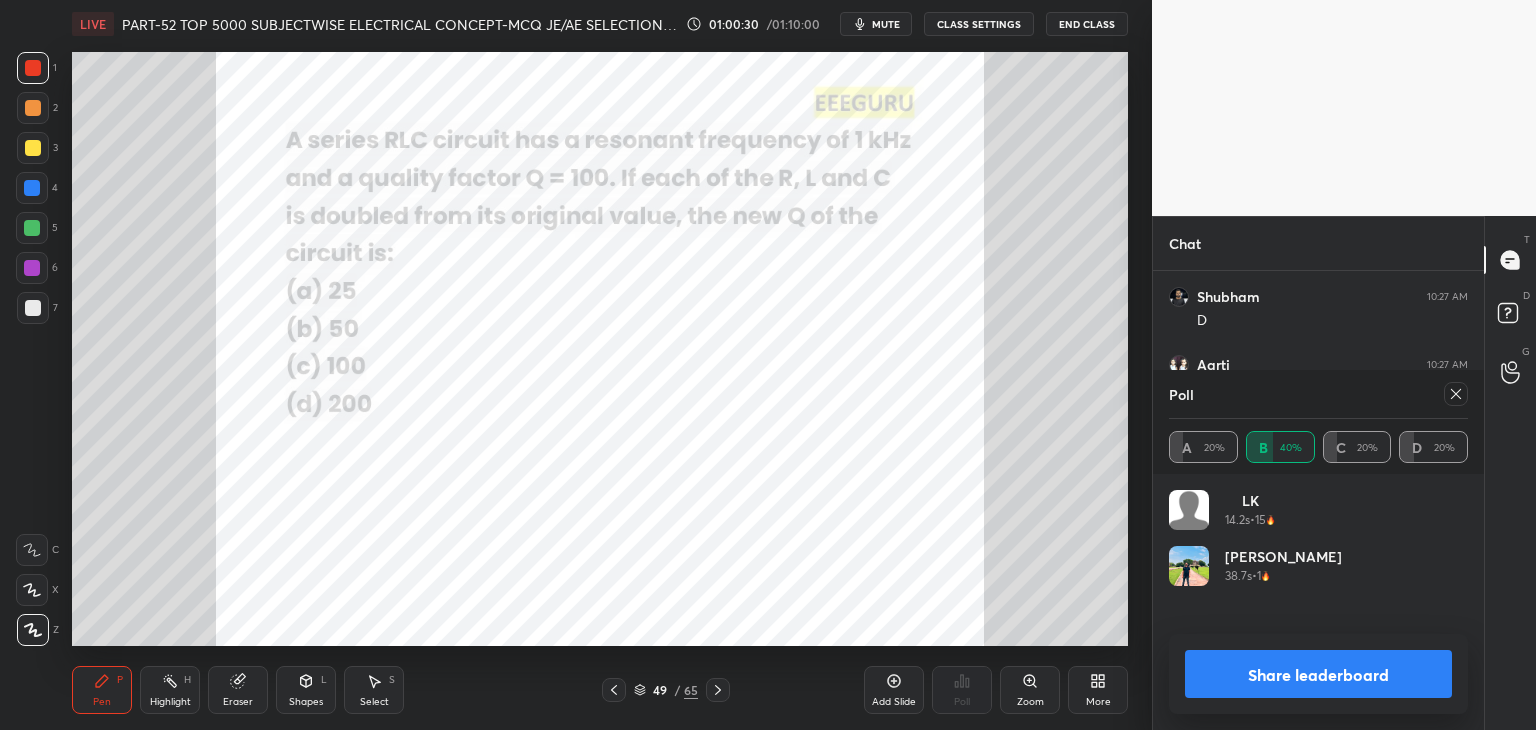 click at bounding box center (1456, 394) 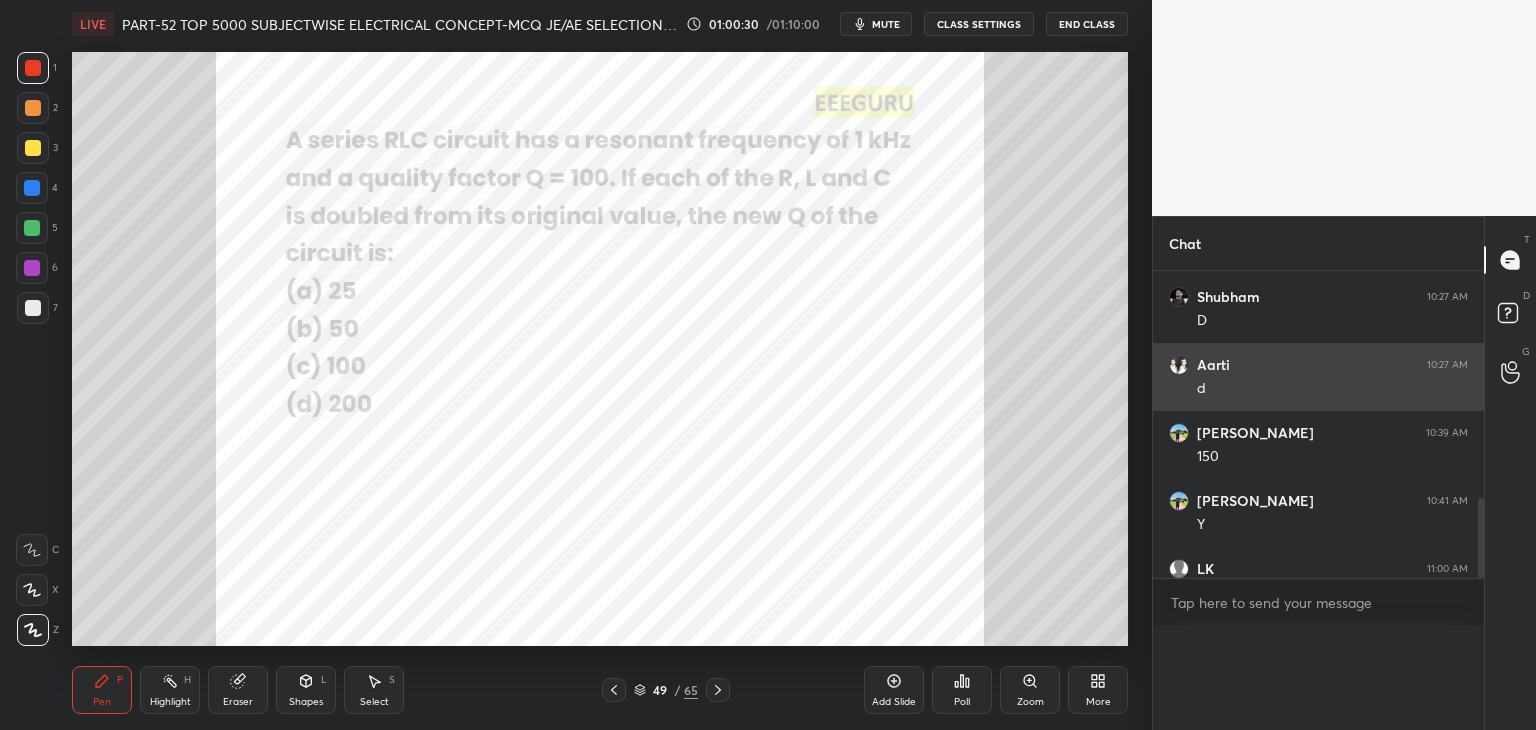scroll, scrollTop: 0, scrollLeft: 0, axis: both 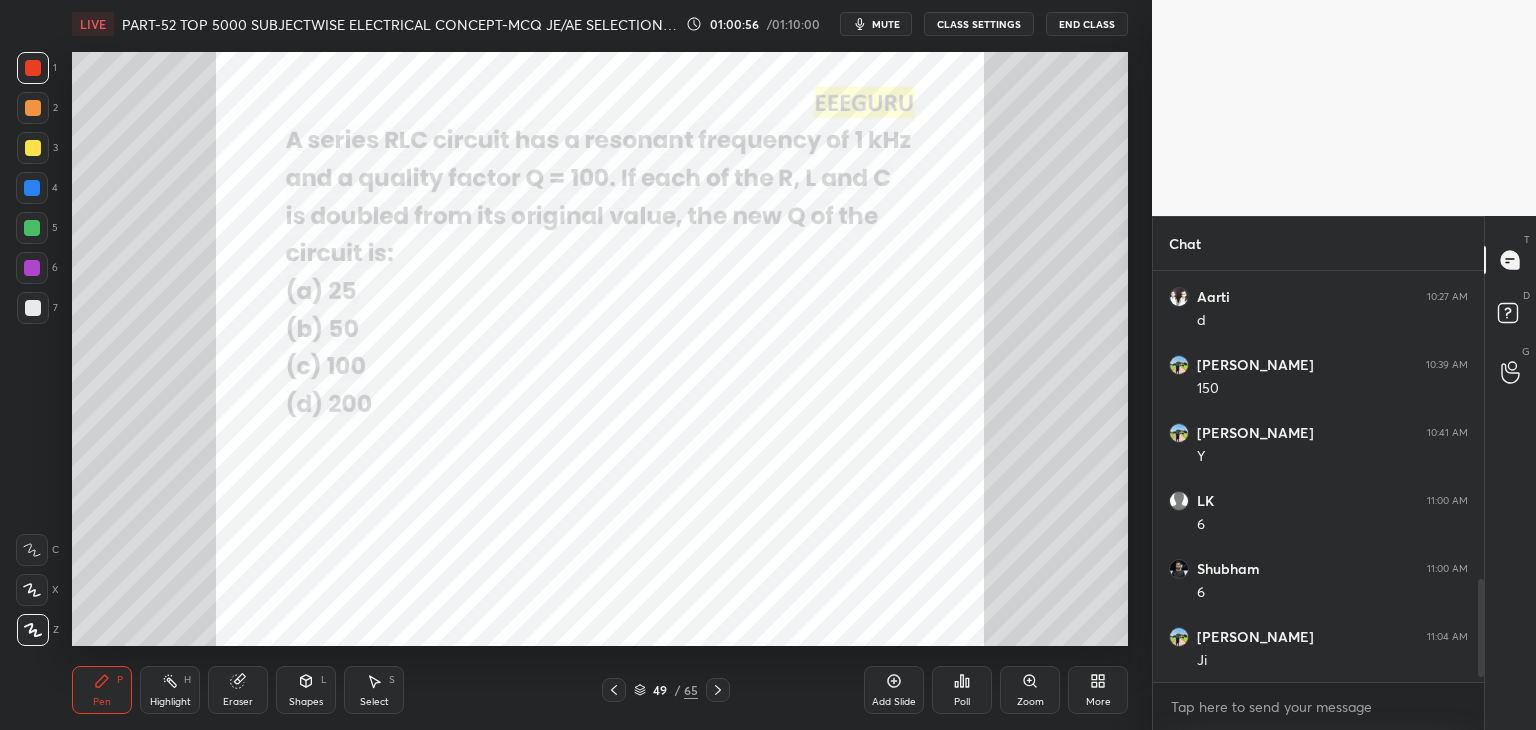 click 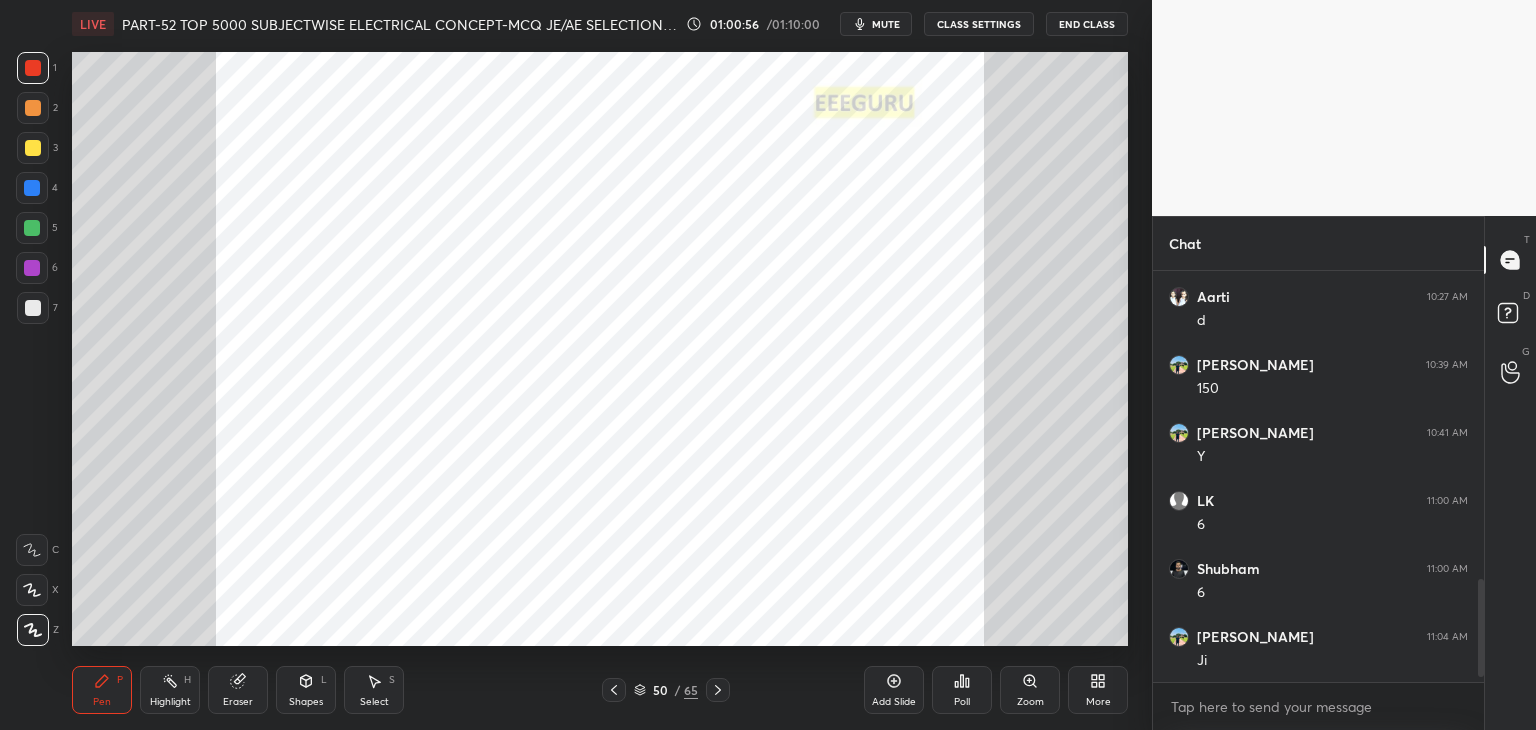 click at bounding box center [718, 690] 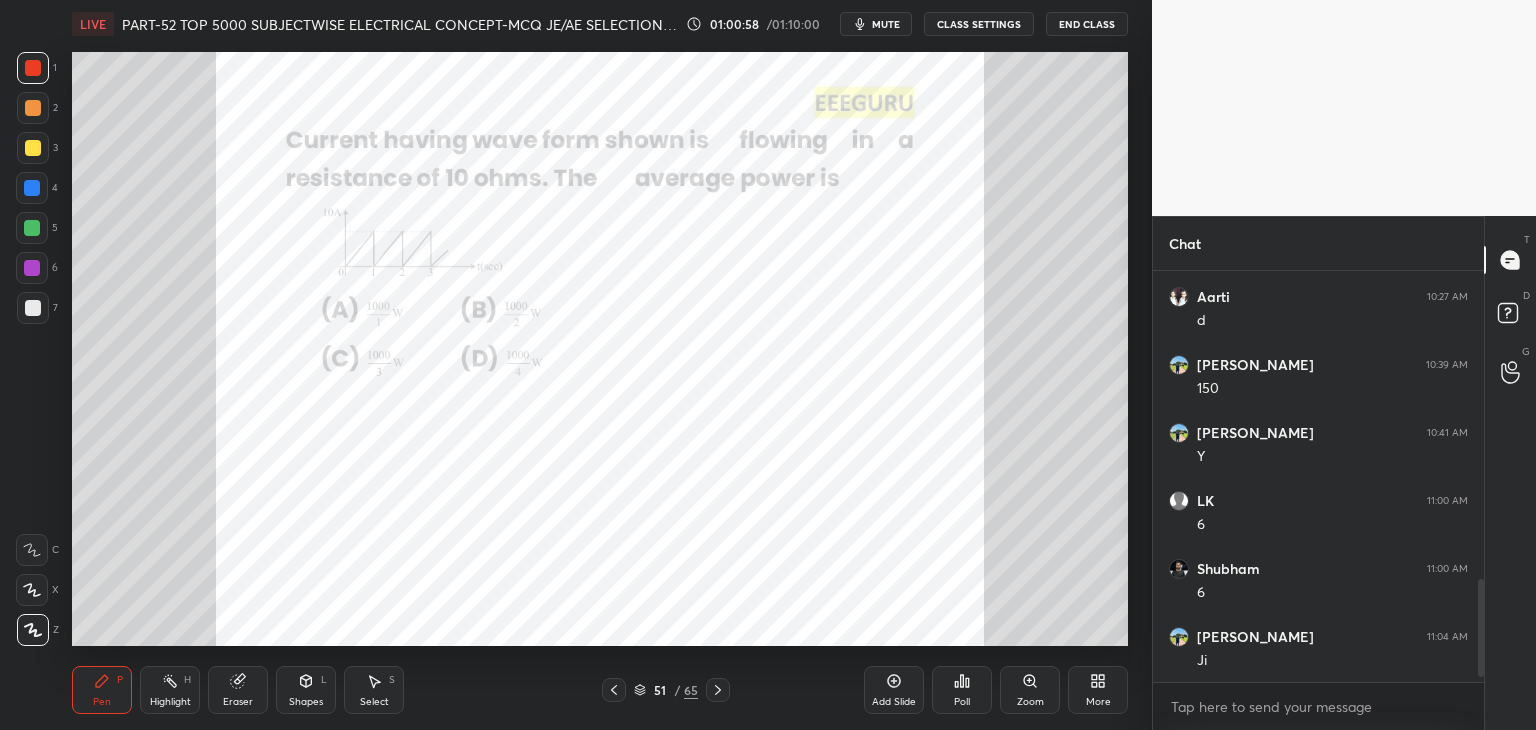 click on "Zoom" at bounding box center (1030, 690) 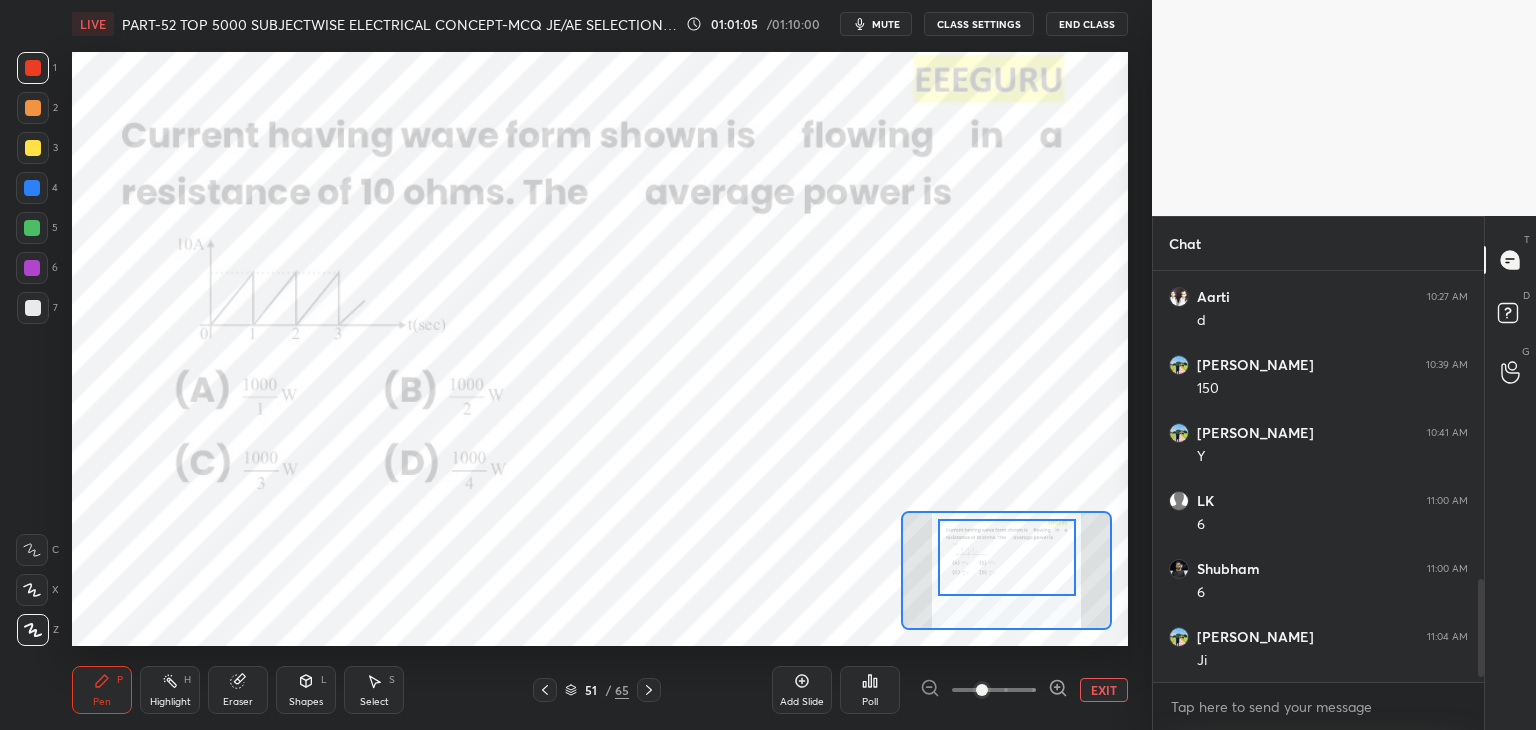 drag, startPoint x: 1019, startPoint y: 599, endPoint x: 1015, endPoint y: 589, distance: 10.770329 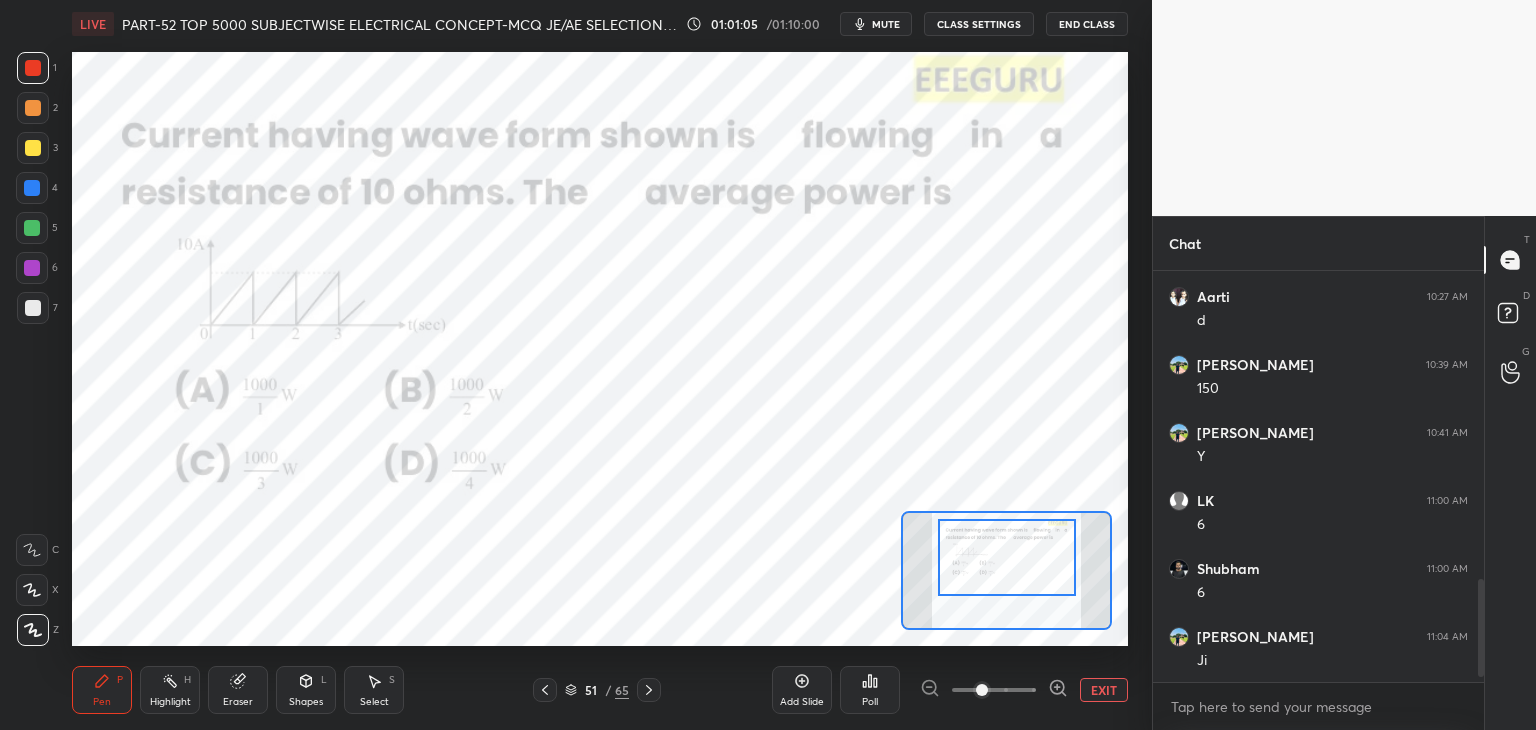 click at bounding box center (1007, 557) 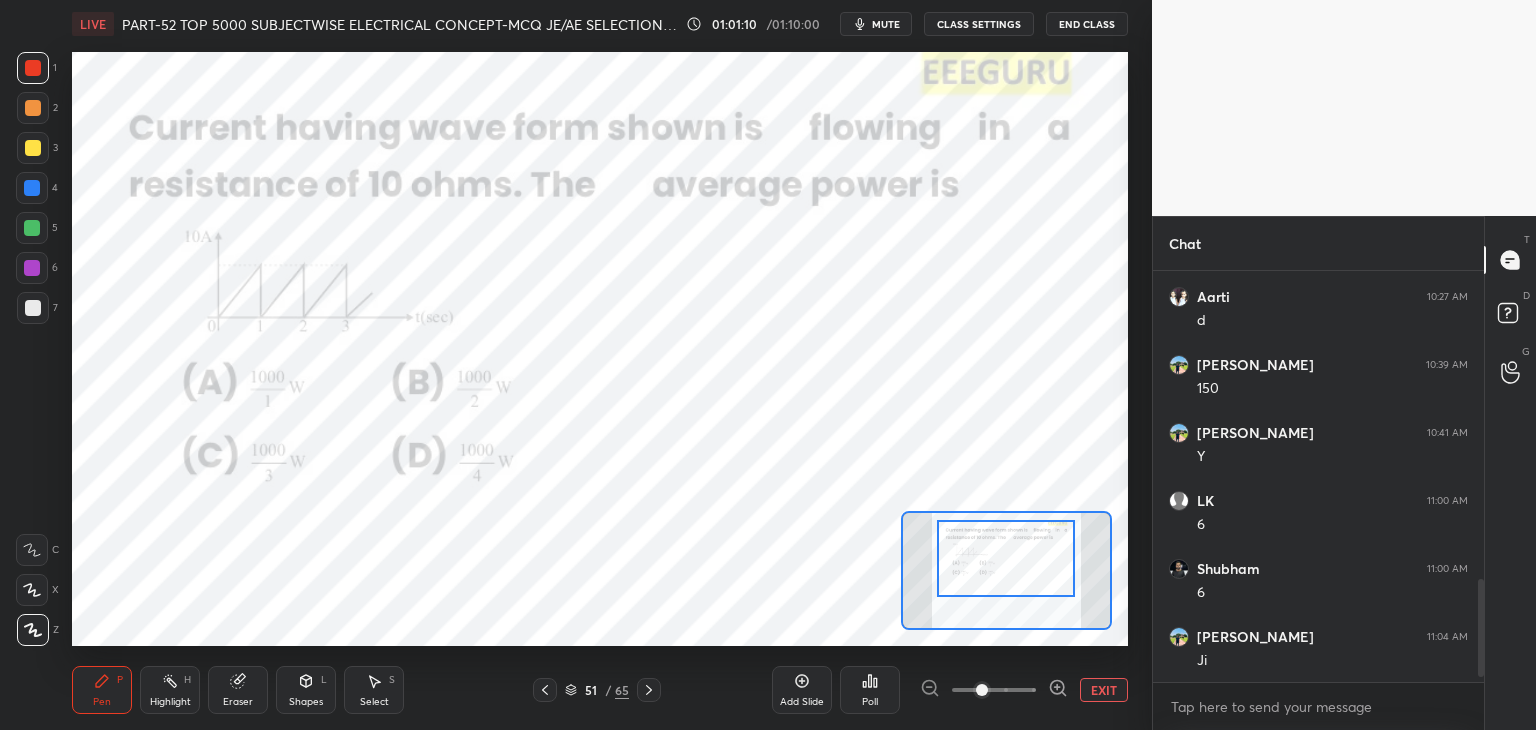 click at bounding box center [1006, 558] 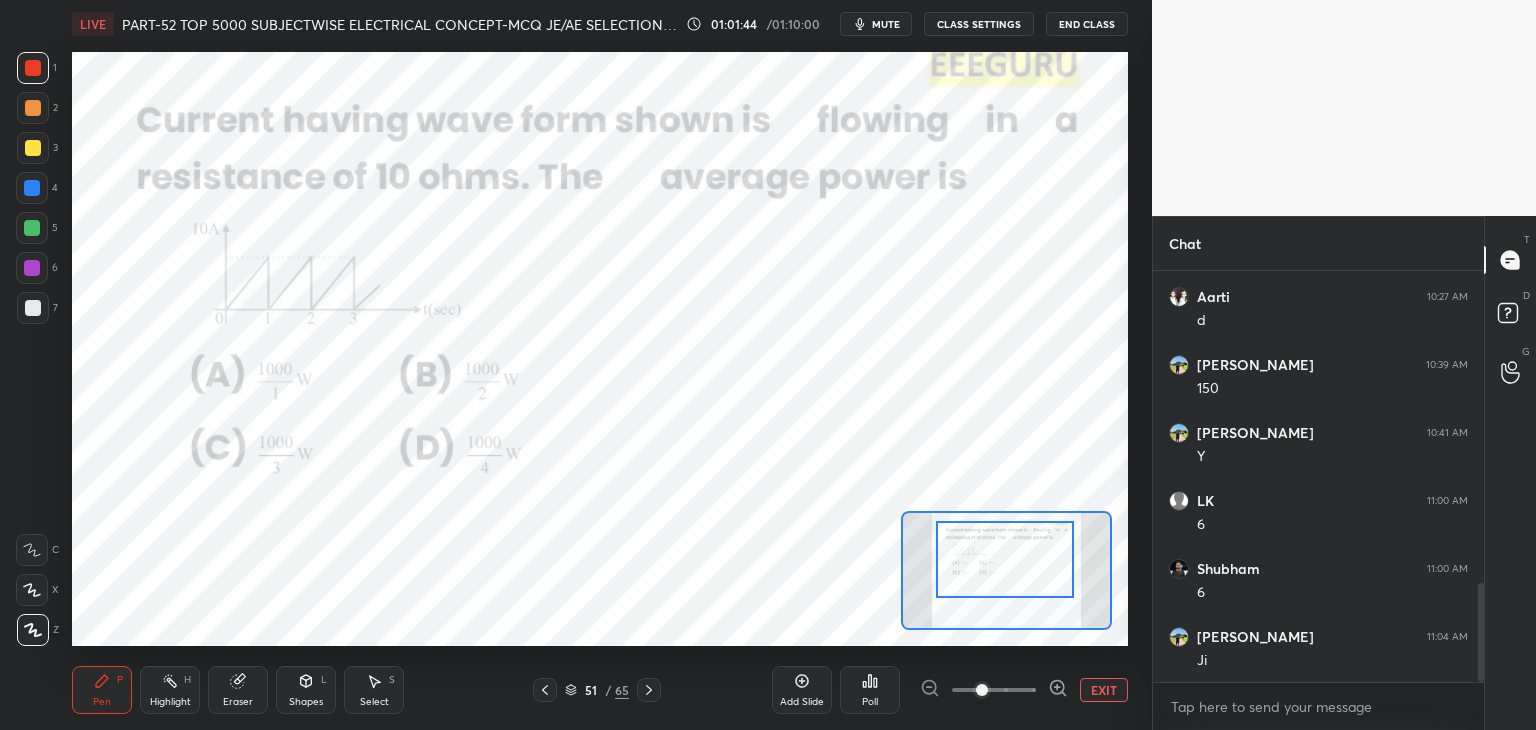 scroll, scrollTop: 1296, scrollLeft: 0, axis: vertical 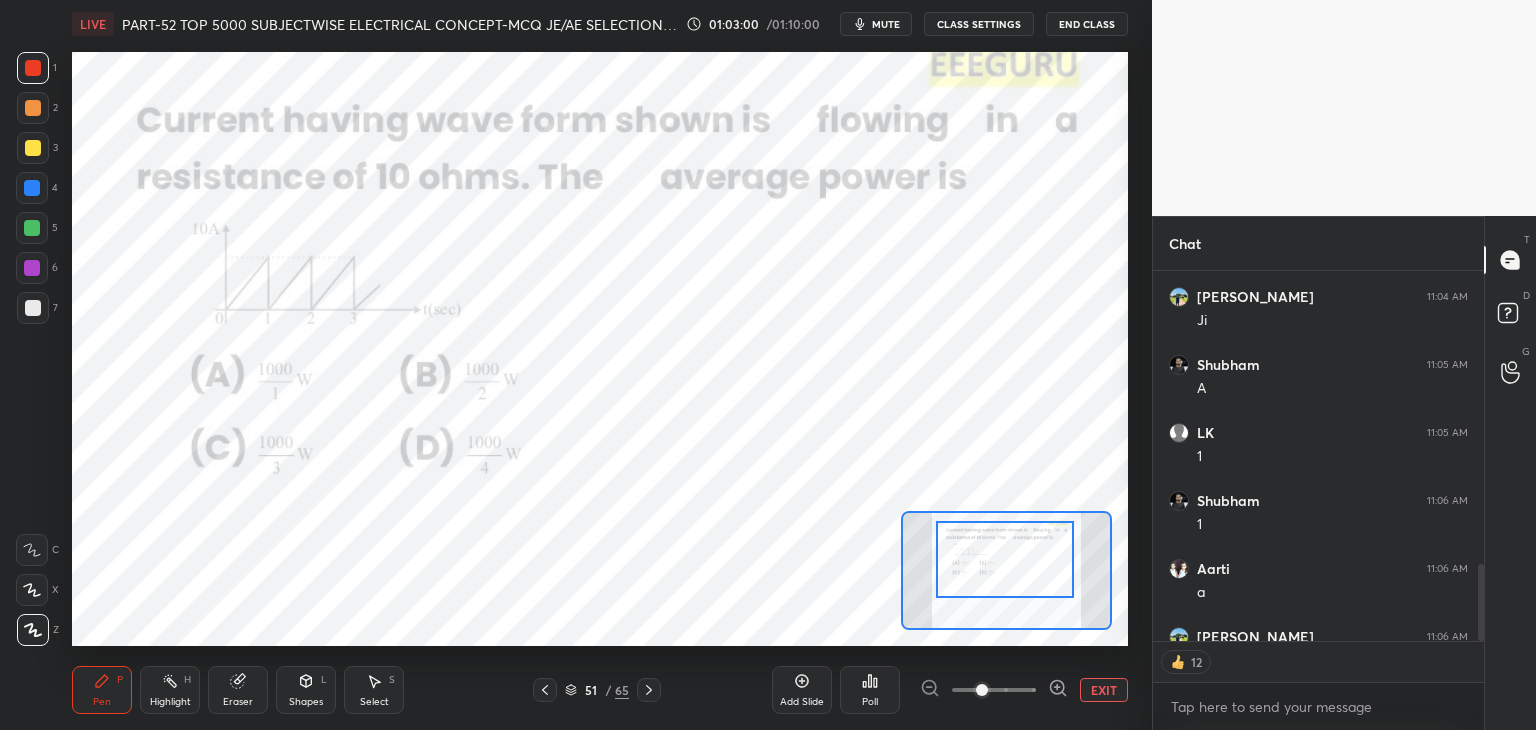 click at bounding box center (649, 690) 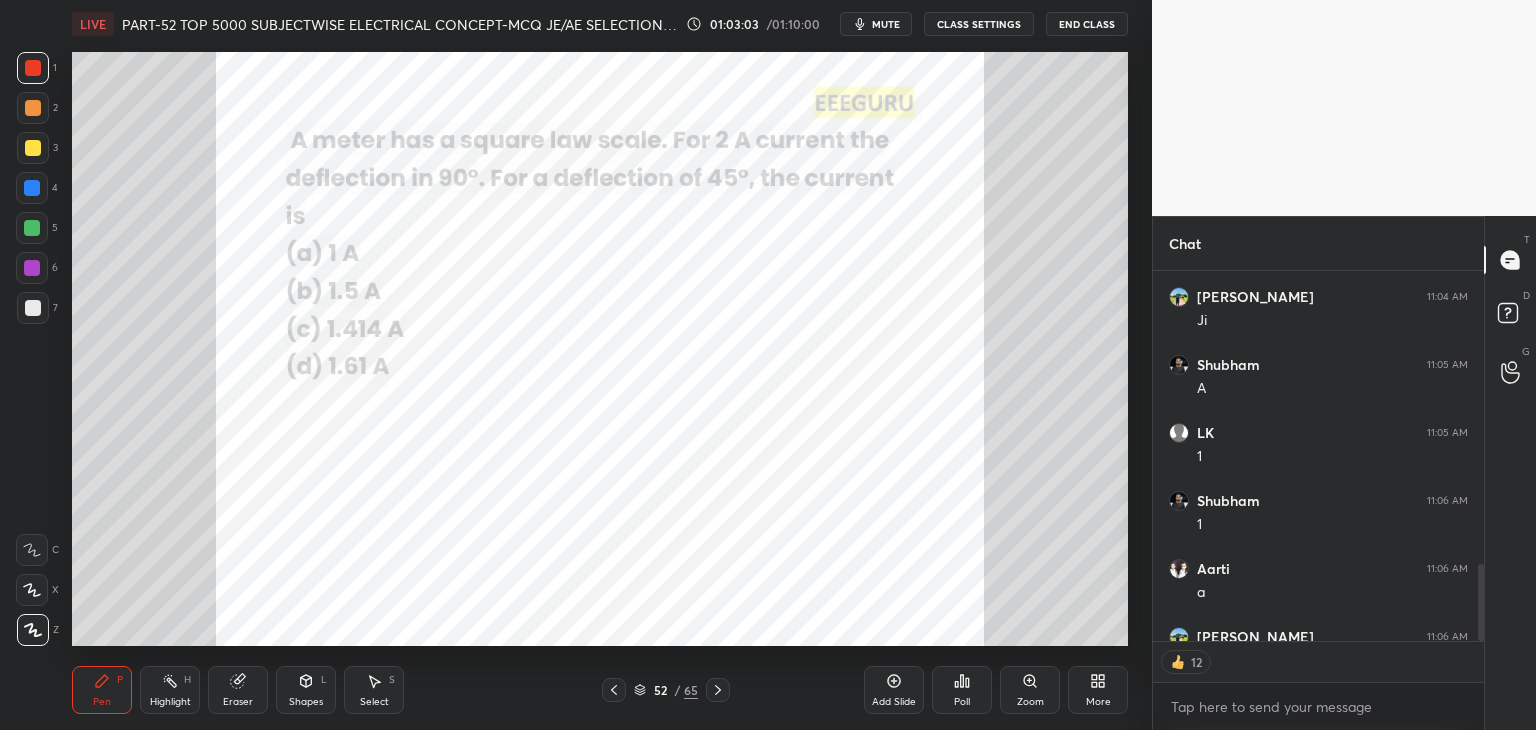 click 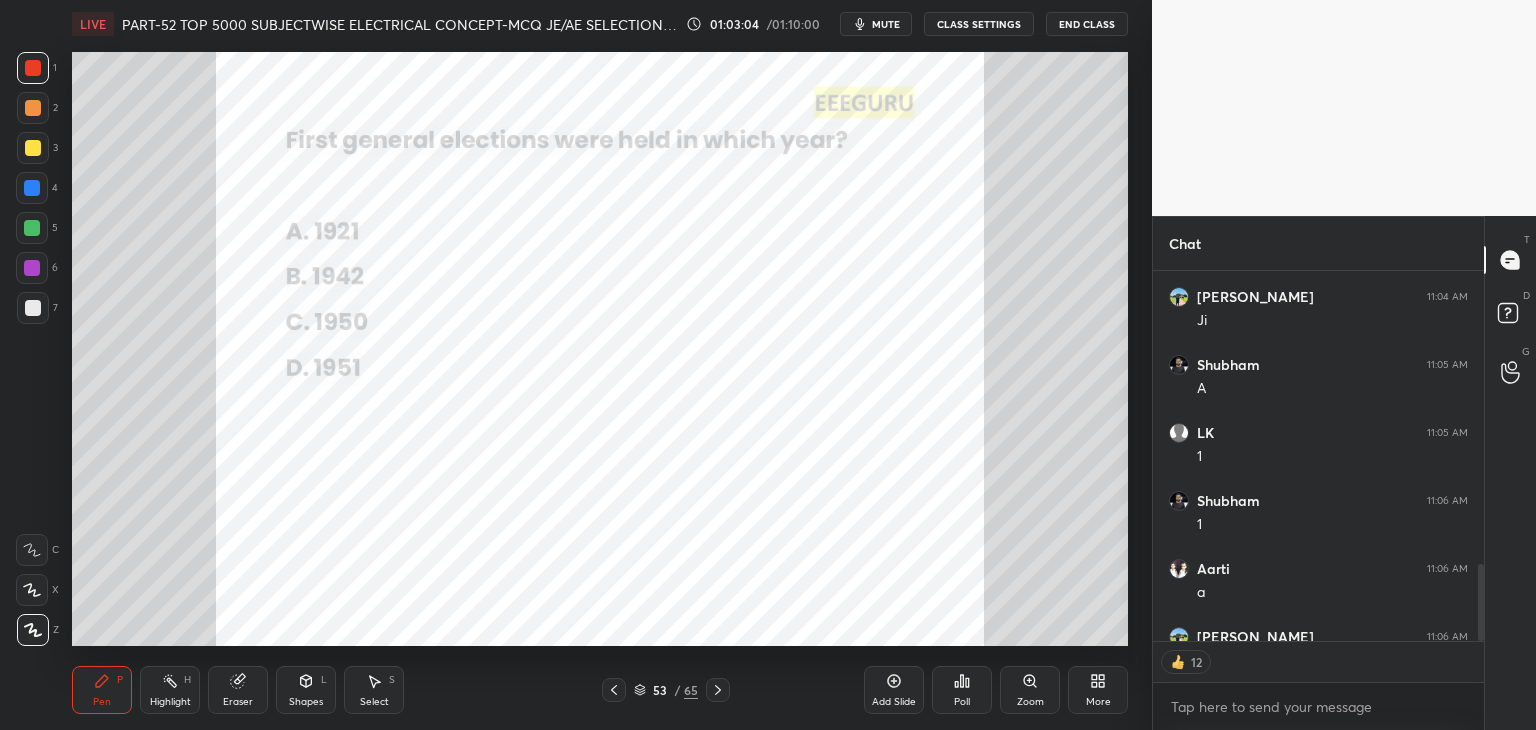 click 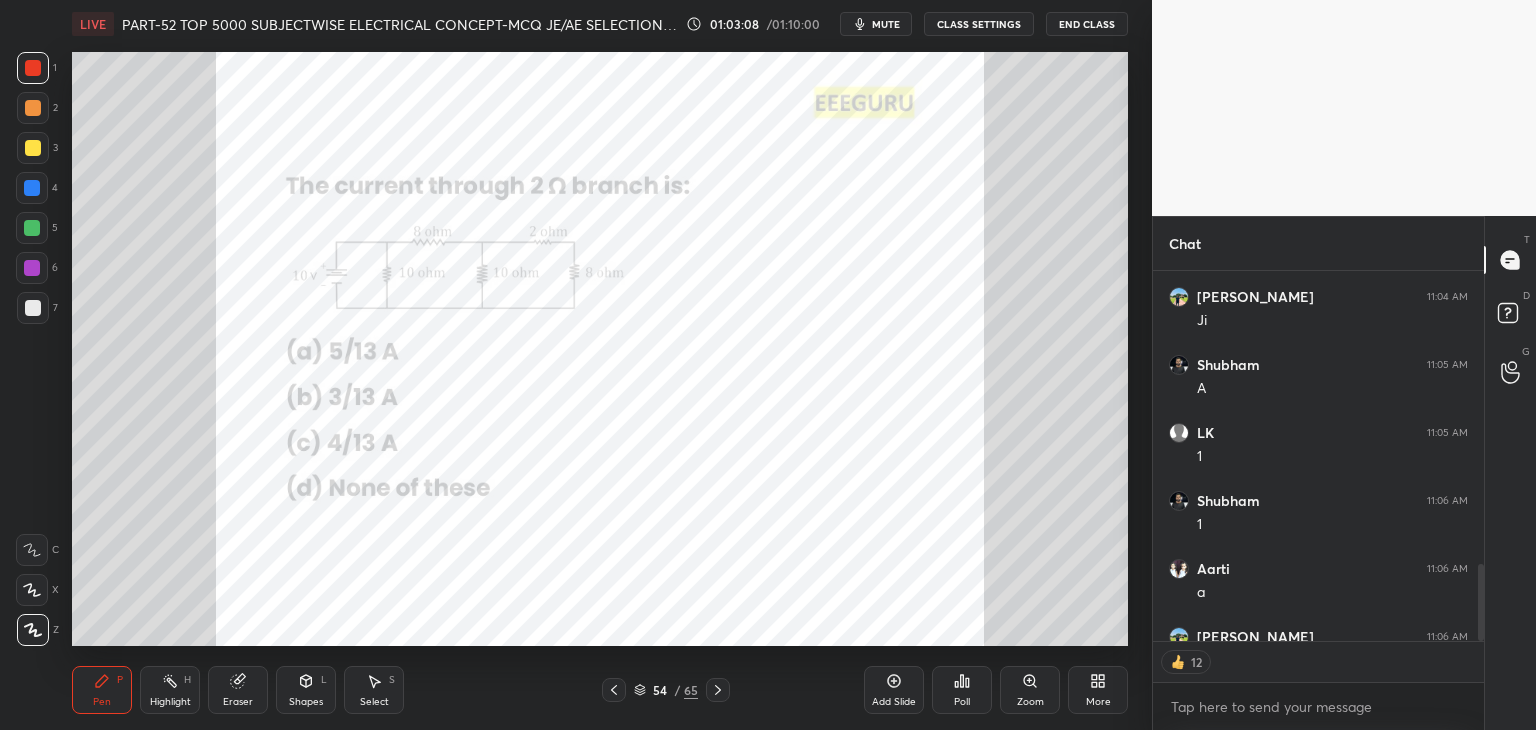 scroll, scrollTop: 6, scrollLeft: 6, axis: both 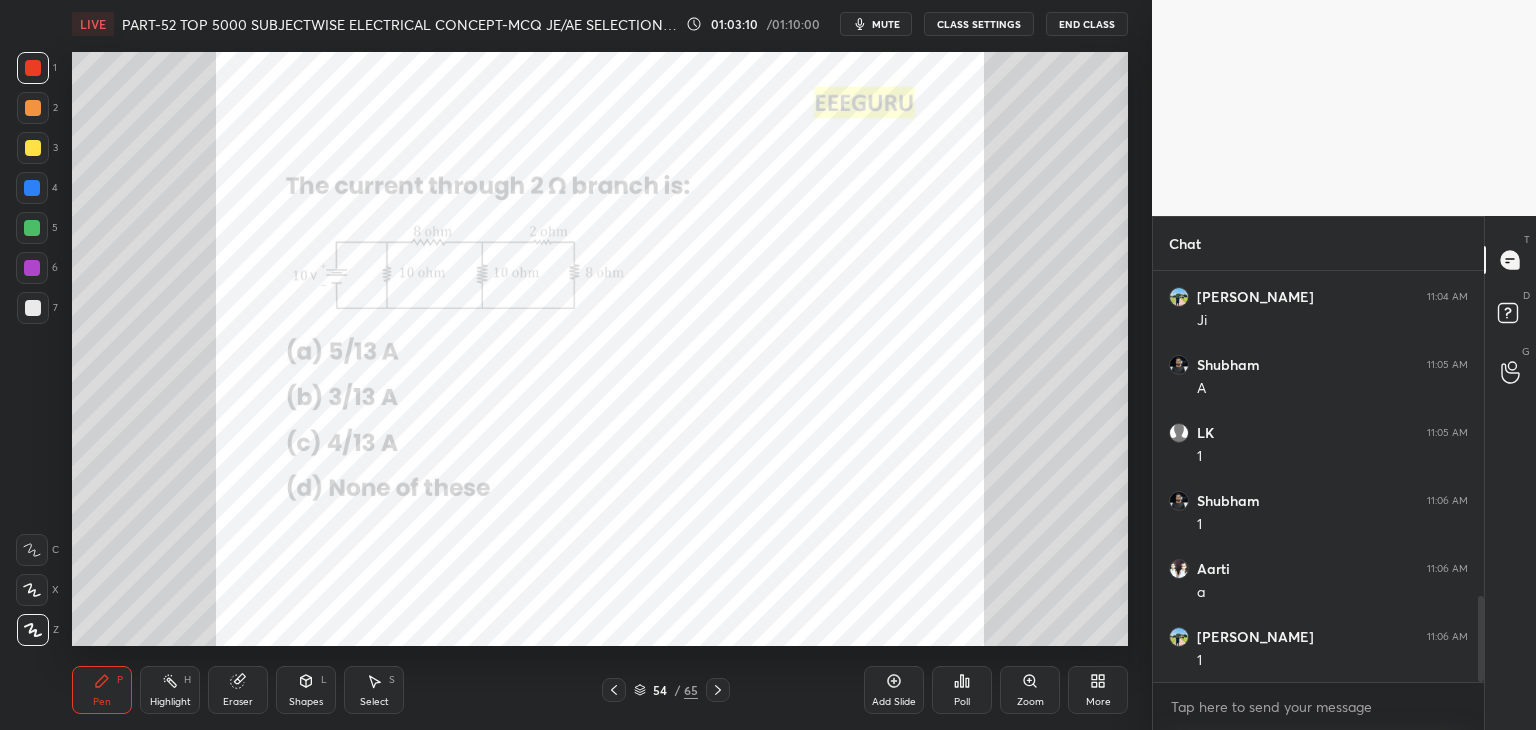 click on "LIVE PART-52 TOP 5000 SUBJECTWISE ELECTRICAL CONCEPT-MCQ JE/AE SELECTION SERIES BY PRAVEEN SIR 01:03:10 /  01:10:00 mute CLASS SETTINGS End Class Setting up your live class Poll for   secs No correct answer Start poll Back PART-52 TOP 5000 SUBJECTWISE ELECTRICAL CONCEPT-MCQ JE/AE SELECTION SERIES BY [PERSON_NAME] SIR • L52 of Top 5000 Subject wise Electrical Concept AE/JE Selection Series [PERSON_NAME] P Highlight H Eraser Shapes L Select S 54 / 65 Add Slide Poll Zoom More" at bounding box center (600, 365) 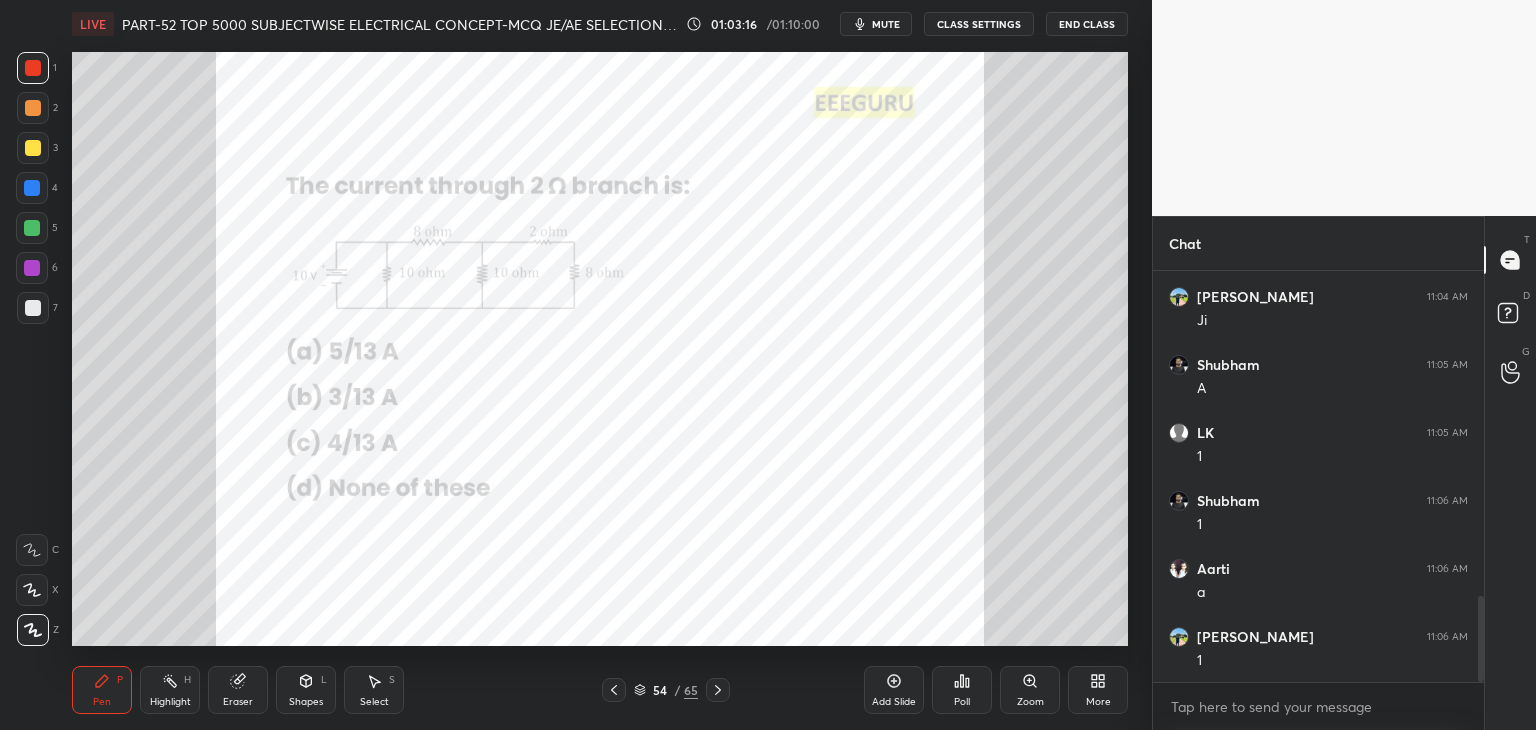 click 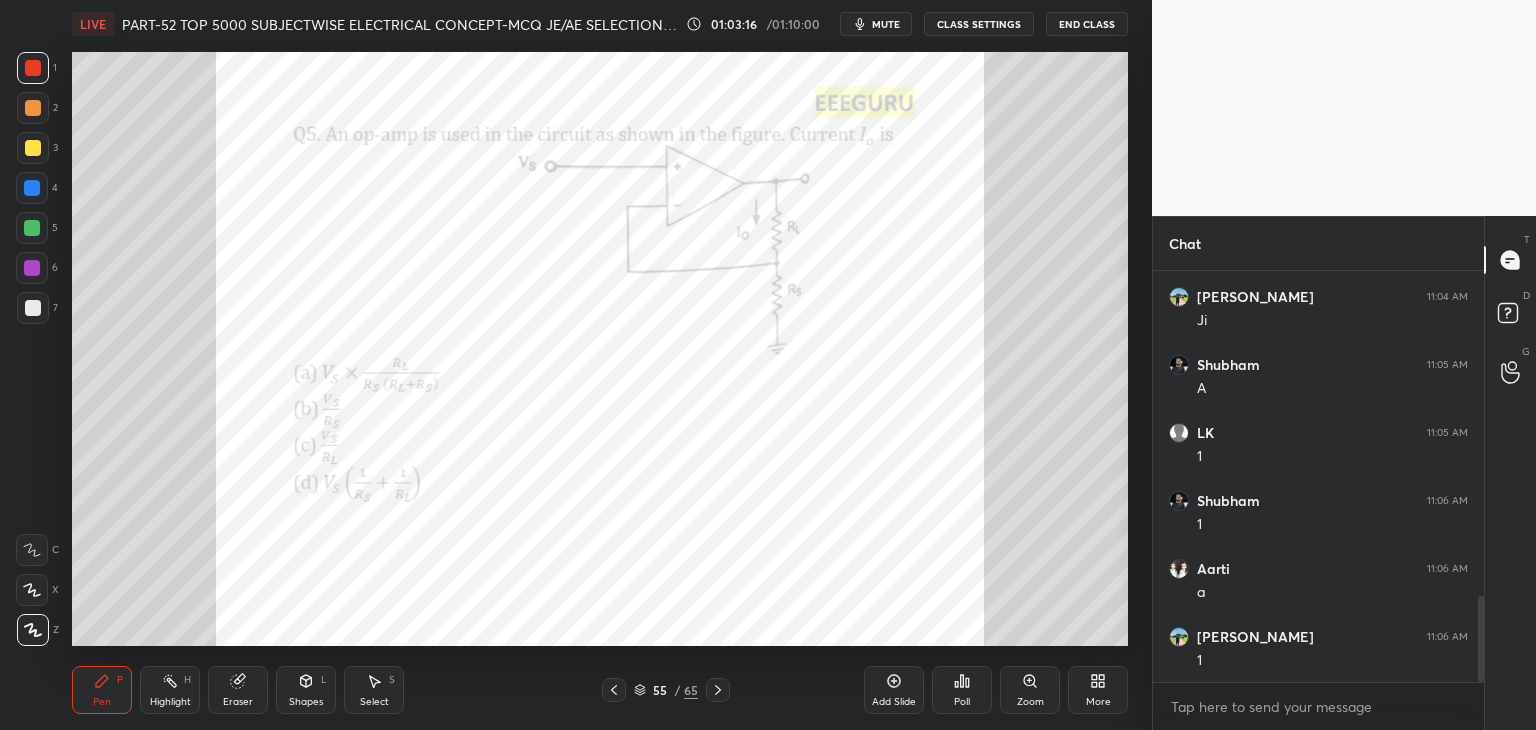 click 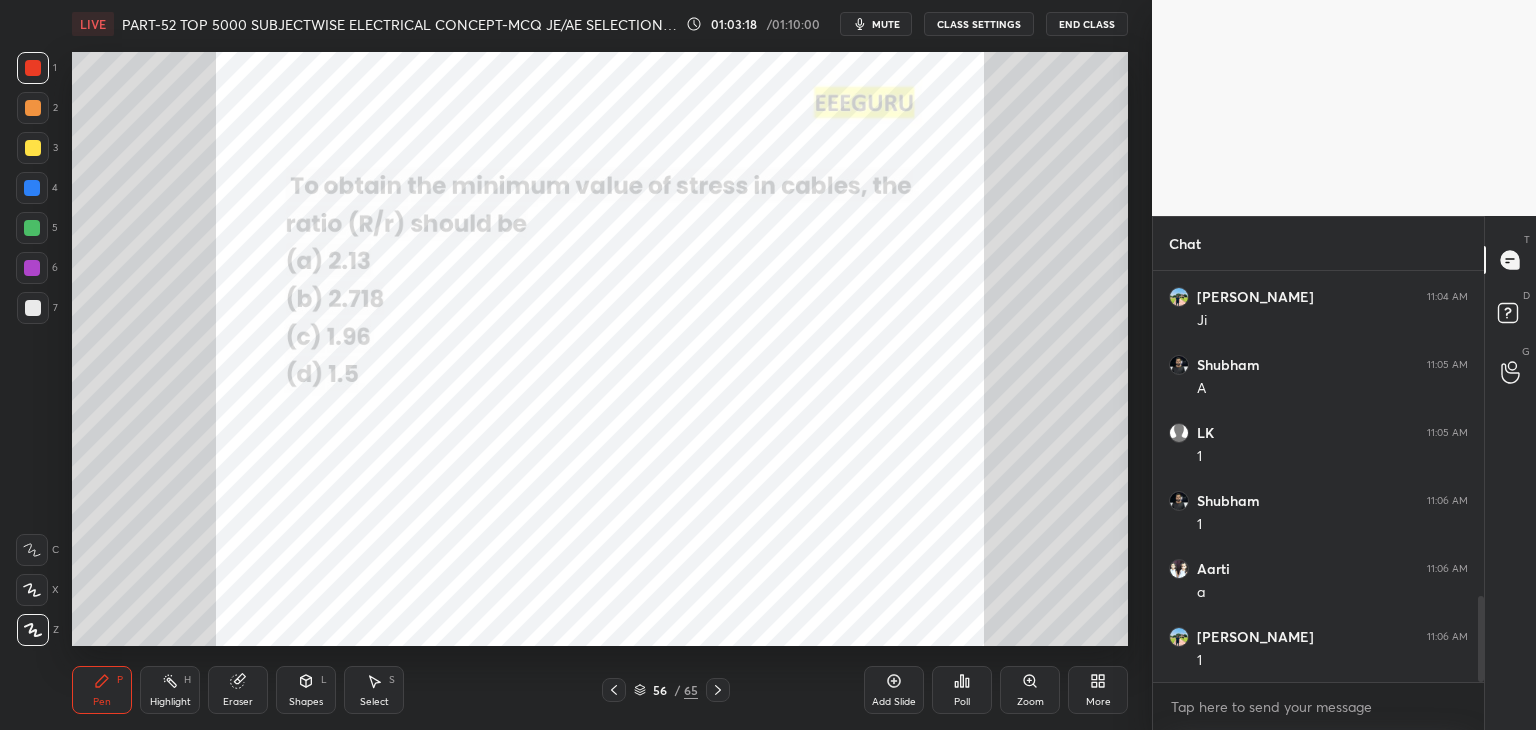 click 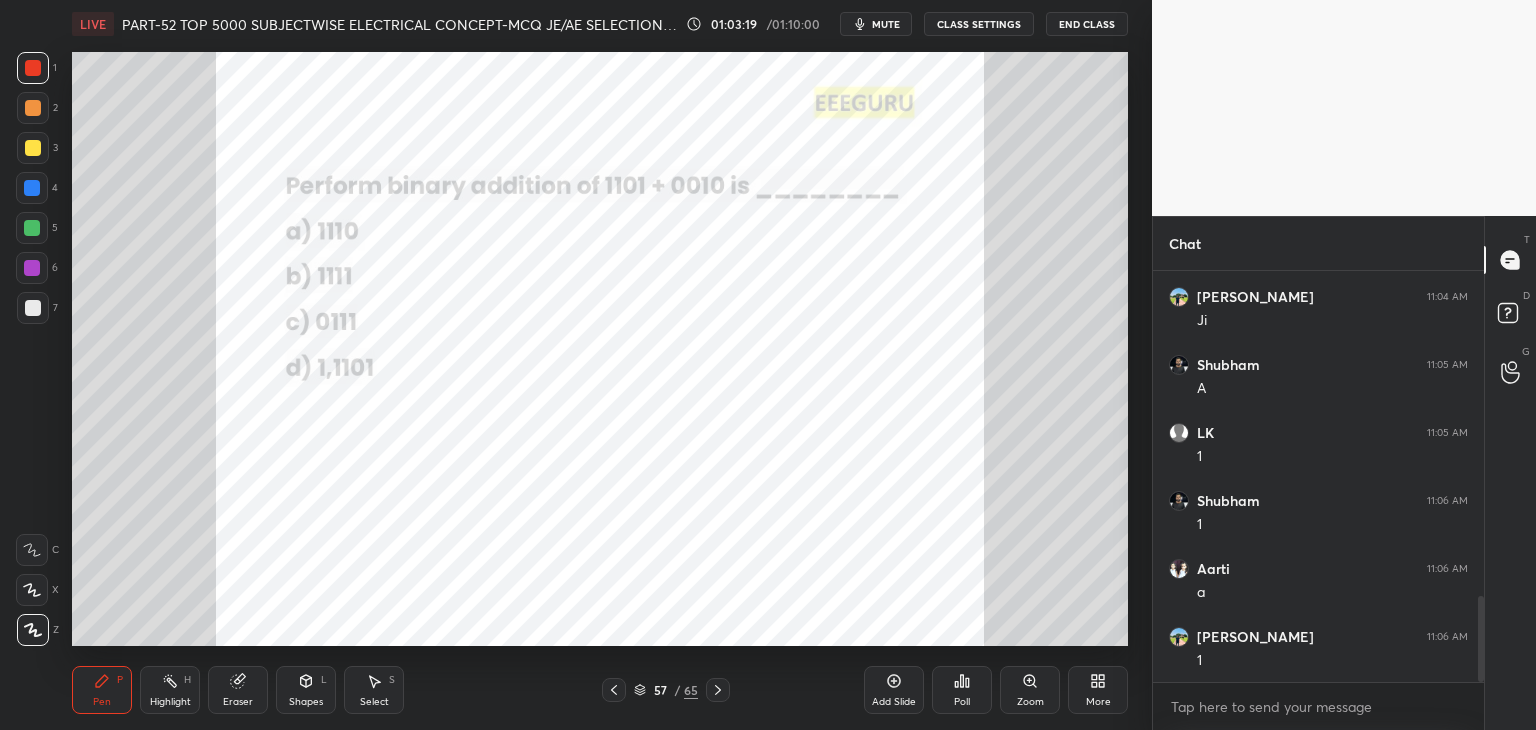 click 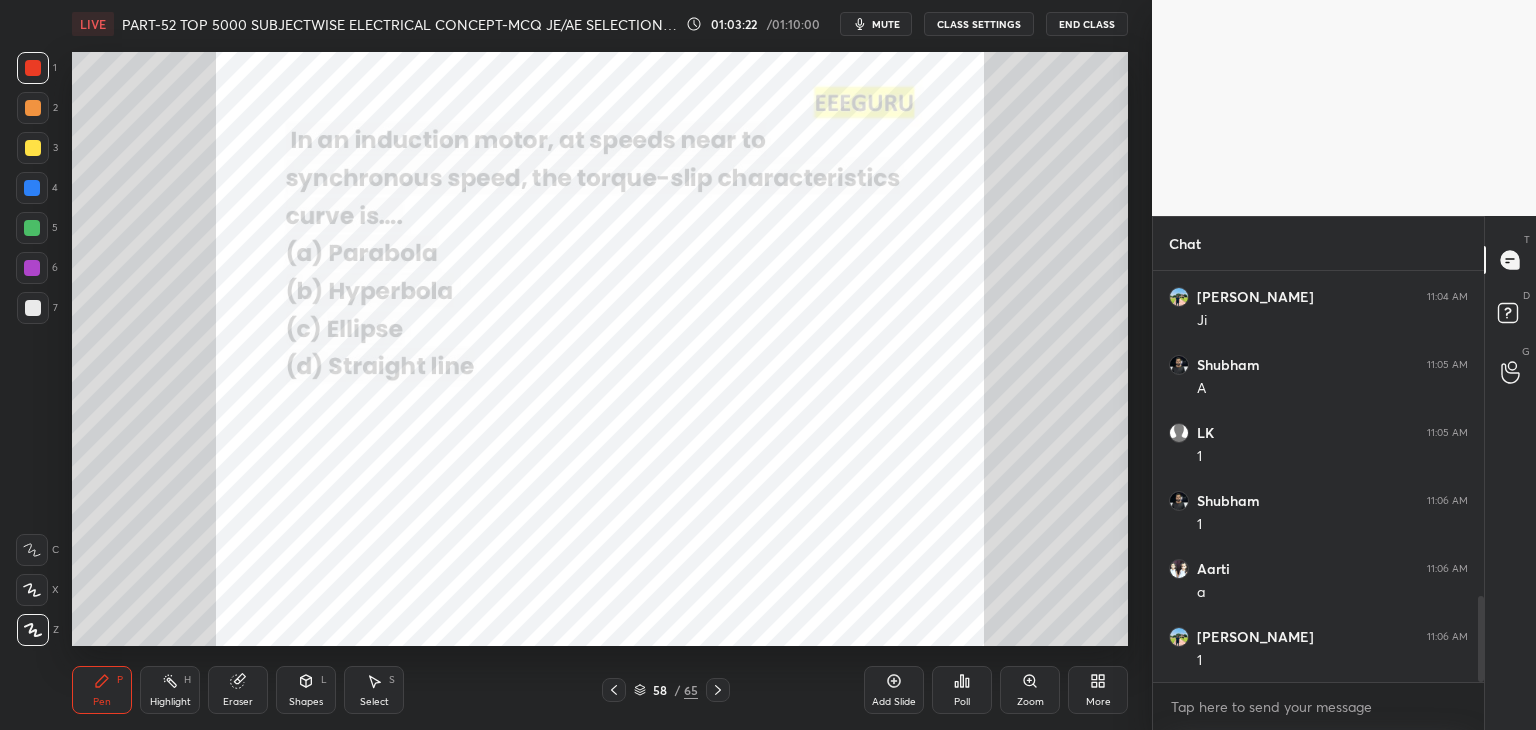 click 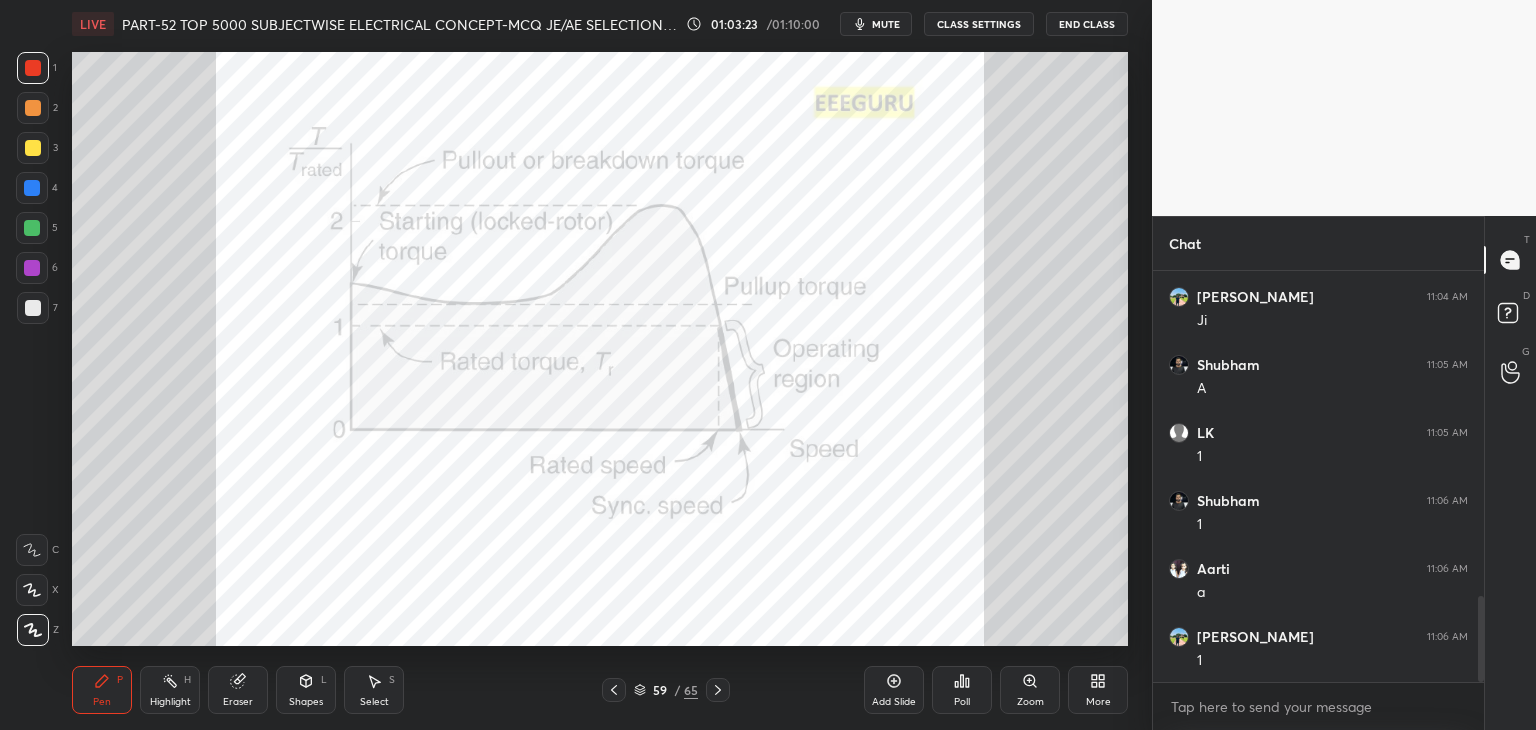 click 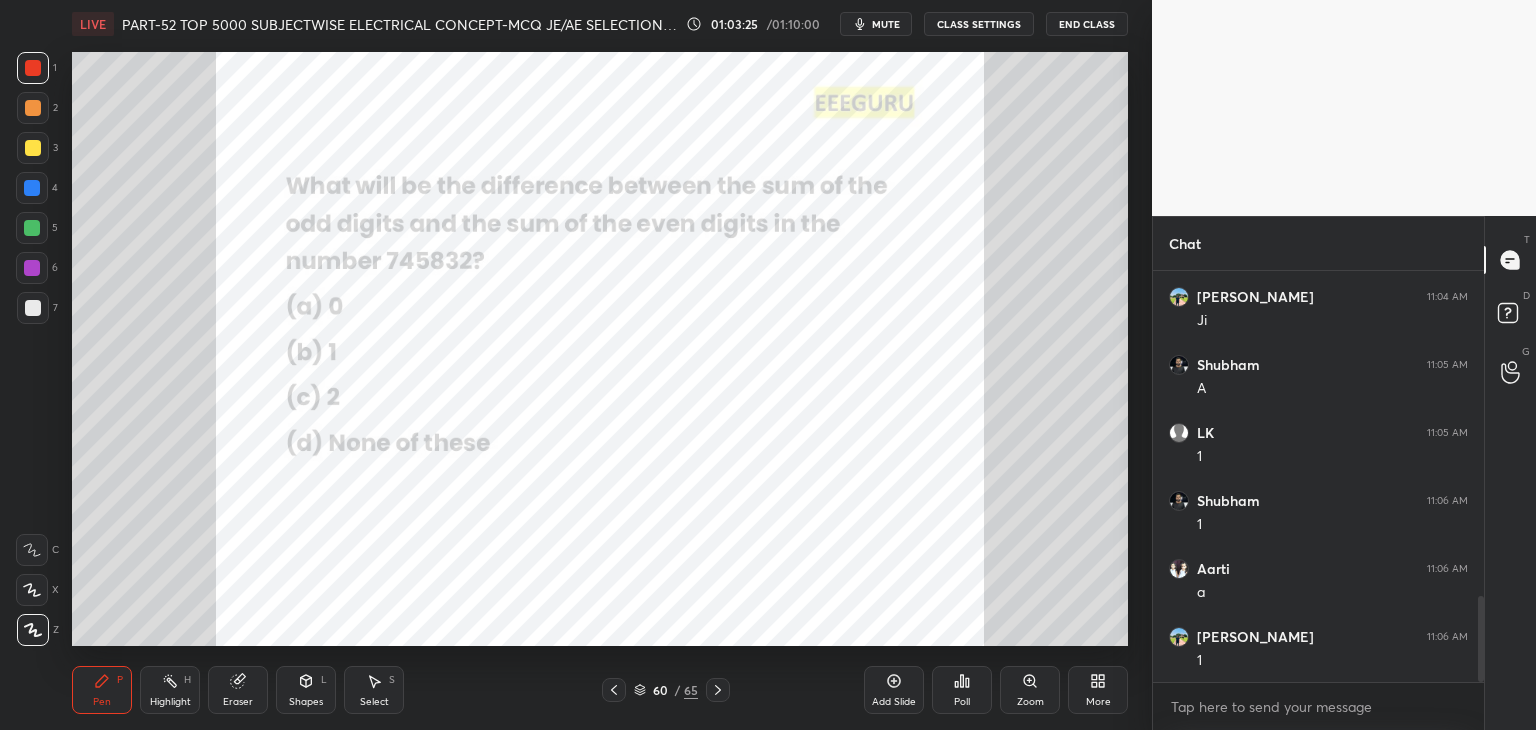 click 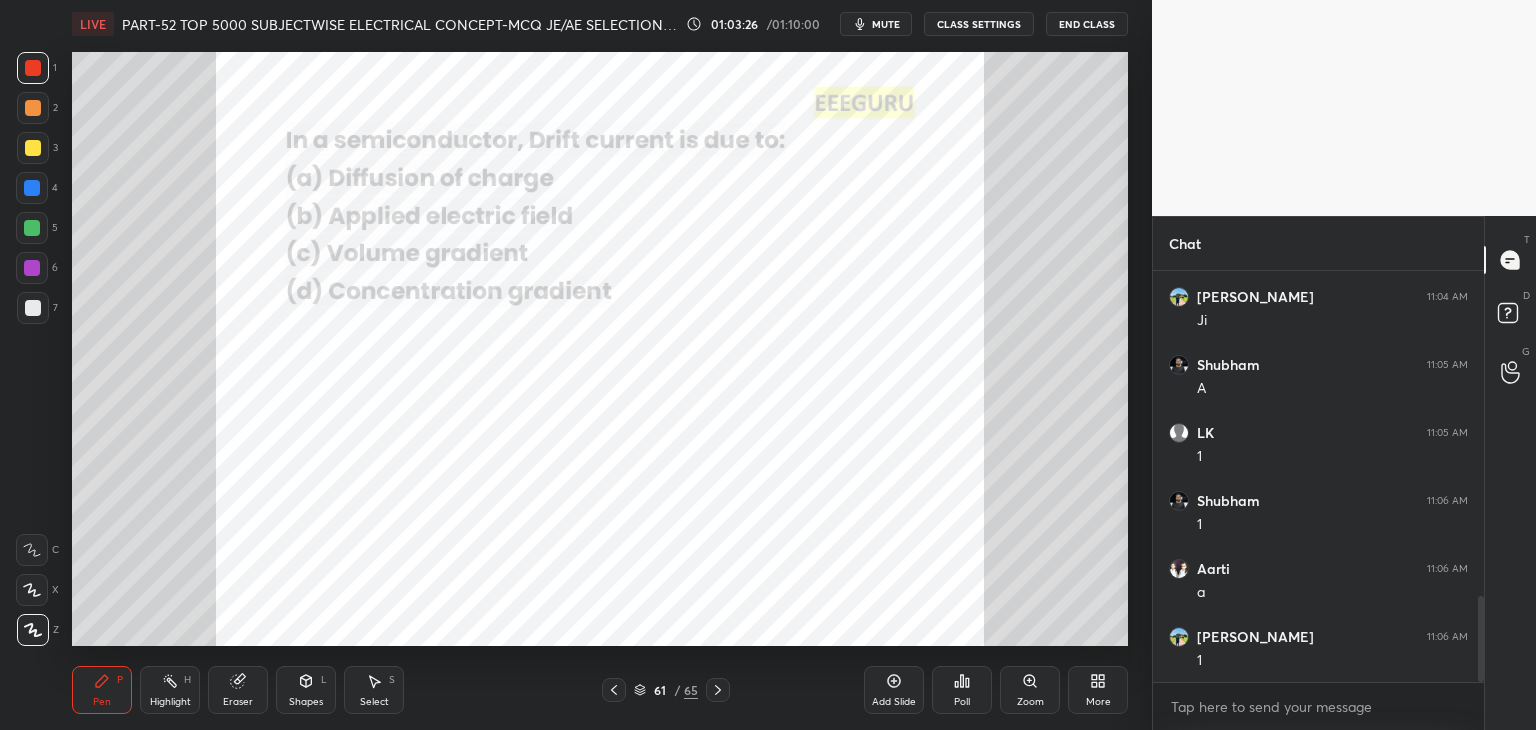 click 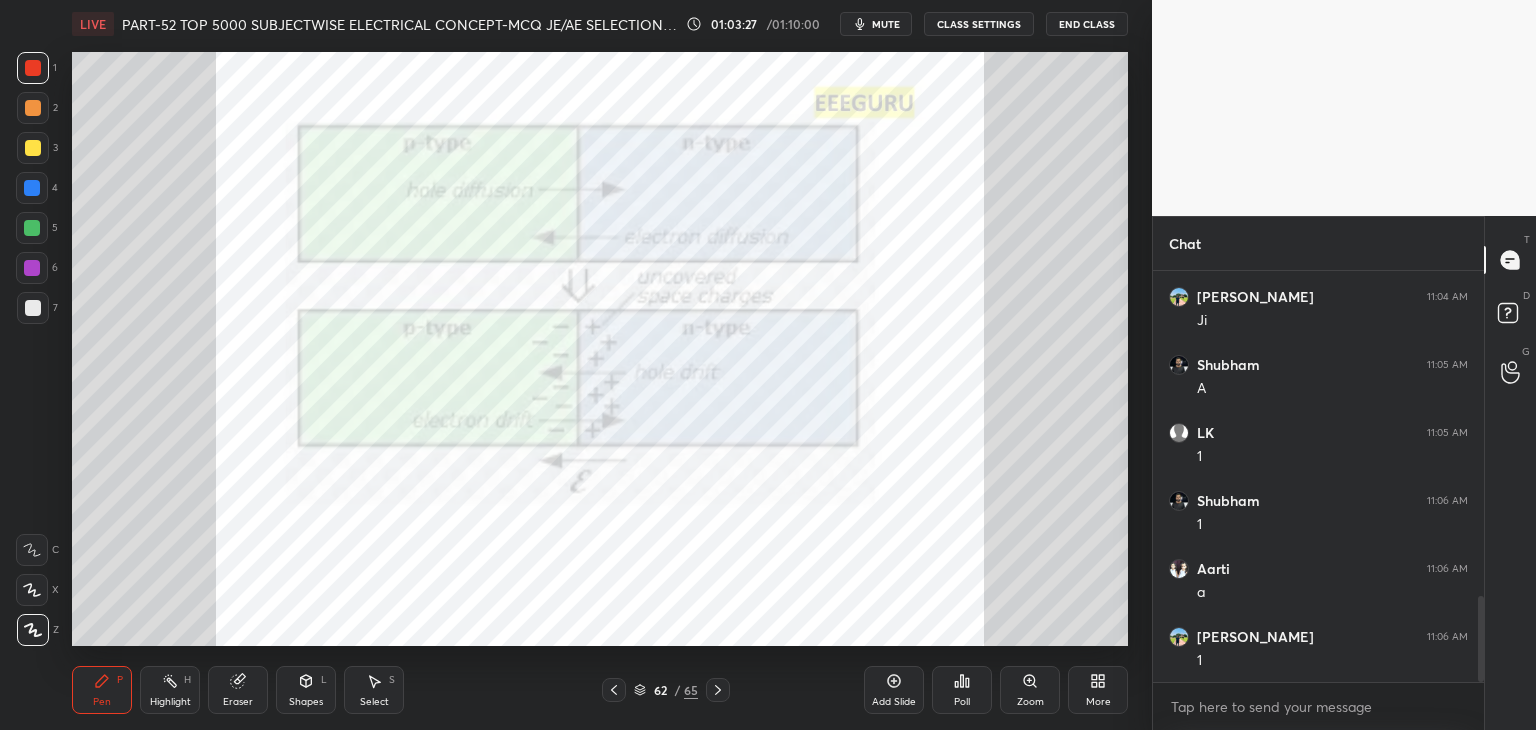 click 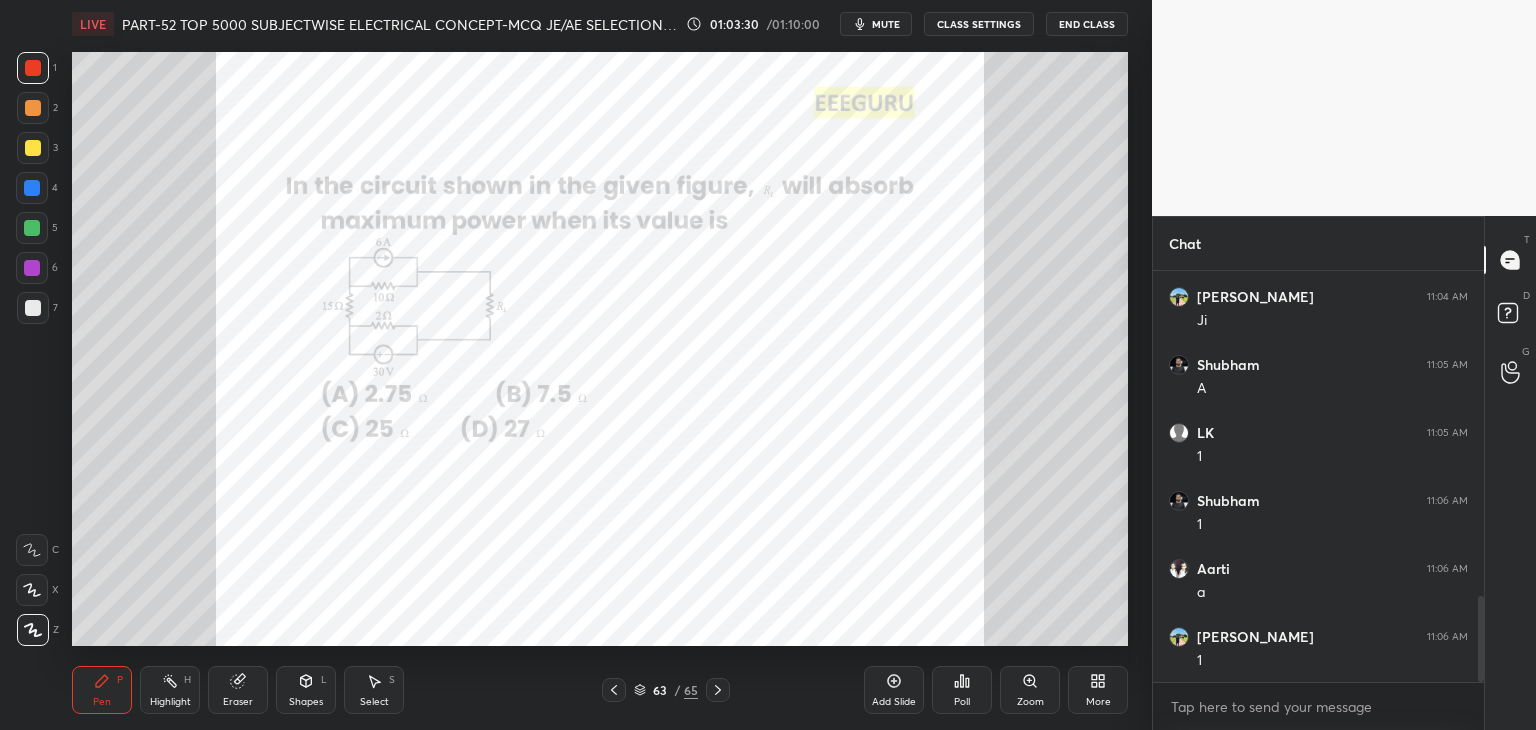 click on "Zoom" at bounding box center (1030, 702) 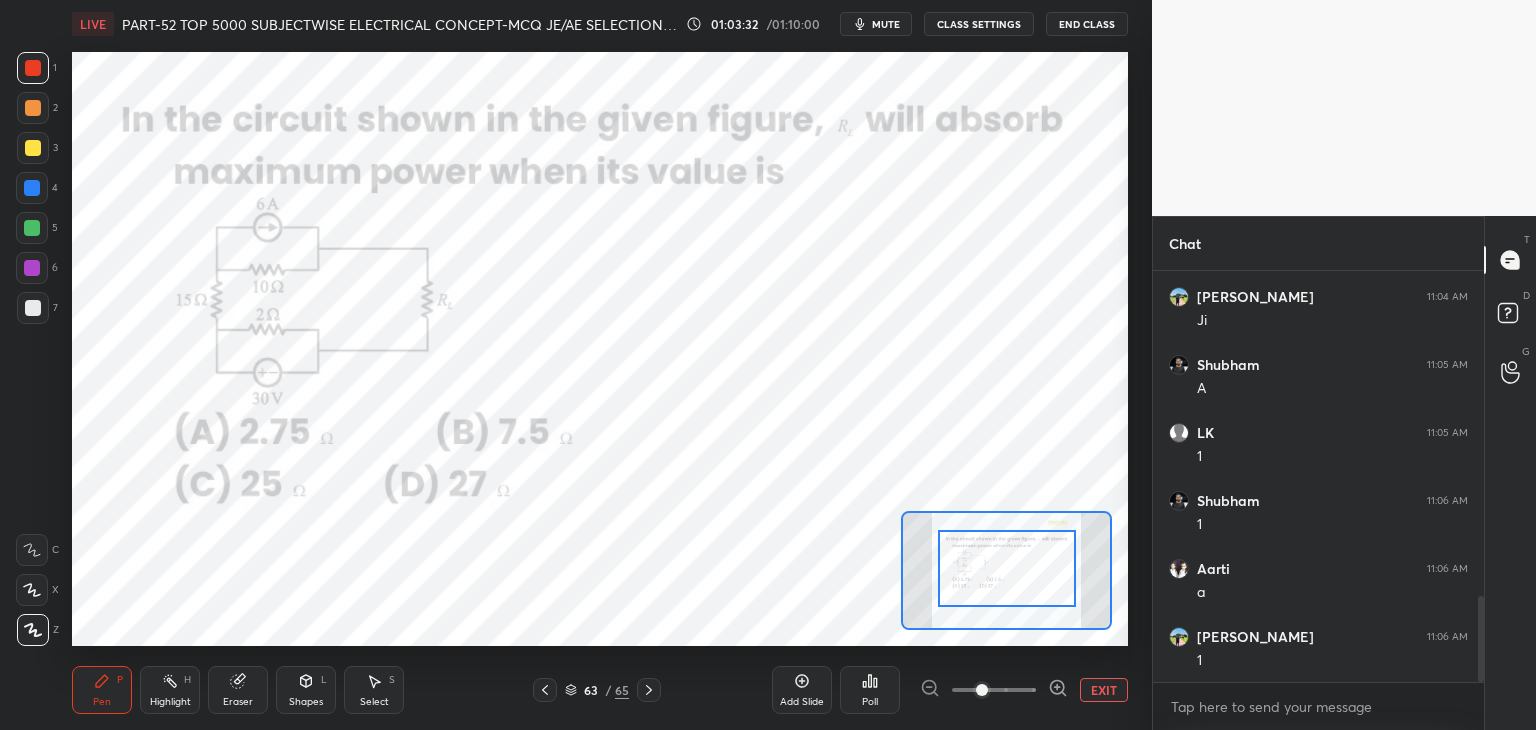 click at bounding box center (1007, 568) 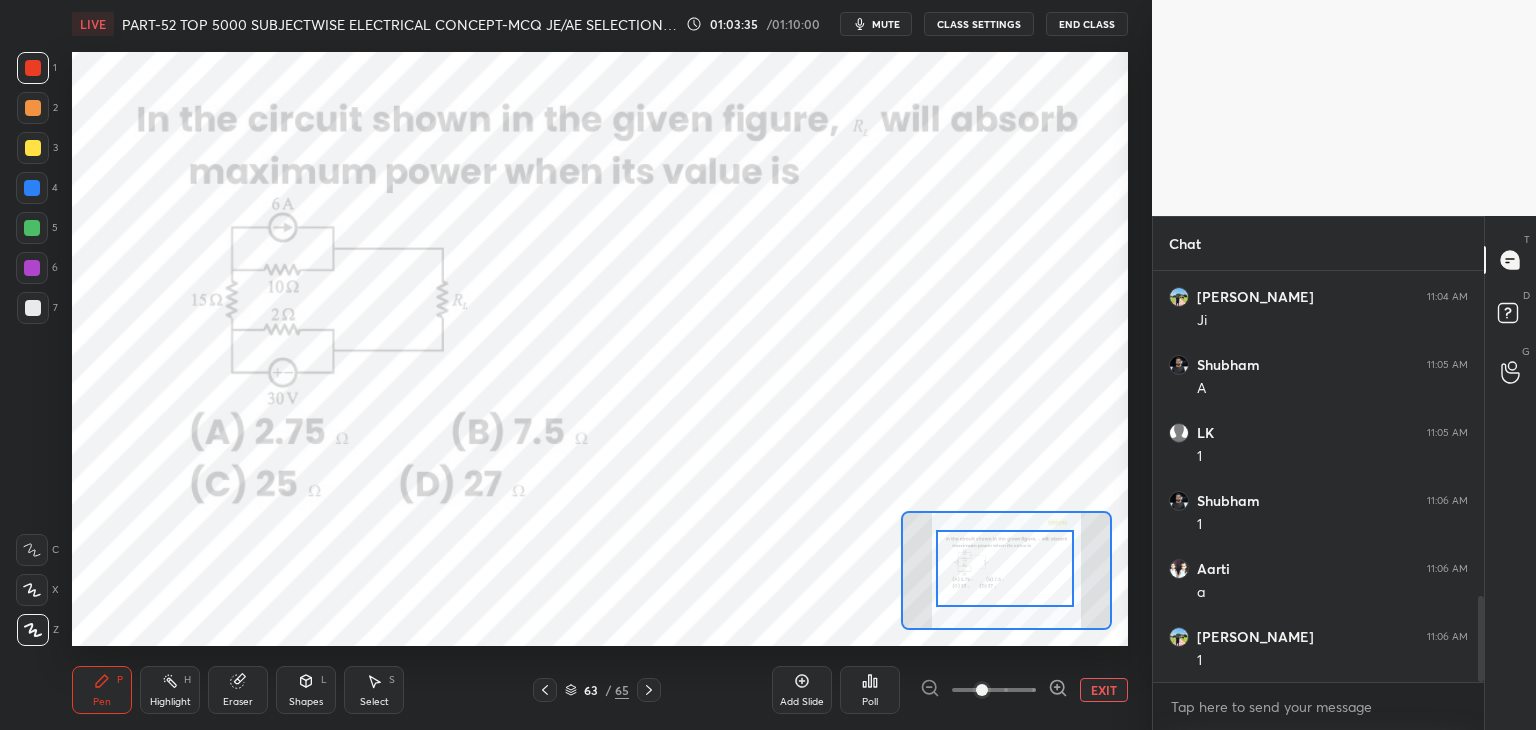 click on "Poll" at bounding box center (870, 702) 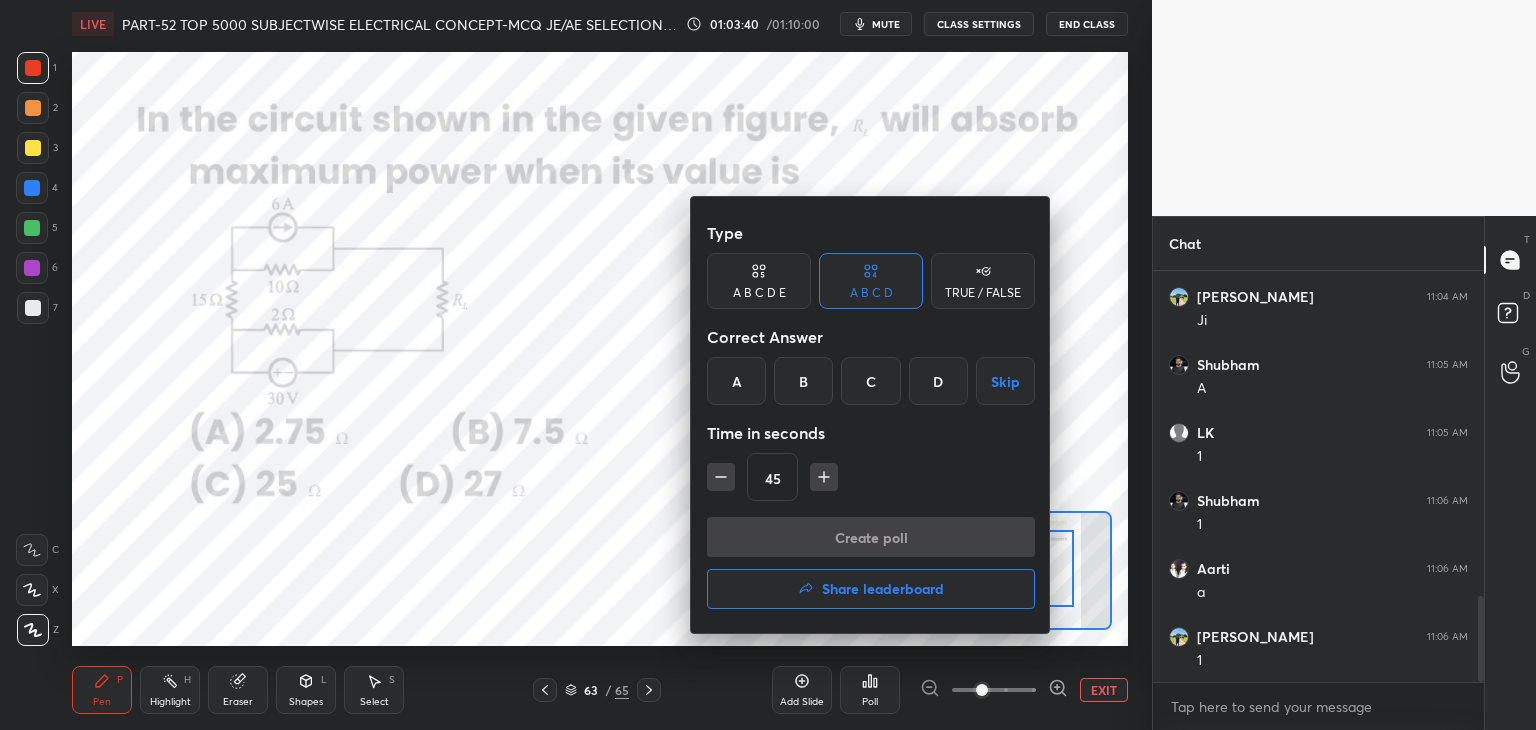click on "C" at bounding box center [870, 381] 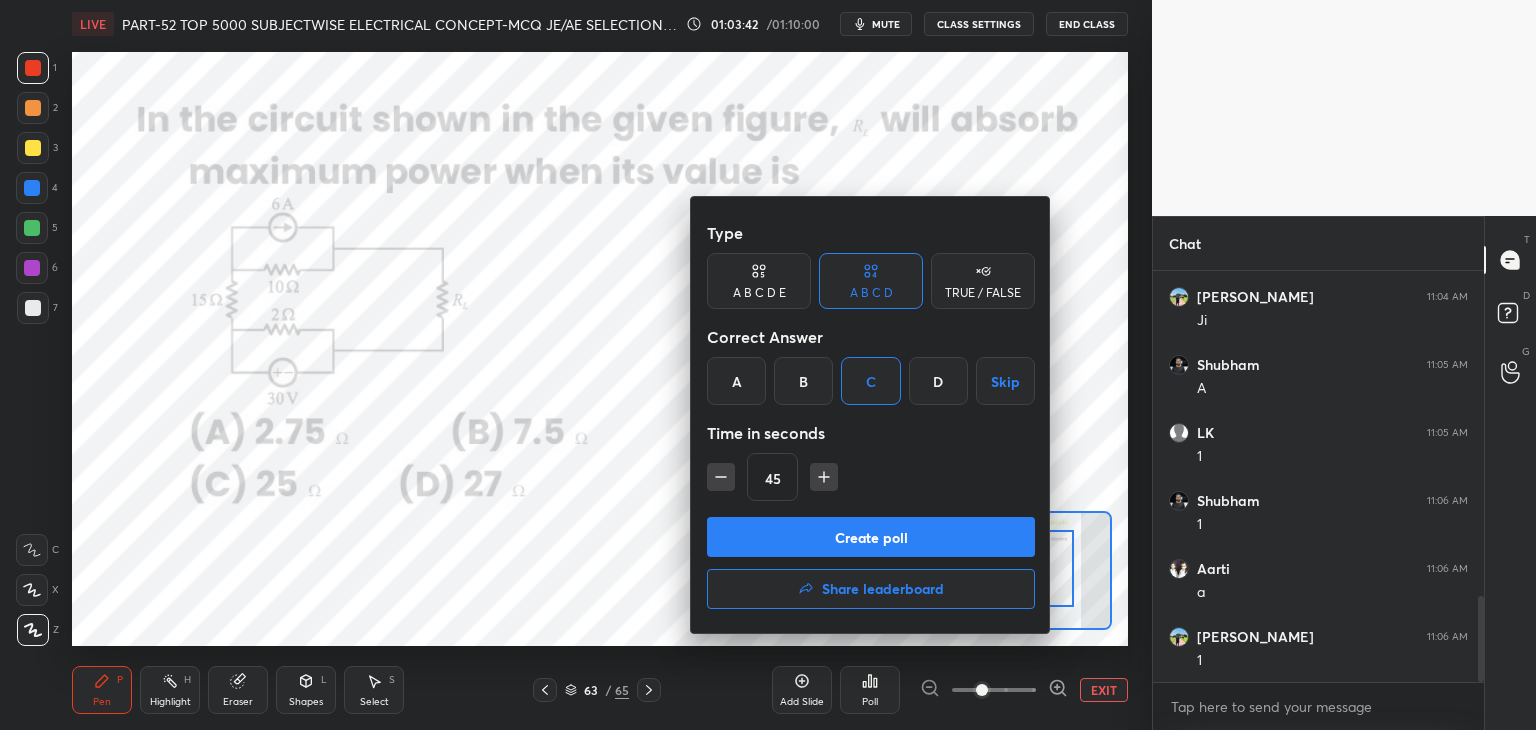 click on "Create poll" at bounding box center (871, 537) 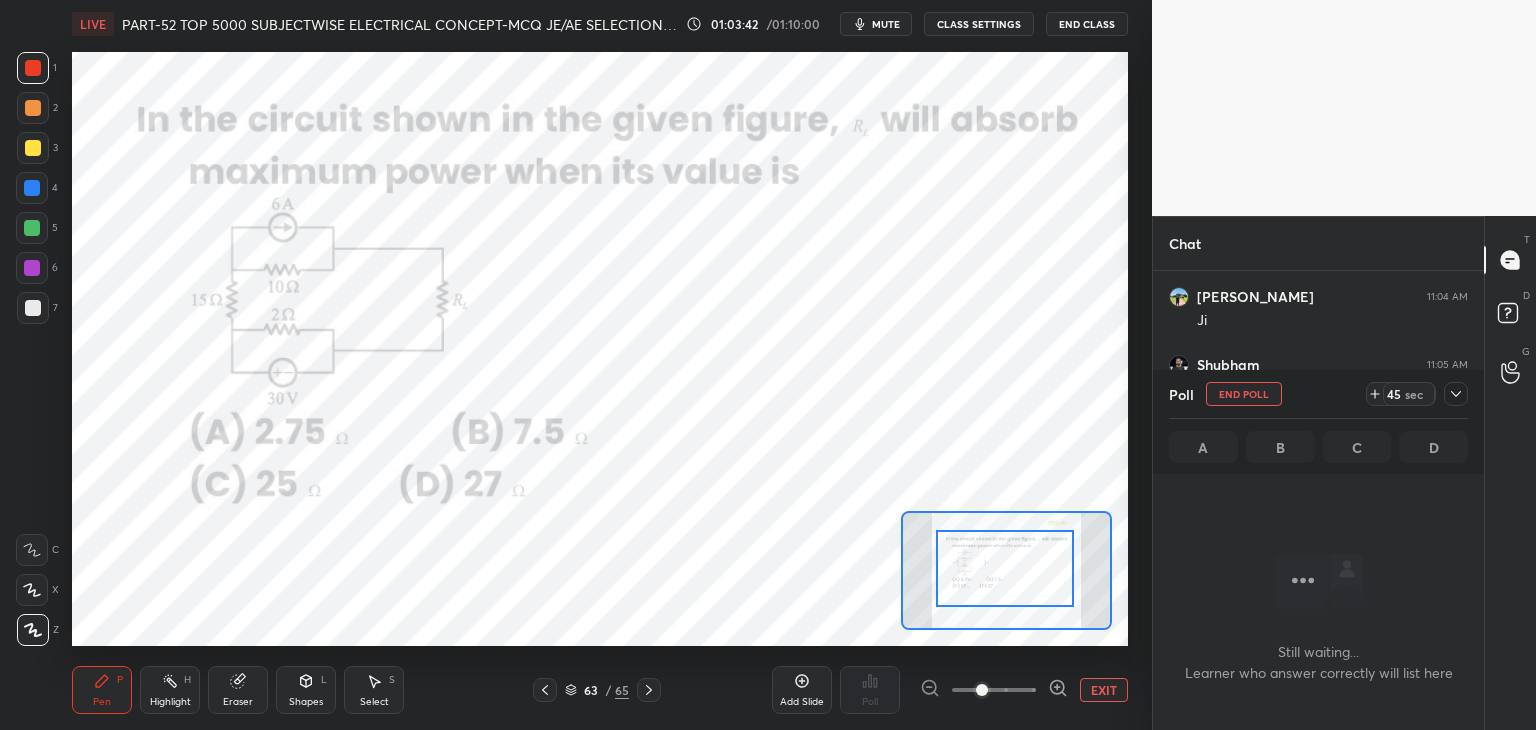 scroll, scrollTop: 307, scrollLeft: 325, axis: both 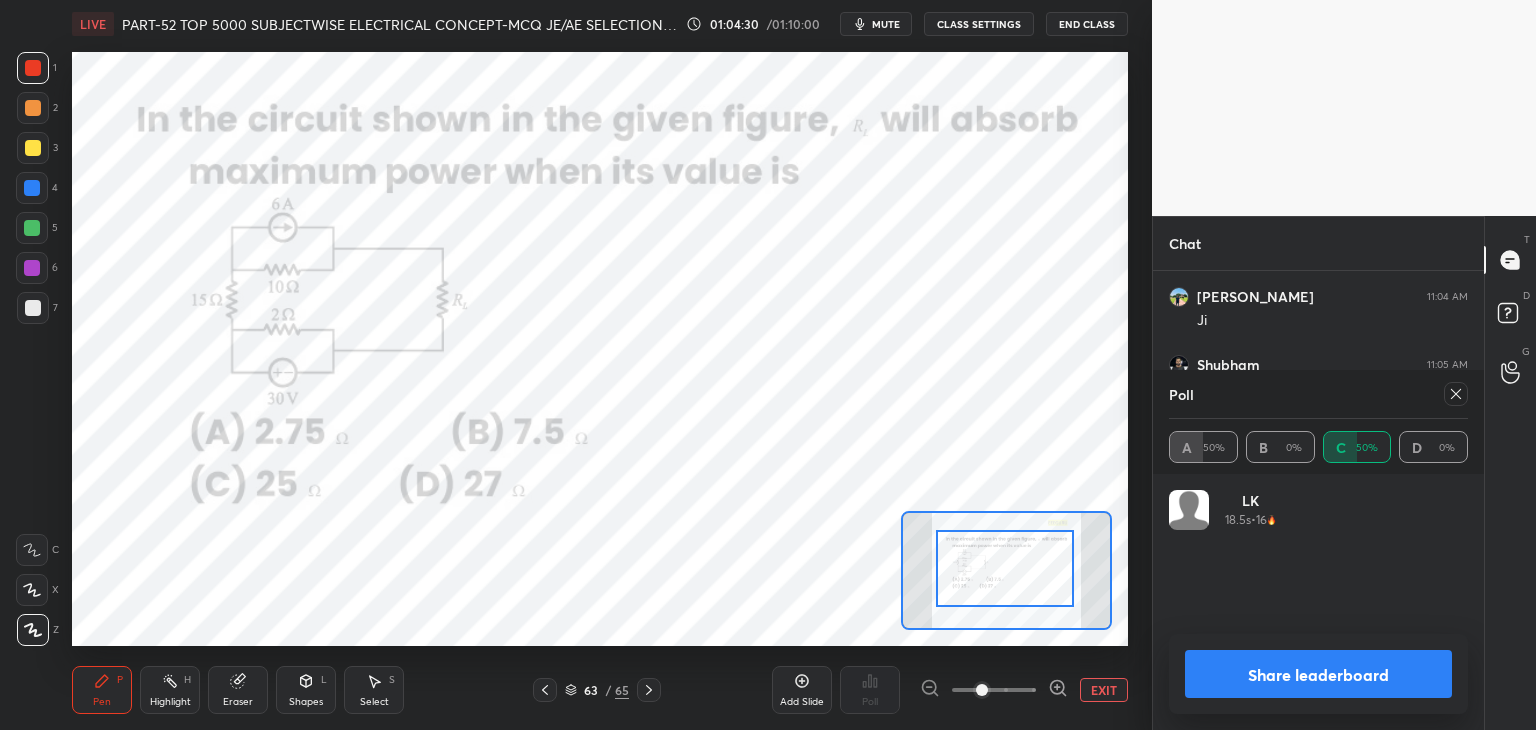 click at bounding box center [1456, 394] 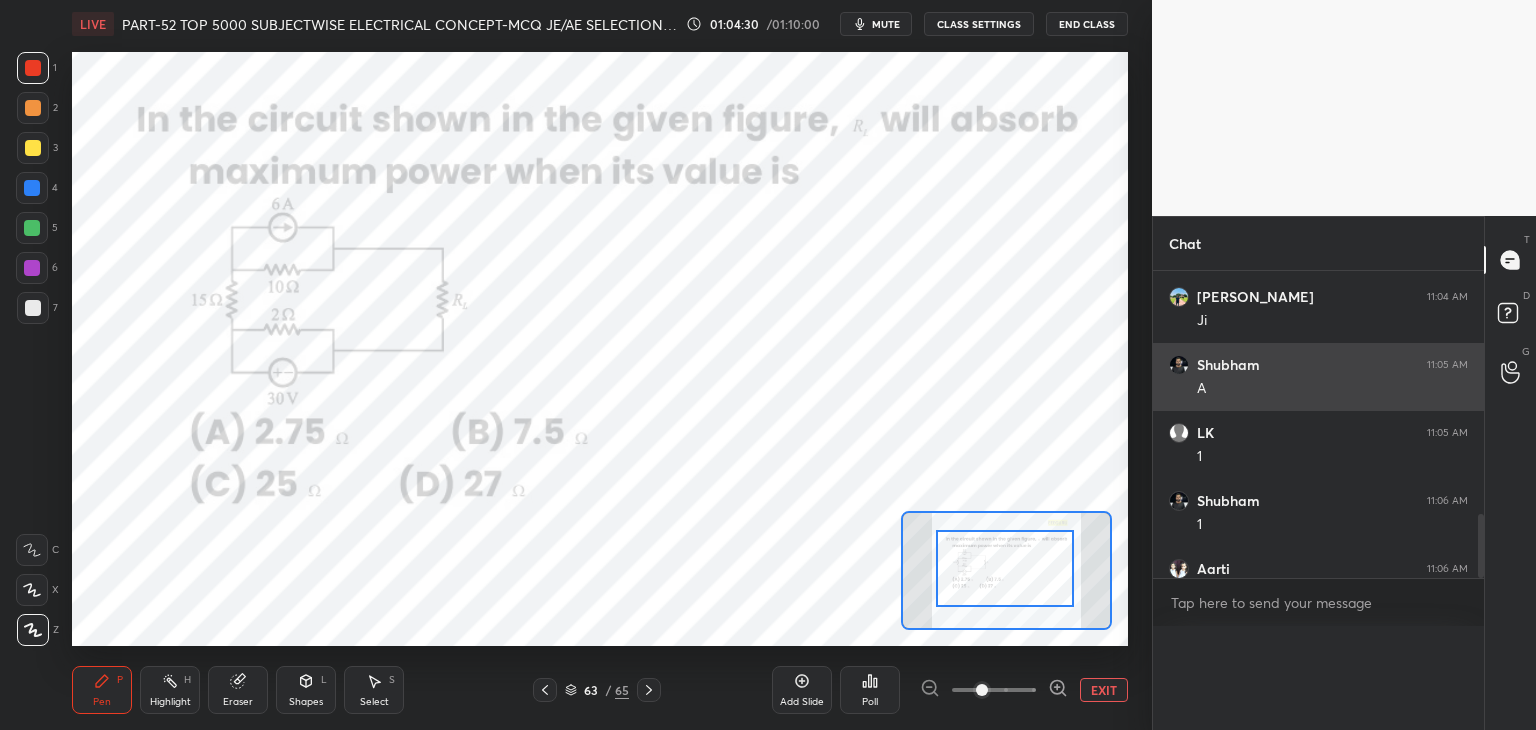 scroll, scrollTop: 88, scrollLeft: 293, axis: both 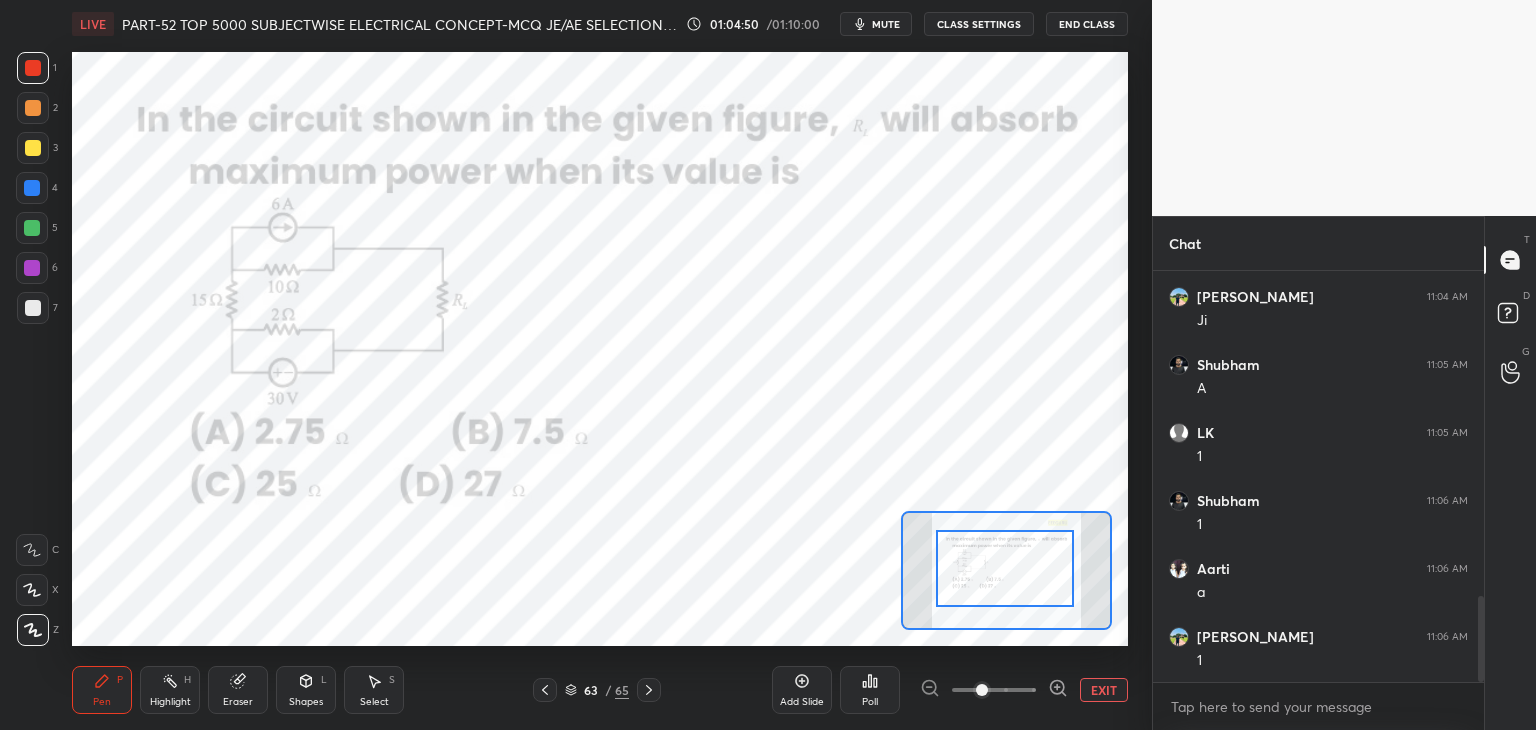 click on "7" at bounding box center [37, 308] 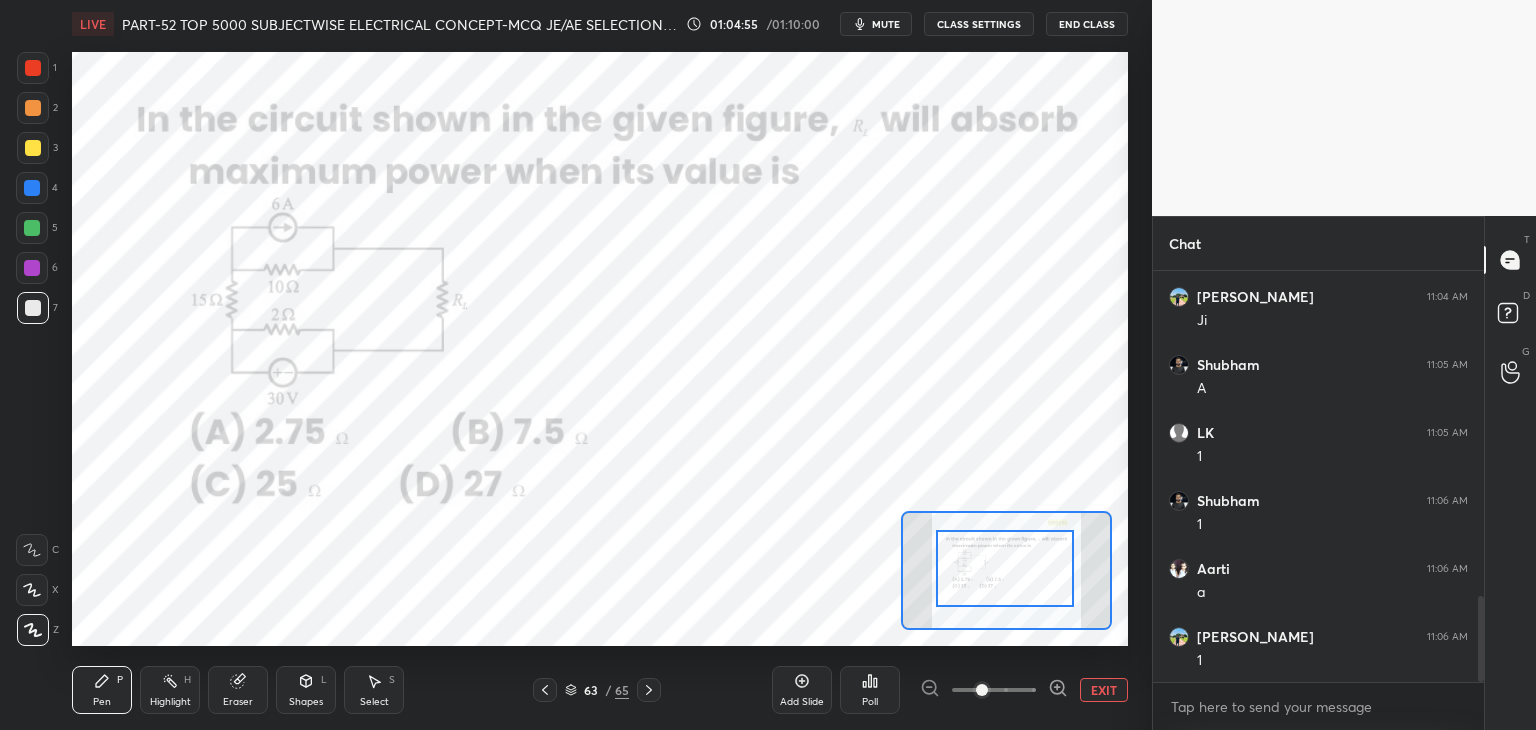 click at bounding box center (32, 188) 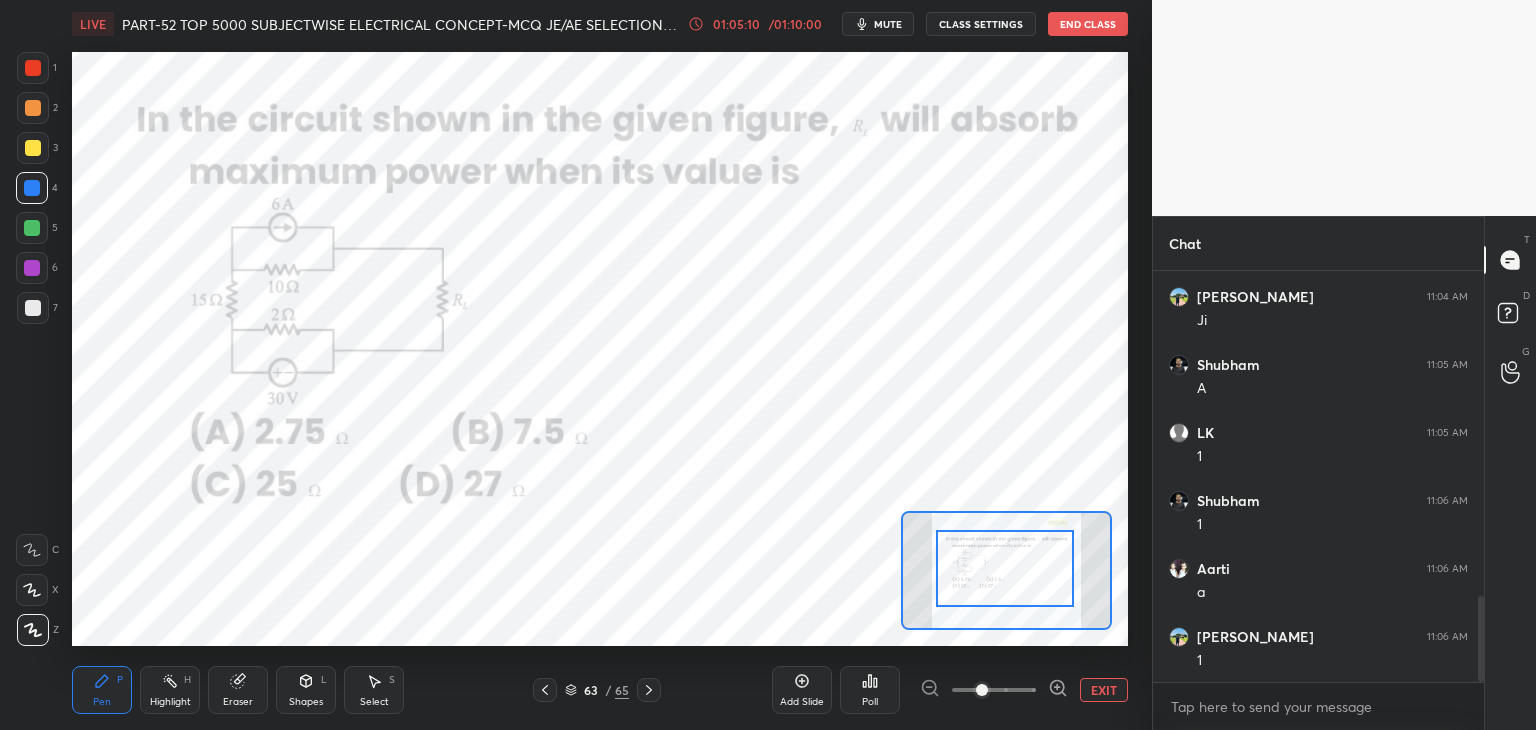 click at bounding box center [32, 268] 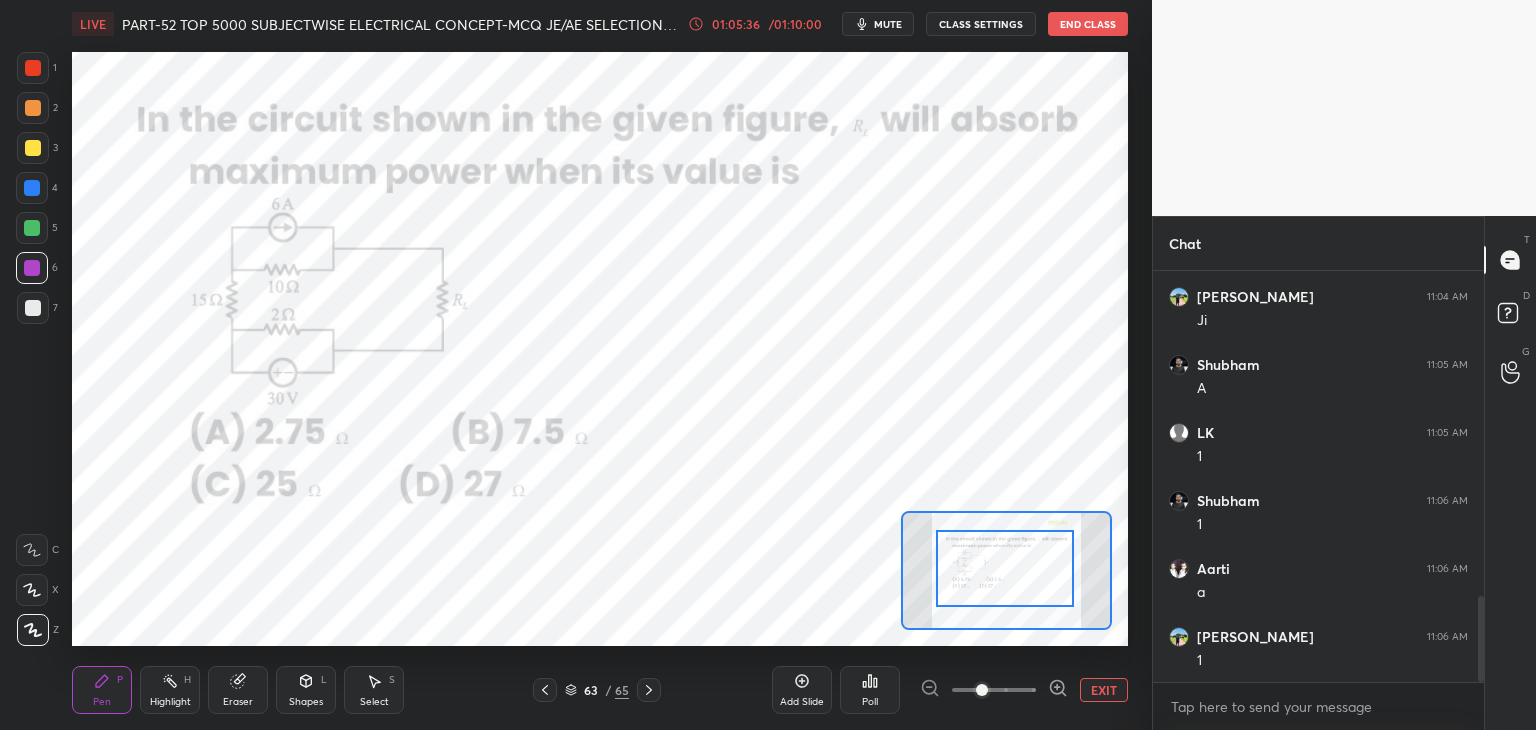 click on "EXIT" at bounding box center (1104, 690) 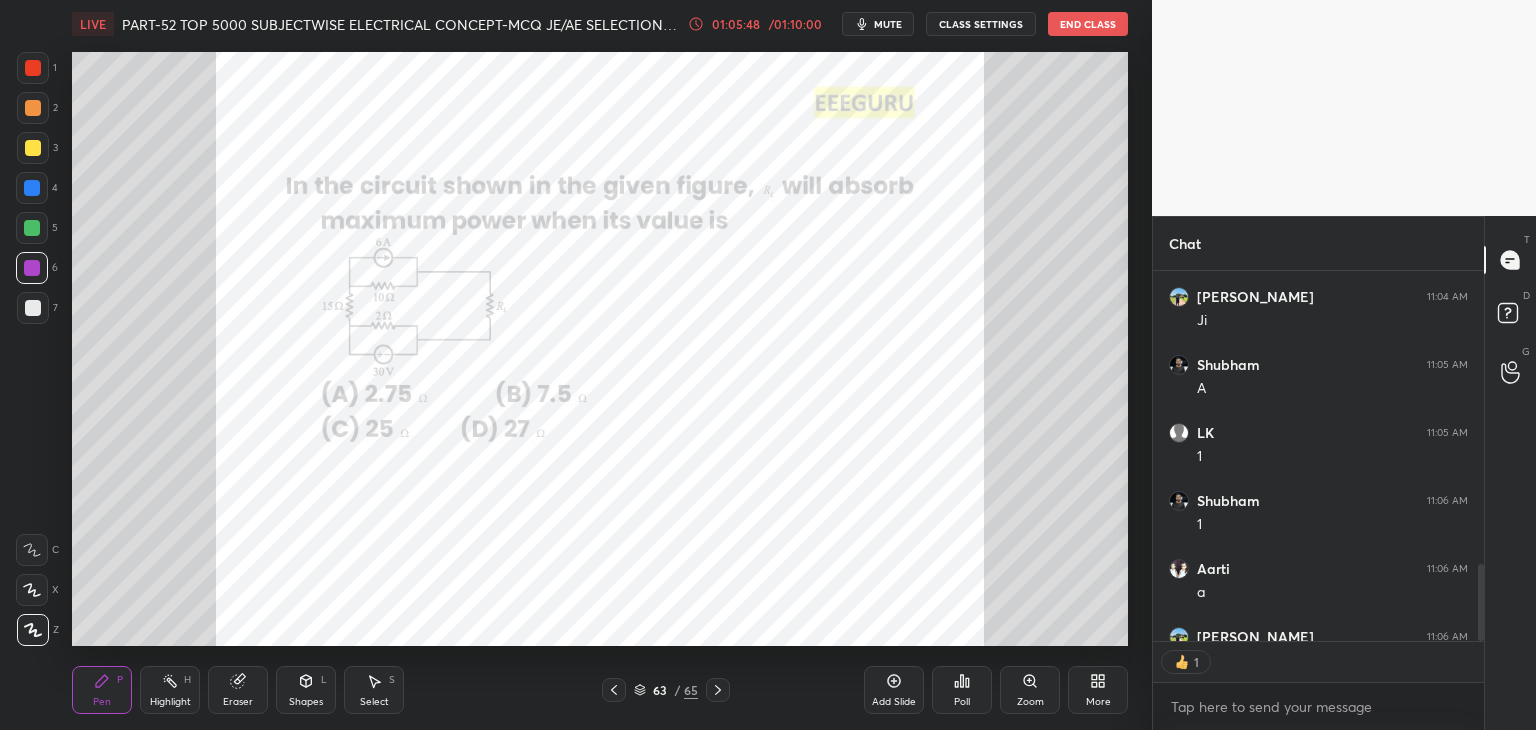 scroll, scrollTop: 365, scrollLeft: 325, axis: both 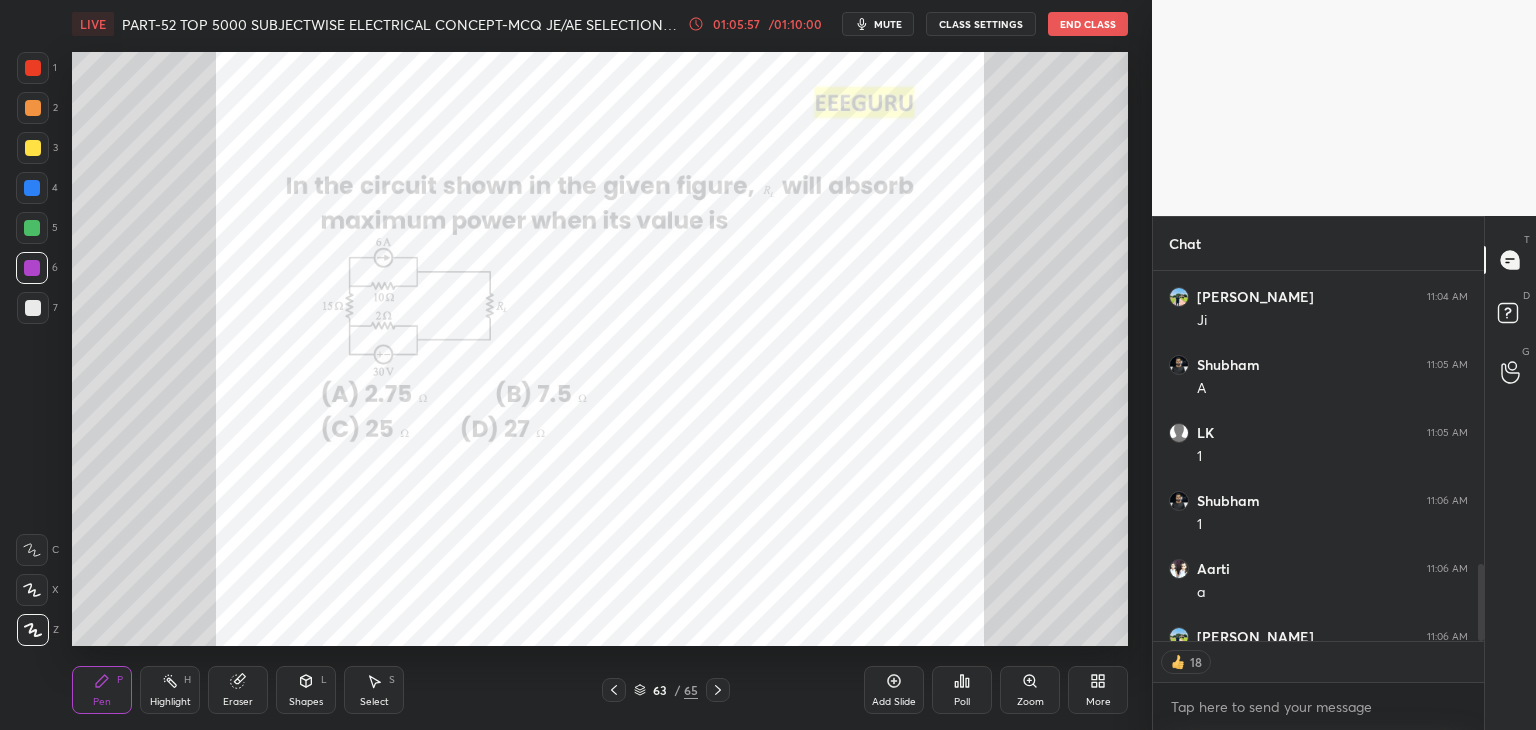 click on "Zoom" at bounding box center [1030, 702] 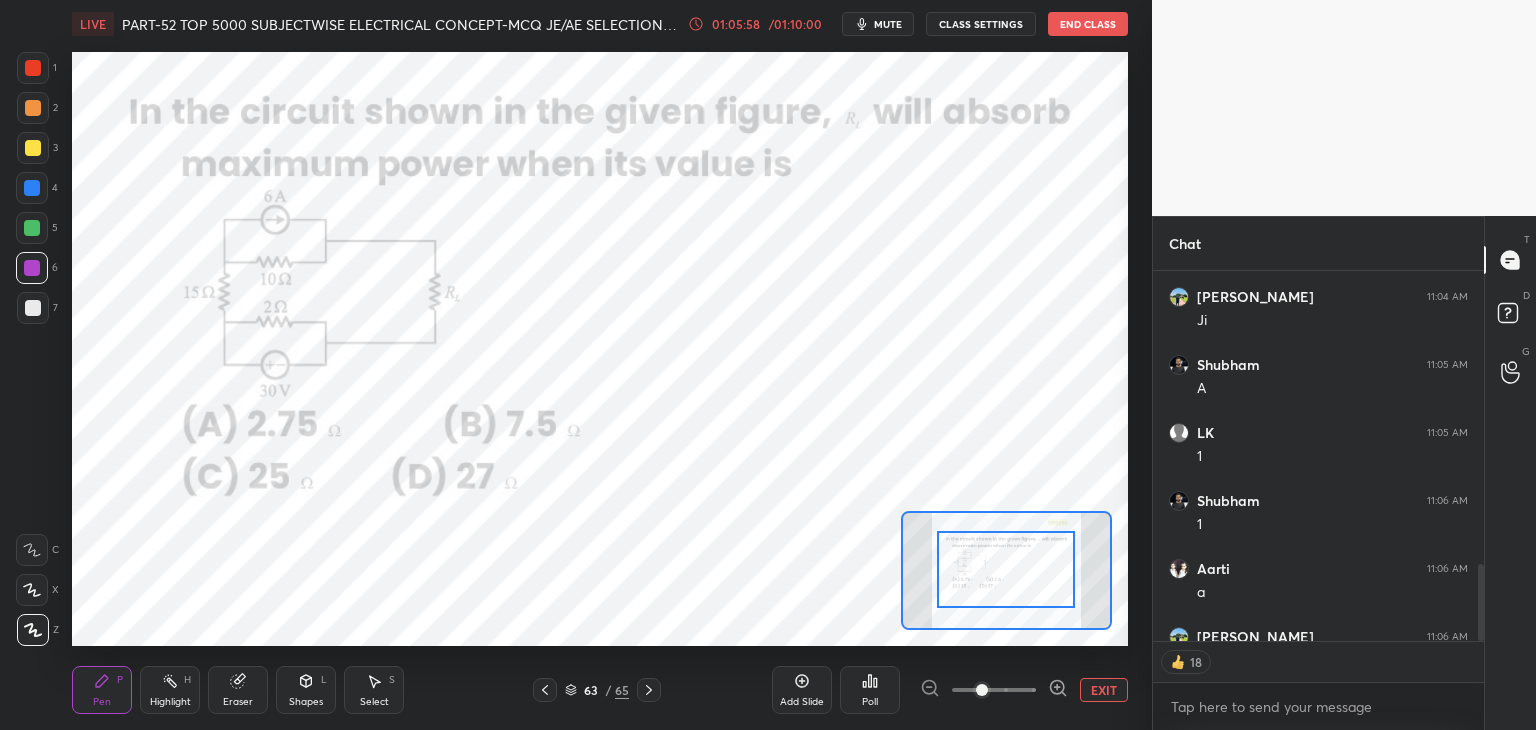 drag, startPoint x: 1019, startPoint y: 606, endPoint x: 1036, endPoint y: 589, distance: 24.04163 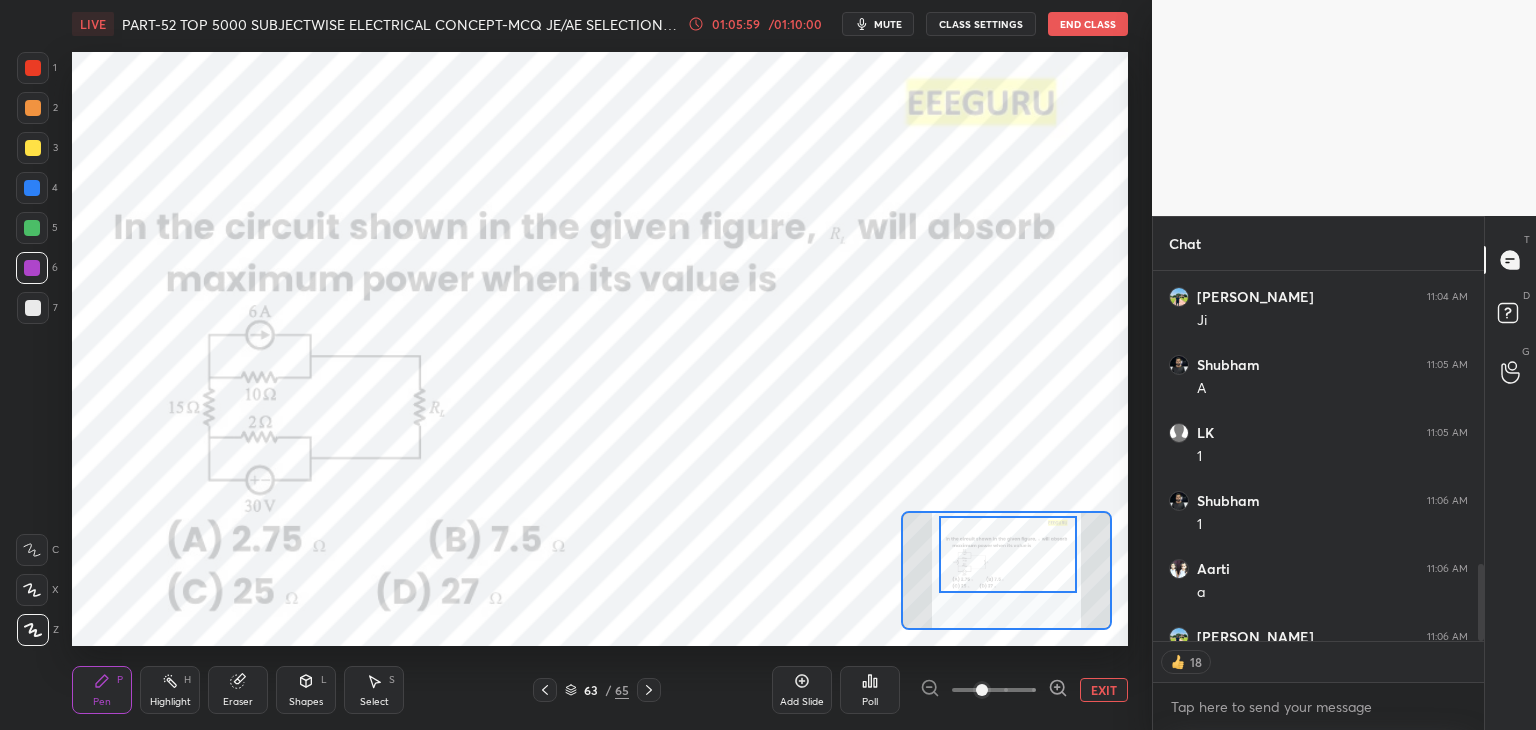 drag, startPoint x: 1034, startPoint y: 594, endPoint x: 1034, endPoint y: 580, distance: 14 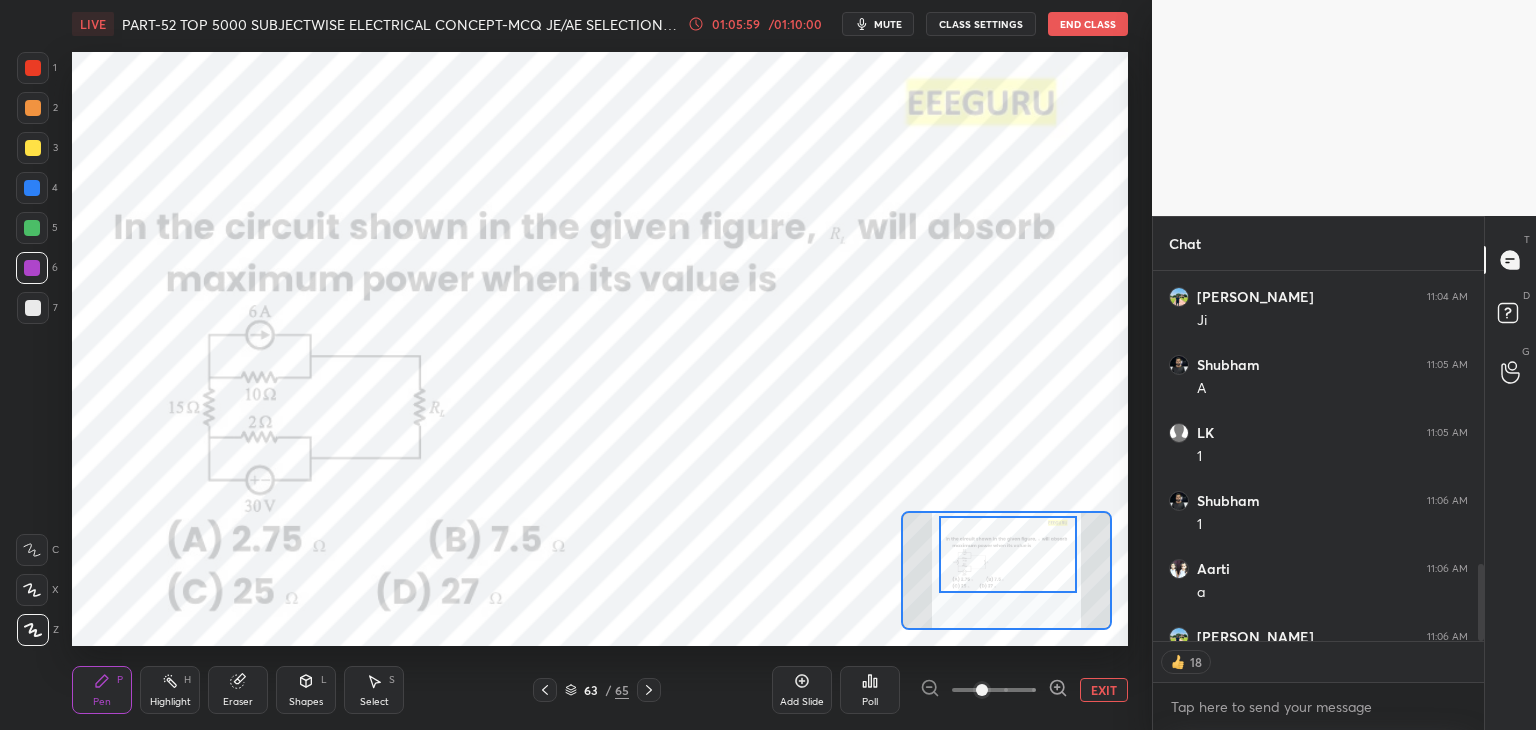 click at bounding box center [1008, 554] 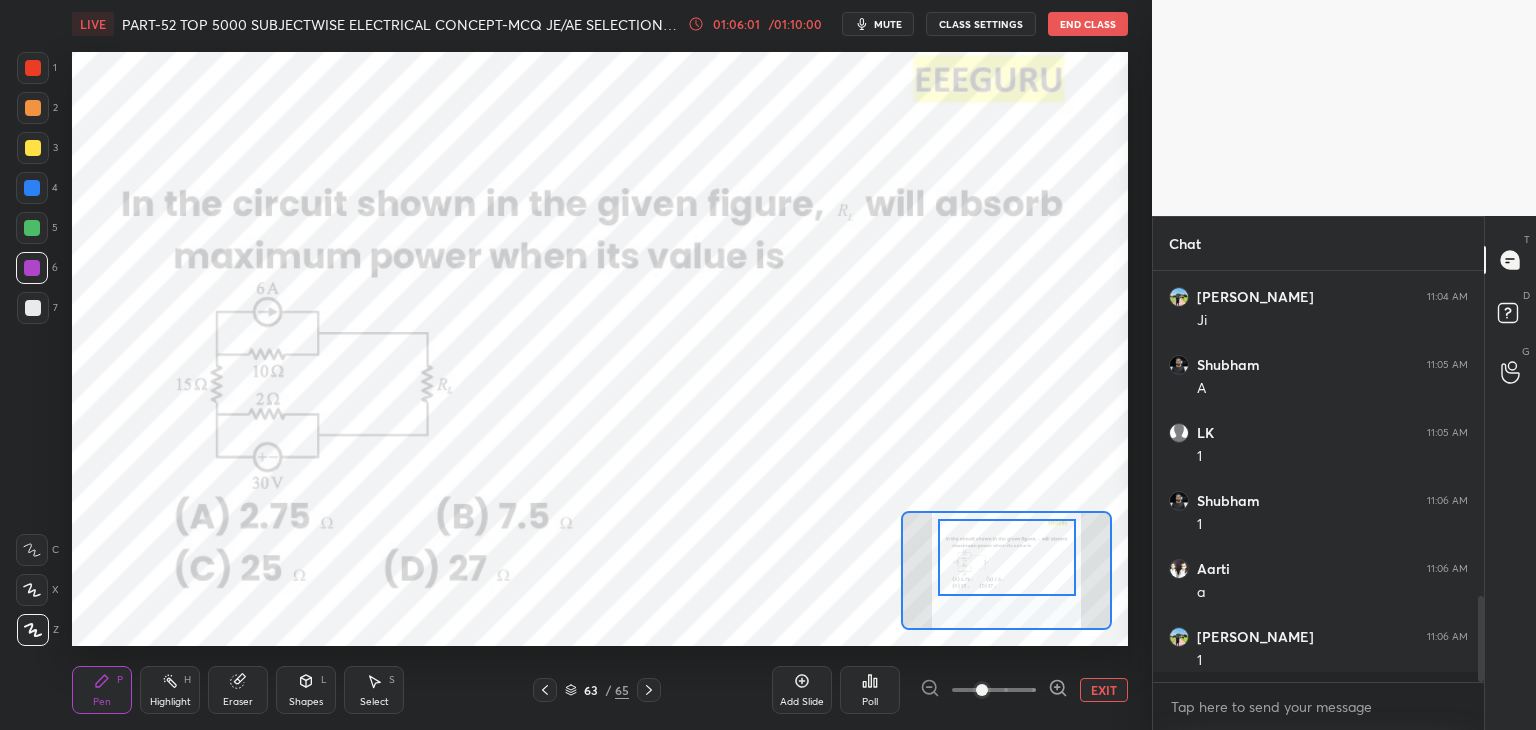 scroll, scrollTop: 6, scrollLeft: 6, axis: both 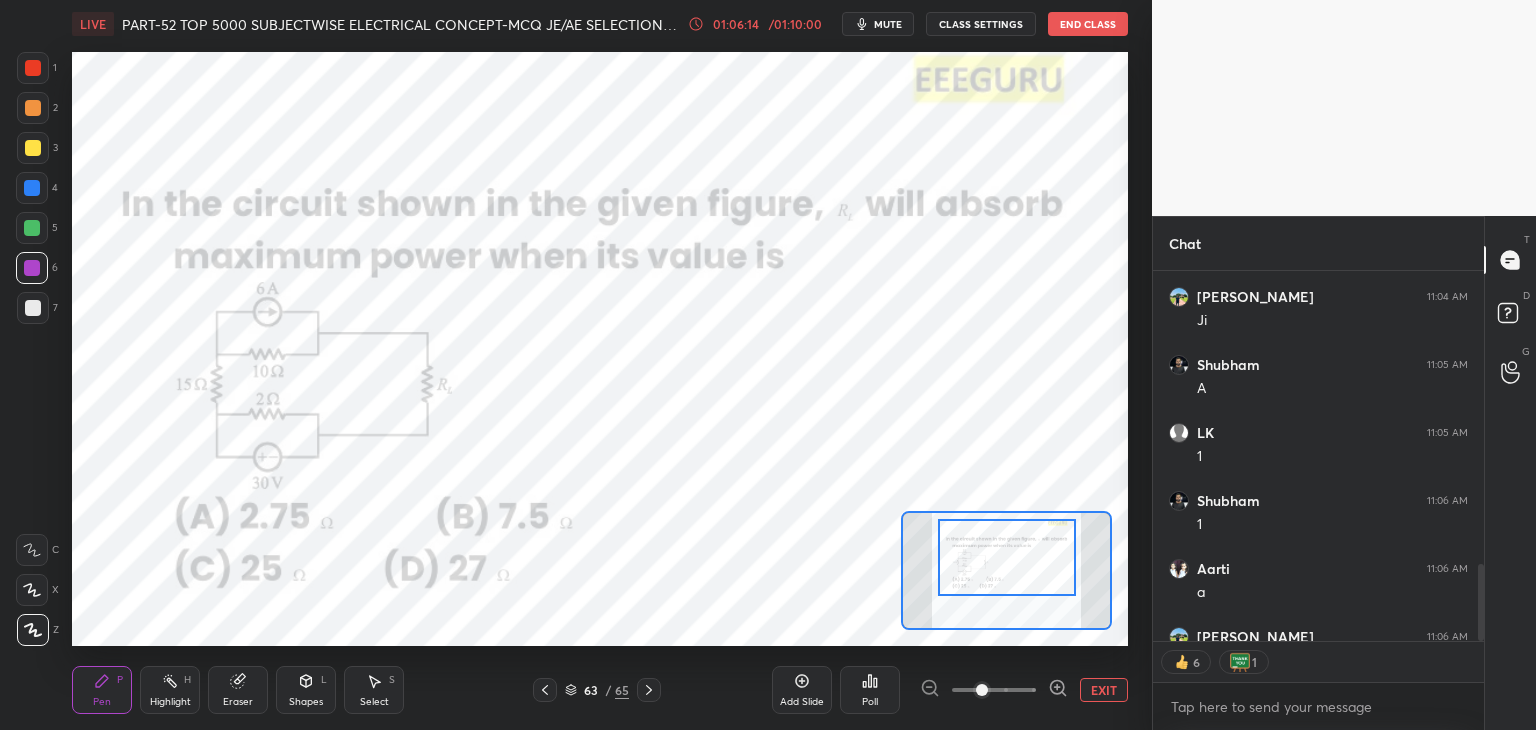 click at bounding box center (33, 68) 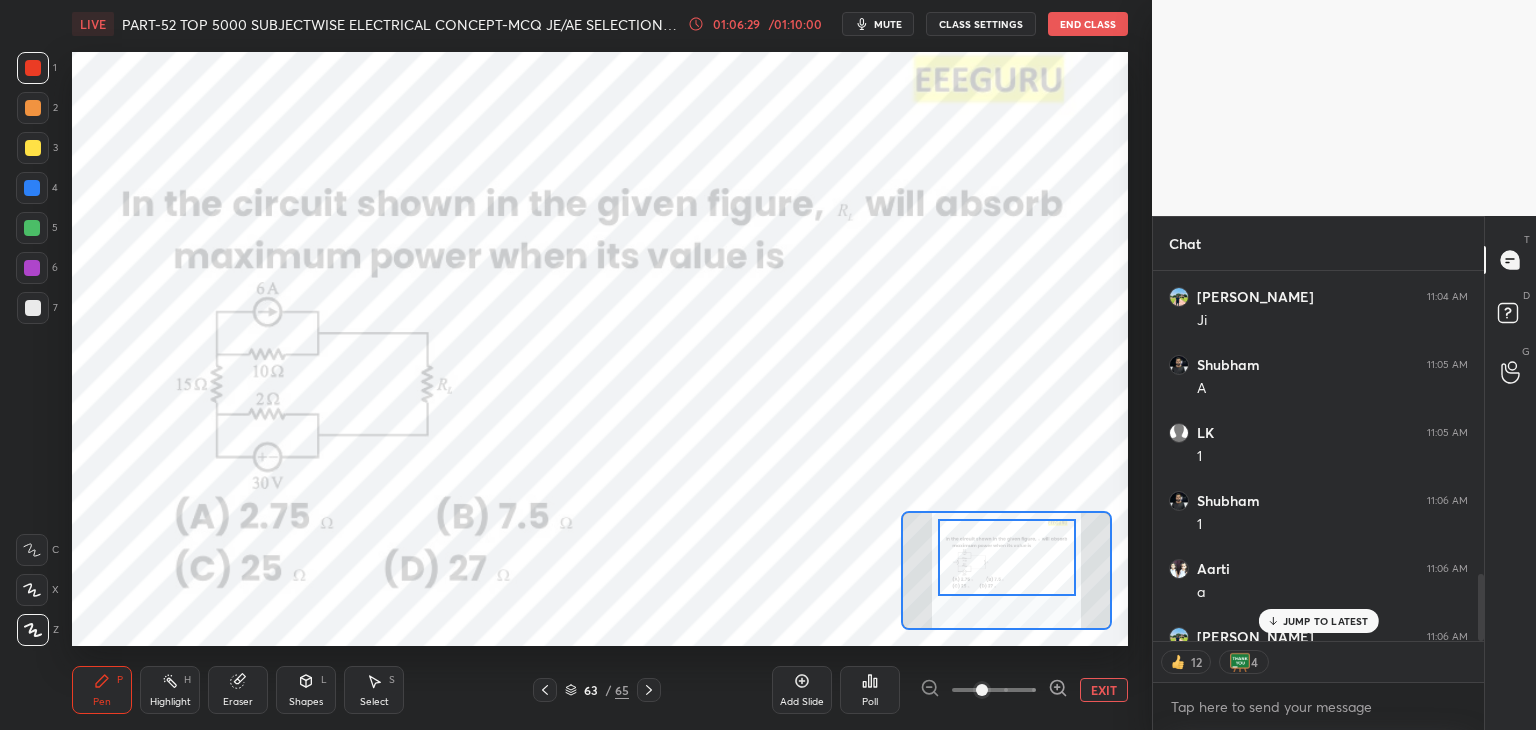 scroll, scrollTop: 1676, scrollLeft: 0, axis: vertical 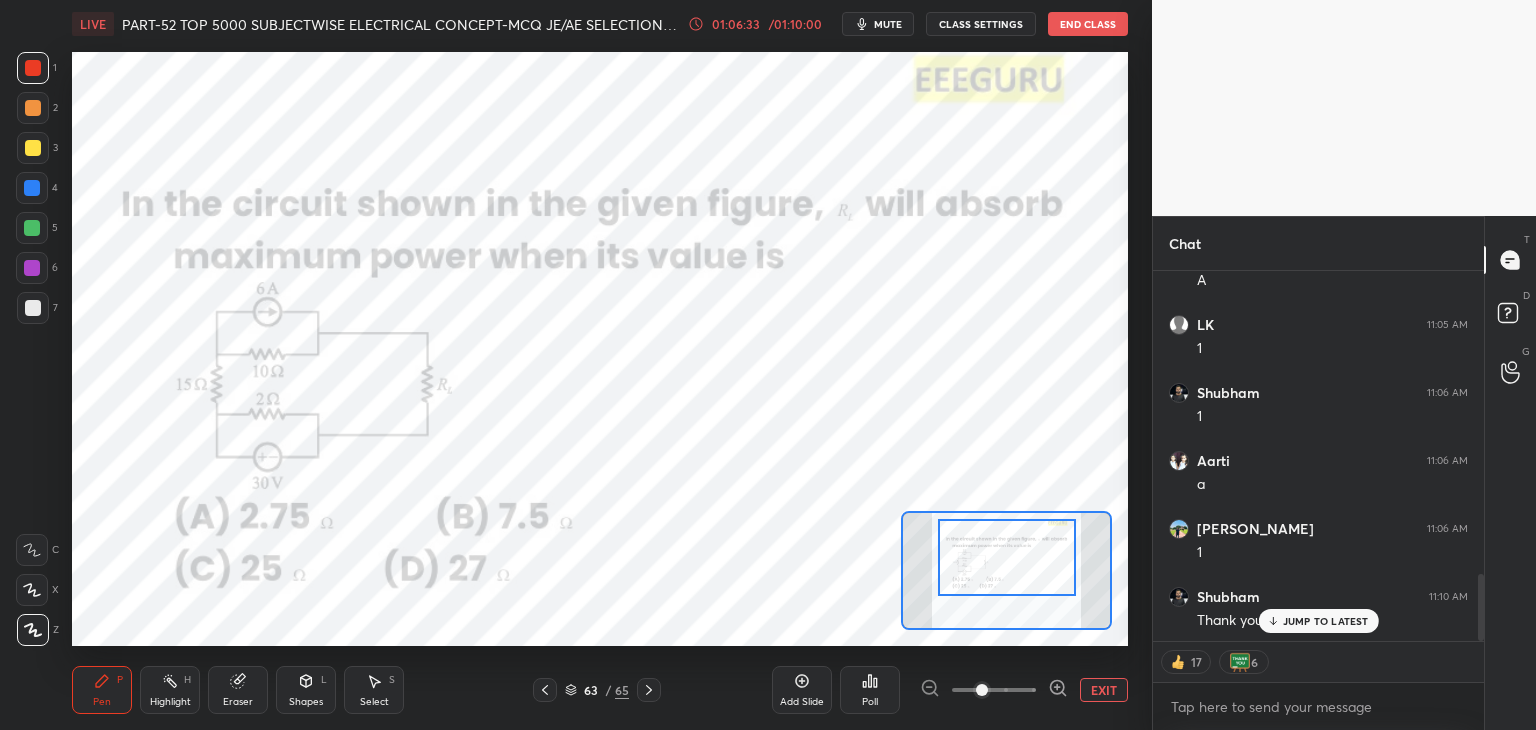 click at bounding box center [32, 228] 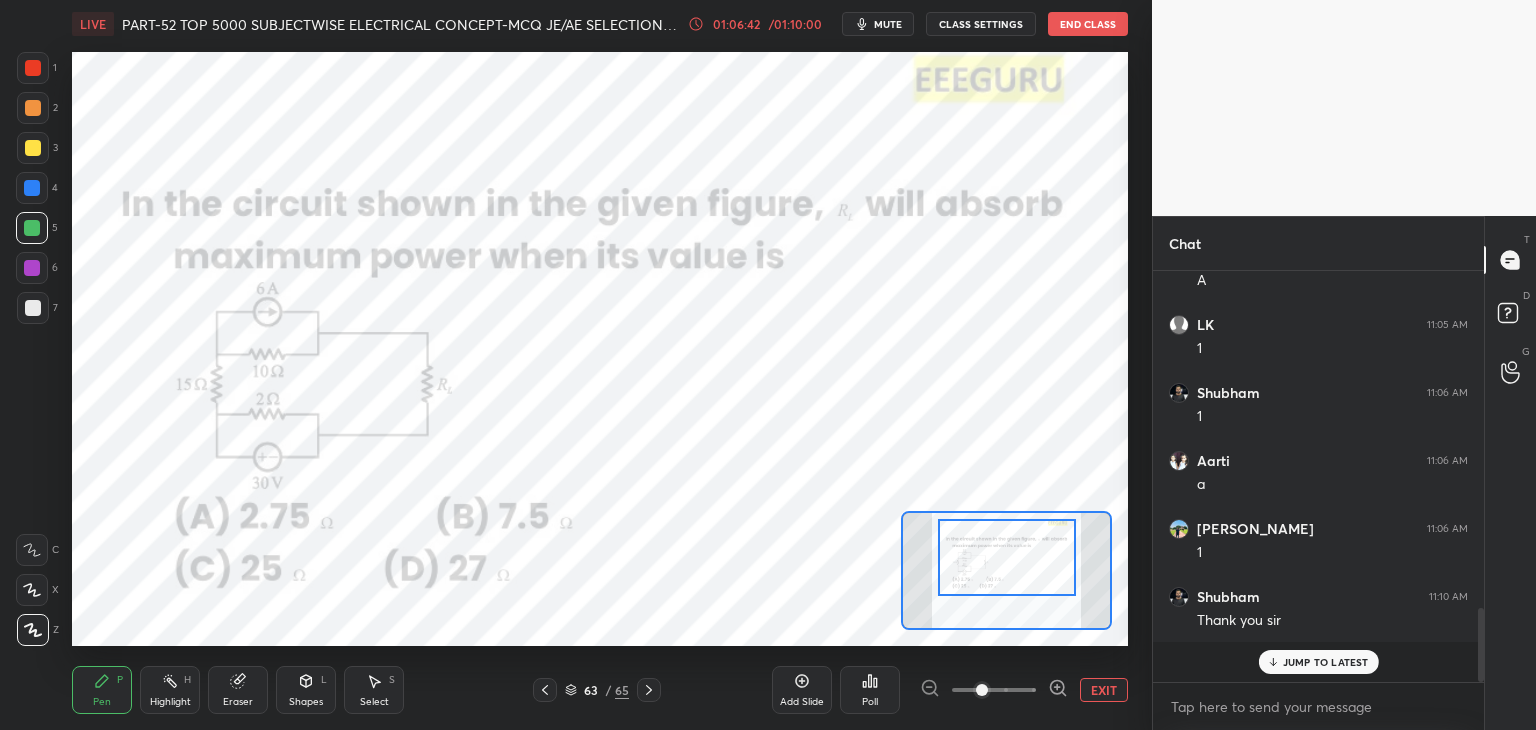 scroll, scrollTop: 6, scrollLeft: 6, axis: both 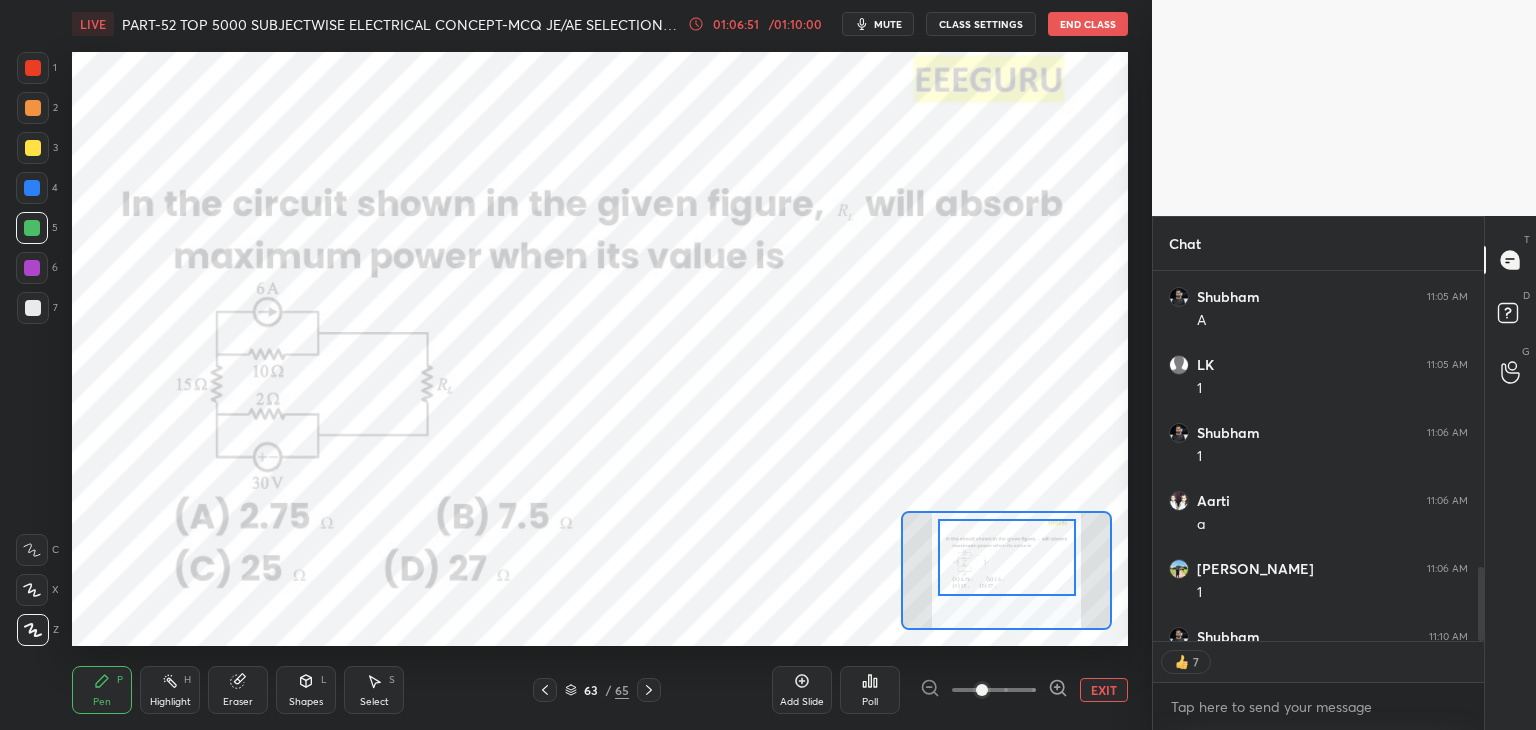 click at bounding box center (33, 108) 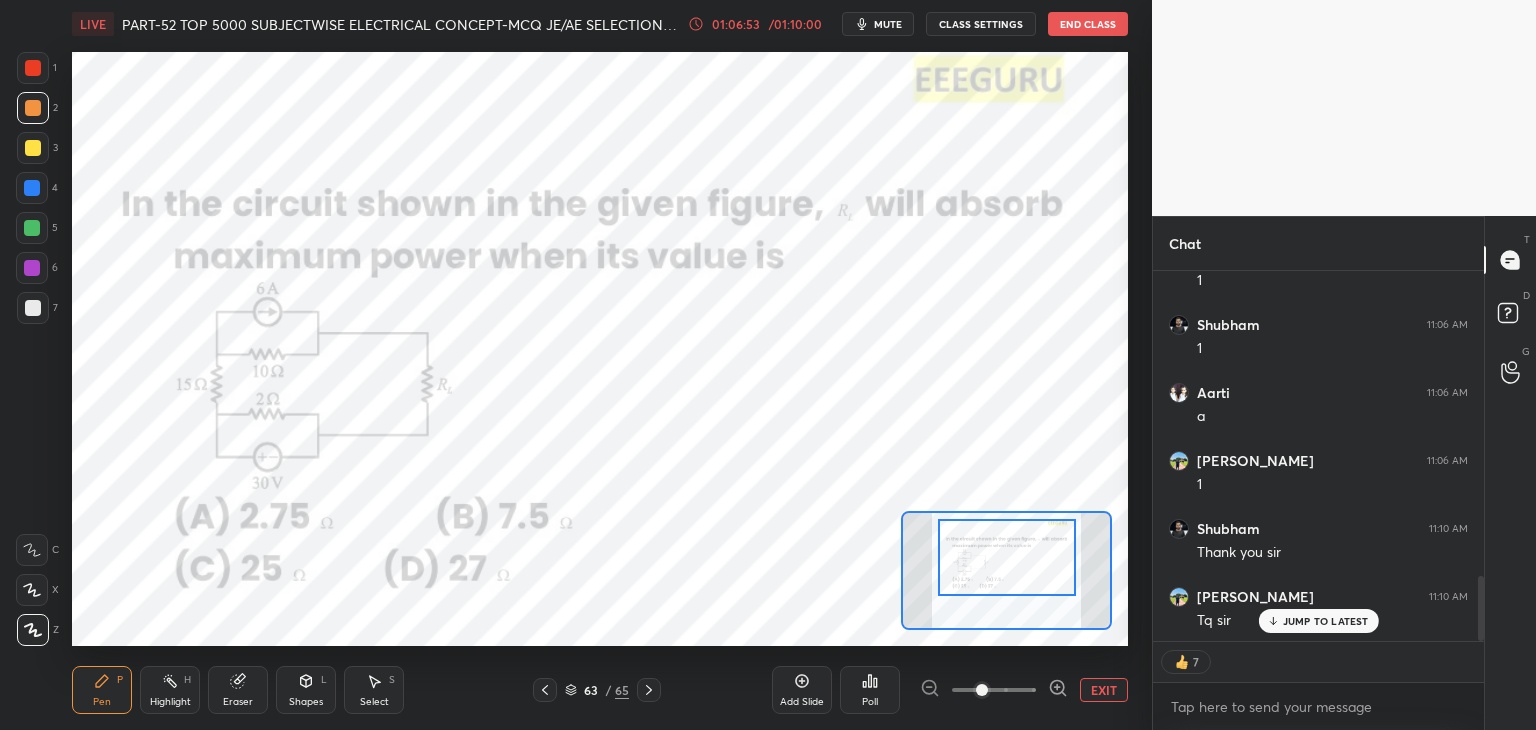scroll, scrollTop: 1812, scrollLeft: 0, axis: vertical 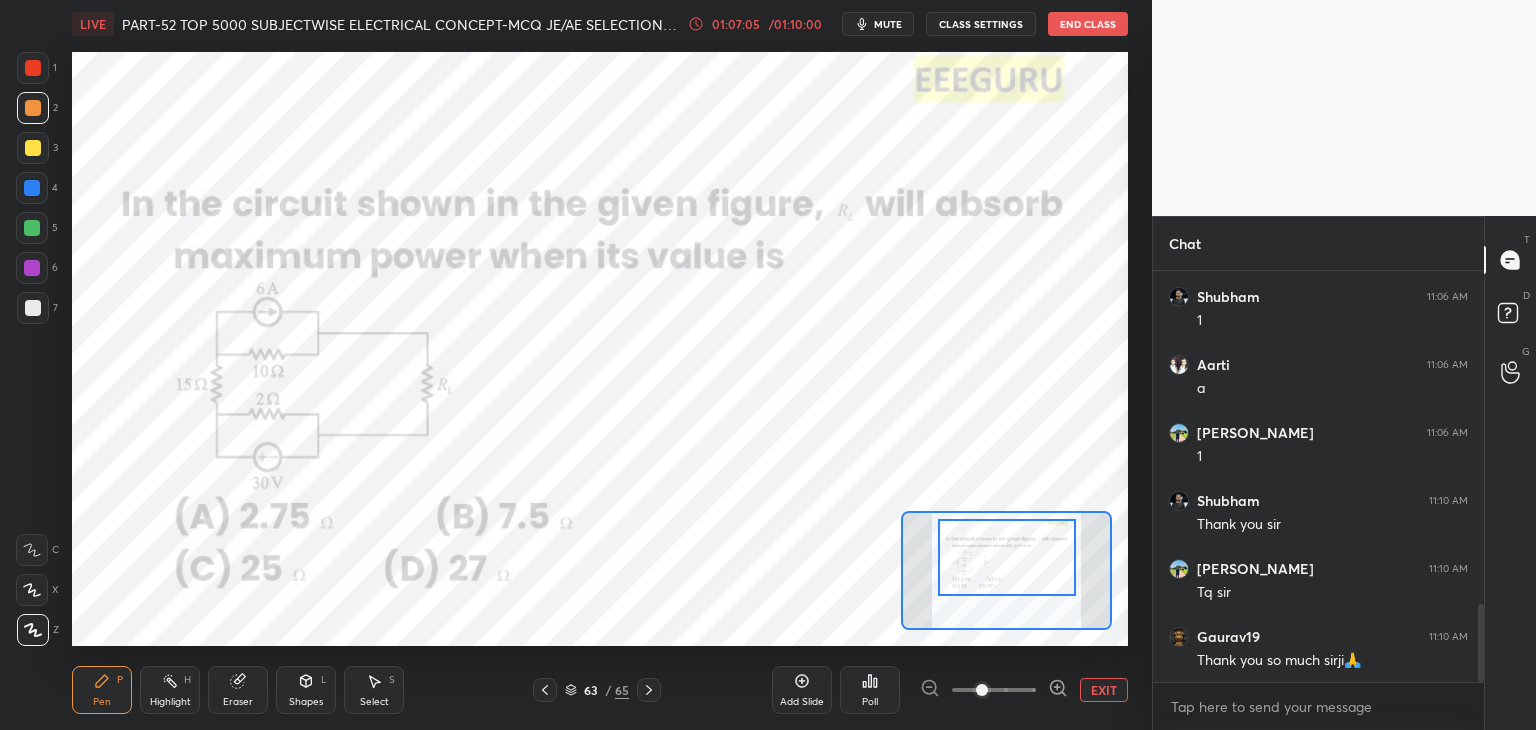click on "End Class" at bounding box center [1088, 24] 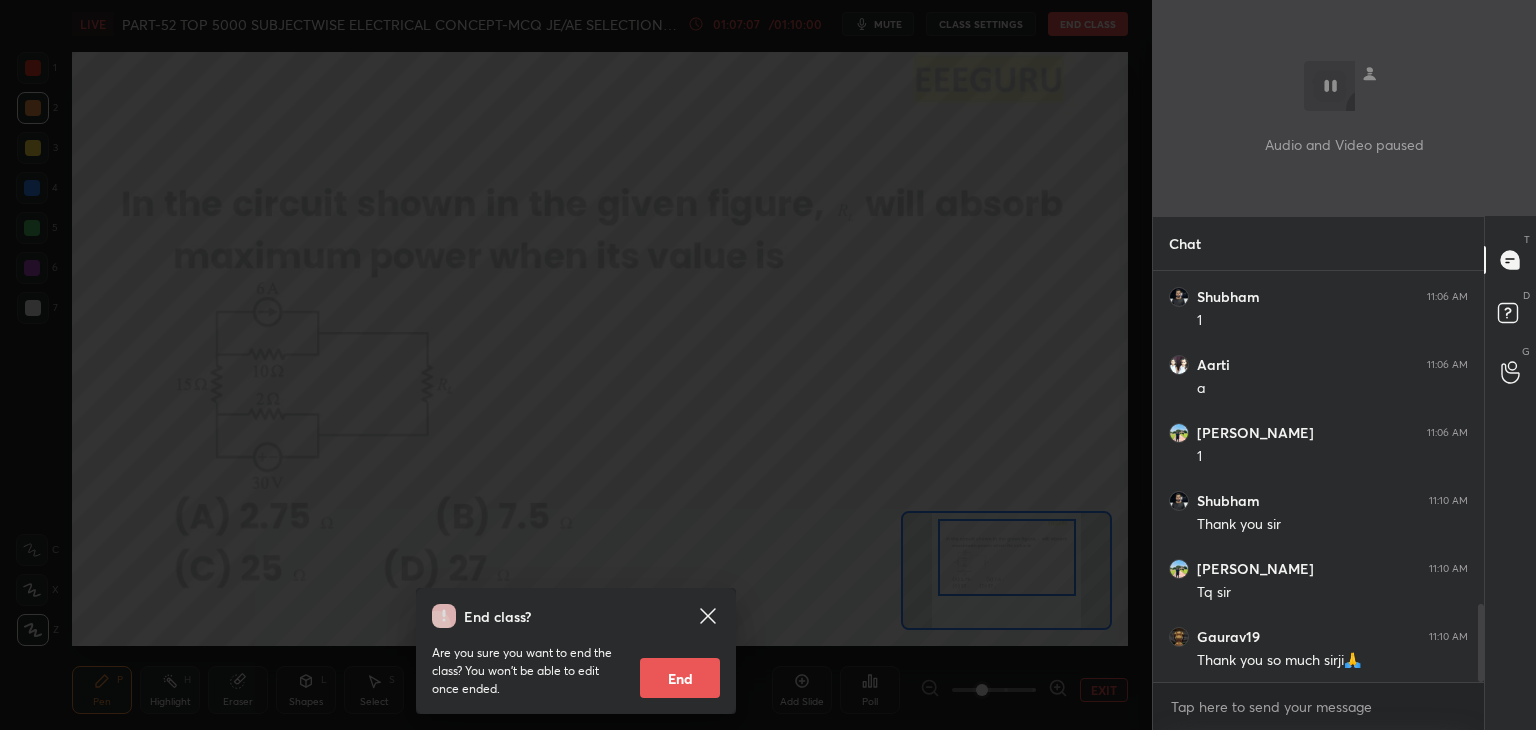 click on "End" at bounding box center [680, 678] 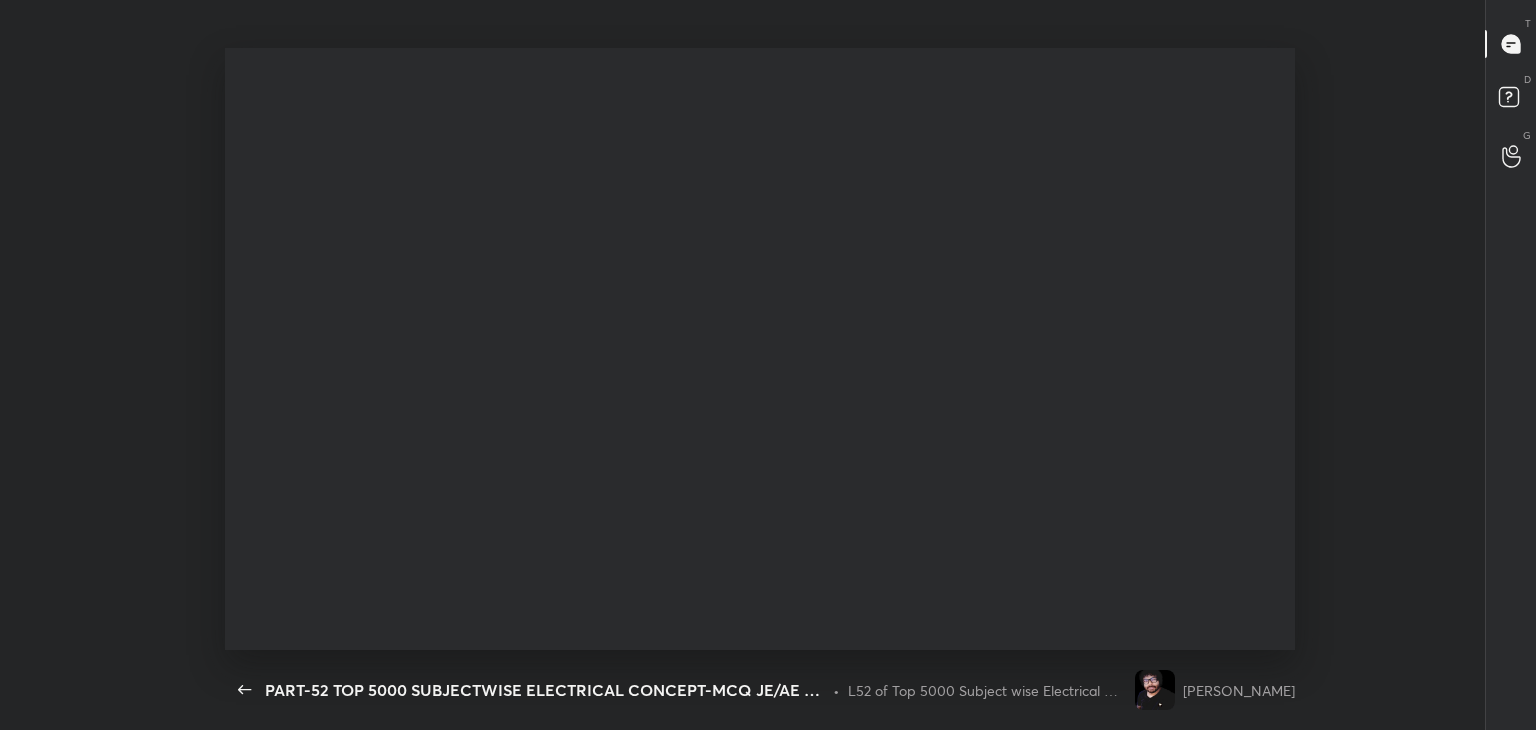 scroll, scrollTop: 99397, scrollLeft: 98856, axis: both 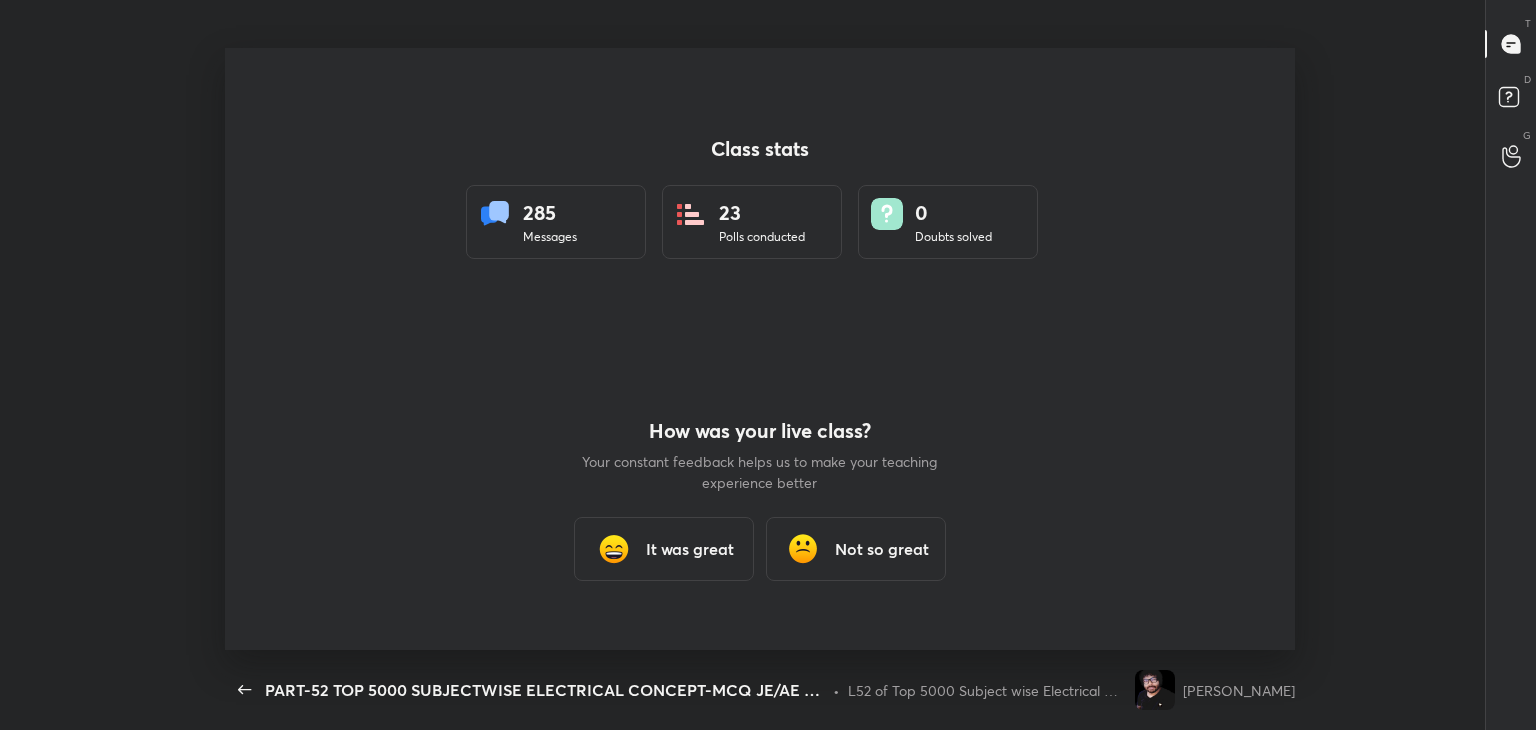 click on "It was great" at bounding box center (690, 549) 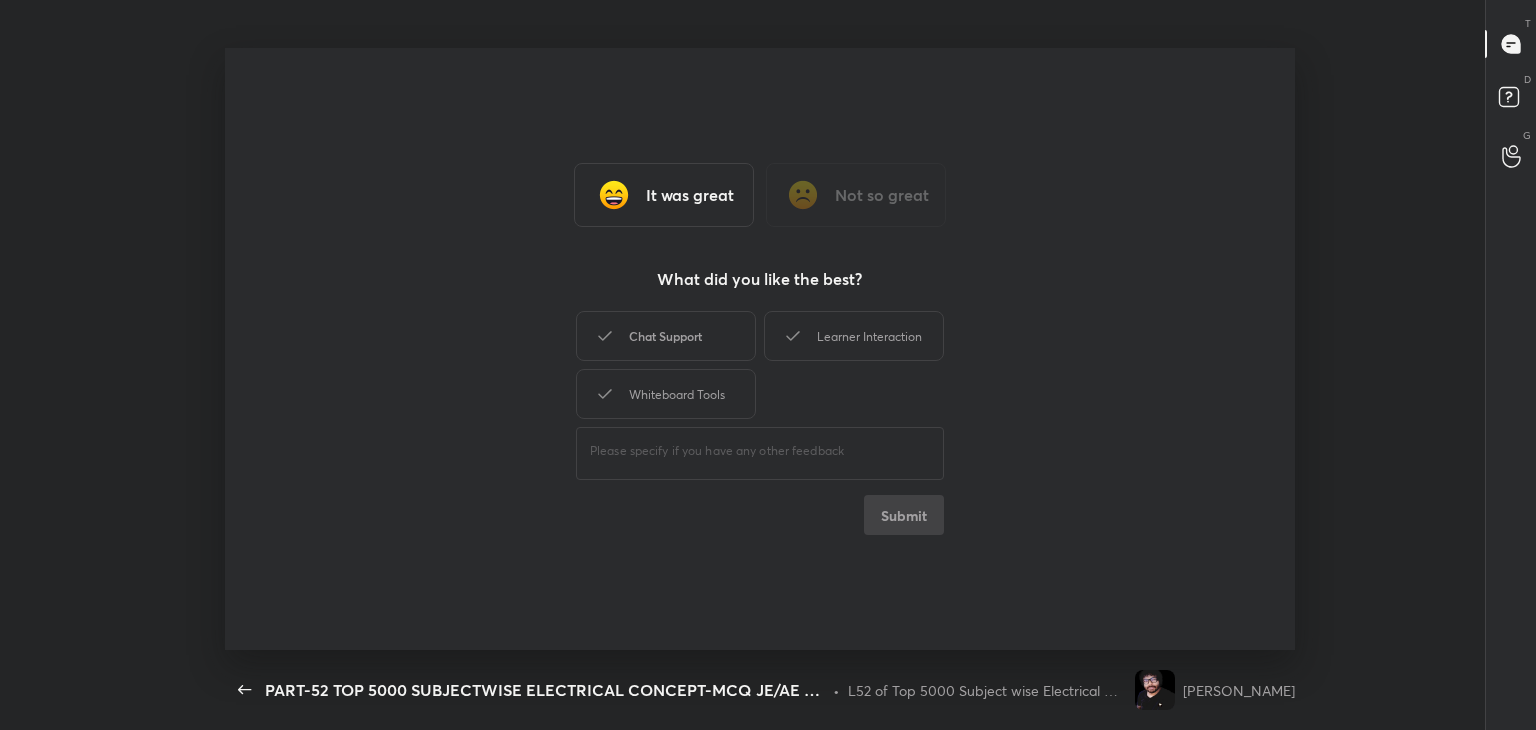 click on "Chat Support" at bounding box center [666, 336] 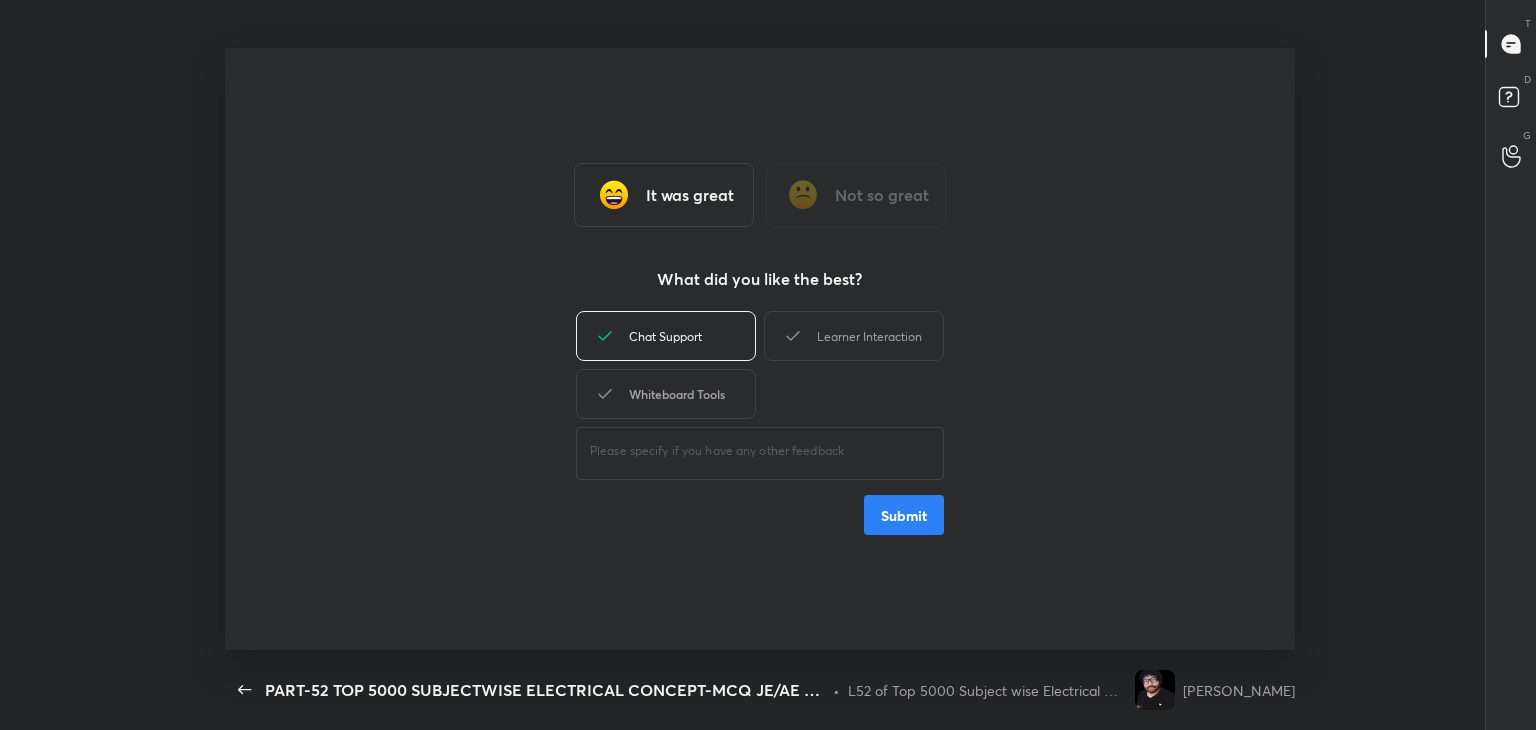 click on "Whiteboard Tools" at bounding box center [666, 394] 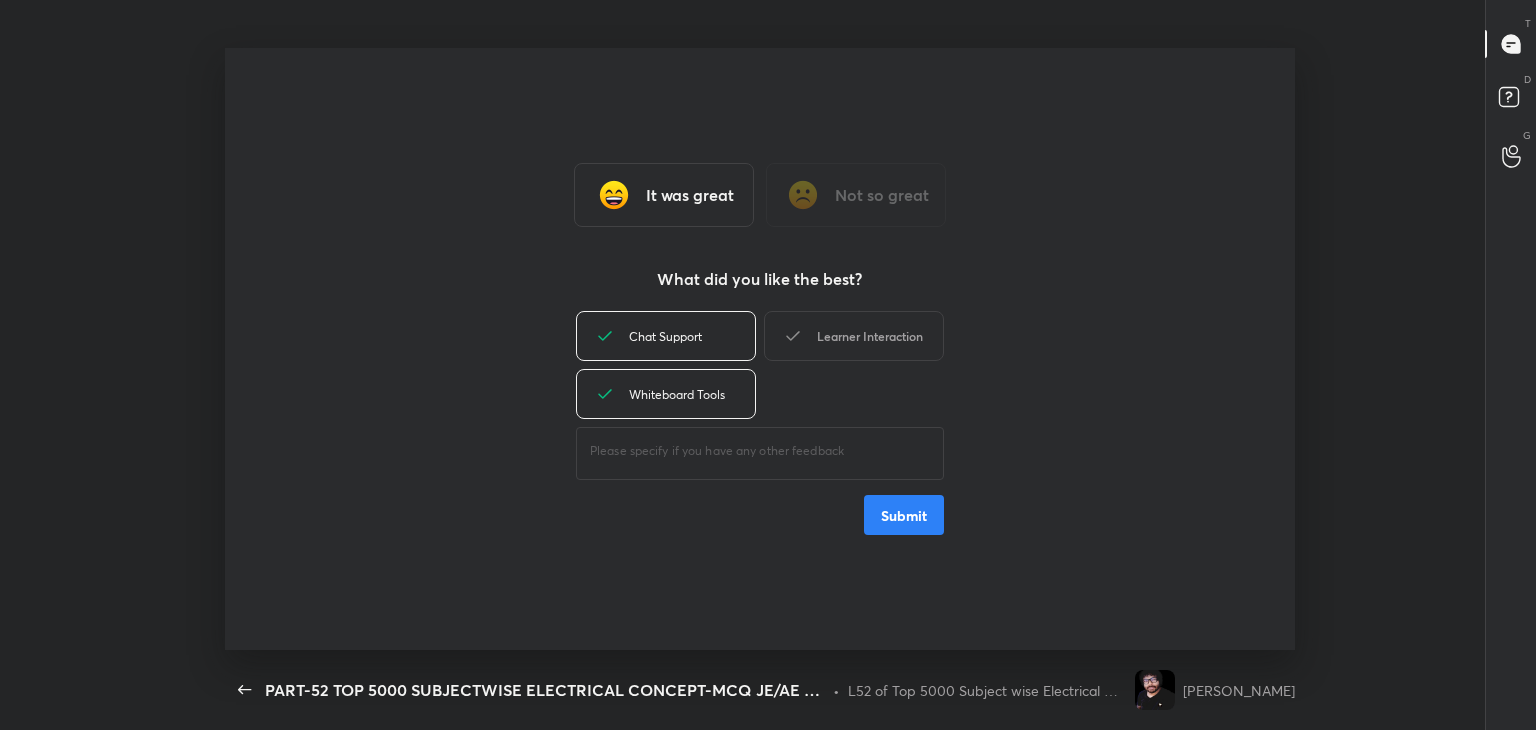 click on "Learner Interaction" at bounding box center (854, 336) 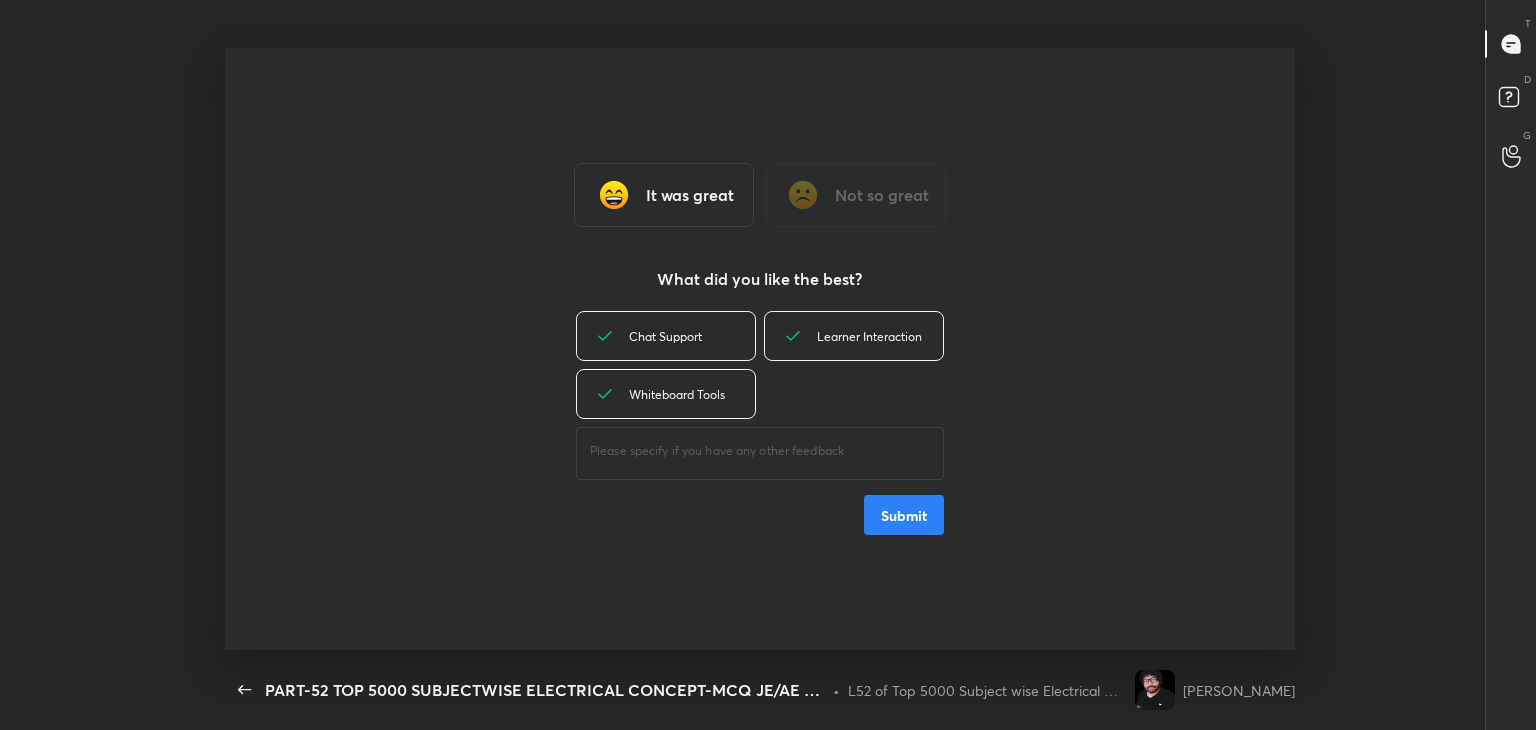 click on "Submit" at bounding box center [904, 515] 